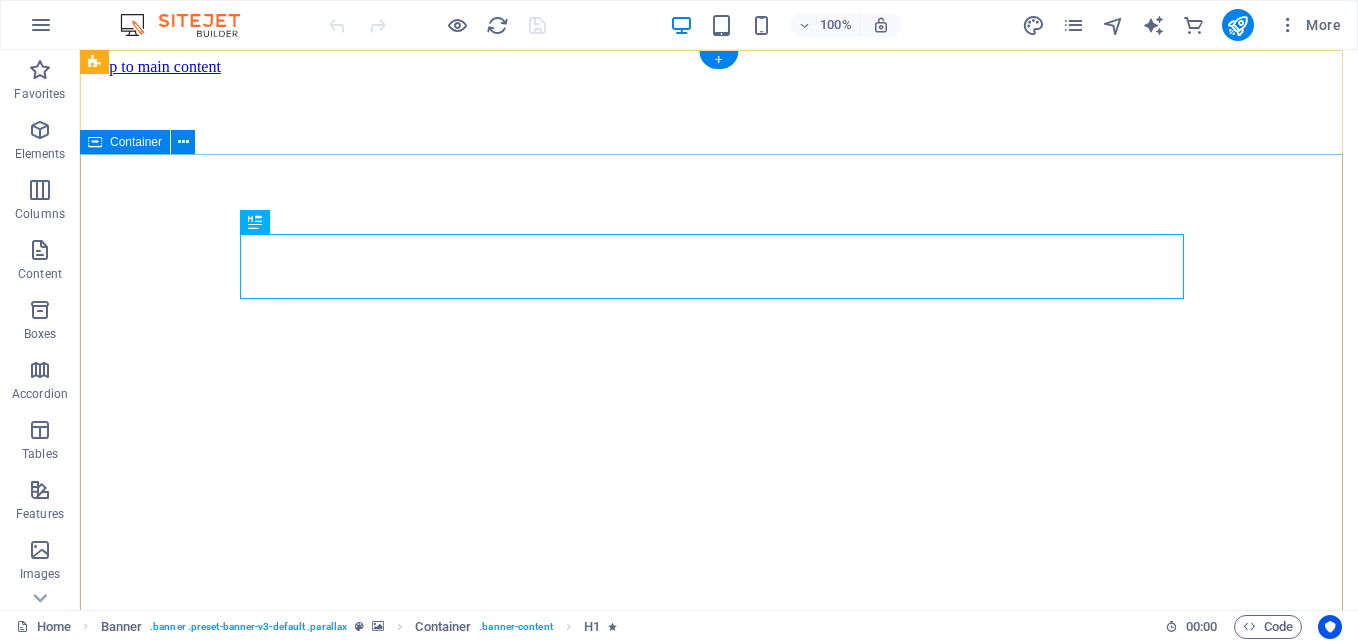 scroll, scrollTop: 0, scrollLeft: 0, axis: both 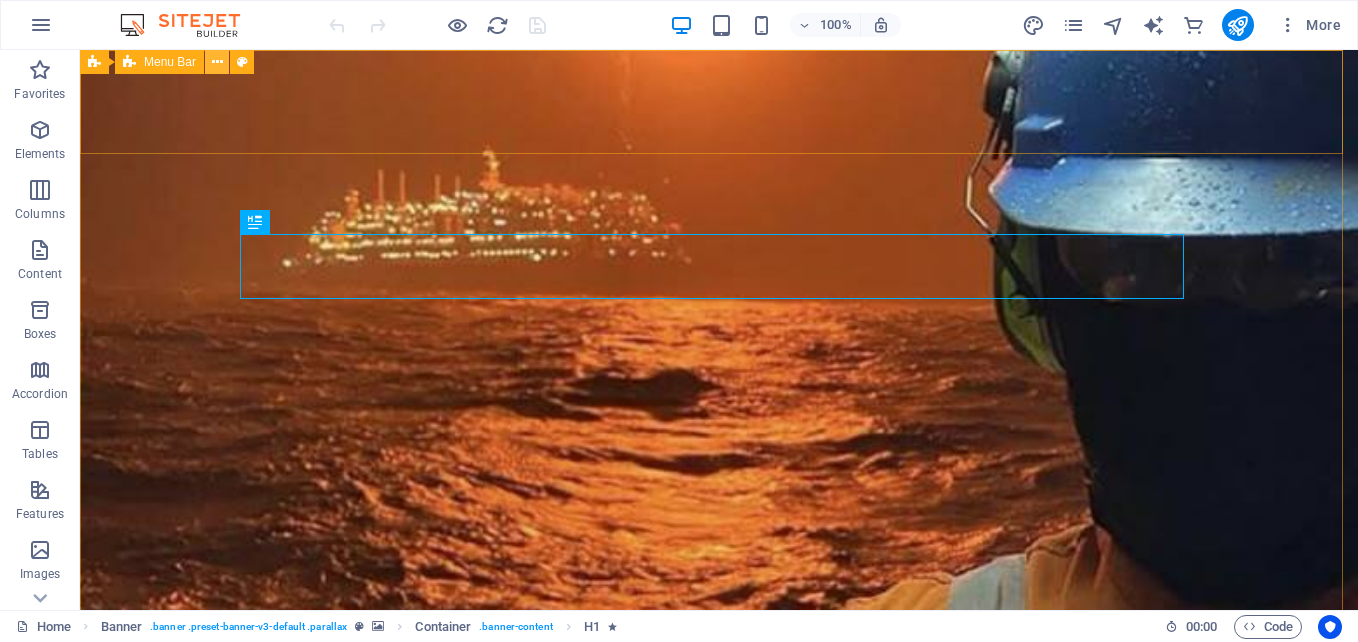 click at bounding box center [217, 62] 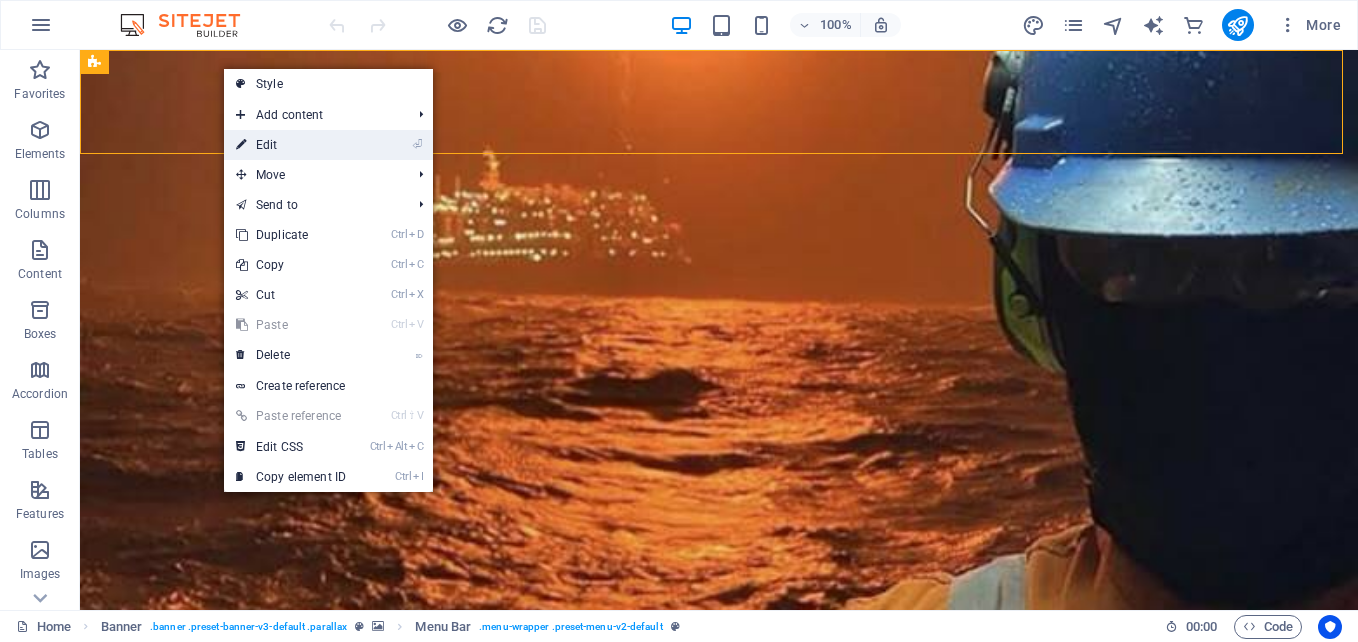 click on "⏎  Edit" at bounding box center [291, 145] 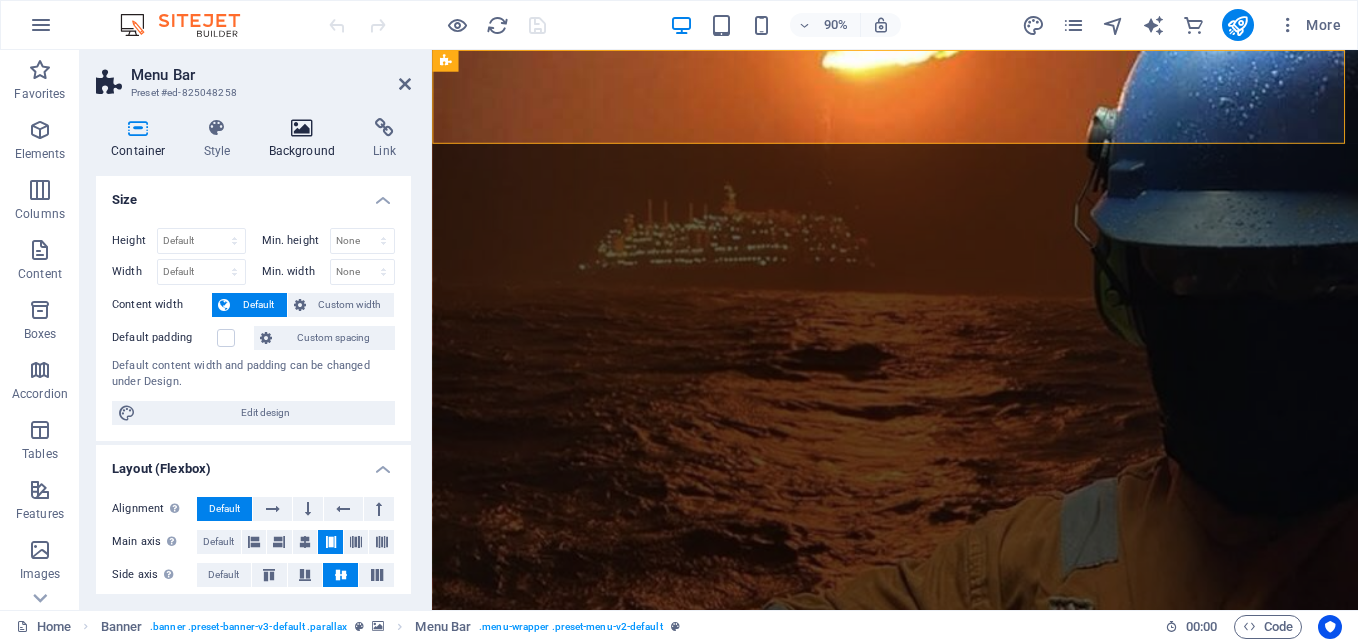 click at bounding box center [302, 128] 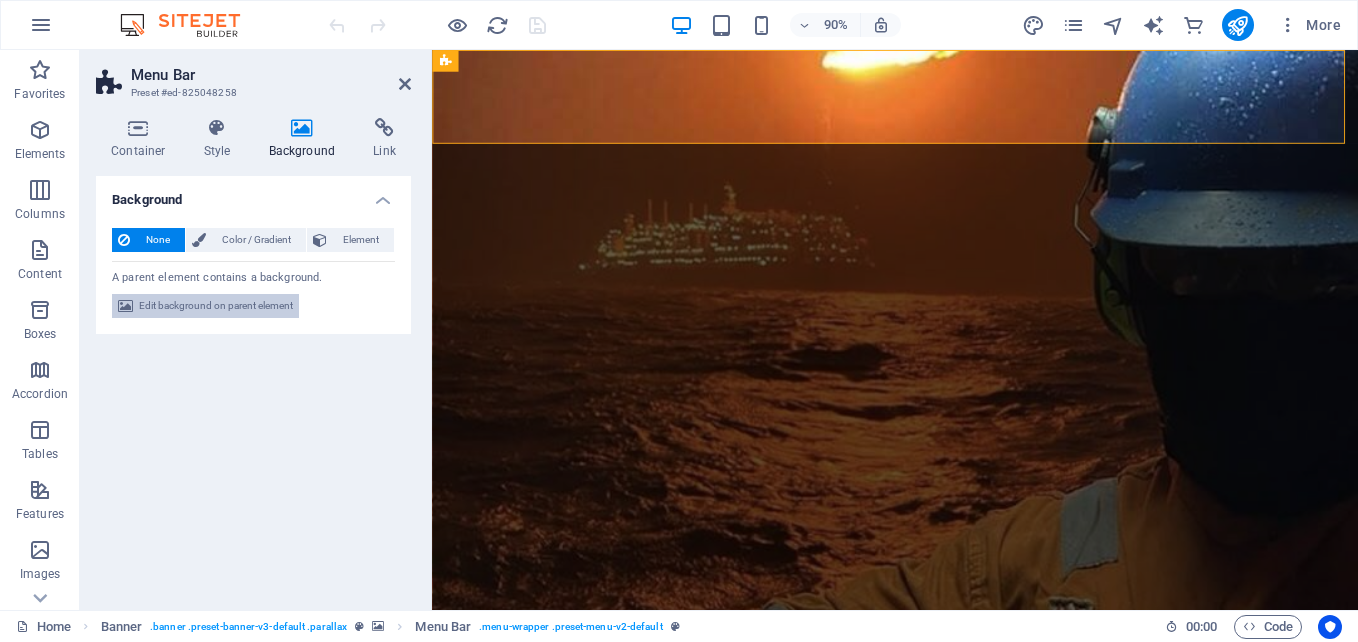 click on "Edit background on parent element" at bounding box center [216, 306] 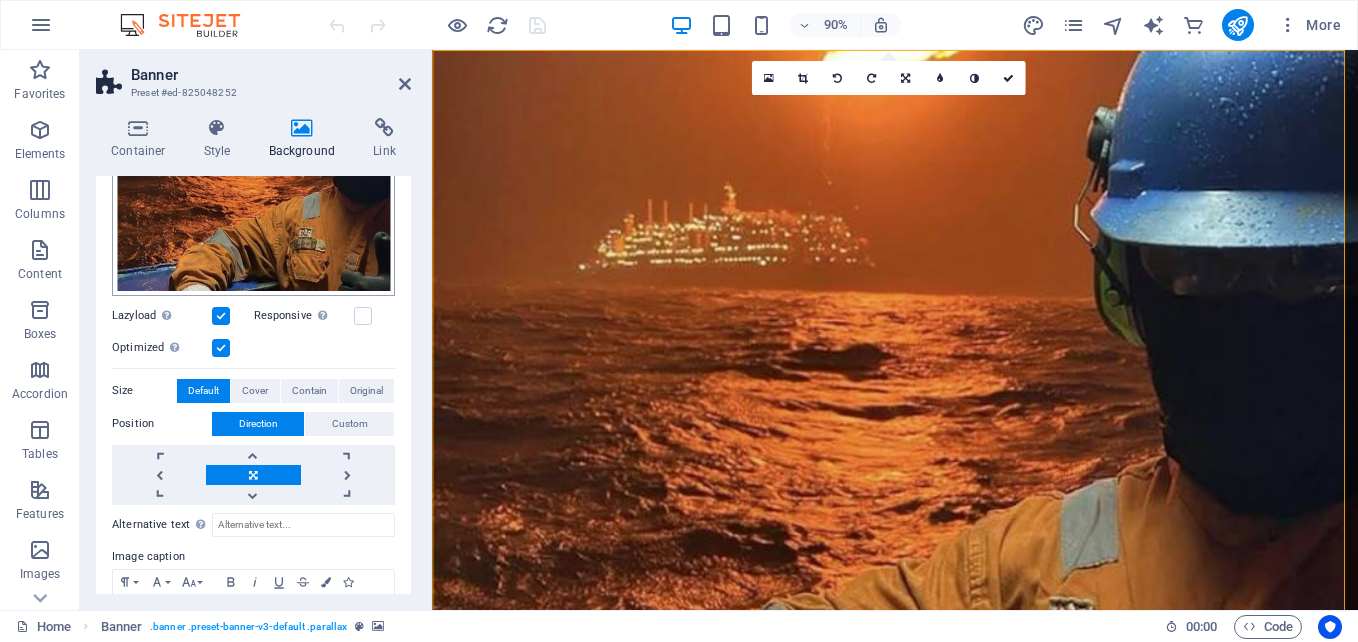 scroll, scrollTop: 331, scrollLeft: 0, axis: vertical 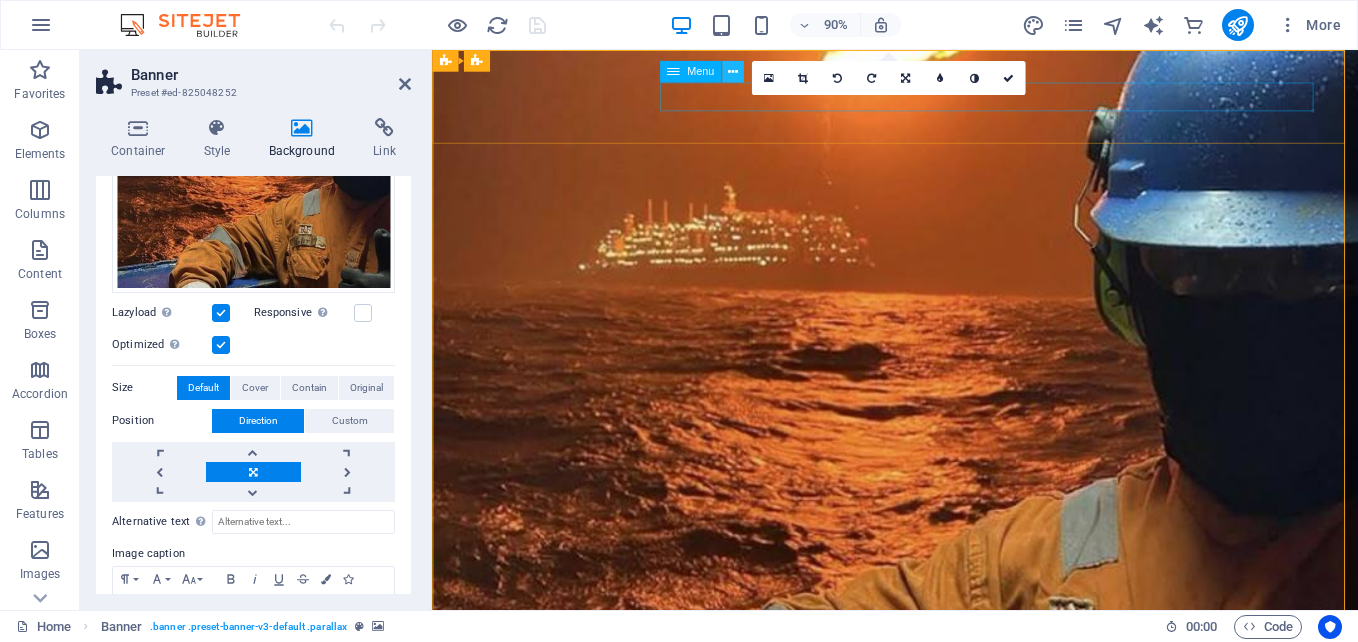 click at bounding box center (733, 71) 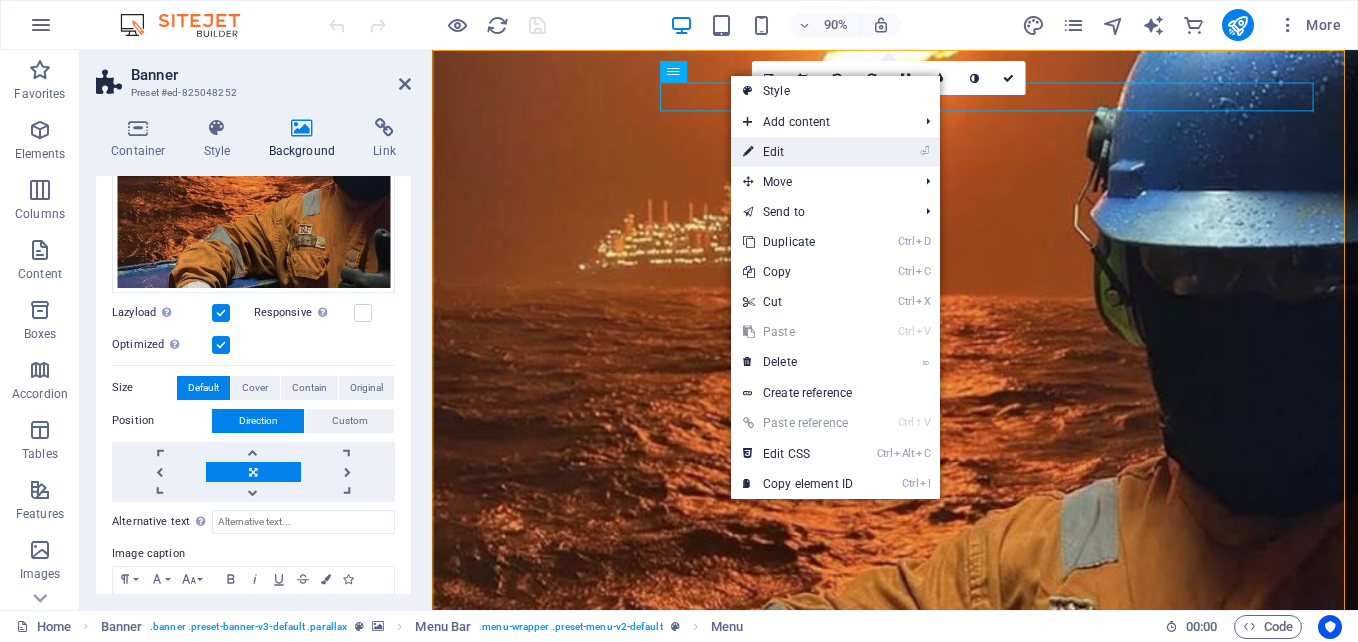 click on "⏎  Edit" at bounding box center [798, 152] 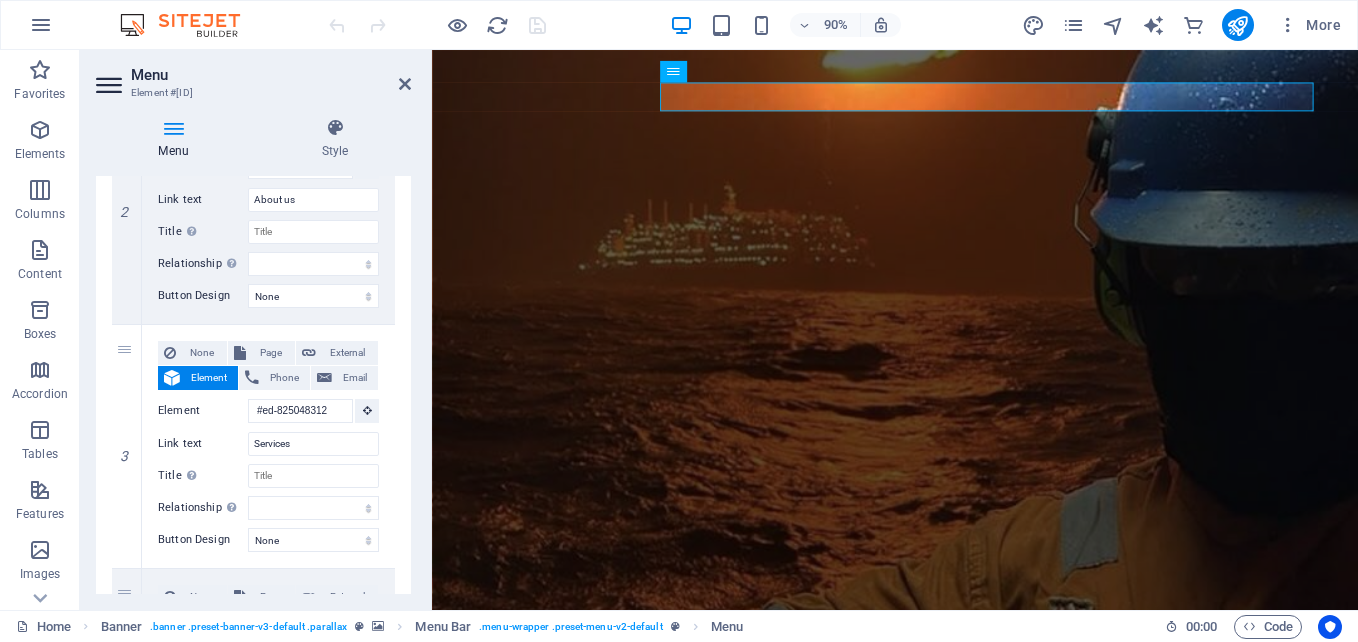 scroll, scrollTop: 0, scrollLeft: 0, axis: both 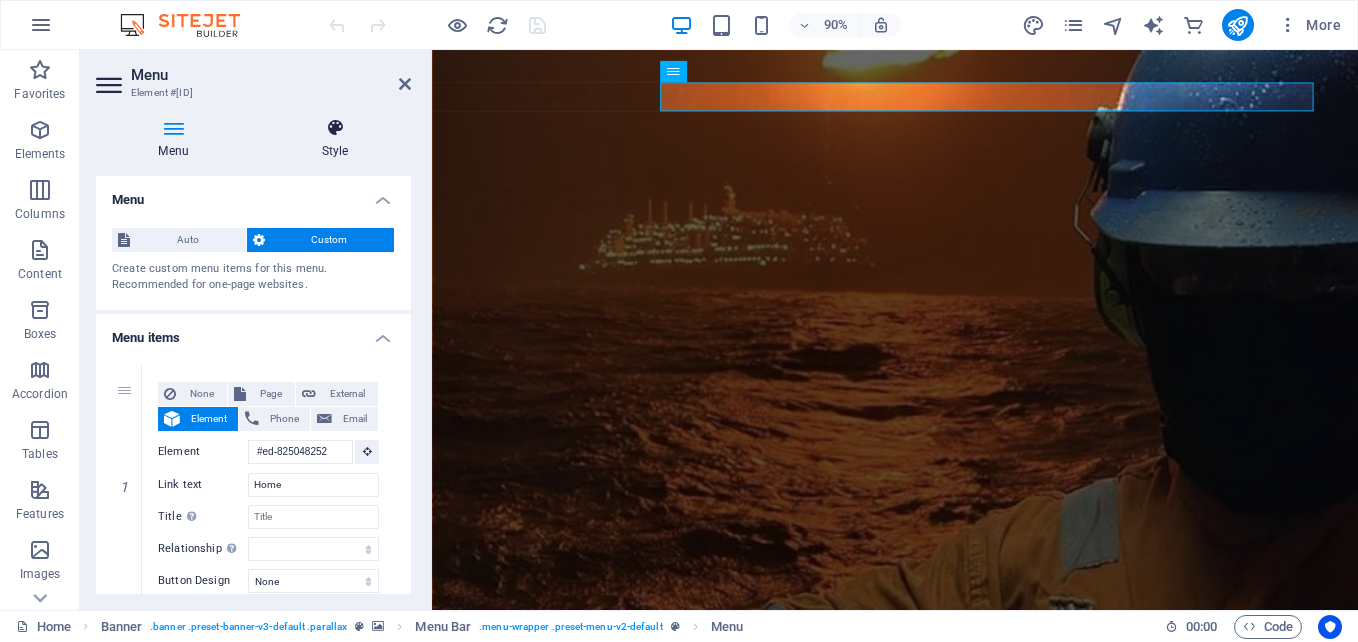 click at bounding box center (335, 128) 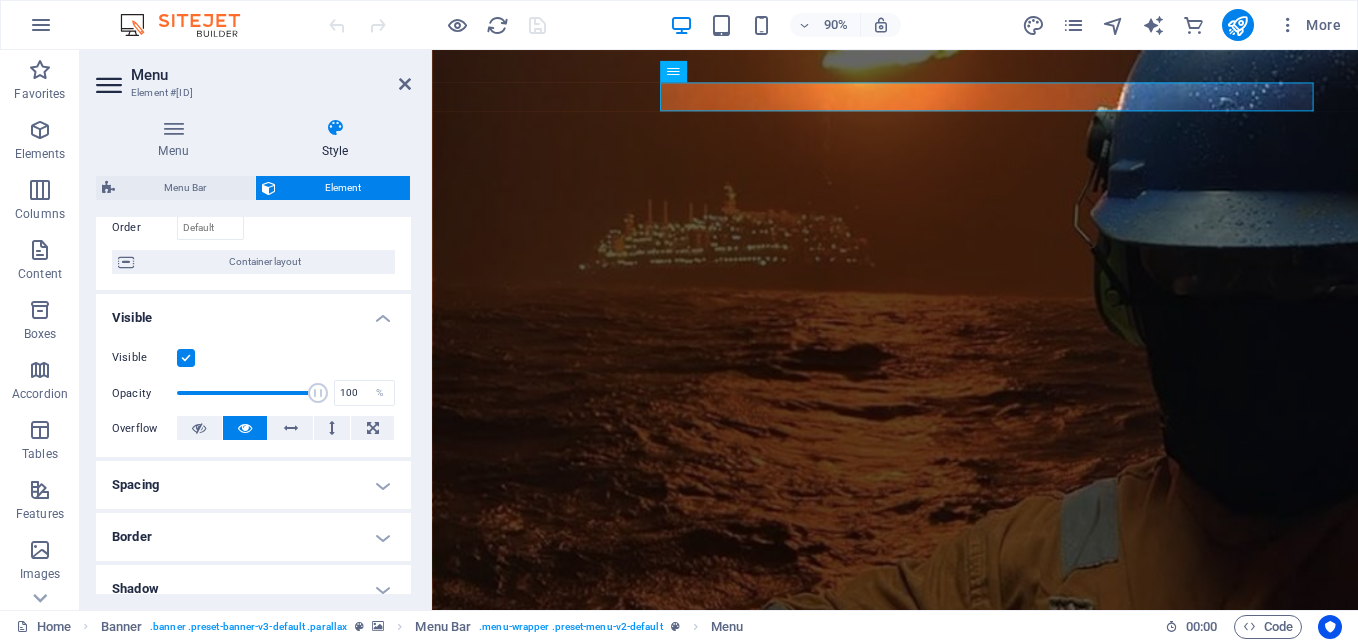 scroll, scrollTop: 0, scrollLeft: 0, axis: both 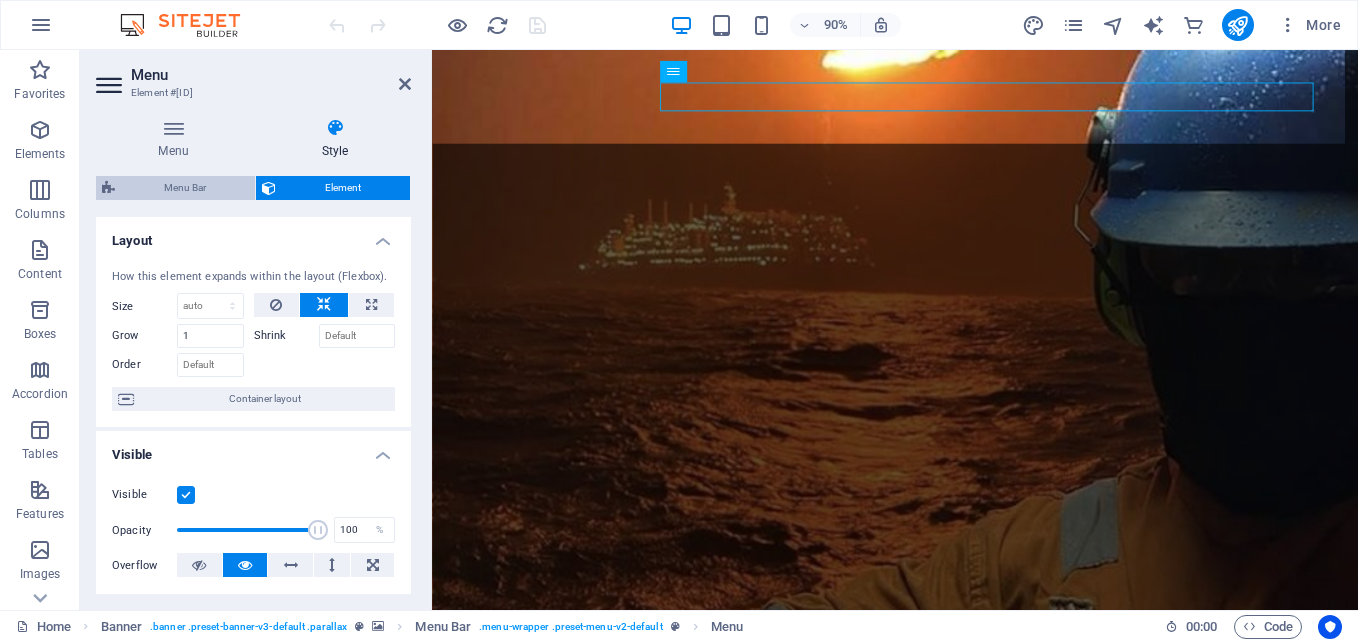click on "Menu Bar" at bounding box center (185, 188) 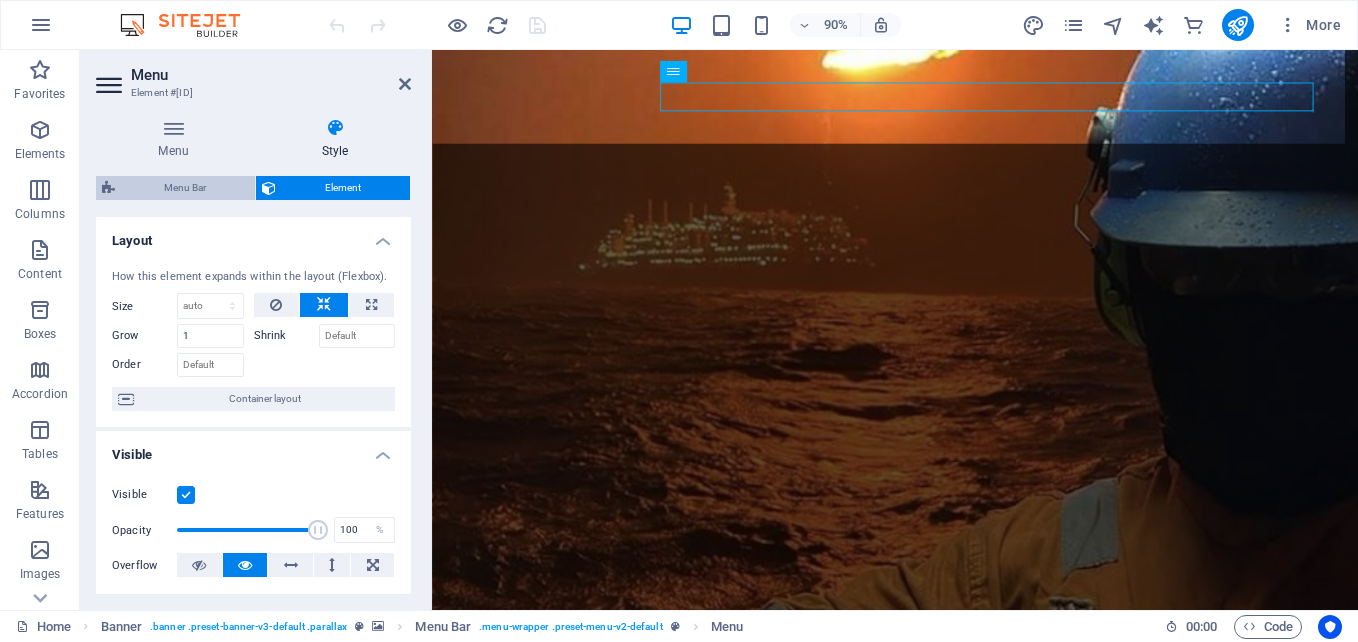 select on "rem" 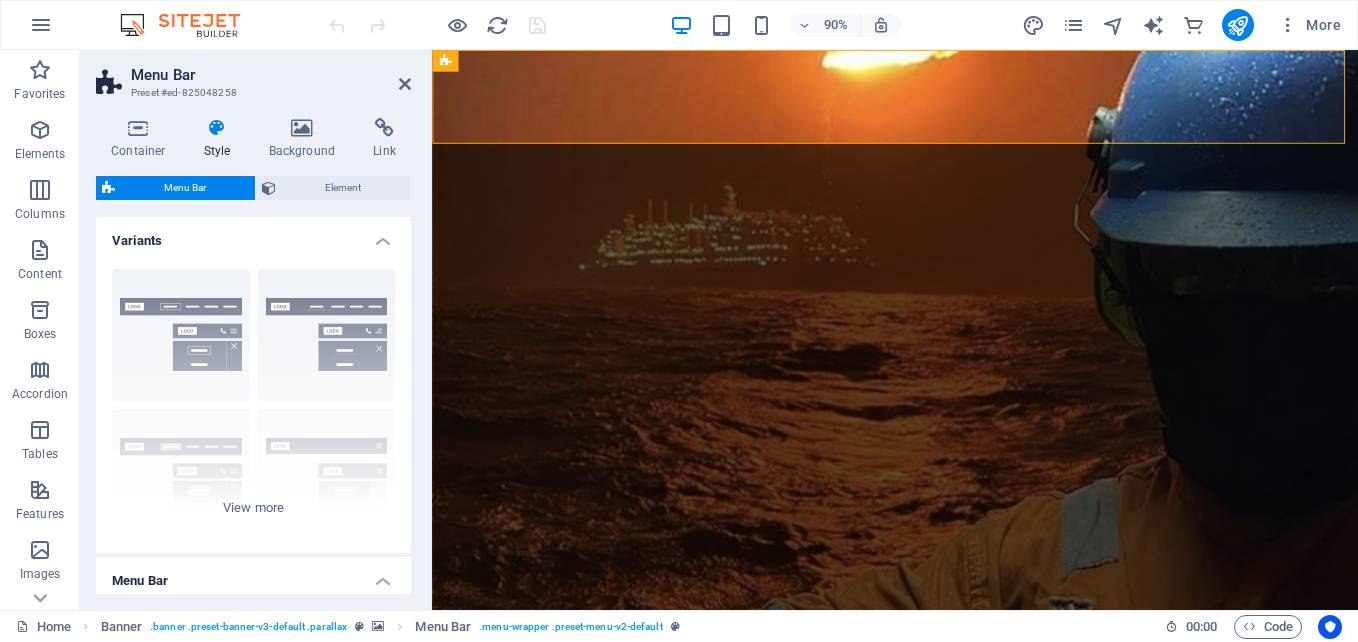 click on "Menu Bar" at bounding box center [185, 188] 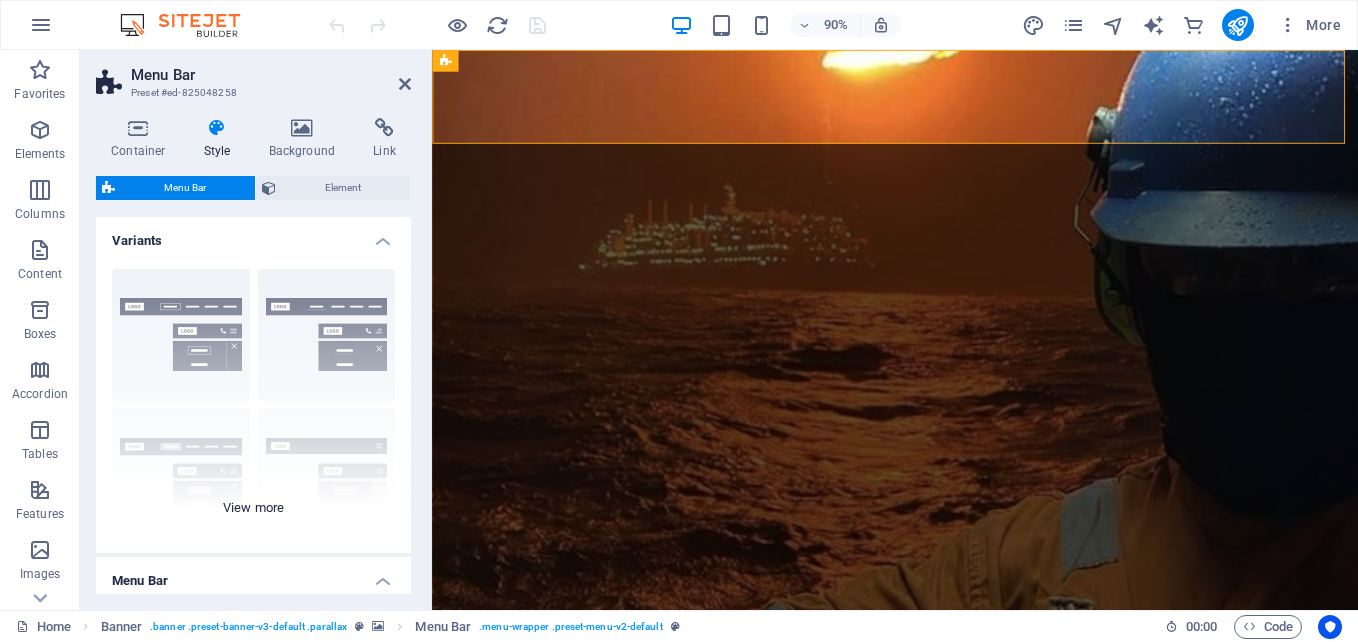 click on "Border Centered Default Fixed Loki Trigger Wide XXL" at bounding box center (253, 403) 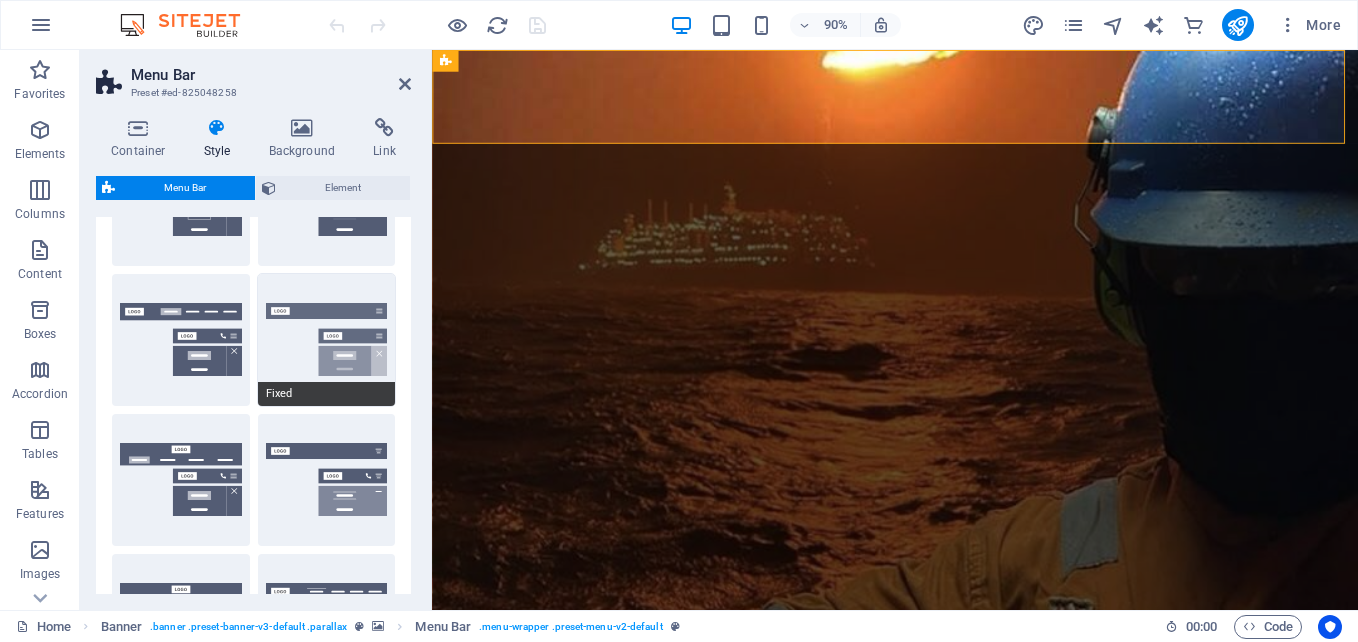 scroll, scrollTop: 0, scrollLeft: 0, axis: both 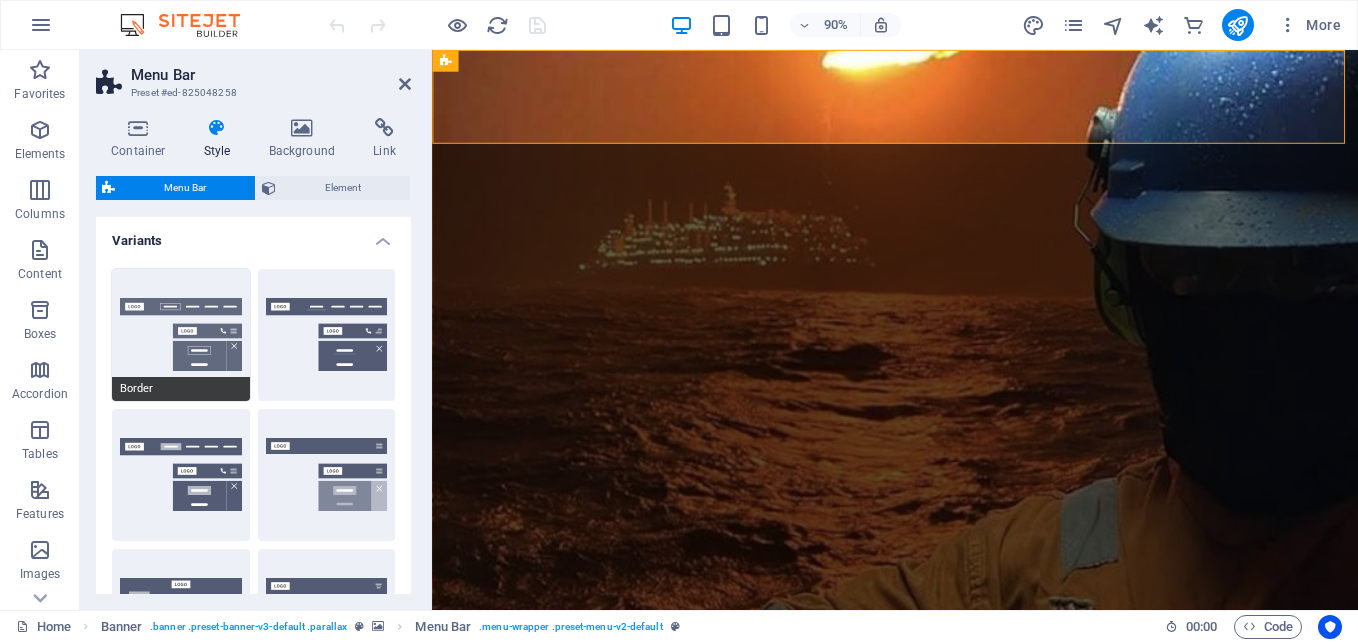 click on "Border" at bounding box center [181, 335] 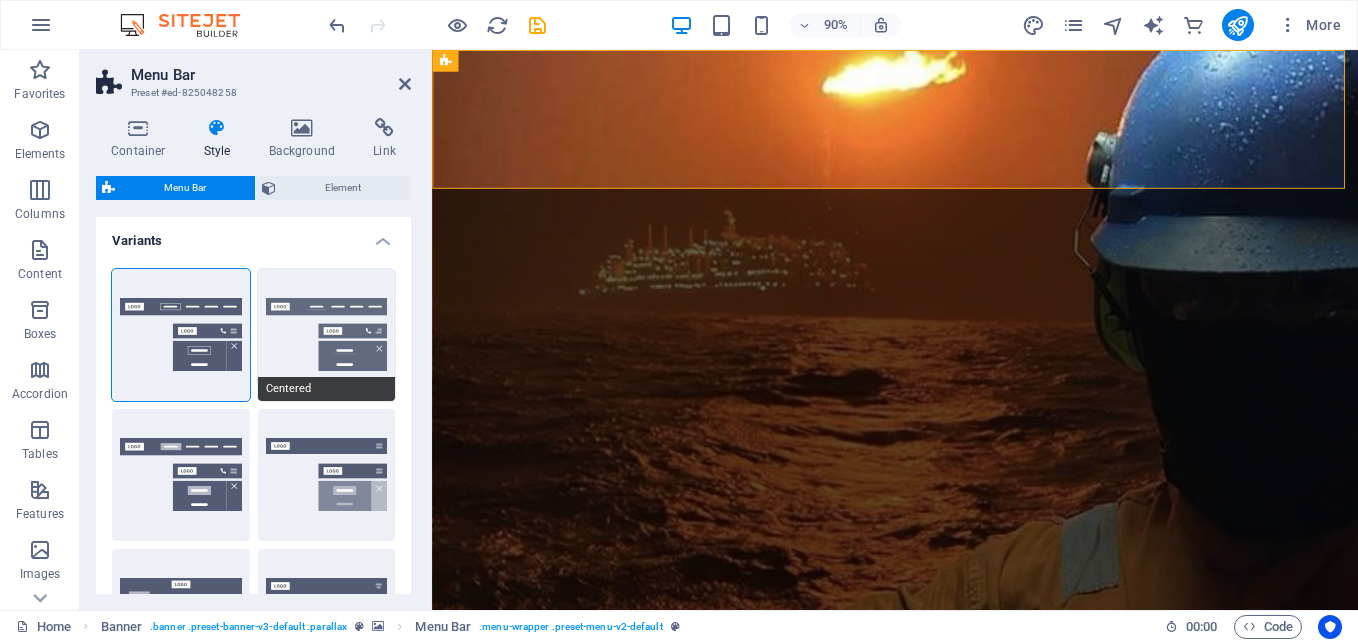 click on "Centered" at bounding box center (327, 335) 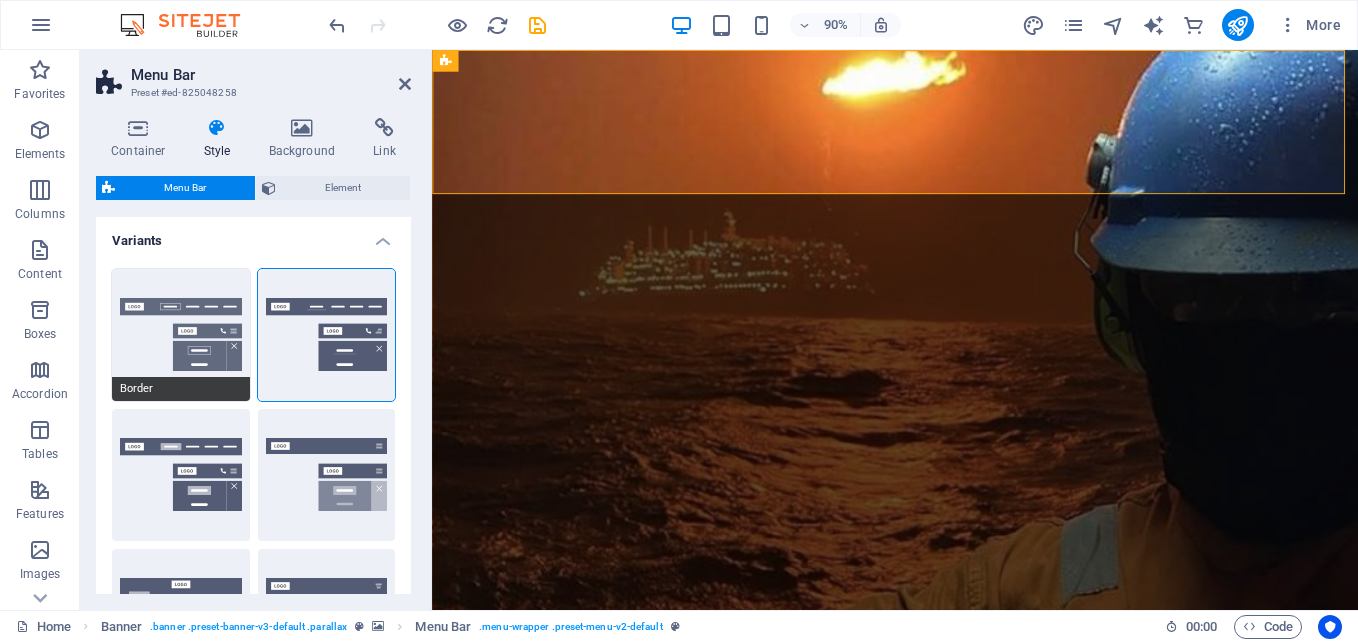 click on "Border" at bounding box center (181, 335) 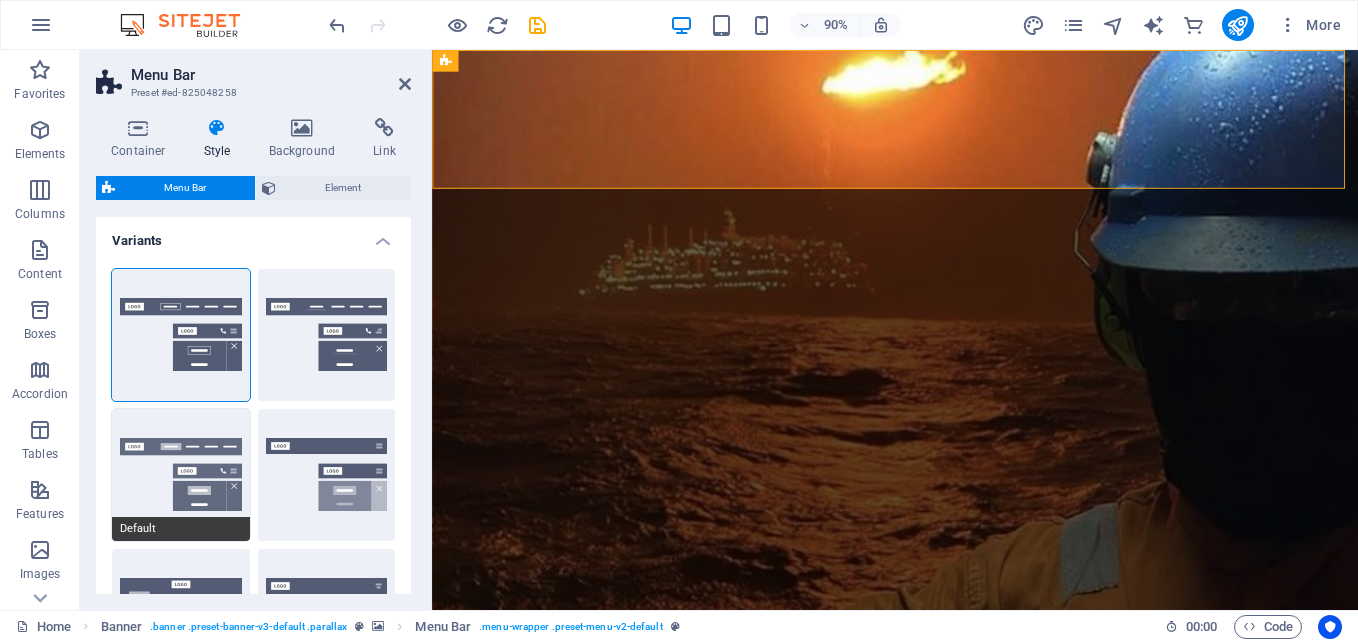 click on "Default" at bounding box center [181, 475] 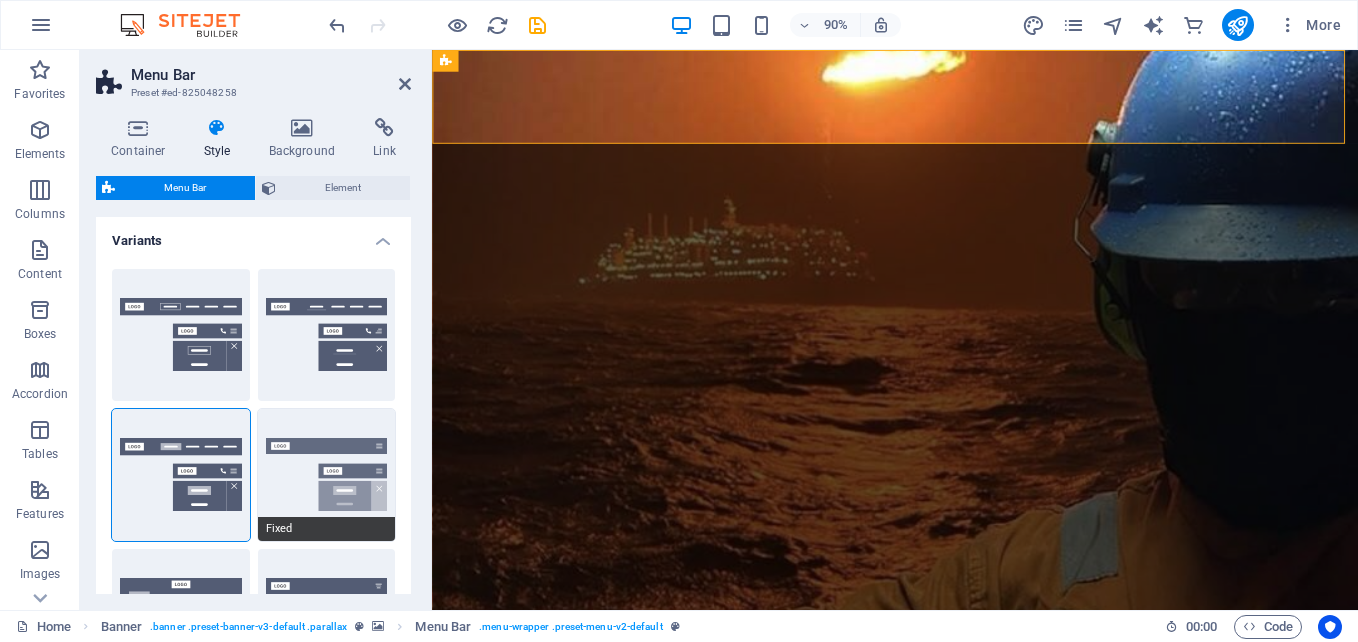 click on "Fixed" at bounding box center (327, 475) 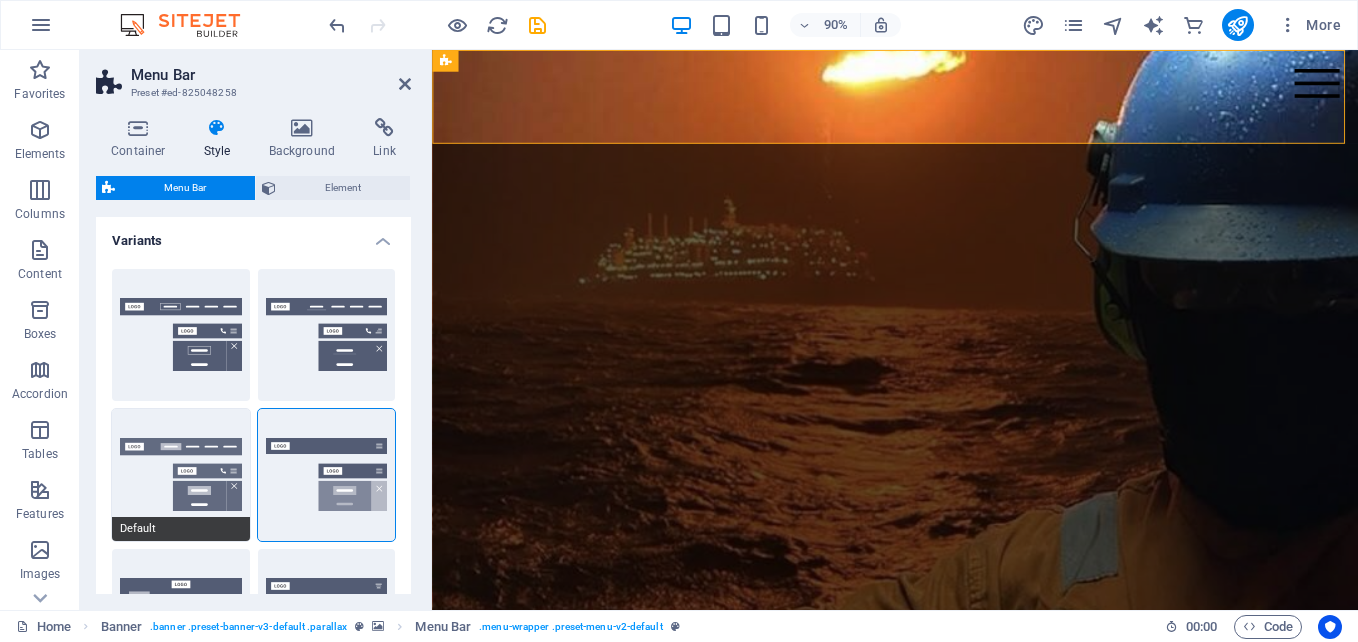 click on "Default" at bounding box center [181, 475] 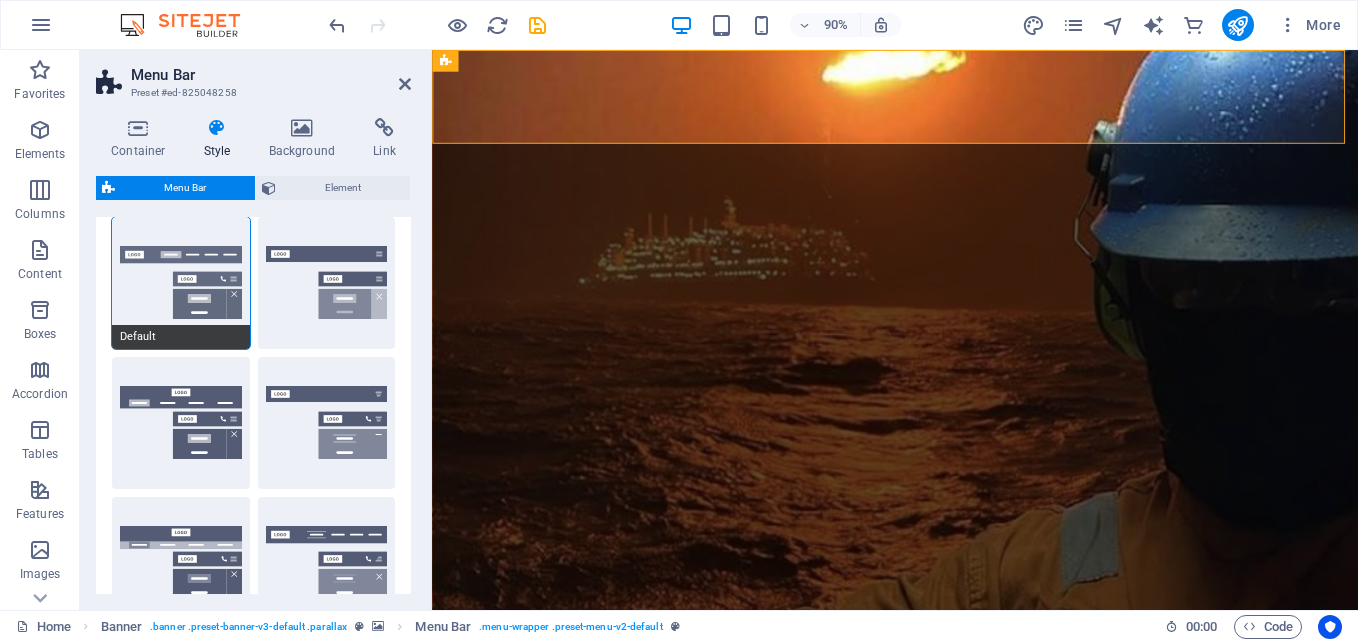 scroll, scrollTop: 193, scrollLeft: 0, axis: vertical 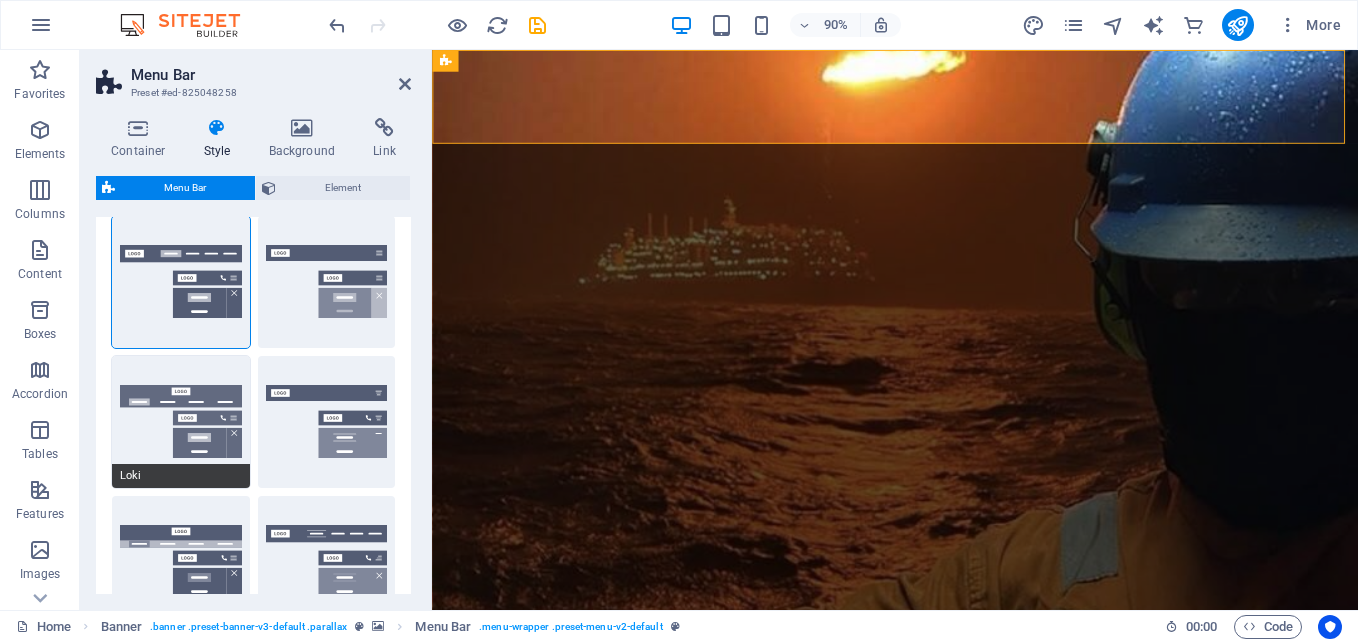 click on "Loki" at bounding box center [181, 422] 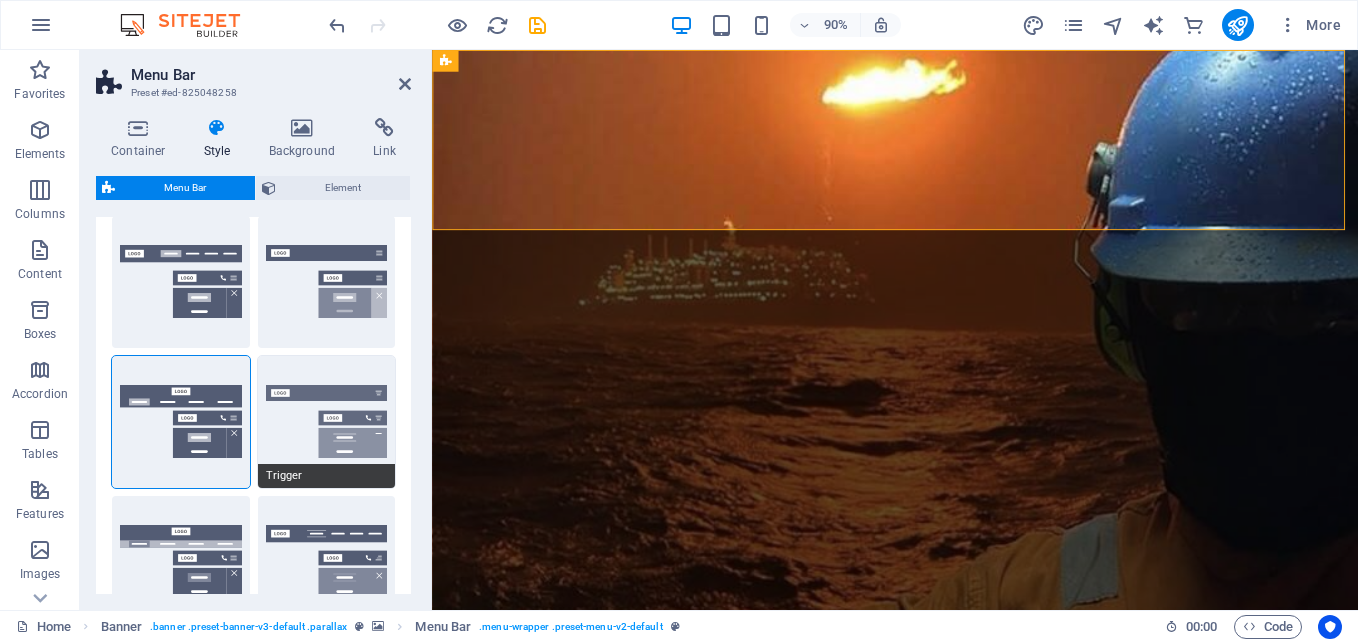 click on "Trigger" at bounding box center (327, 422) 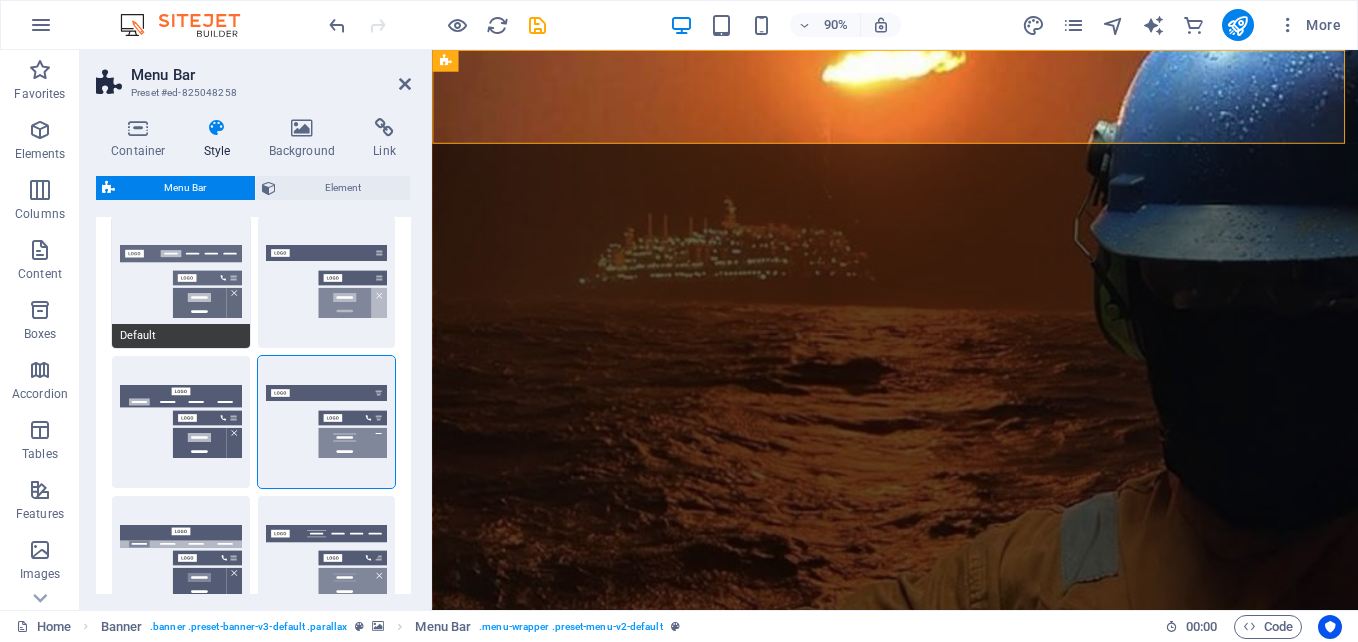 click on "Default" at bounding box center (181, 282) 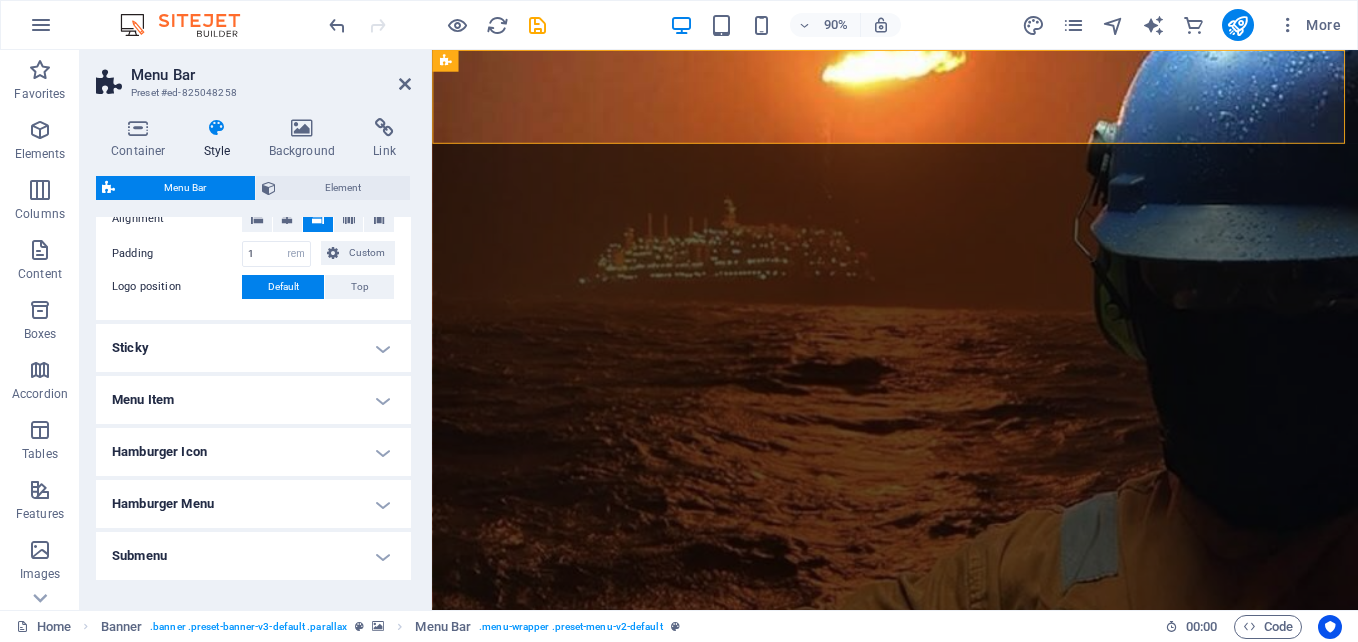 scroll, scrollTop: 789, scrollLeft: 0, axis: vertical 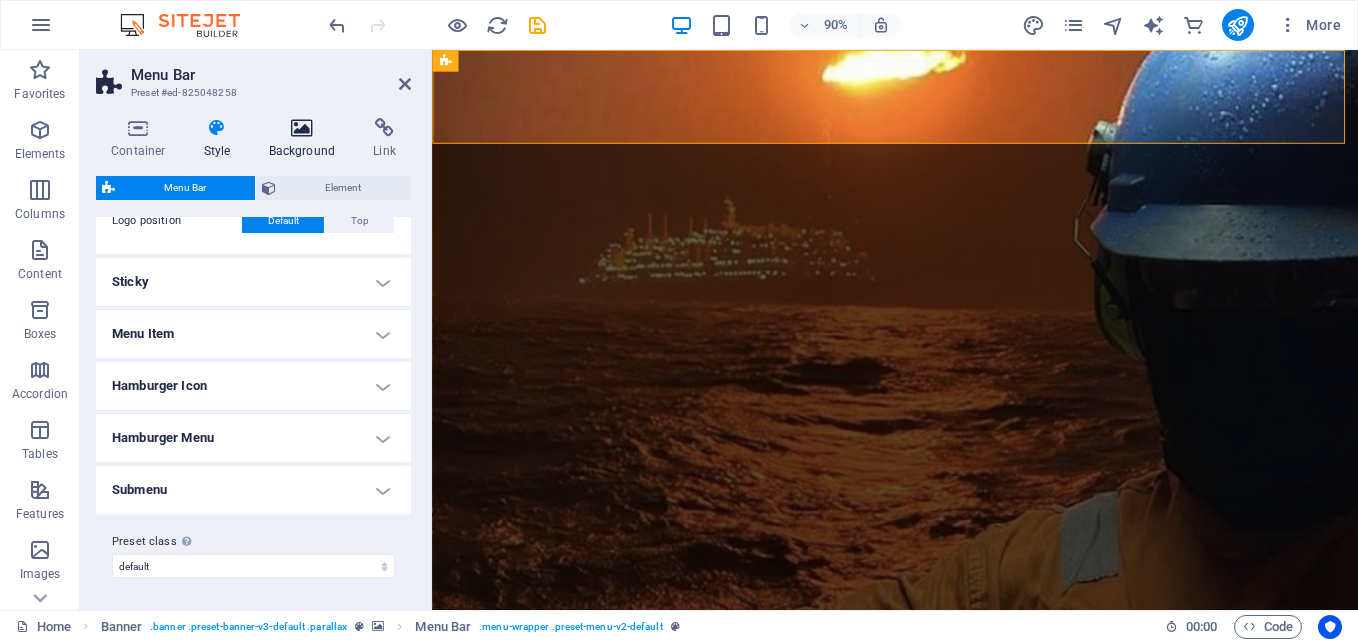 click at bounding box center [302, 128] 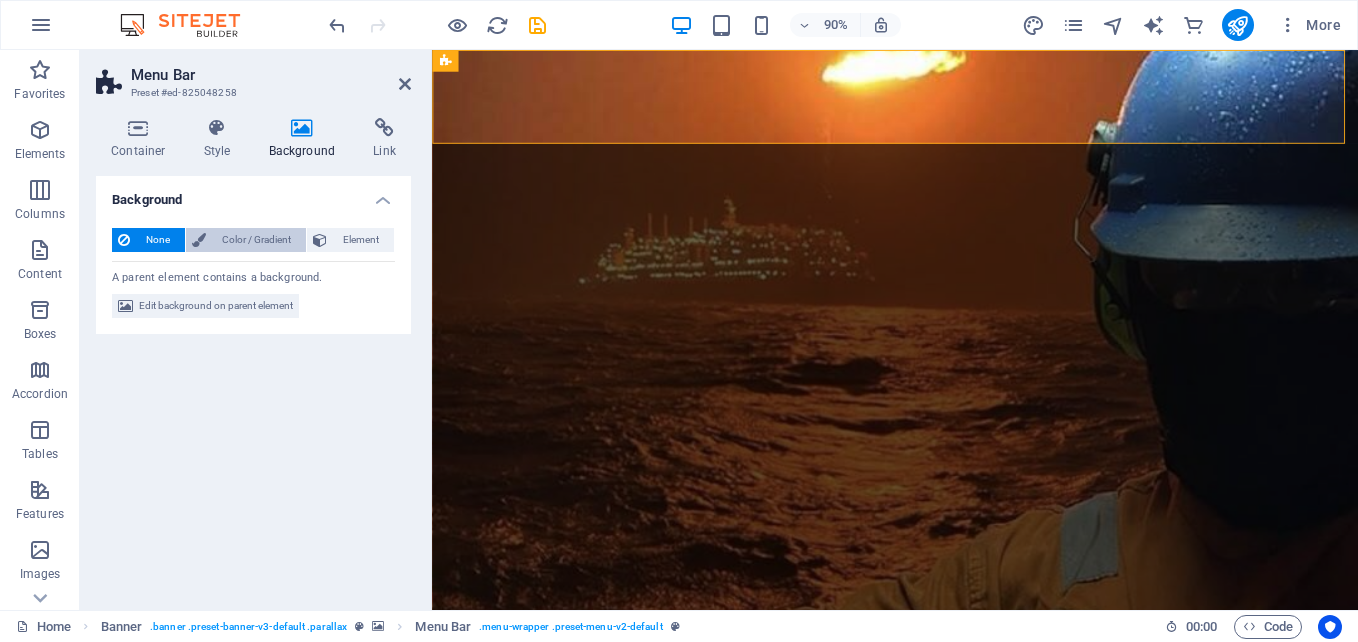 click on "Color / Gradient" at bounding box center (256, 240) 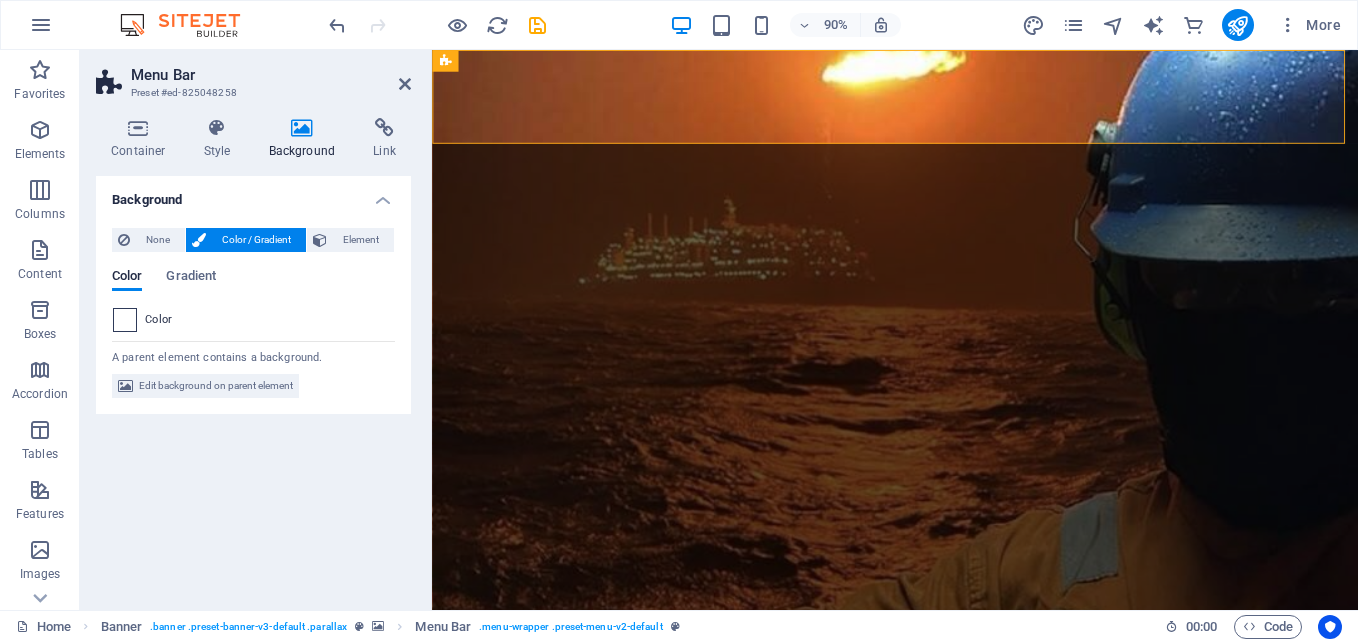 click at bounding box center (125, 320) 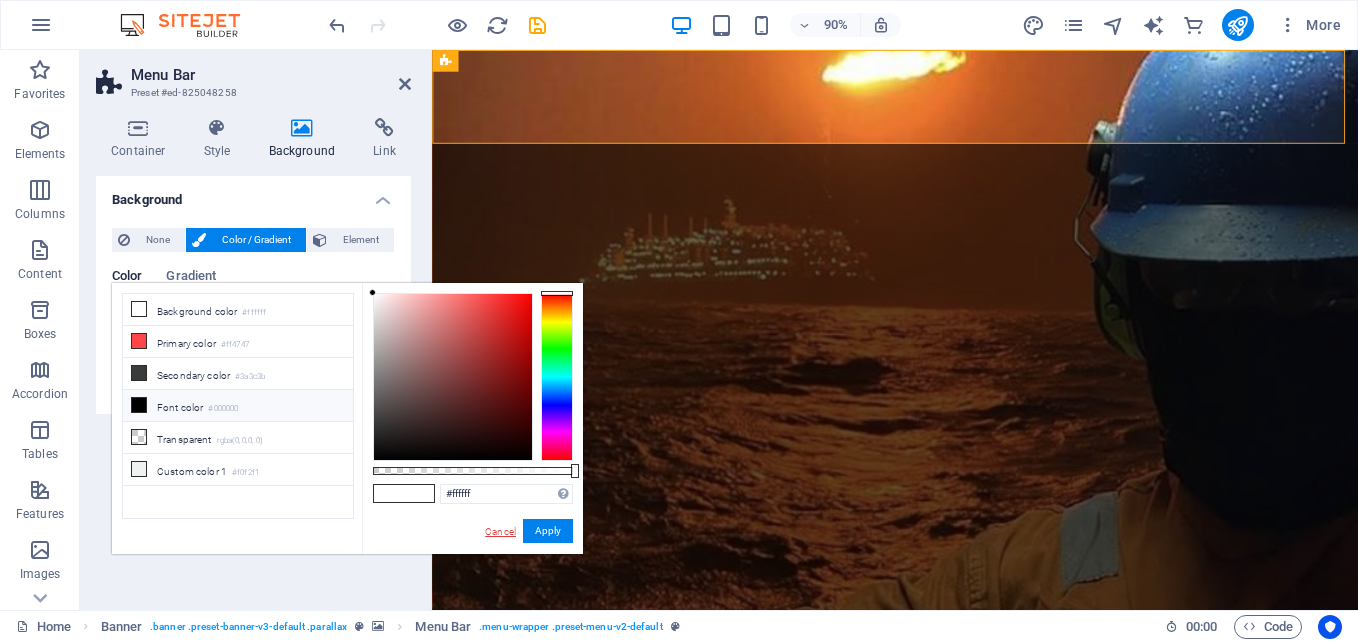 click on "Cancel" at bounding box center (500, 531) 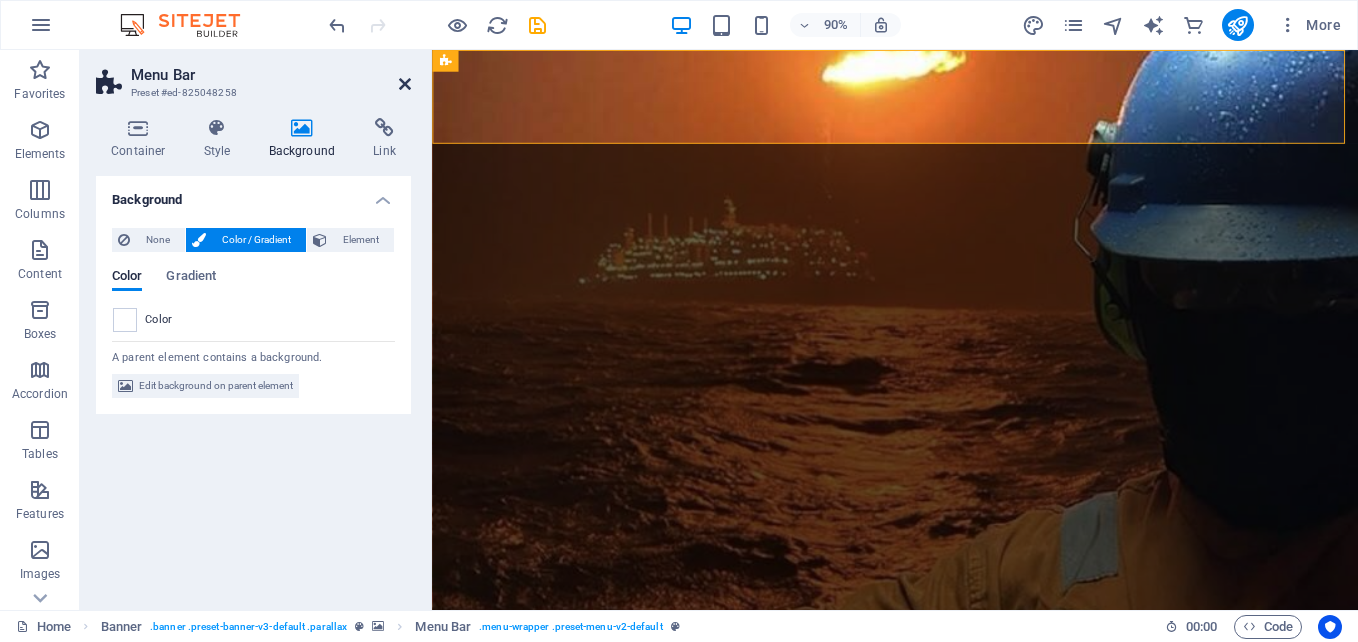 click at bounding box center (405, 84) 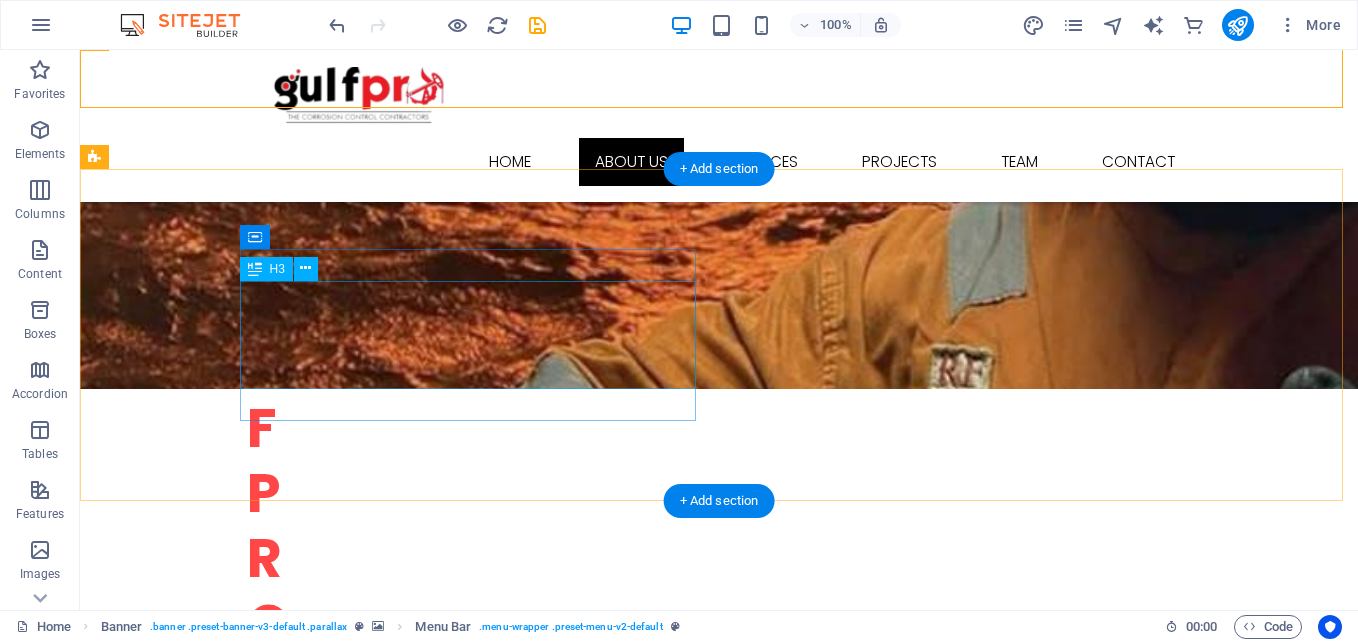 scroll, scrollTop: 746, scrollLeft: 0, axis: vertical 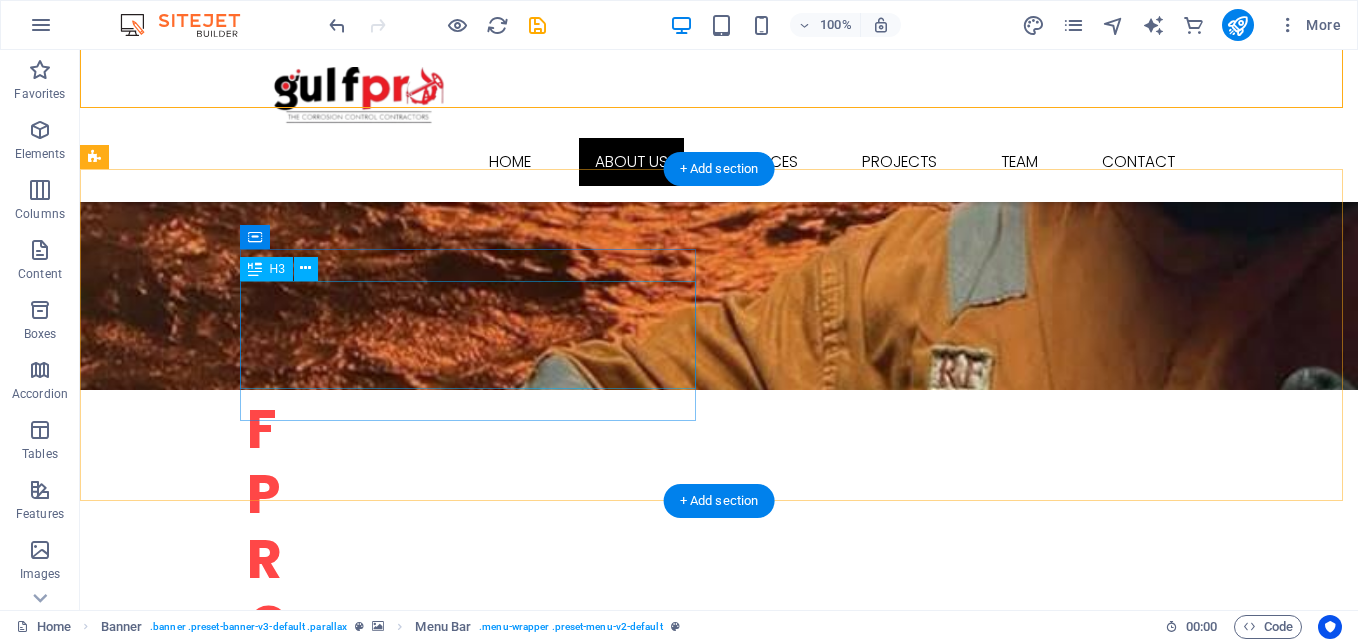 click on "W e are a dynamic team of creative people and Marketing Experts." at bounding box center (324, 1016) 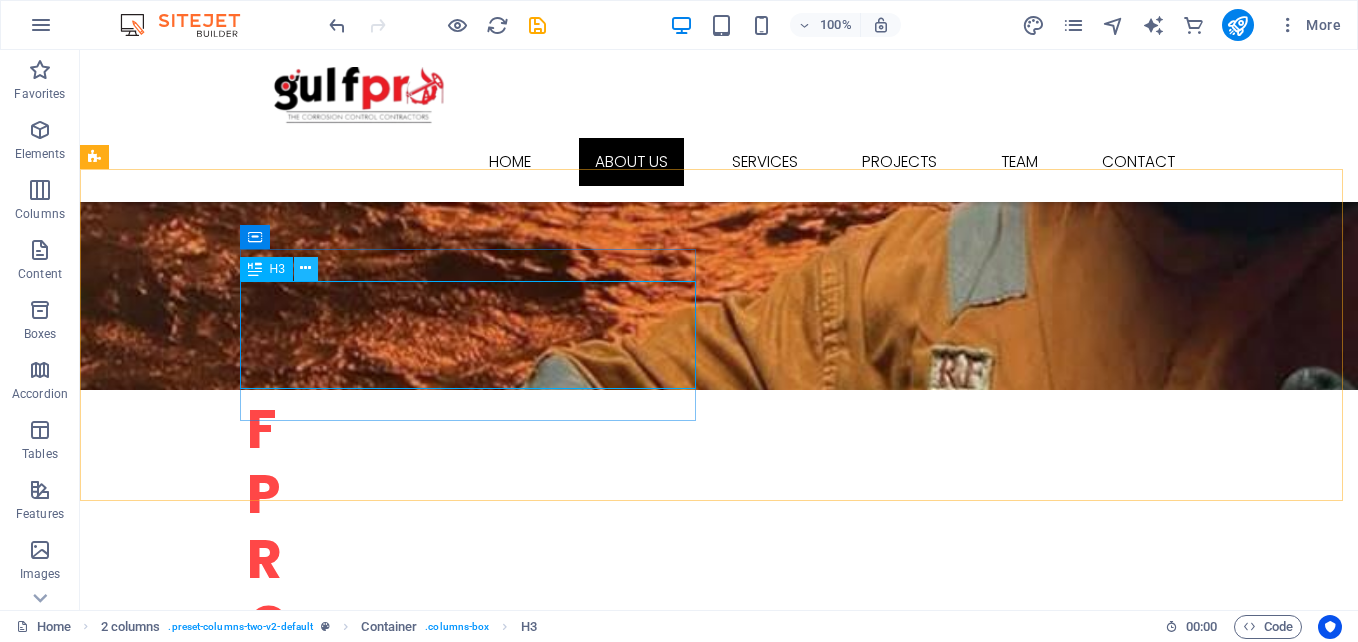 click at bounding box center [305, 268] 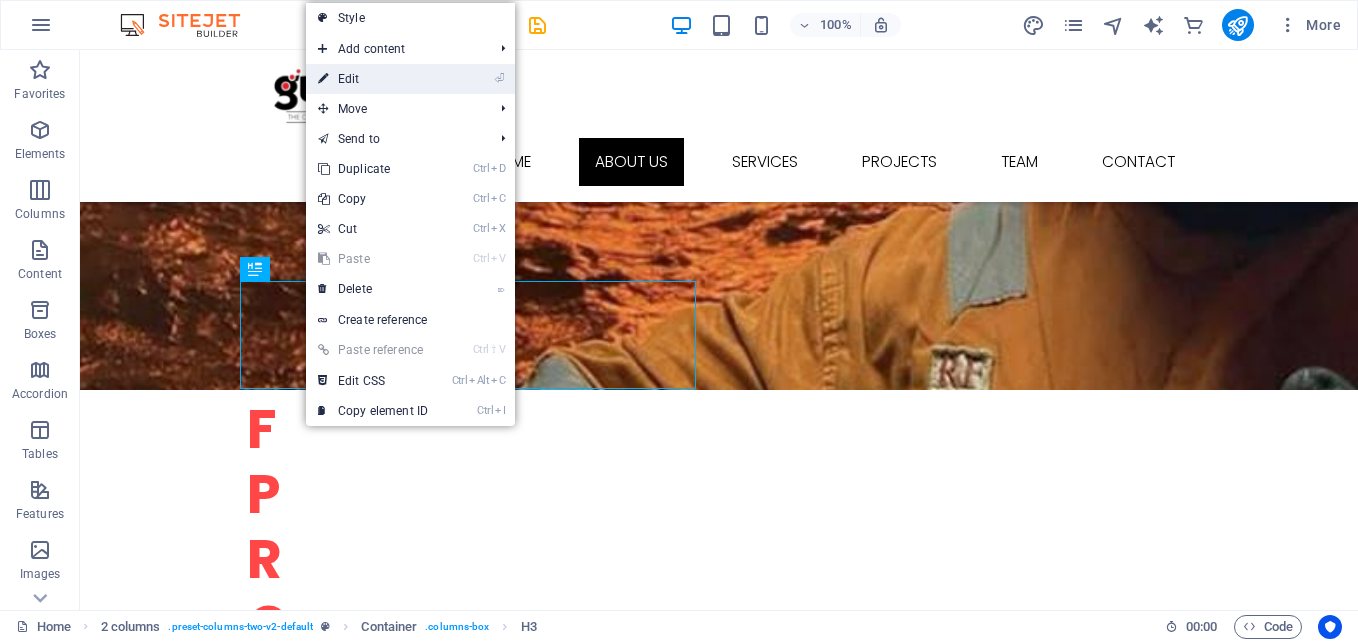 click on "⏎  Edit" at bounding box center [373, 79] 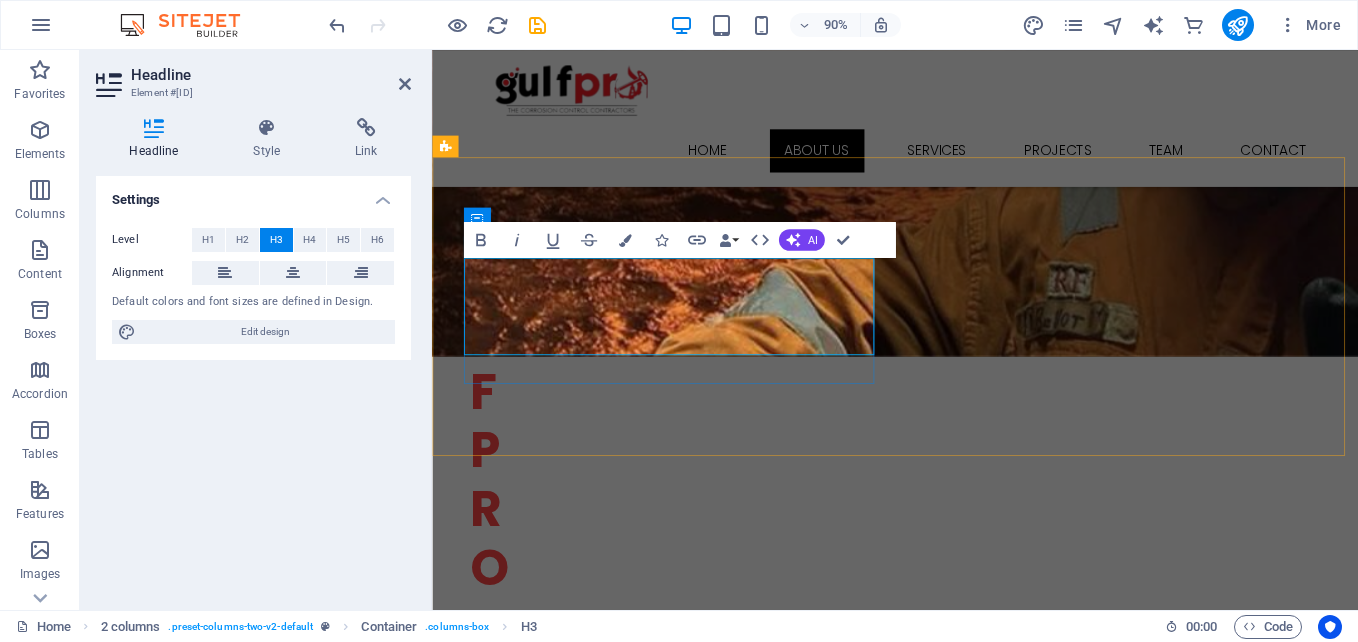 click on "W e are a dynamic team of creative people and Marketing Experts." at bounding box center [676, 1016] 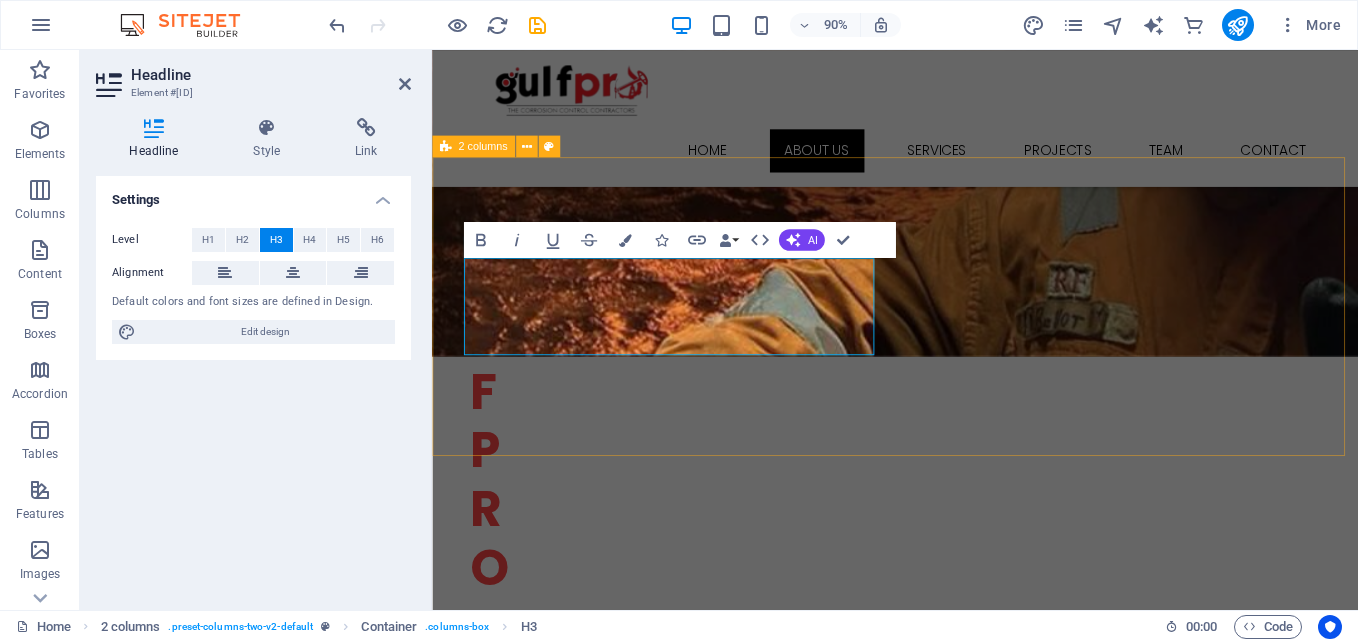 drag, startPoint x: 724, startPoint y: 378, endPoint x: 437, endPoint y: 302, distance: 296.89224 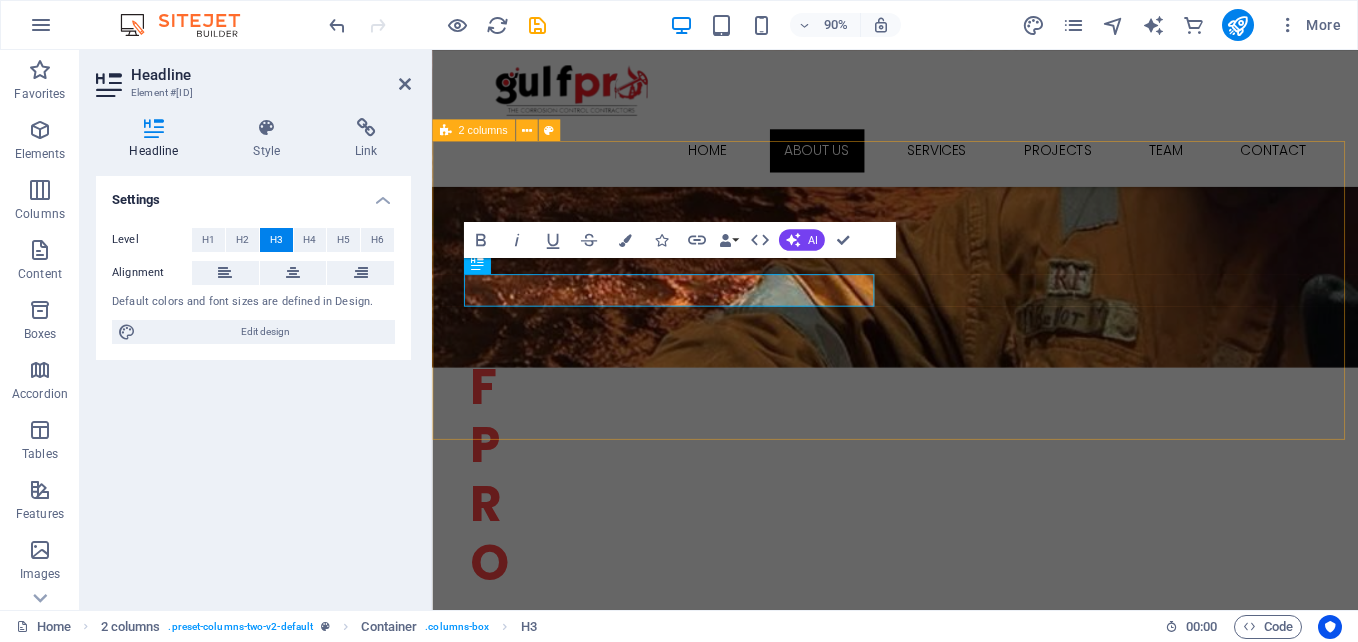 scroll, scrollTop: 764, scrollLeft: 0, axis: vertical 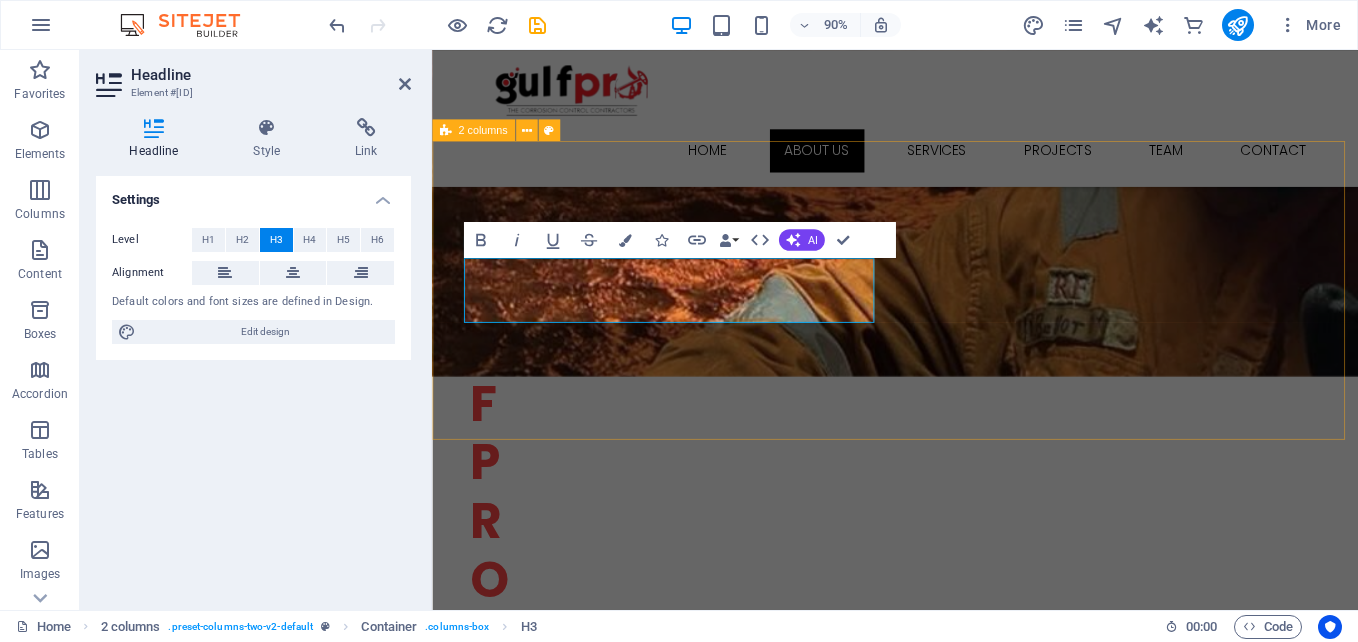 drag, startPoint x: 601, startPoint y: 334, endPoint x: 464, endPoint y: 292, distance: 143.29341 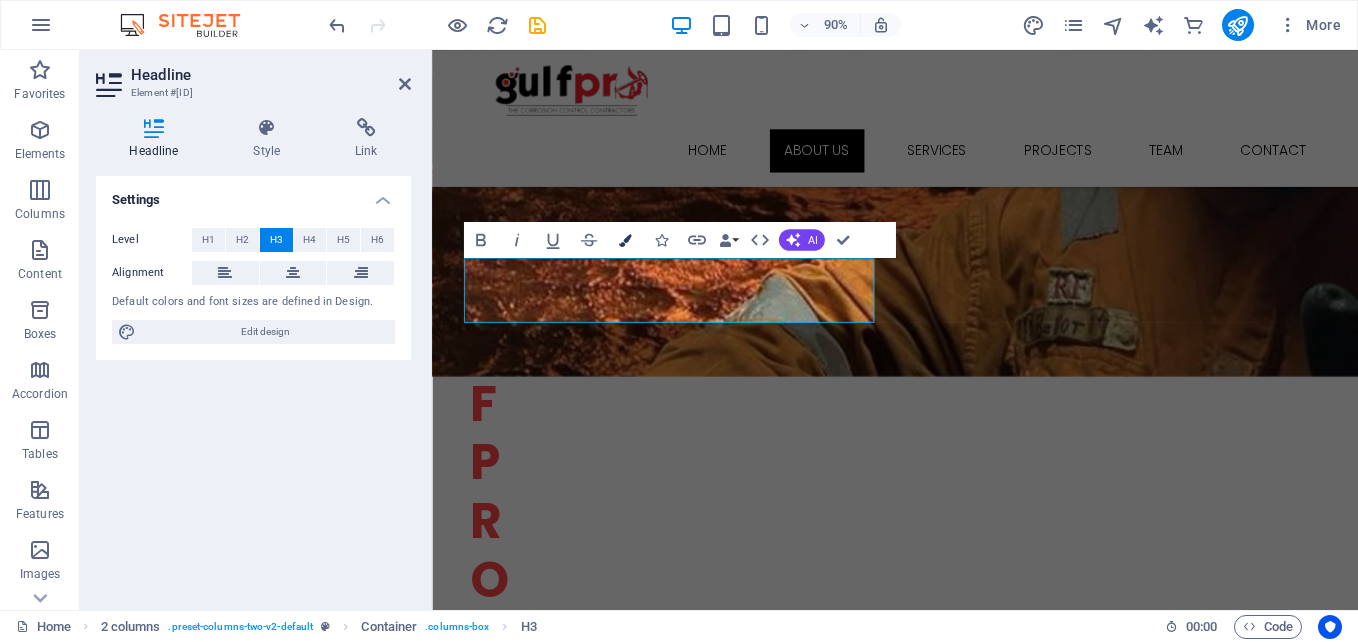 click at bounding box center (624, 240) 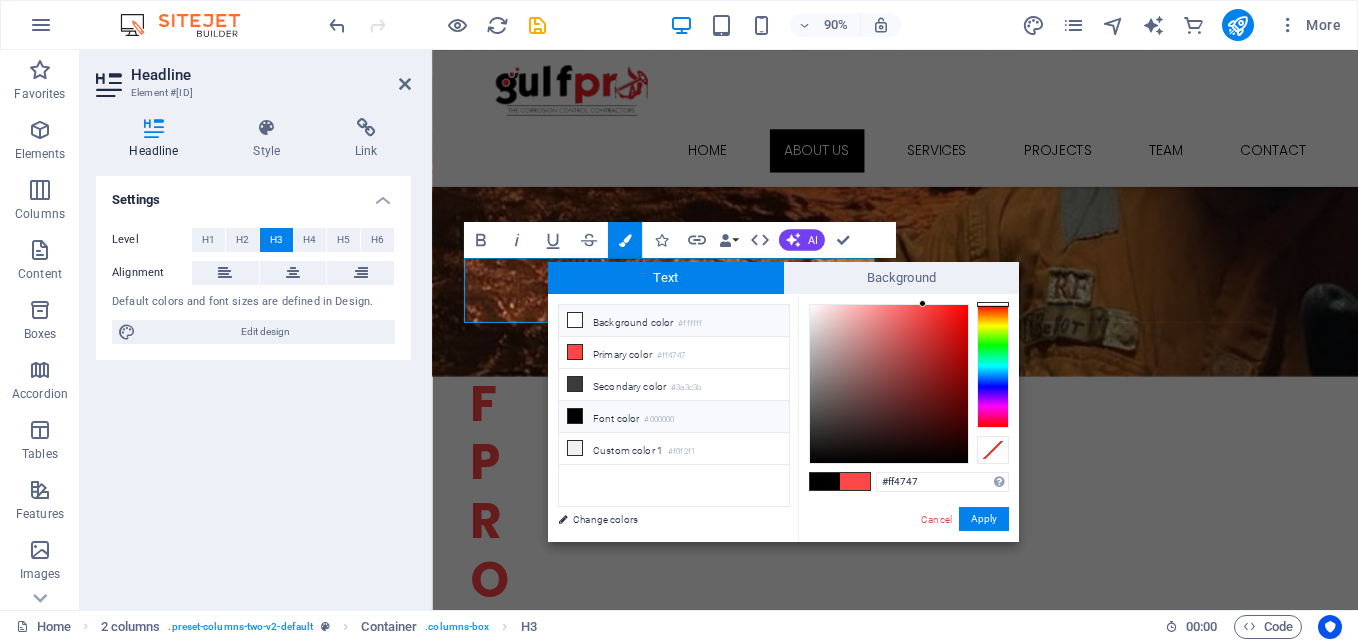 click at bounding box center (575, 320) 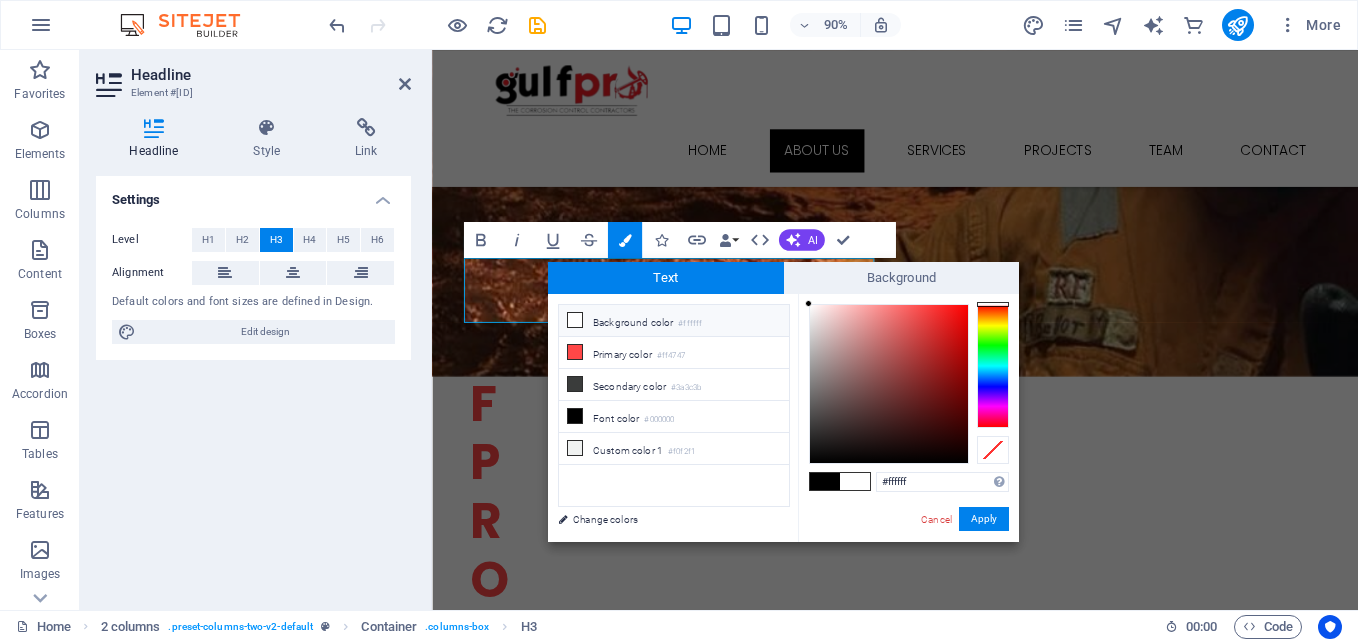 click at bounding box center (575, 320) 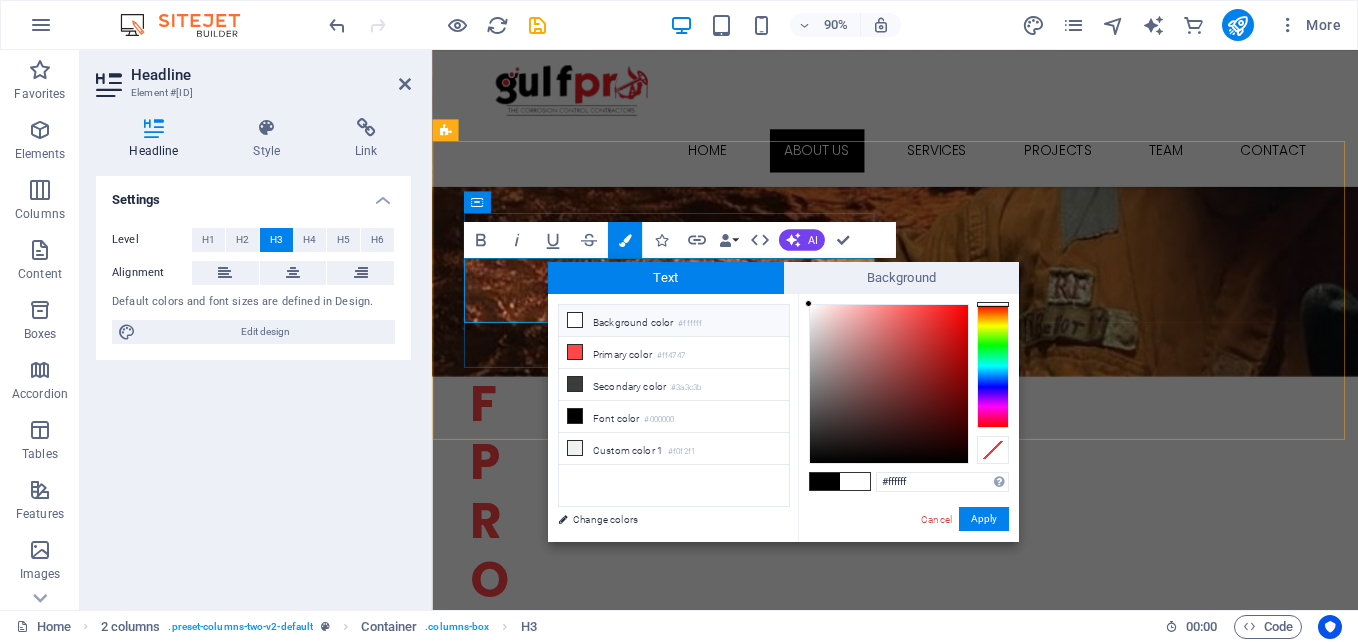 click on "Rapid Response and On-Site Expertise" at bounding box center [630, 1010] 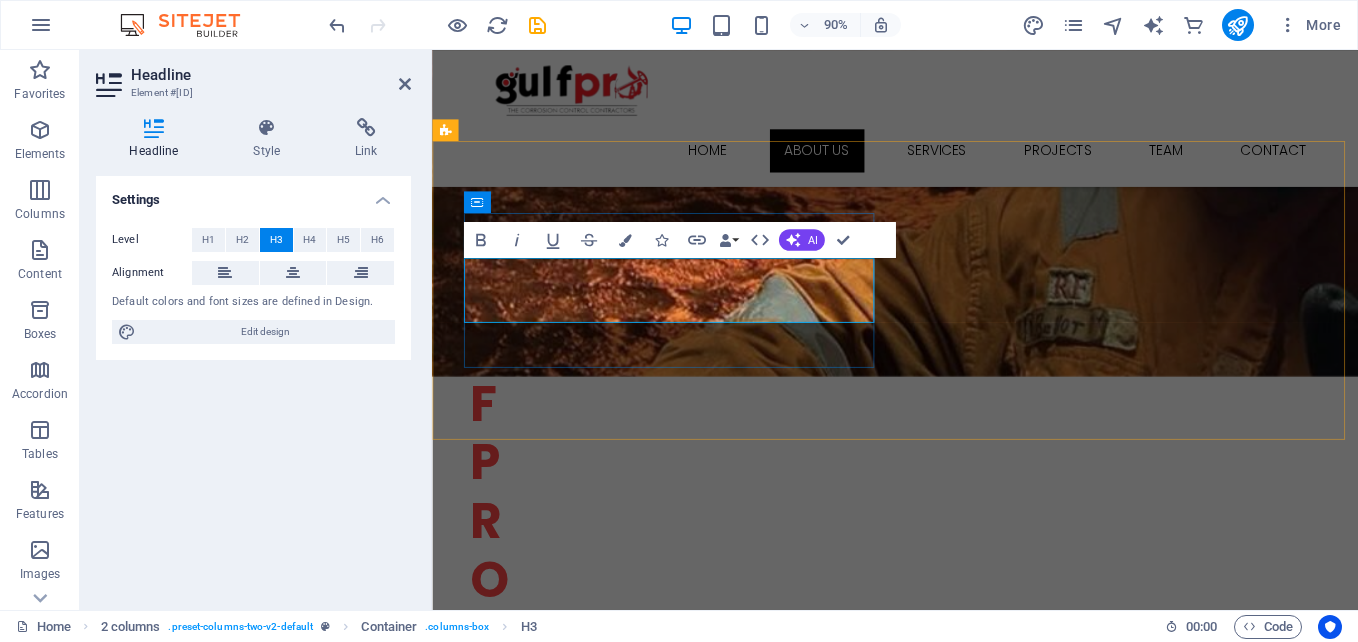 click on "Rapid Response and On-Site Expertise" at bounding box center [676, 1011] 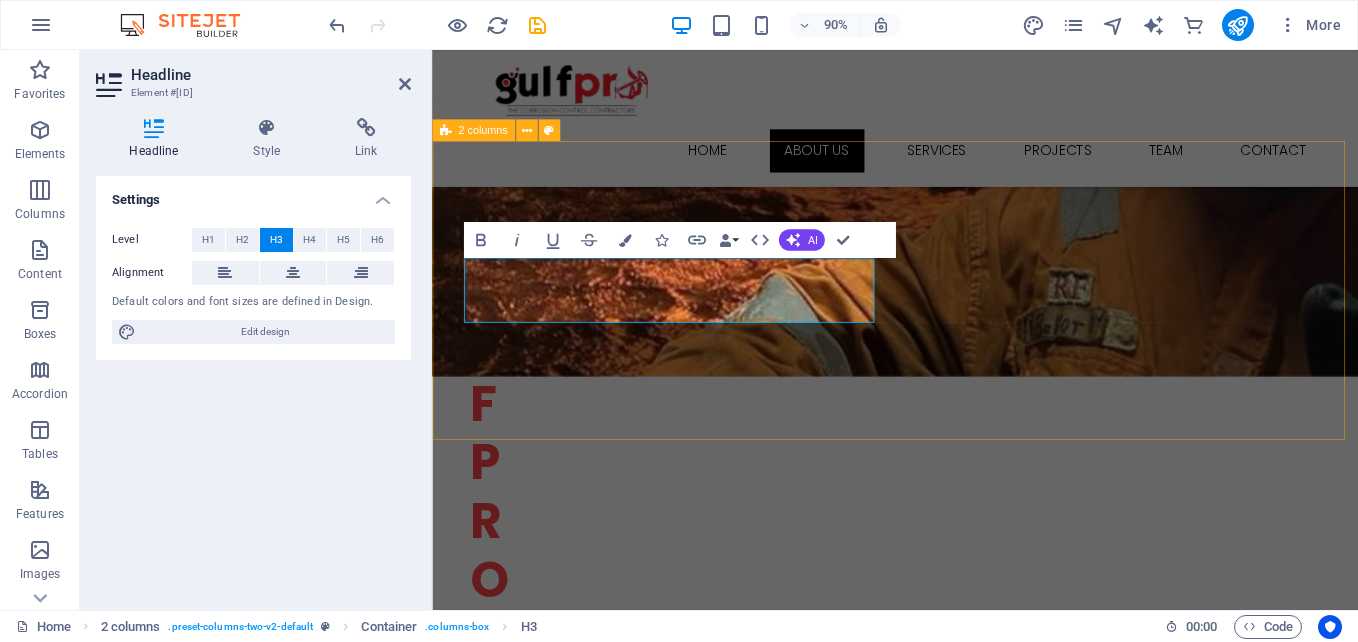 drag, startPoint x: 627, startPoint y: 321, endPoint x: 457, endPoint y: 255, distance: 182.36227 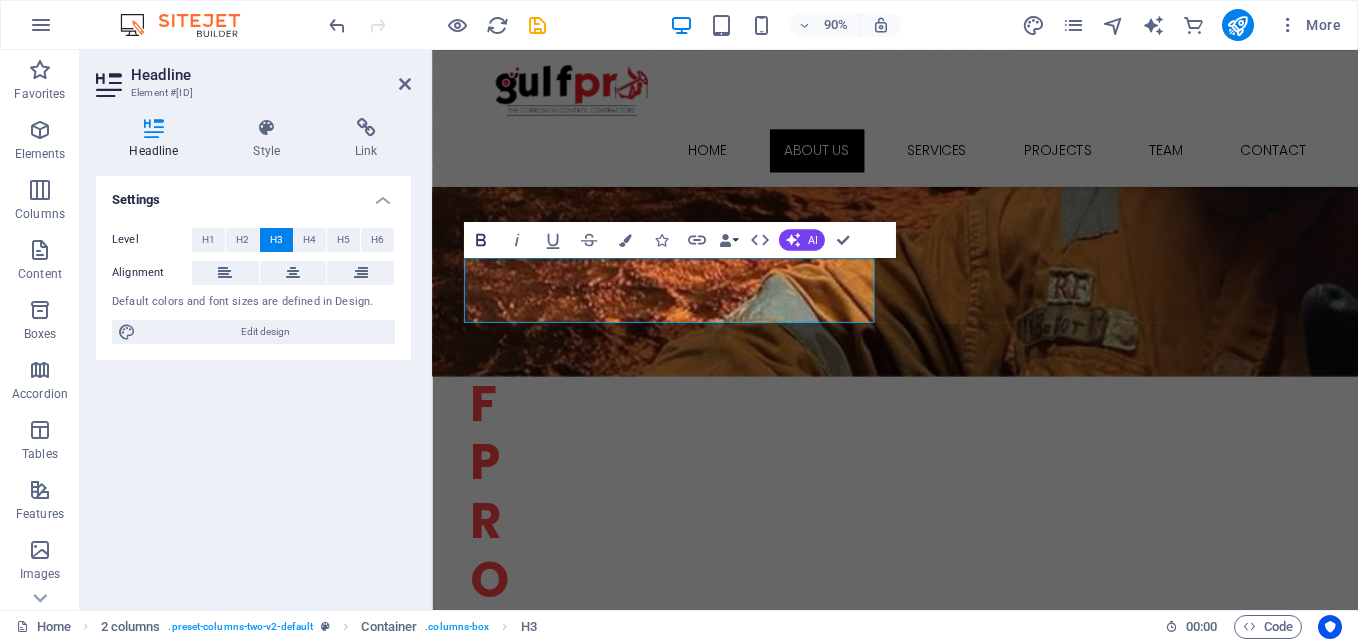 click 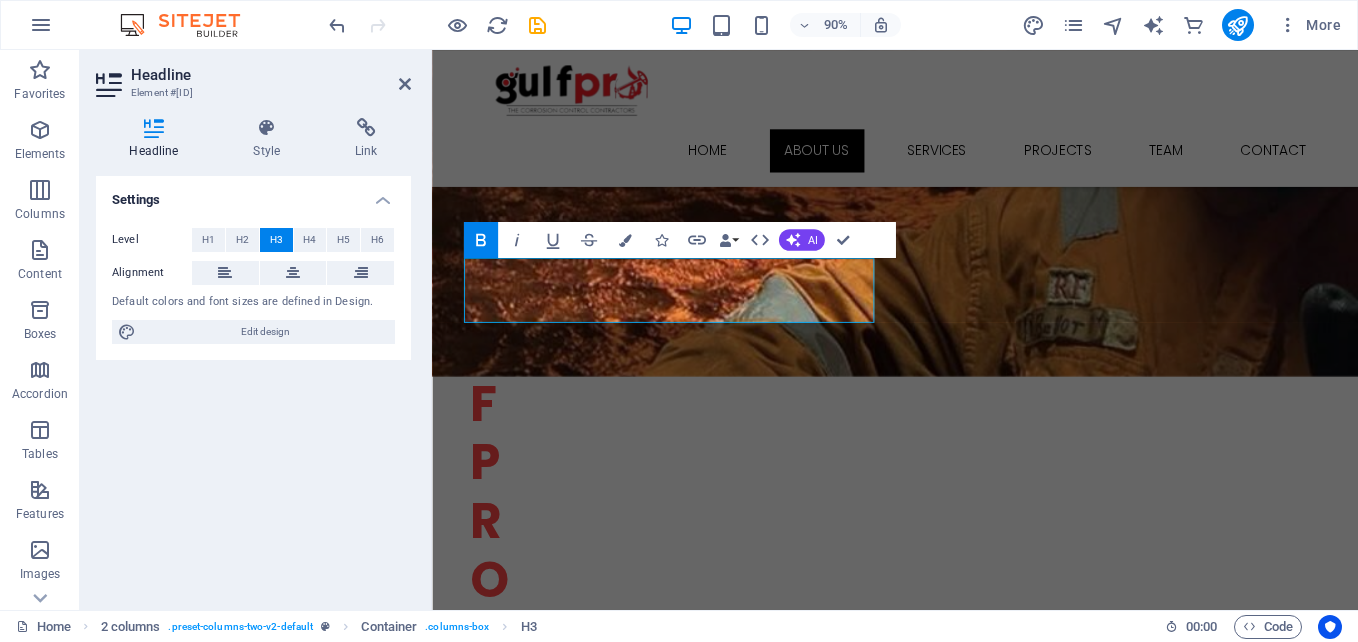 click 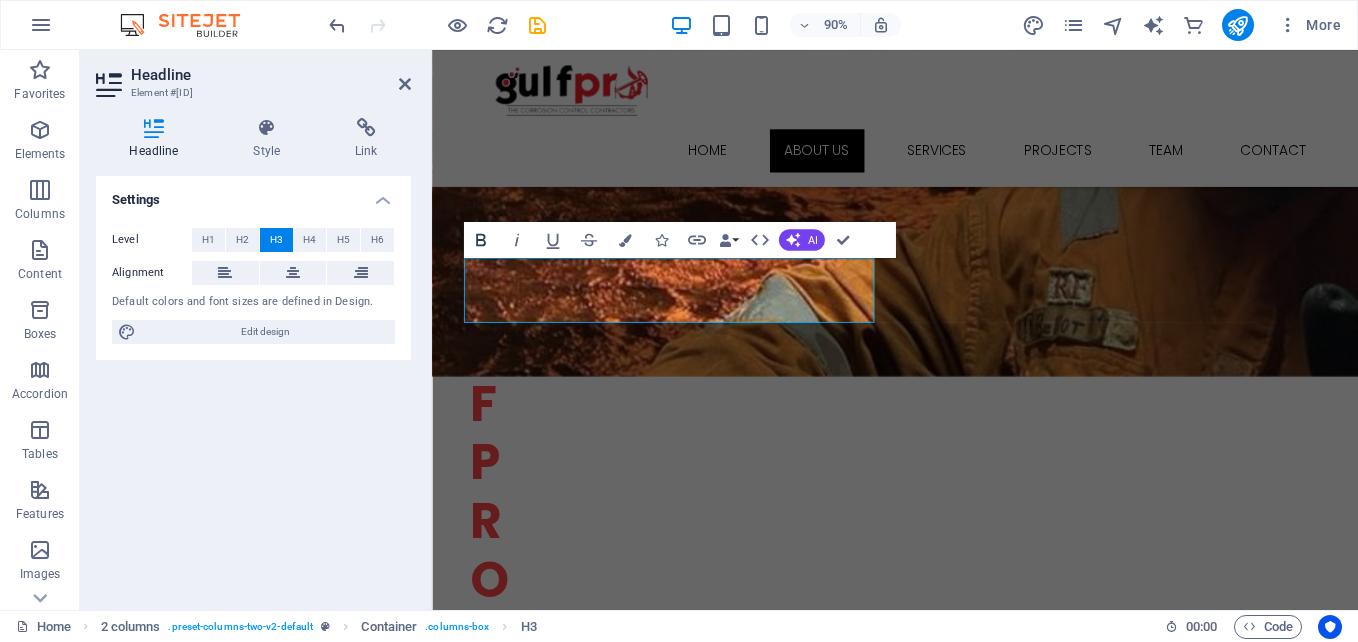 click 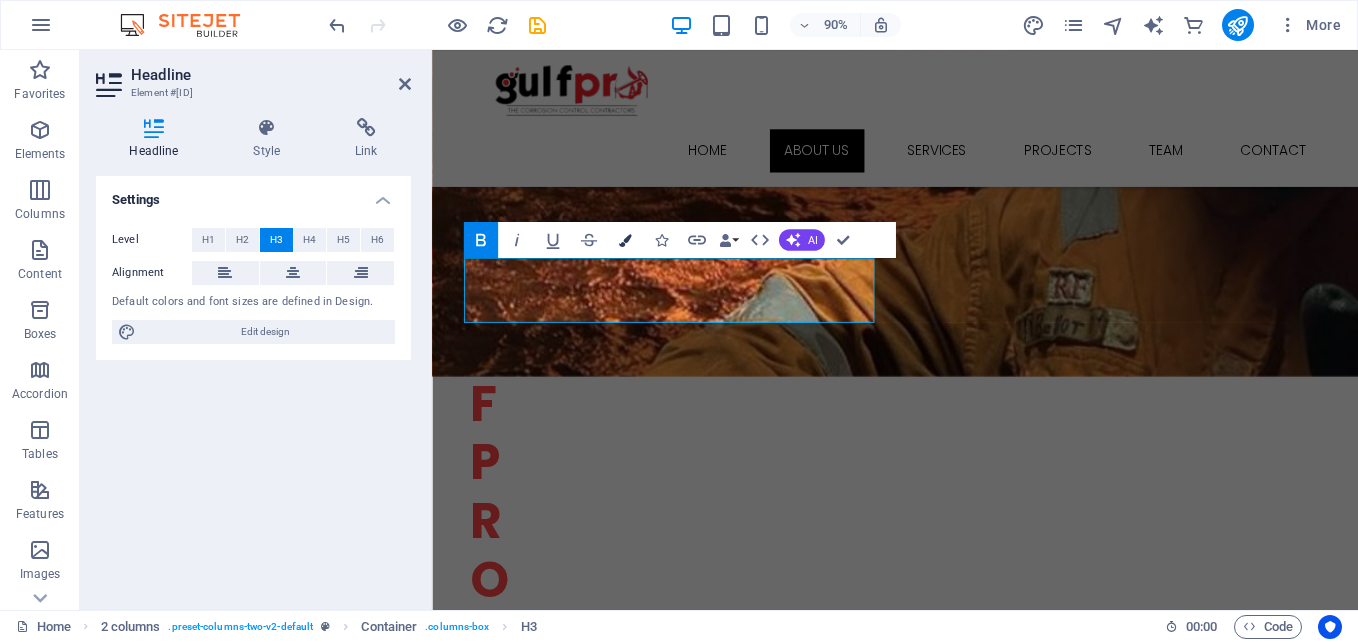 click at bounding box center (624, 240) 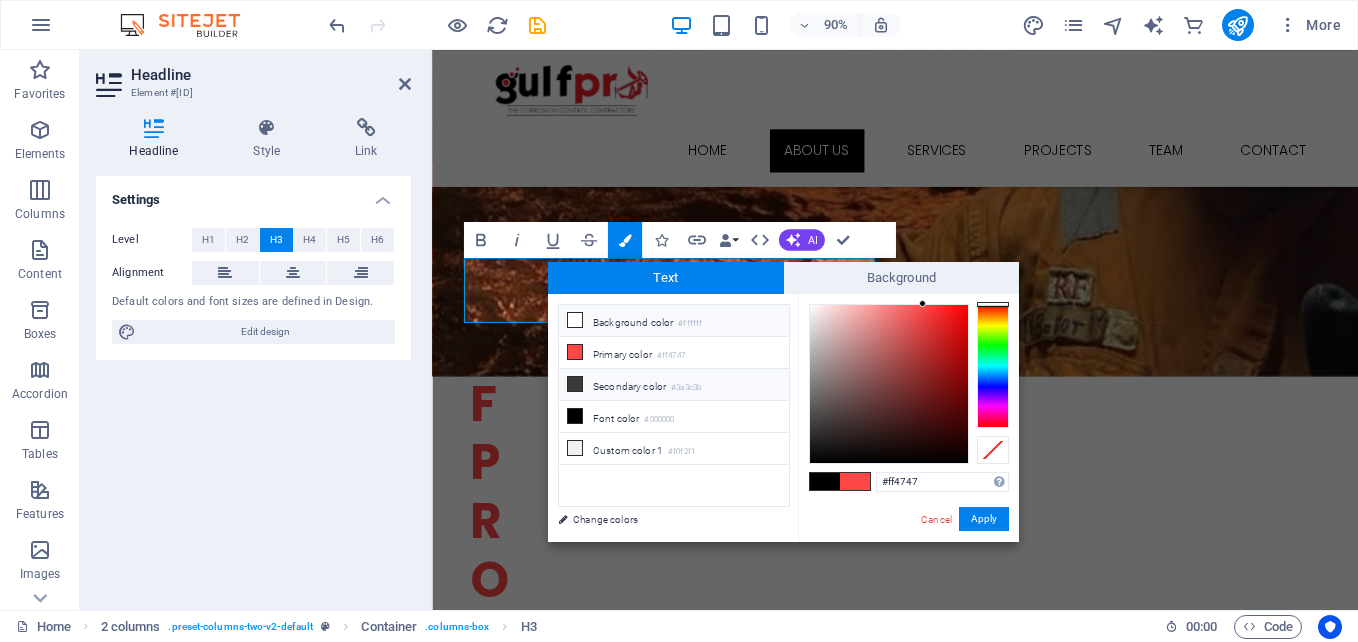 click at bounding box center (575, 384) 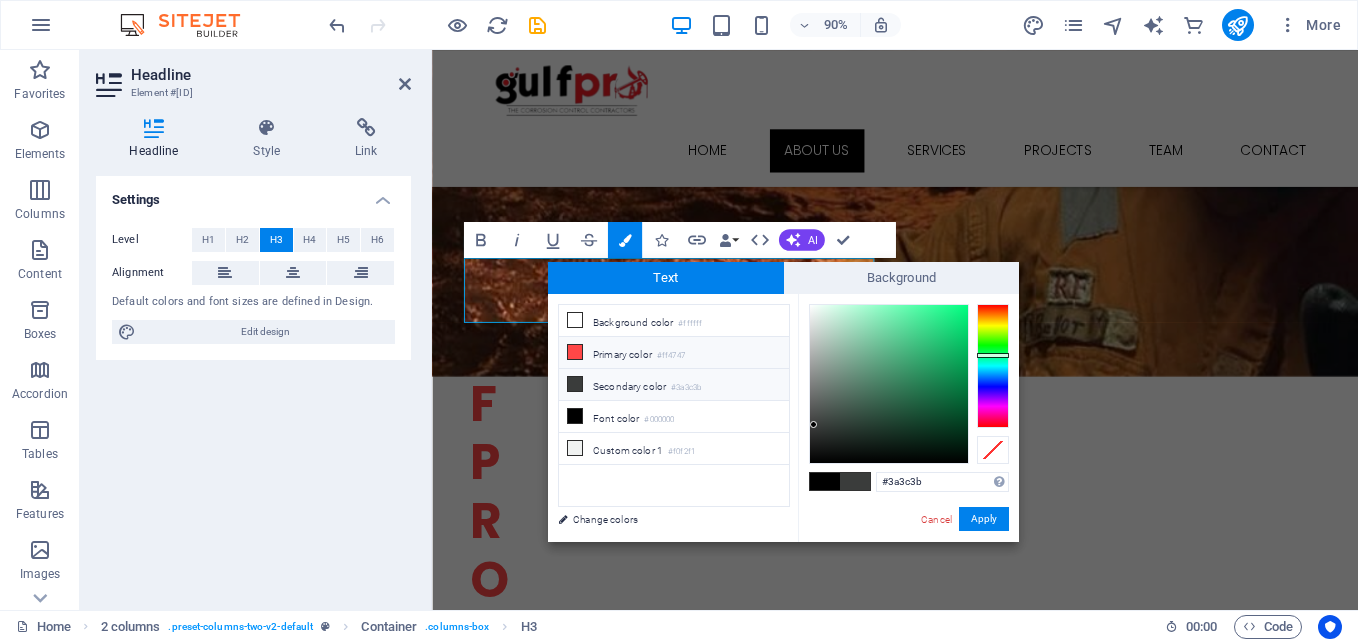 click at bounding box center (575, 352) 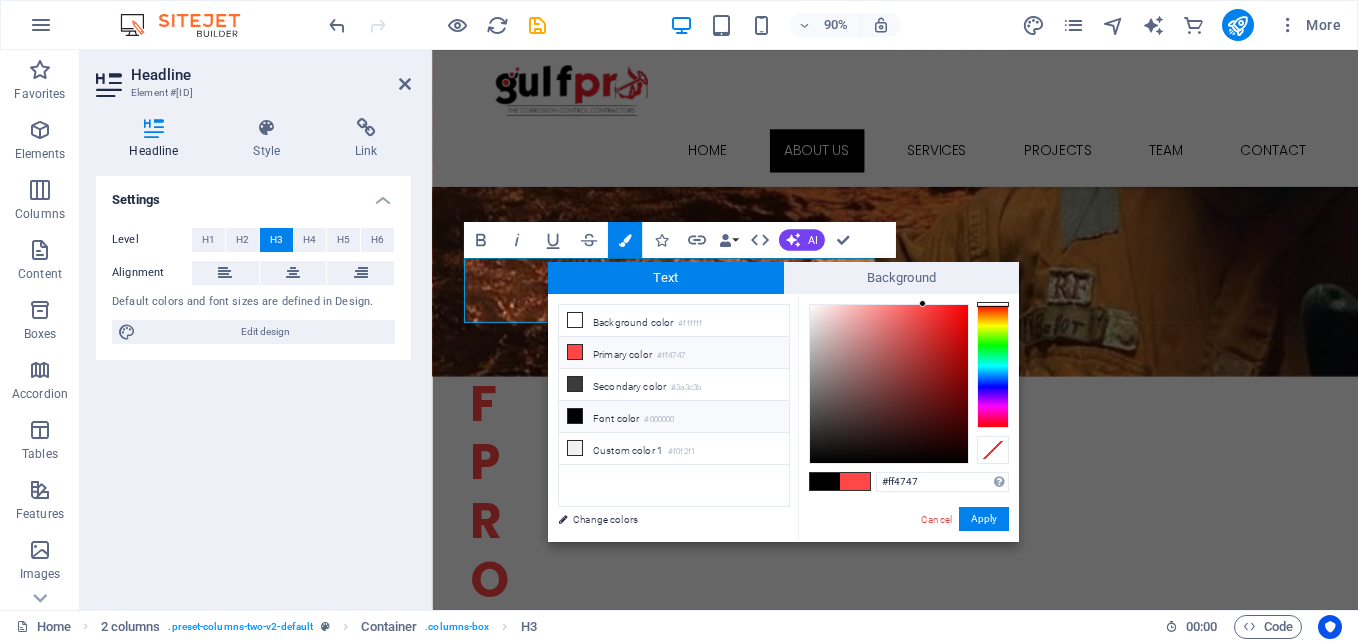 click at bounding box center [575, 416] 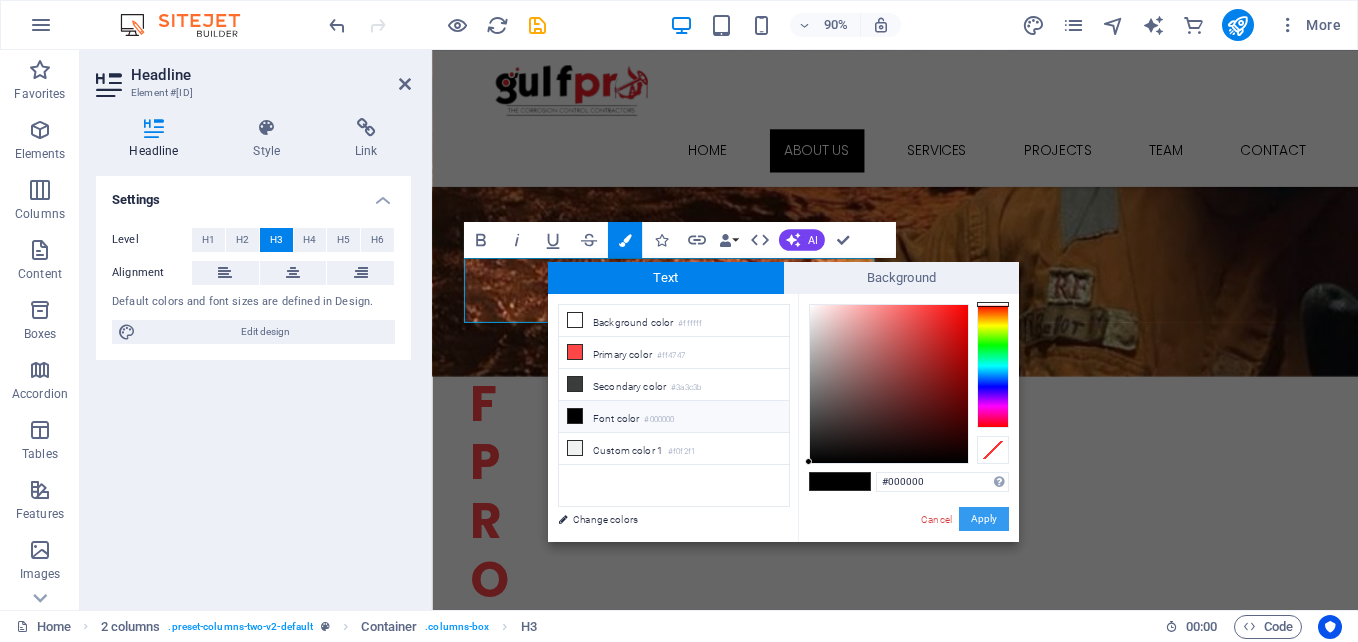 click on "Apply" at bounding box center (984, 519) 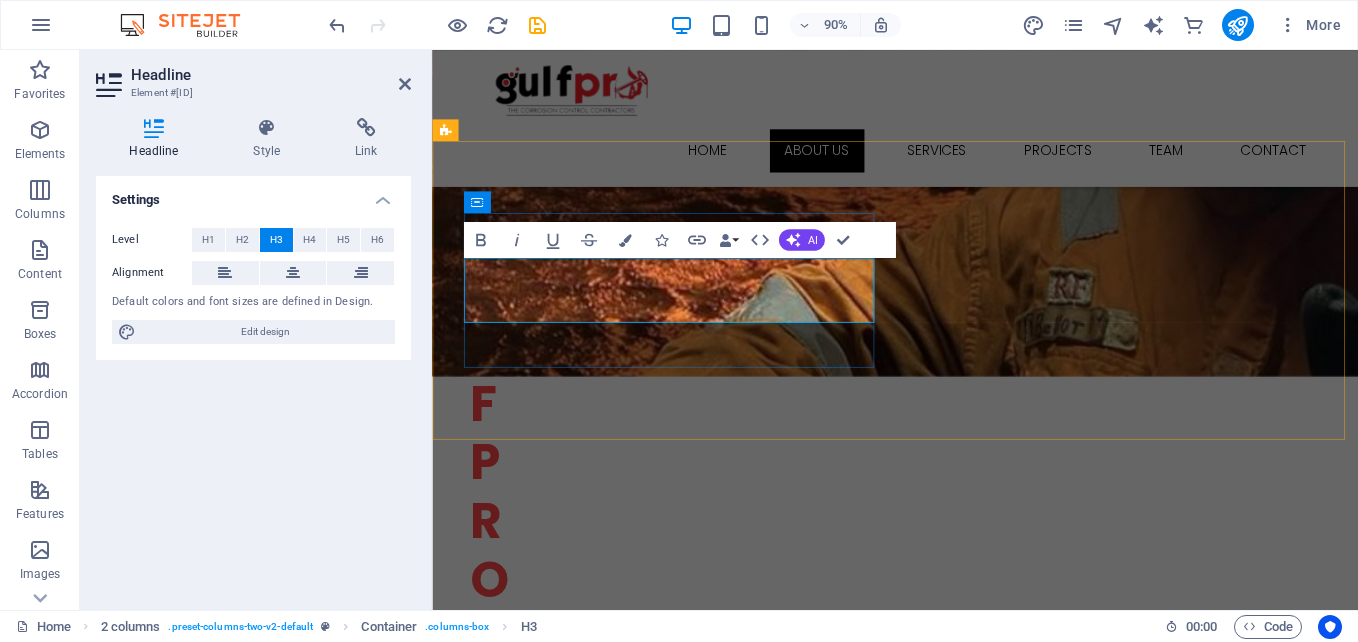 click on "Rapid Response and On-Site Expertise" at bounding box center [676, 1011] 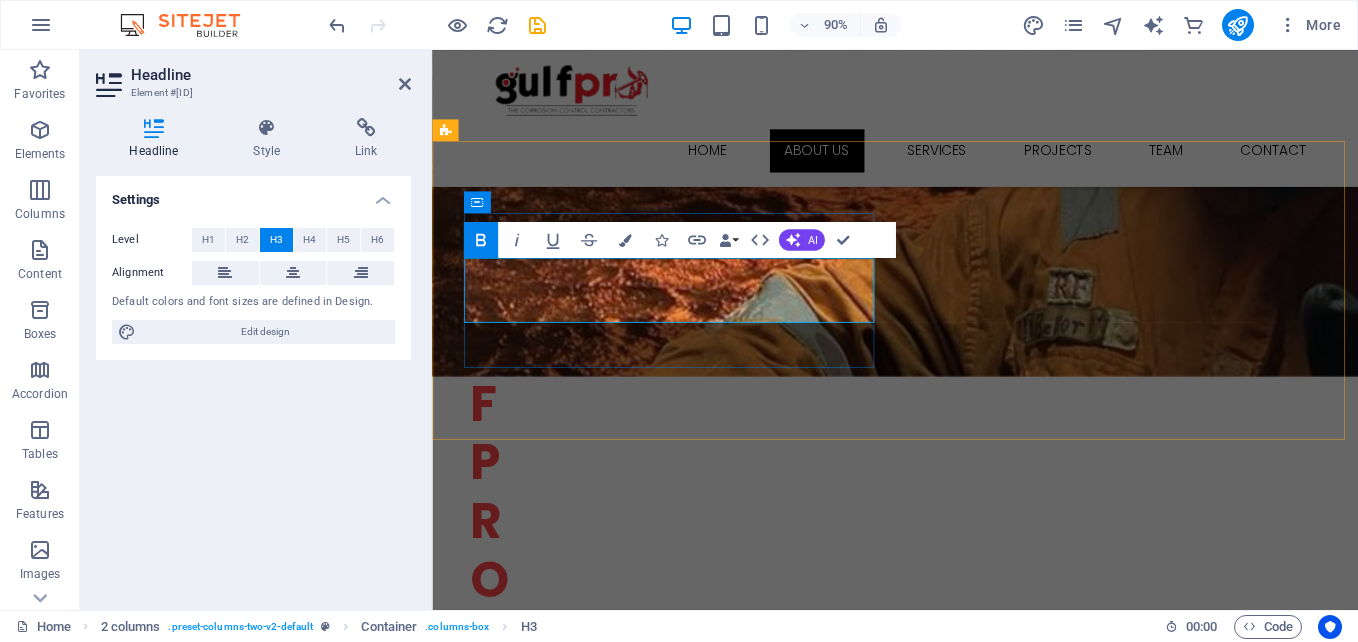 click on "Rapid Response and On-Site Expertise" at bounding box center [676, 1011] 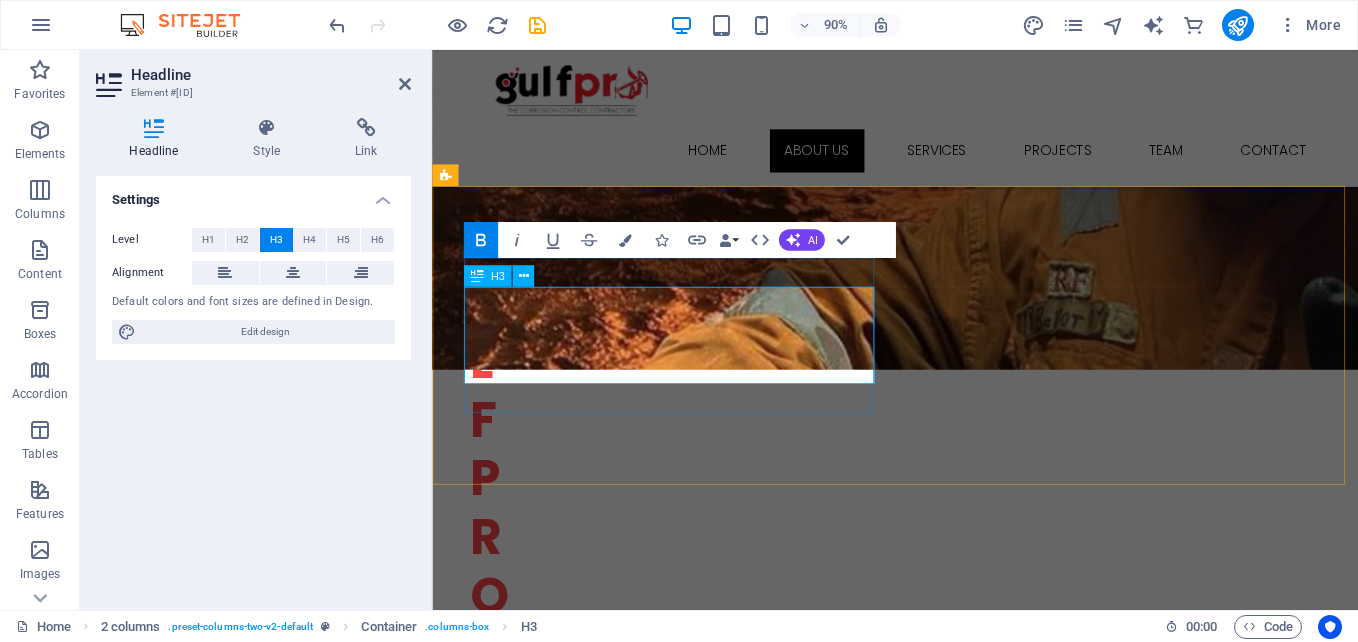 scroll, scrollTop: 714, scrollLeft: 0, axis: vertical 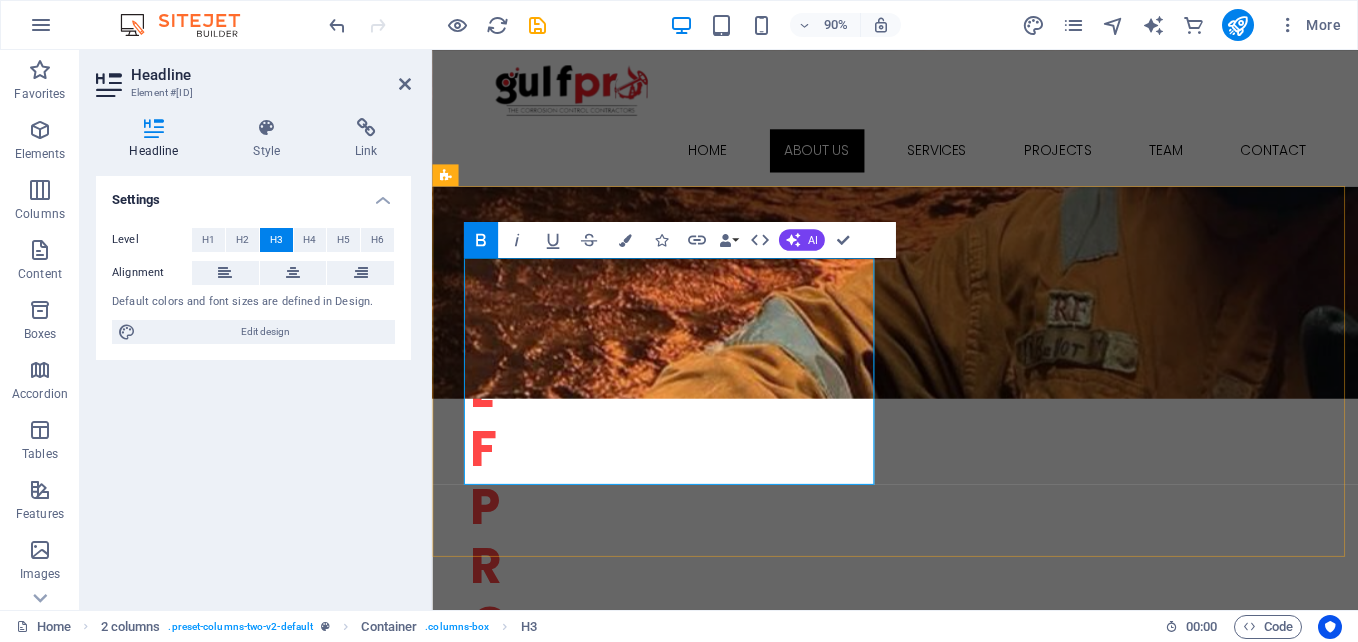 drag, startPoint x: 801, startPoint y: 505, endPoint x: 468, endPoint y: 411, distance: 346.013 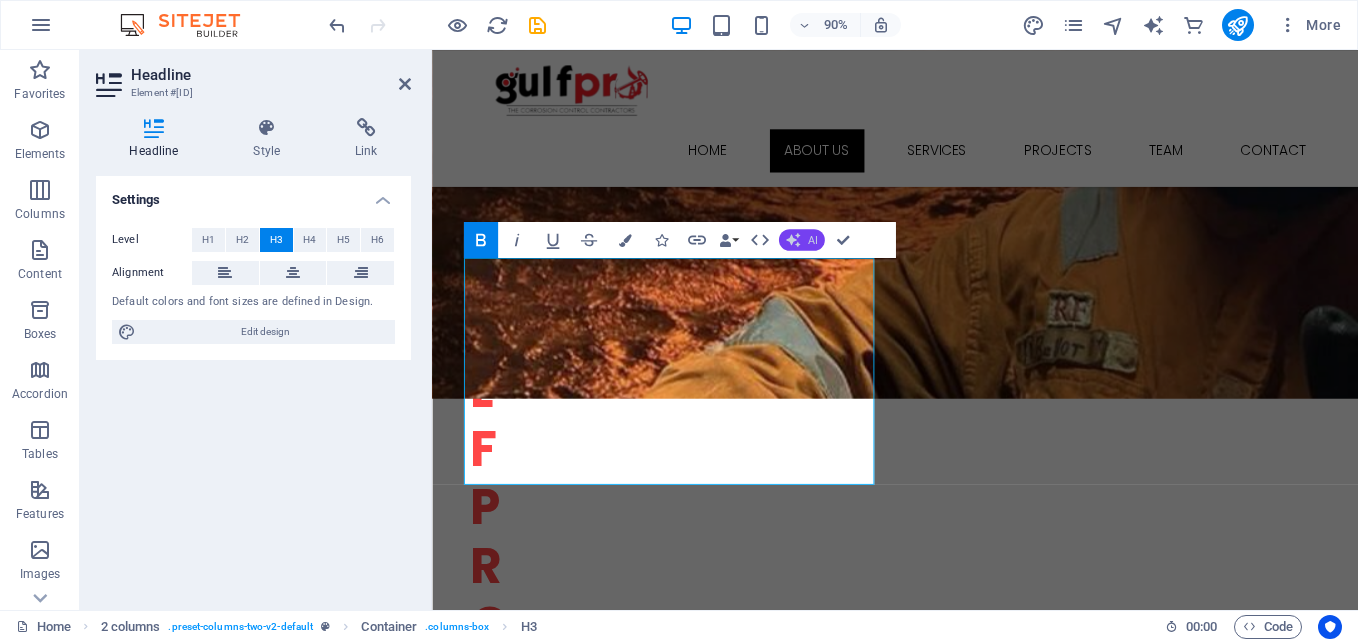click 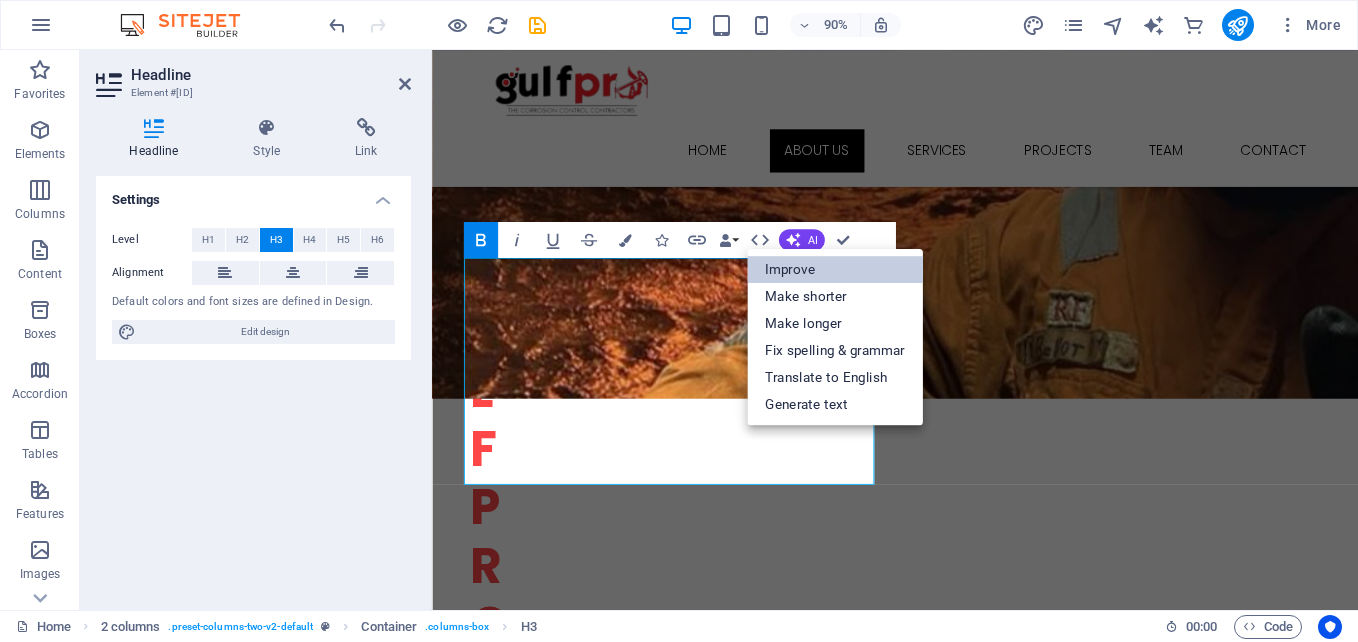 click on "Improve" at bounding box center (835, 269) 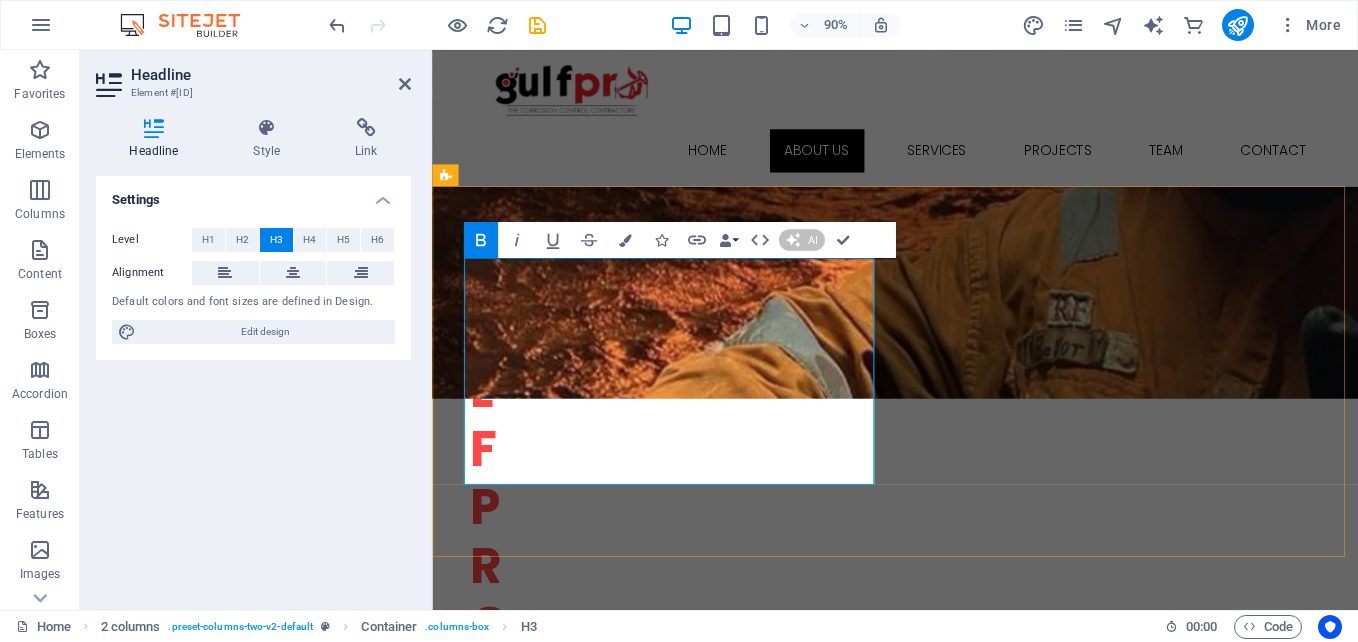 click on "Rapid Response and On-Site Expertise ‌ With a proactive approach to compliance and a commitment to excellence, we help your business stay ahead of the curve." at bounding box center [676, 1151] 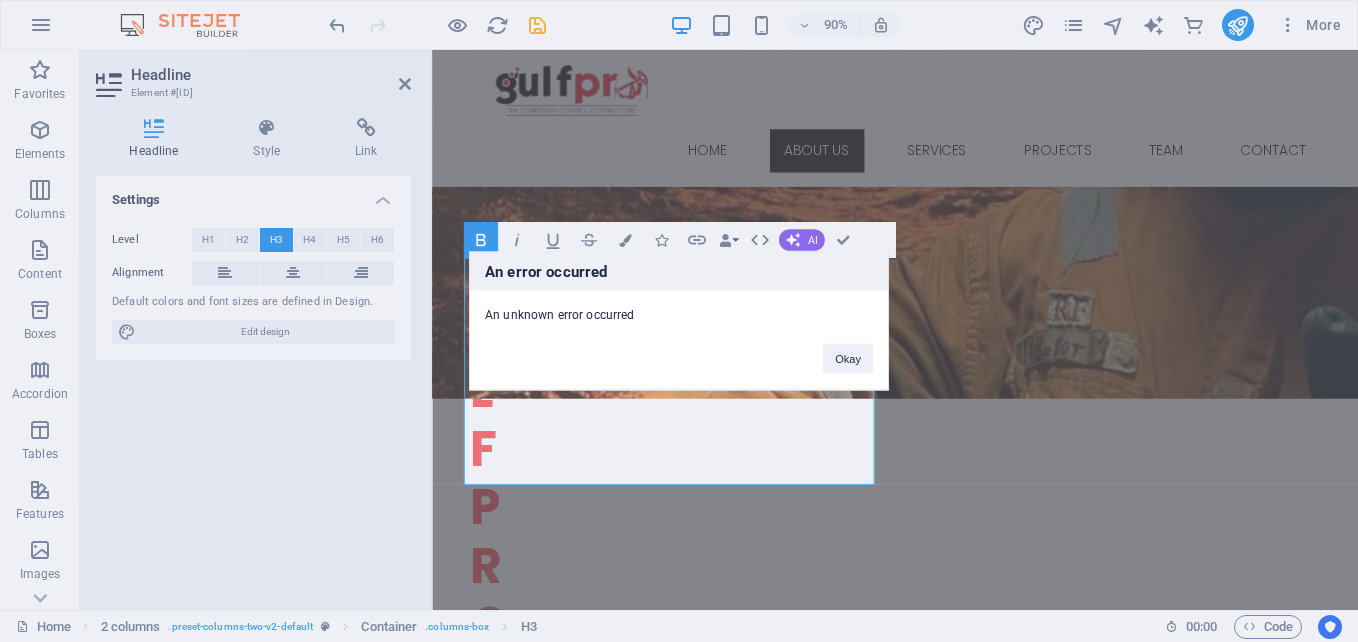 click on "An error occurred An unknown error occurred Okay" at bounding box center (679, 321) 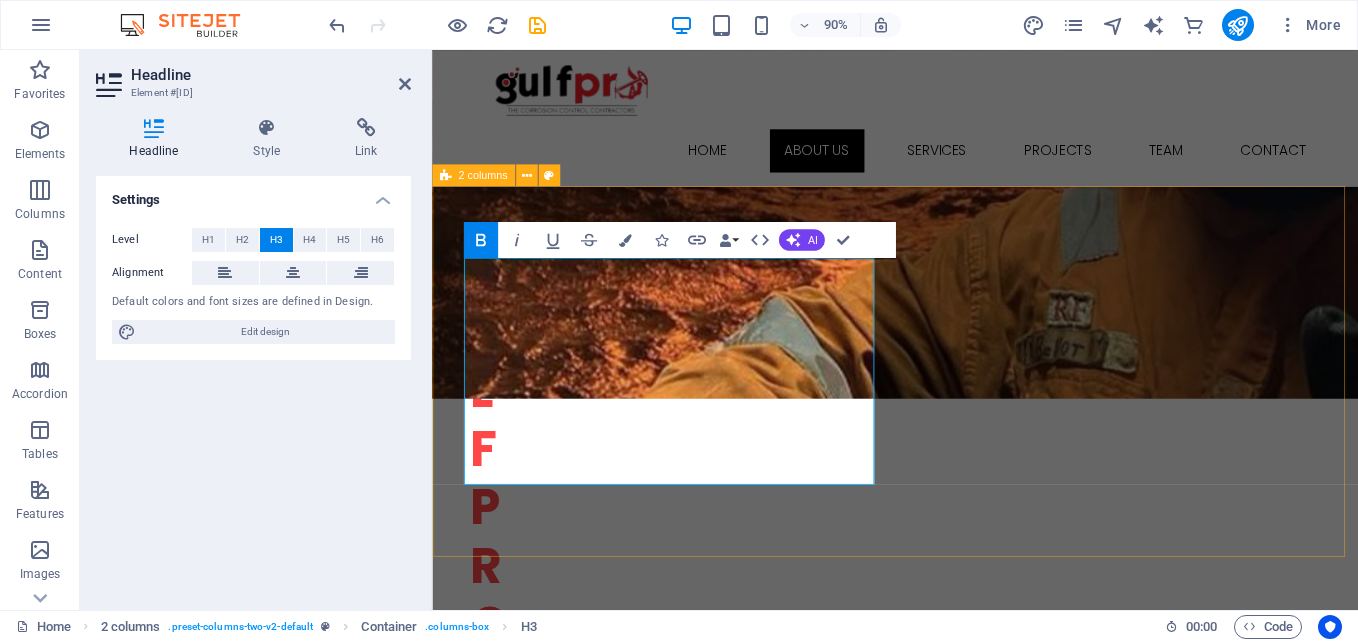click on "Rapid Response and On-Site Expertise ‌ With a proactive approach to compliance and a commitment to excellence, we help your business stay ahead of the curve. Lorem ipsum dolor sit amet, consetetur sadipscing elitr, sed diam nonumy eirmod tempor invidunt ut labore et dolore magna aliquyam erat, sed diam voluptua.  At vero eos et accusam et justo duo dolores. Et otea rebum stet clita kasd gubergren, no sea takimata sanctus est Lorem ipsum dolor sit amet." at bounding box center (946, 1245) 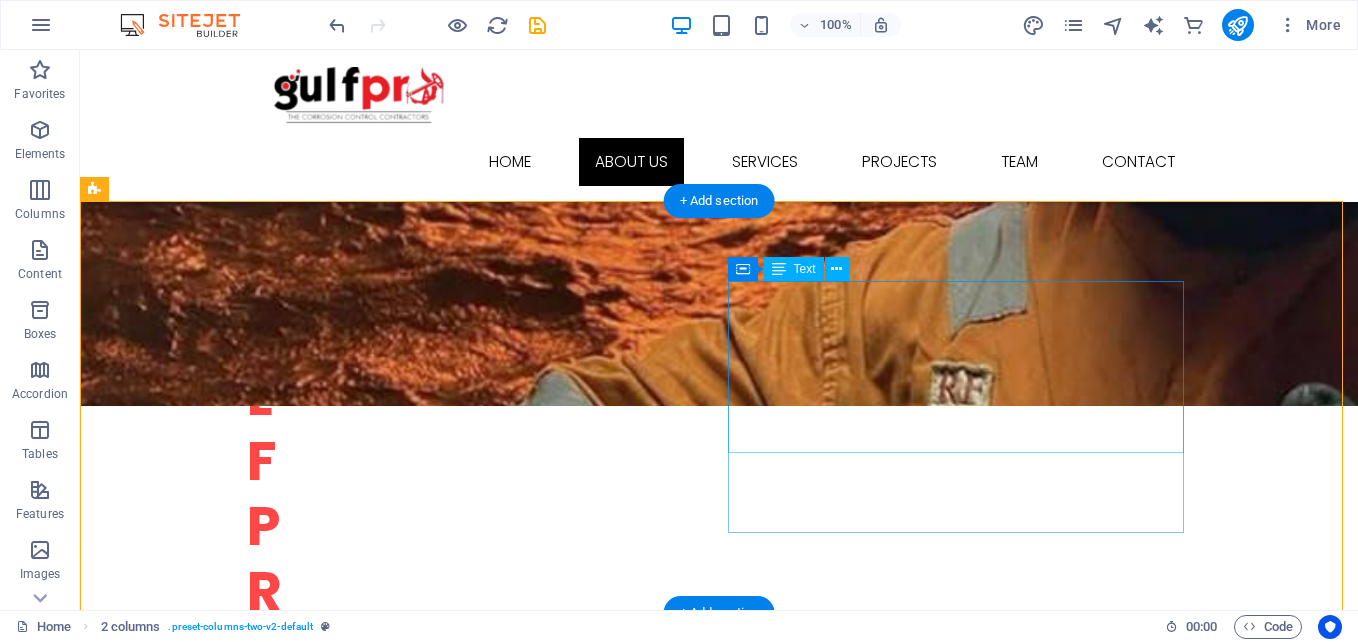 click on "Lorem ipsum dolor sit amet, consetetur sadipscing elitr, sed diam nonumy eirmod tempor invidunt ut labore et dolore magna aliquyam erat, sed diam voluptua.  At vero eos et accusam et justo duo dolores. Et otea rebum stet clita kasd gubergren, no sea takimata sanctus est Lorem ipsum dolor sit amet." at bounding box center (324, 1348) 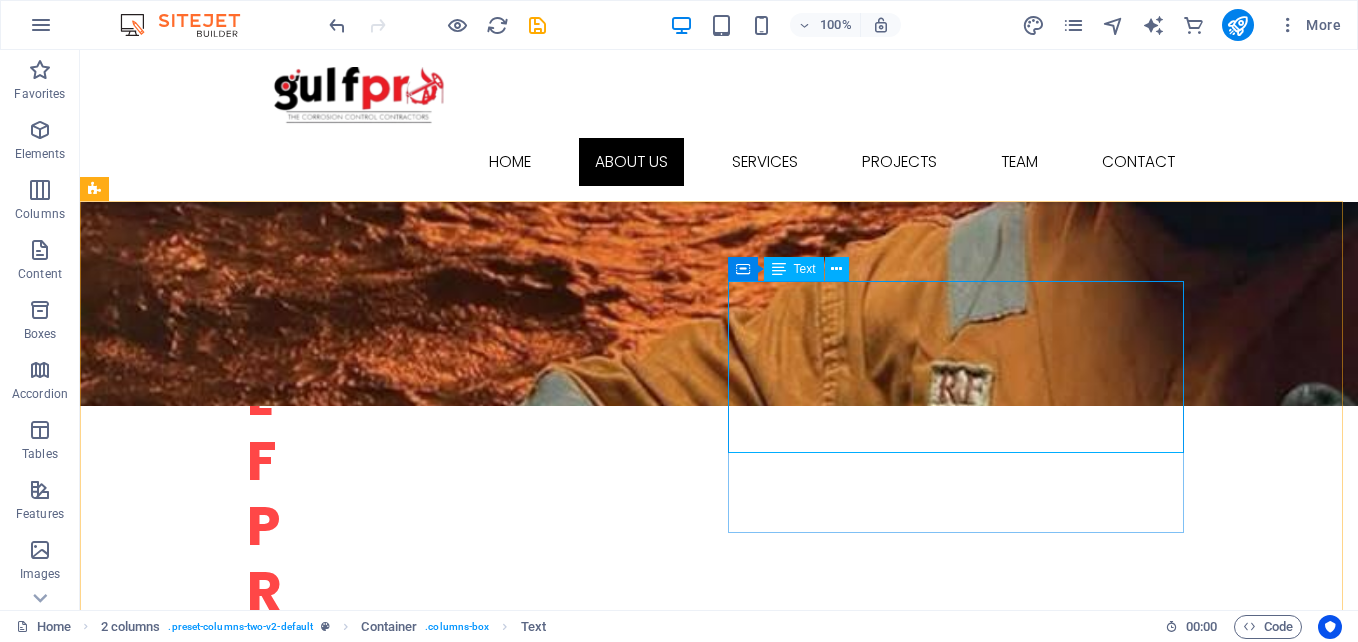 click on "Text" at bounding box center (805, 269) 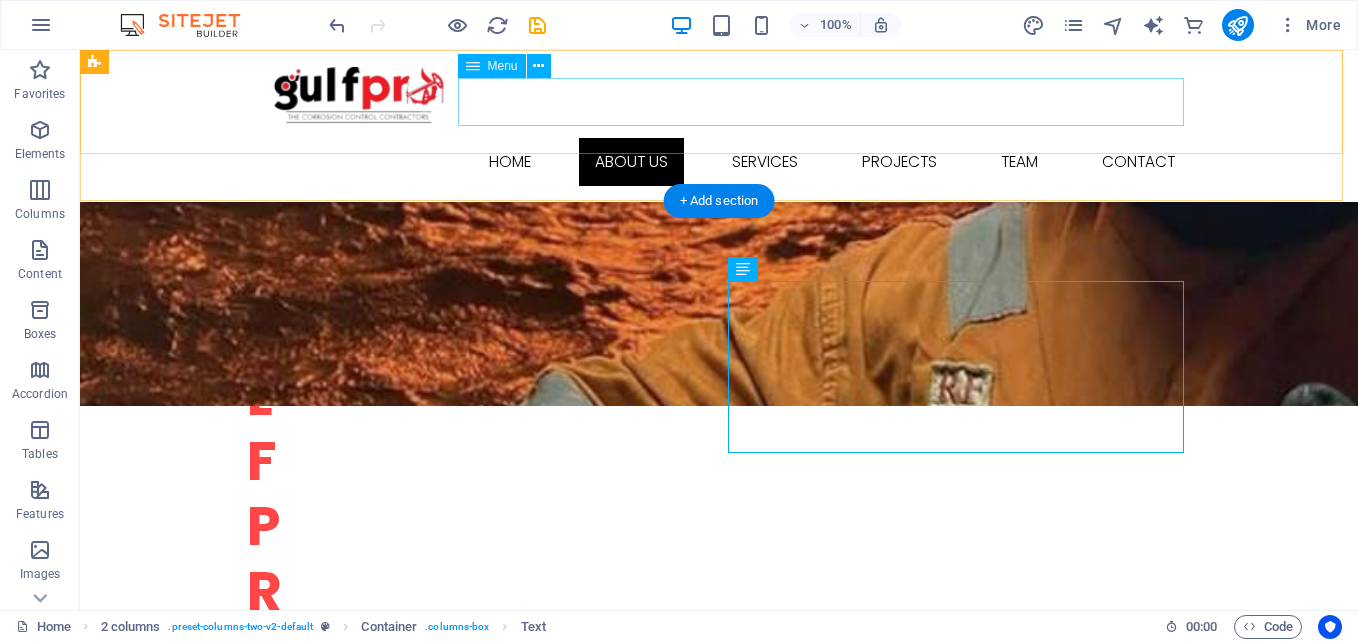 click on "Home About us Services Projects Team Contact" at bounding box center (719, 161) 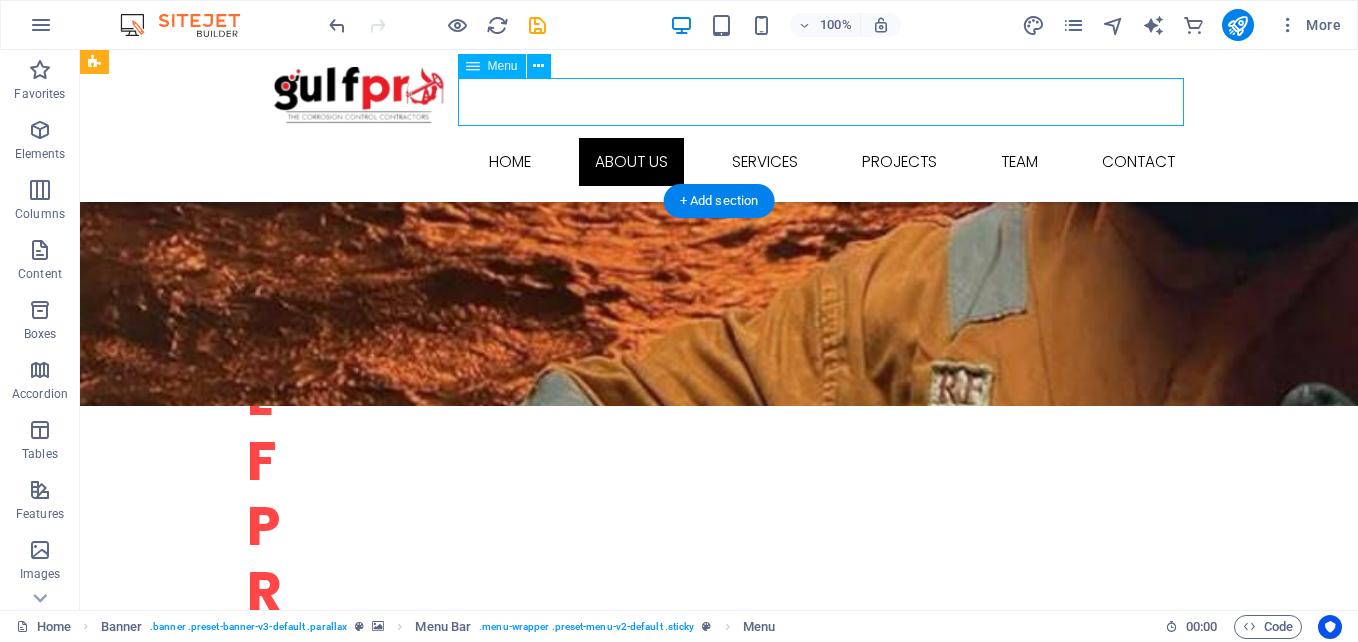 click on "Home About us Services Projects Team Contact" at bounding box center (719, 161) 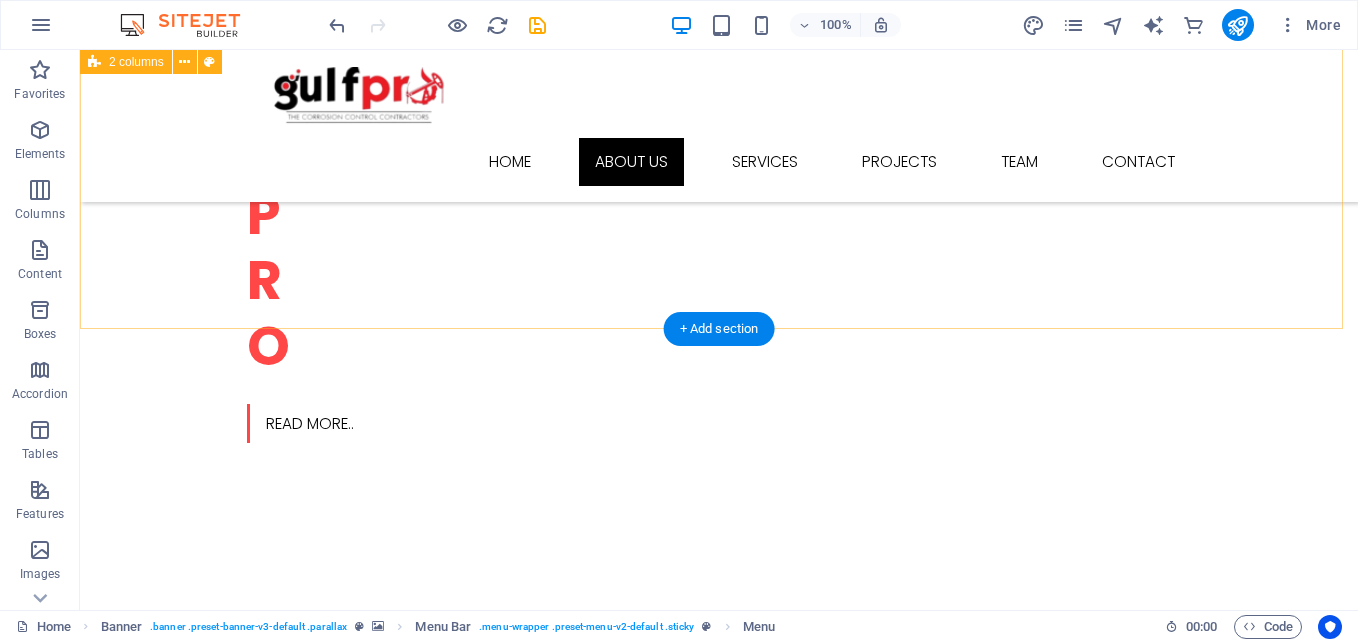 scroll, scrollTop: 1031, scrollLeft: 0, axis: vertical 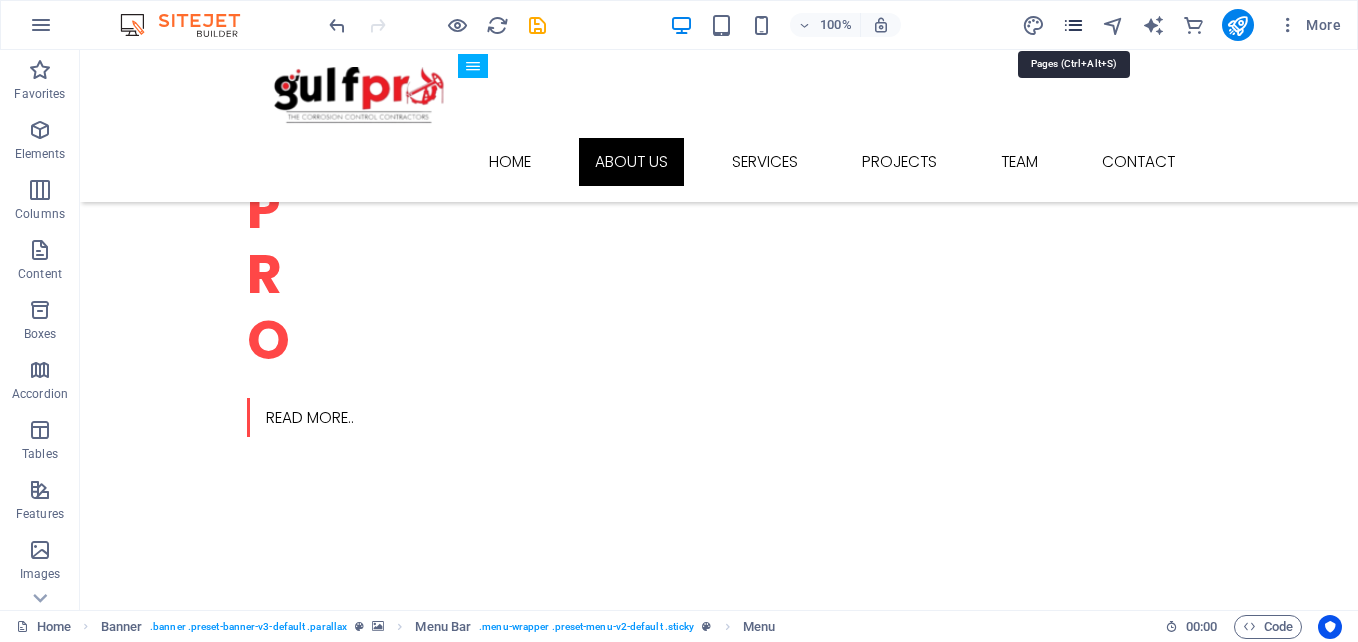 click at bounding box center [1073, 25] 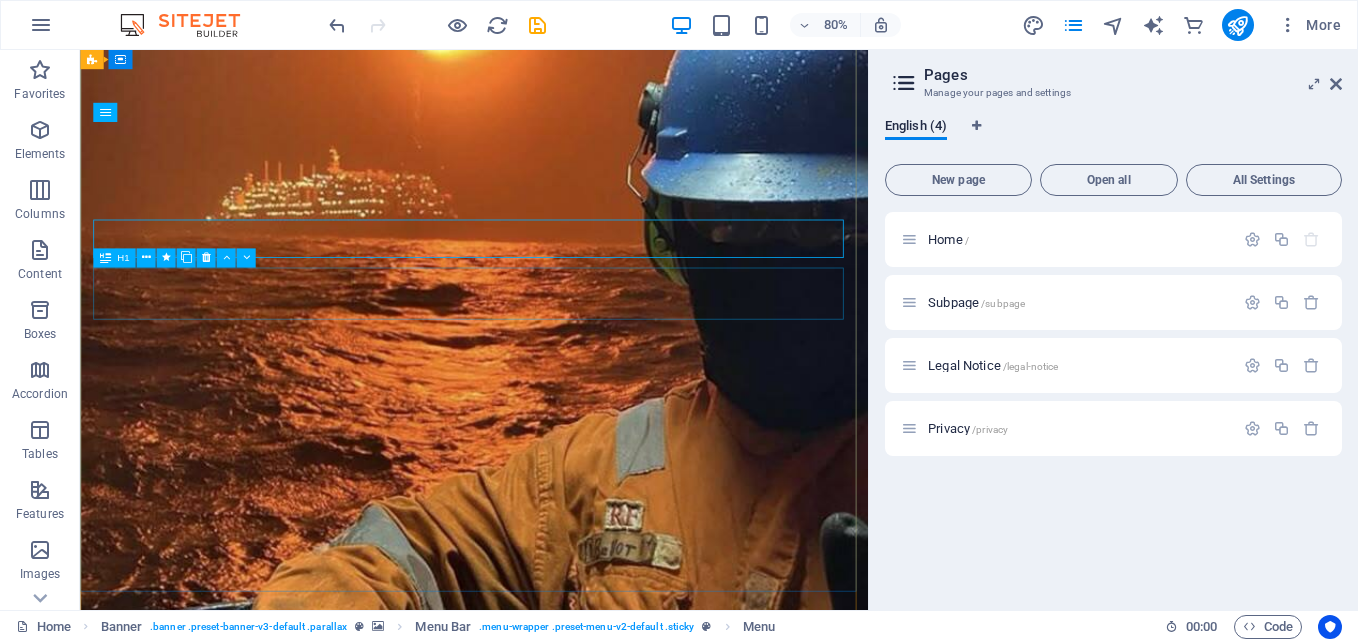 scroll, scrollTop: 149, scrollLeft: 0, axis: vertical 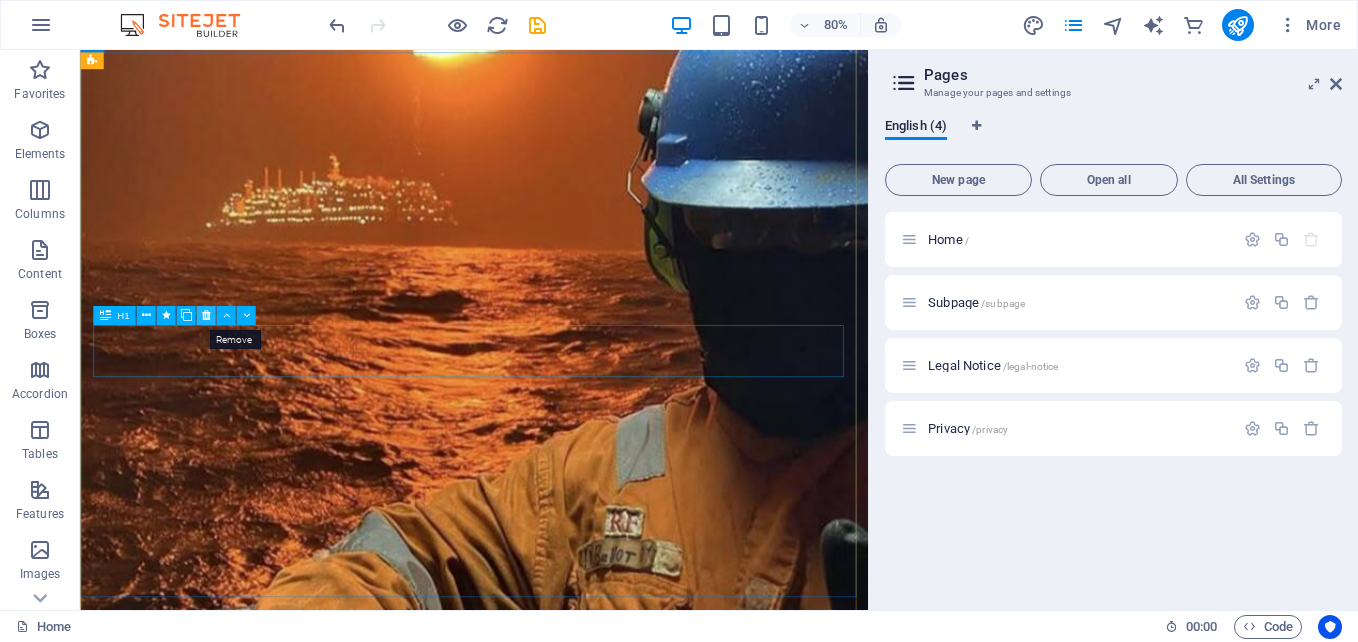 click at bounding box center [205, 315] 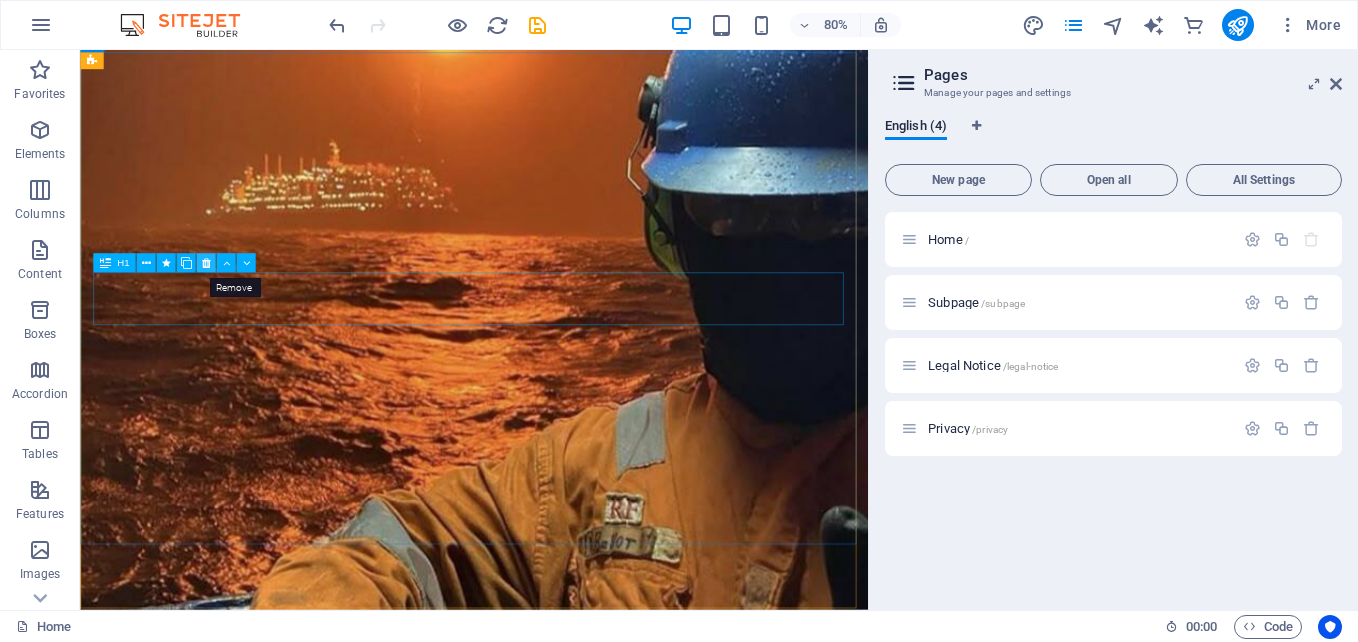 click at bounding box center [205, 263] 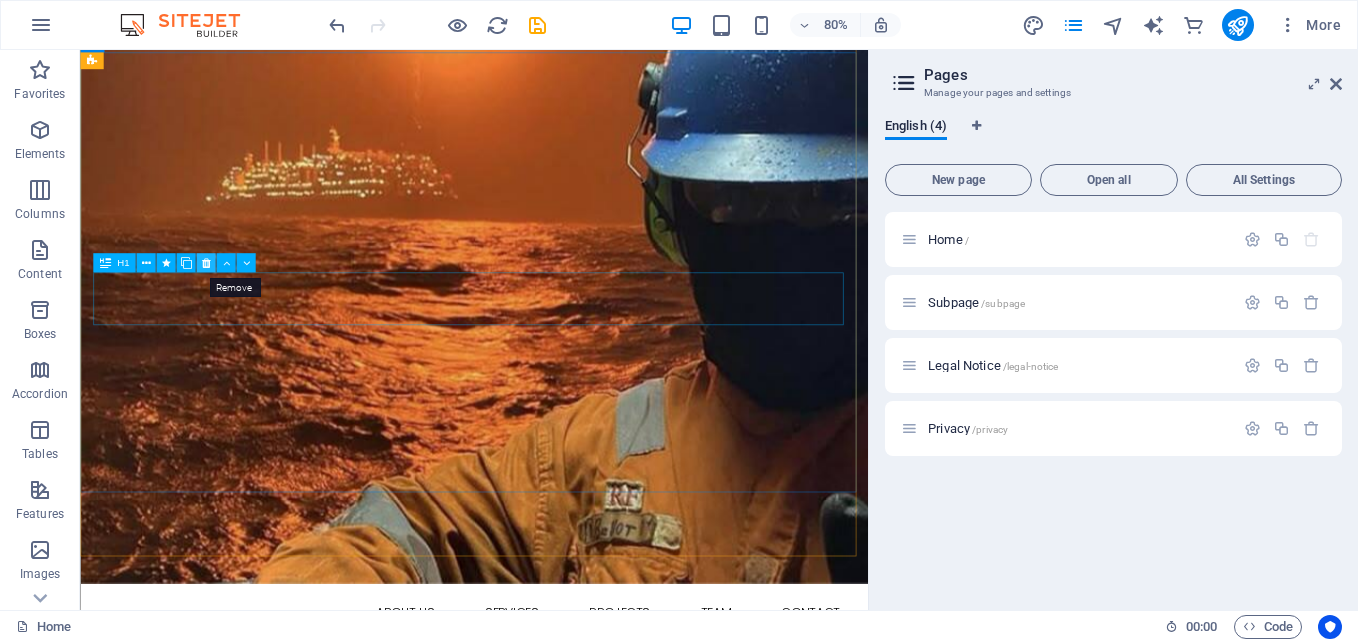 click at bounding box center [205, 263] 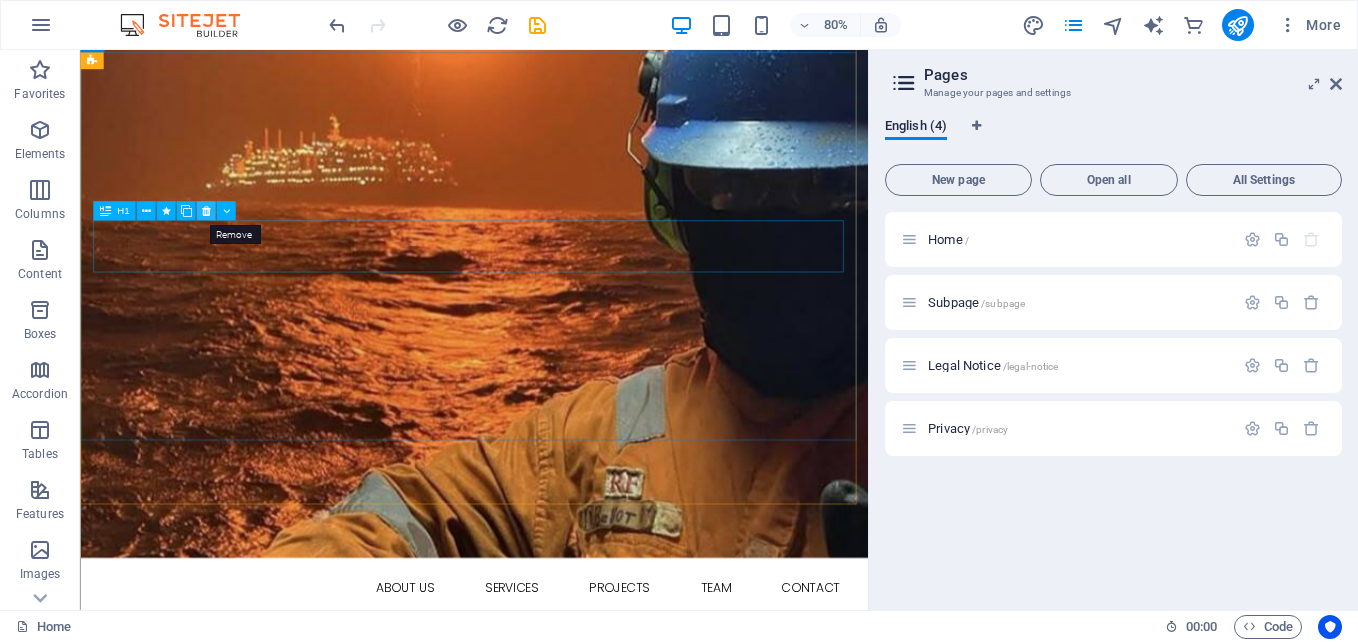 click at bounding box center (205, 210) 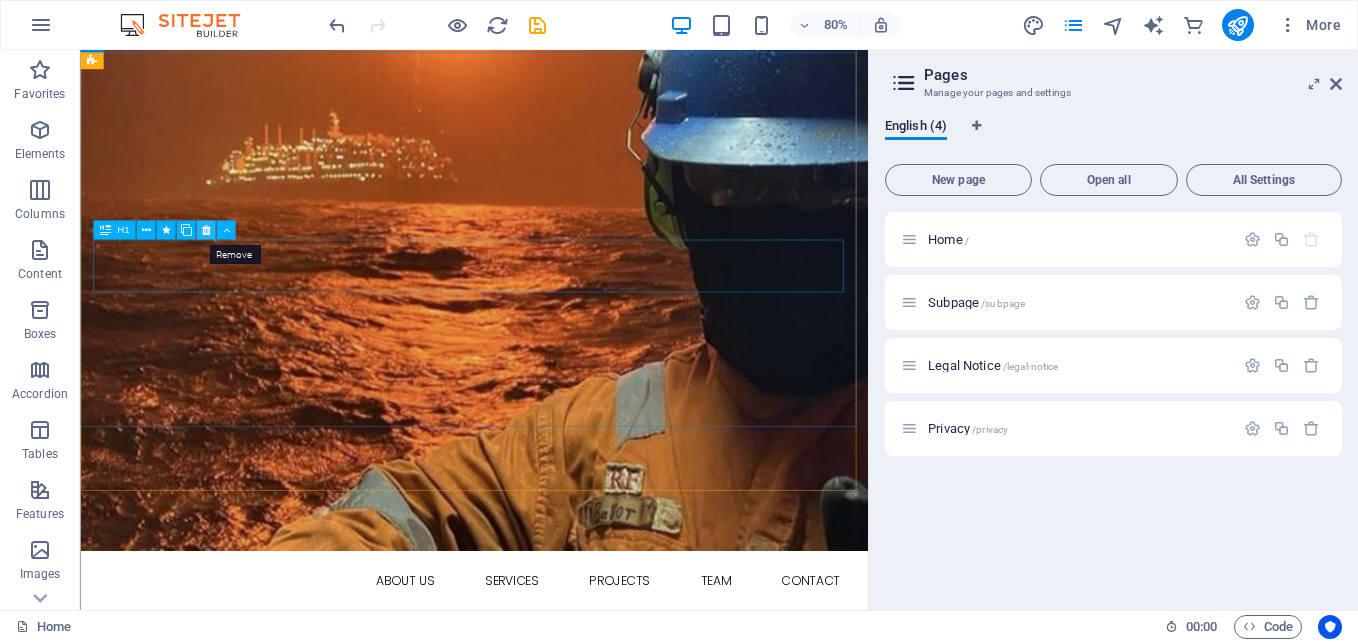 click at bounding box center (205, 230) 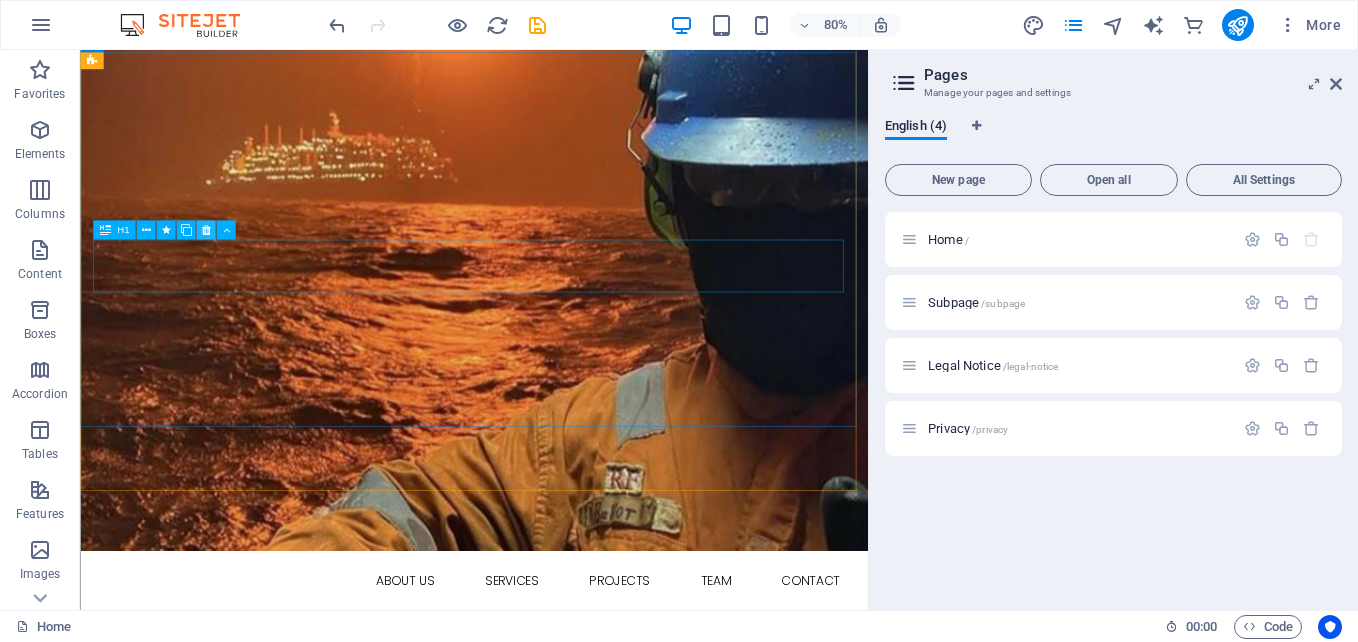 click at bounding box center [205, 230] 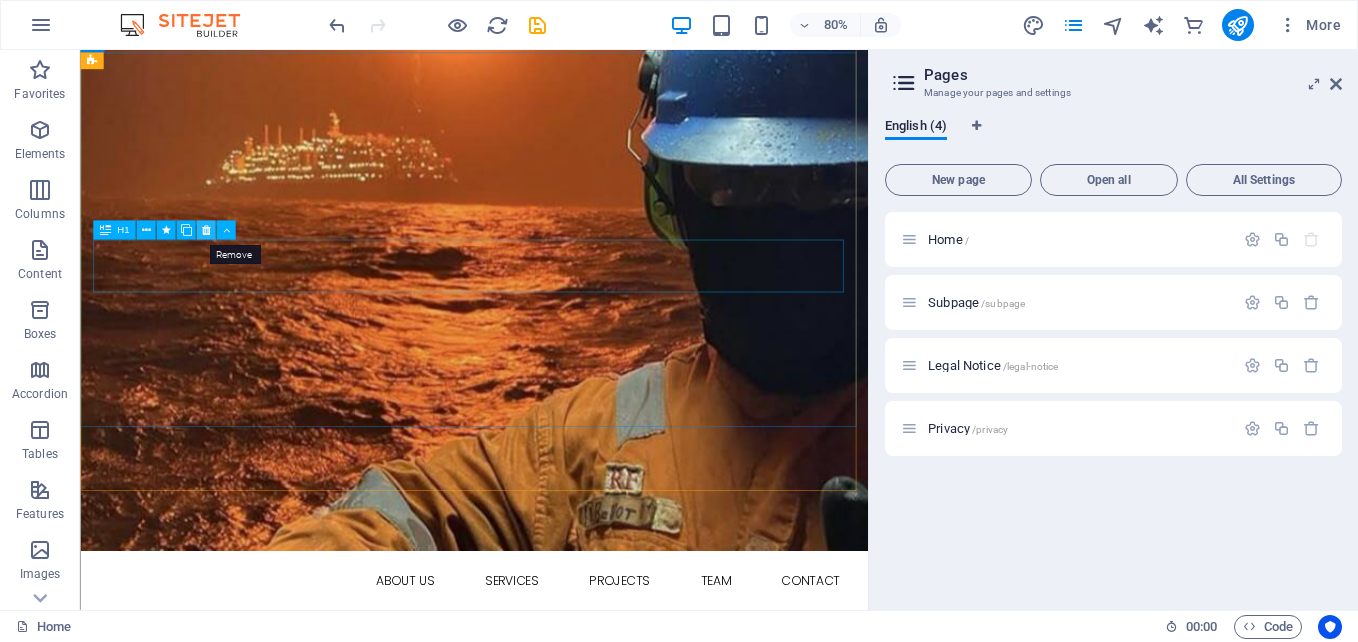 click at bounding box center [205, 230] 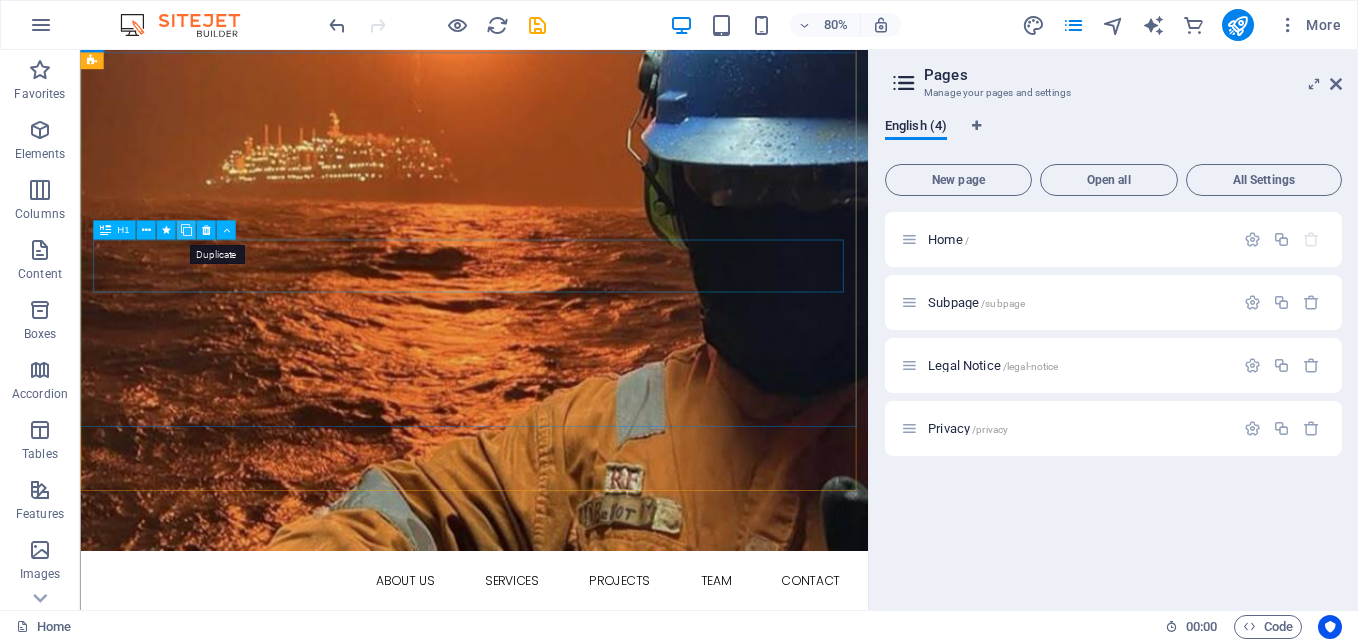 click at bounding box center [185, 230] 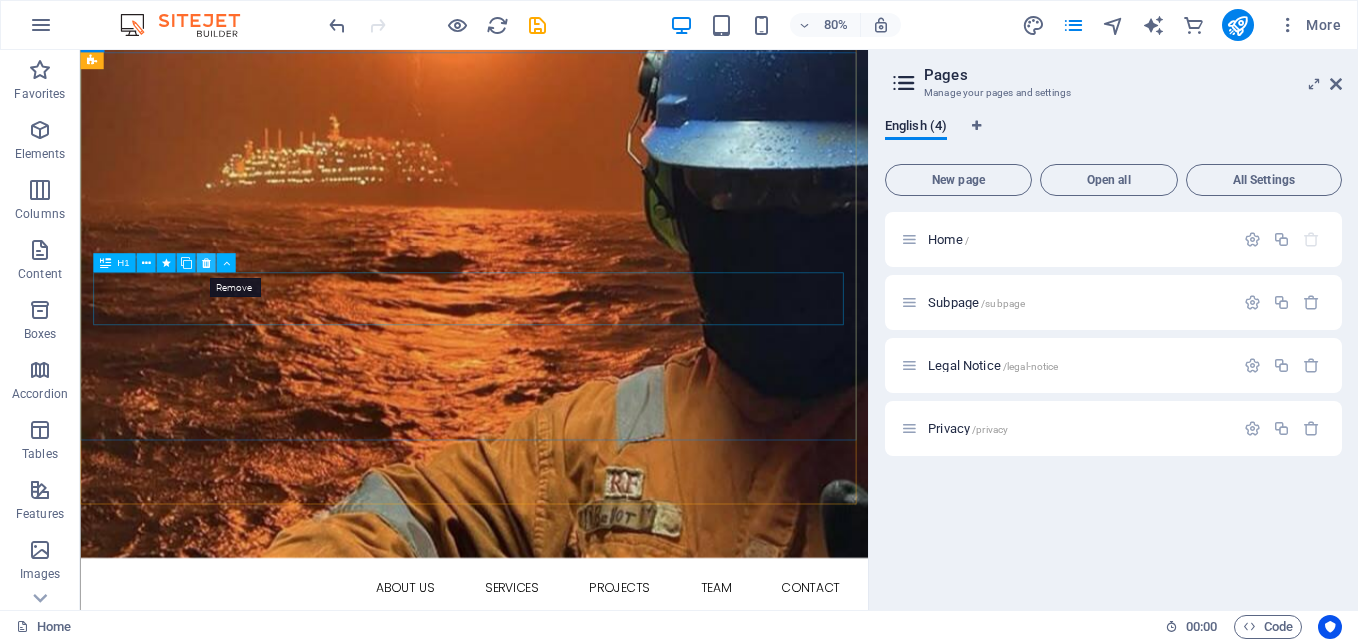 click at bounding box center (205, 263) 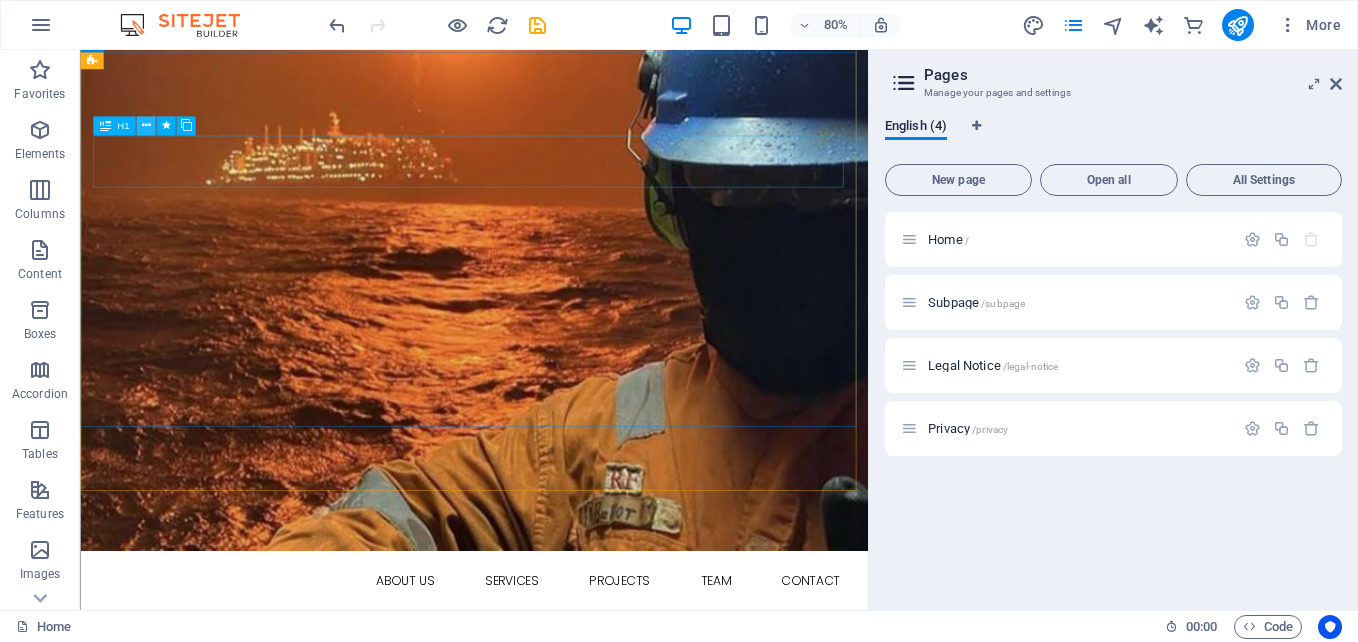 click at bounding box center [145, 125] 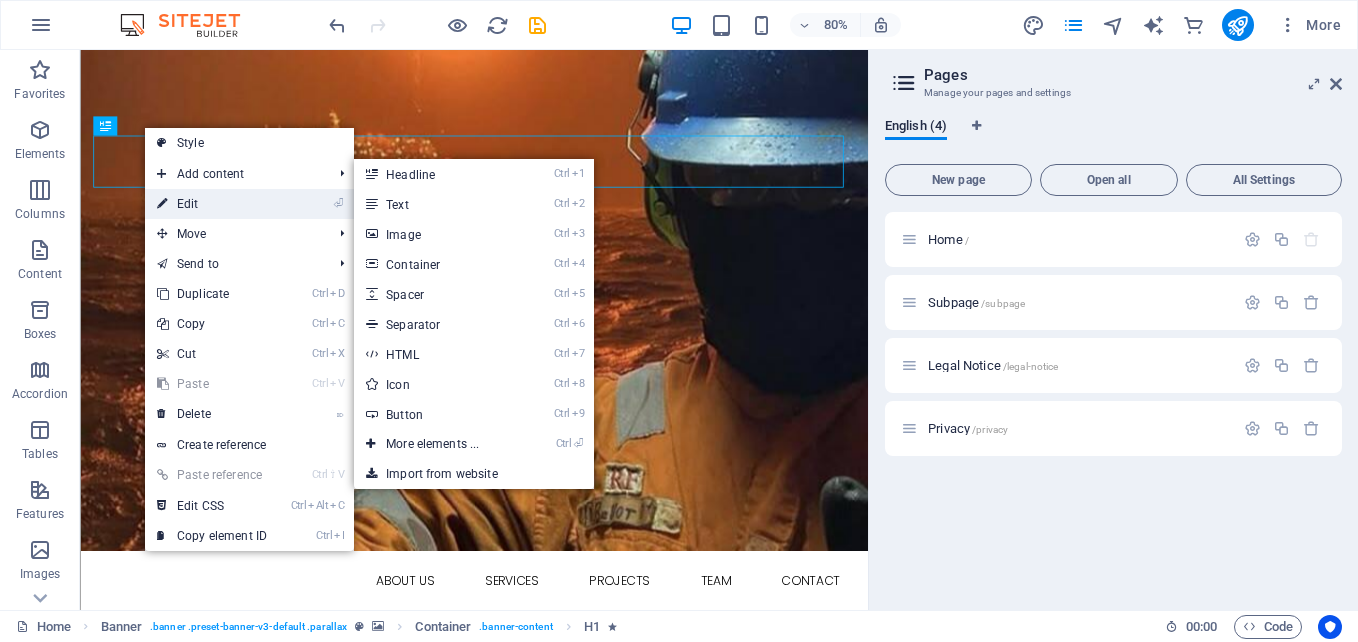 click on "⏎  Edit" at bounding box center [212, 204] 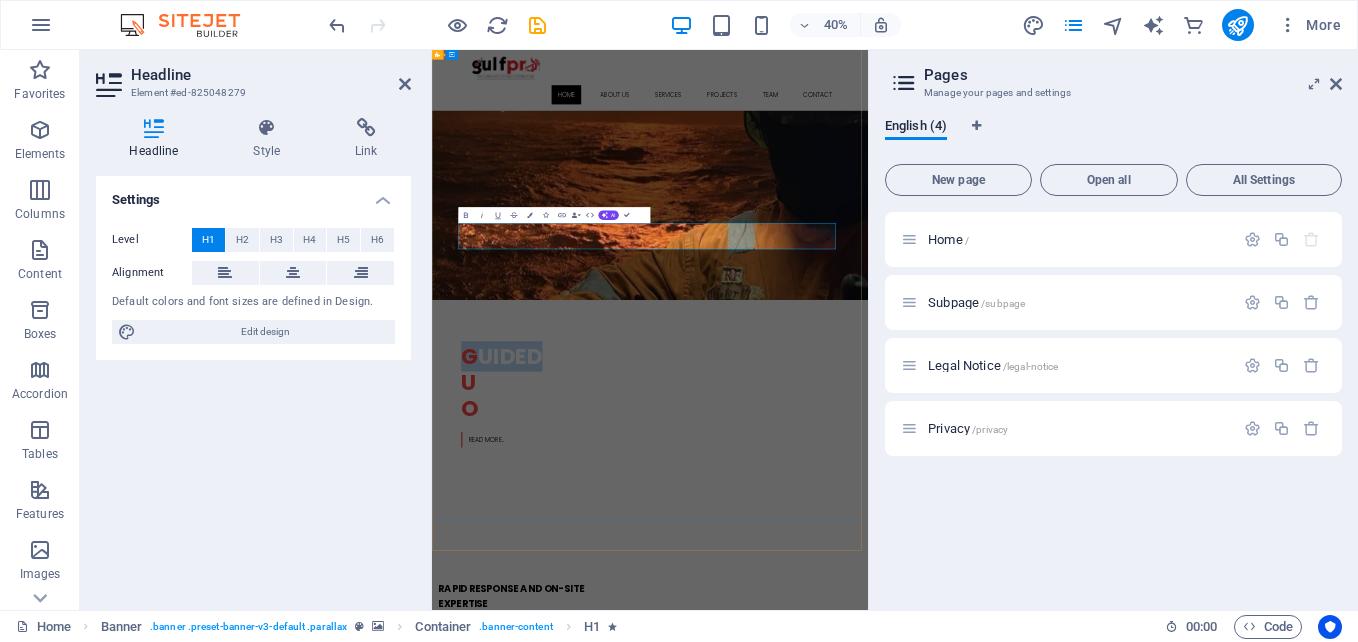click on "G UIDED" at bounding box center [977, 817] 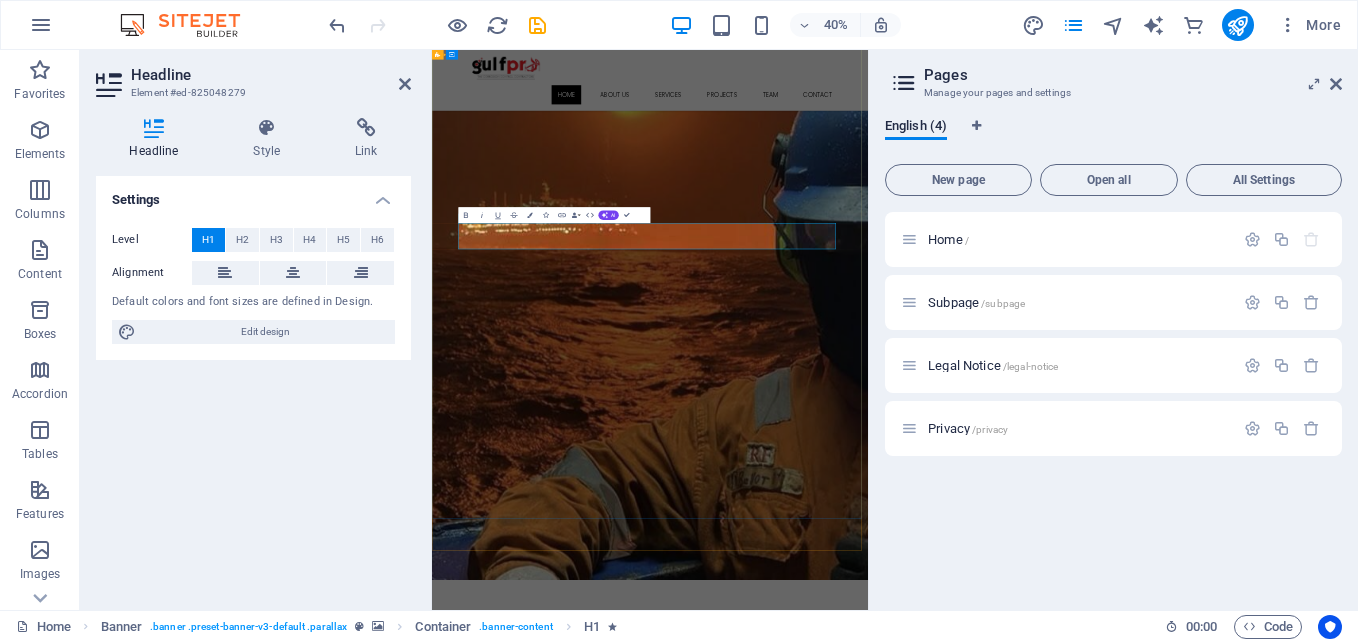 click at bounding box center [977, 1517] 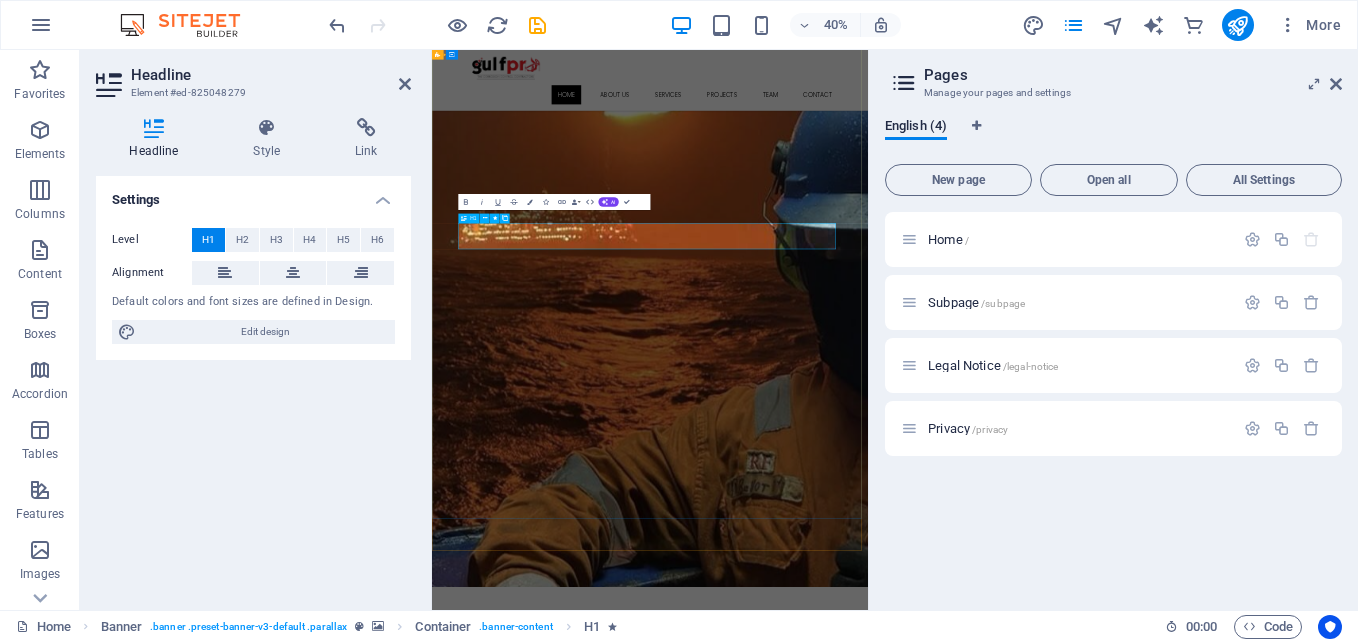 scroll, scrollTop: 149, scrollLeft: 0, axis: vertical 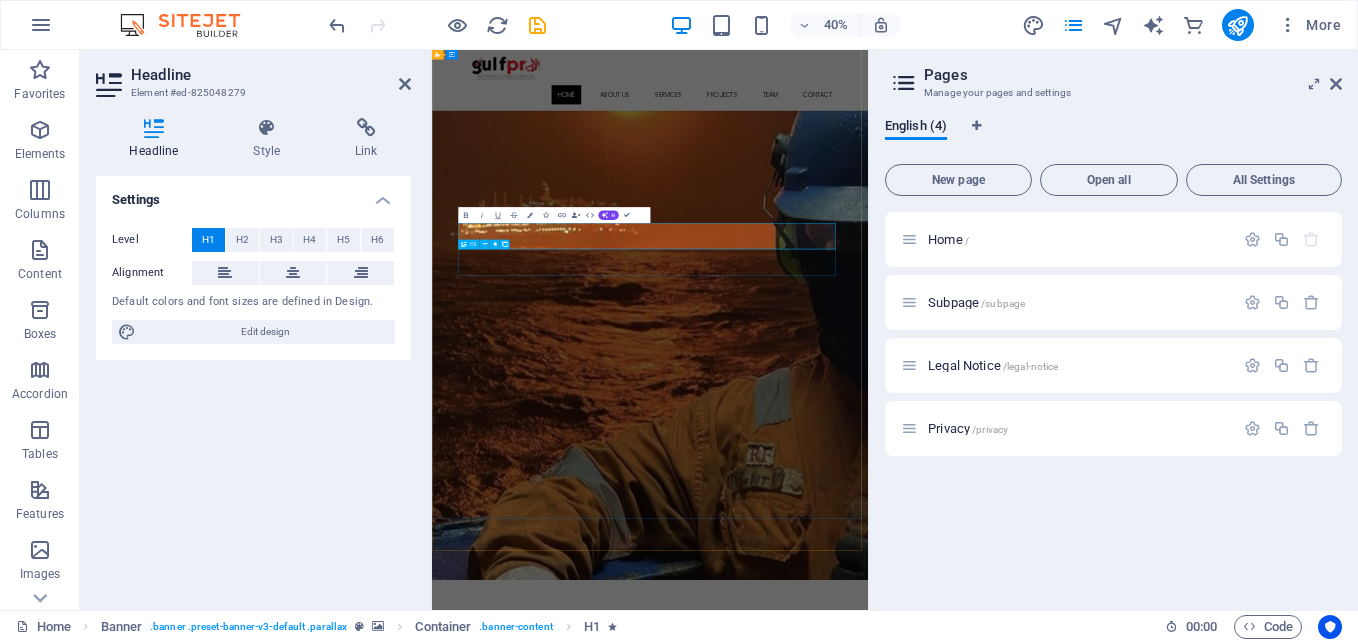 click on "U TILITY" at bounding box center (977, 1582) 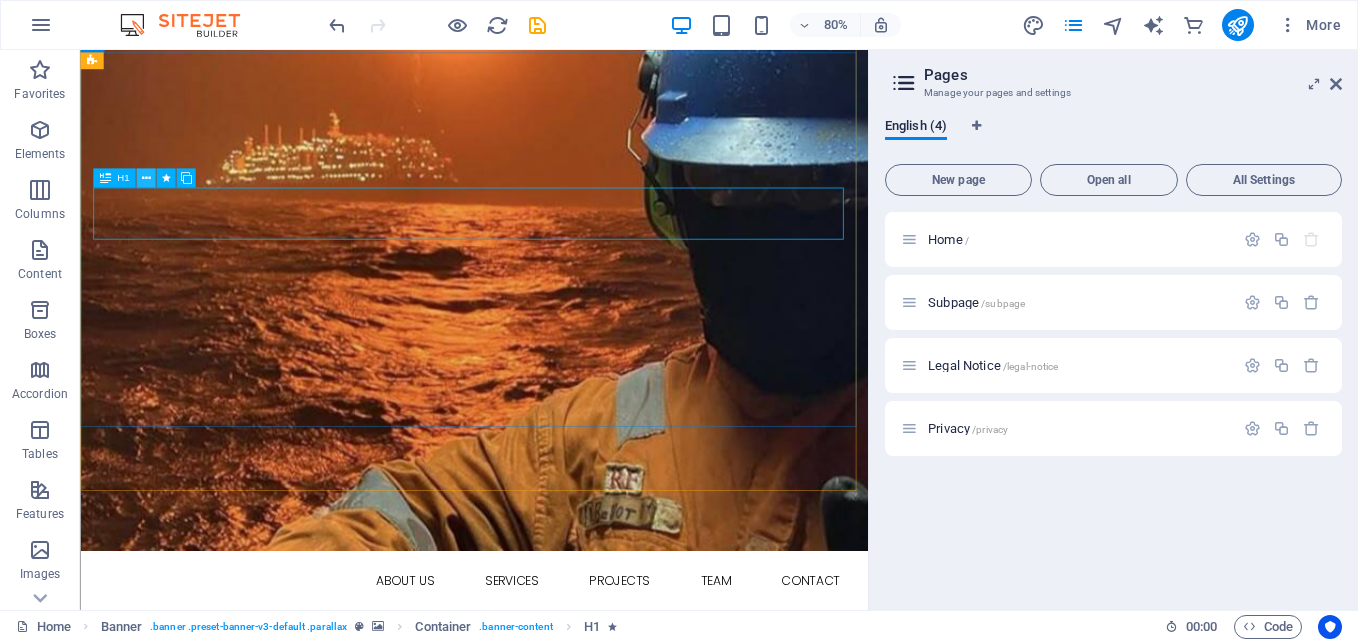 click at bounding box center (145, 178) 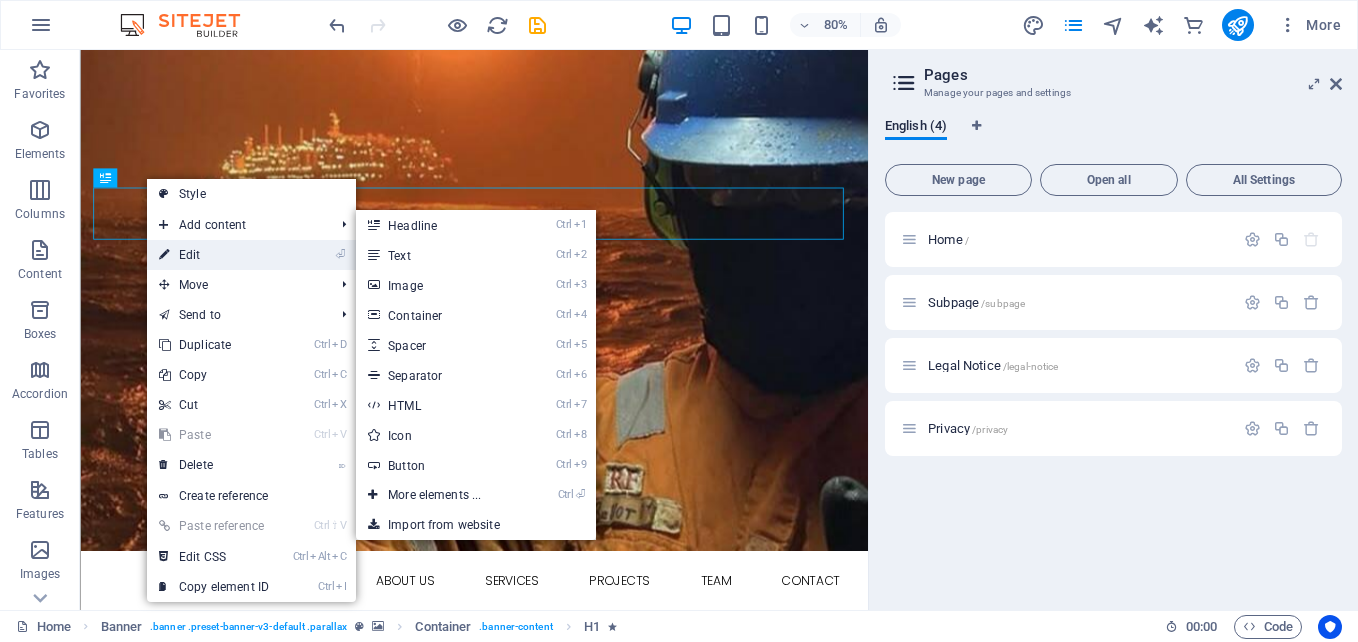 click on "⏎  Edit" at bounding box center (214, 255) 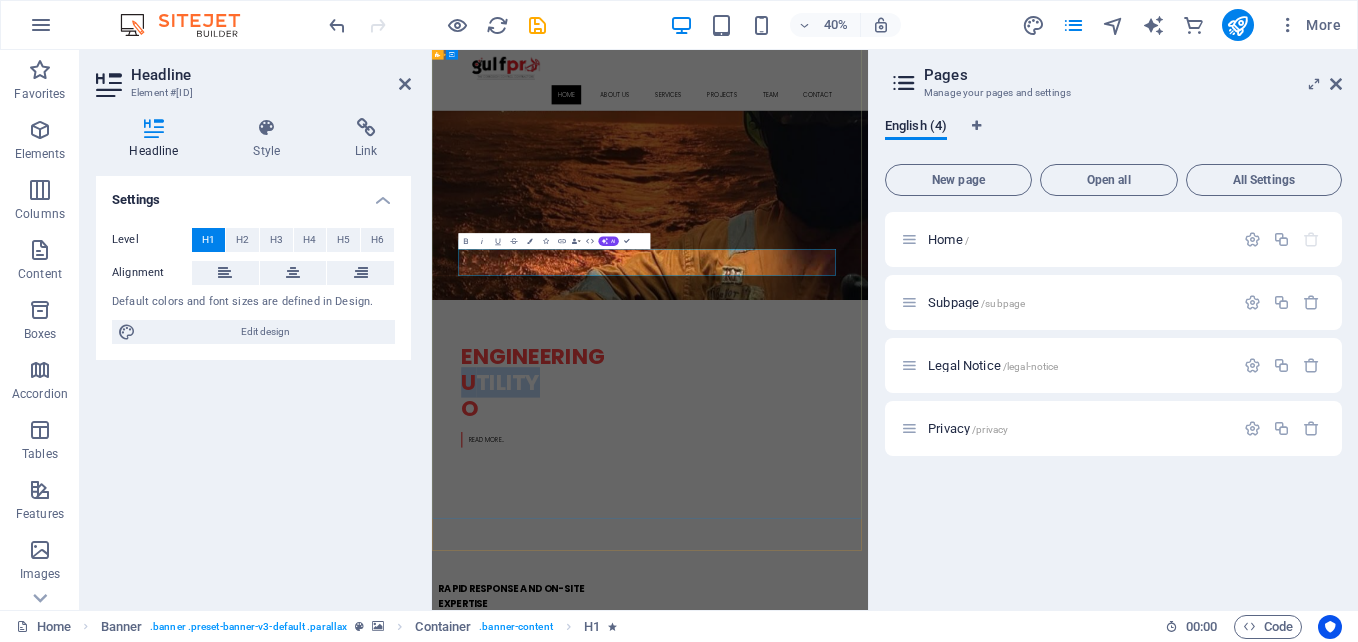 type 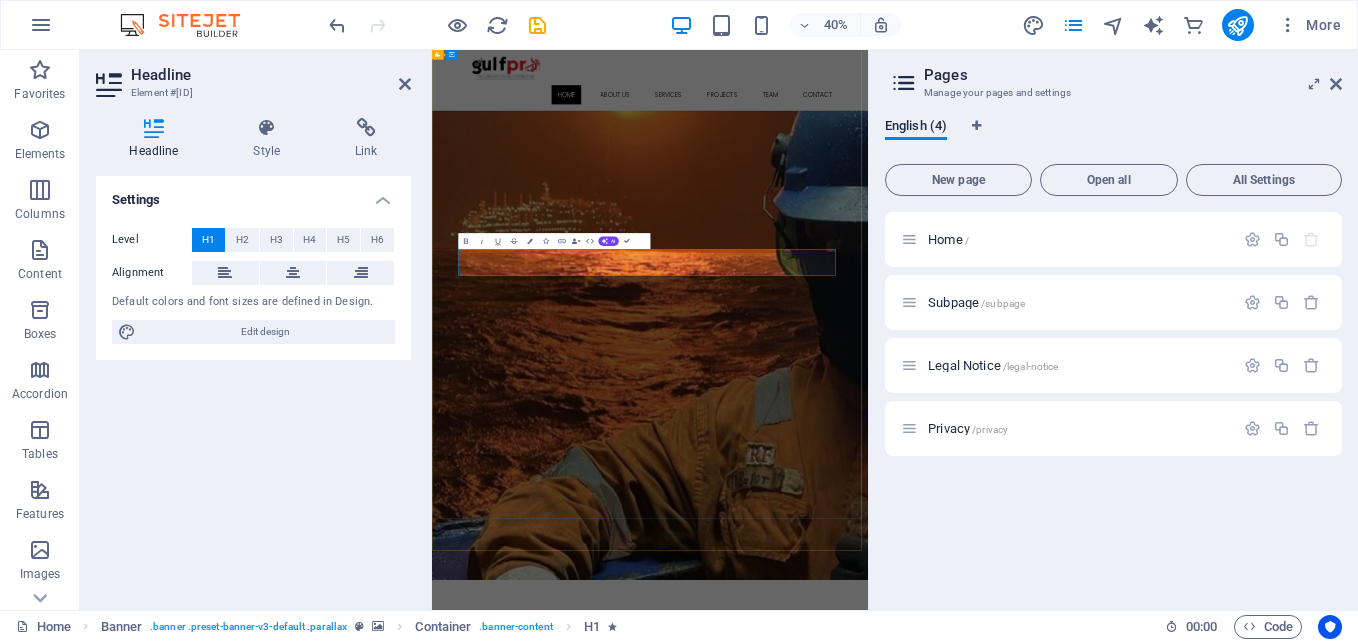 click on "nde" at bounding box center (977, 1582) 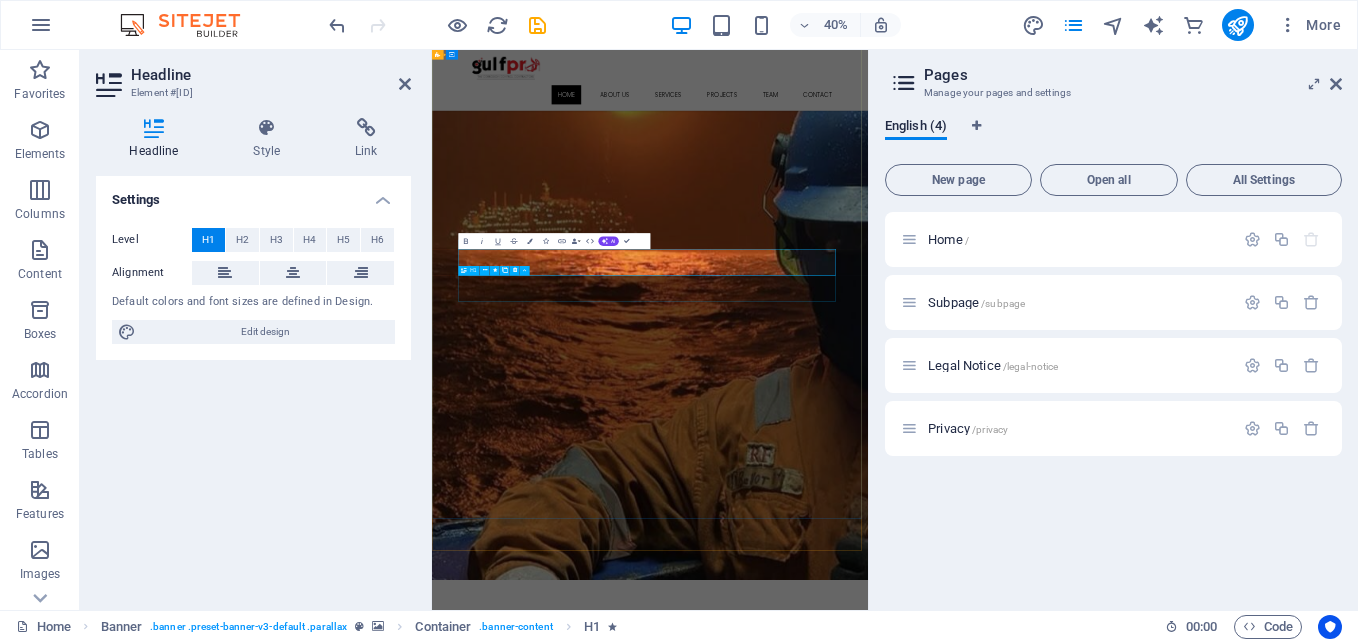 click on "O PERATIONS" at bounding box center (977, 1648) 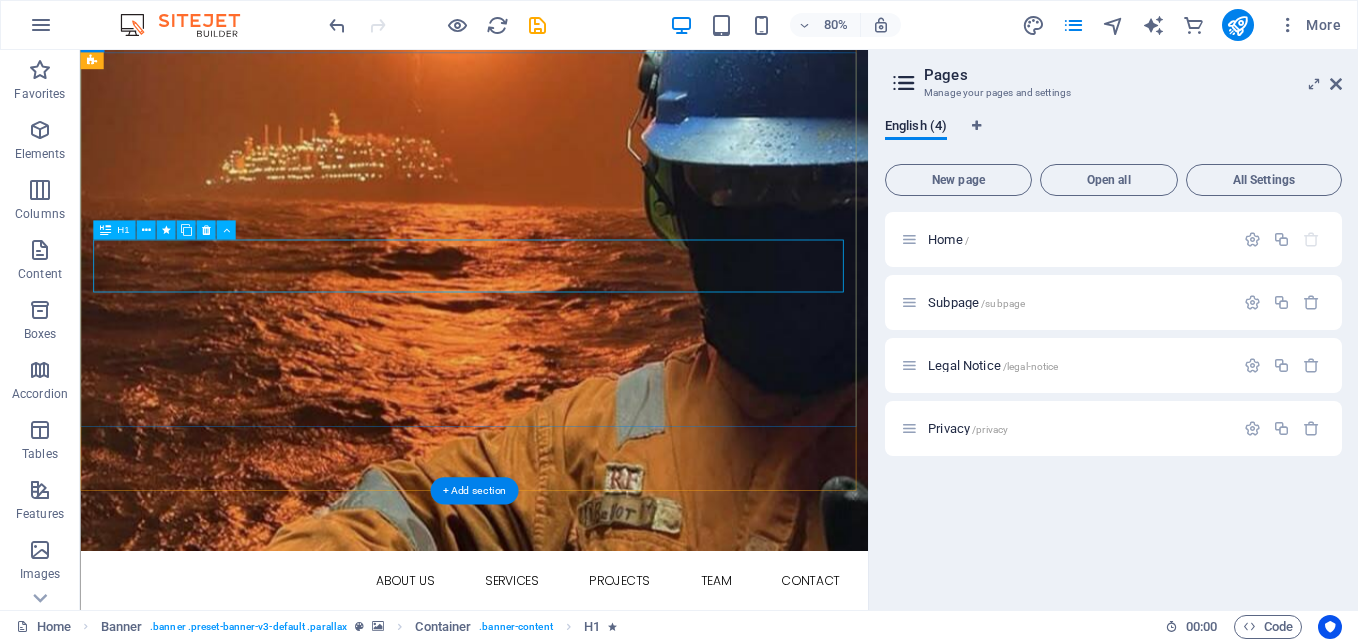 click on "O PERATIONS" at bounding box center (573, 995) 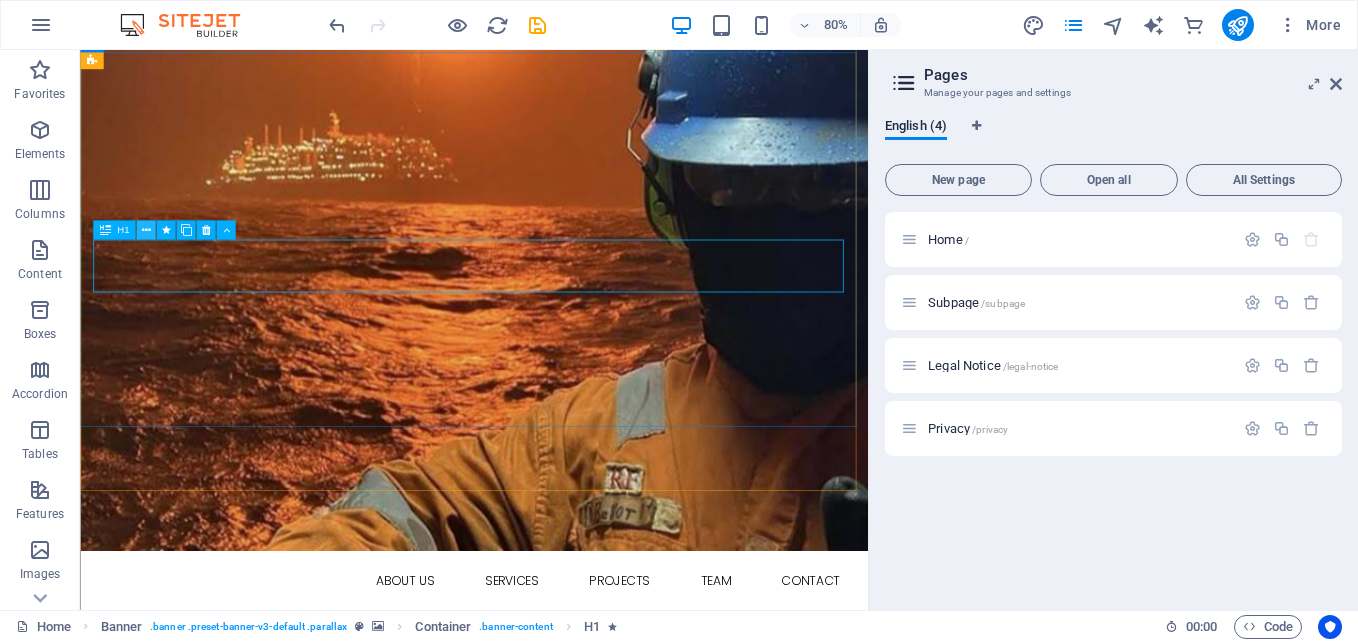 click at bounding box center [145, 230] 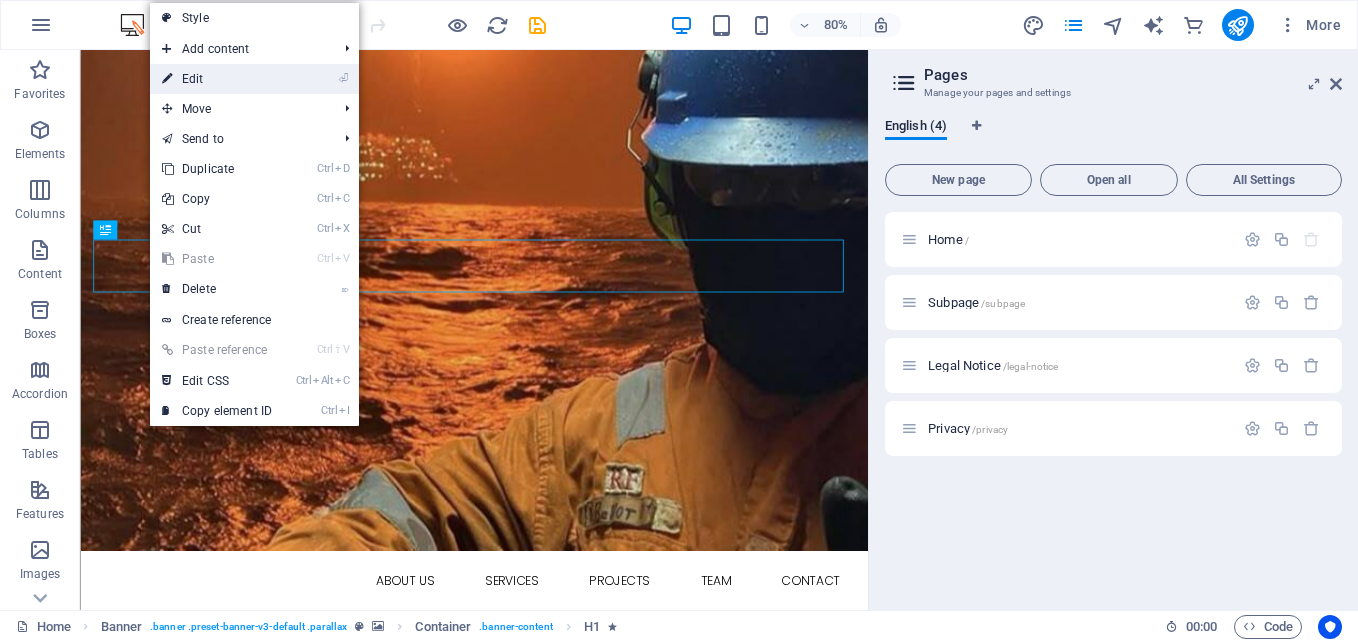 click on "⏎  Edit" at bounding box center (217, 79) 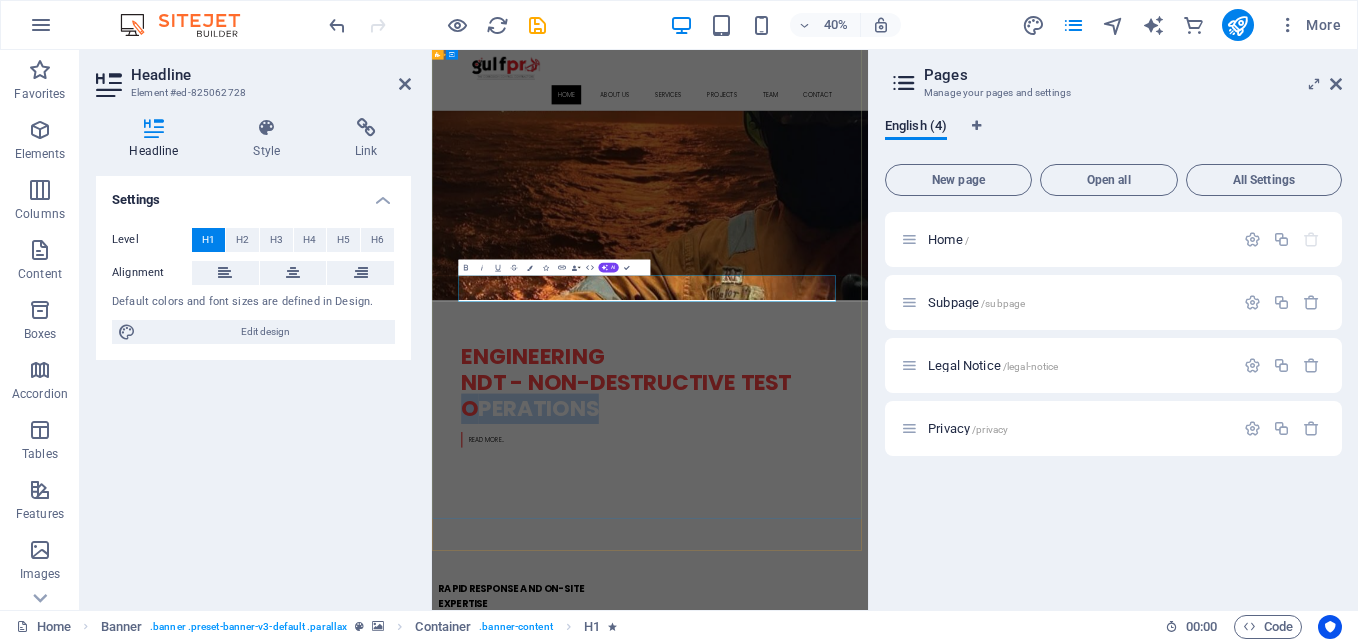 click on "O PERATIONS" at bounding box center [977, 948] 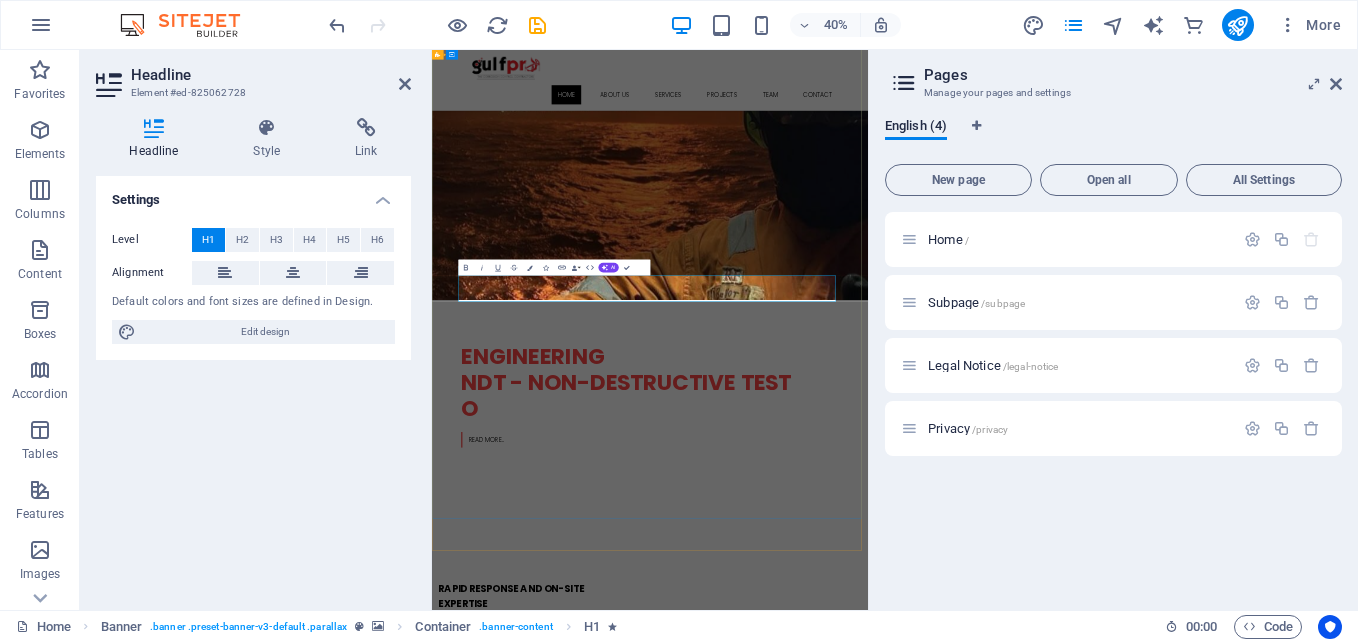 type 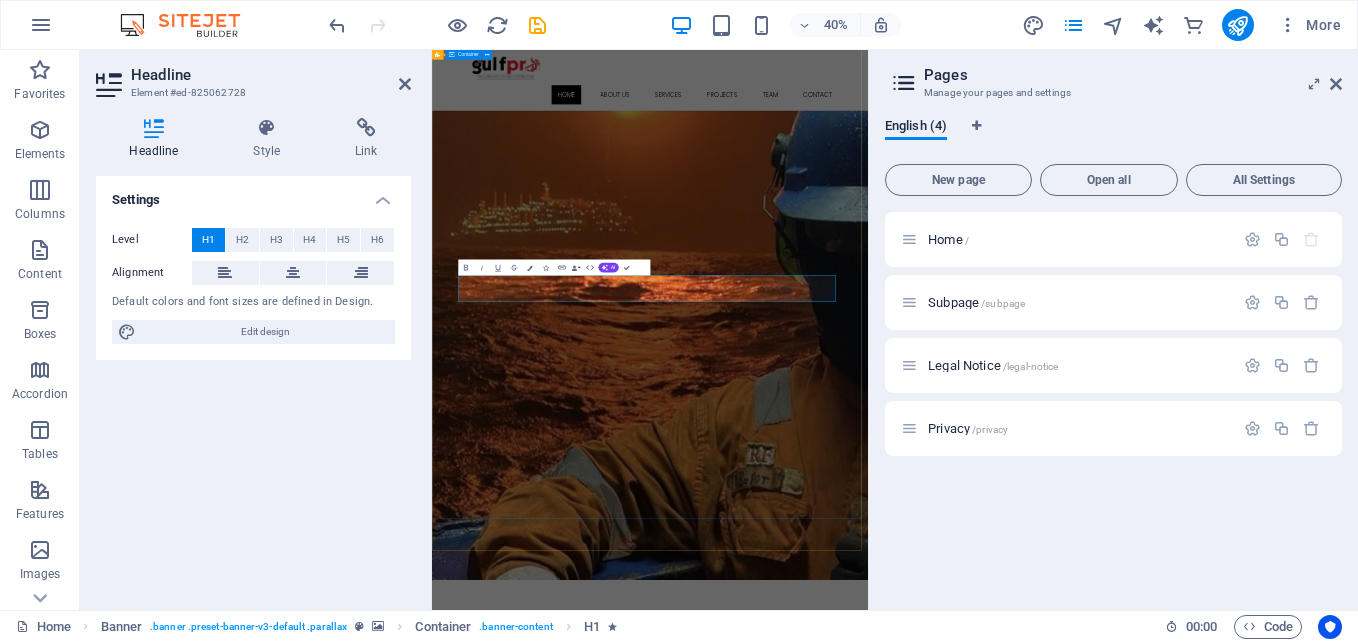 click on "engineering ndt - non-destructive test inspections READ more.." at bounding box center (977, 1563) 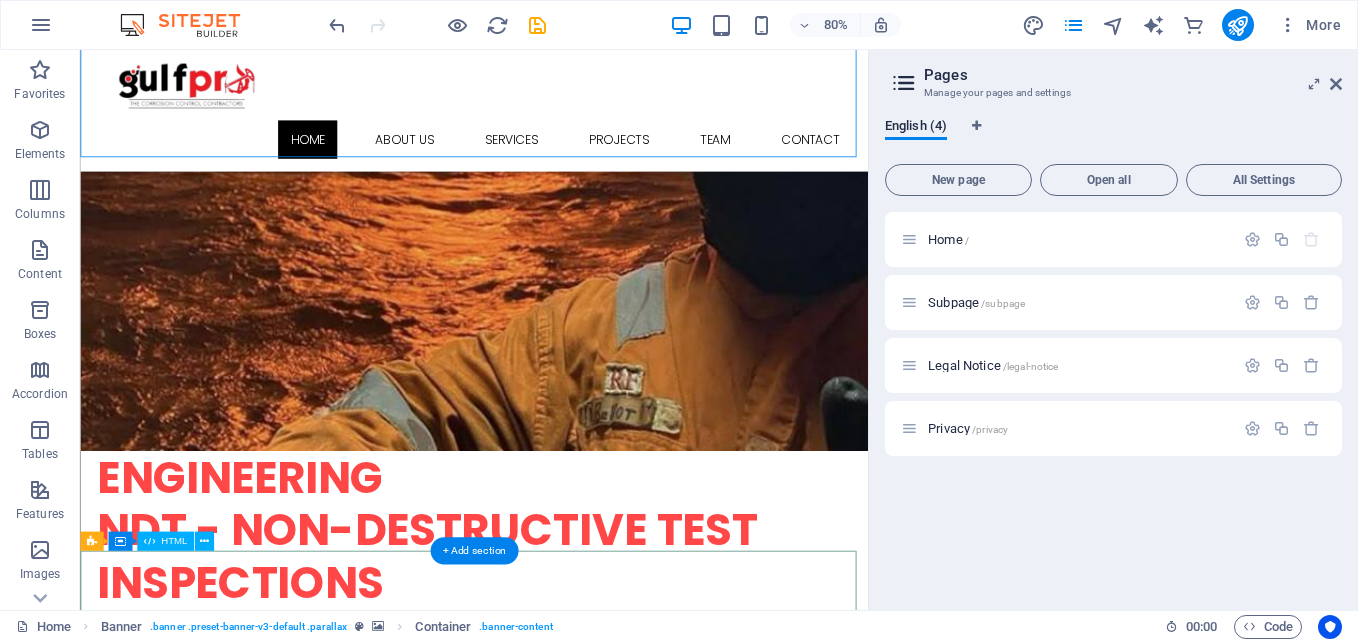 scroll, scrollTop: 487, scrollLeft: 0, axis: vertical 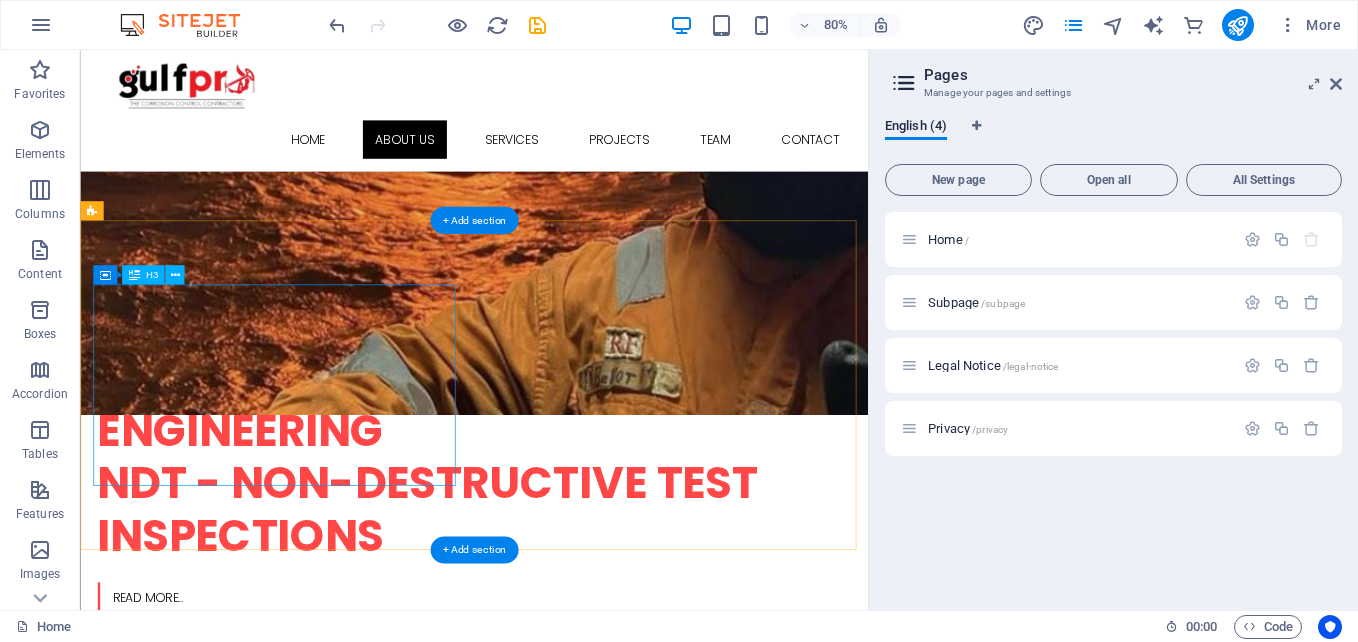 click on "Rapid Response and On-Site Expertise With a proactive approach to compliance and a commitment to excellence, we help your business stay ahead of the curve." at bounding box center [324, 1121] 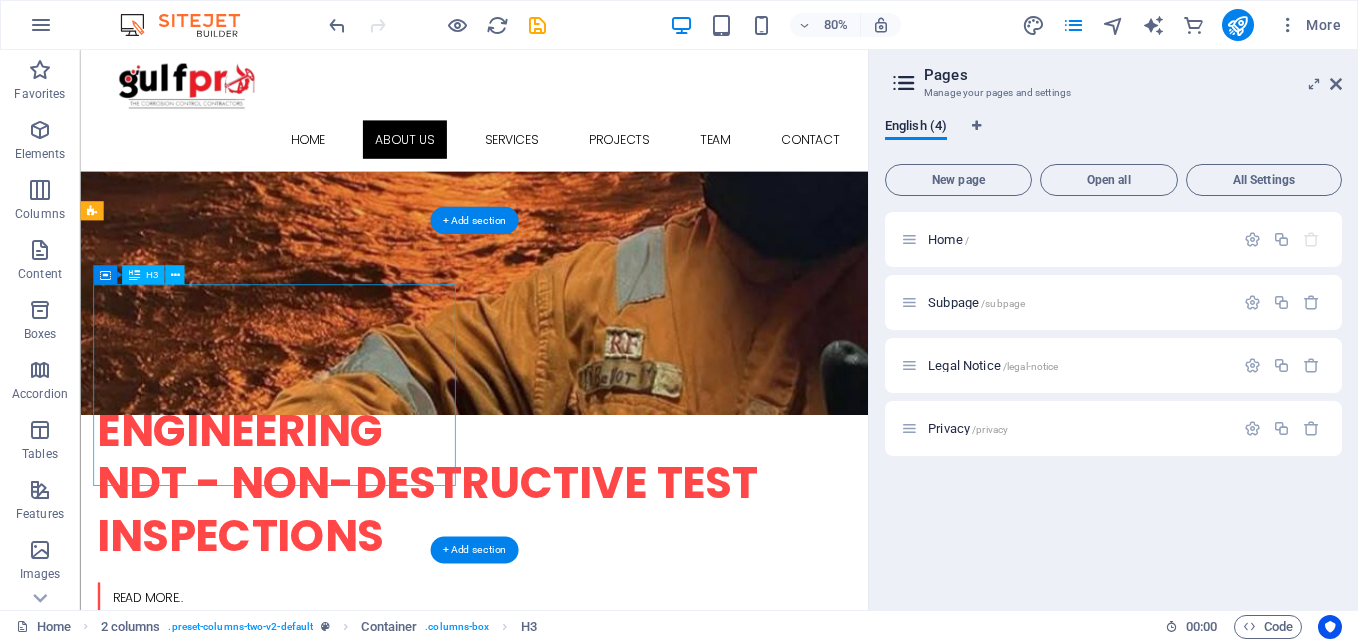 click on "Rapid Response and On-Site Expertise With a proactive approach to compliance and a commitment to excellence, we help your business stay ahead of the curve." at bounding box center (324, 1121) 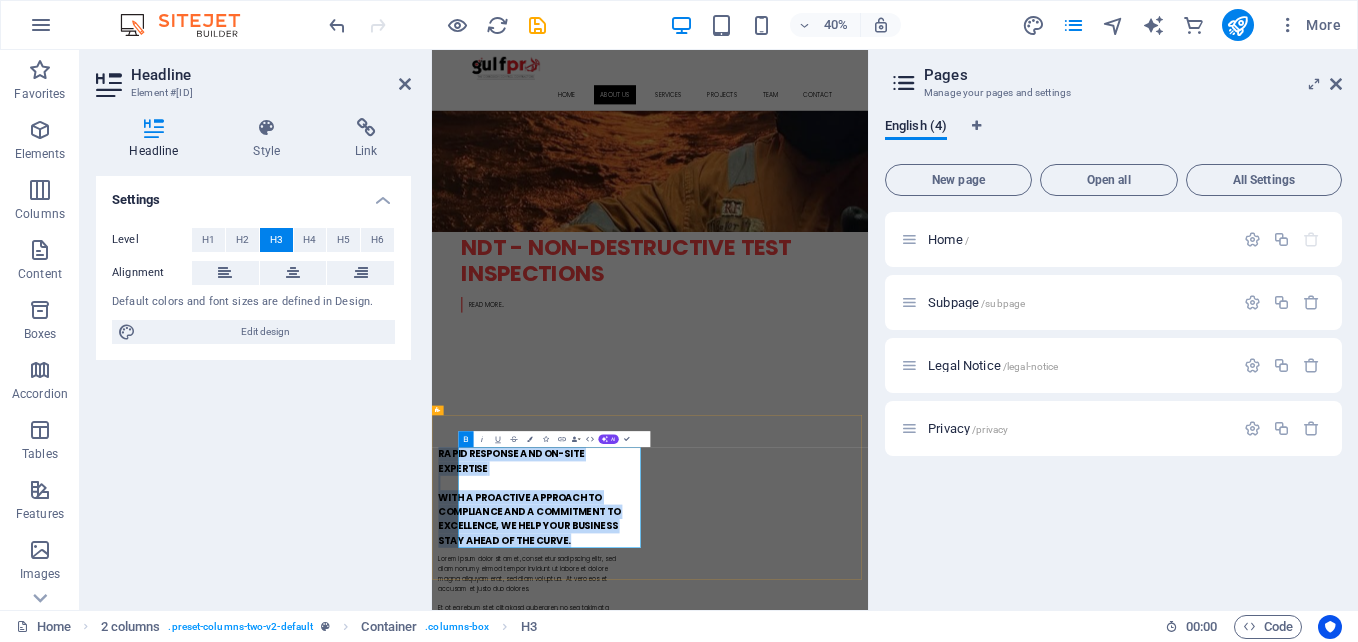 click on "Rapid Response and On-Site Expertise With a proactive approach to compliance and a commitment to excellence, we help your business stay ahead of the curve." at bounding box center [676, 1169] 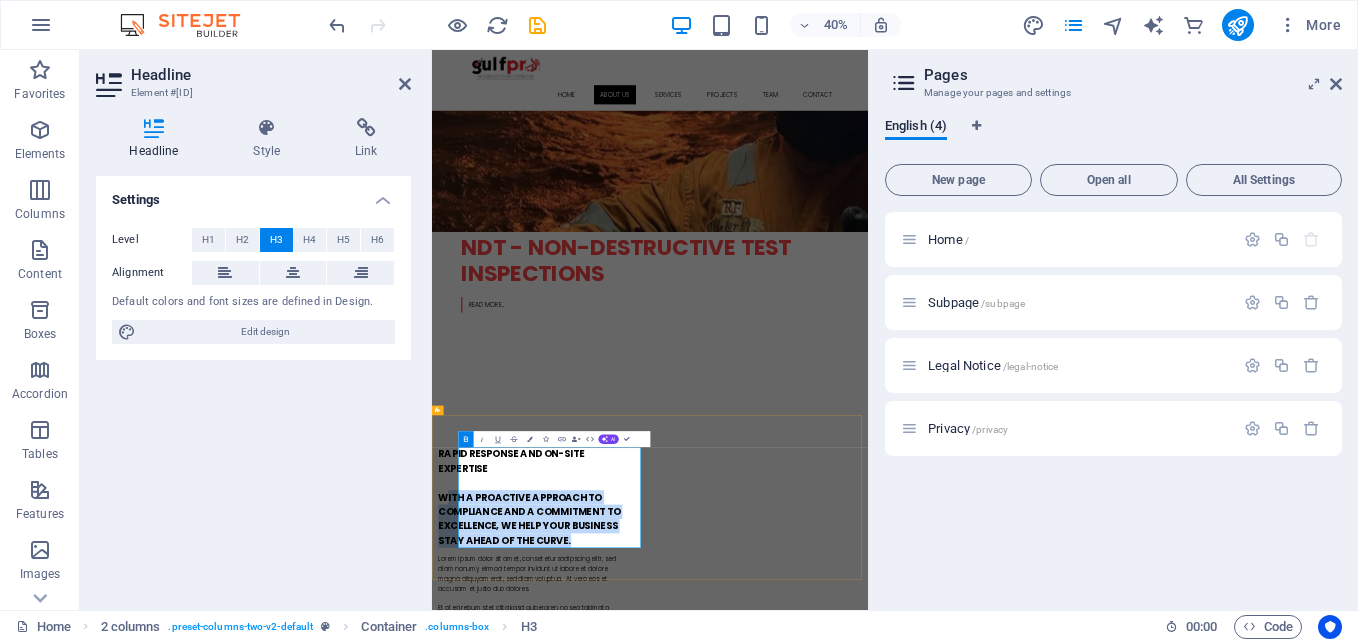 drag, startPoint x: 914, startPoint y: 1287, endPoint x: 514, endPoint y: 1175, distance: 415.38416 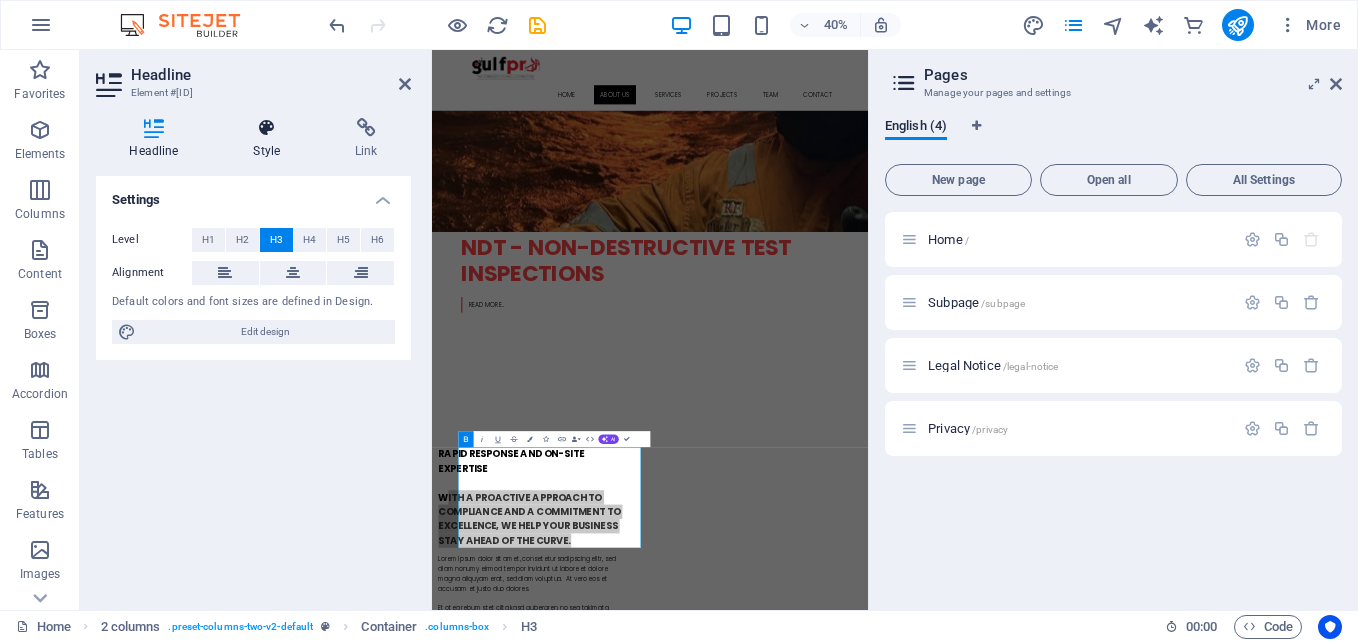 click at bounding box center (267, 128) 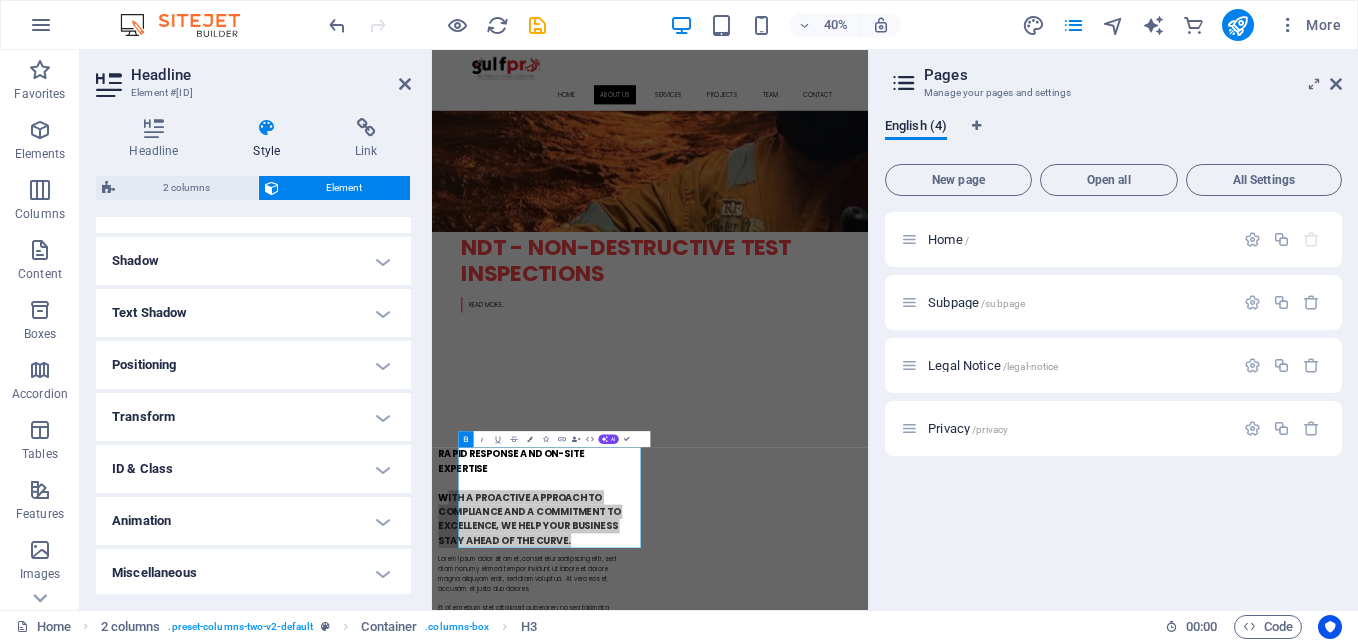scroll, scrollTop: 468, scrollLeft: 0, axis: vertical 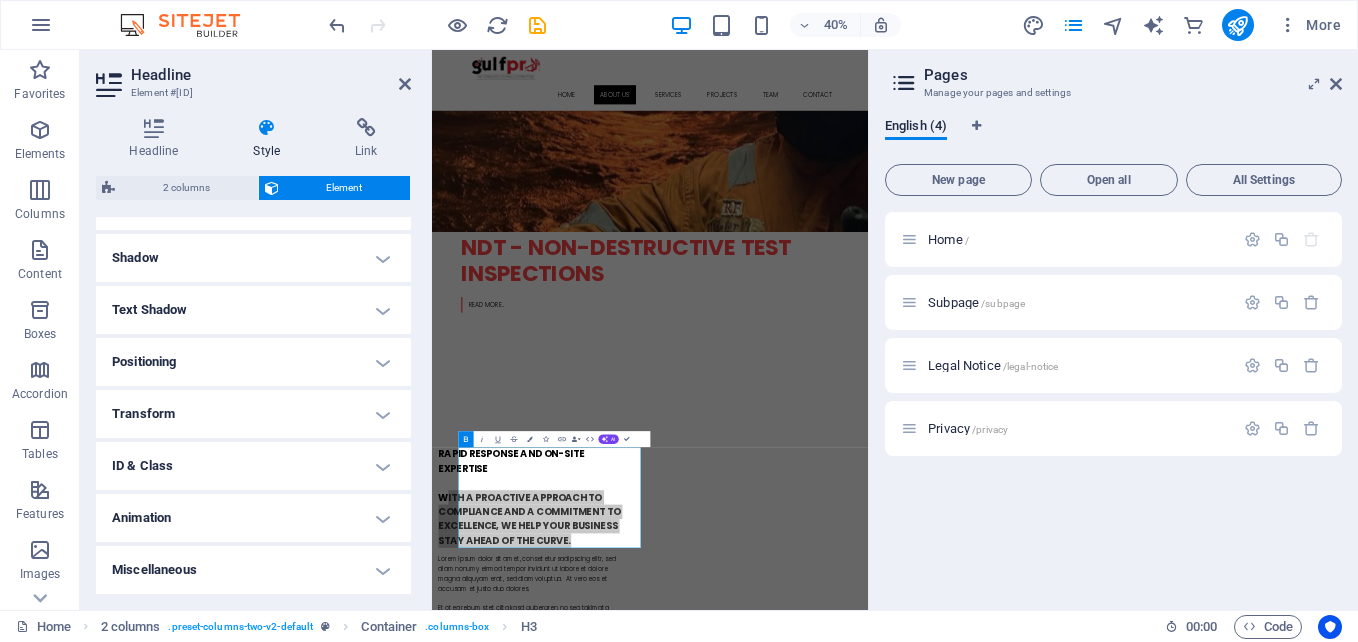 click on "Animation" at bounding box center [253, 518] 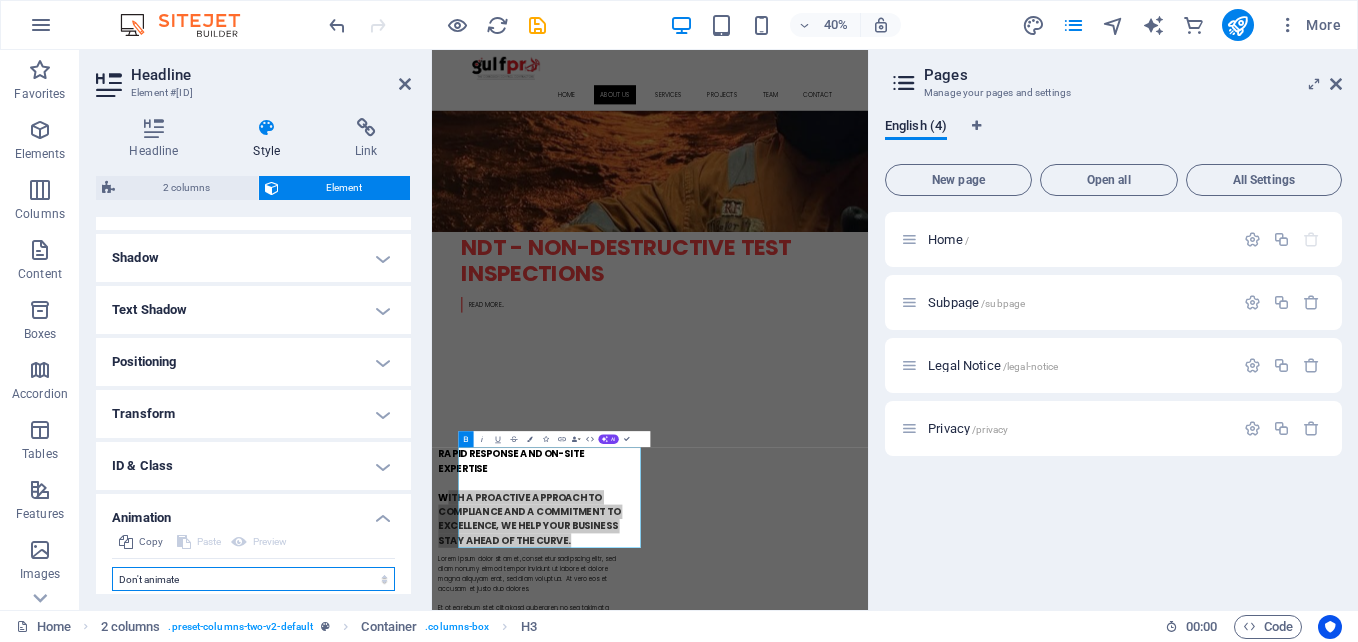 click on "Don't animate Show / Hide Slide up/down Zoom in/out Slide left to right Slide right to left Slide top to bottom Slide bottom to top Pulse Blink Open as overlay" at bounding box center [253, 579] 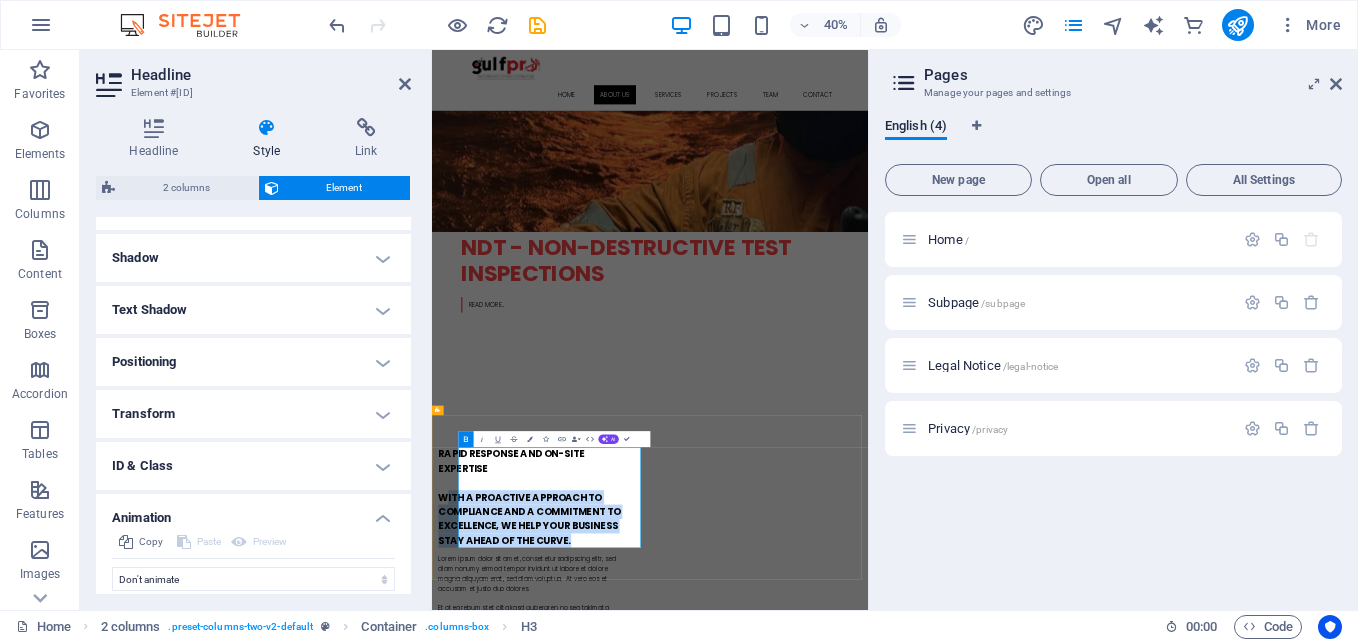 click on "Rapid Response and On-Site Expertise With a proactive approach to compliance and a commitment to excellence, we help your business stay ahead of the curve." at bounding box center (676, 1169) 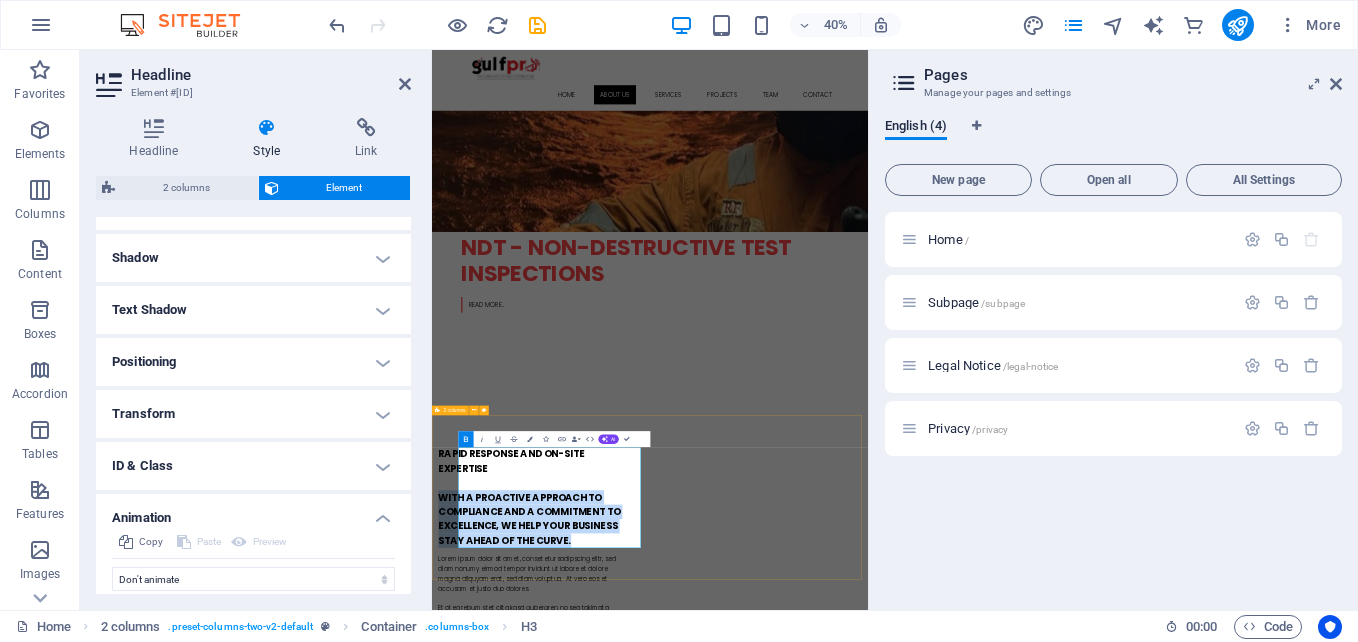 drag, startPoint x: 859, startPoint y: 1277, endPoint x: 482, endPoint y: 1160, distance: 394.73788 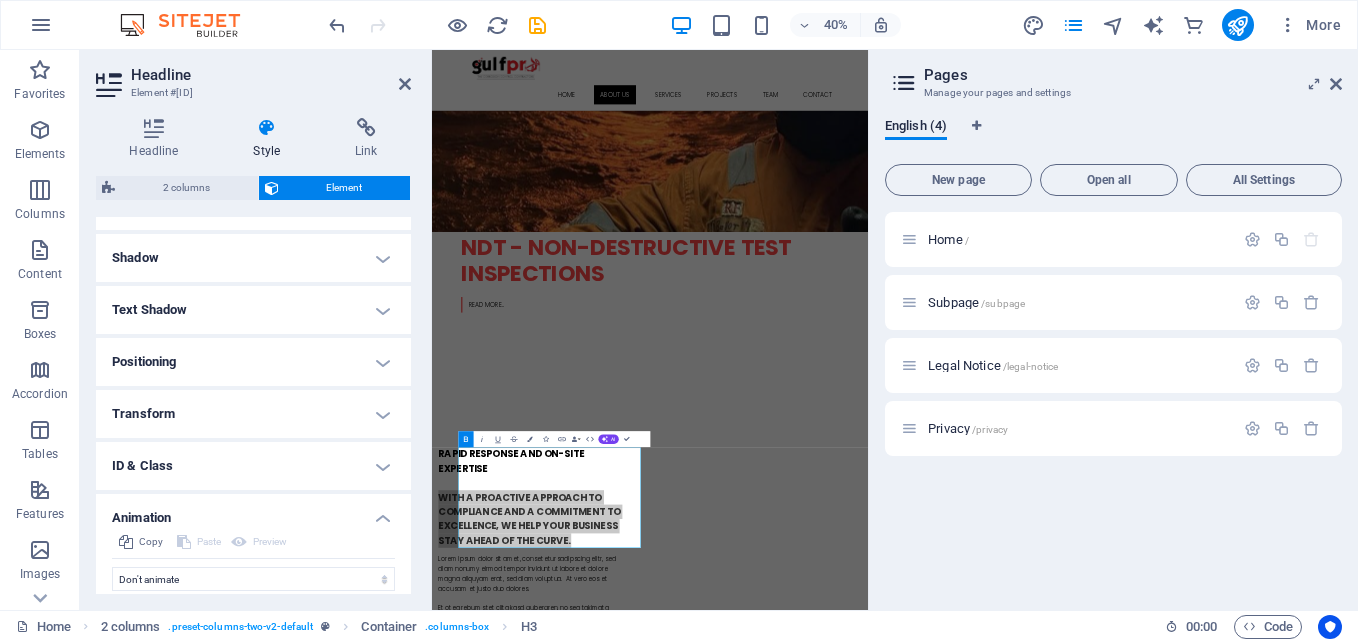 click on "Text Shadow" at bounding box center [253, 310] 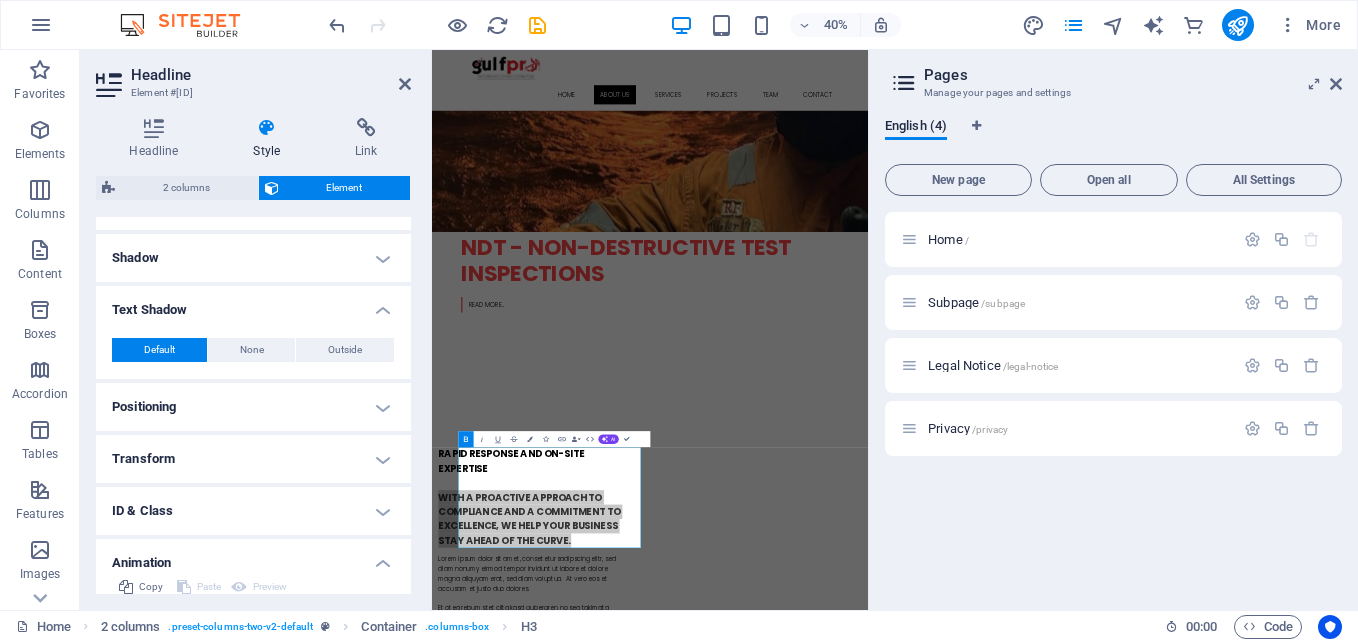 click on "Text Shadow" at bounding box center [253, 304] 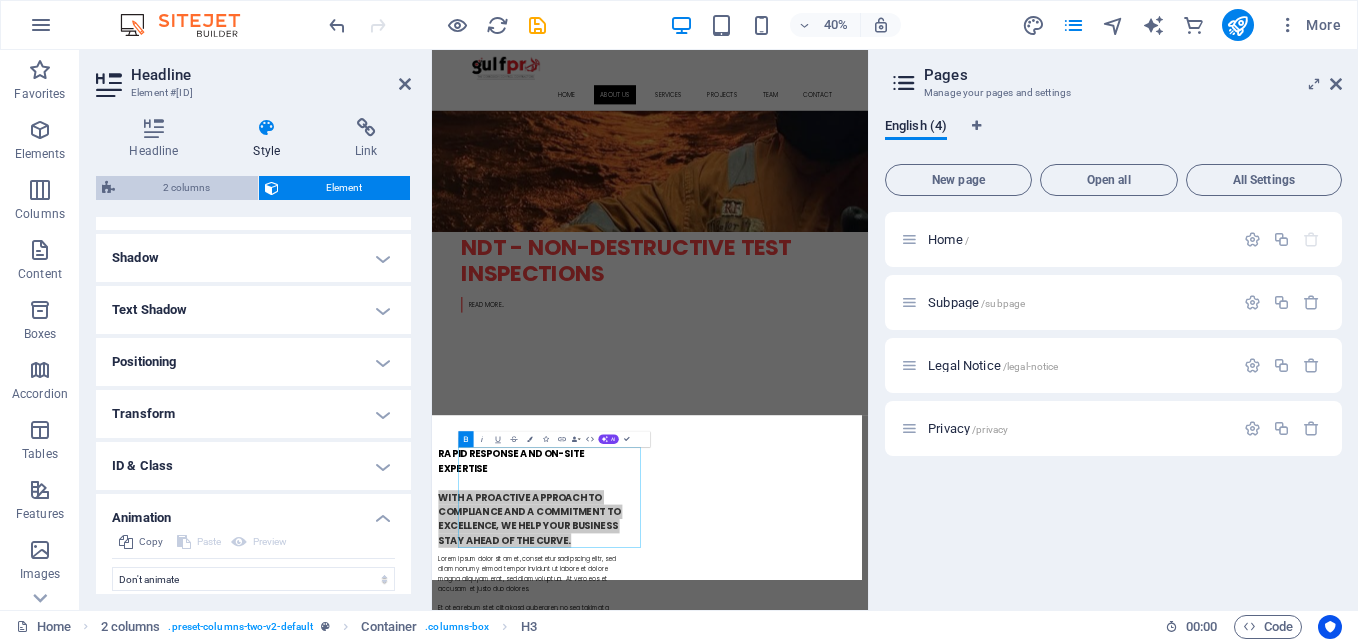 click on "2 columns" at bounding box center (186, 188) 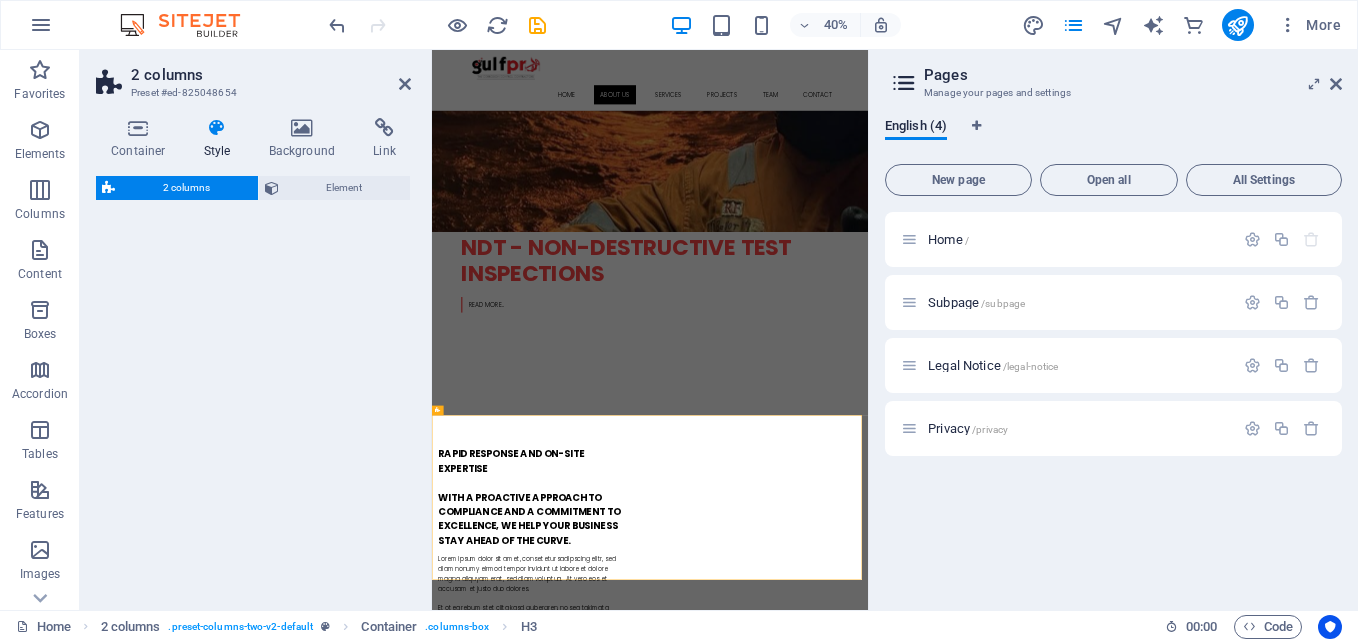select on "rem" 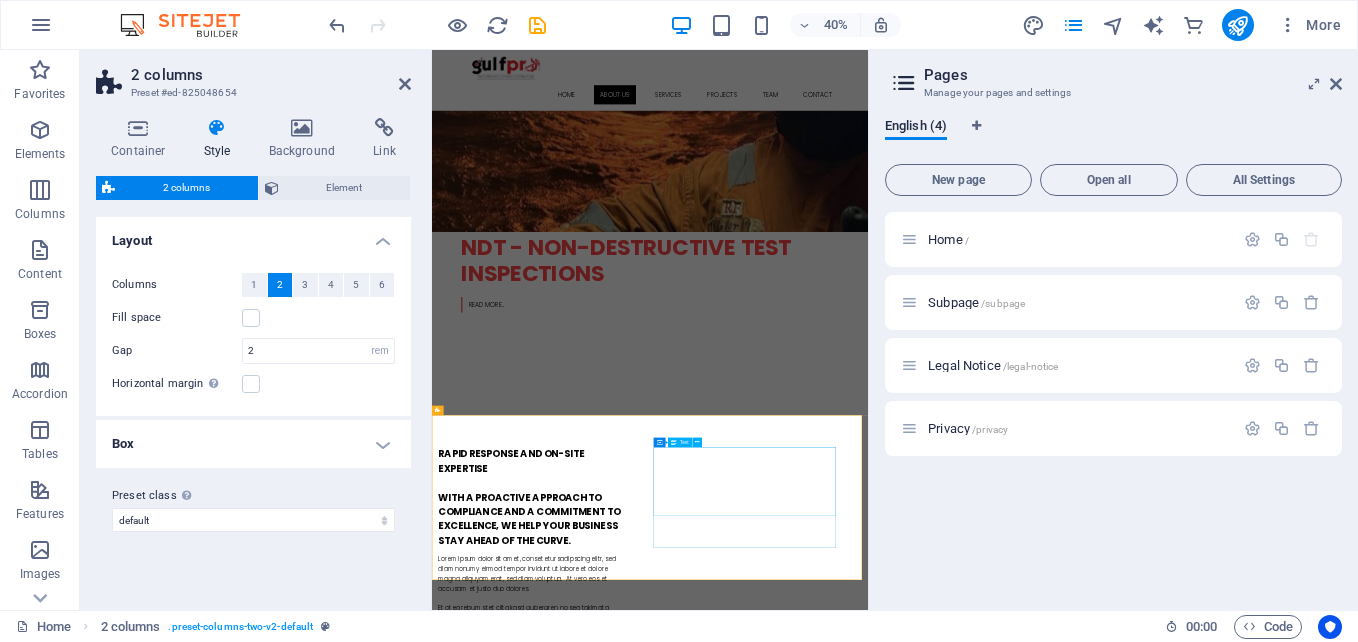 click on "Lorem ipsum dolor sit amet, consetetur sadipscing elitr, sed diam nonumy eirmod tempor invidunt ut labore et dolore magna aliquyam erat, sed diam voluptua.  At vero eos et accusam et justo duo dolores. Et otea rebum stet clita kasd gubergren, no sea takimata sanctus est Lorem ipsum dolor sit amet." at bounding box center (676, 1397) 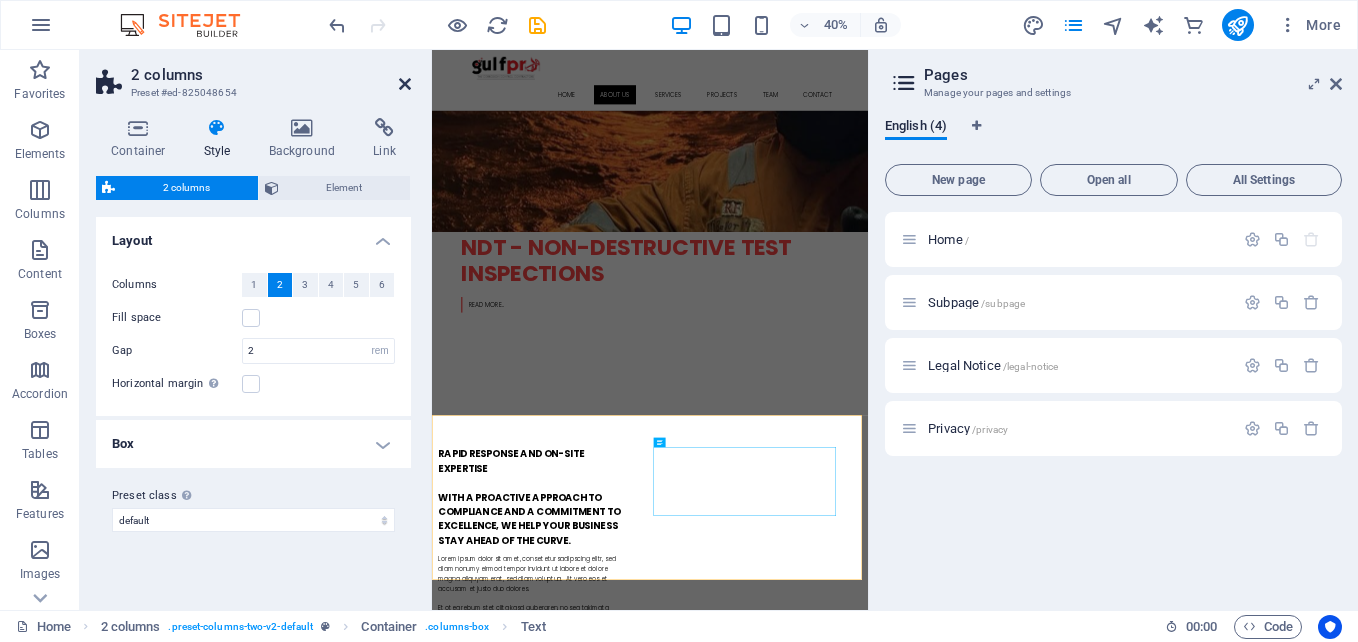 click at bounding box center (405, 84) 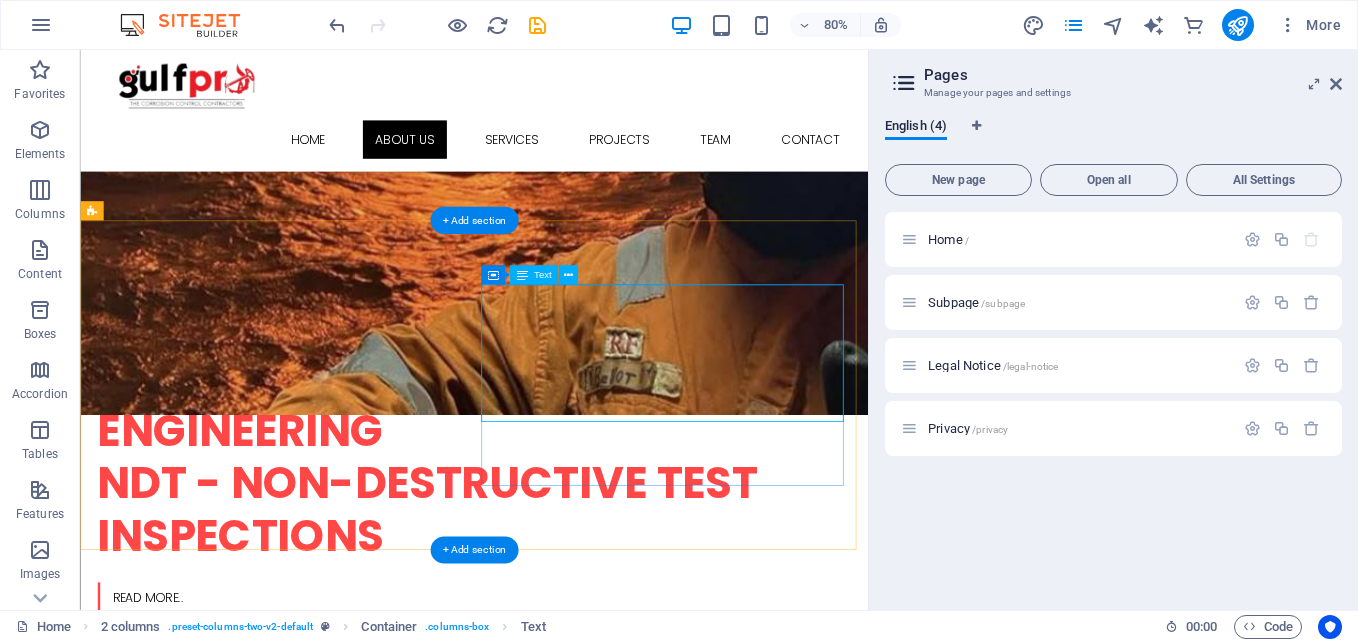 click on "Lorem ipsum dolor sit amet, consetetur sadipscing elitr, sed diam nonumy eirmod tempor invidunt ut labore et dolore magna aliquyam erat, sed diam voluptua.  At vero eos et accusam et justo duo dolores. Et otea rebum stet clita kasd gubergren, no sea takimata sanctus est Lorem ipsum dolor sit amet." at bounding box center (324, 1349) 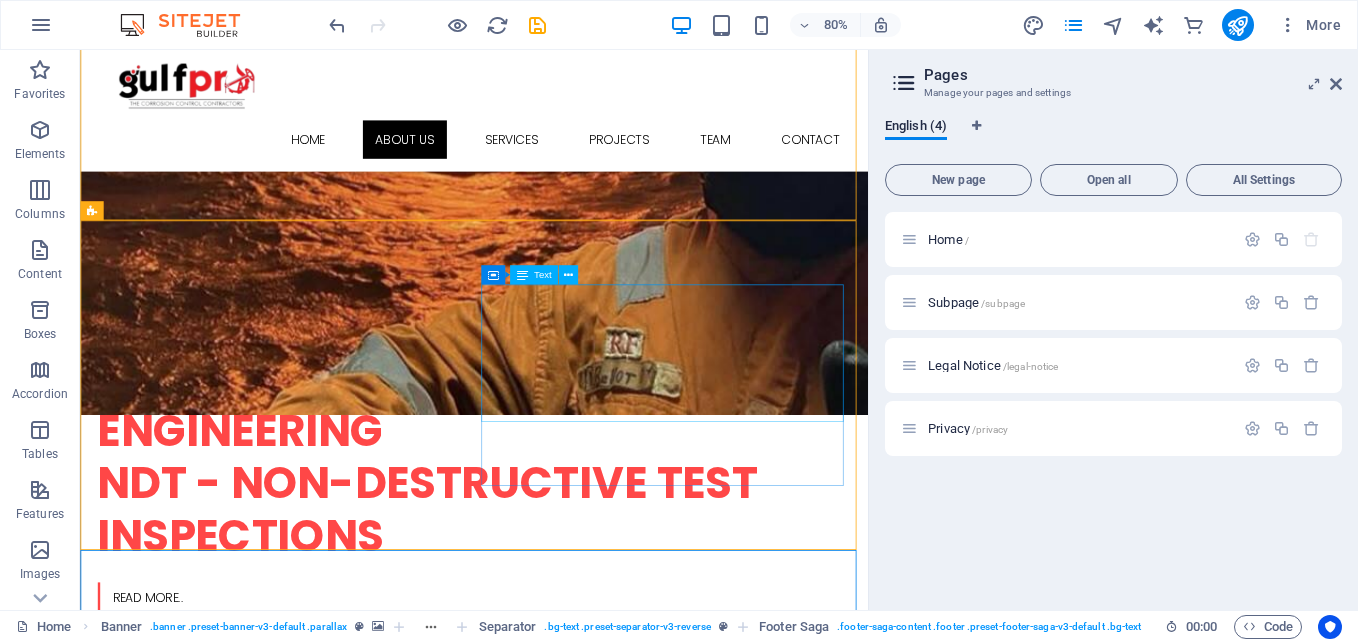 click on "Text" at bounding box center (534, 274) 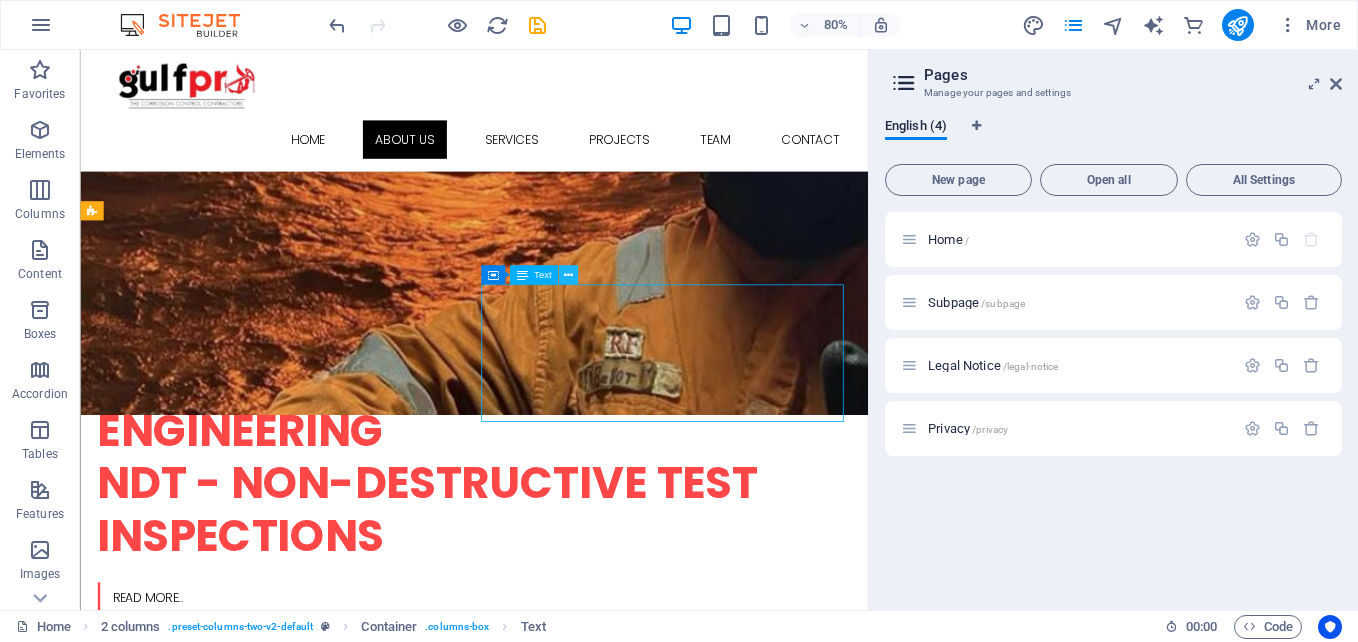 click at bounding box center [567, 274] 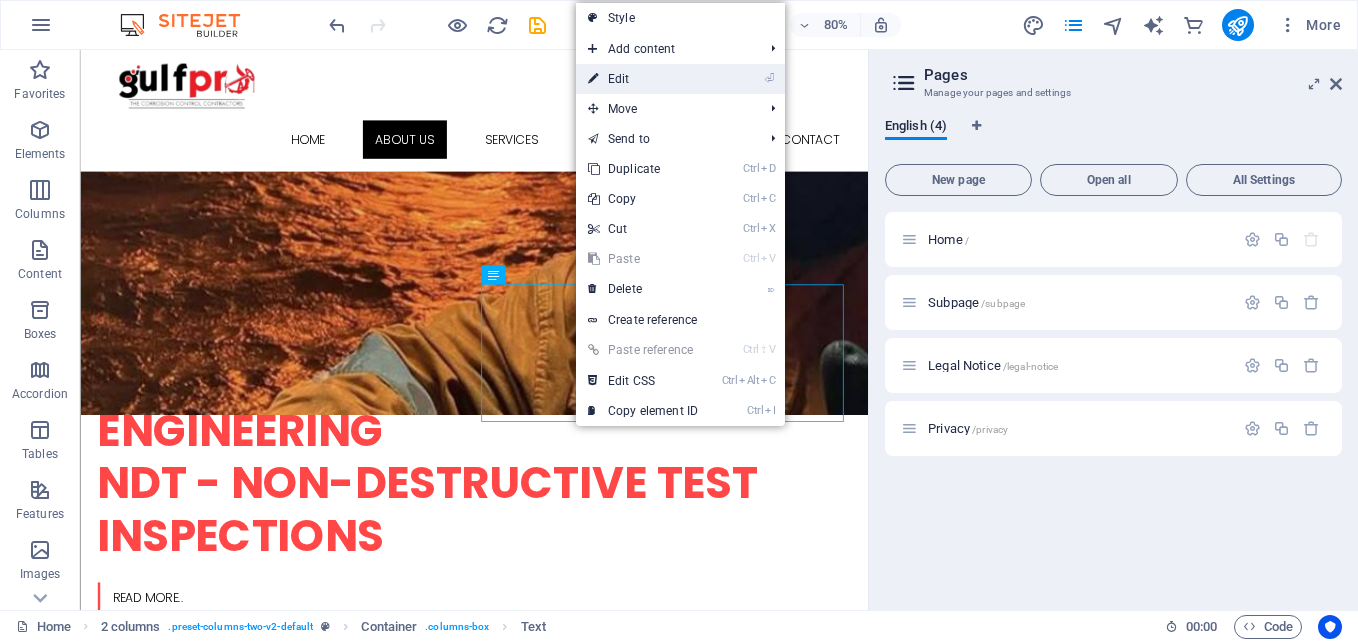 click on "⏎  Edit" at bounding box center (643, 79) 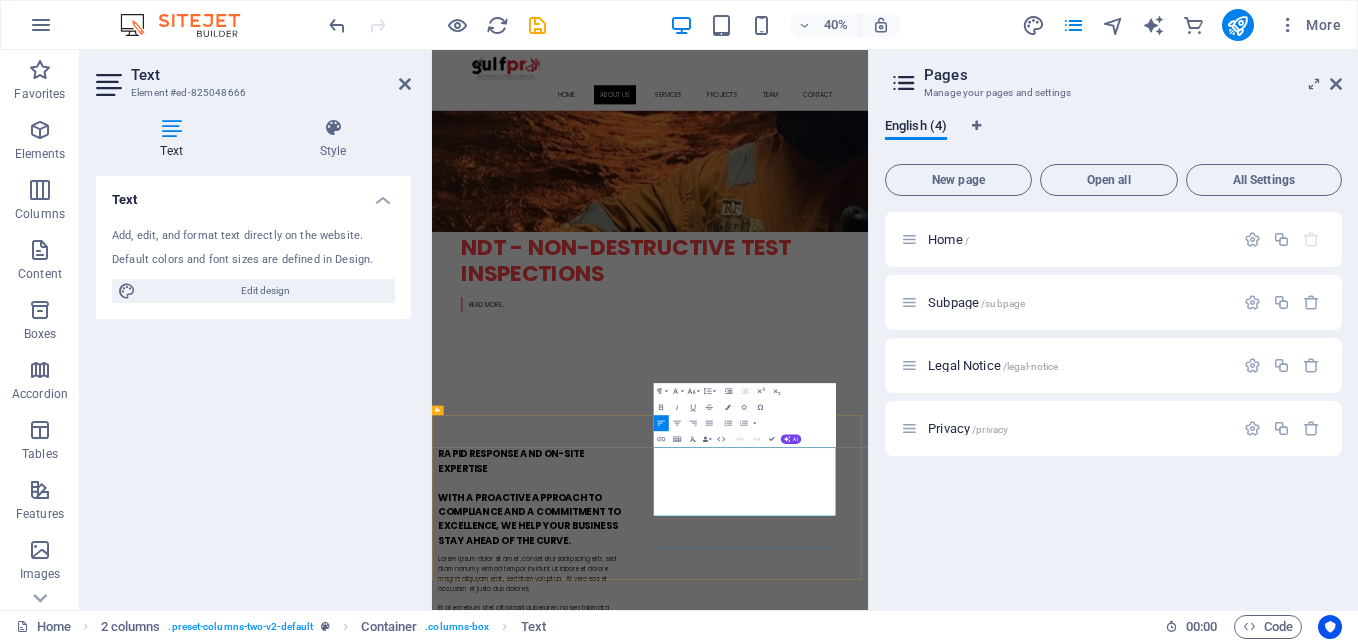 click on "Et otea rebum stet clita kasd gubergren, no sea takimata sanctus est Lorem ipsum dolor sit amet." at bounding box center (676, 1458) 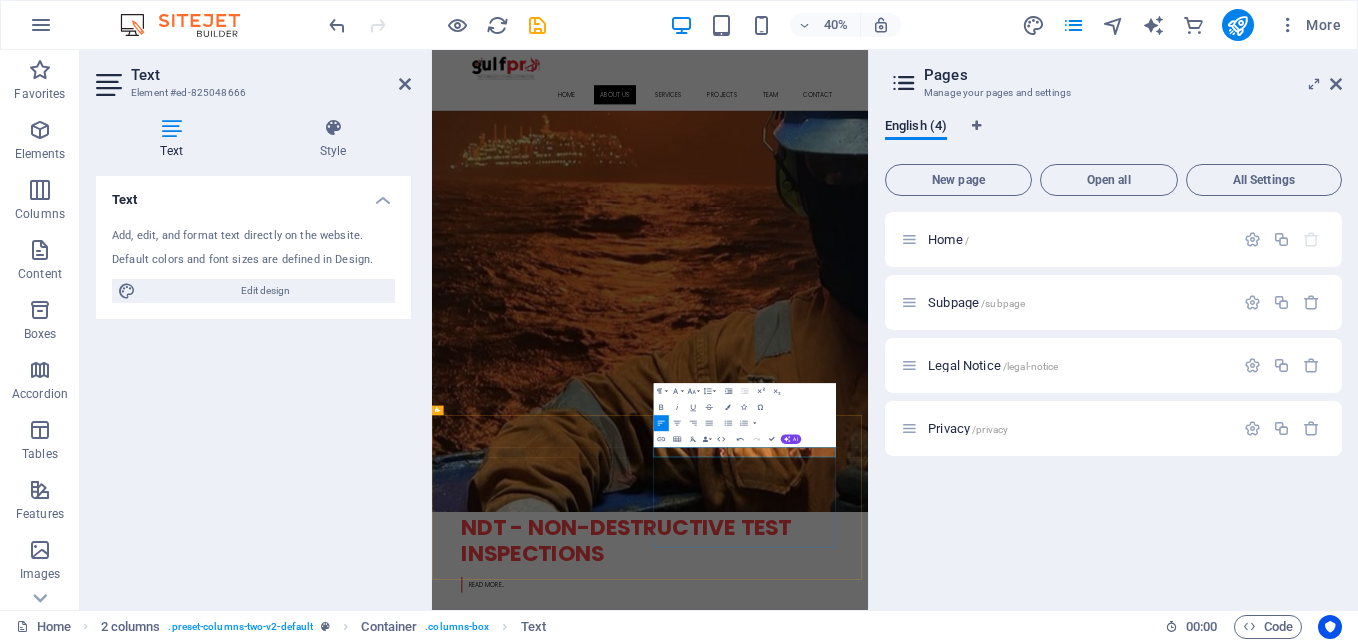 click at bounding box center (676, 1927) 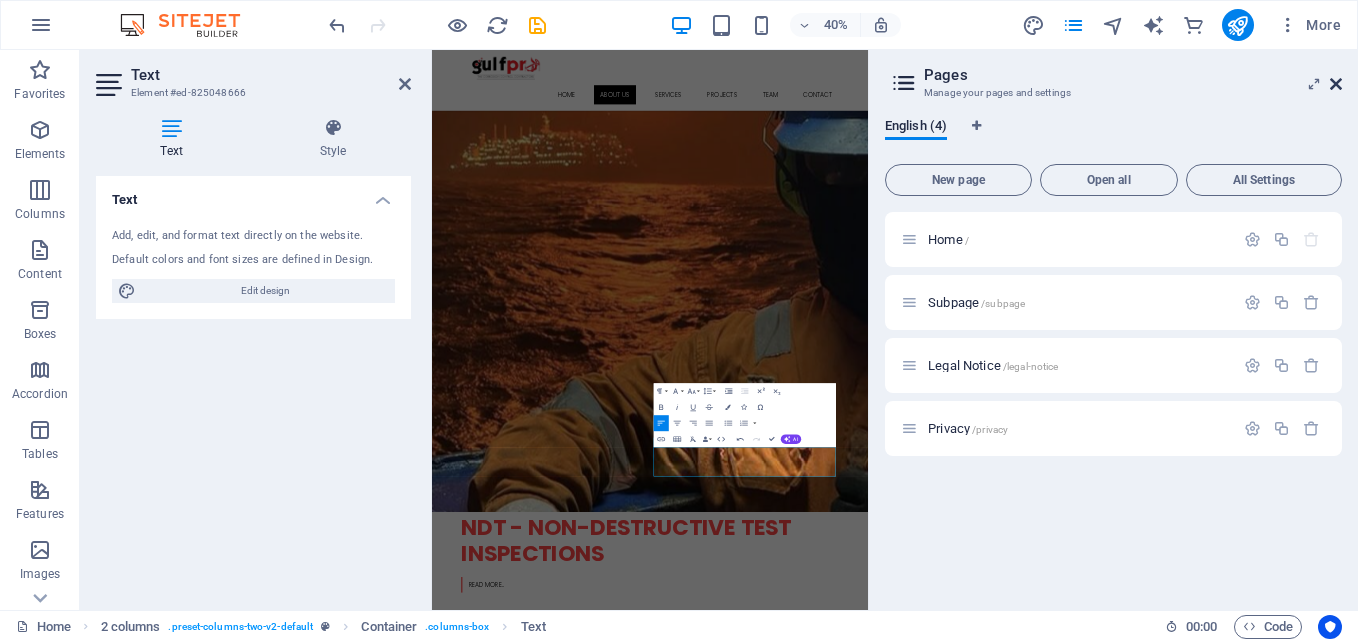click at bounding box center (1336, 84) 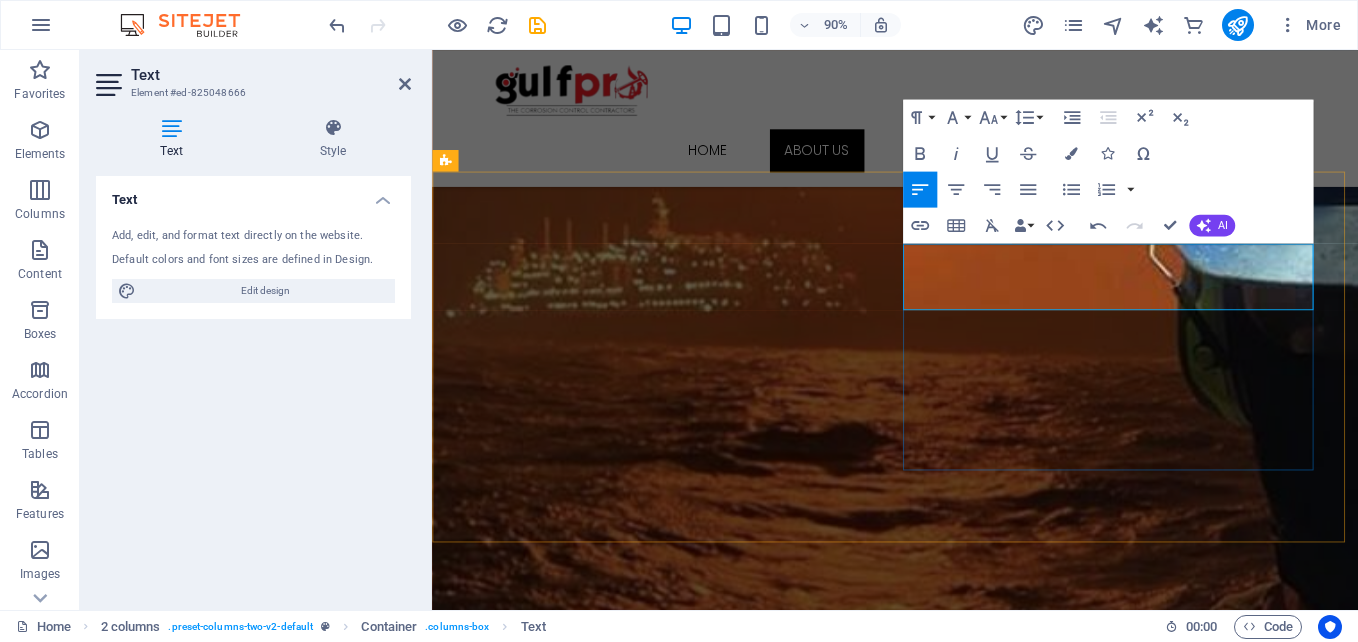 click on "Acuren employs a cohesive team of engineers, scientists,  technologists and technicians with expertise in a wide spectrum of  engineering disciplines, including" at bounding box center [676, 1952] 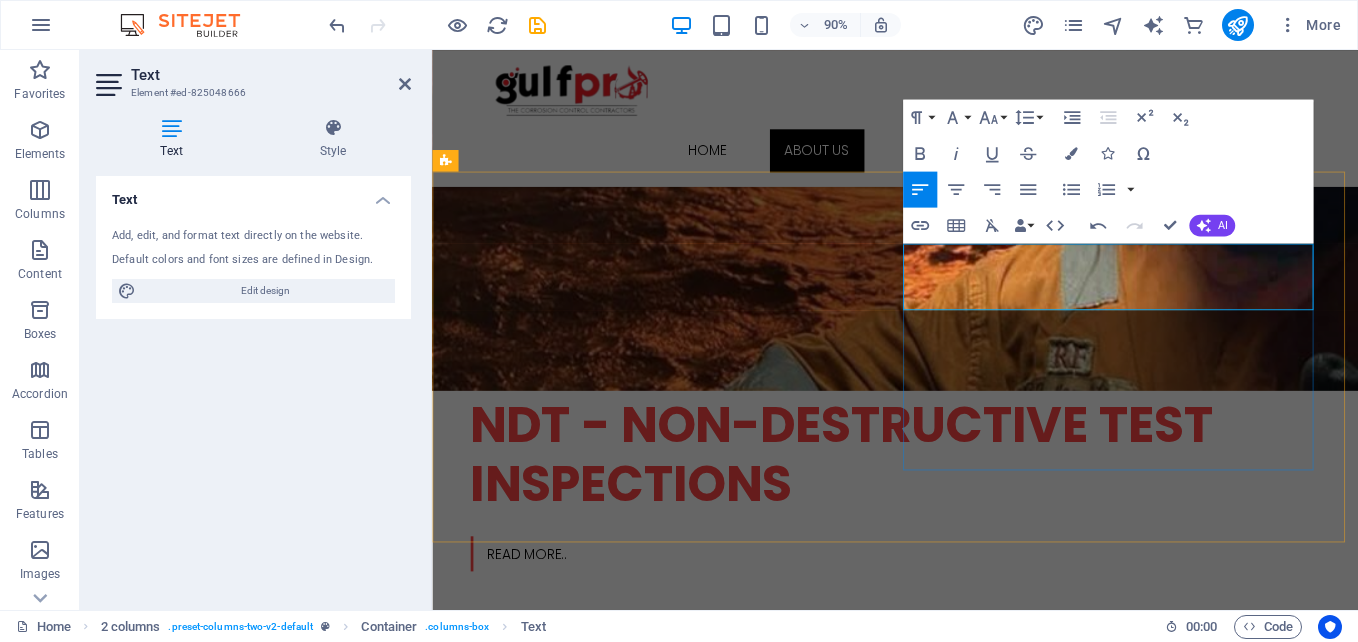 click on "Gulfpro employs a cohesive team of engineers and technicians with expertise in a wide spectrum of  engineering disciplines, including" at bounding box center (676, 1174) 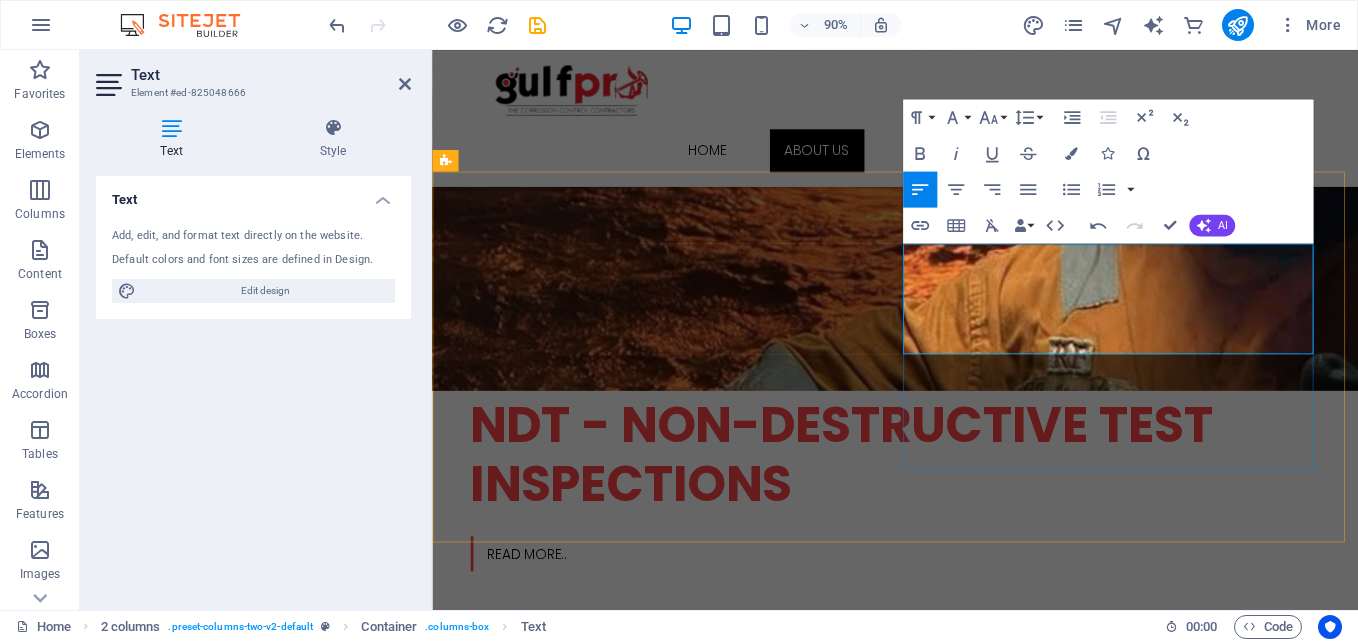 click on "• Materials • Mechanical  • Structural • Welding • Civil • Metallurgical • Corrosion • Forensic" at bounding box center [676, 1235] 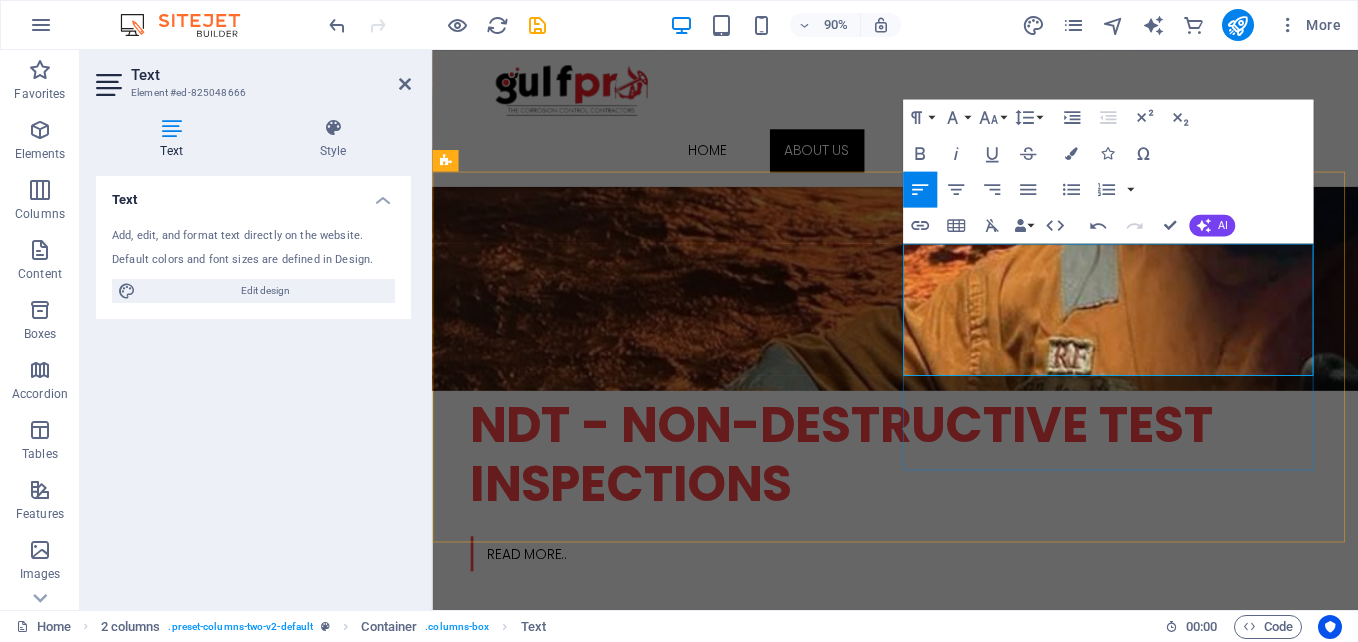 click on "• Mechanical  • Structural • Welding • Civil • Metallurgical • Corrosion • Forensic" at bounding box center [676, 1259] 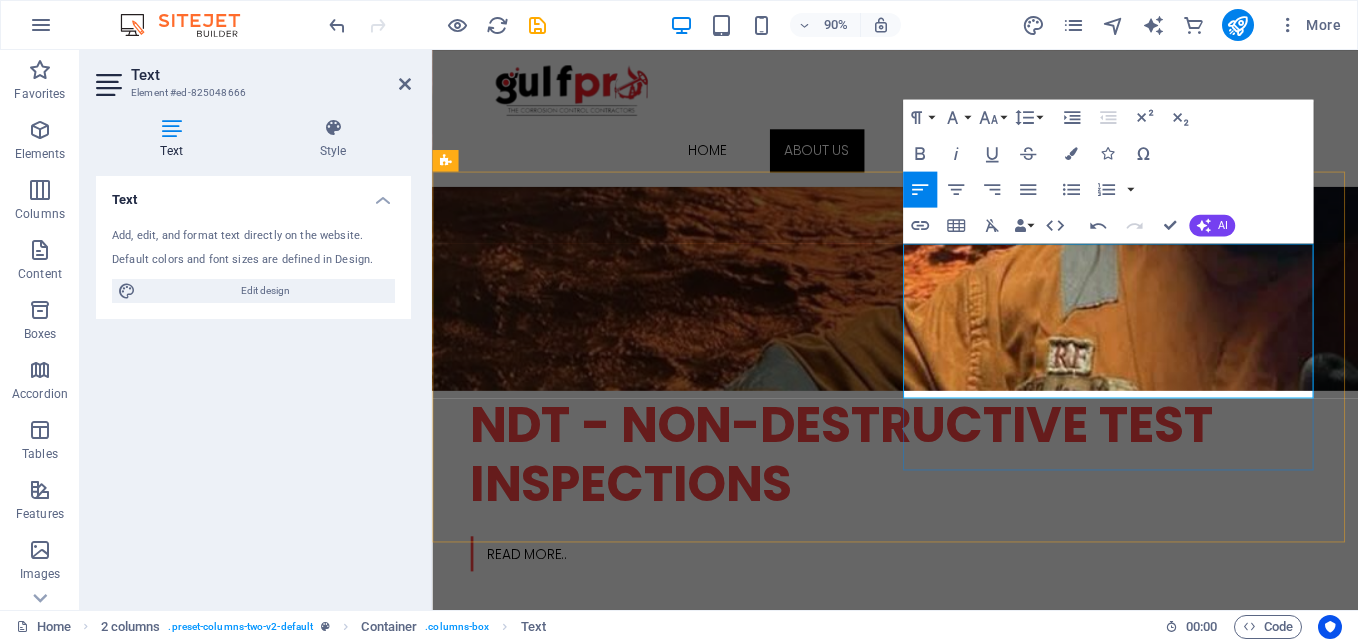 click on "• Structural • Welding • Civil • Metallurgical • Corrosion • Forensic" at bounding box center [676, 1284] 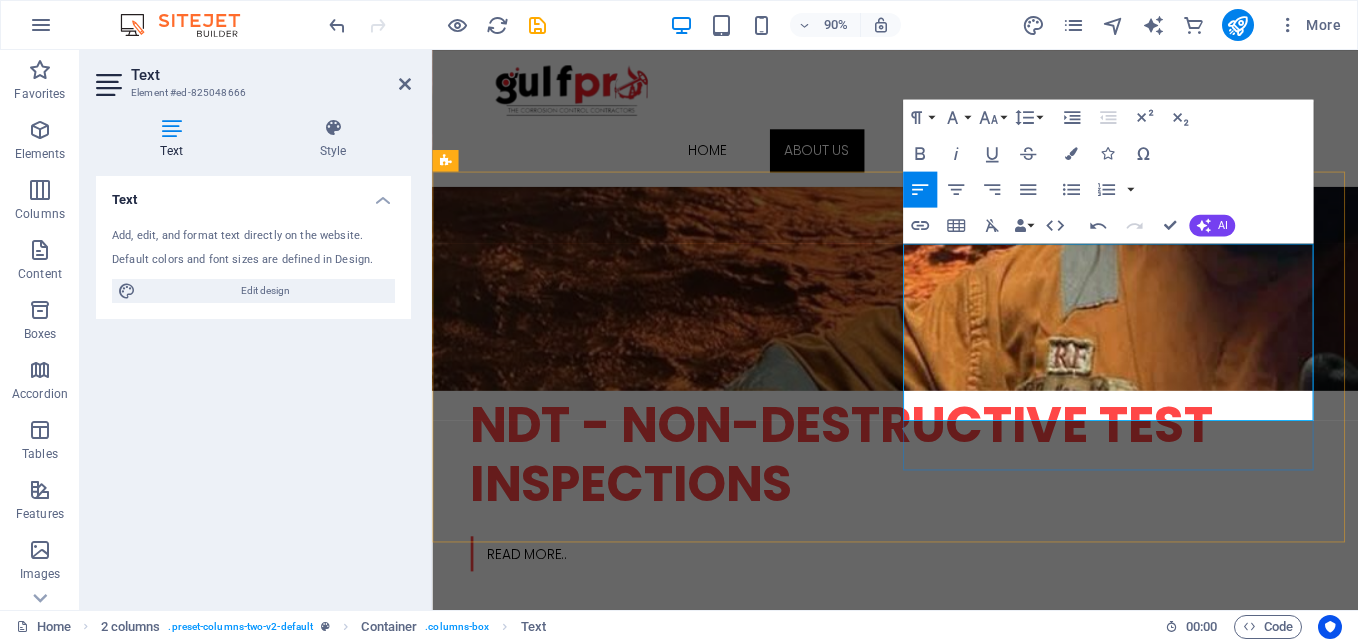 click on "• Civil • Metallurgical • Corrosion • Forensic" at bounding box center (676, 1321) 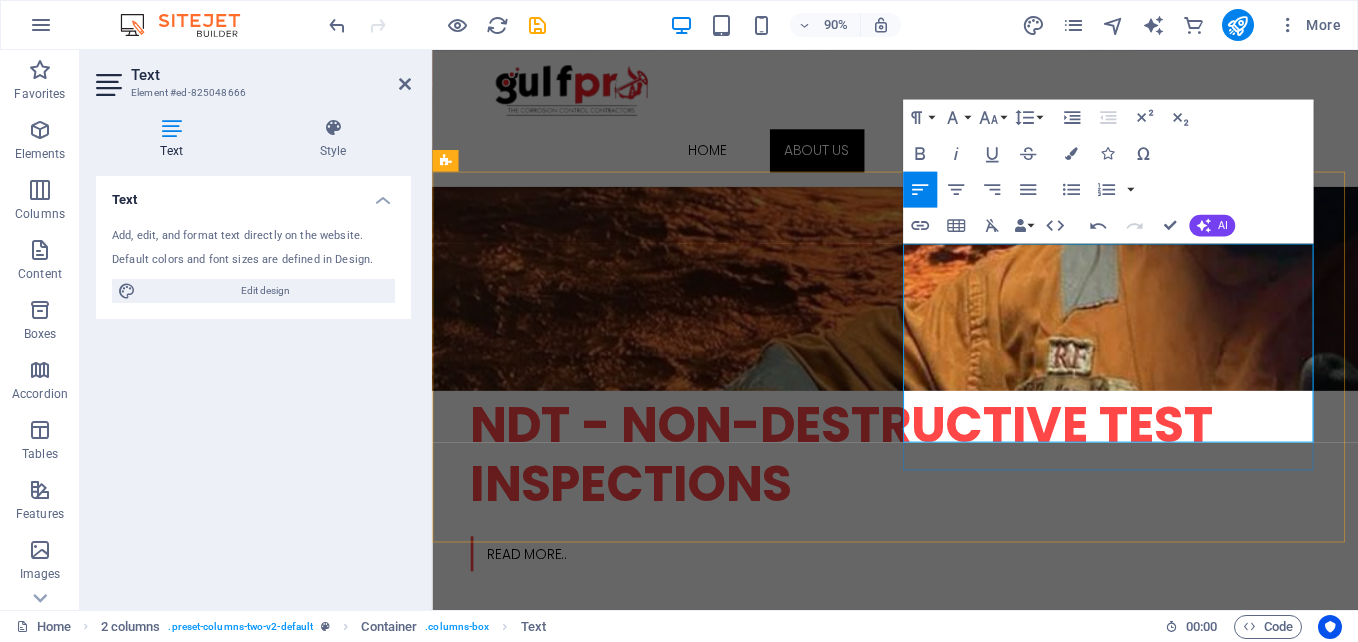 click on "• Metallurgical • Corrosion • Forensic" at bounding box center (676, 1345) 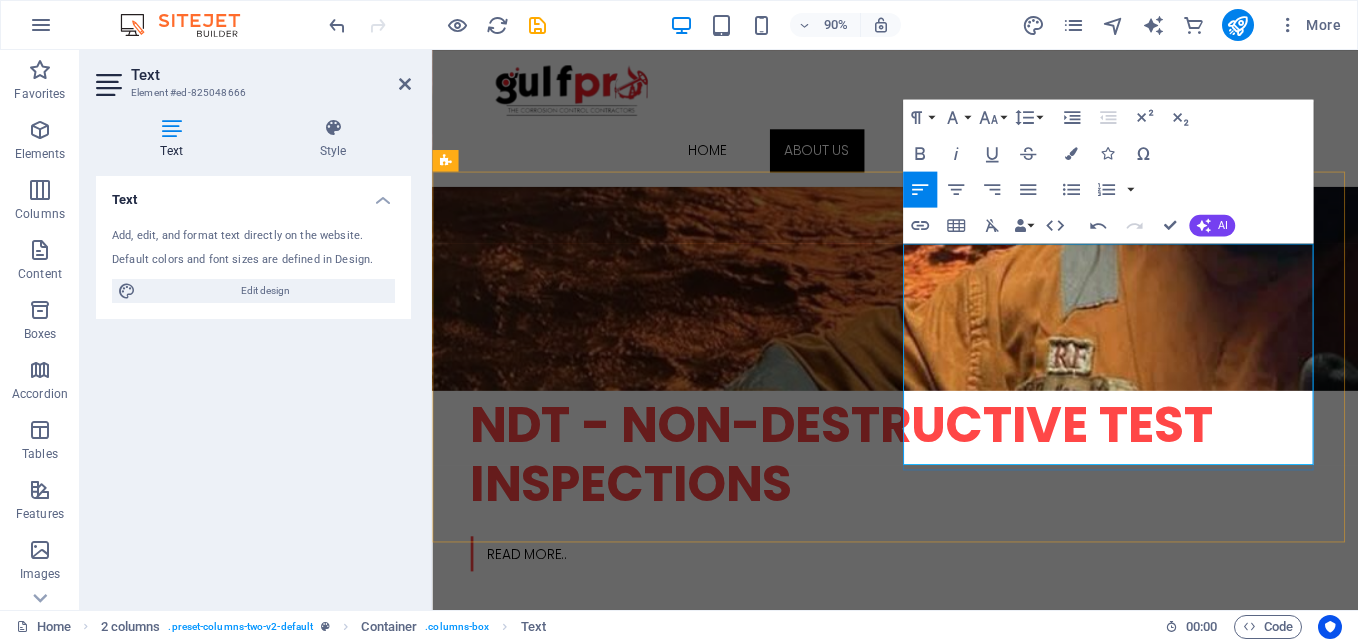 click on "• Corrosion • Forensic" at bounding box center (676, 1370) 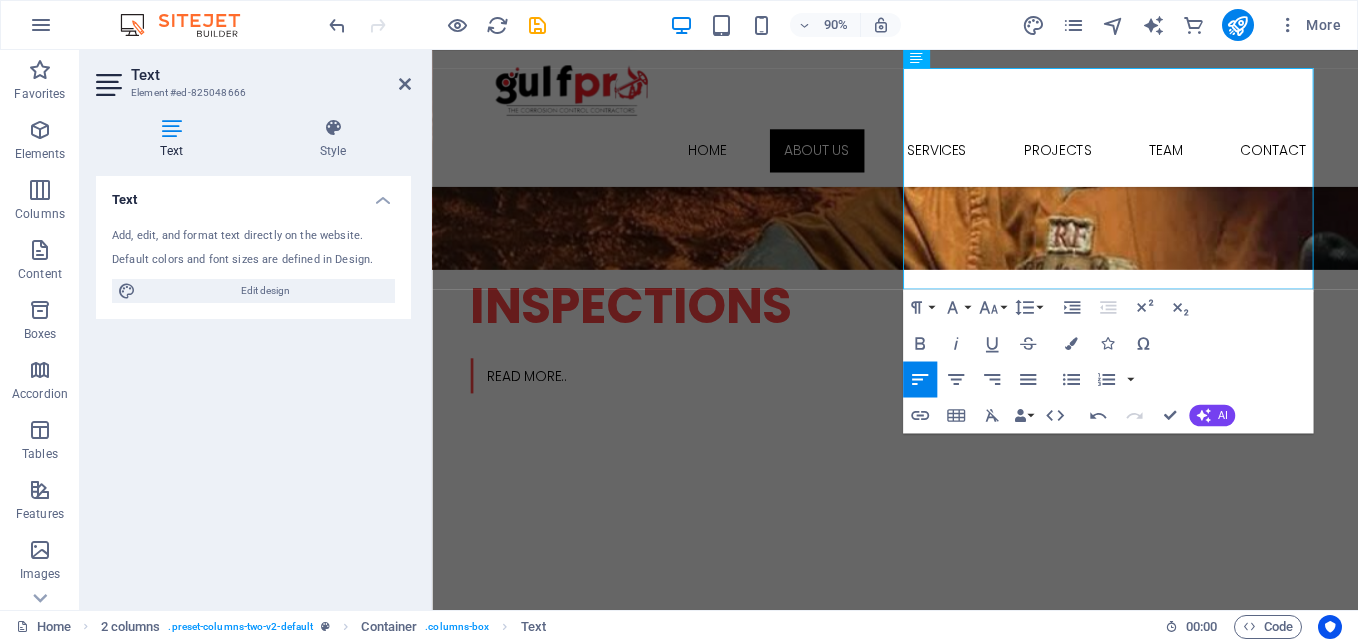 scroll, scrollTop: 686, scrollLeft: 0, axis: vertical 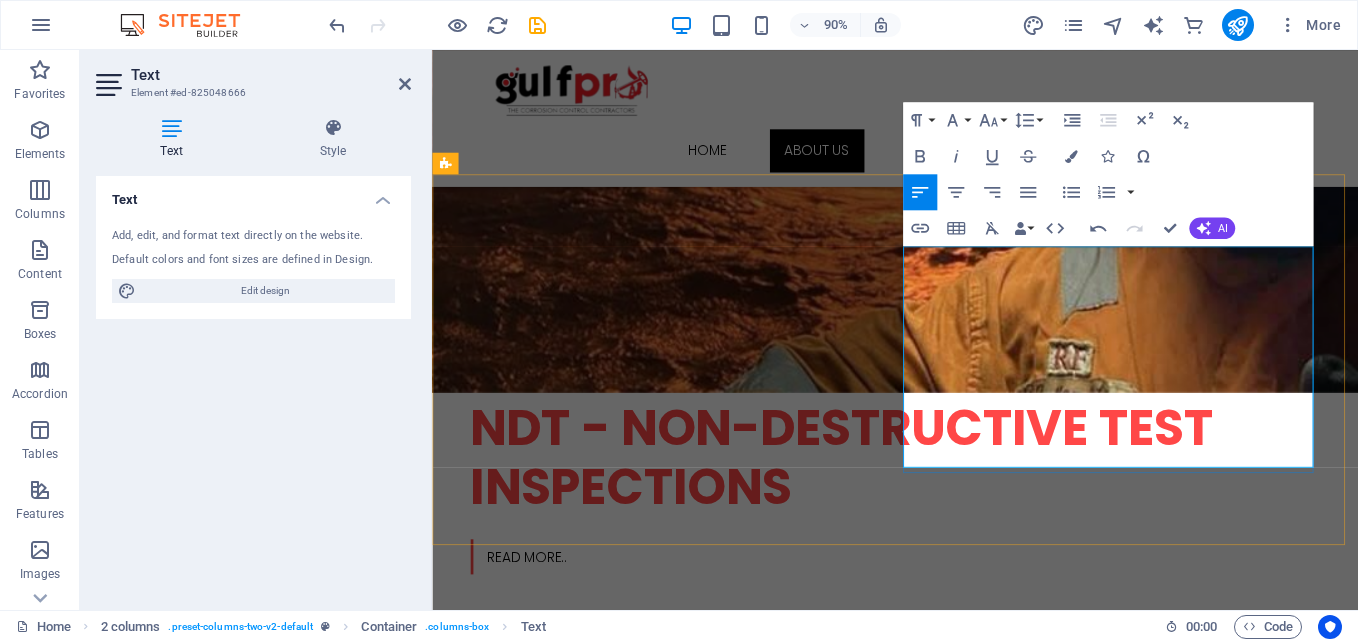 click on "• Civil" at bounding box center [676, 1324] 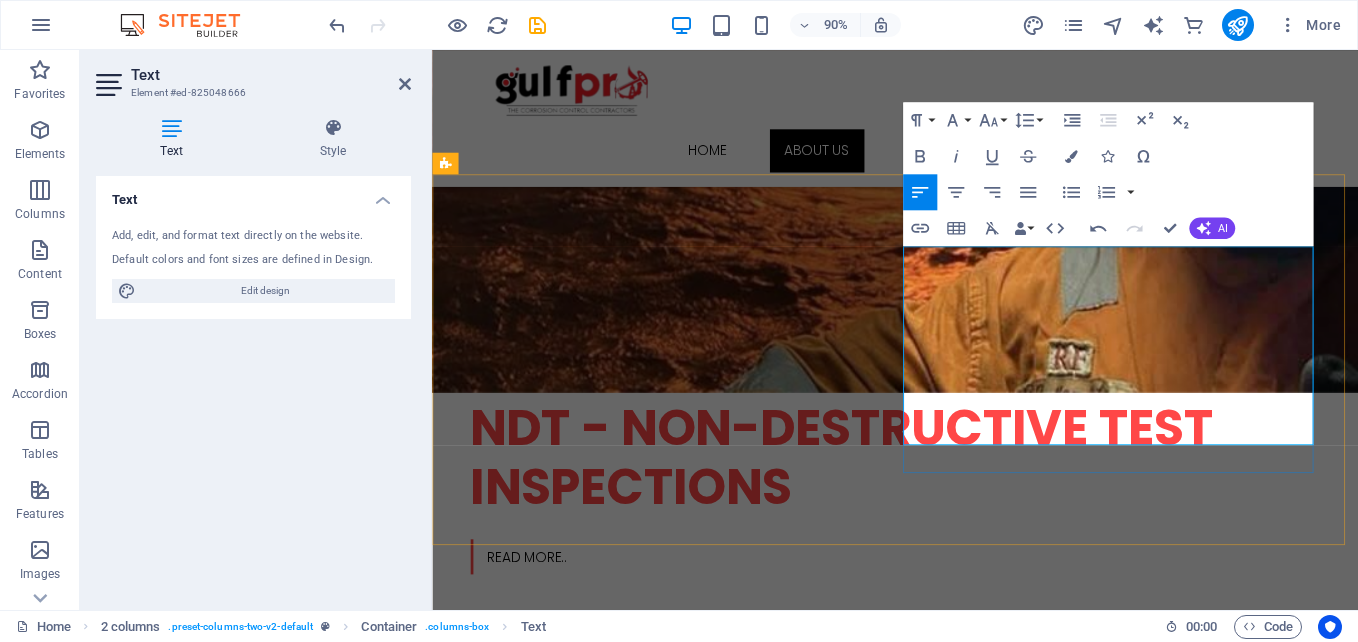 click on "• Metallurgical" at bounding box center (676, 1324) 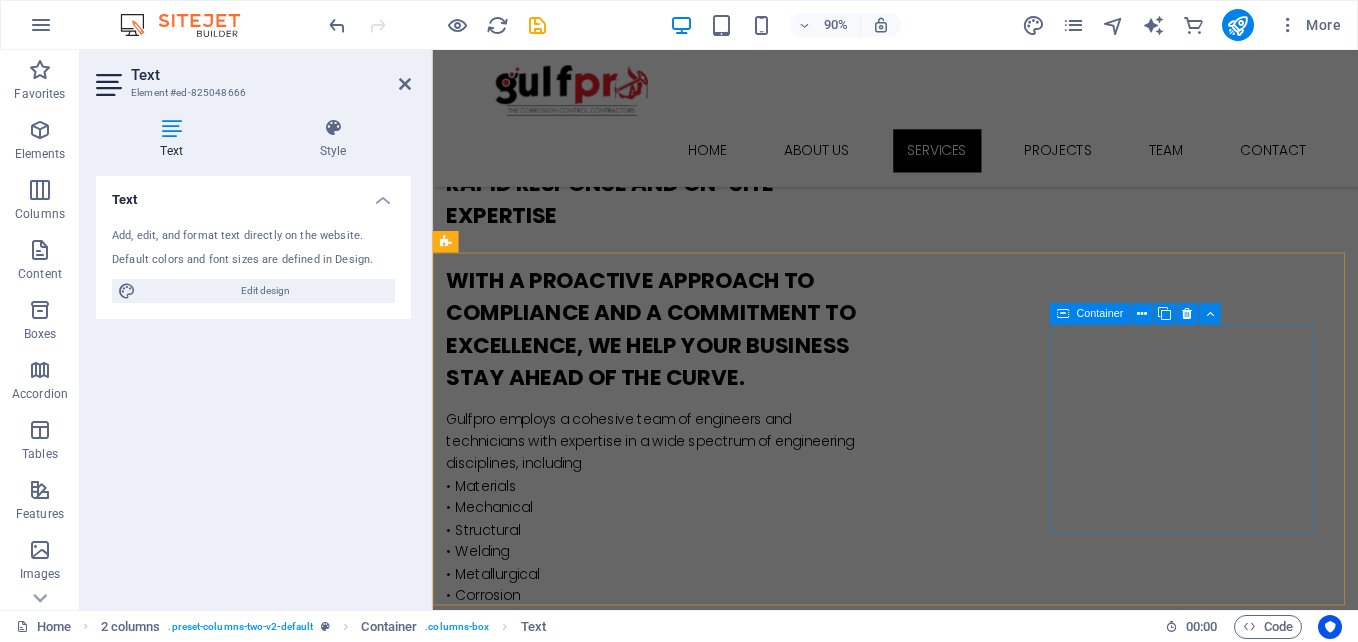 scroll, scrollTop: 1177, scrollLeft: 0, axis: vertical 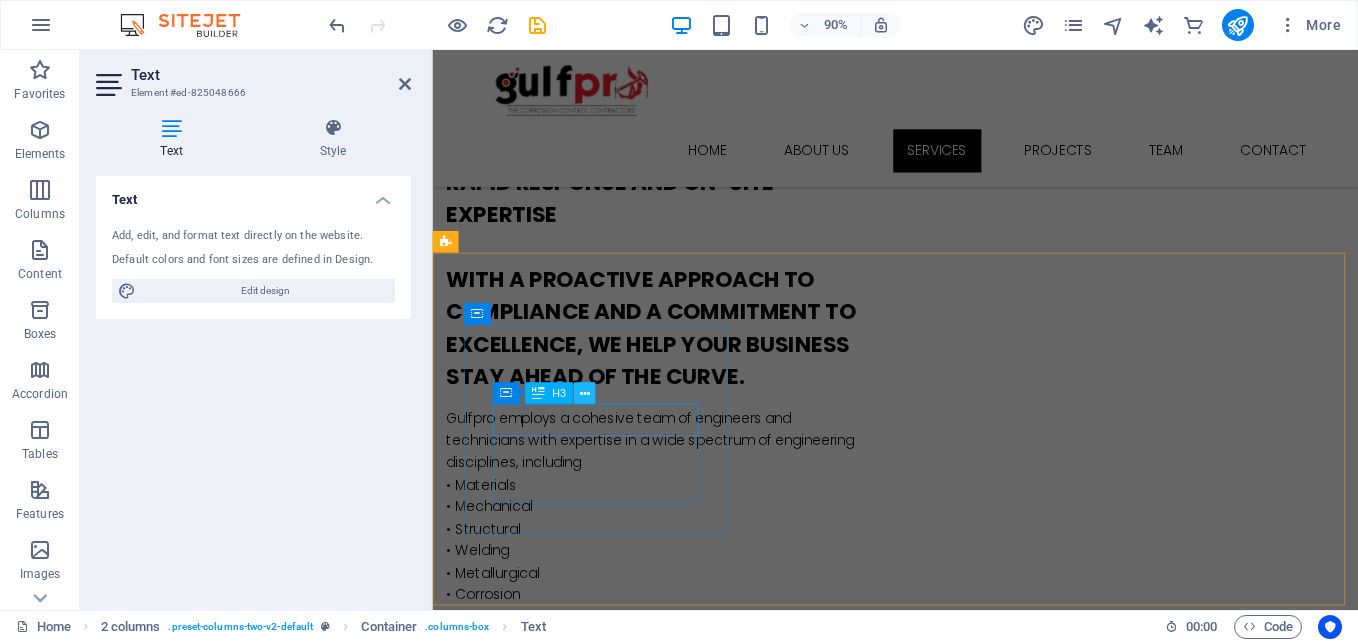 click at bounding box center [584, 392] 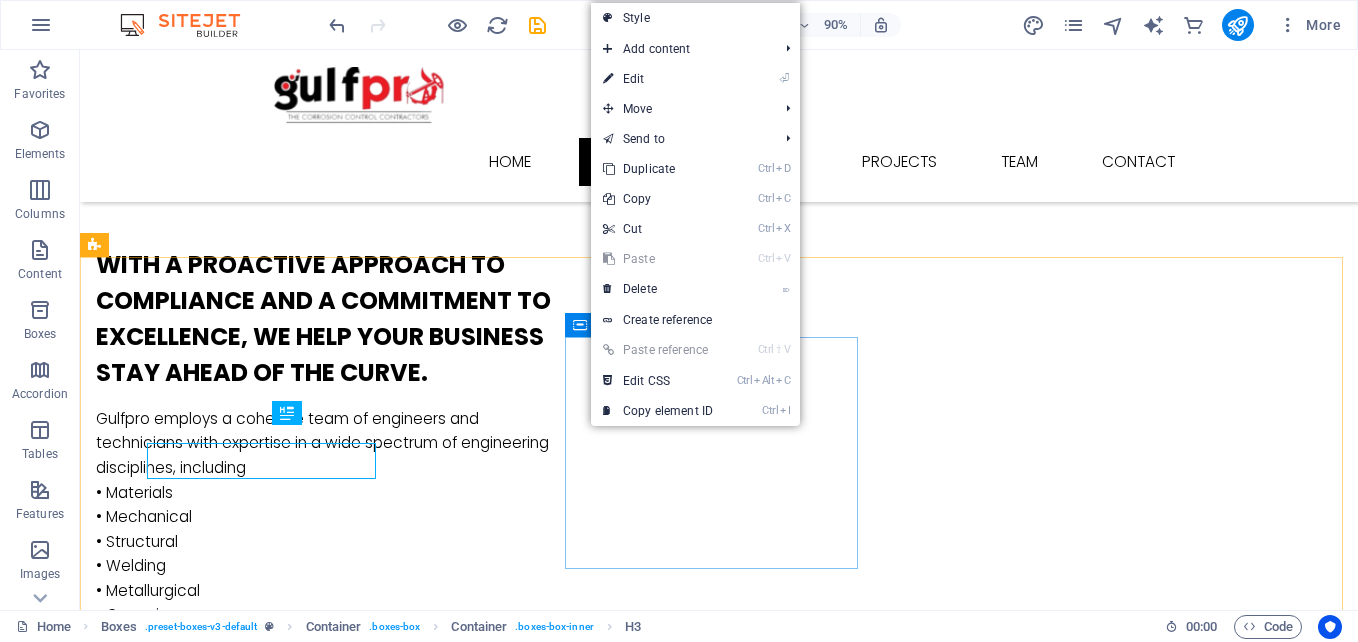 scroll, scrollTop: 1290, scrollLeft: 0, axis: vertical 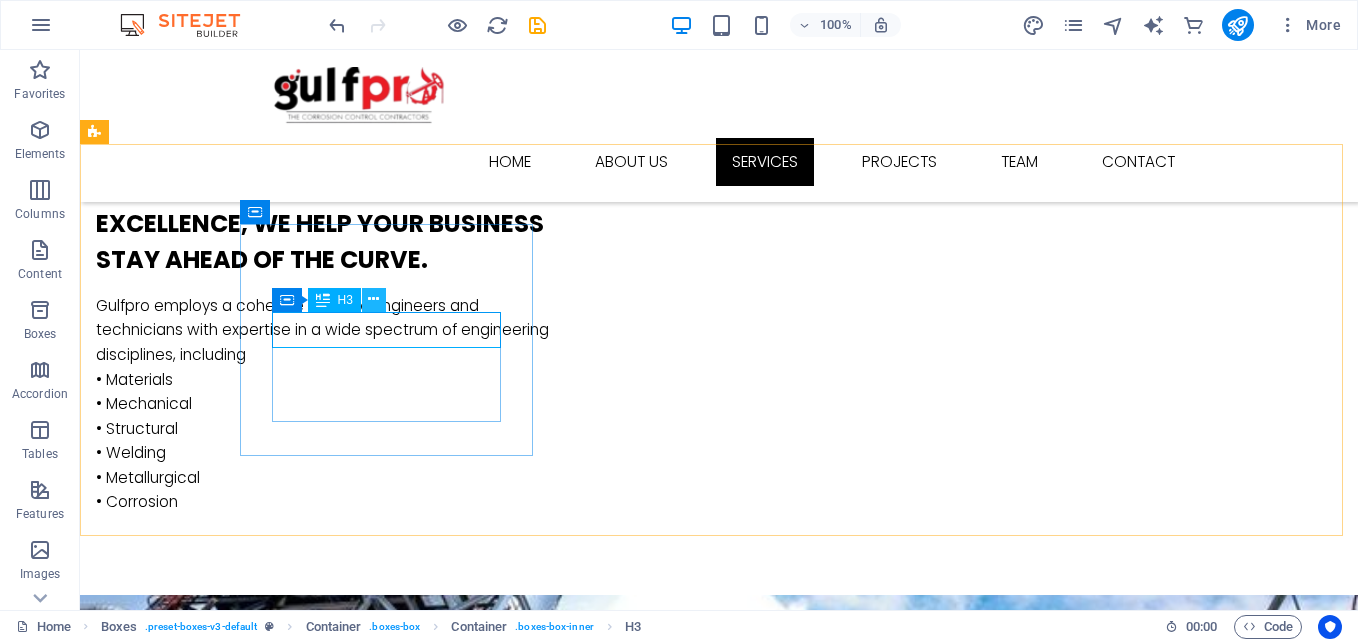 click at bounding box center [373, 299] 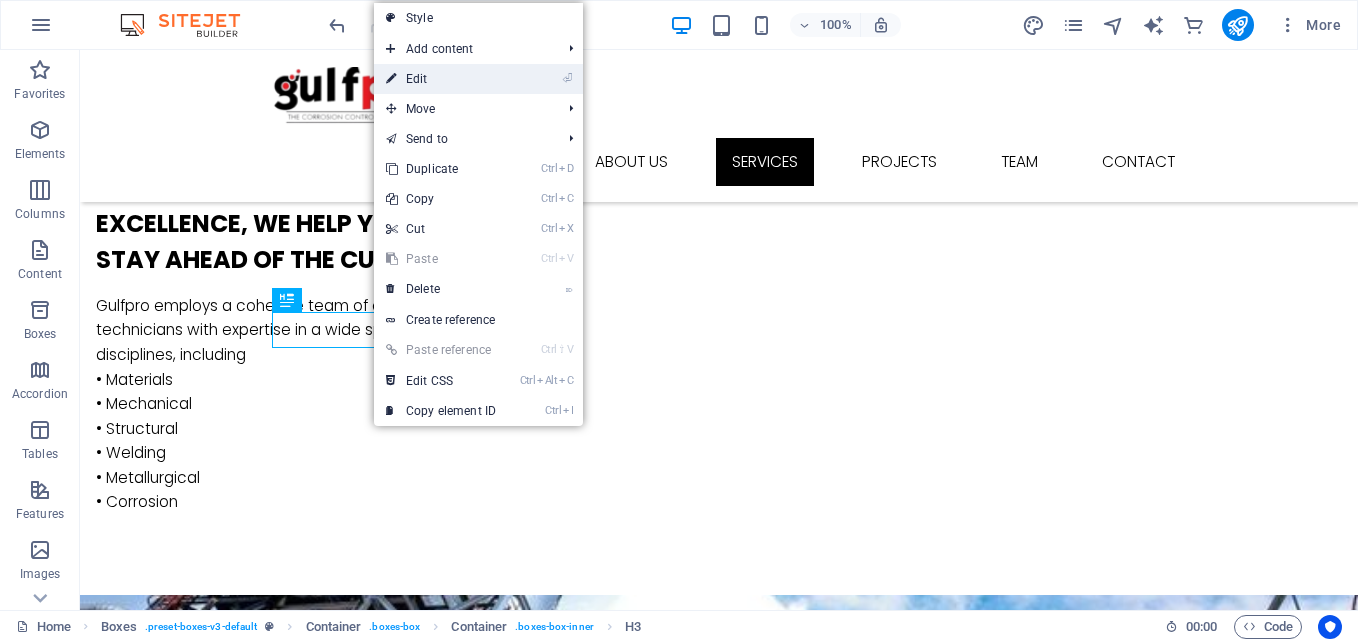 click on "⏎  Edit" at bounding box center (441, 79) 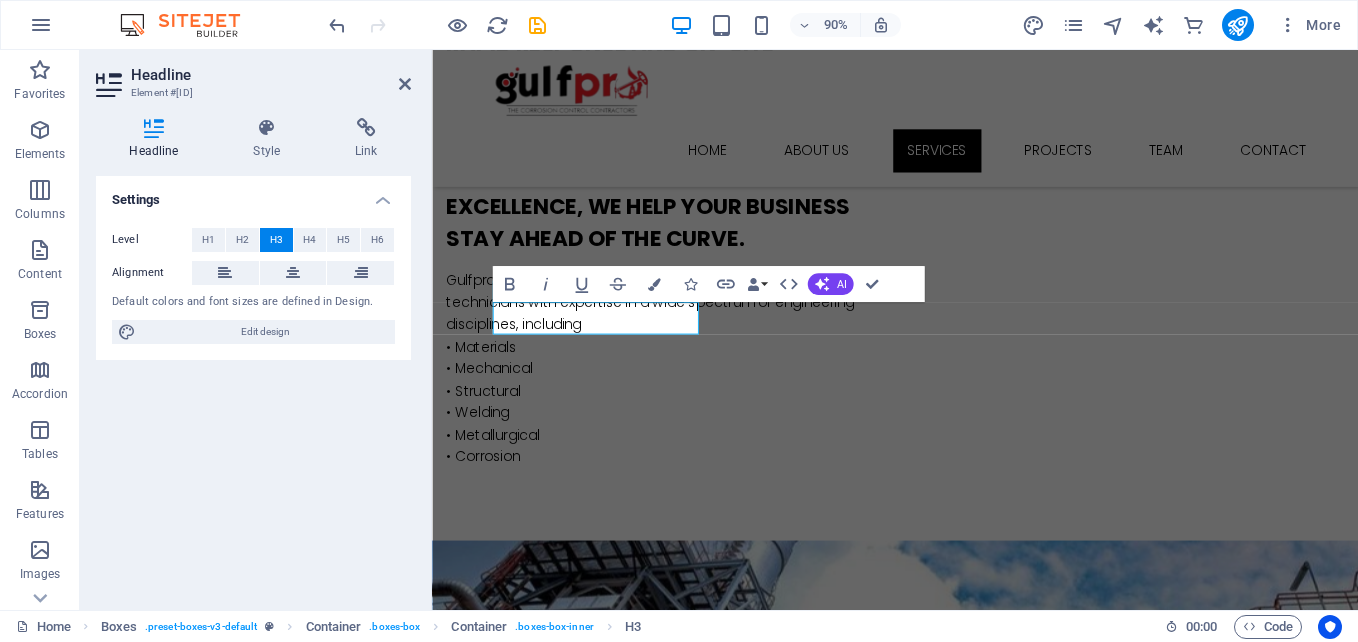 type 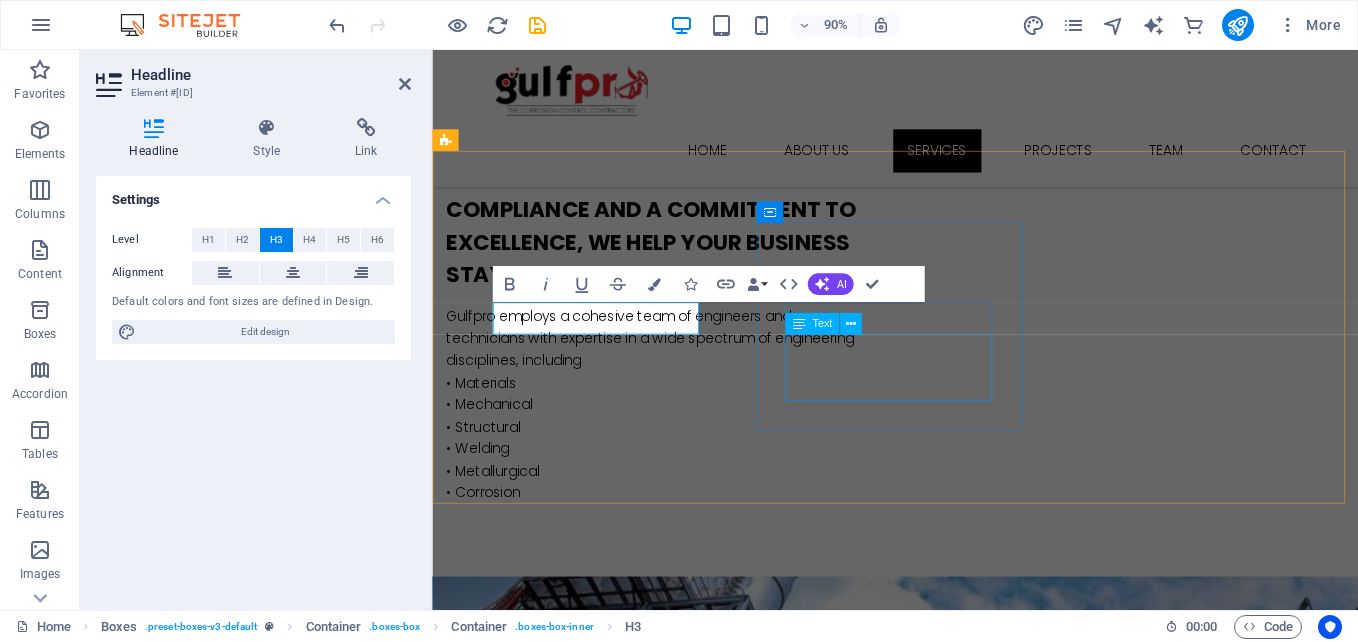 click on "Text" at bounding box center (812, 324) 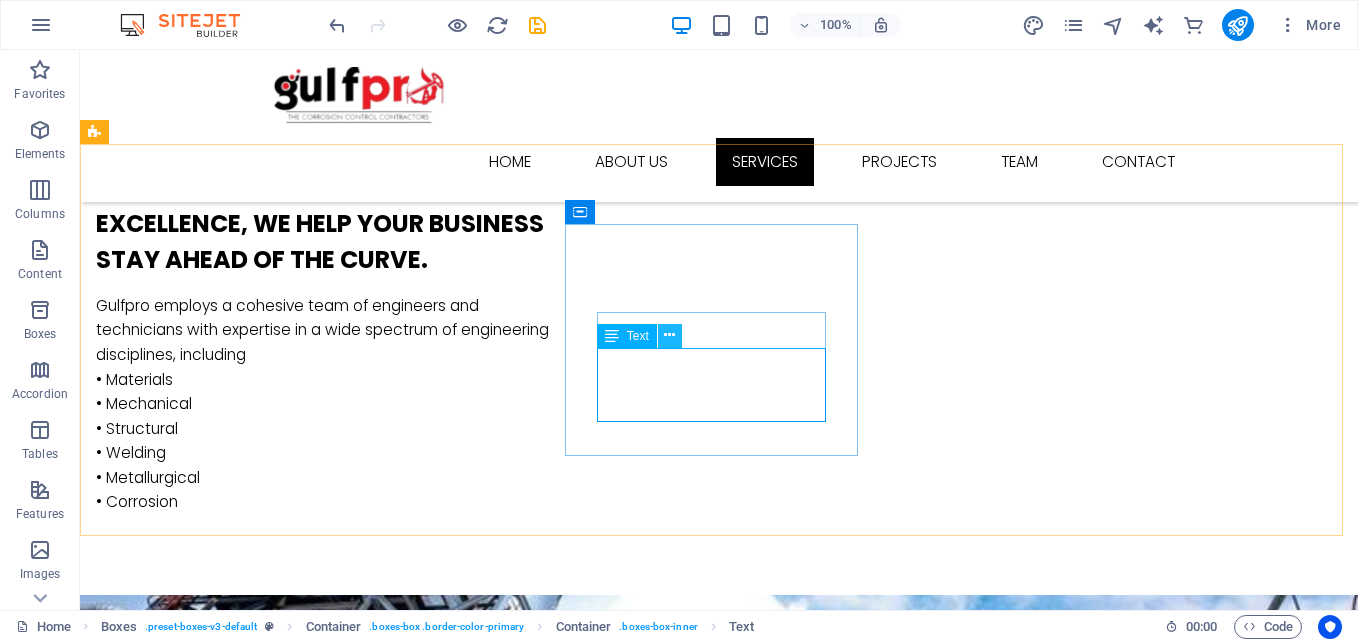 click at bounding box center (670, 336) 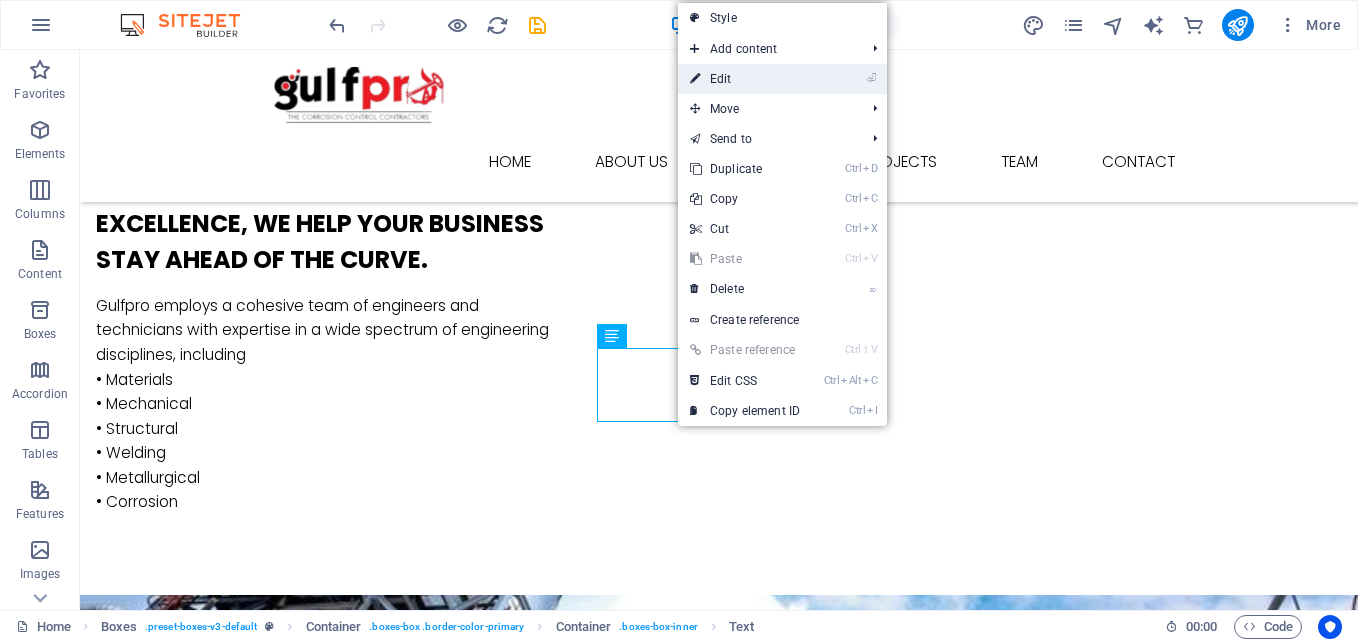 click on "⏎  Edit" at bounding box center (745, 79) 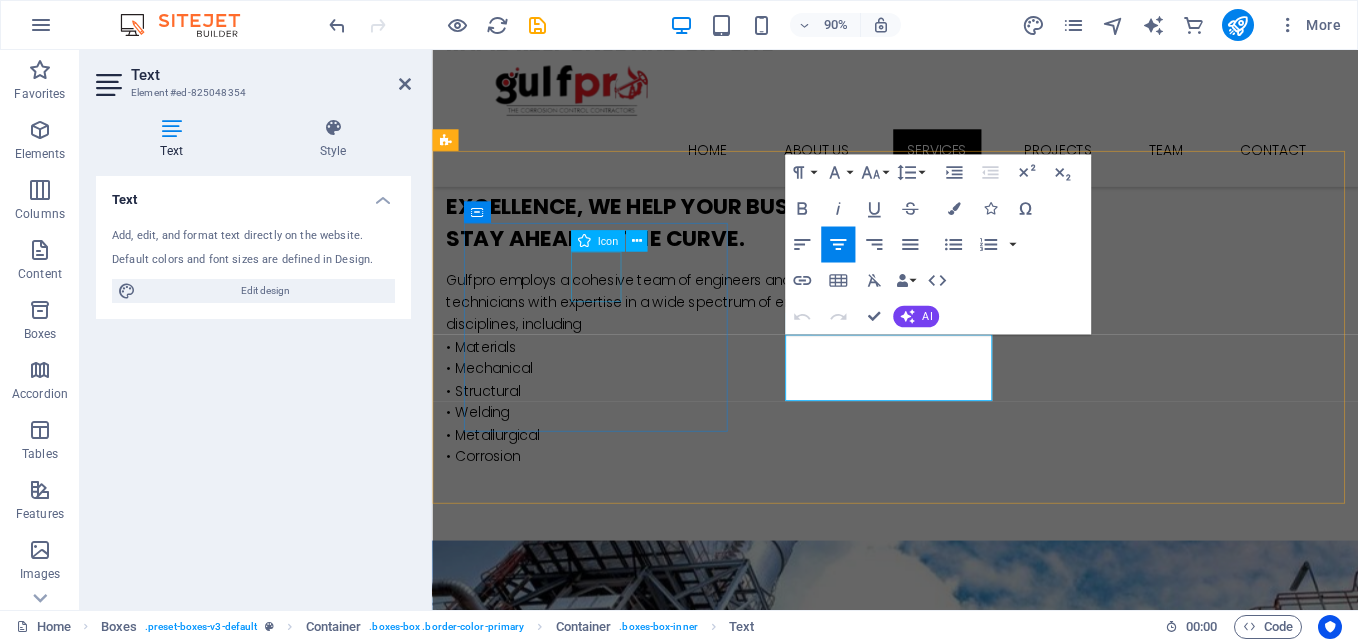 click at bounding box center (583, 241) 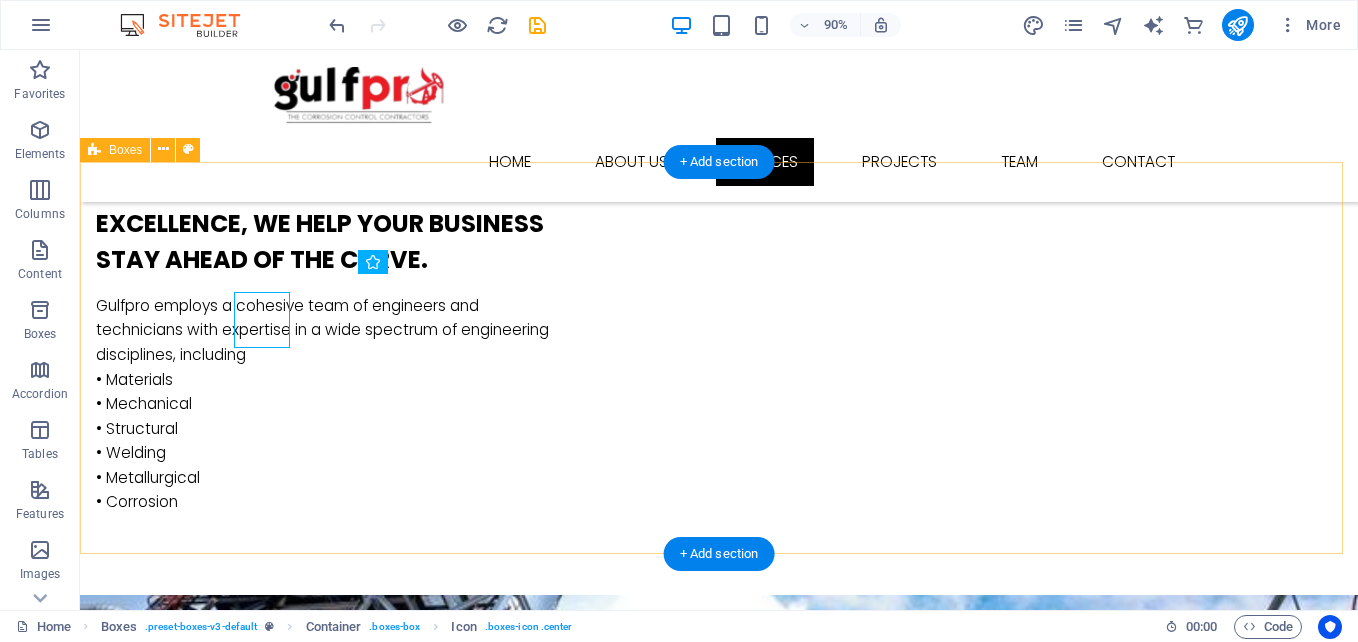 scroll, scrollTop: 1272, scrollLeft: 0, axis: vertical 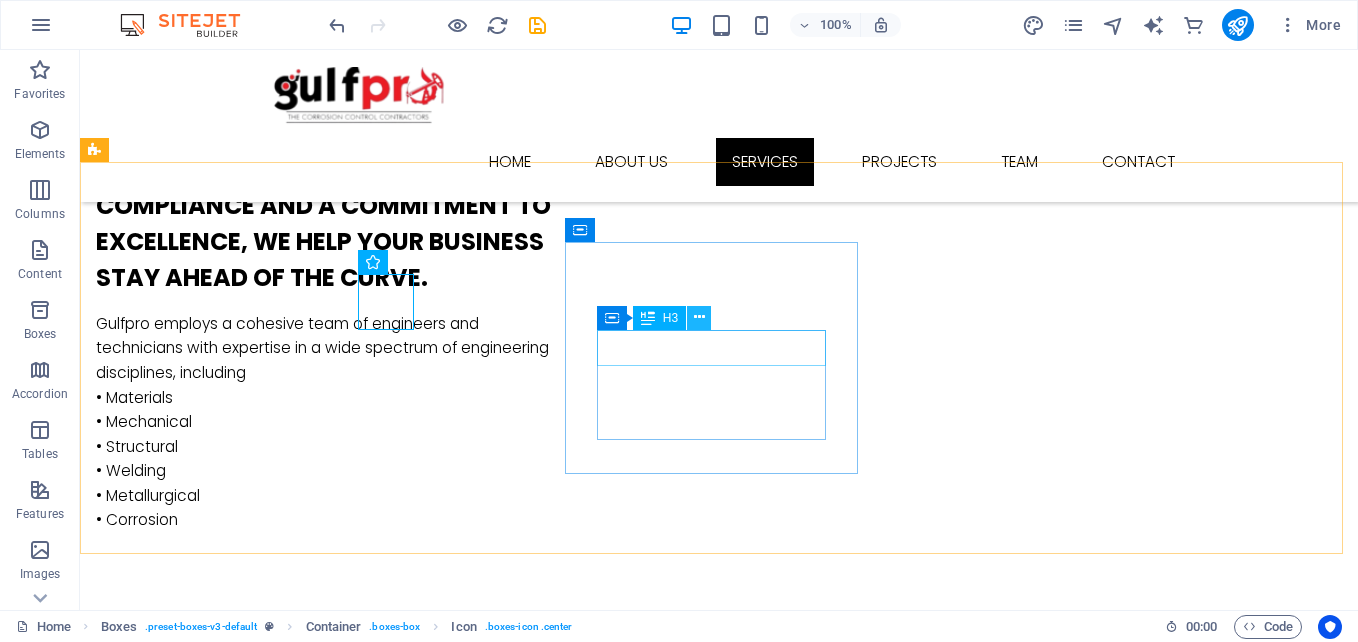 click at bounding box center (699, 317) 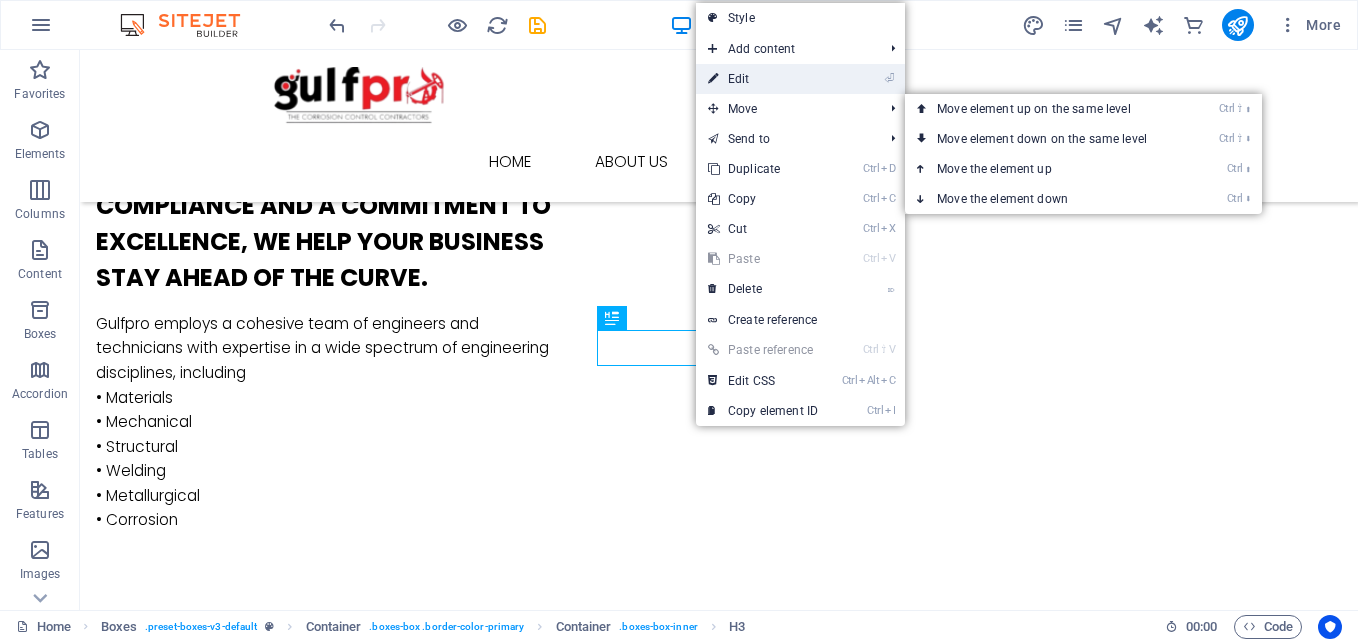 click on "⏎  Edit" at bounding box center [763, 79] 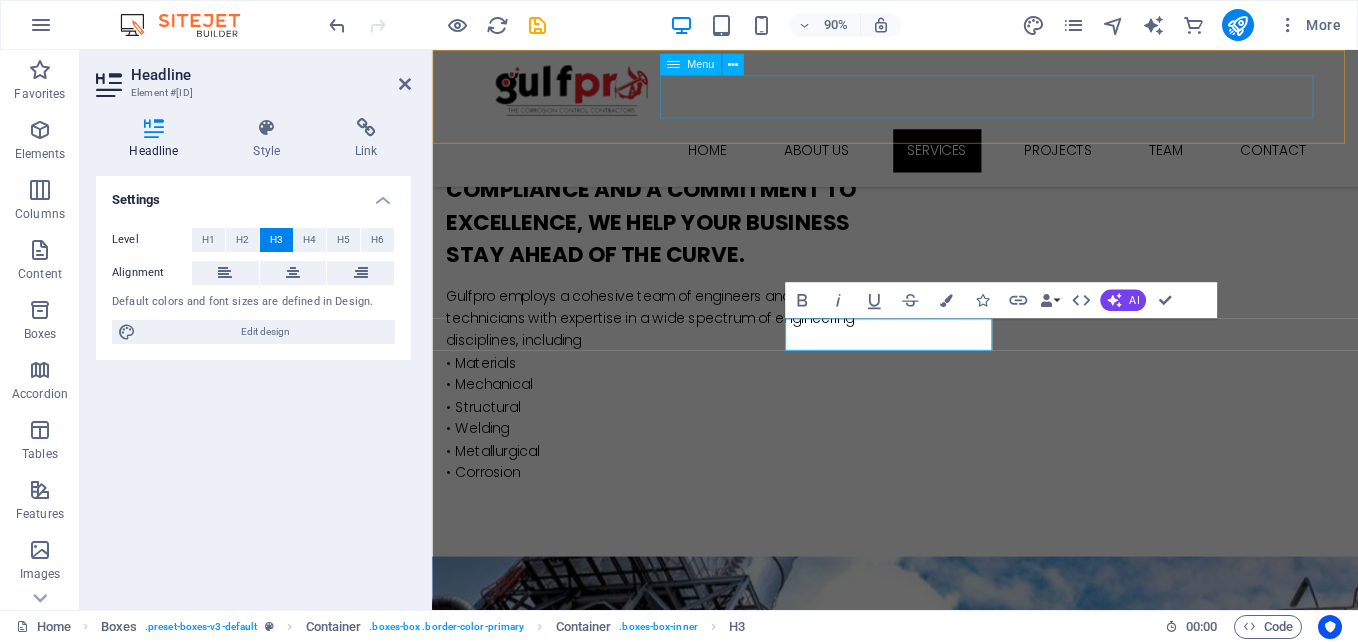 type 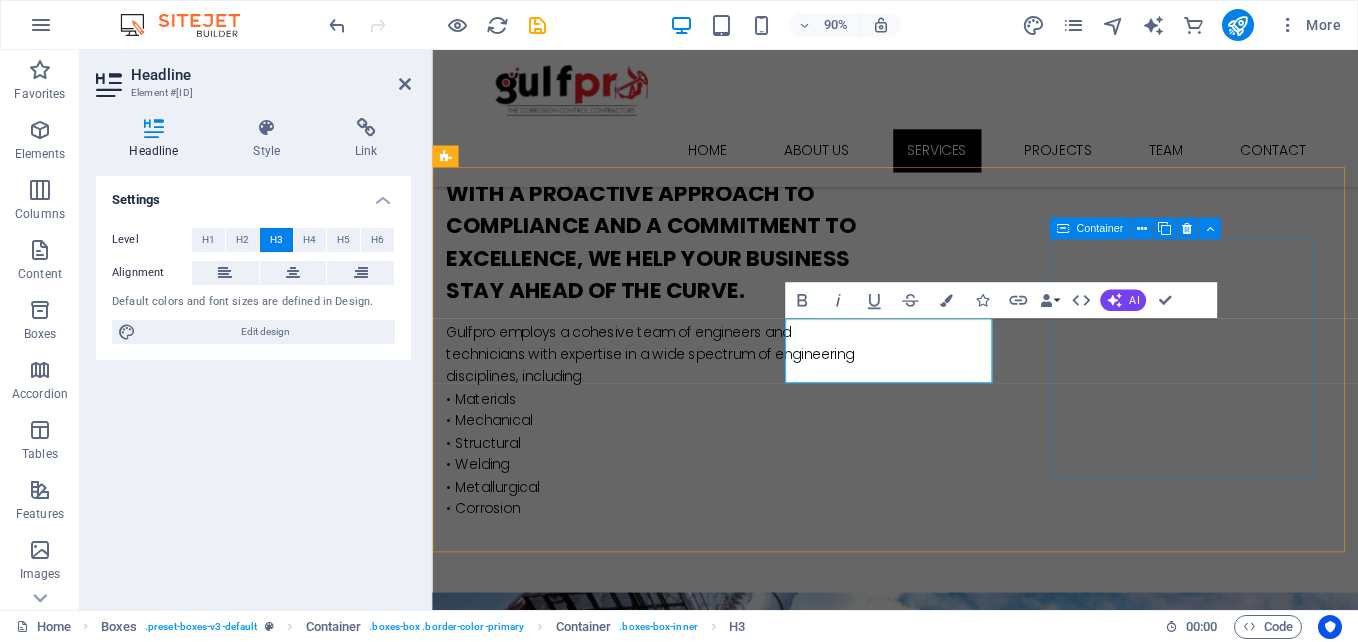 click on "Great Results Lorem ipsum dolor sit amet, consectetur adipisicing elit. Veritatis, dolorem!" at bounding box center [594, 2113] 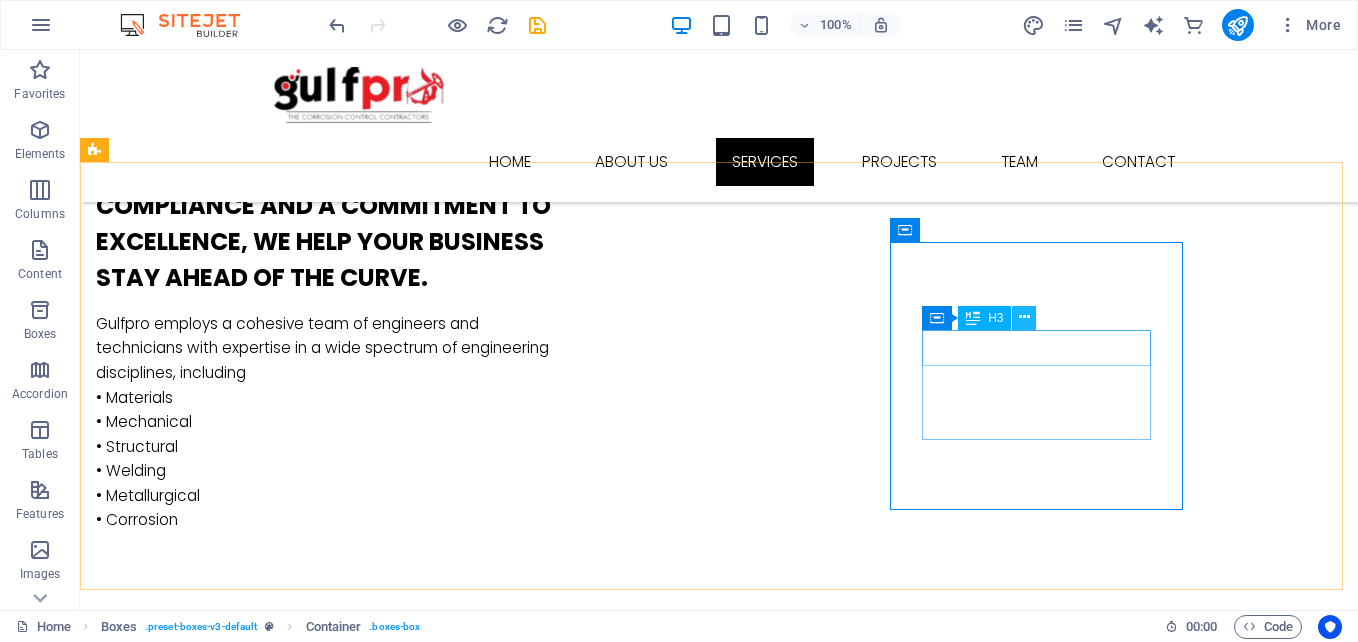 click at bounding box center [1024, 318] 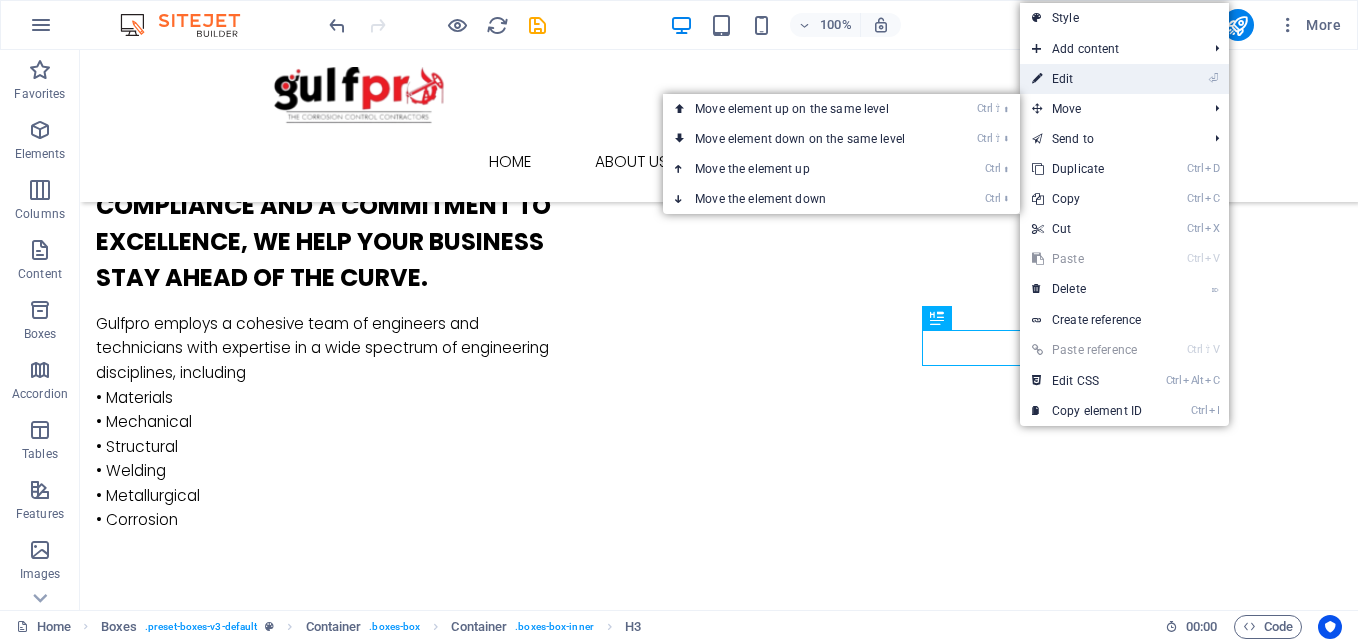 click on "⏎  Edit" at bounding box center [1087, 79] 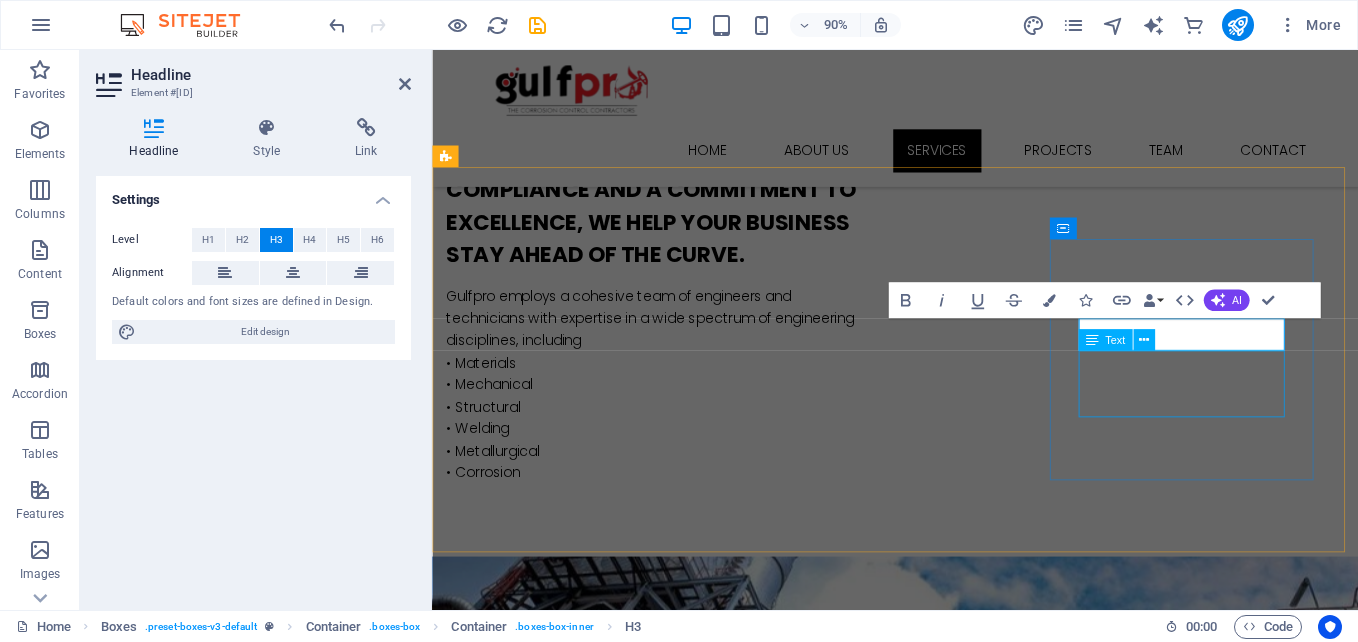 type 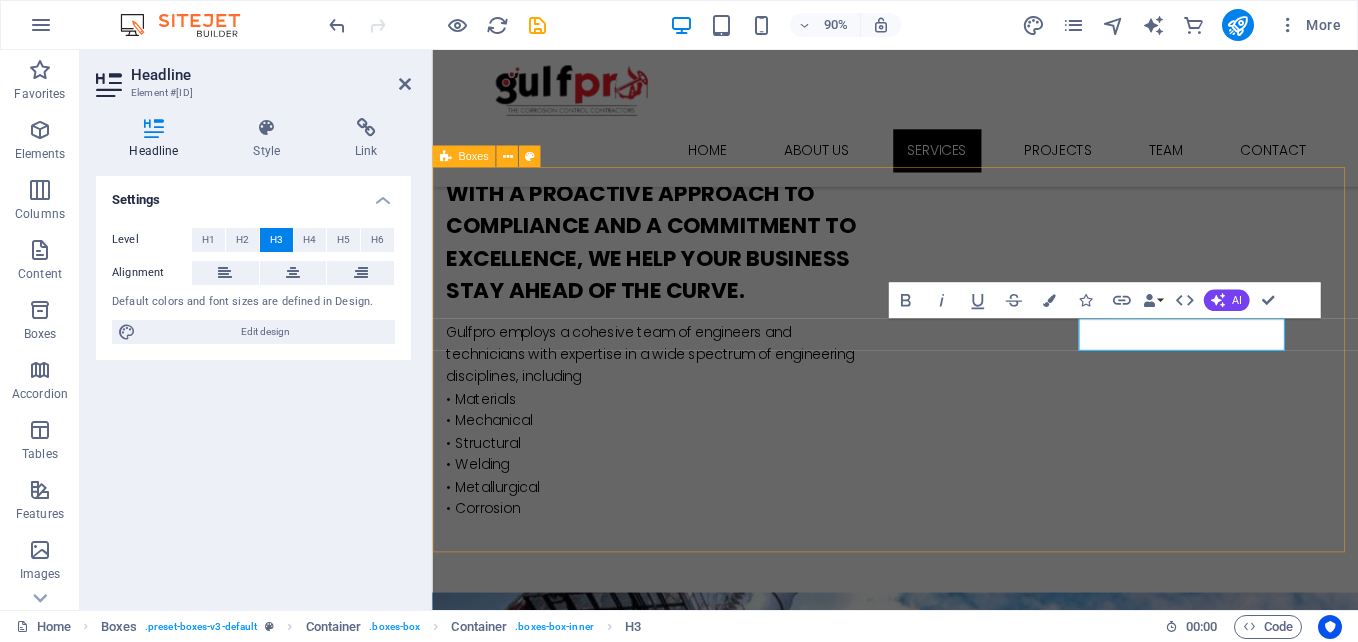 click on "inspections Lorem ipsum dolor sit amet, consectetur adipisicing elit. Veritatis, dolorem! engineering solutions Lorem ipsum dolor sit amet, consectetur adipisicing elit. Veritatis, dolorem! rope access Lorem ipsum dolor sit amet, consectetur adipisicing elit. Veritatis, dolorem!" at bounding box center [946, 1848] 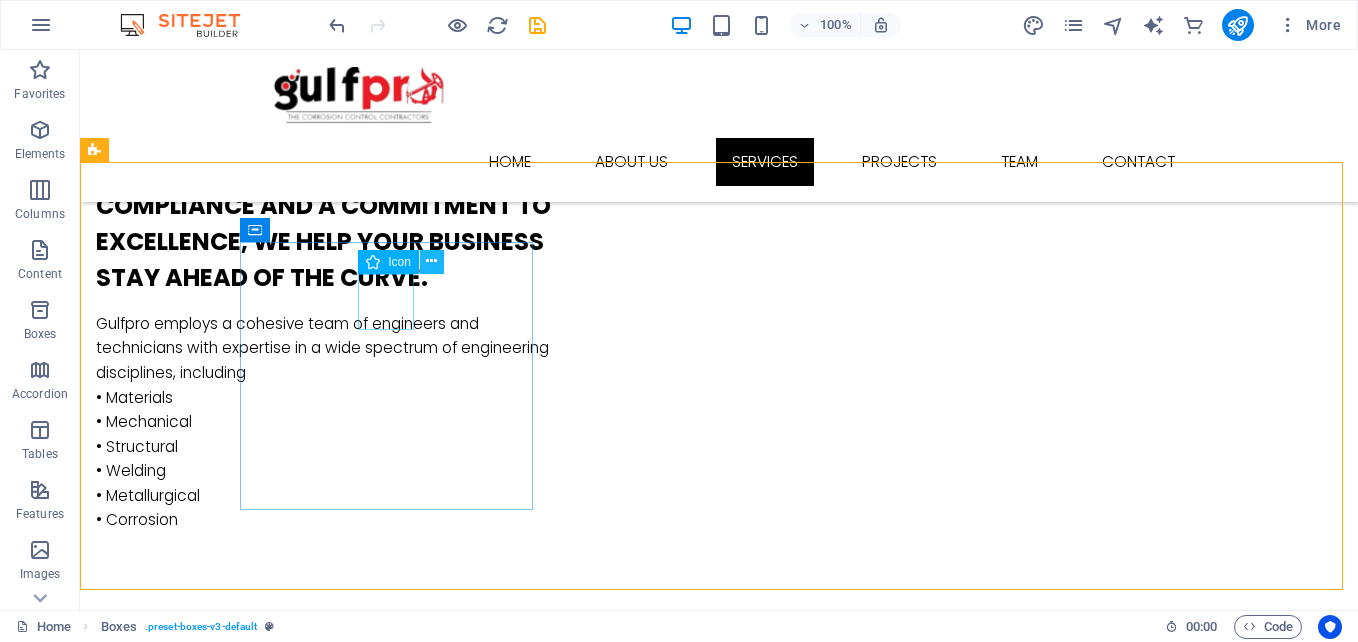 click at bounding box center (431, 261) 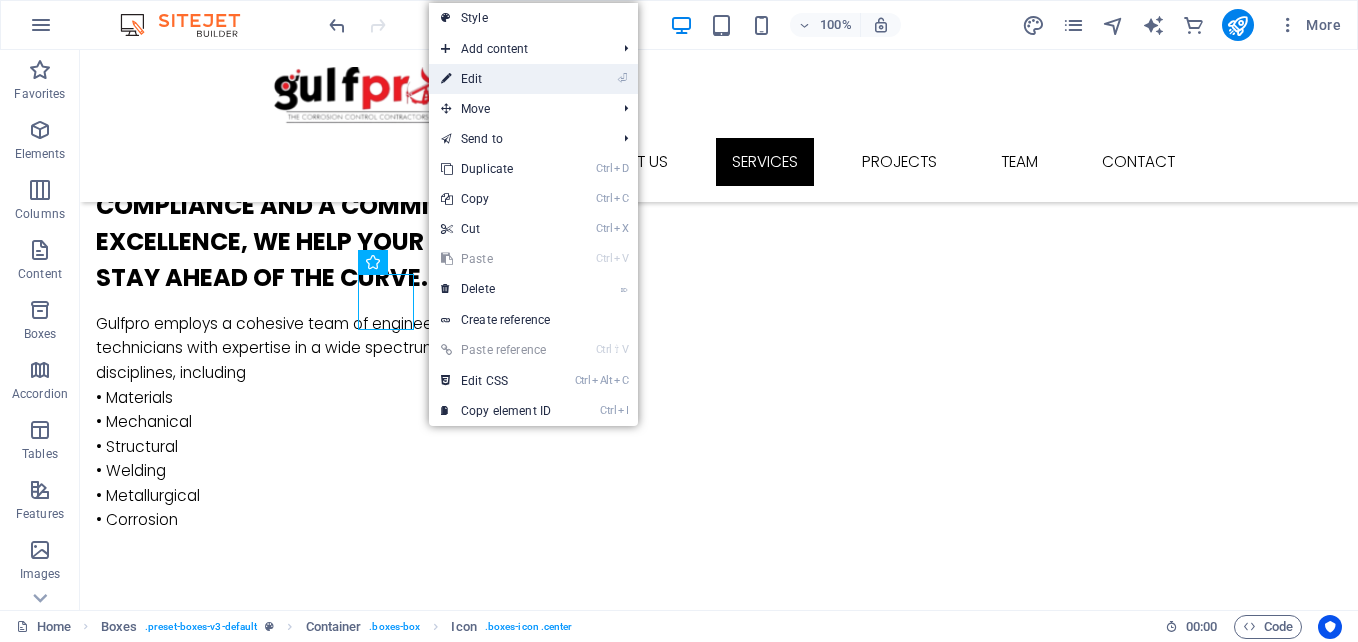 click on "⏎  Edit" at bounding box center [496, 79] 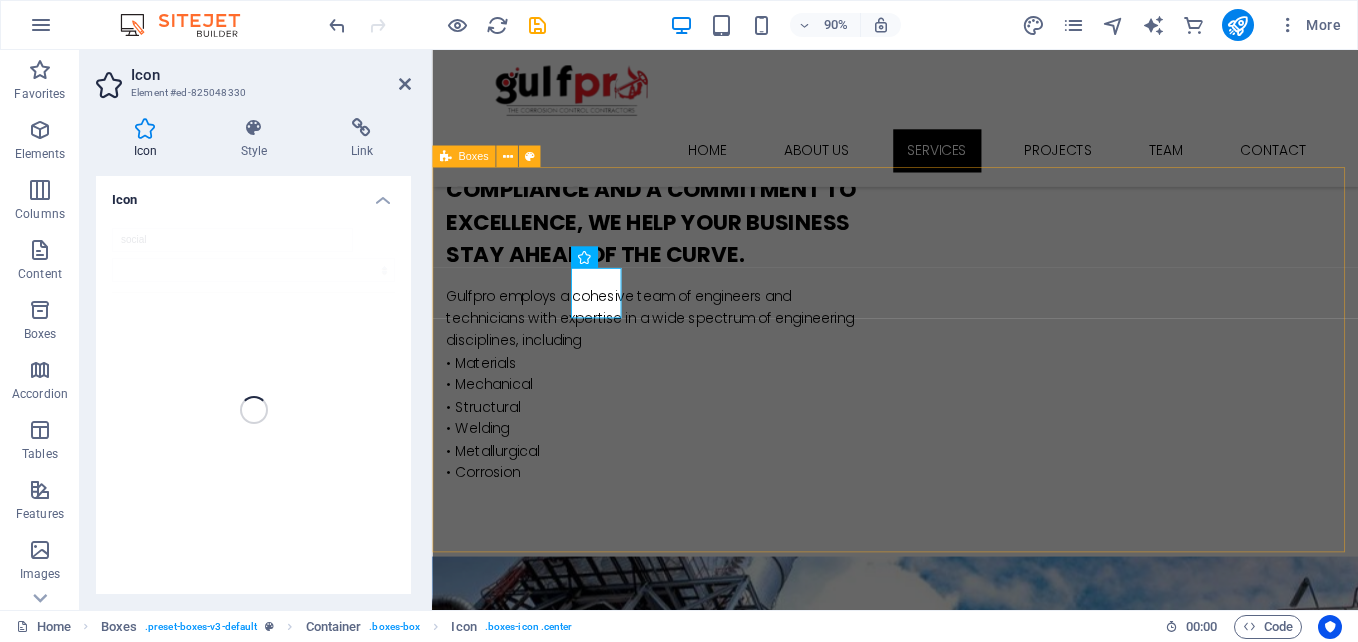 click on "inspections Lorem ipsum dolor sit amet, consectetur adipisicing elit. Veritatis, dolorem! engineering solutions Lorem ipsum dolor sit amet, consectetur adipisicing elit. Veritatis, dolorem! rope access Lorem ipsum dolor sit amet, consectetur adipisicing elit. Veritatis, dolorem!" at bounding box center (946, 1808) 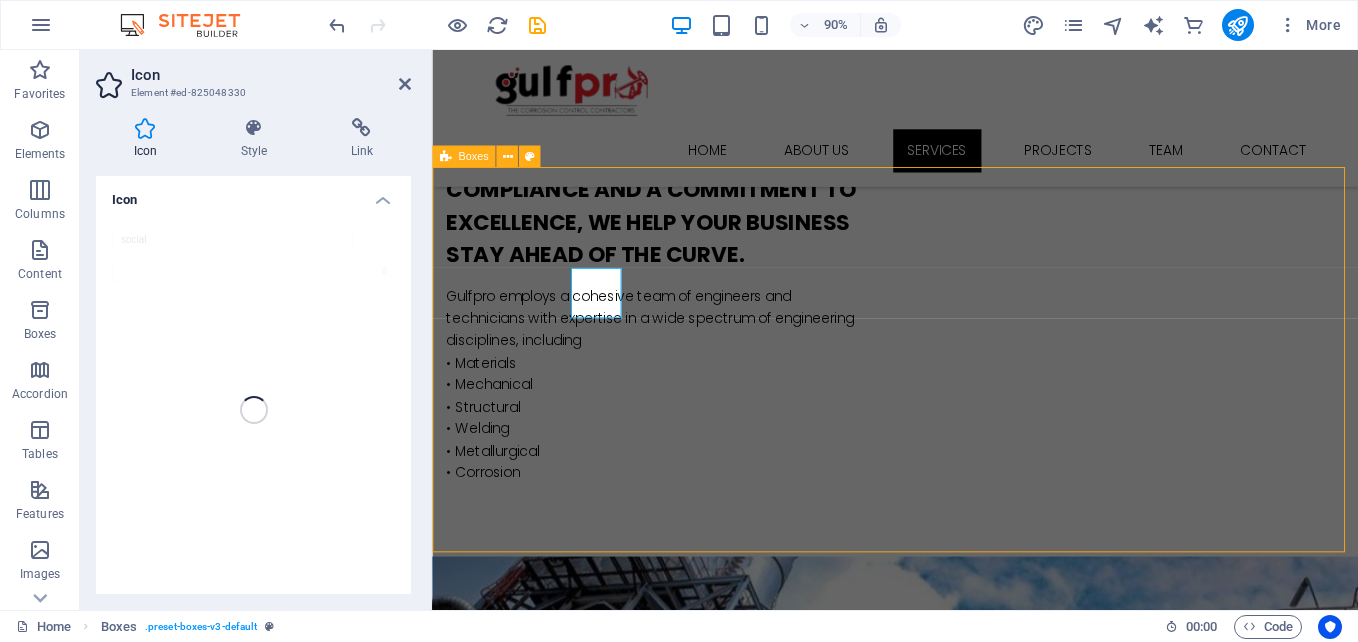 scroll, scrollTop: 1254, scrollLeft: 0, axis: vertical 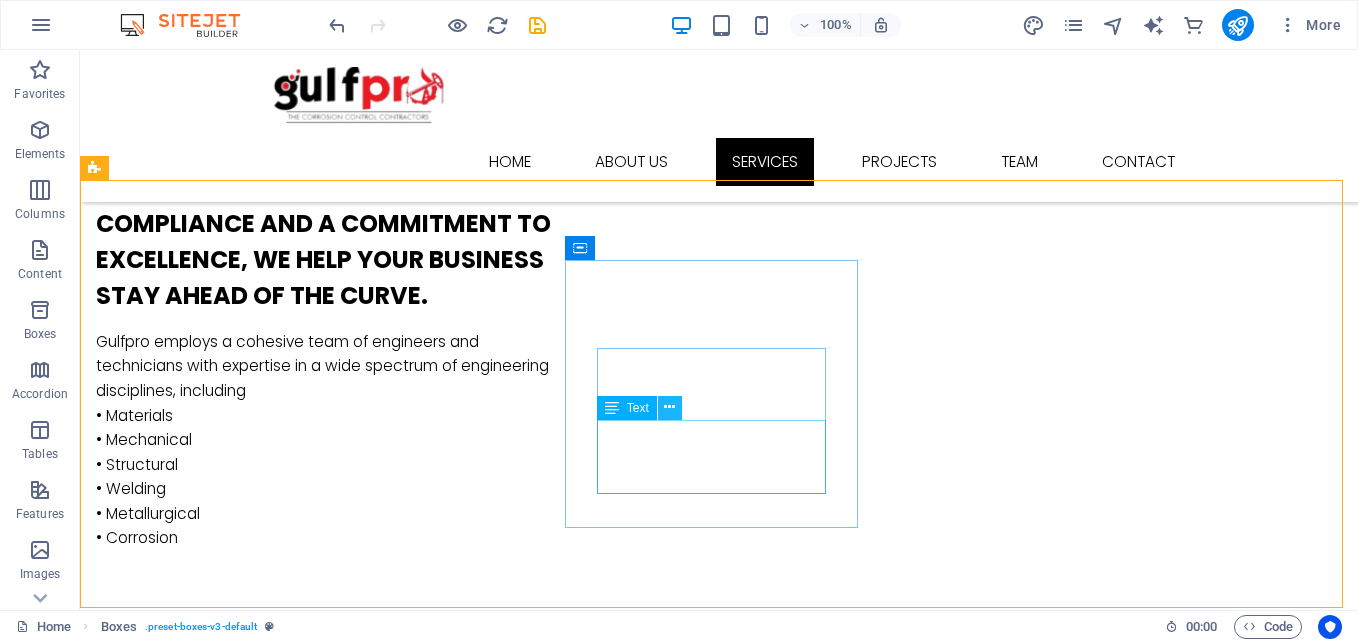 click at bounding box center [669, 407] 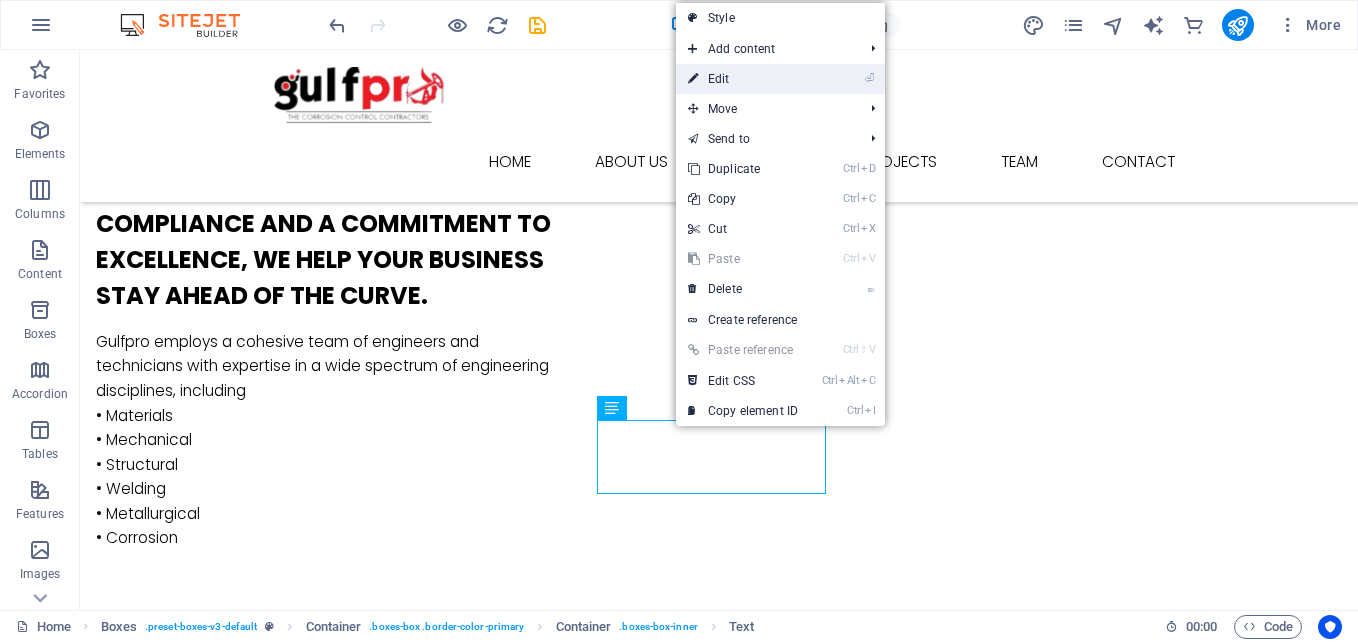 click on "⏎  Edit" at bounding box center (743, 79) 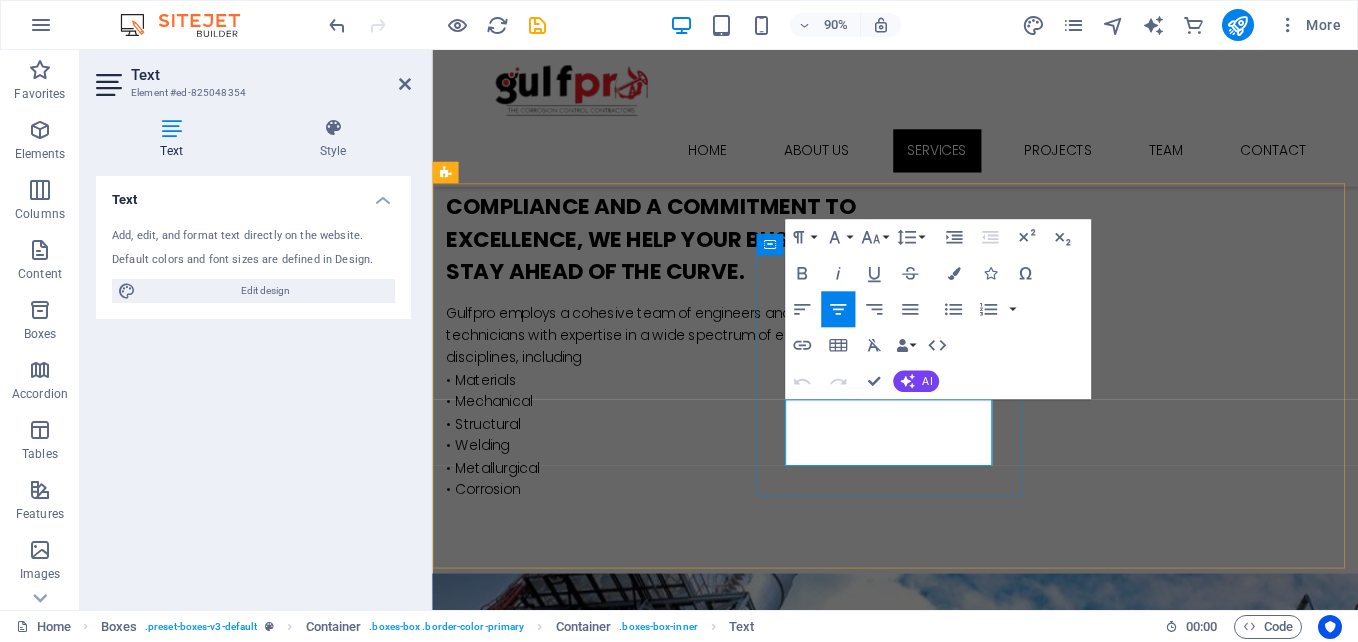 click on "Lorem ipsum dolor sit amet, consectetur adipisicing elit. Veritatis, dolorem!" at bounding box center (594, 1890) 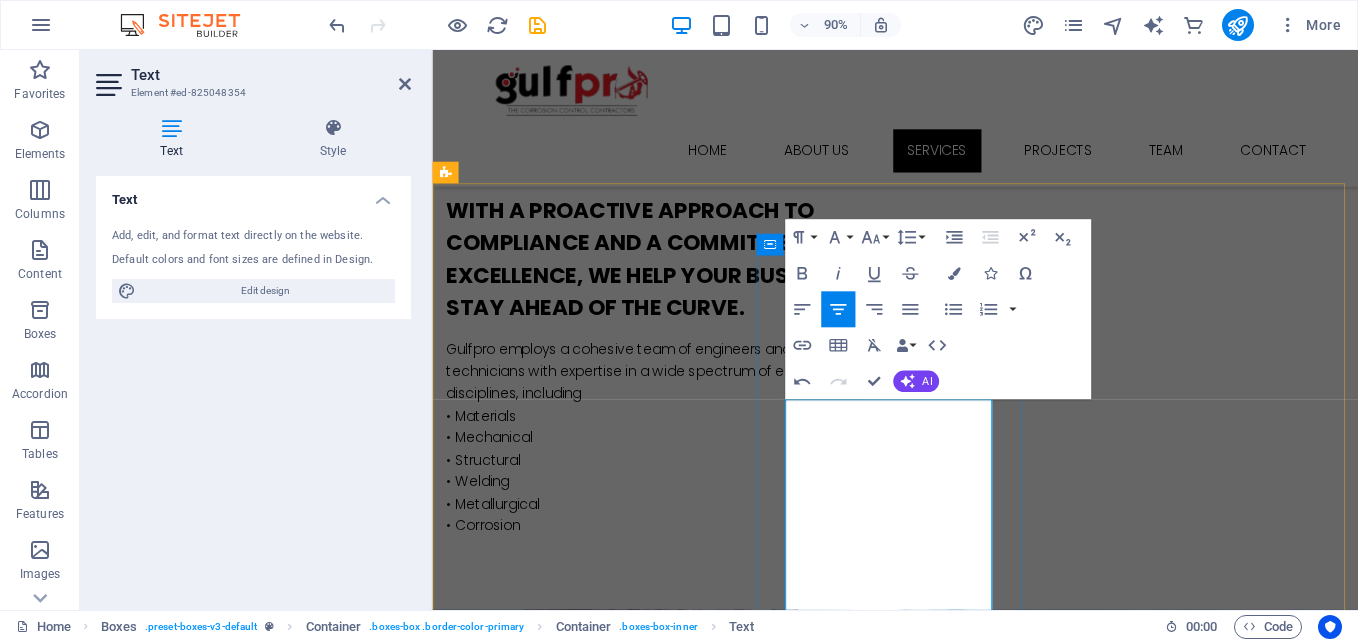 click on "is what separates Acuren from the rest. Our engineers provide reliable solutions to your most difficult problems. The coast-to-coast teams work everyday to assess, validate, and predict the performance of our customers critical components. This expertise is put to the test performing fitness for service, laboratory testing, failure analysis, mechanical testing, and many more." at bounding box center (595, 2104) 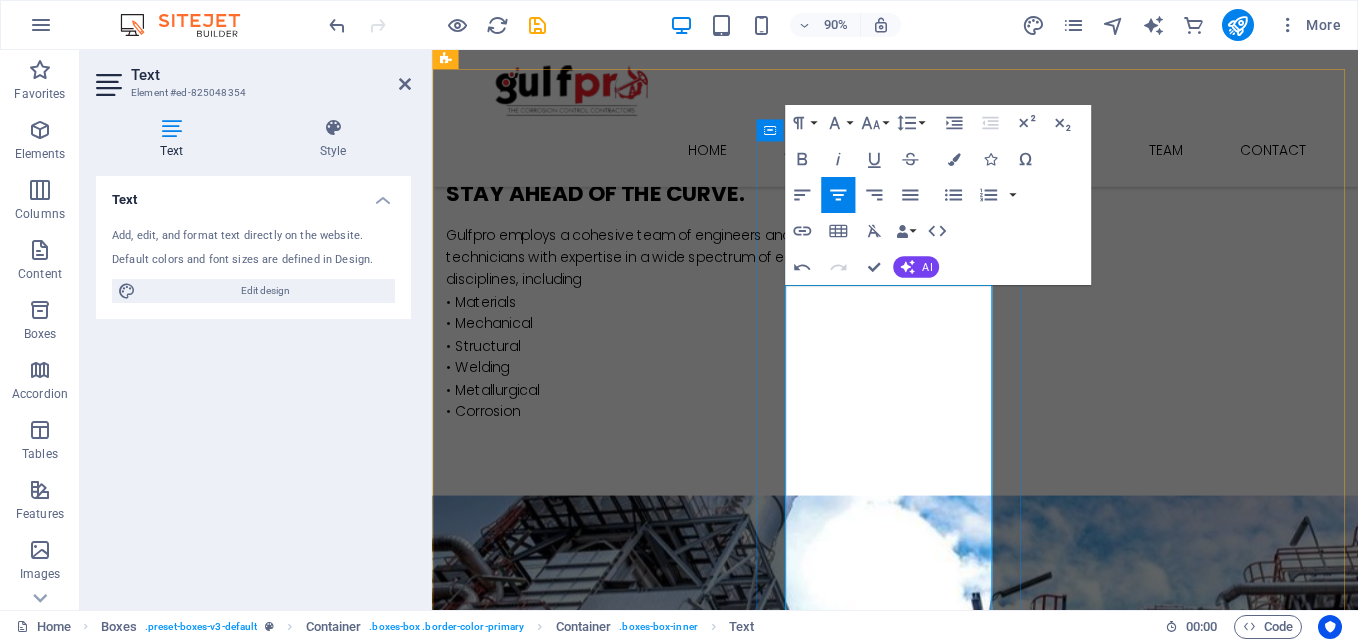 scroll, scrollTop: 1381, scrollLeft: 0, axis: vertical 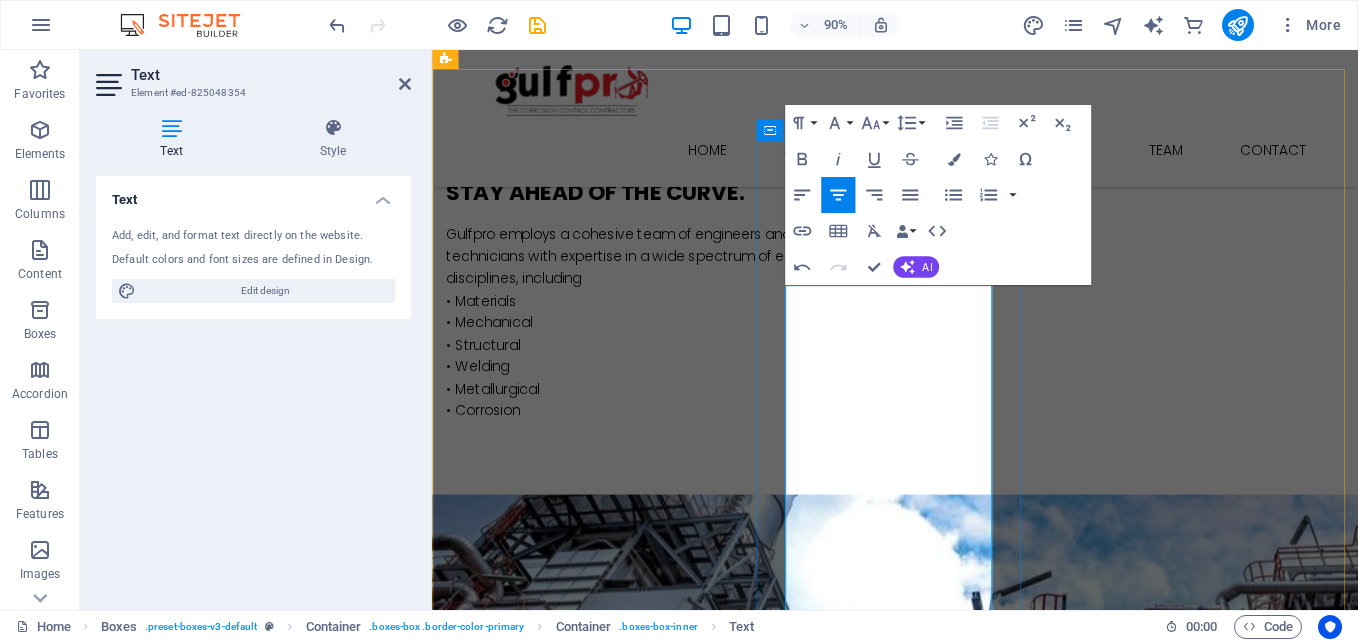 click on "is what separates Gulfpro from the rest. Our engineers provide reliable solutions to your most difficult problems. The coast-to-coast teams work everyday to assess, validate, and predict the performance of our customers critical components. This expertise is put to the test performing fitness for service, laboratory testing, failure analysis, mechanical testing, and many more." at bounding box center (595, 1977) 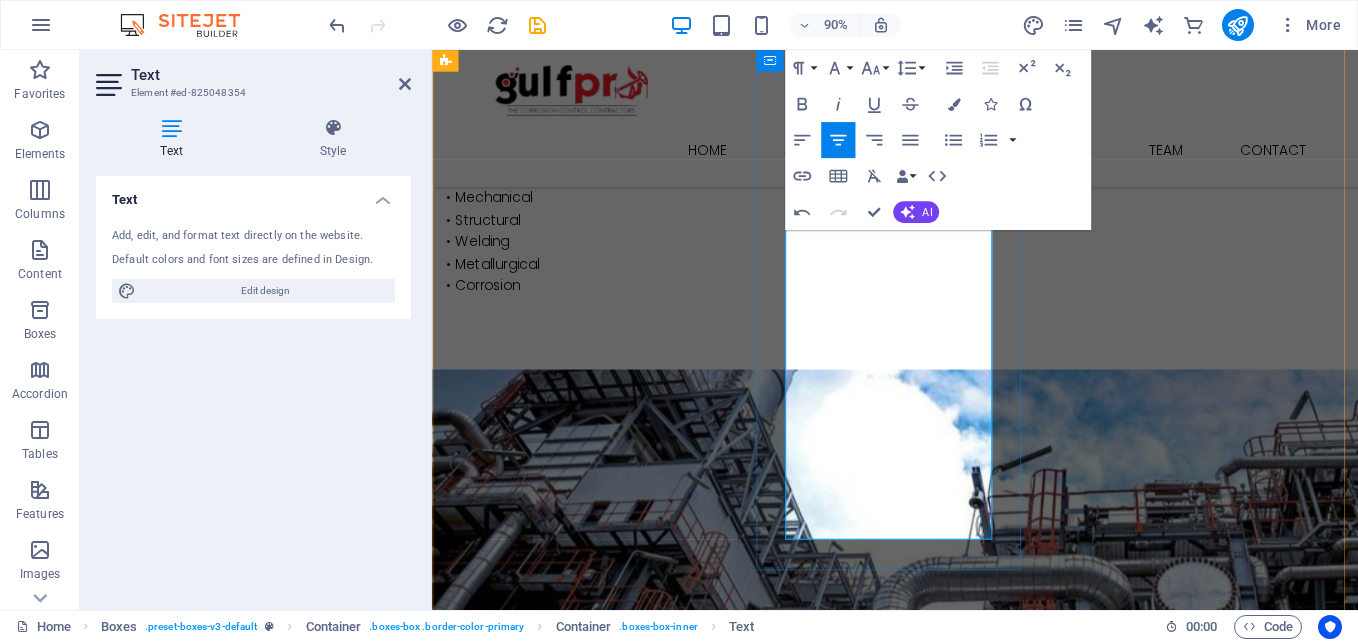 scroll, scrollTop: 1521, scrollLeft: 0, axis: vertical 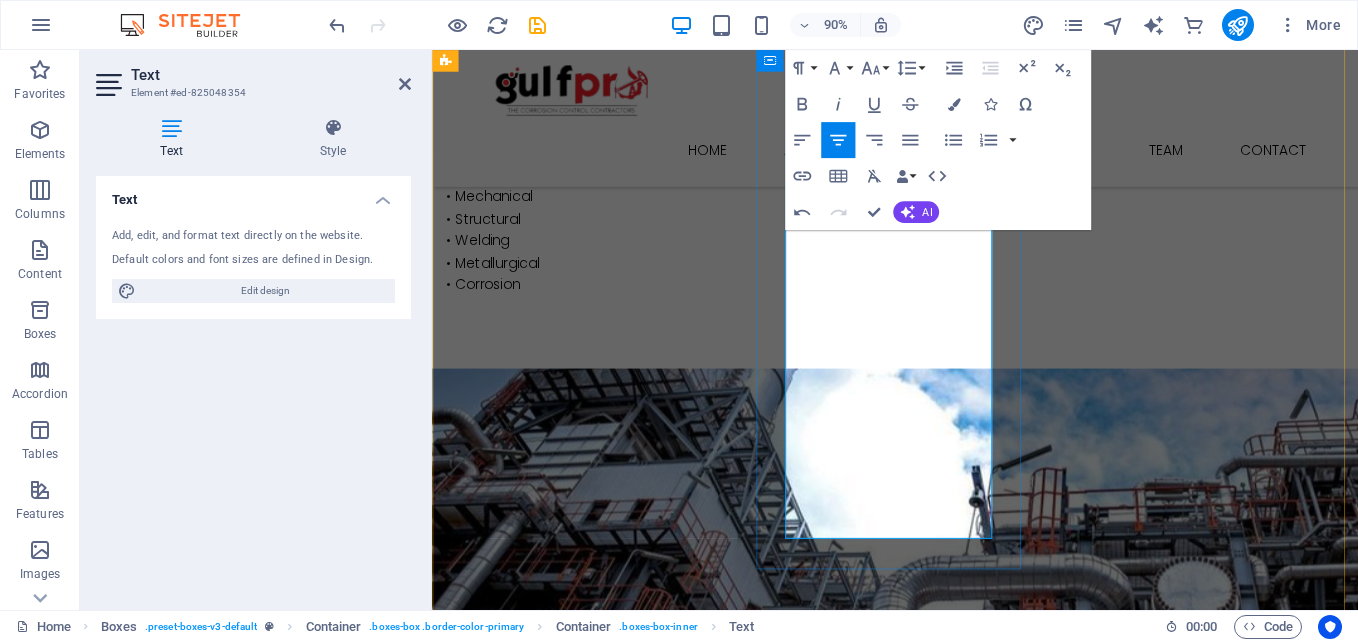click on "is what separates Gulfpro from the rest. Our engineers provide reliable solutions to your most difficult problems. The teams work everyday to assess, validate, and predict the performance of our customers critical components. This expertise is put to the test performing fitness for service, laboratory testing, failure analysis, mechanical testing, and many more." at bounding box center (594, 1837) 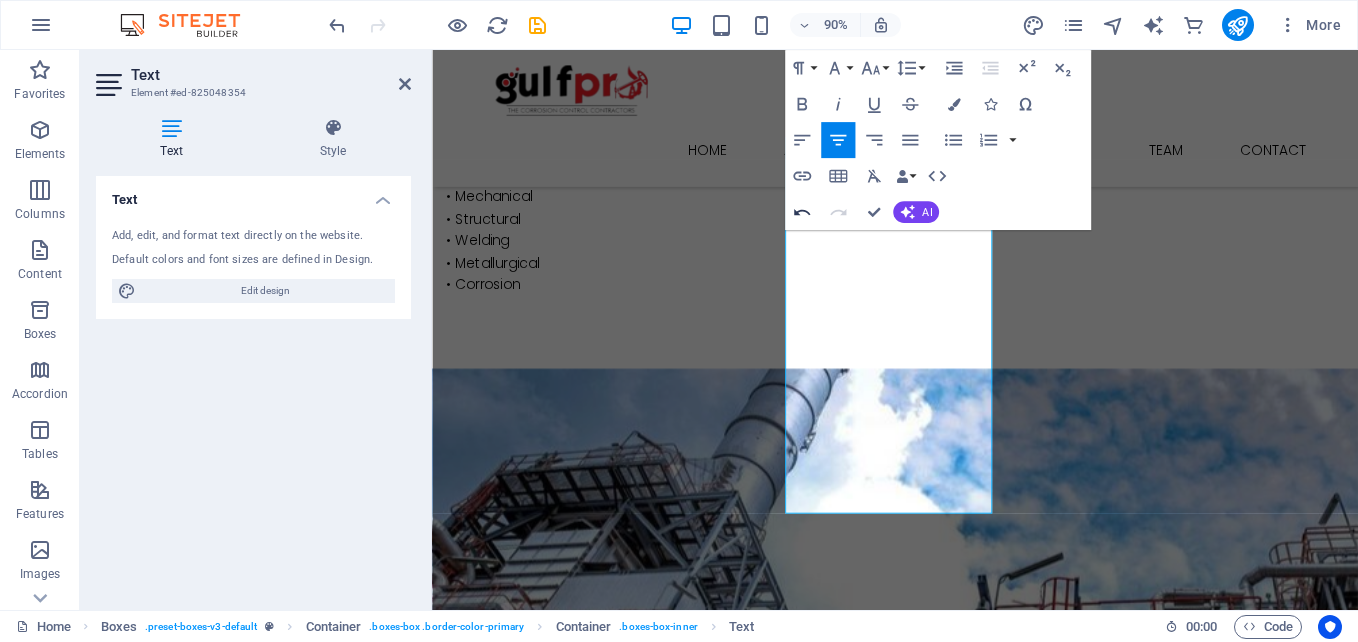 click 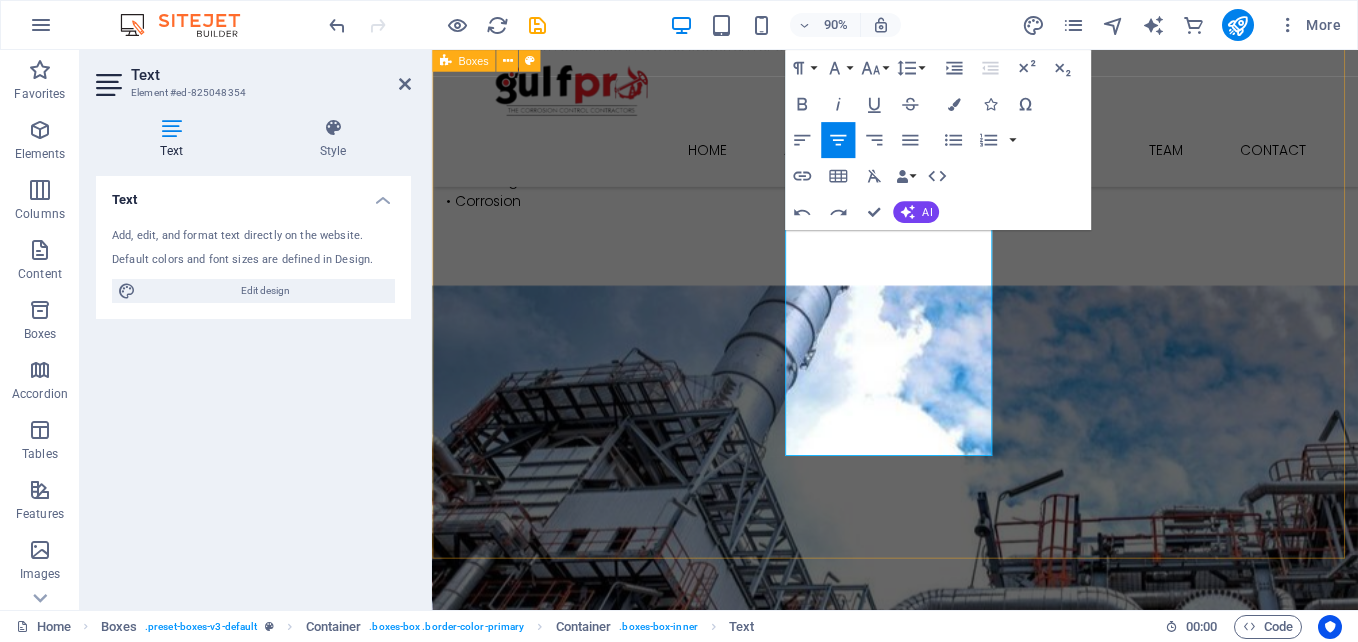 scroll, scrollTop: 1614, scrollLeft: 0, axis: vertical 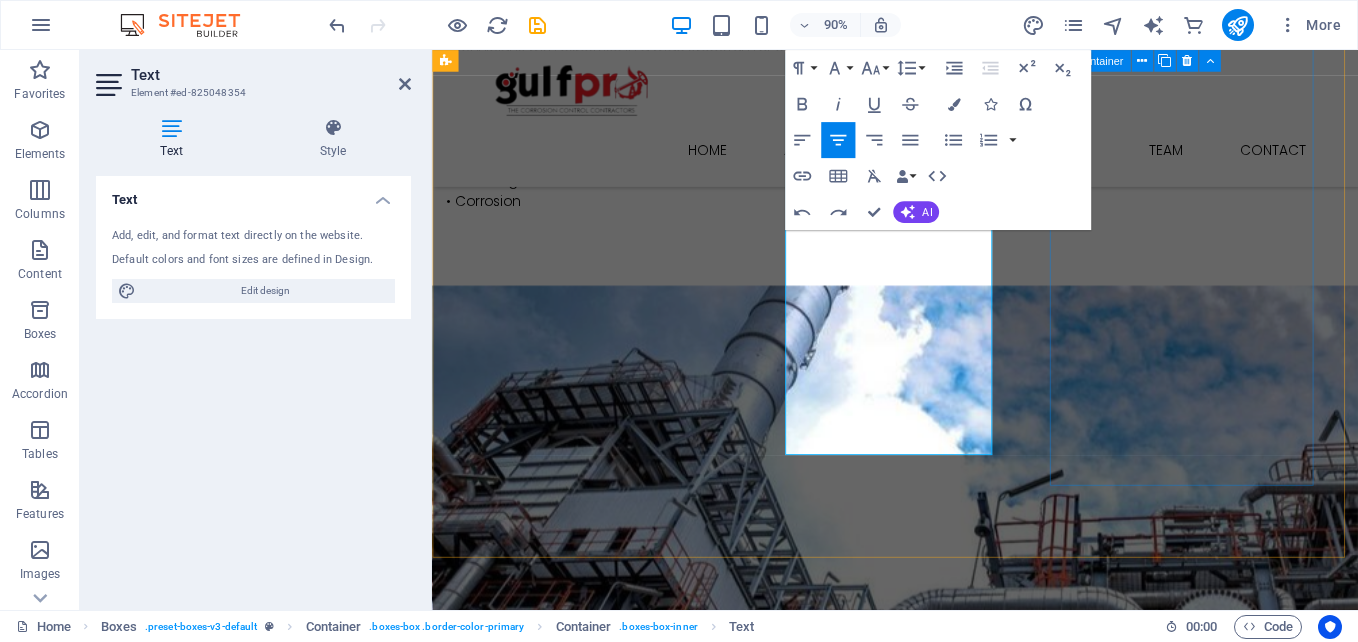 click on "rope access Lorem ipsum dolor sit amet, consectetur adipisicing elit. Veritatis, dolorem!" at bounding box center (594, 2120) 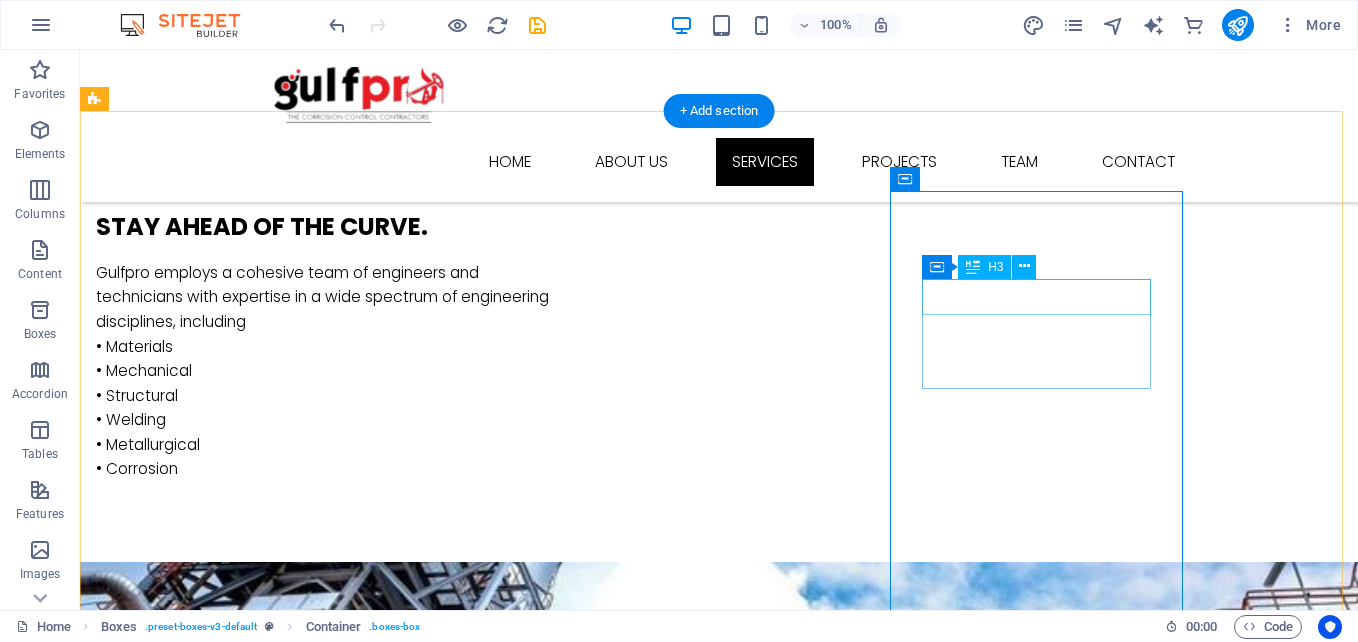 scroll, scrollTop: 1322, scrollLeft: 0, axis: vertical 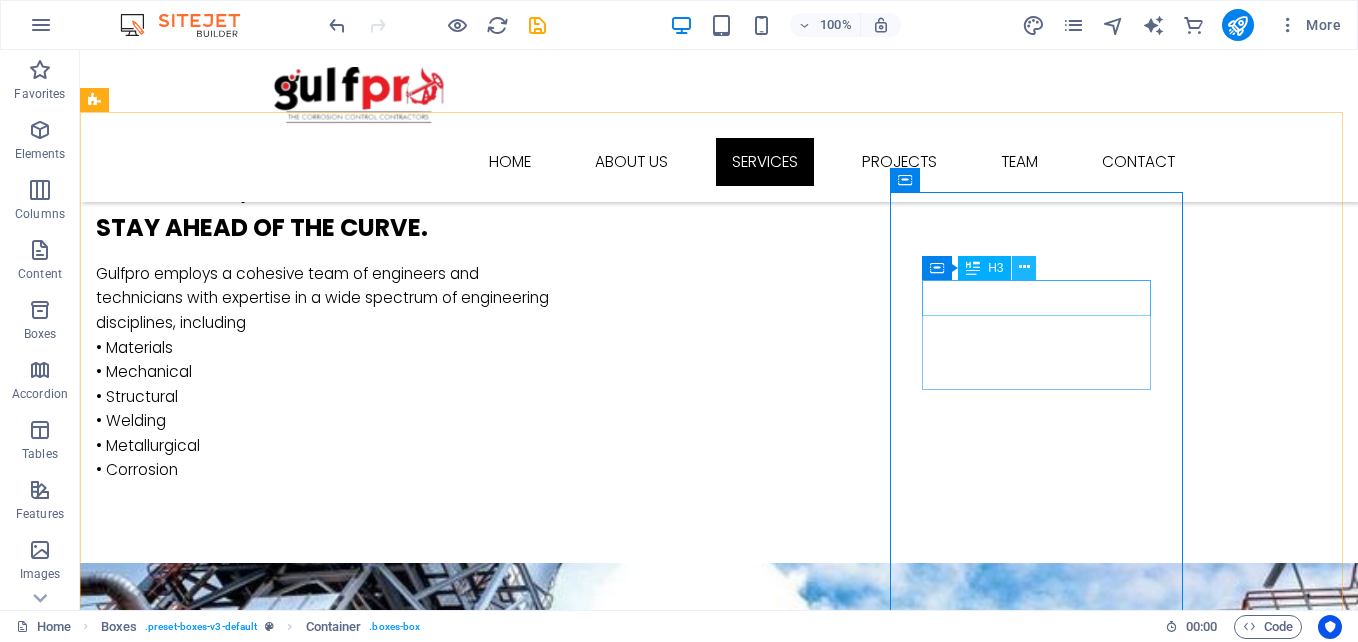 click at bounding box center [1024, 267] 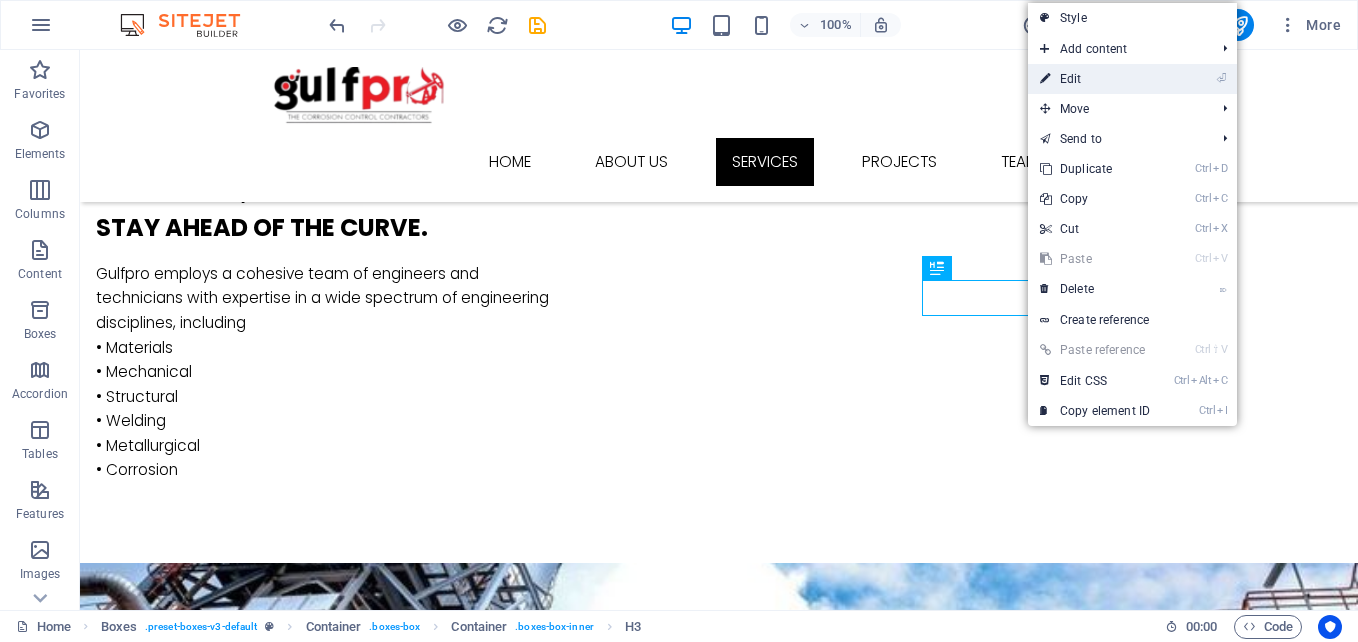click on "⏎  Edit" at bounding box center [1095, 79] 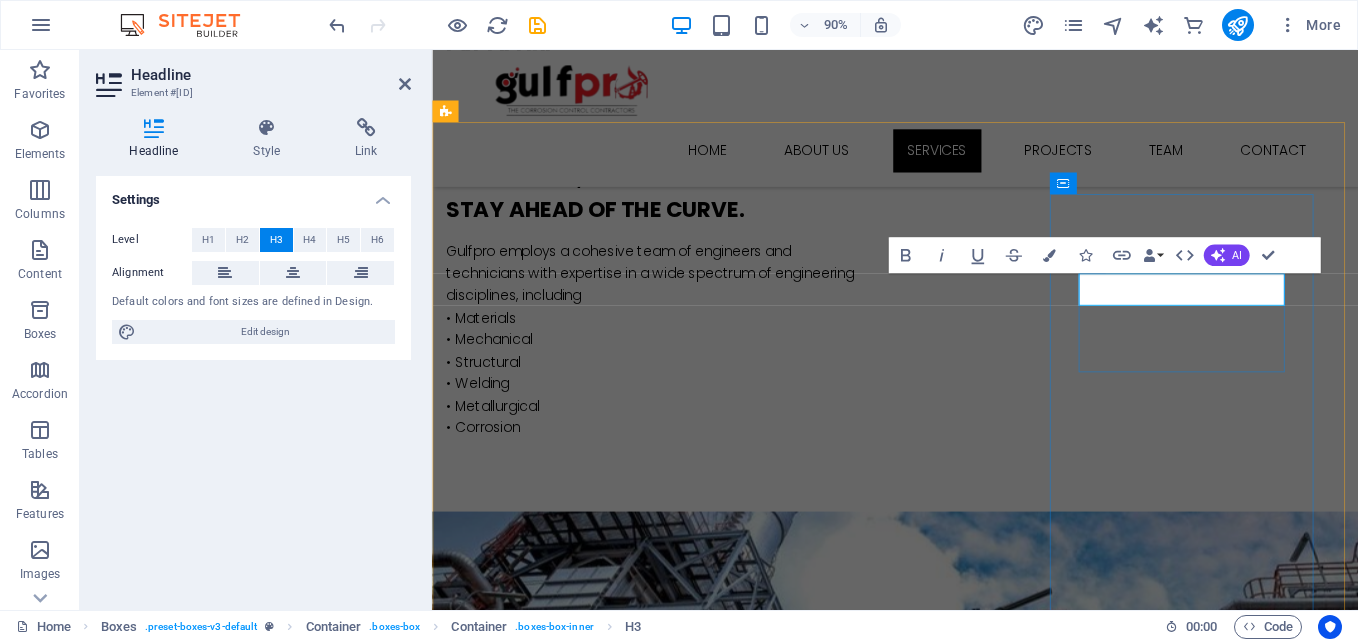 click on "rope access" at bounding box center (594, 2363) 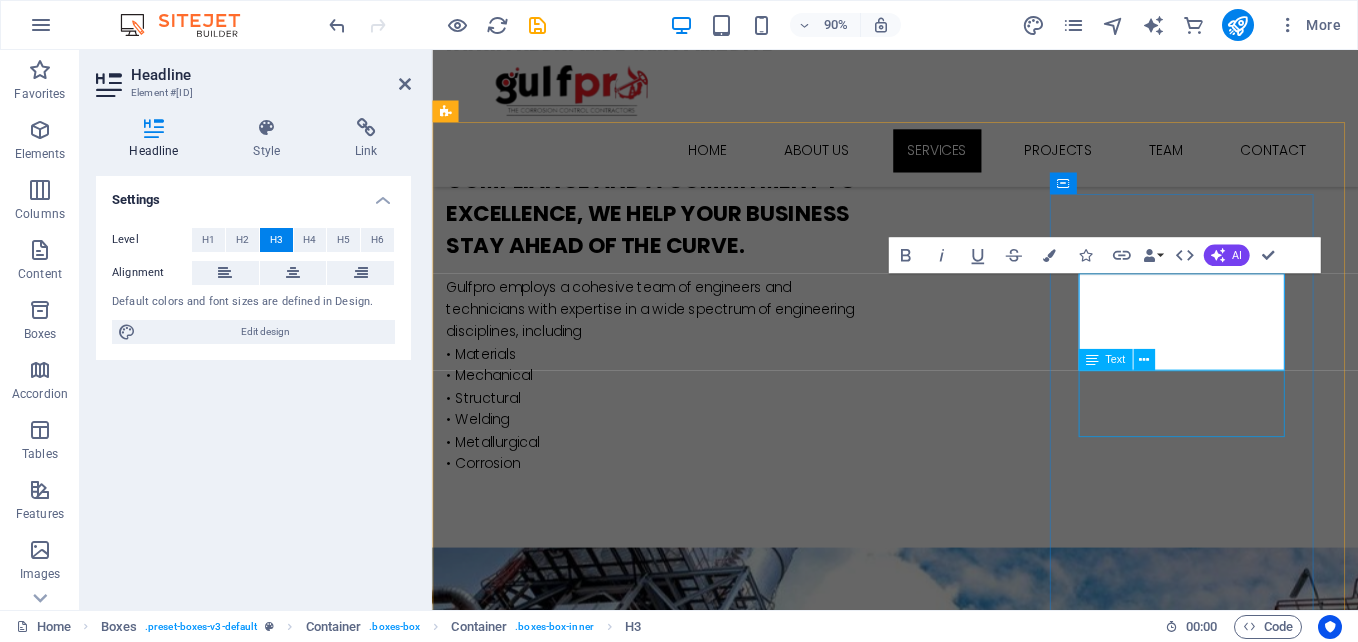 click on "Lorem ipsum dolor sit amet, consectetur adipisicing elit. Veritatis, dolorem!" at bounding box center (594, 2530) 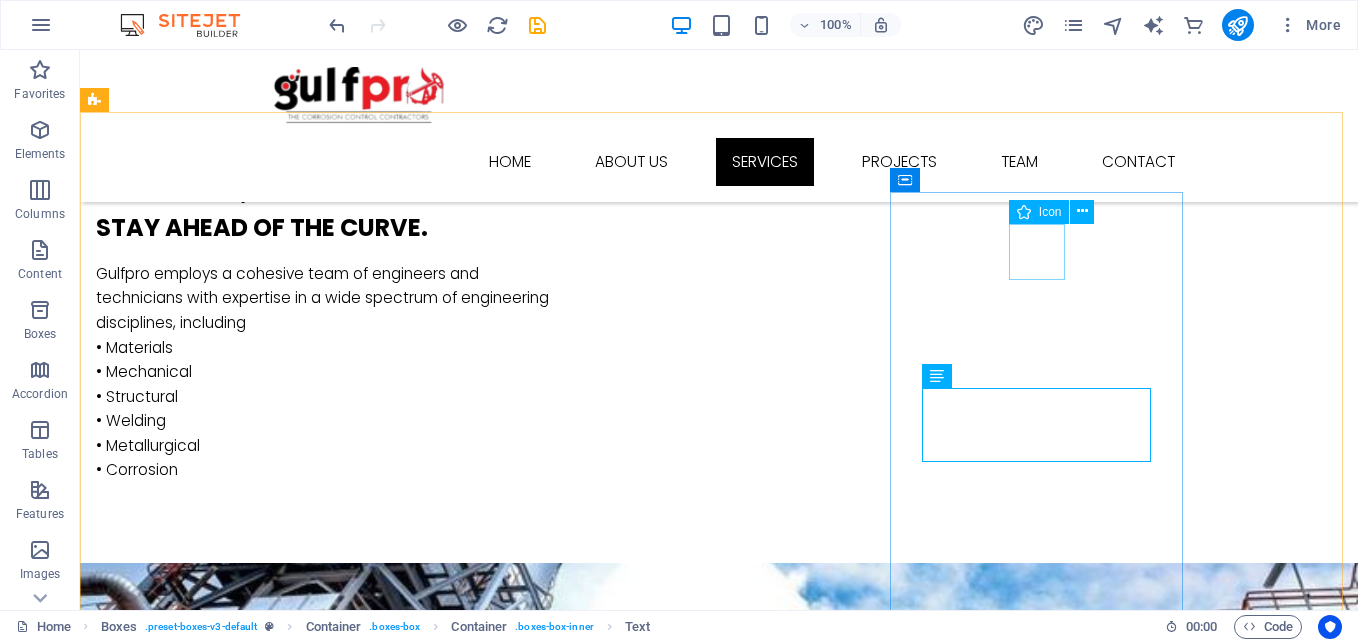 click on "Icon" at bounding box center (1050, 212) 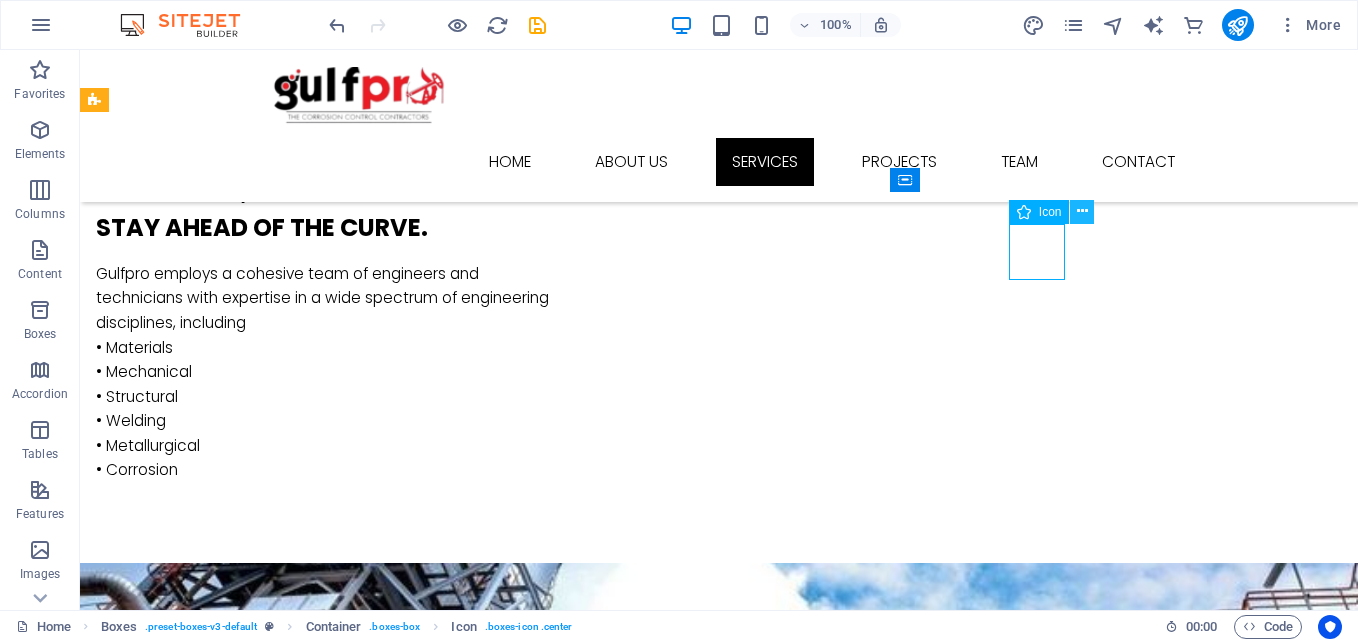 click at bounding box center (1082, 211) 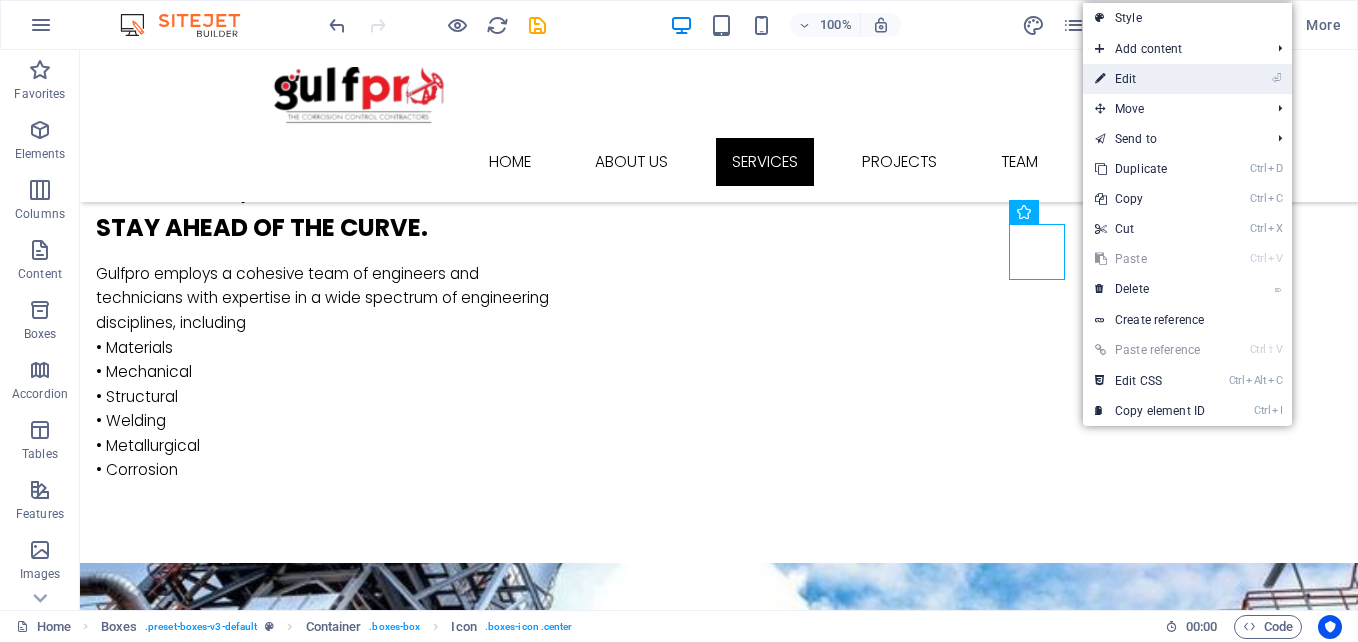 click on "⏎  Edit" at bounding box center (1150, 79) 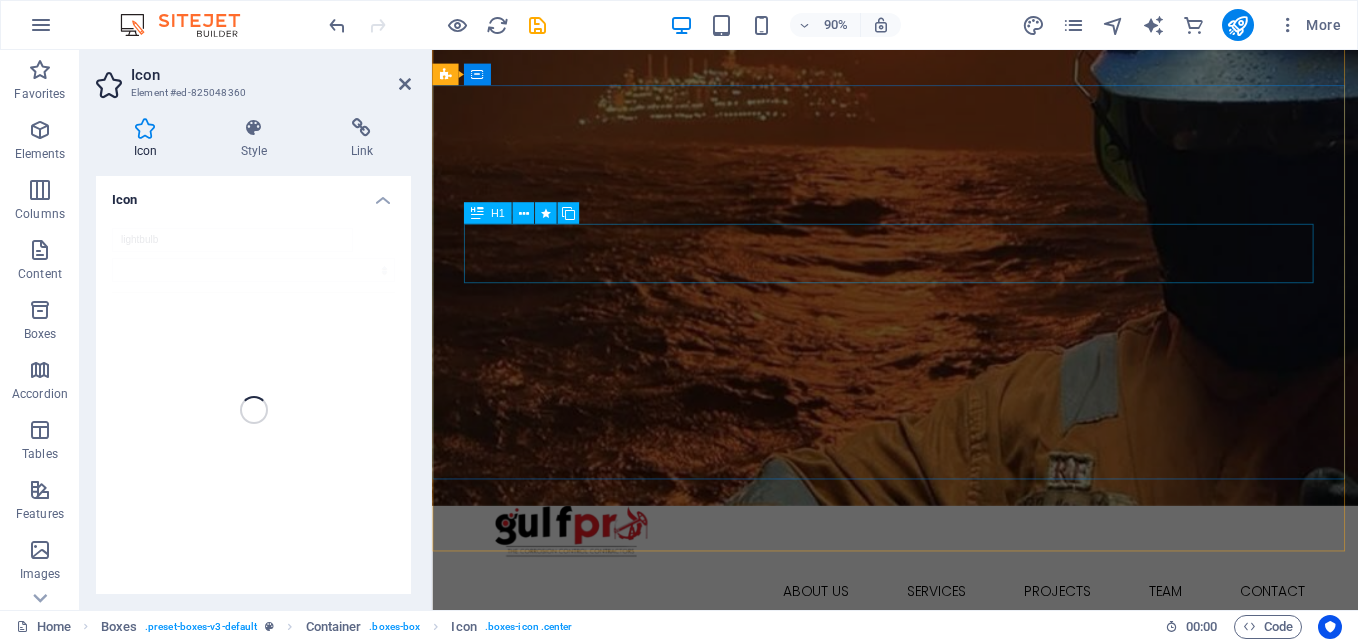 scroll, scrollTop: 0, scrollLeft: 0, axis: both 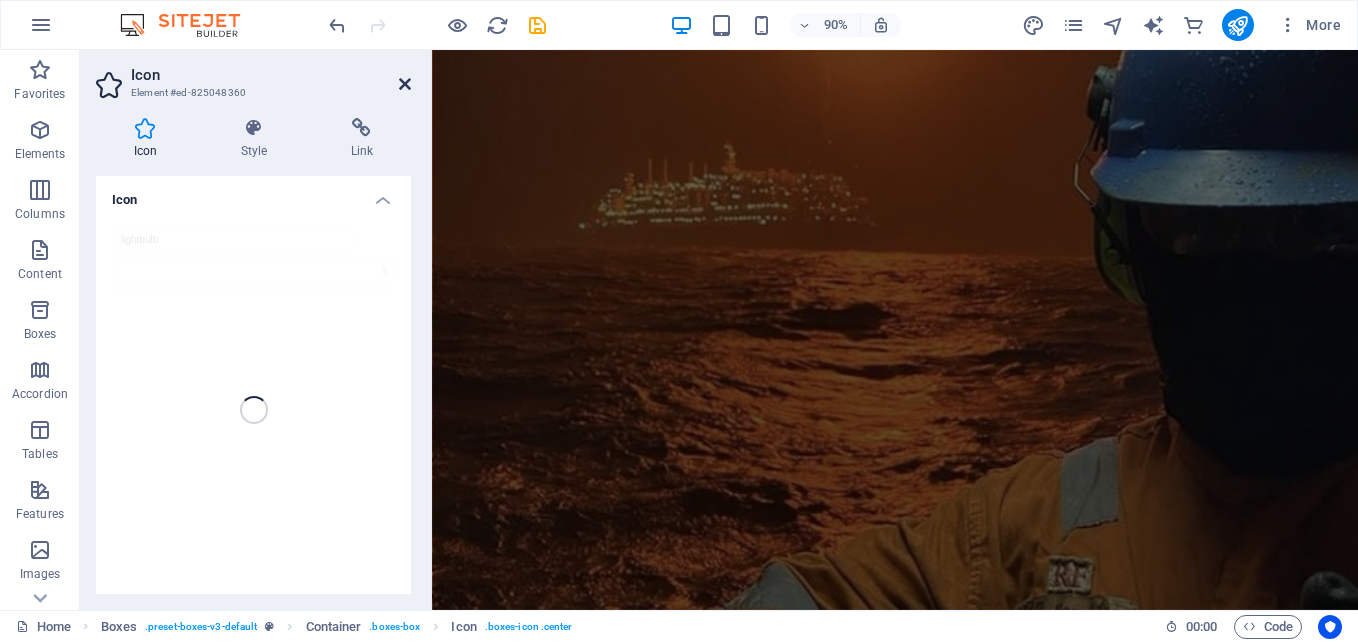 click at bounding box center [405, 84] 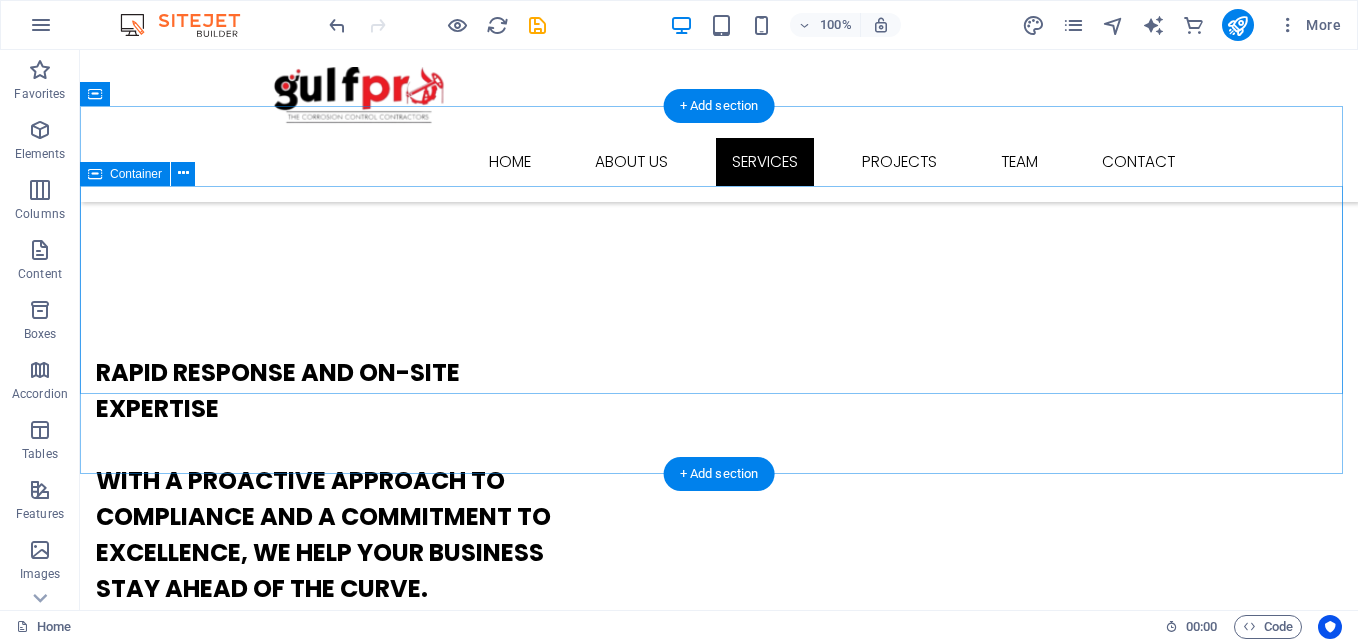 scroll, scrollTop: 960, scrollLeft: 0, axis: vertical 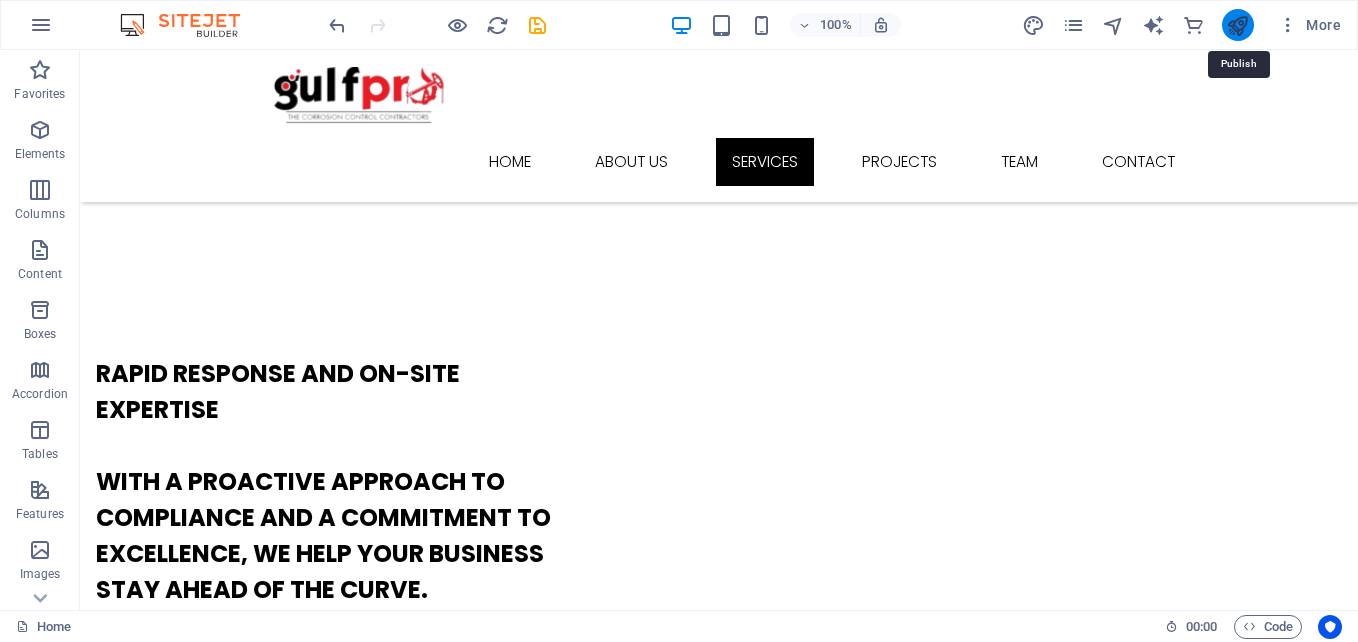click at bounding box center (1237, 25) 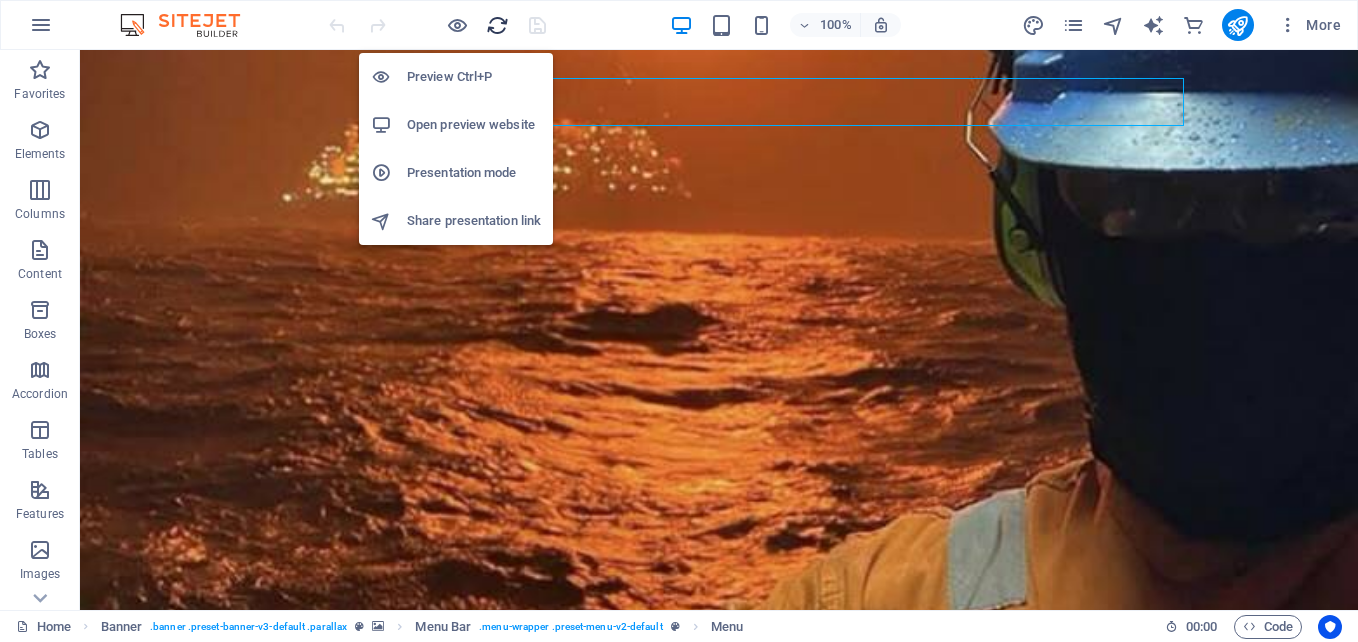 scroll, scrollTop: 0, scrollLeft: 0, axis: both 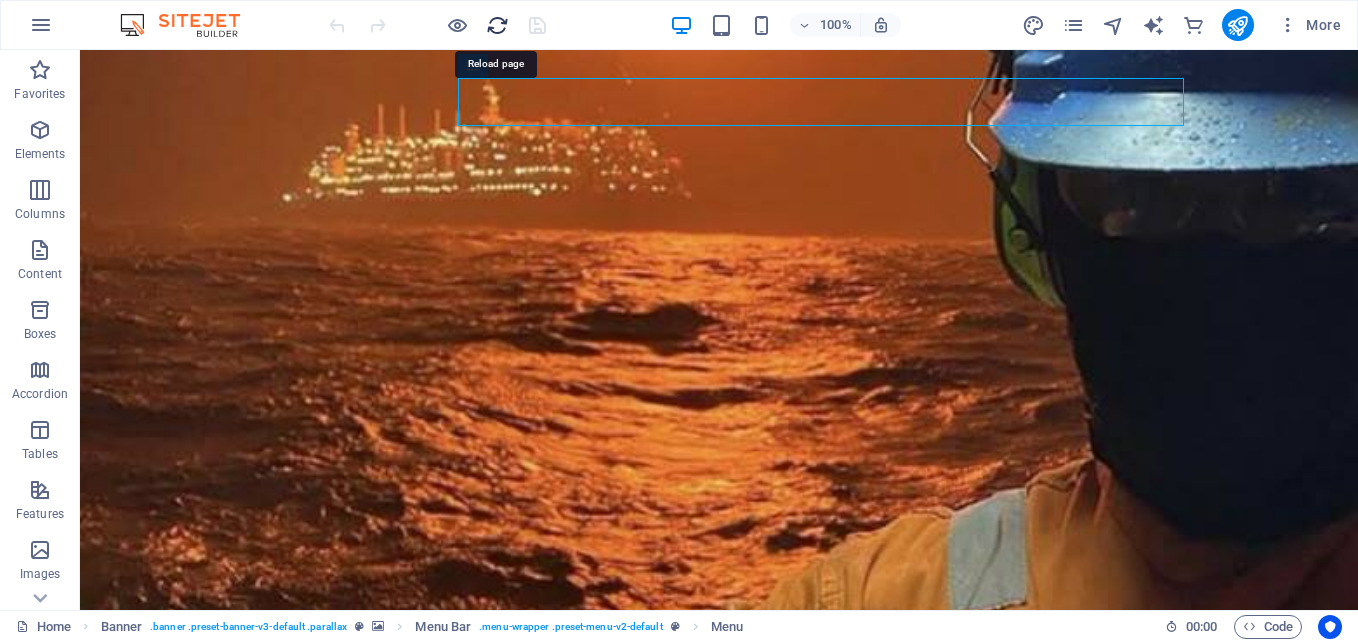click at bounding box center [497, 25] 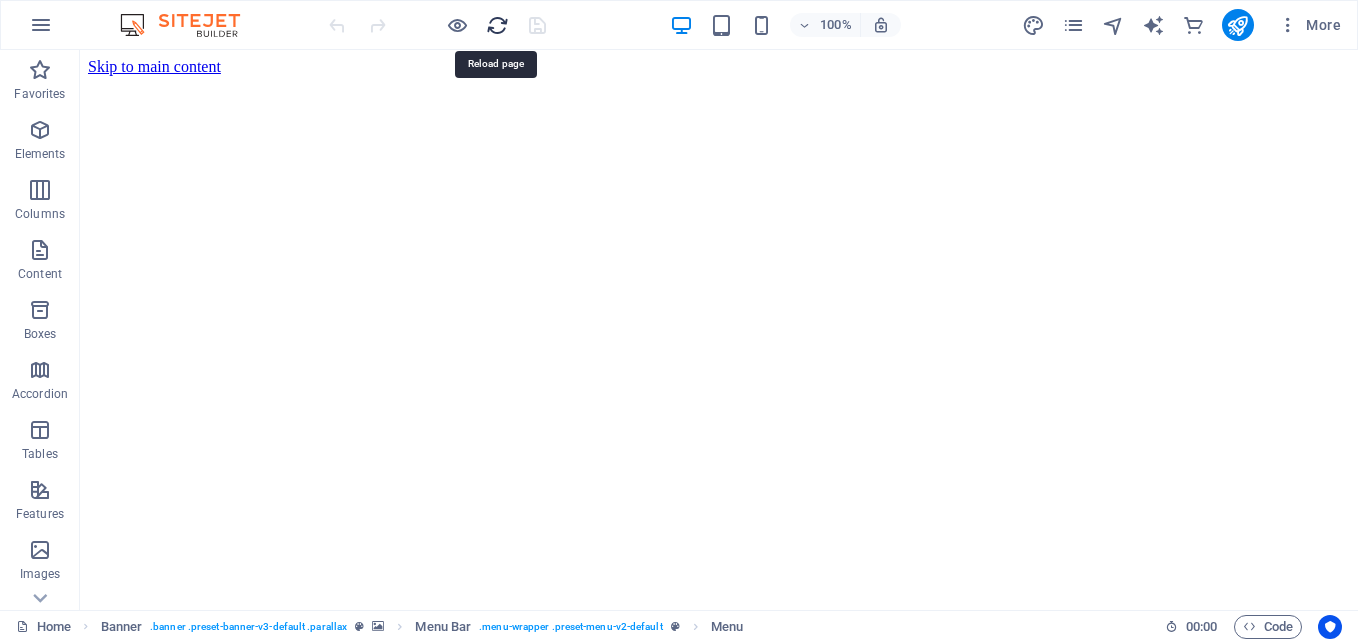 scroll, scrollTop: 0, scrollLeft: 0, axis: both 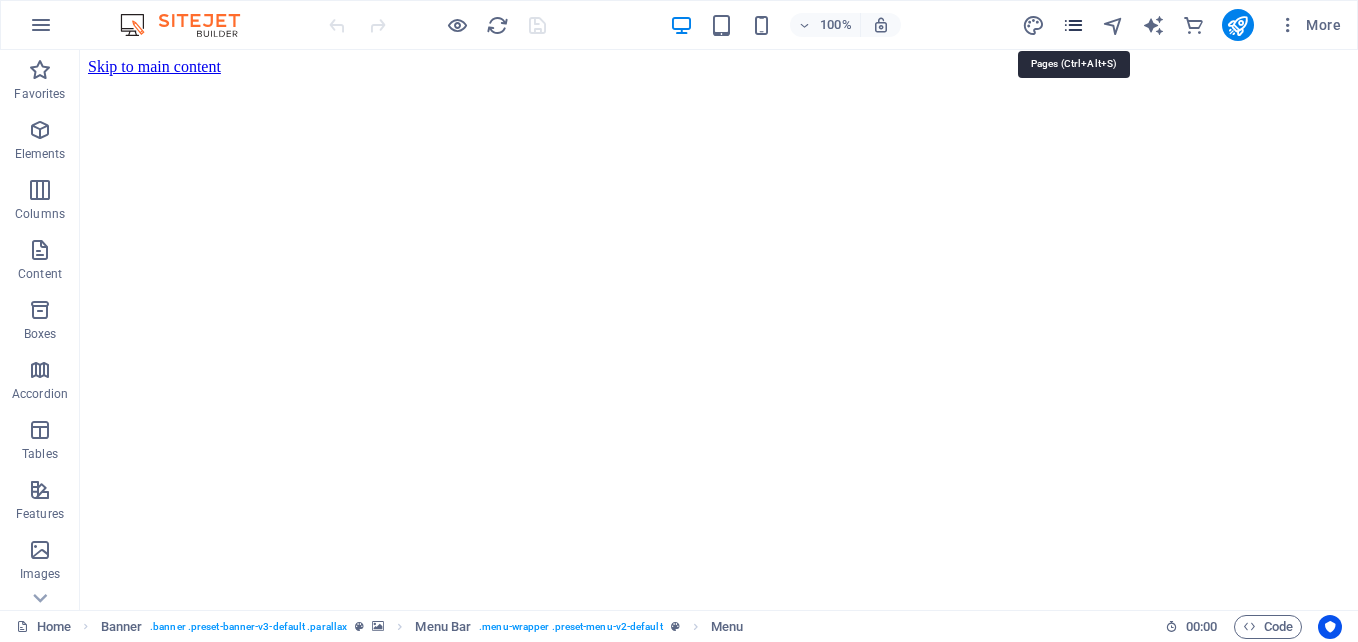 click at bounding box center (1073, 25) 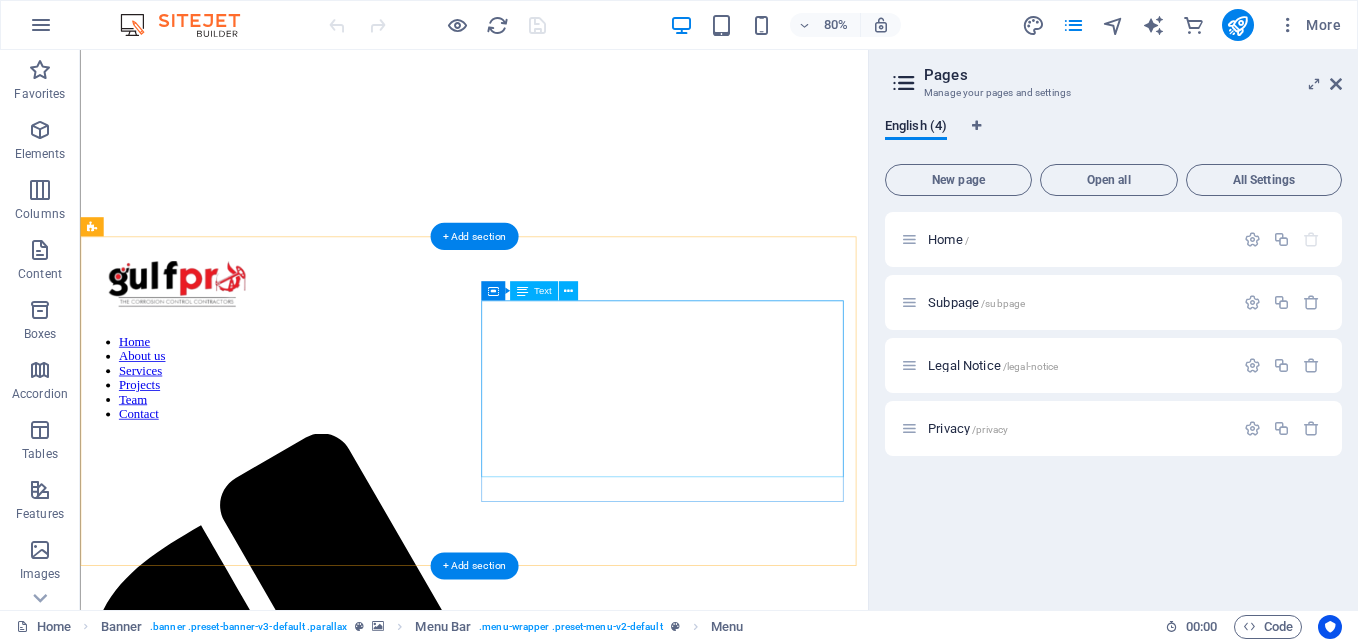 scroll, scrollTop: 481, scrollLeft: 0, axis: vertical 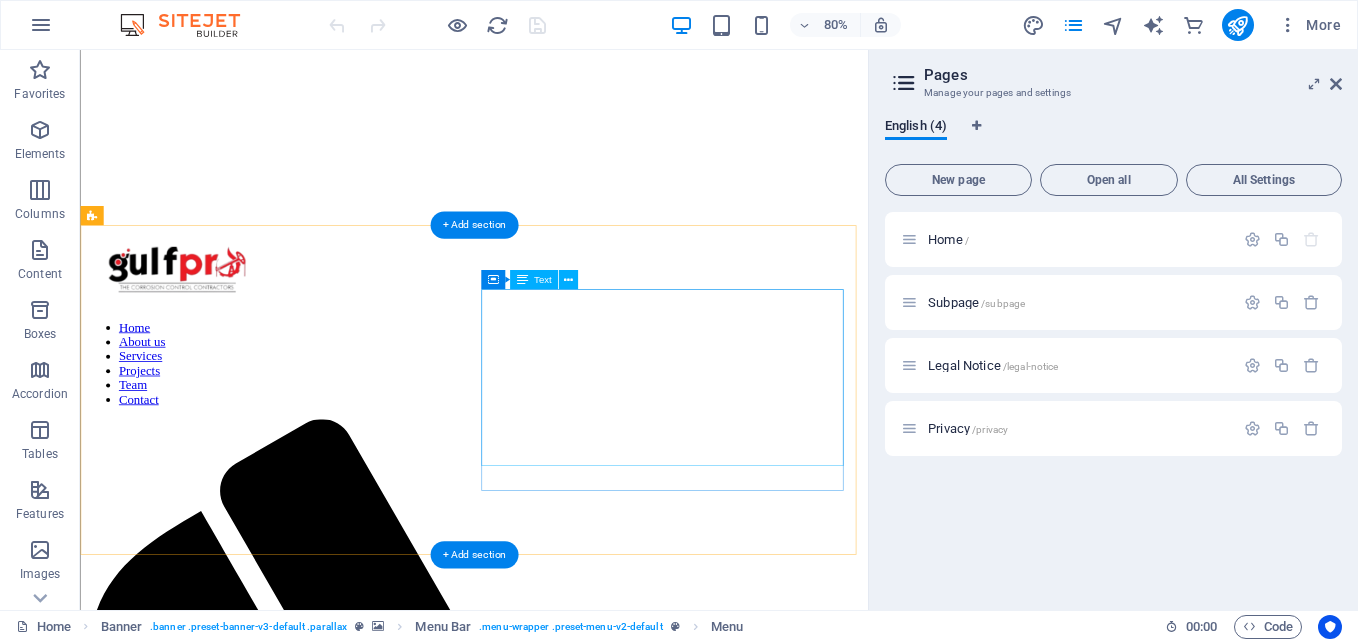 click on "Gulfpro employs a cohesive team of engineers and technicians with expertise in a wide spectrum of engineering disciplines, including • Materials • Mechanical • Structural  • Welding  • Metallurgical  • Corrosion" at bounding box center (572, 2587) 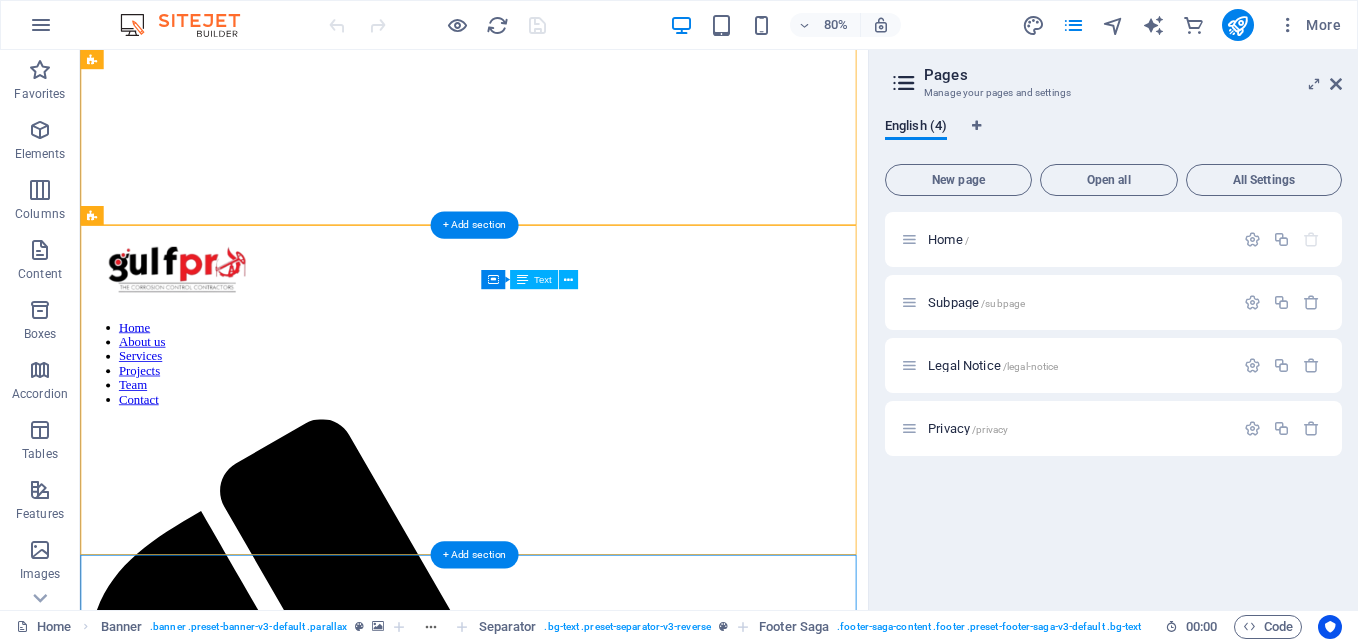 click on "Gulfpro employs a cohesive team of engineers and technicians with expertise in a wide spectrum of engineering disciplines, including • Materials • Mechanical • Structural  • Welding  • Metallurgical  • Corrosion" at bounding box center [572, 2587] 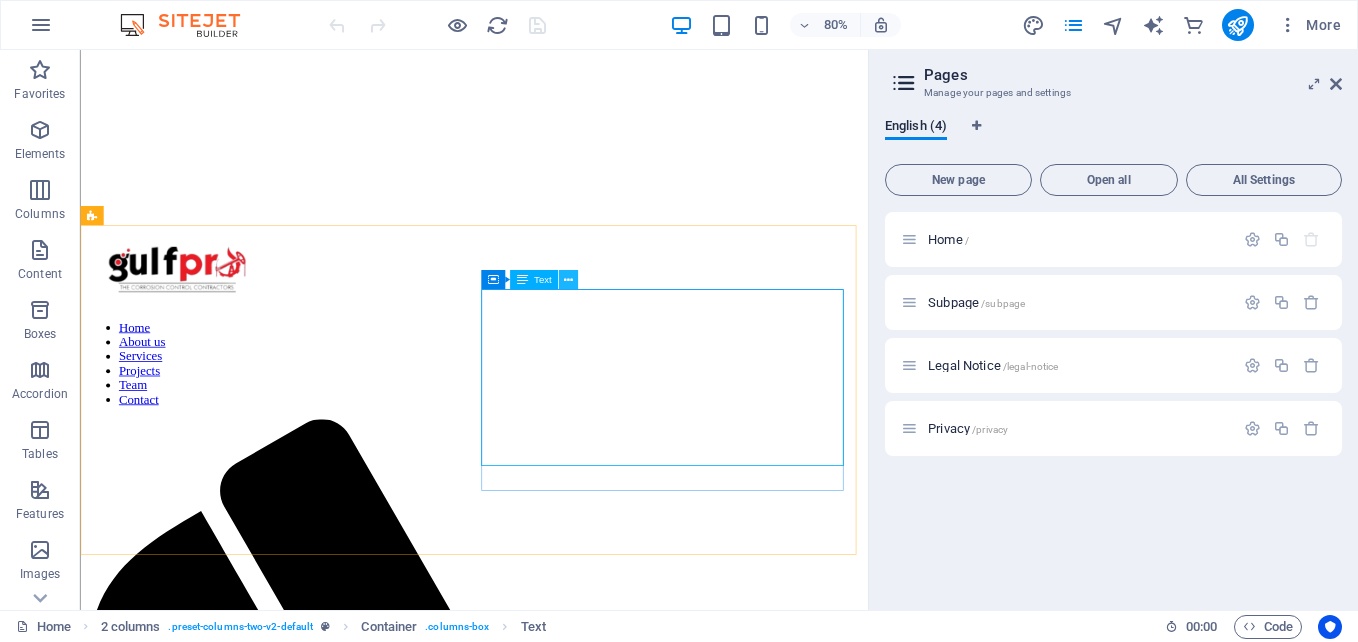 click at bounding box center [567, 279] 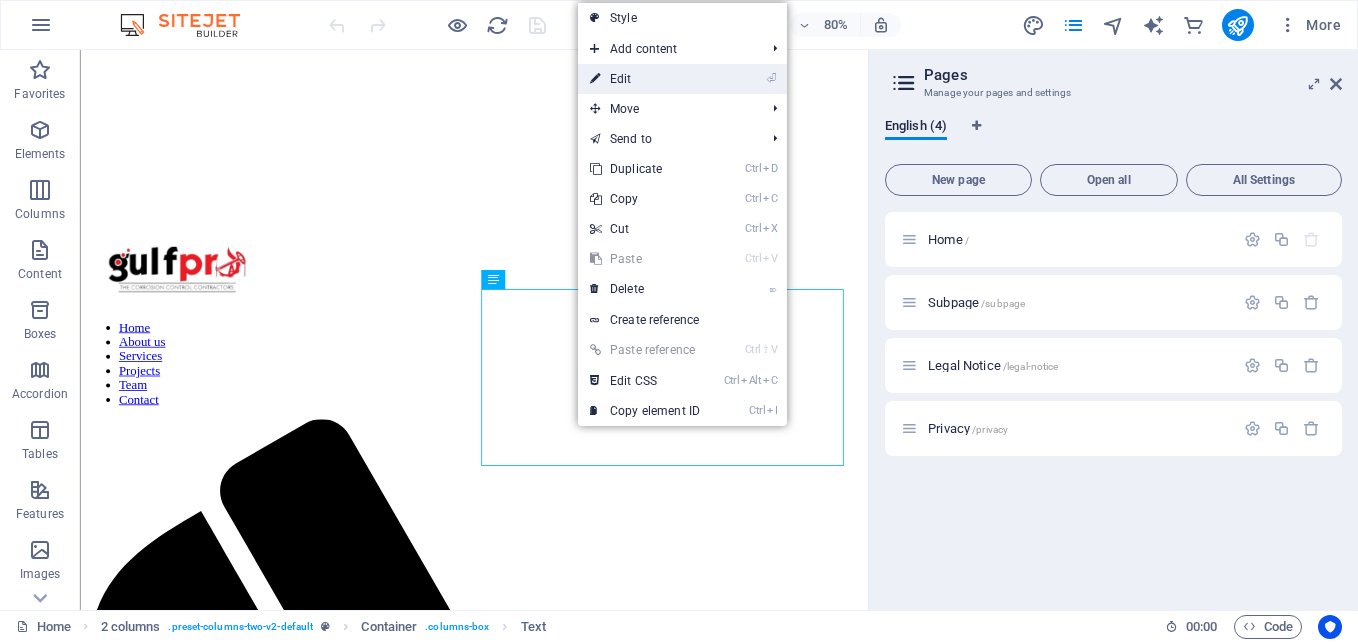 click on "⏎  Edit" at bounding box center (645, 79) 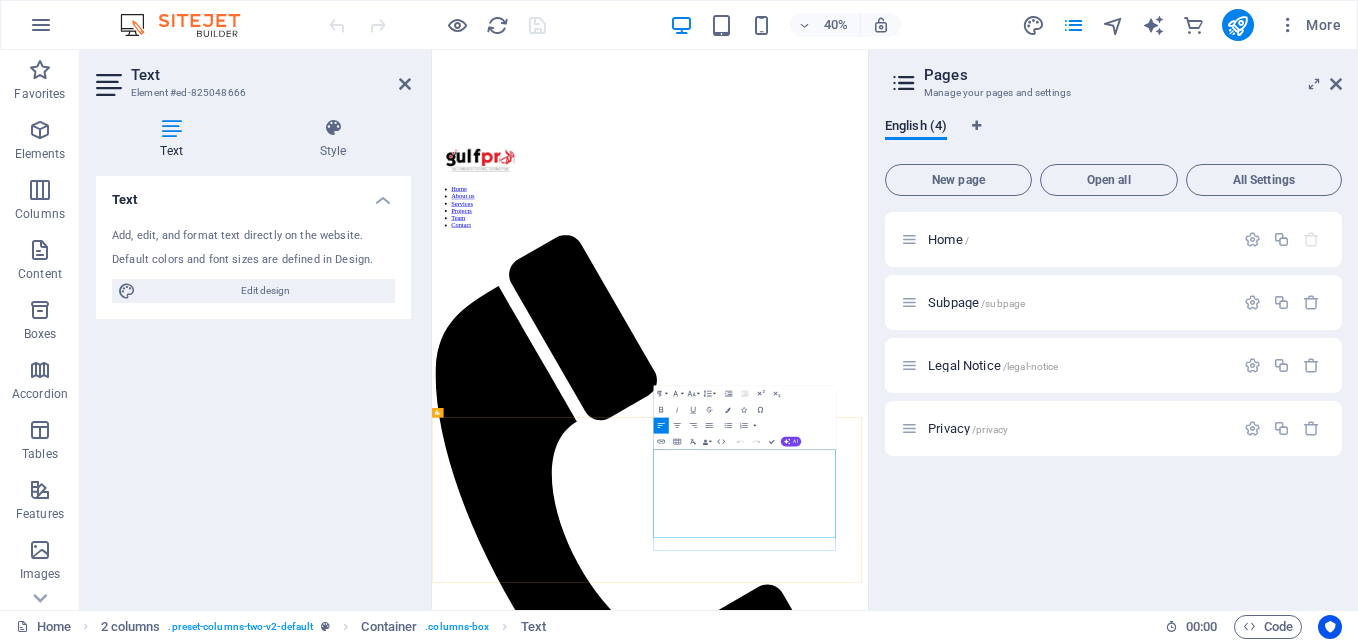 click on "• Metallurgical" at bounding box center (977, 2806) 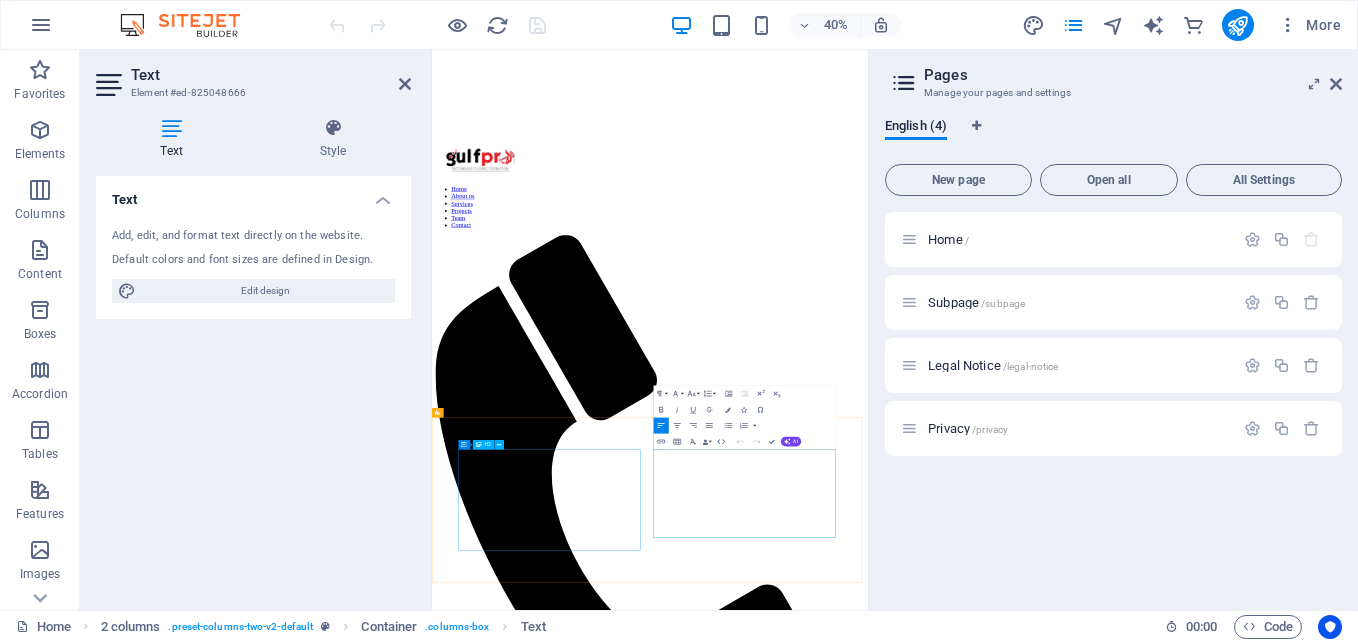drag, startPoint x: 1132, startPoint y: 1232, endPoint x: 904, endPoint y: 1160, distance: 239.09831 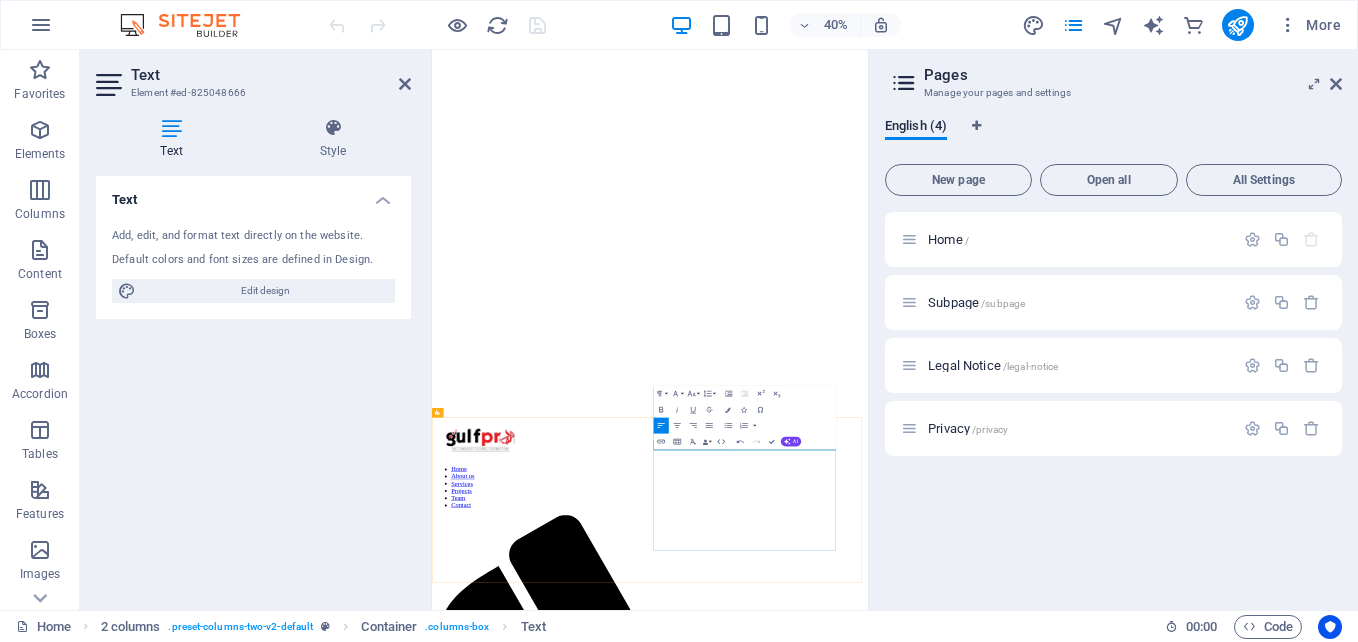 click at bounding box center (977, 3327) 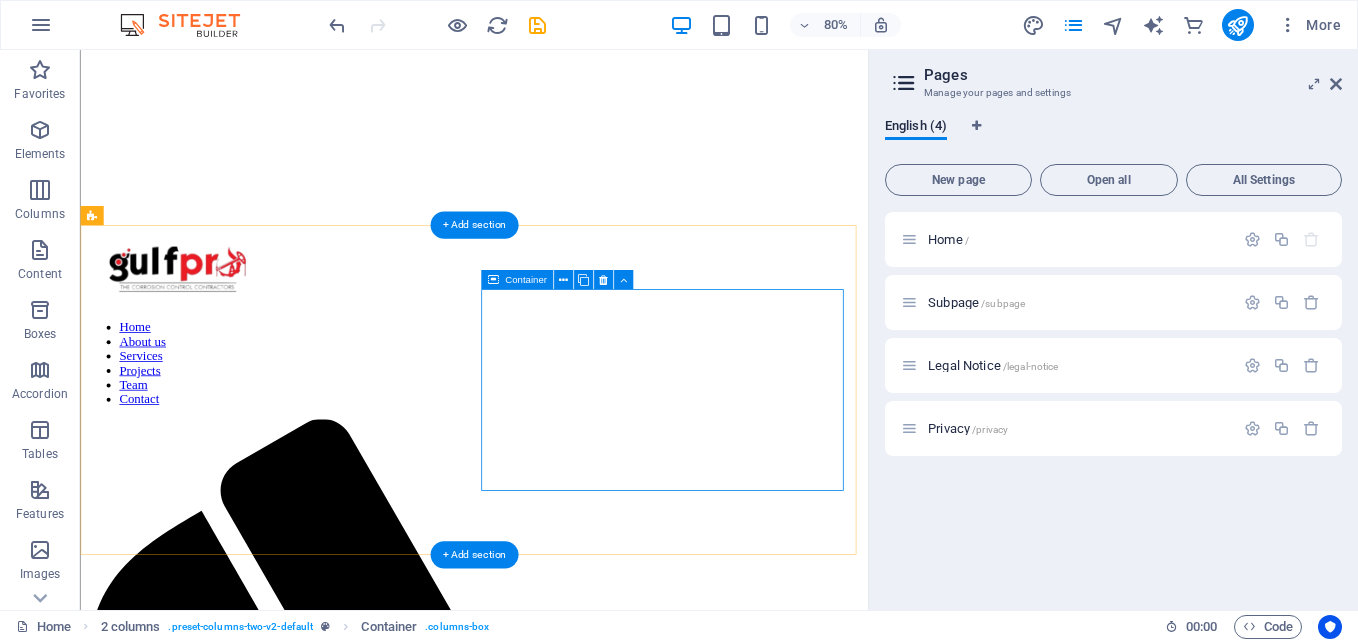 click at bounding box center (572, 2476) 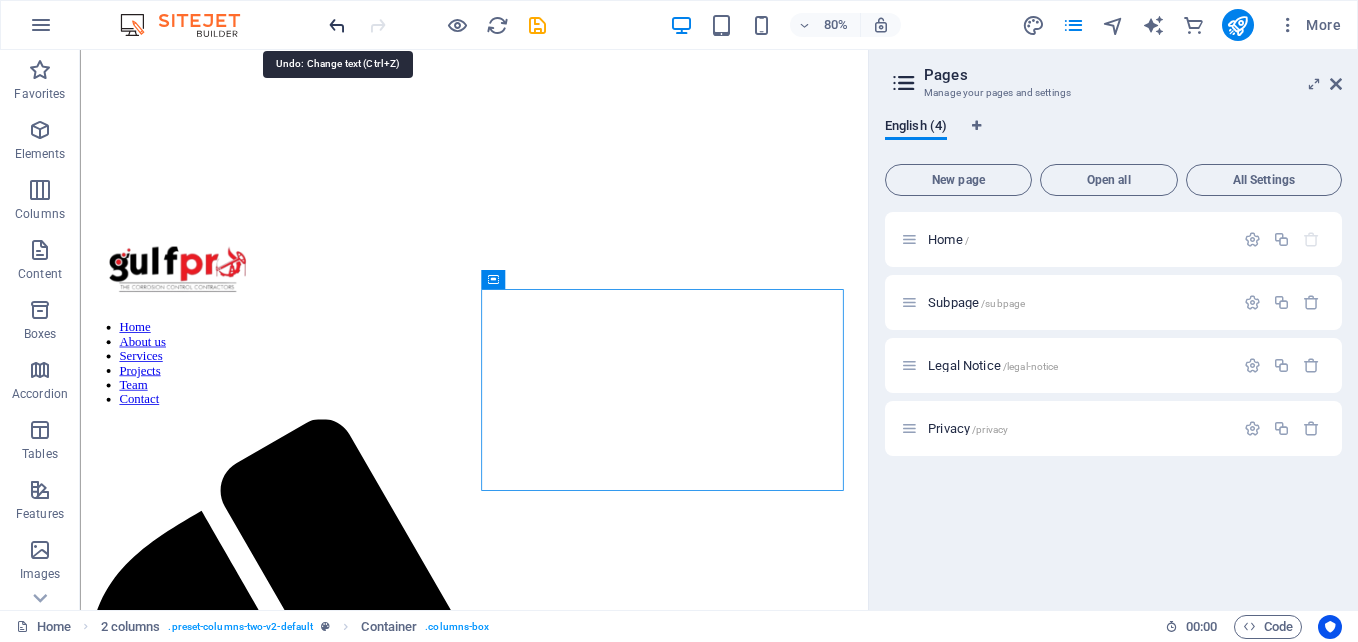 click at bounding box center (337, 25) 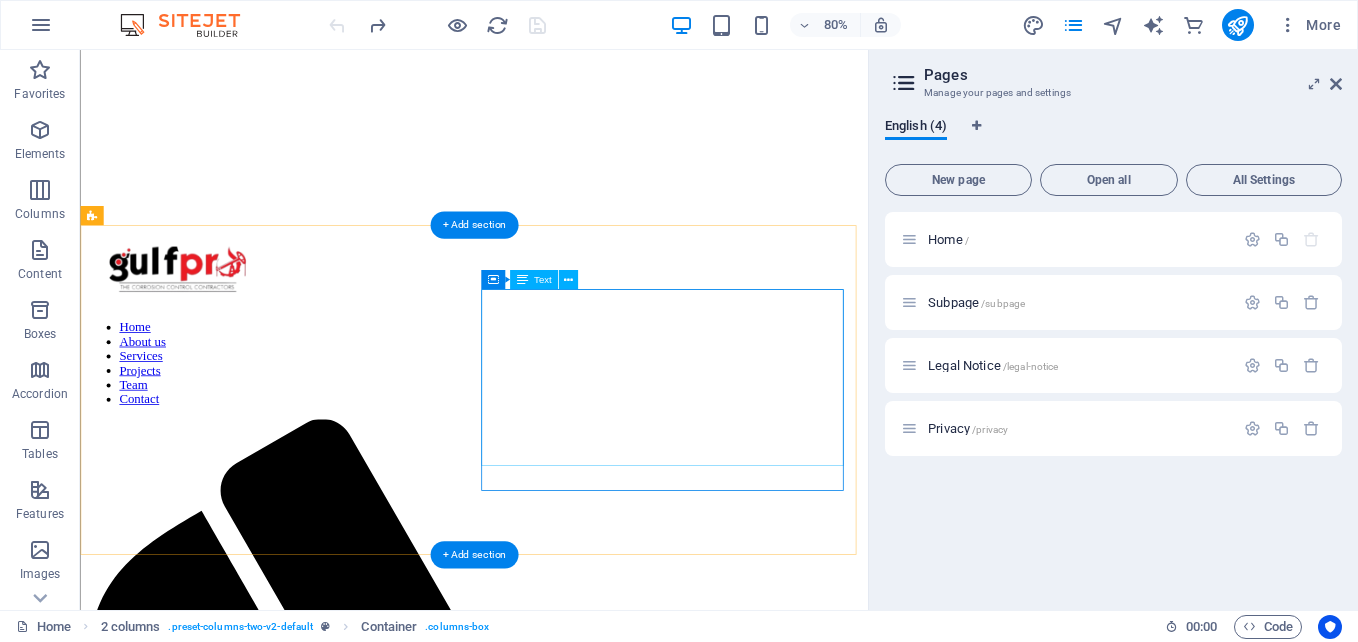 click on "Gulfpro employs a cohesive team of engineers and technicians with expertise in a wide spectrum of engineering disciplines, including • Materials • Mechanical • Structural  • Welding  • Metallurgical  • Corrosion" at bounding box center [572, 2587] 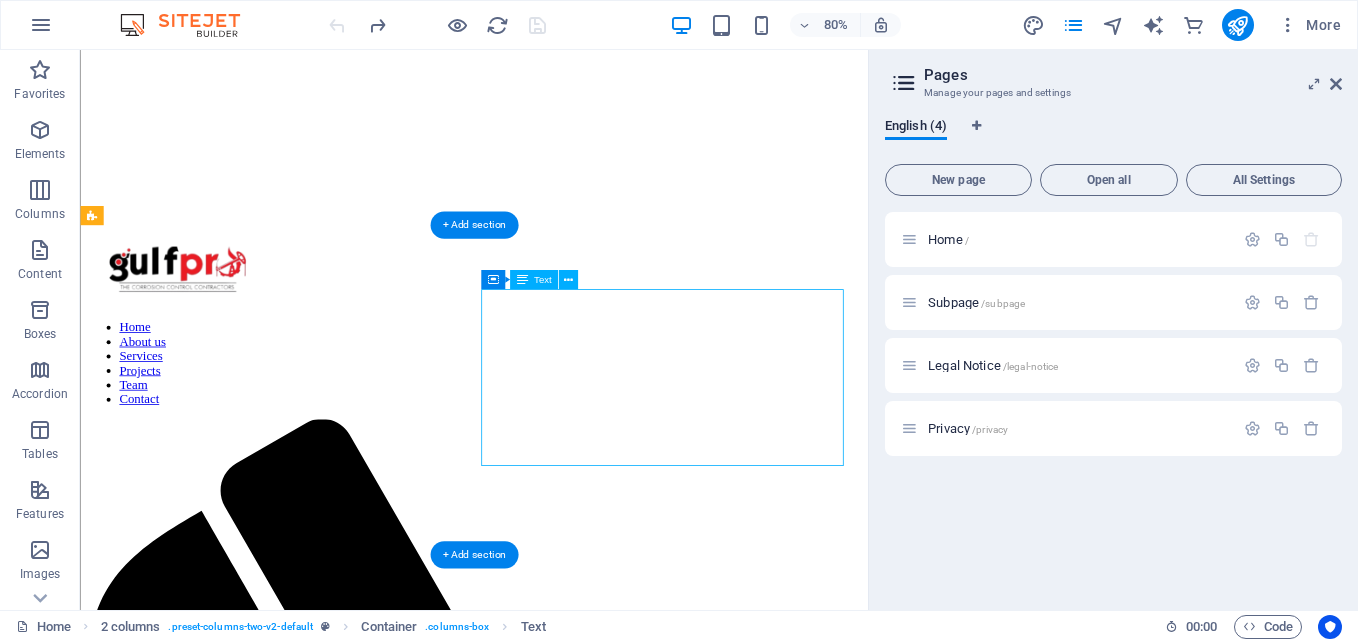 click on "Gulfpro employs a cohesive team of engineers and technicians with expertise in a wide spectrum of engineering disciplines, including • Materials • Mechanical • Structural  • Welding  • Metallurgical  • Corrosion" at bounding box center (572, 2587) 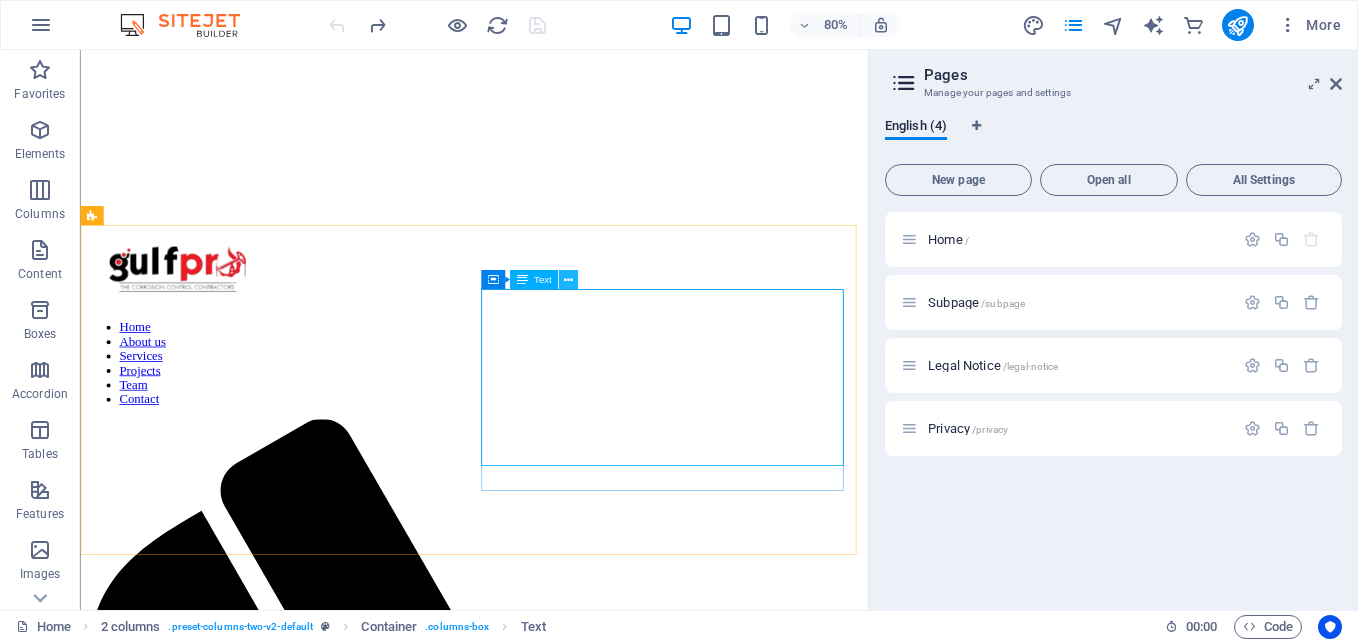 click at bounding box center [568, 279] 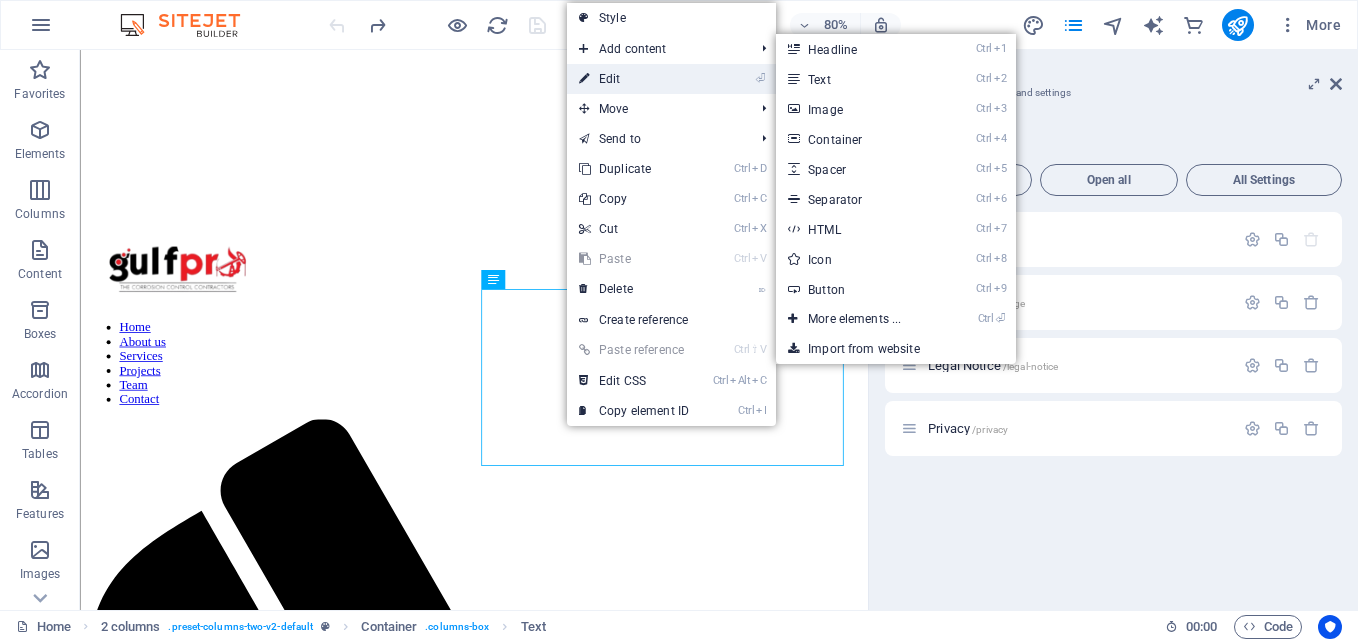 click on "⏎  Edit" at bounding box center [634, 79] 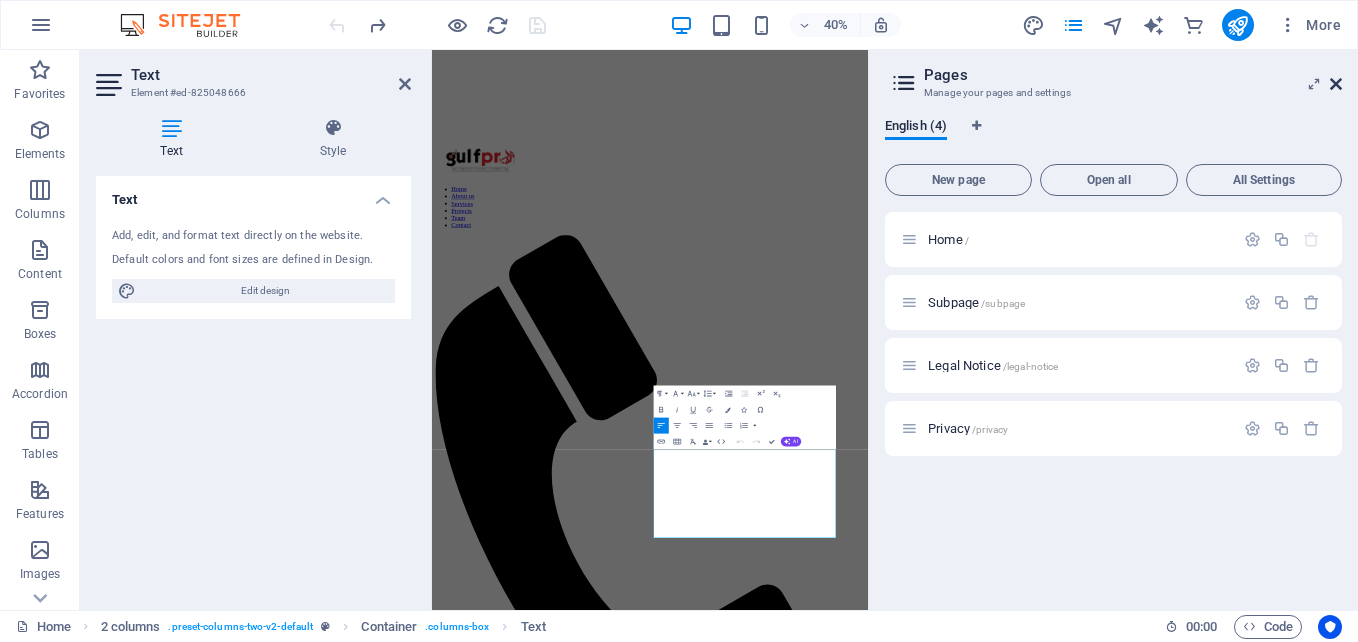 click at bounding box center (1336, 84) 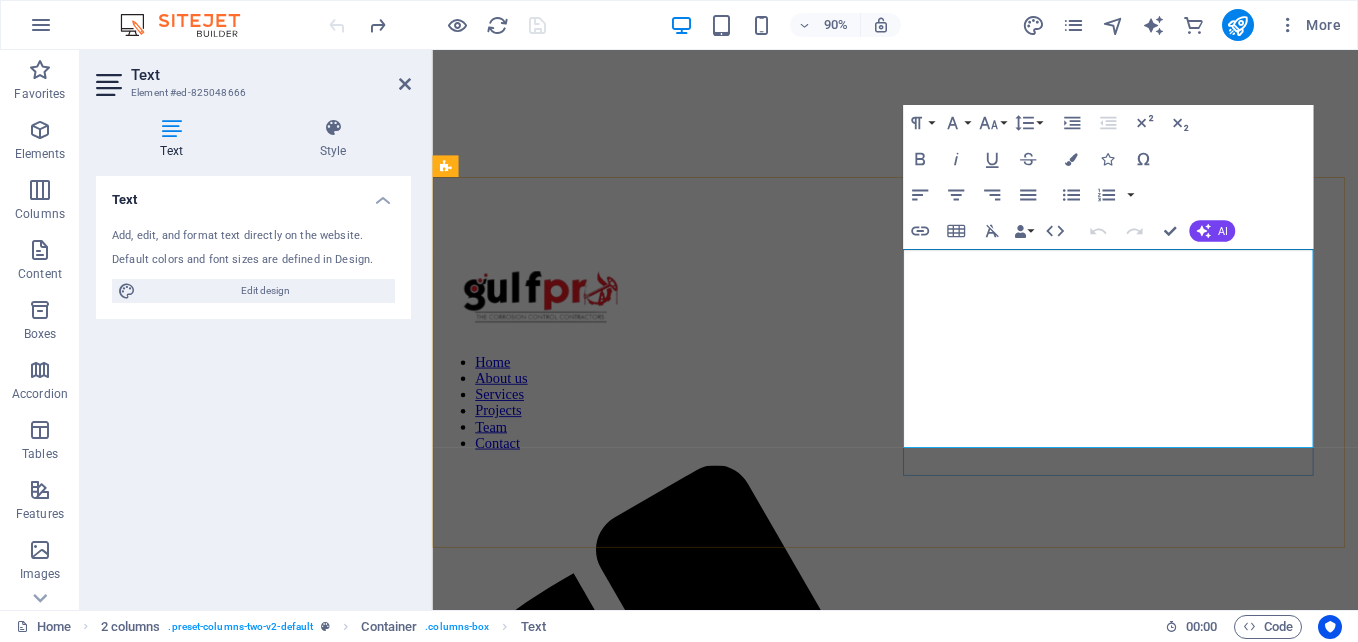 click on "• Corrosion" at bounding box center [946, 2753] 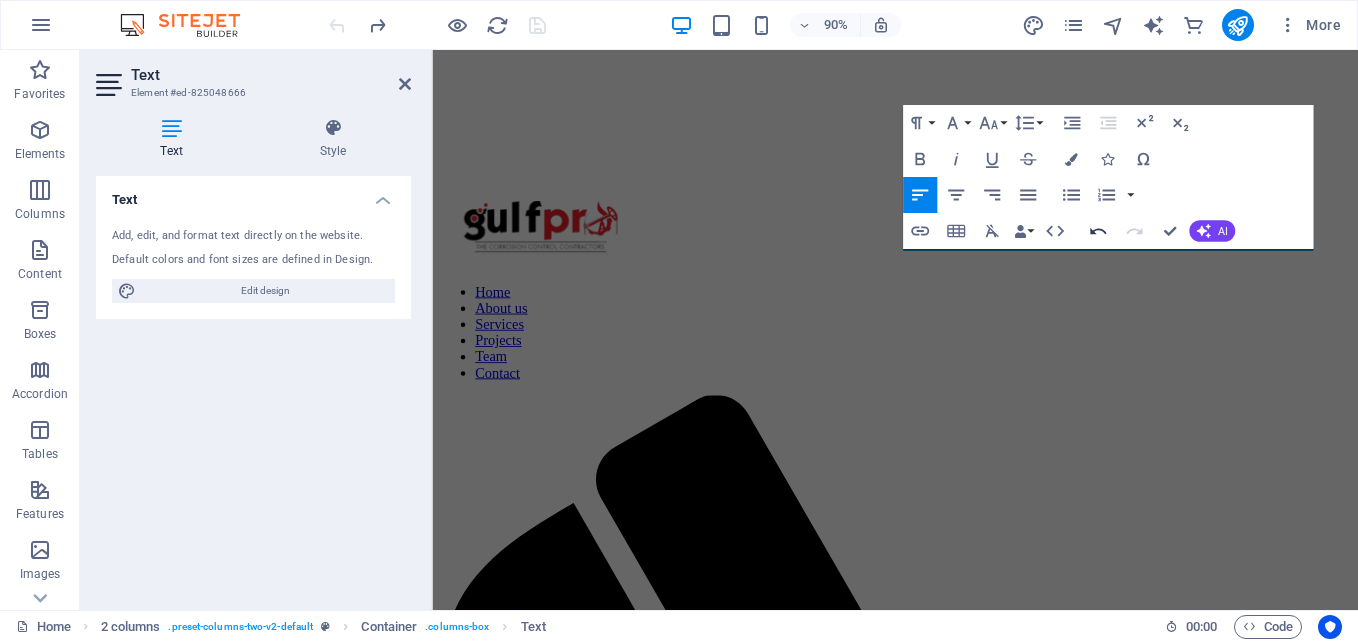 click 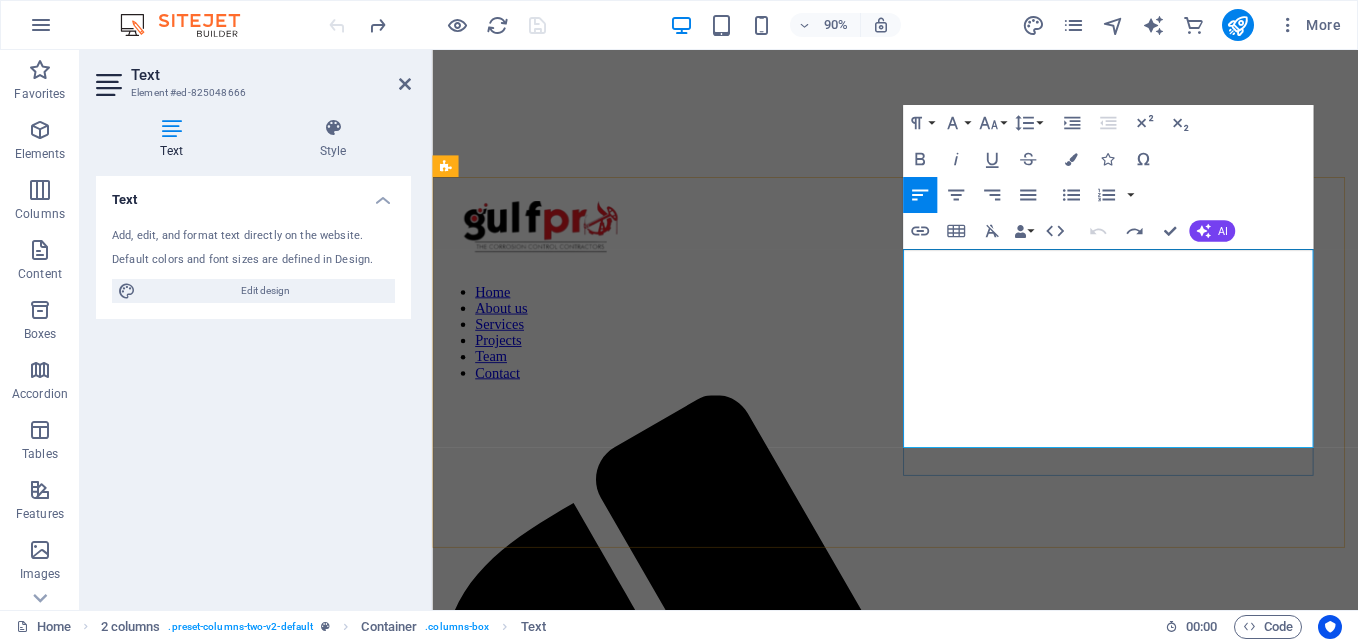 click on "• Corrosion" at bounding box center (946, 2675) 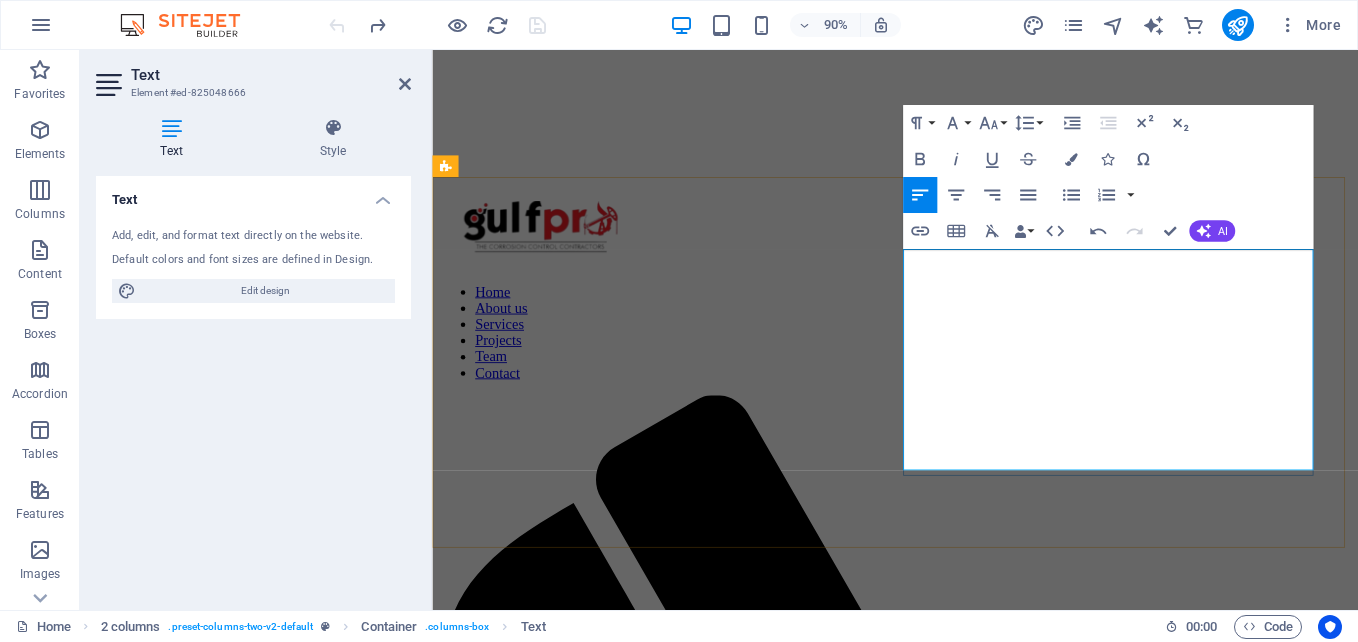 click on "MiEL Logistics is a multi-disciplinary engineering solutions provider delivering exceptional Engineering, Procurement, and Construction (EPC) services across a broad spectrum of industrial sectors. Our unwavering commitment to quality, innovation, and safety ensures we meet the ever-evolving needs of our clients in high-demand environments." 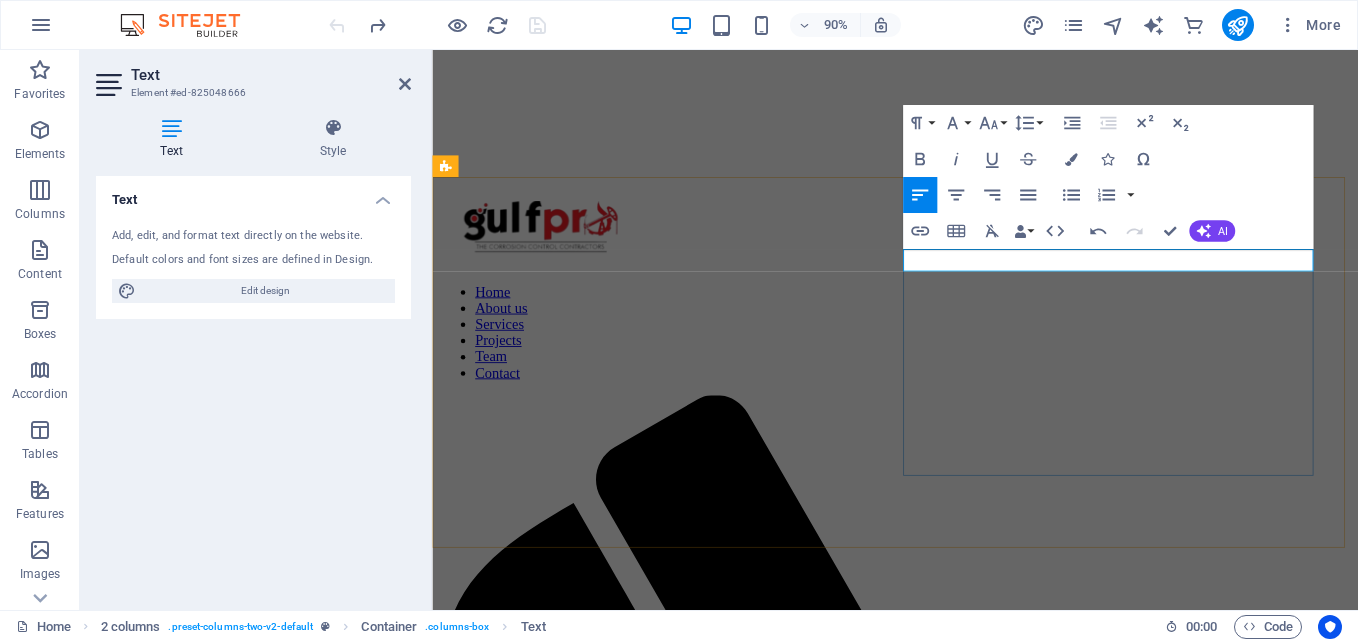 type 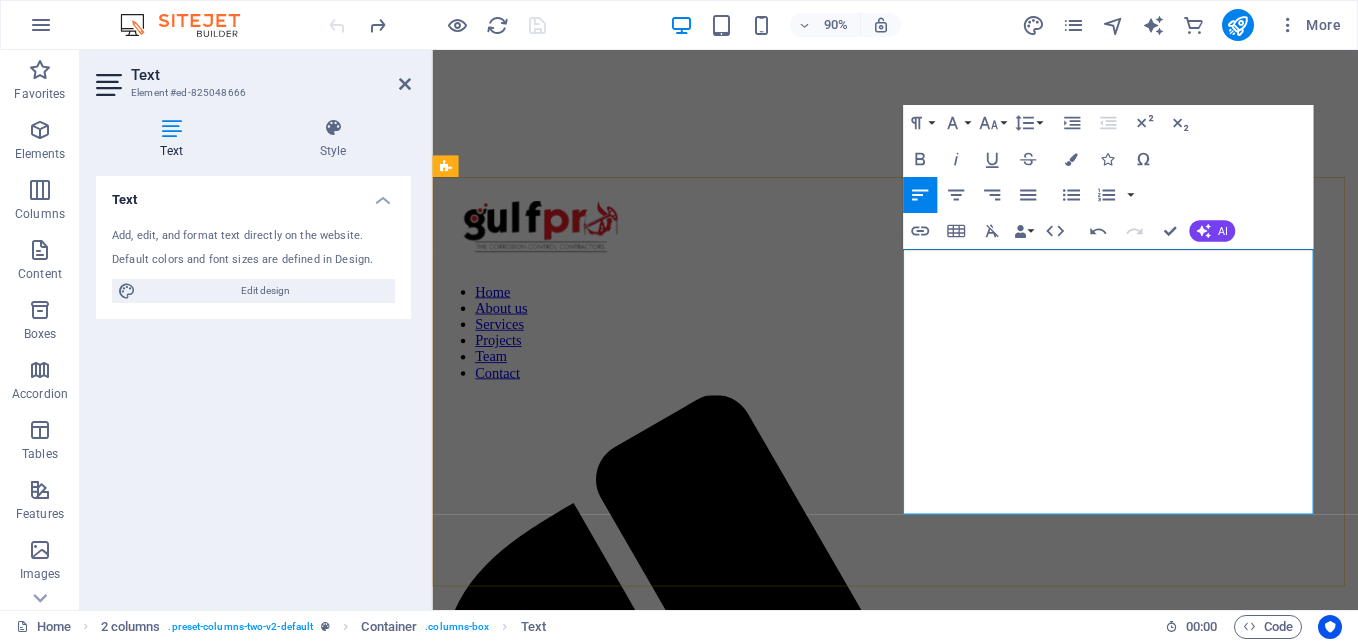 click on "We pride ourselves on excellence in logistics, facilities support, procurement, engineering, inspection, and marine/offshore services—anchored by strong local content and international standards." at bounding box center (946, 2566) 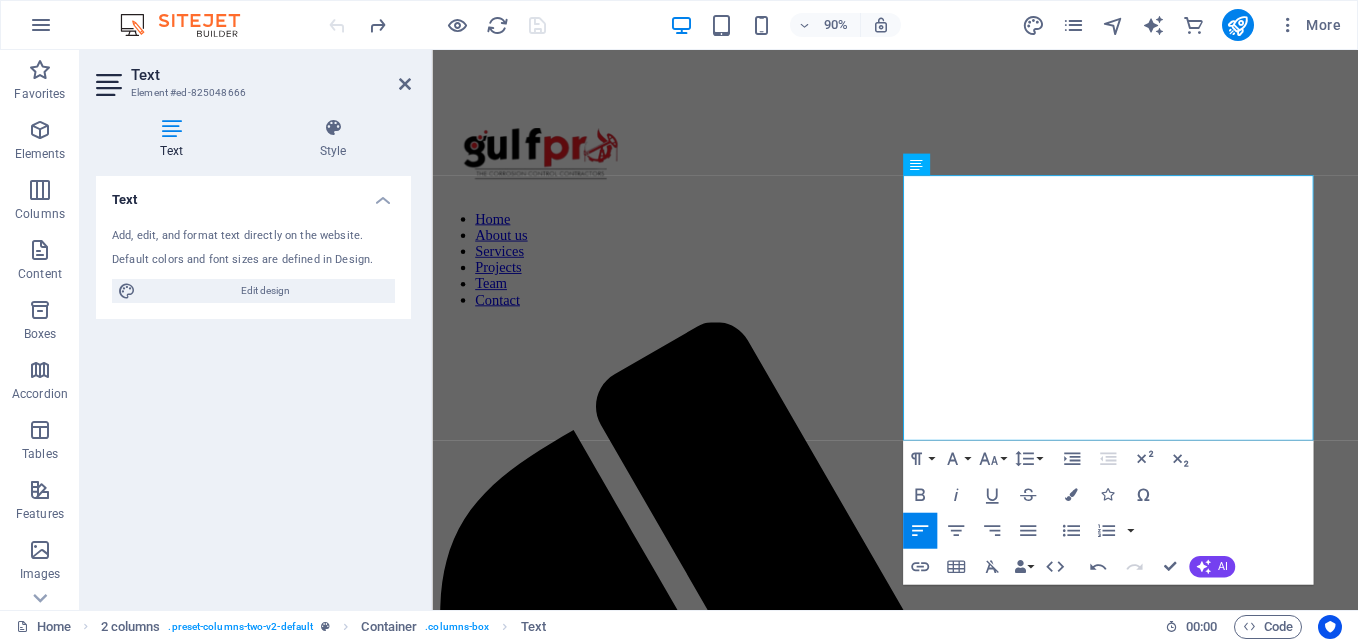 scroll, scrollTop: 563, scrollLeft: 0, axis: vertical 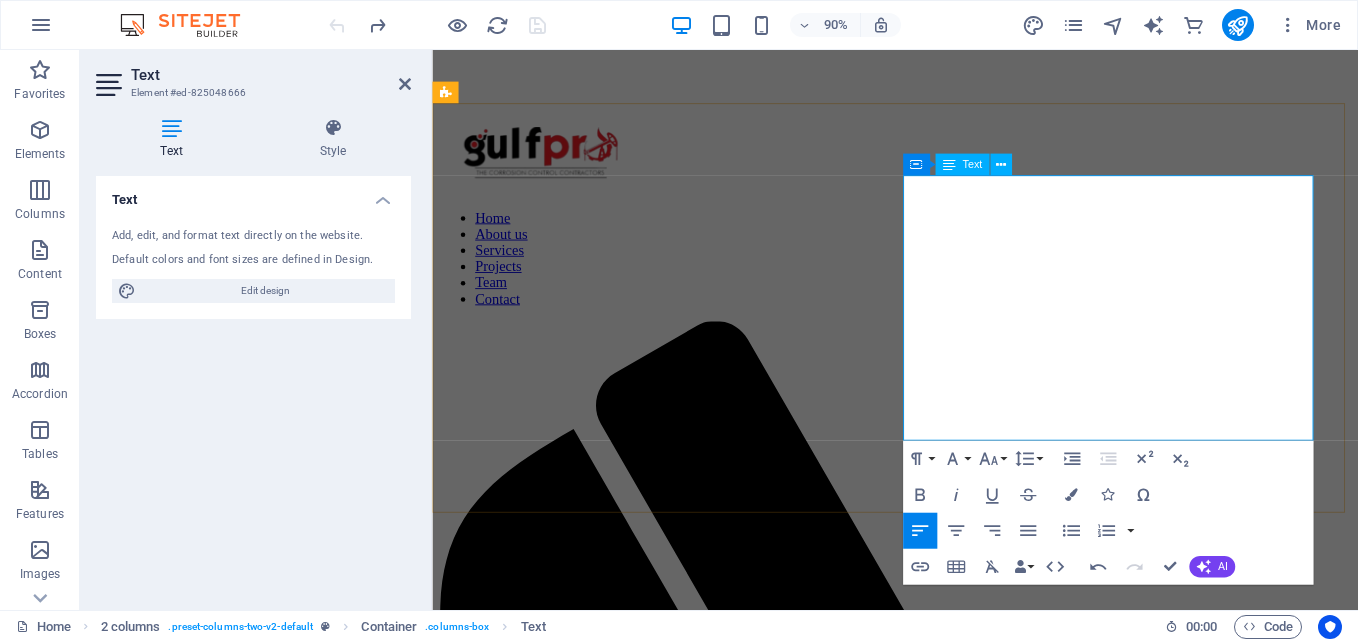 click on "We pride ourselves on excellence in logistics, facilities support, procurement, engineering, inspection, and marine/offshore services  anchored by strong local content and international standards." at bounding box center [946, 2484] 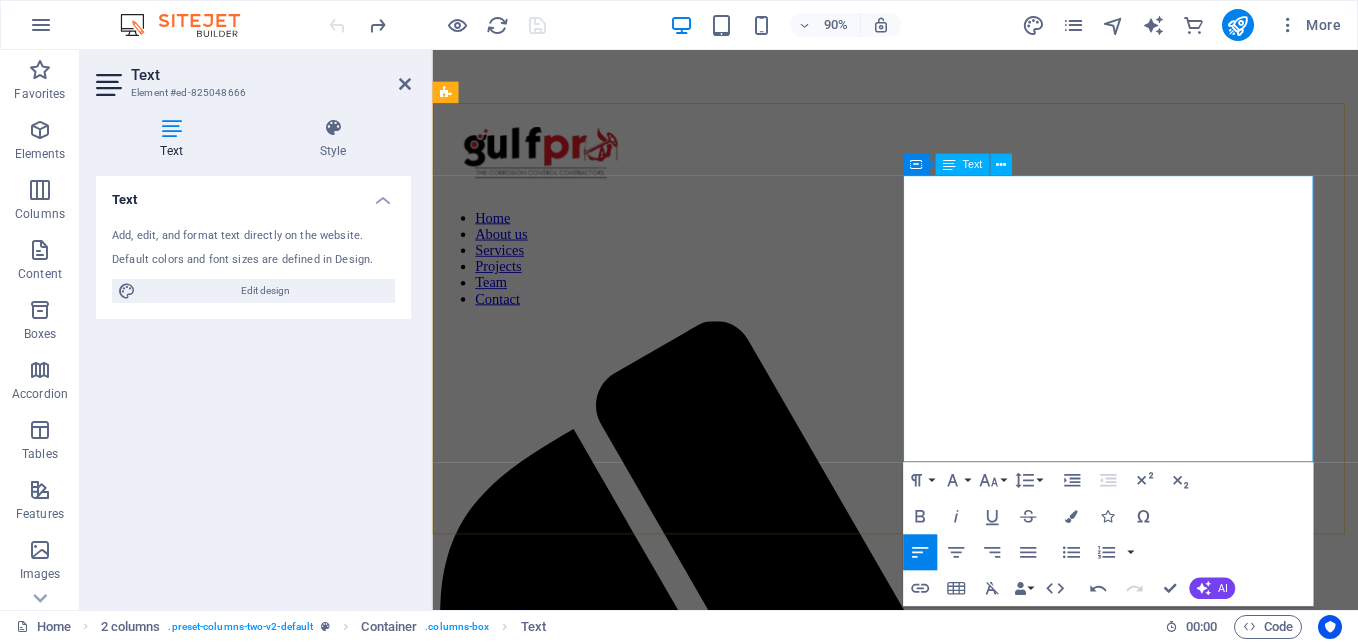 click at bounding box center [946, 2527] 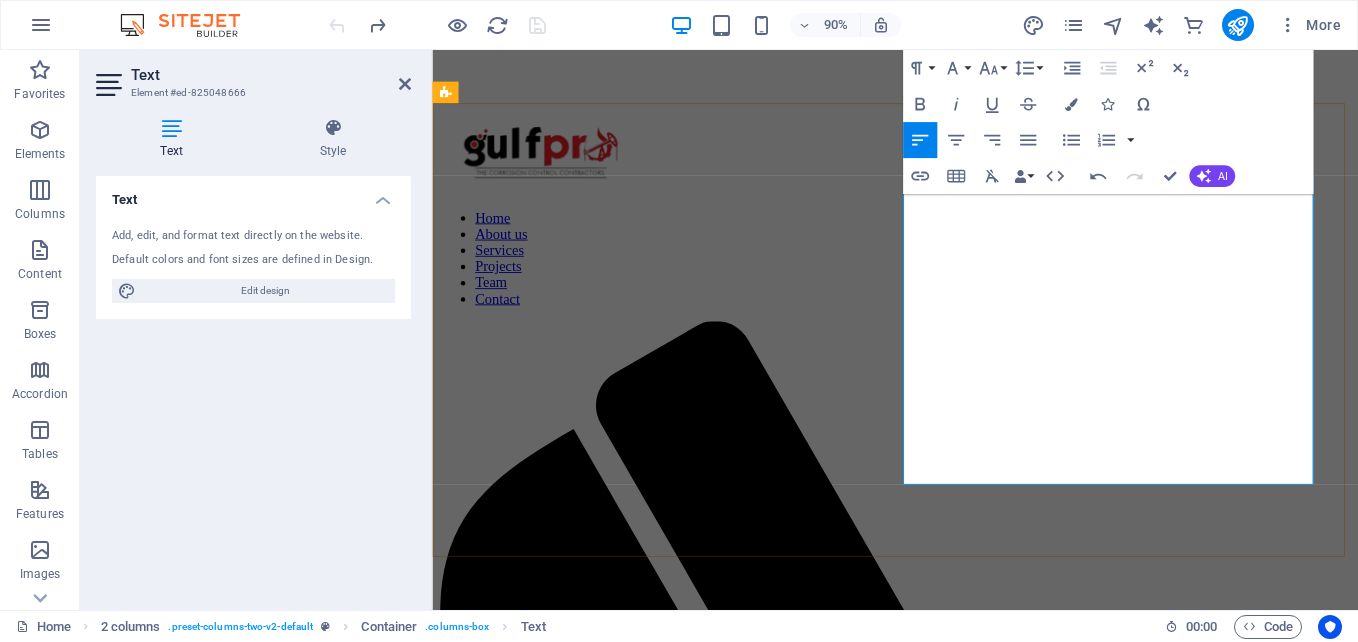 scroll, scrollTop: 6215, scrollLeft: 0, axis: vertical 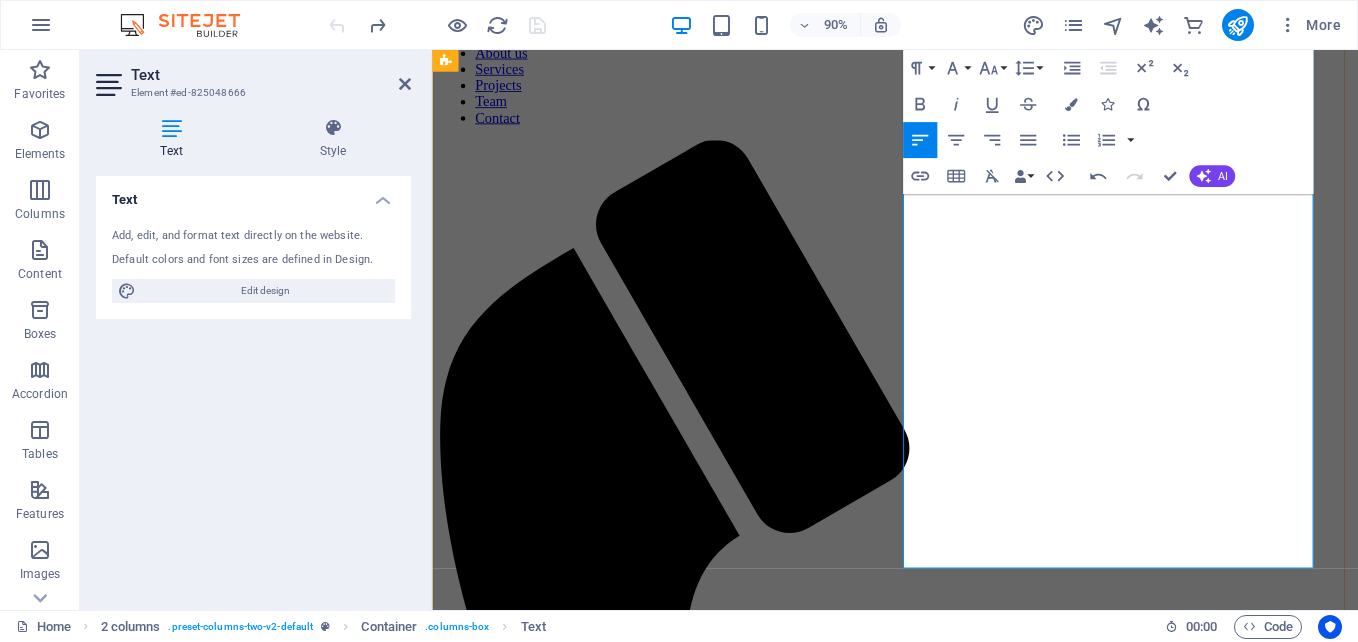 click on "Our Vision" at bounding box center (946, 2325) 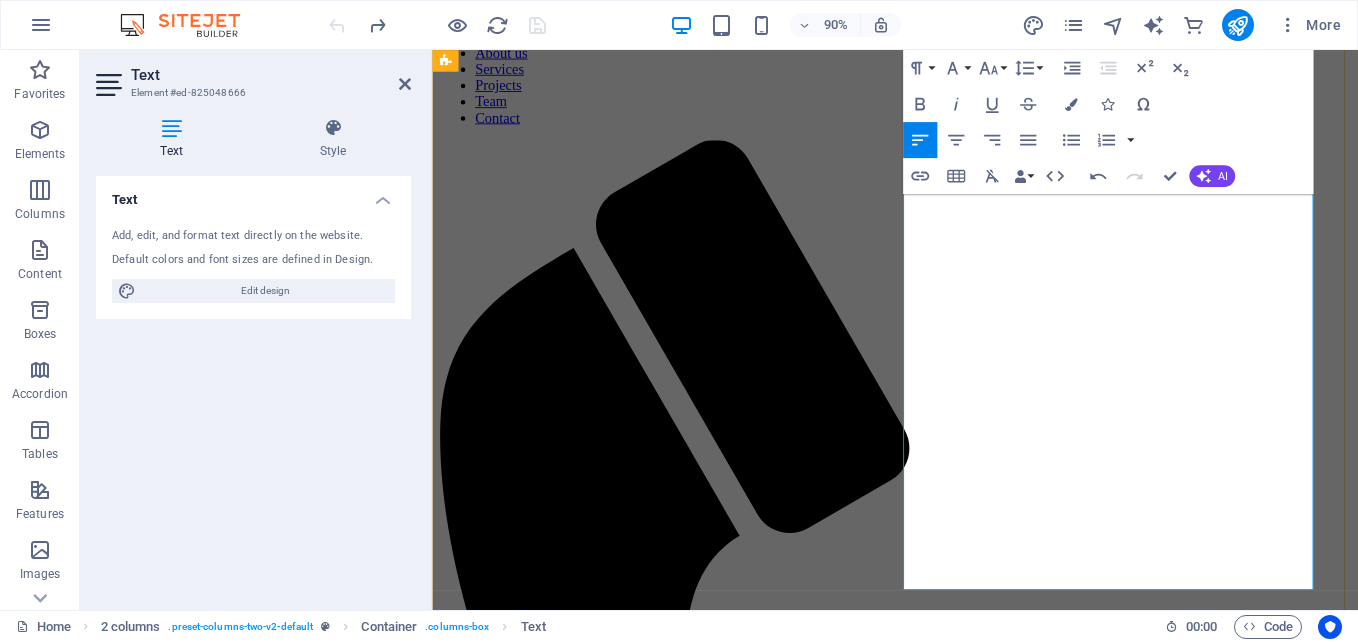 click on "📍 Our Mission" at bounding box center [946, 2495] 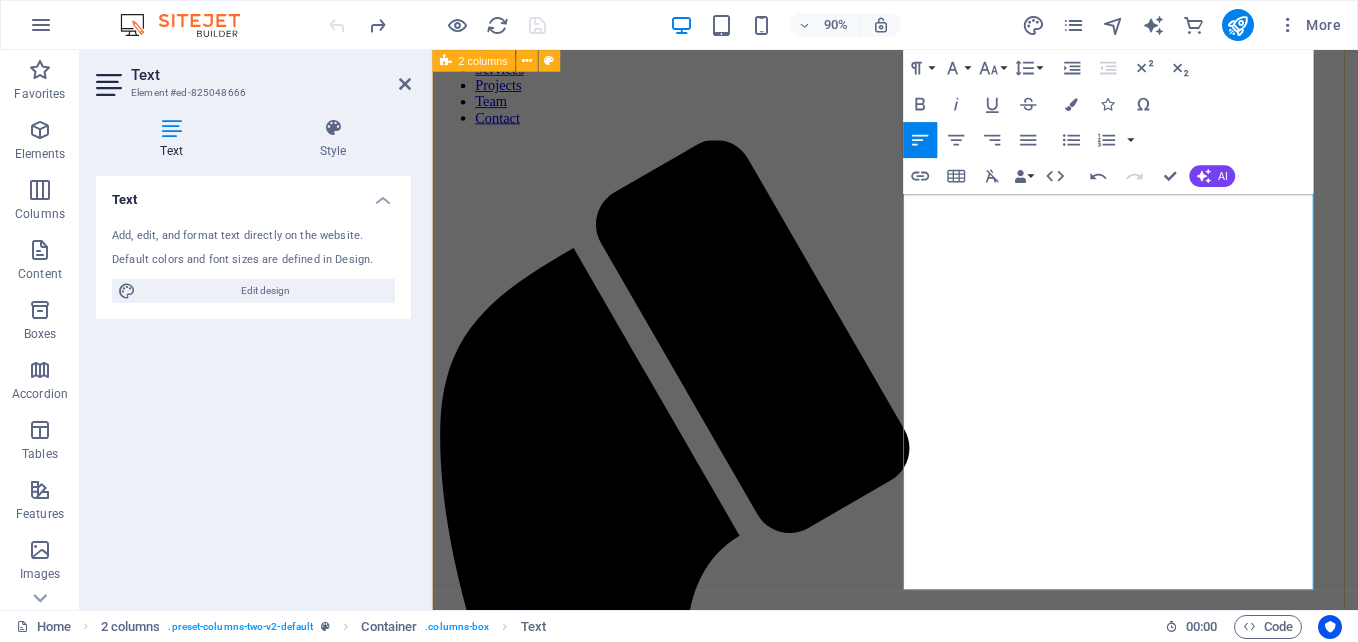 drag, startPoint x: 1030, startPoint y: 298, endPoint x: 933, endPoint y: 298, distance: 97 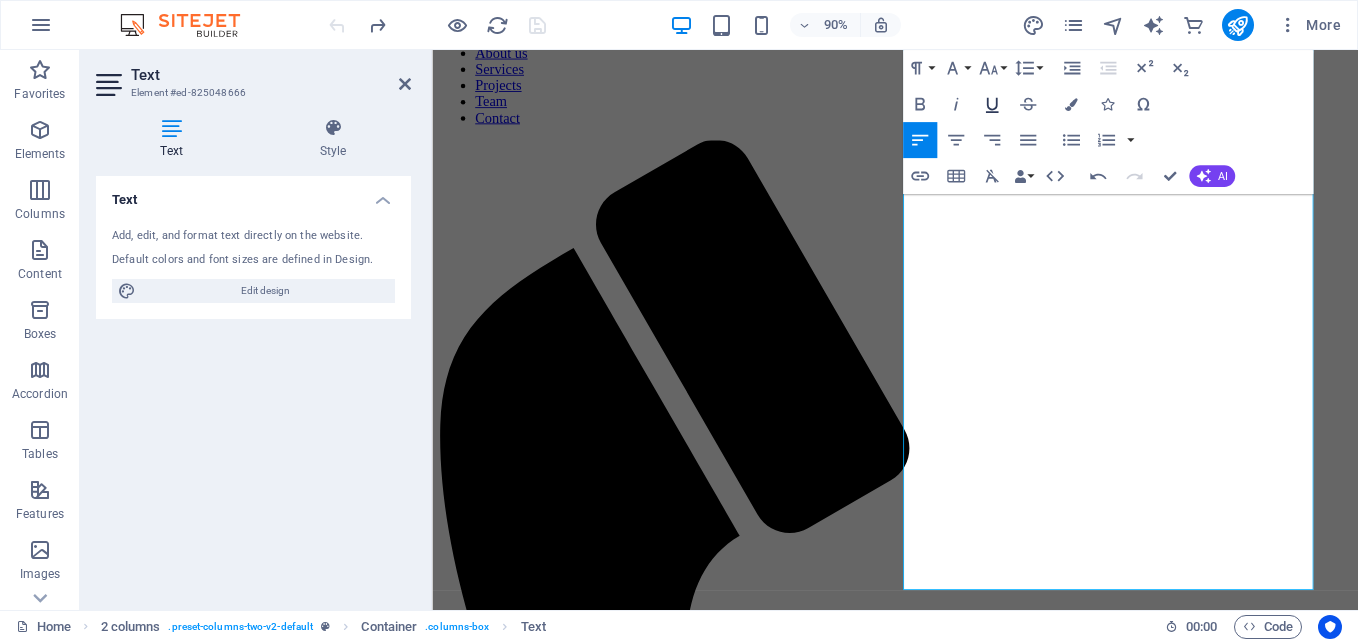 click 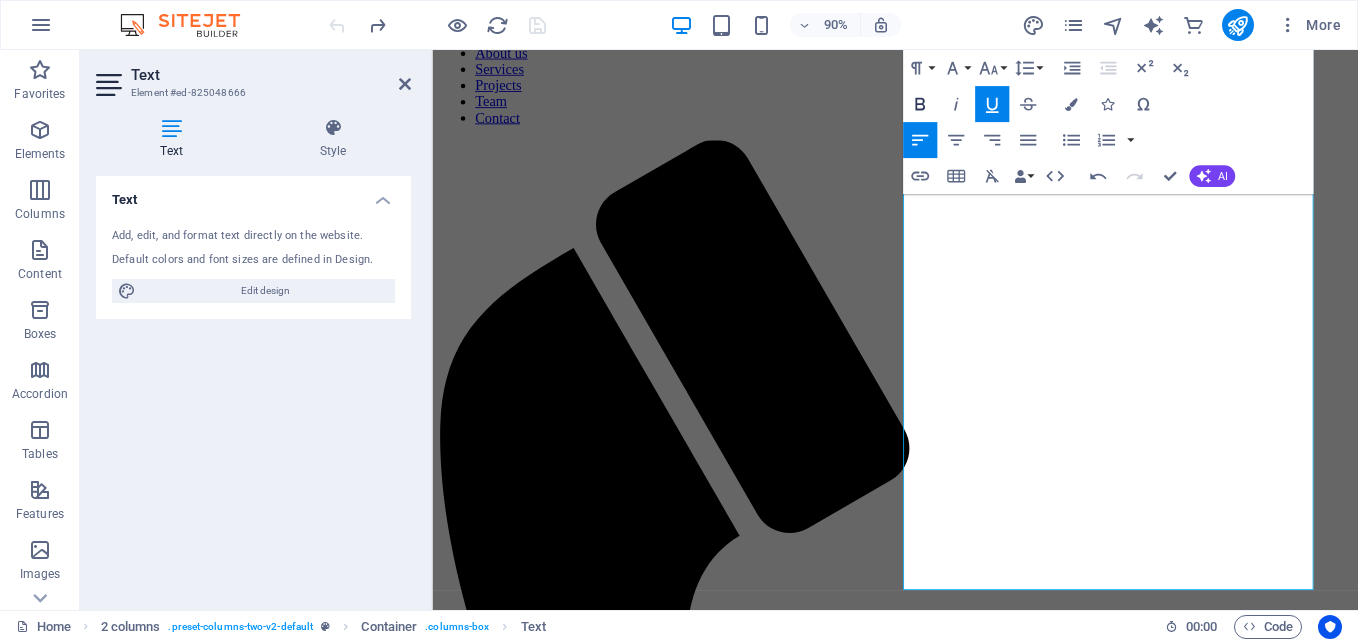 click 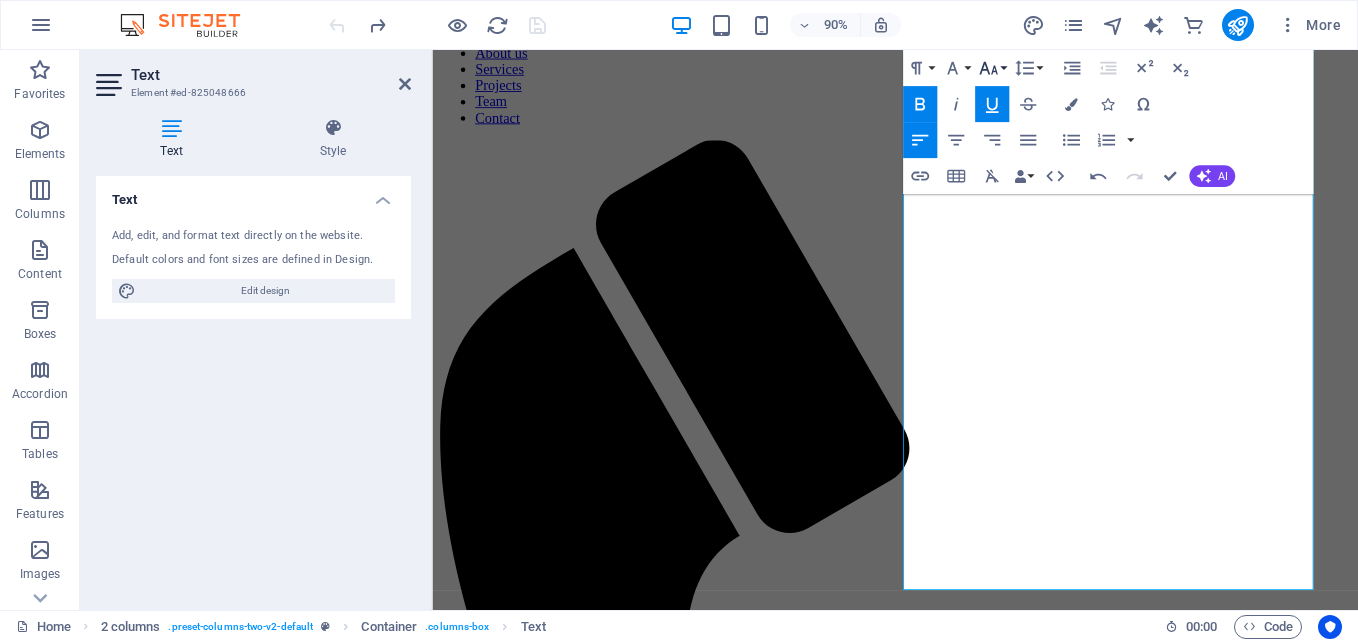 click 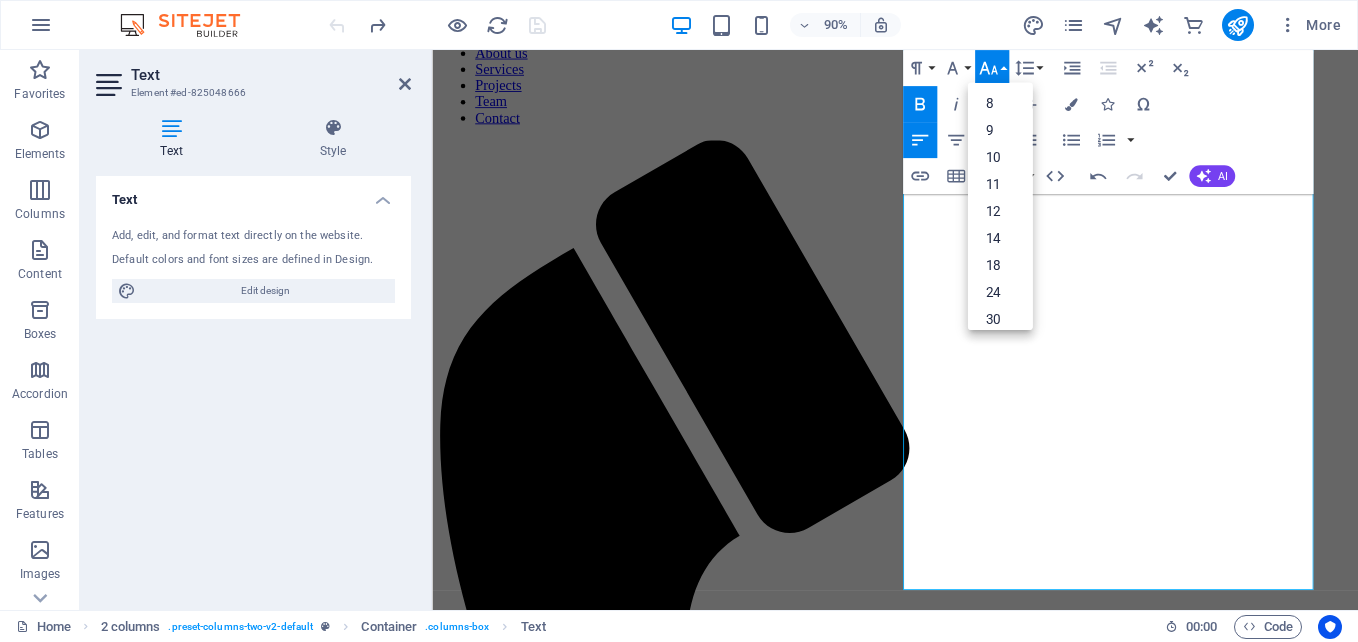 click 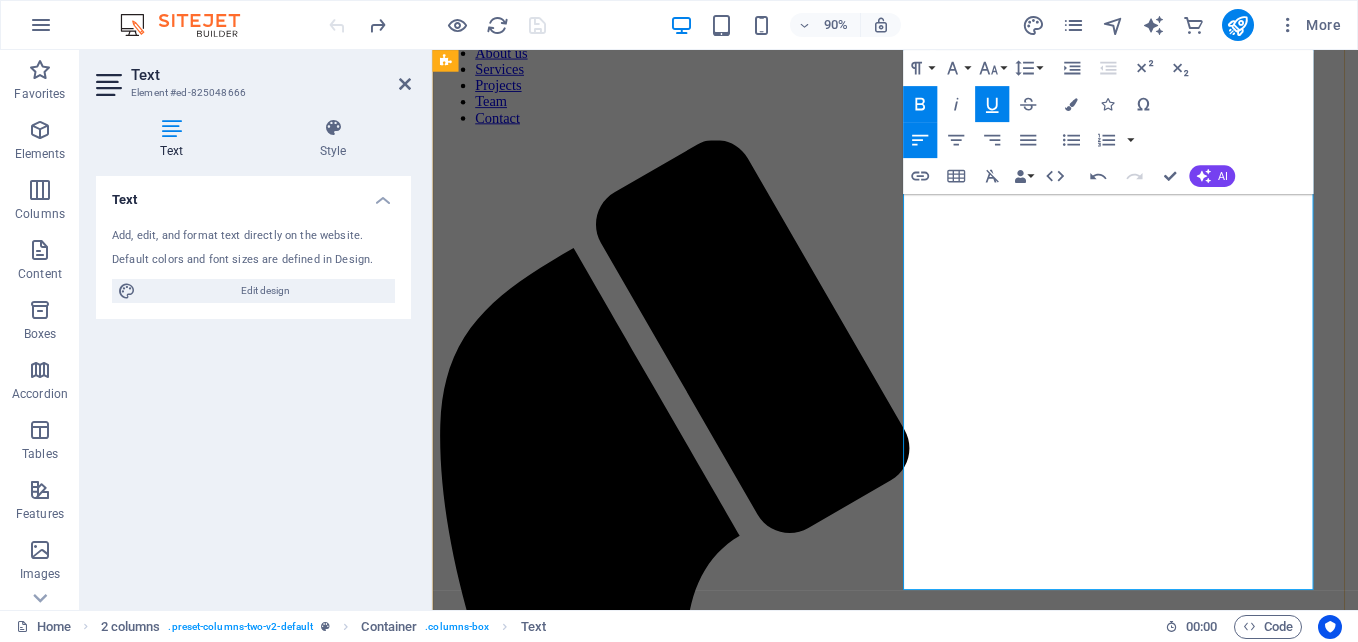 click on "Our Mission" at bounding box center [946, 2495] 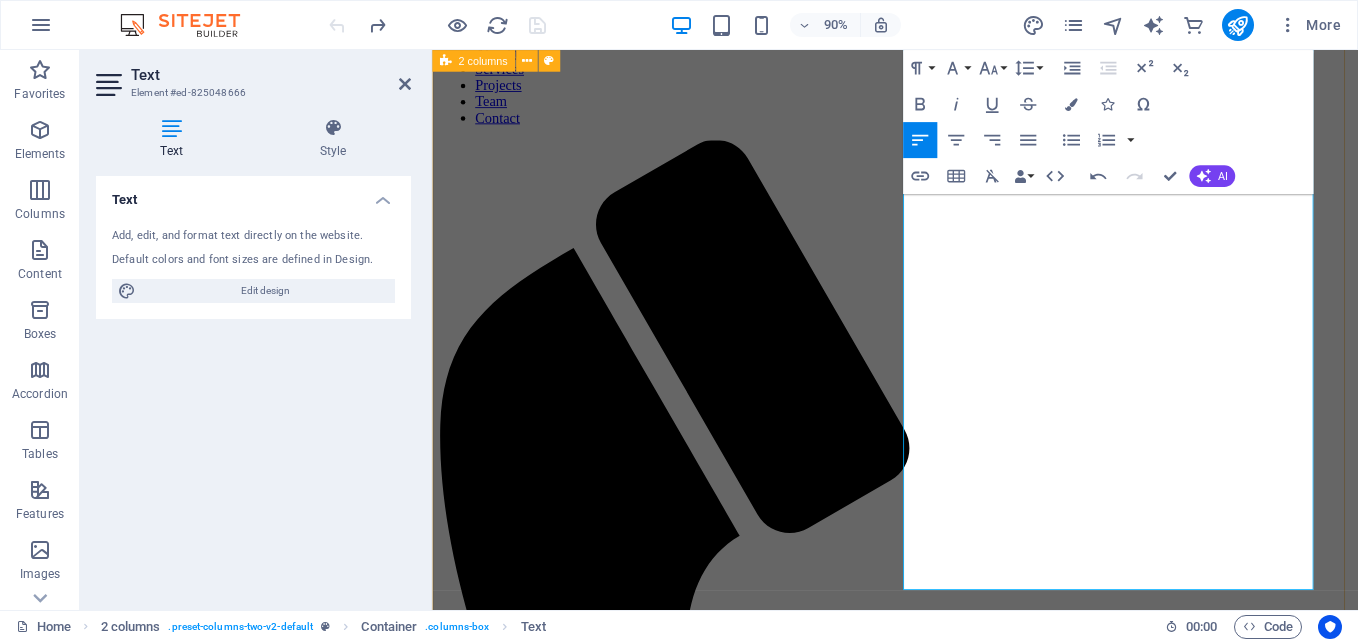 drag, startPoint x: 1048, startPoint y: 445, endPoint x: 950, endPoint y: 451, distance: 98.1835 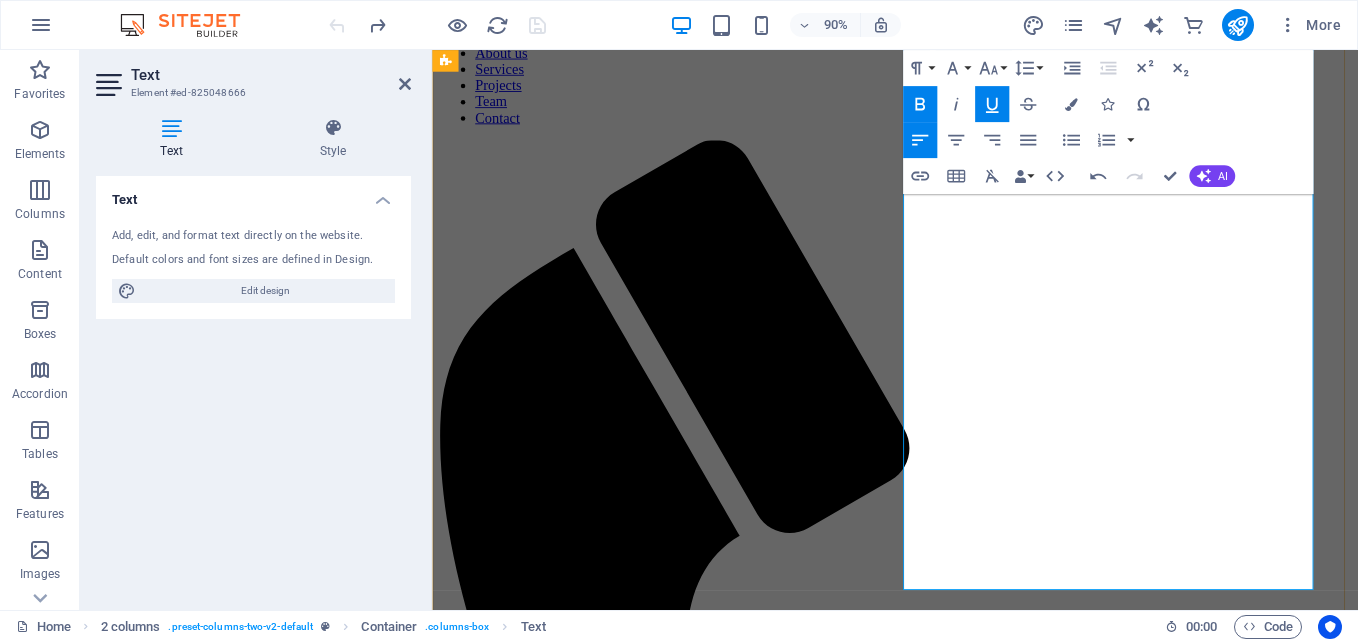 click at bounding box center (946, 2529) 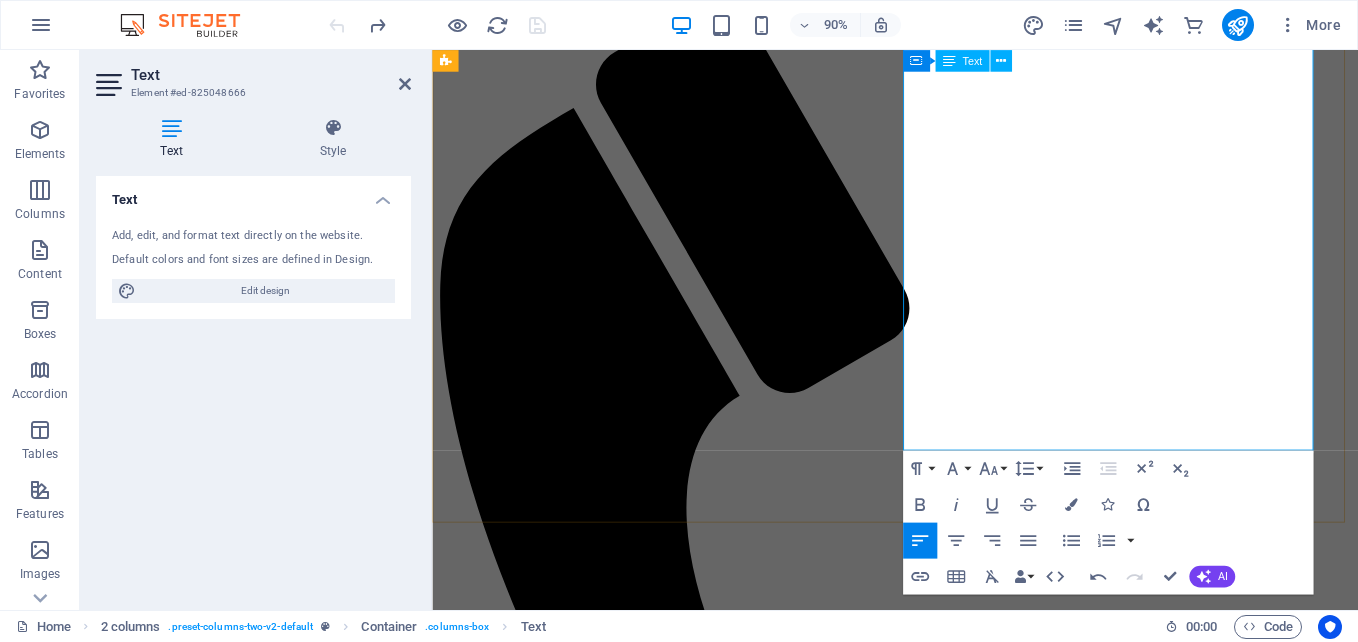 scroll, scrollTop: 924, scrollLeft: 0, axis: vertical 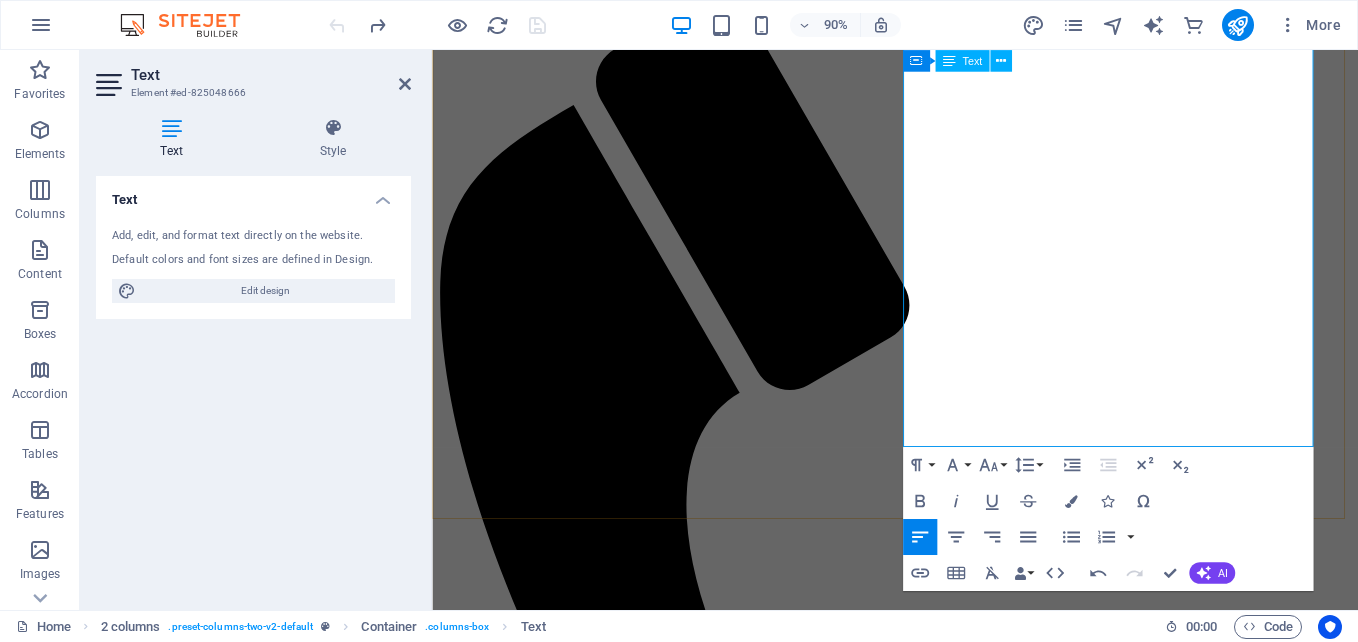click at bounding box center [946, 2490] 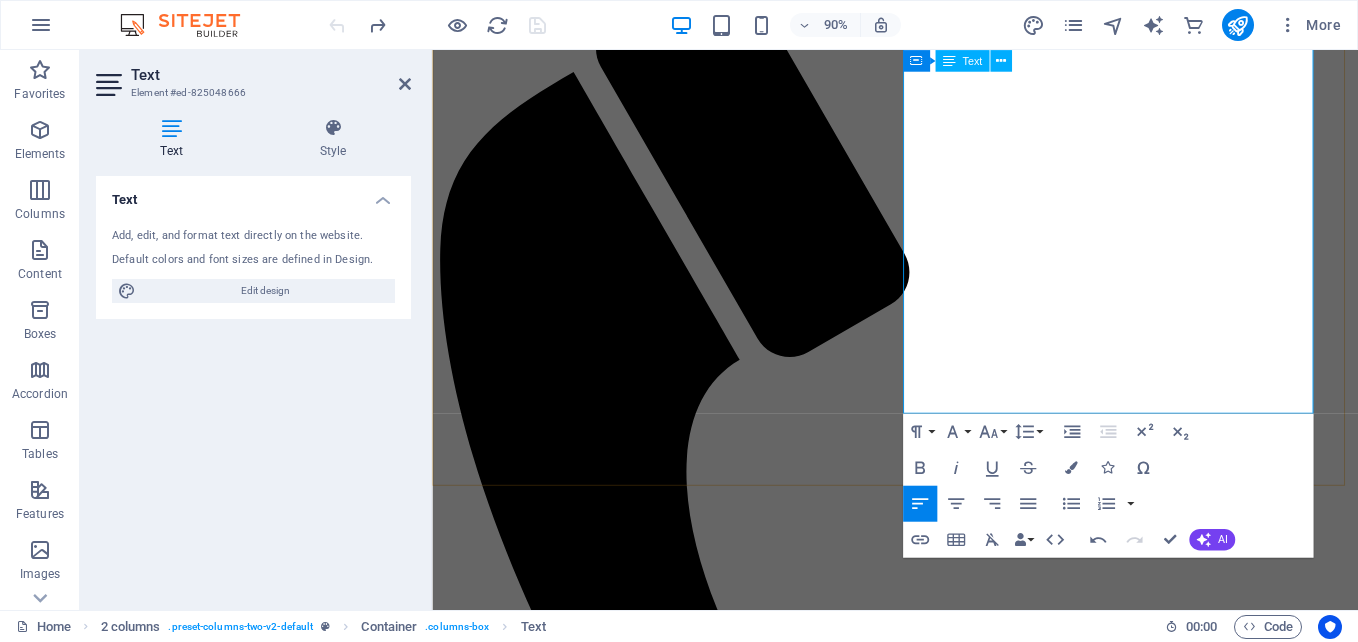 scroll, scrollTop: 961, scrollLeft: 0, axis: vertical 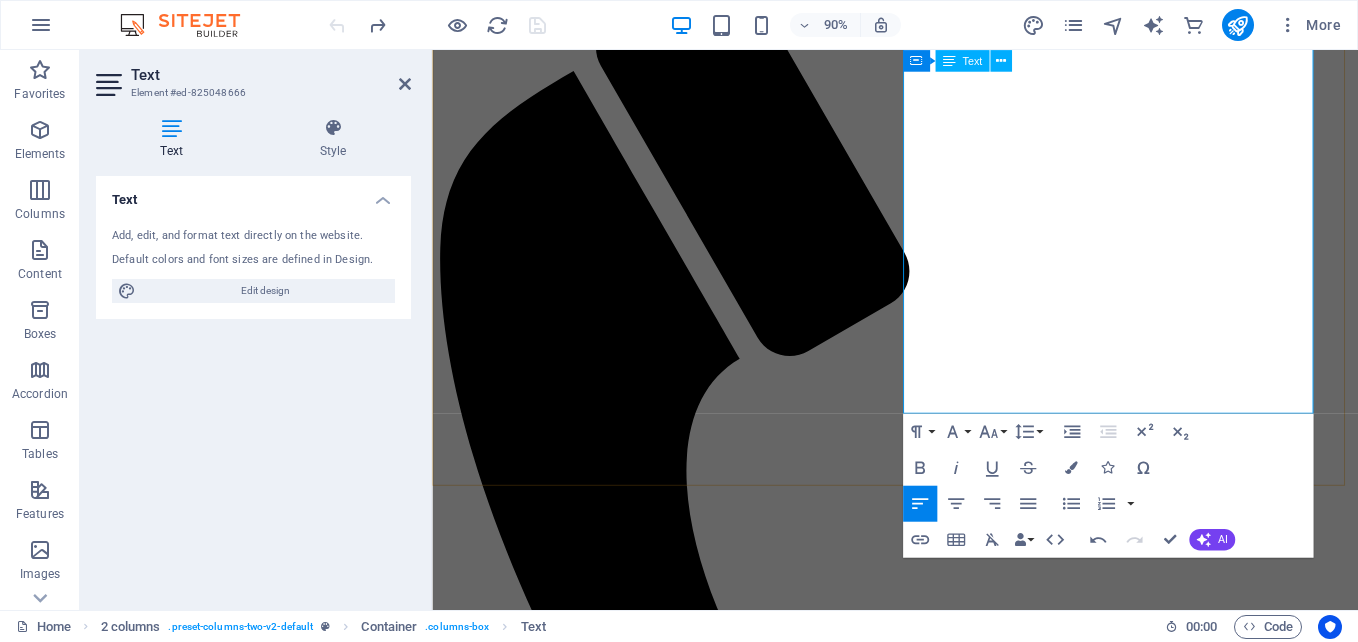 click at bounding box center [946, 2453] 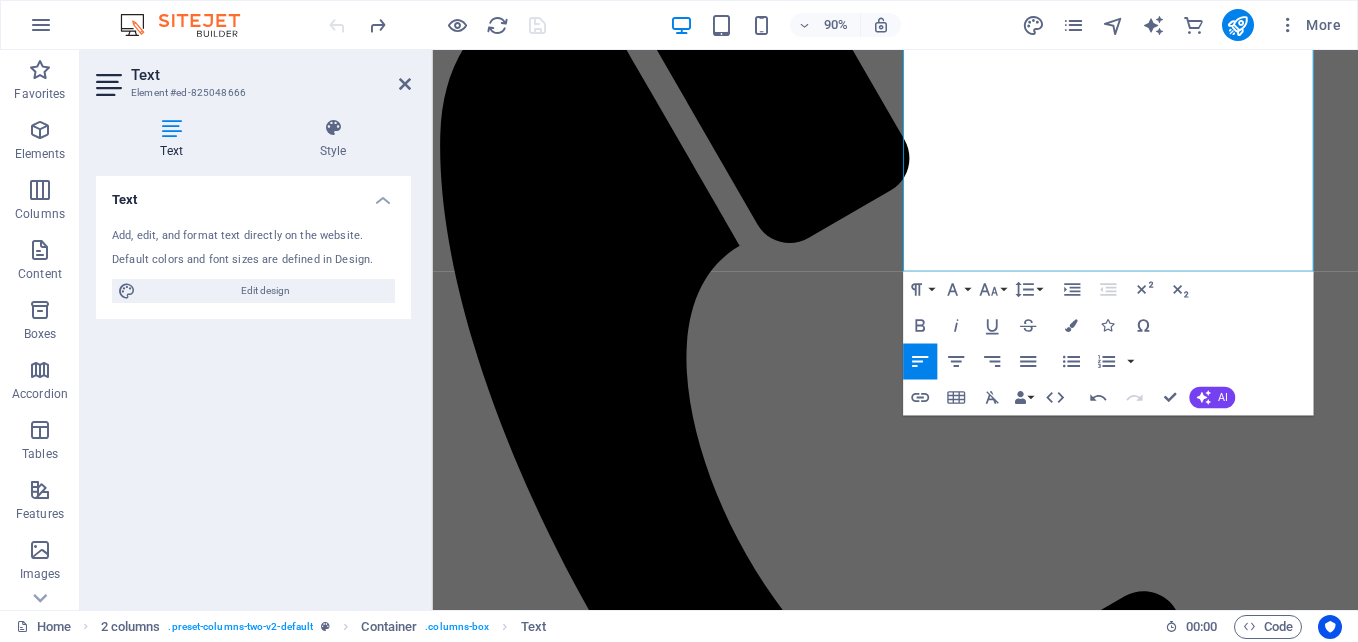 scroll, scrollTop: 1132, scrollLeft: 0, axis: vertical 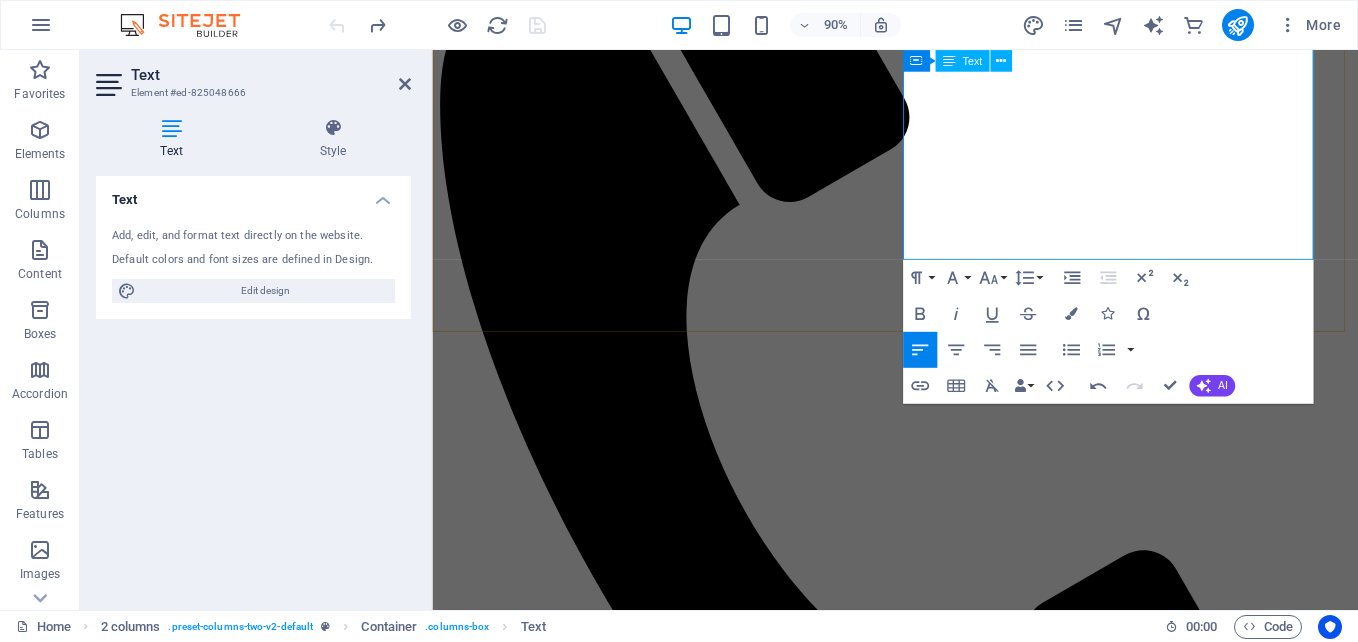 click at bounding box center (946, 2282) 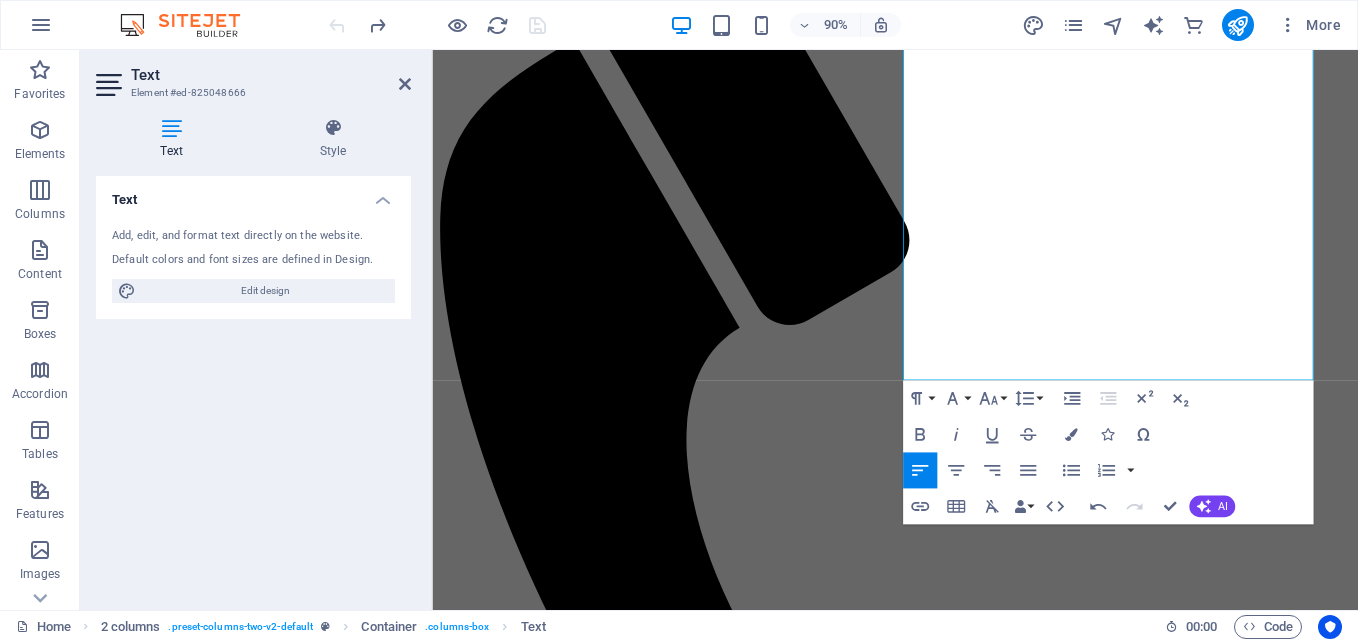 scroll, scrollTop: 998, scrollLeft: 0, axis: vertical 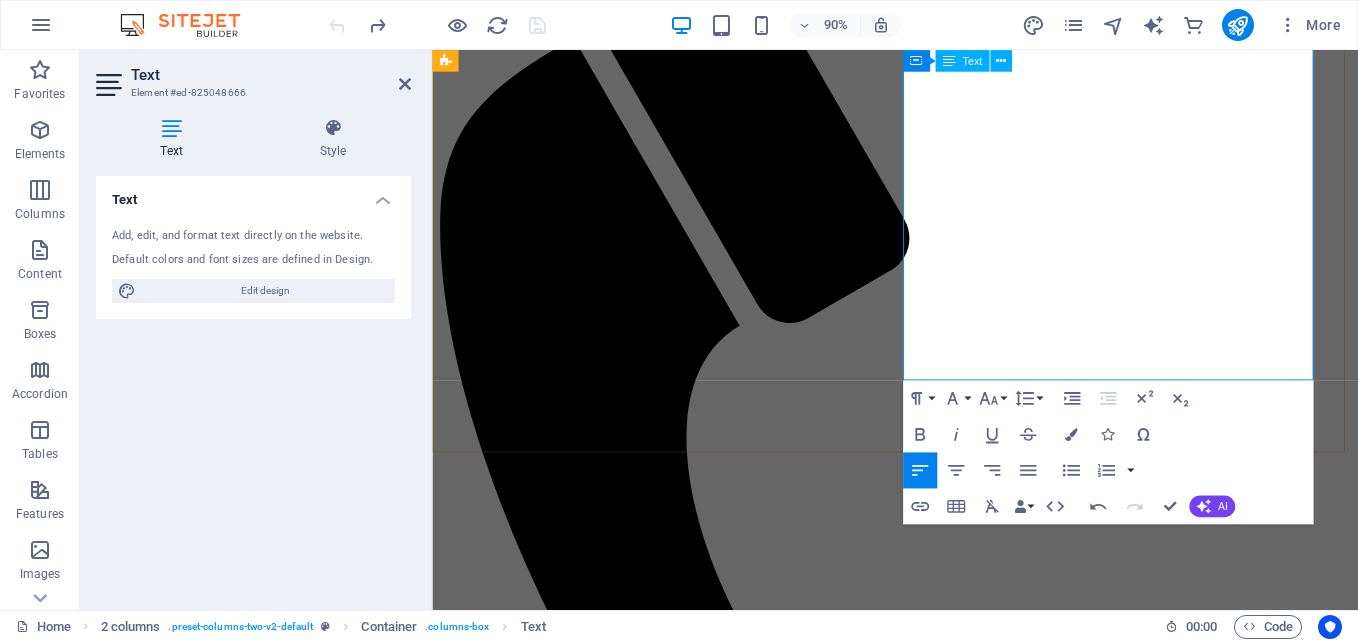 click at bounding box center (946, 2450) 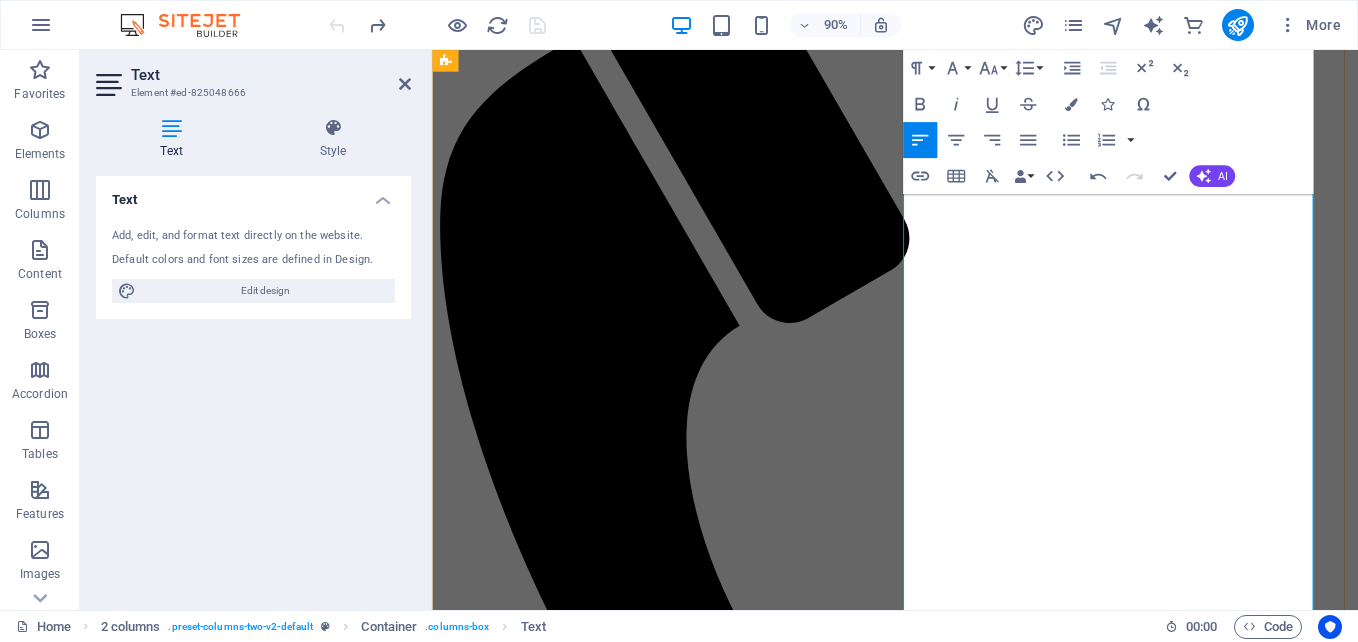 scroll, scrollTop: 14578, scrollLeft: 6, axis: both 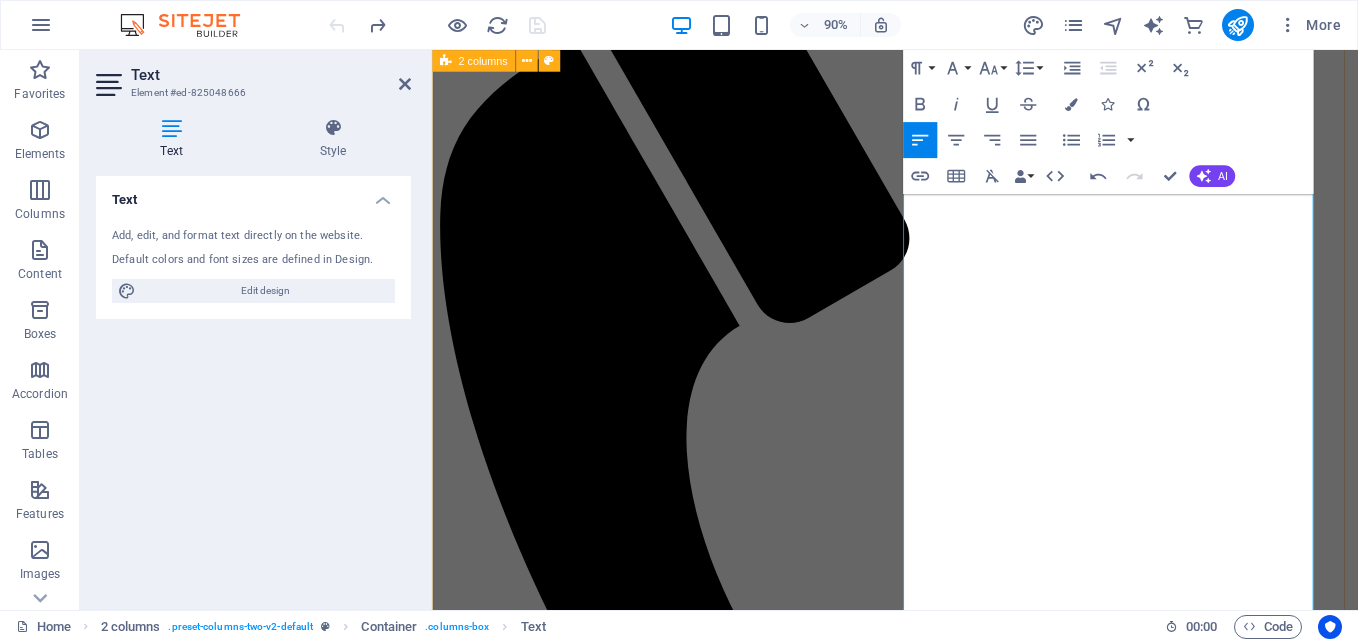 drag, startPoint x: 1057, startPoint y: 381, endPoint x: 947, endPoint y: 375, distance: 110.16351 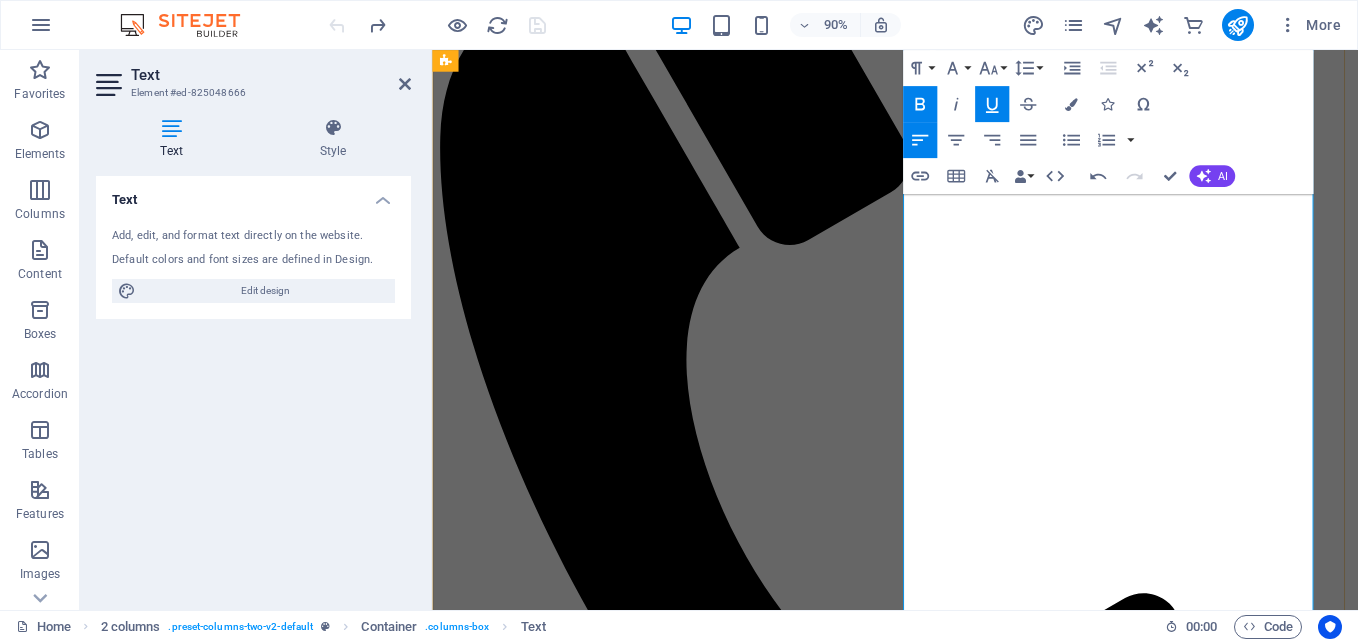 scroll, scrollTop: 1084, scrollLeft: 0, axis: vertical 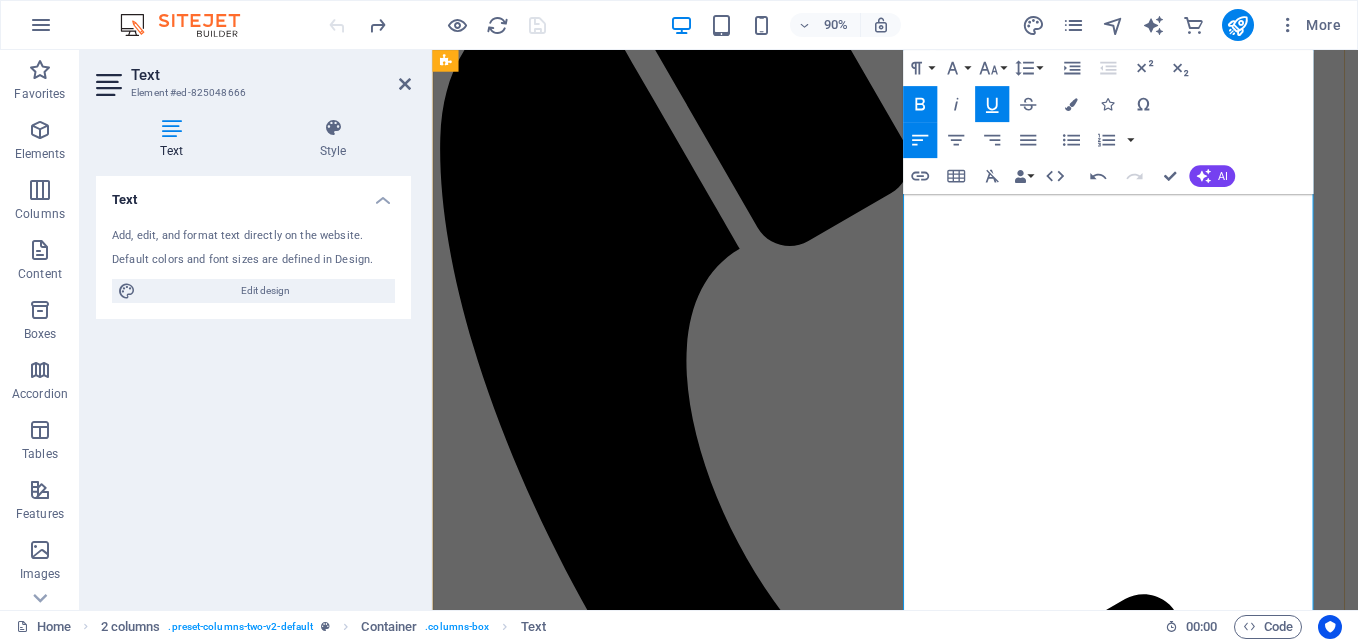 click on "•      Equipment mobilization and site coordination" at bounding box center (605, 2466) 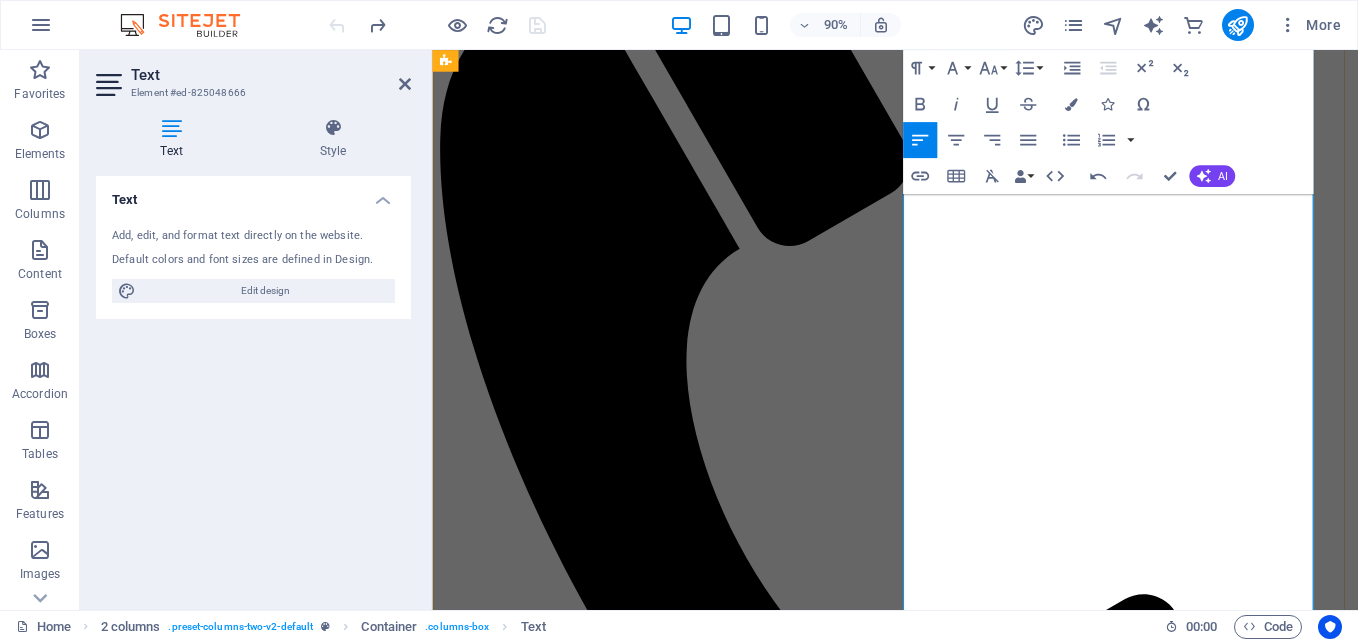click on "Core Services" at bounding box center (486, 2329) 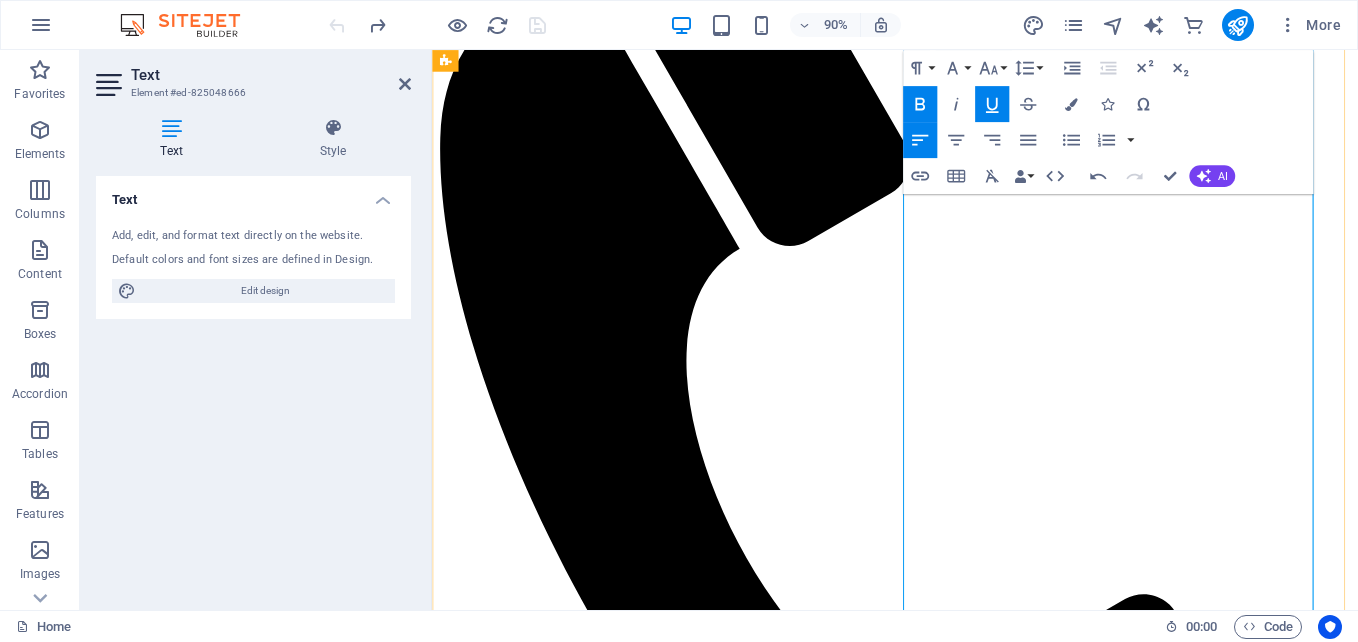 drag, startPoint x: 950, startPoint y: 282, endPoint x: 1093, endPoint y: 474, distance: 239.40134 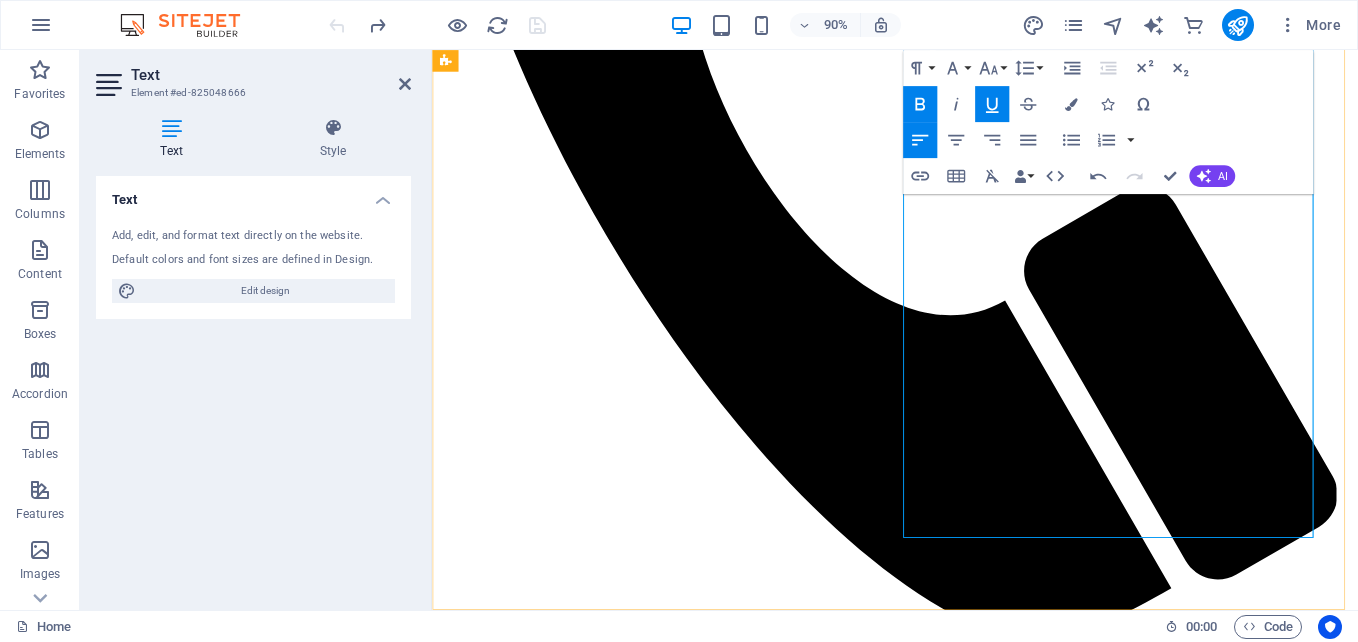 scroll, scrollTop: 1538, scrollLeft: 0, axis: vertical 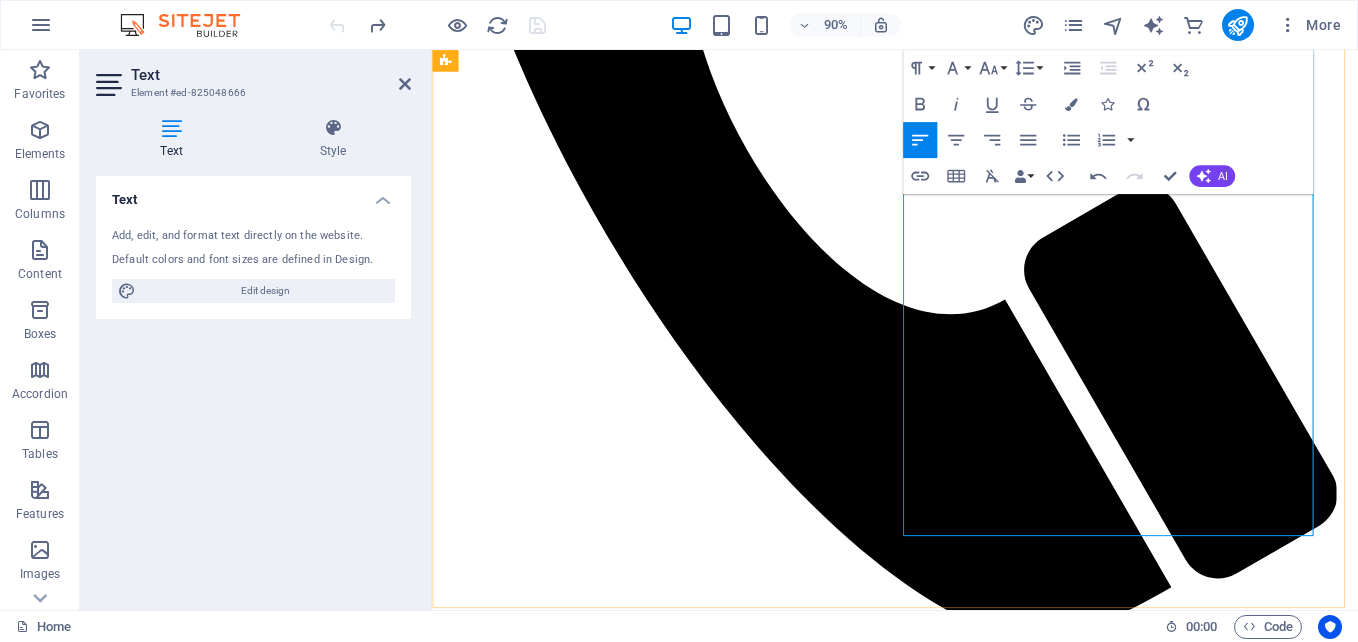 drag, startPoint x: 1093, startPoint y: 474, endPoint x: 1071, endPoint y: 577, distance: 105.32331 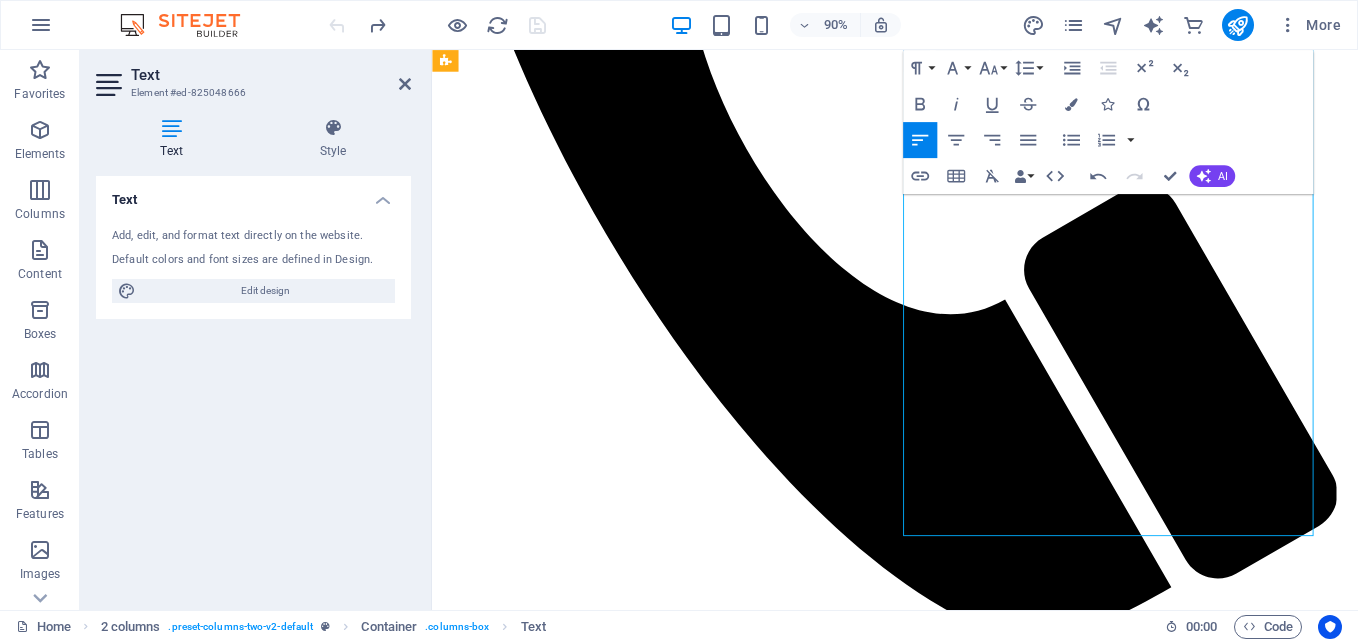 drag, startPoint x: 1067, startPoint y: 565, endPoint x: 961, endPoint y: 209, distance: 371.44583 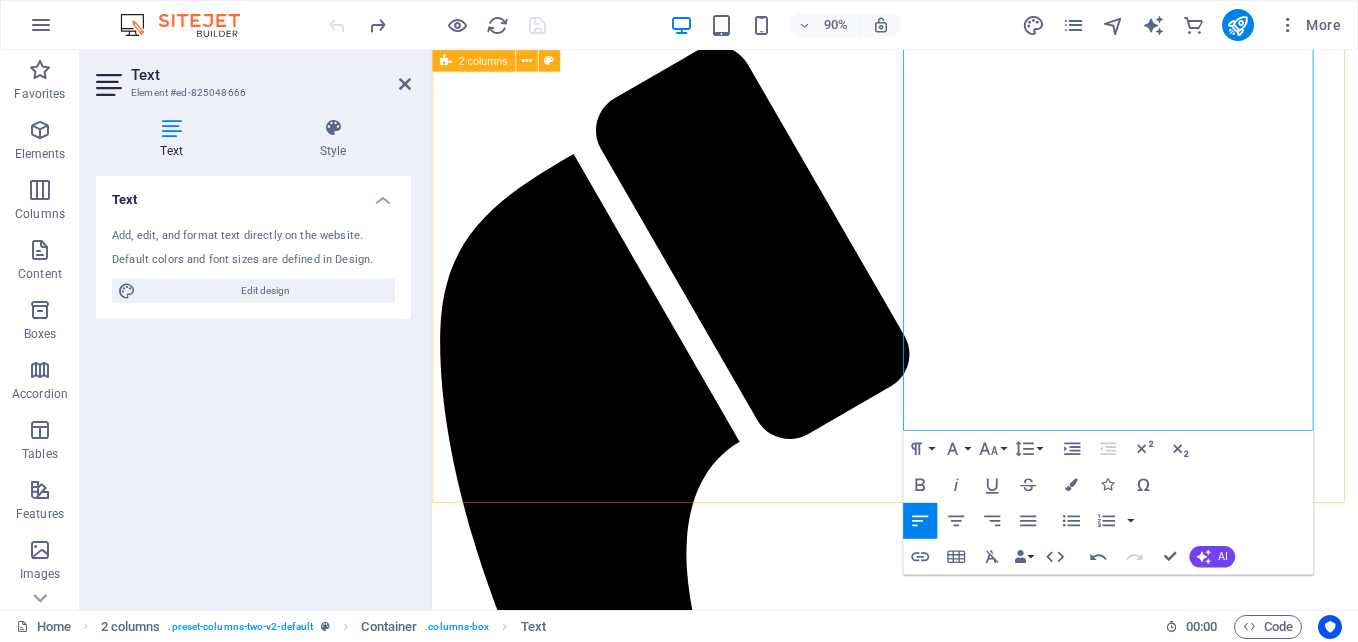 scroll, scrollTop: 854, scrollLeft: 0, axis: vertical 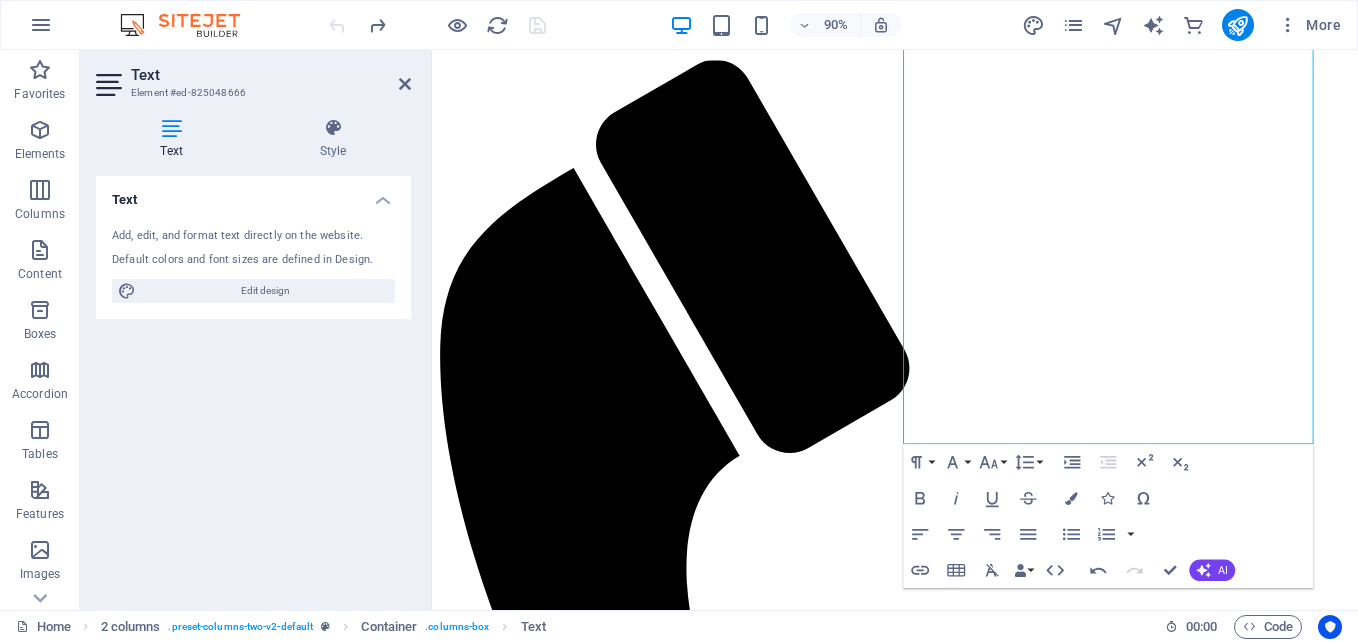 click on "Text Add, edit, and format text directly on the website. Default colors and font sizes are defined in Design. Edit design Alignment Left aligned Centered Right aligned" at bounding box center [253, 385] 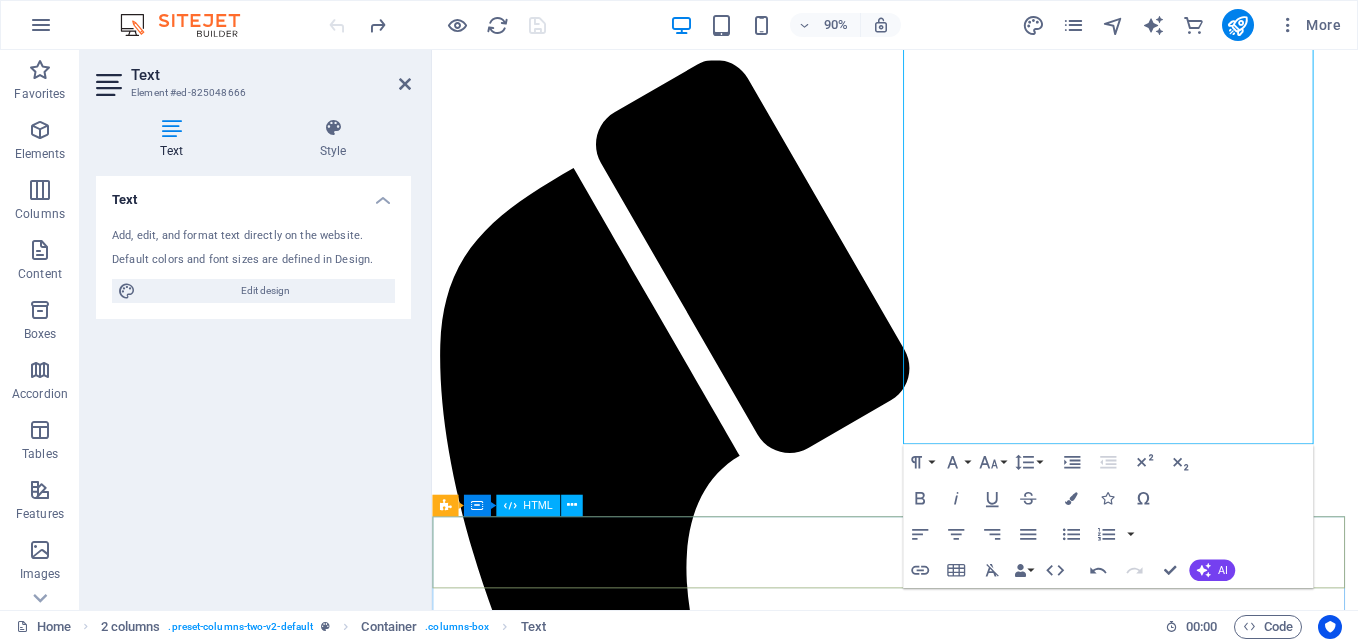 click at bounding box center [946, 3046] 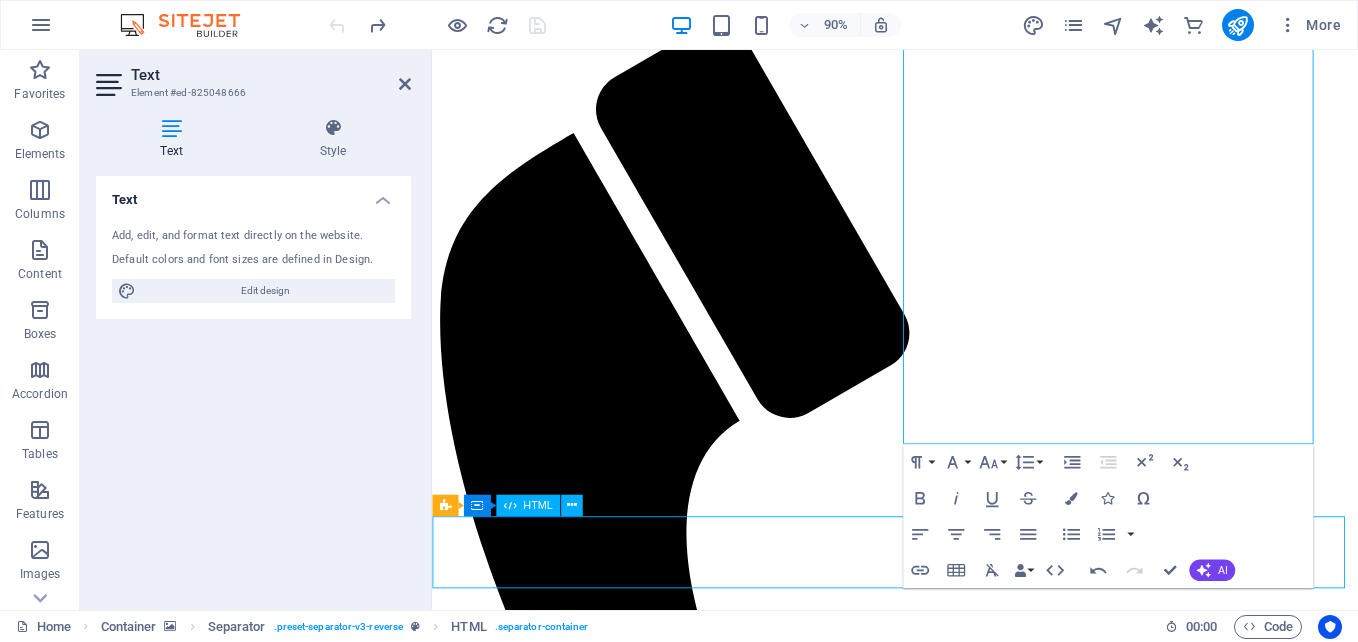 scroll, scrollTop: 836, scrollLeft: 0, axis: vertical 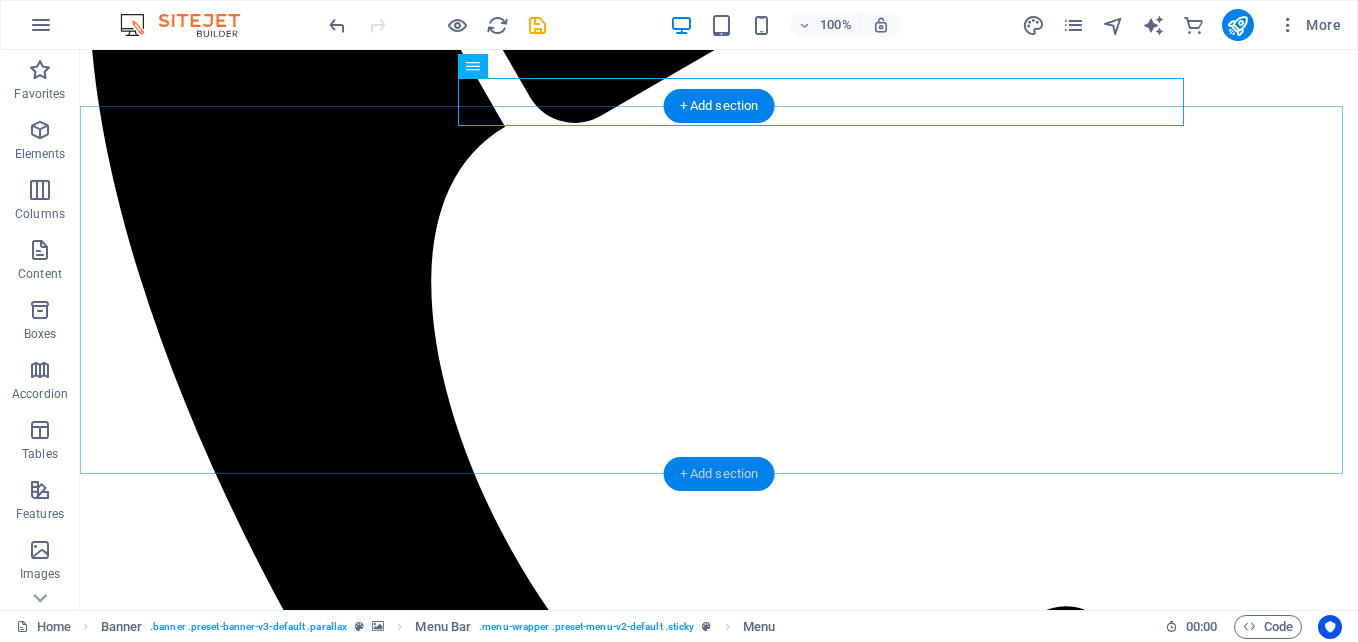 click on "+ Add section" at bounding box center [719, 474] 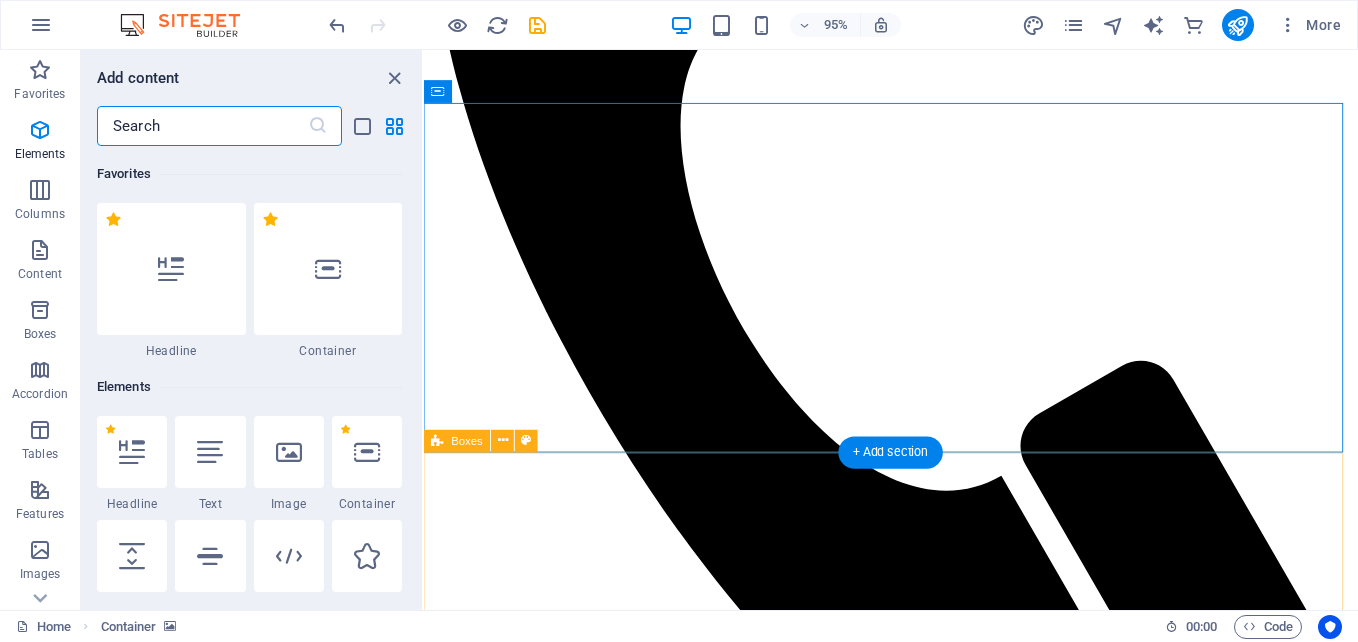 scroll, scrollTop: 1345, scrollLeft: 0, axis: vertical 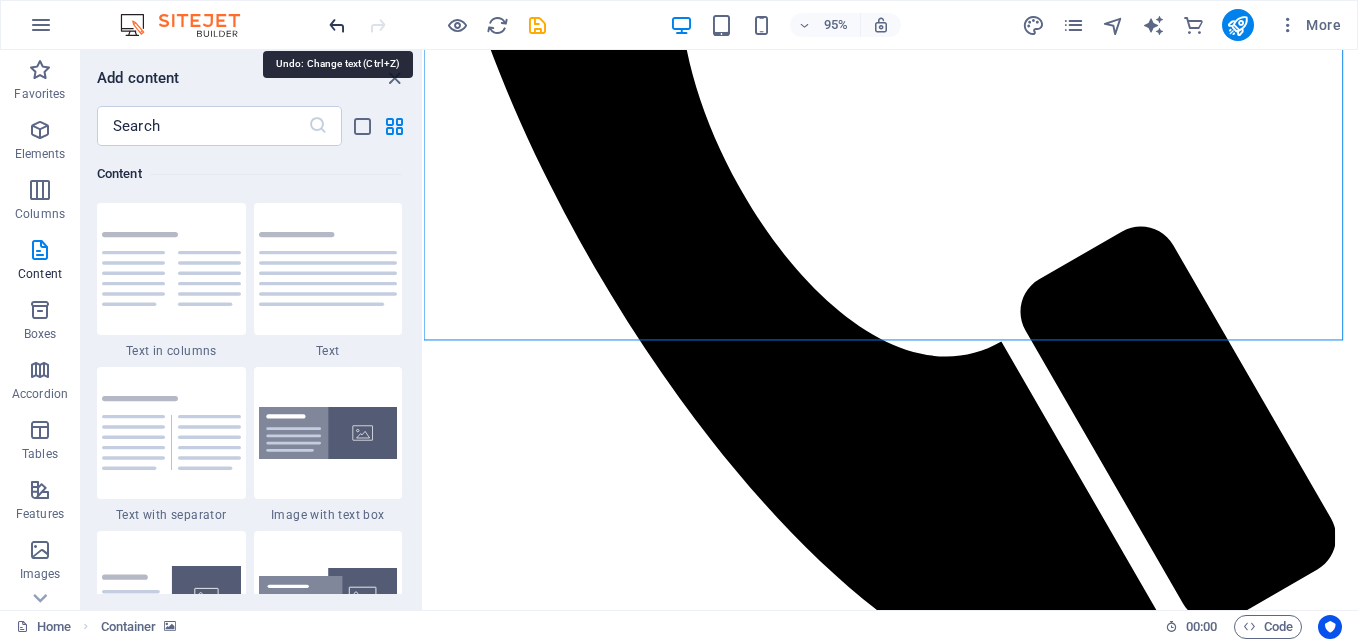 click at bounding box center [337, 25] 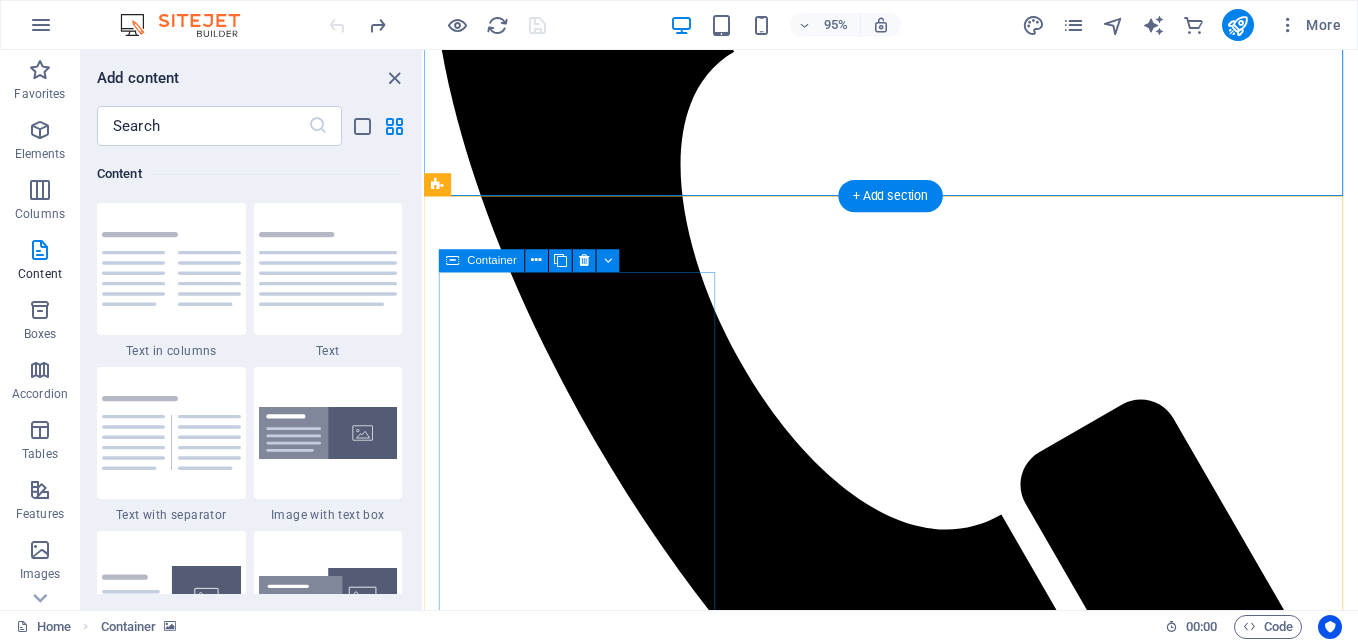 scroll, scrollTop: 1284, scrollLeft: 0, axis: vertical 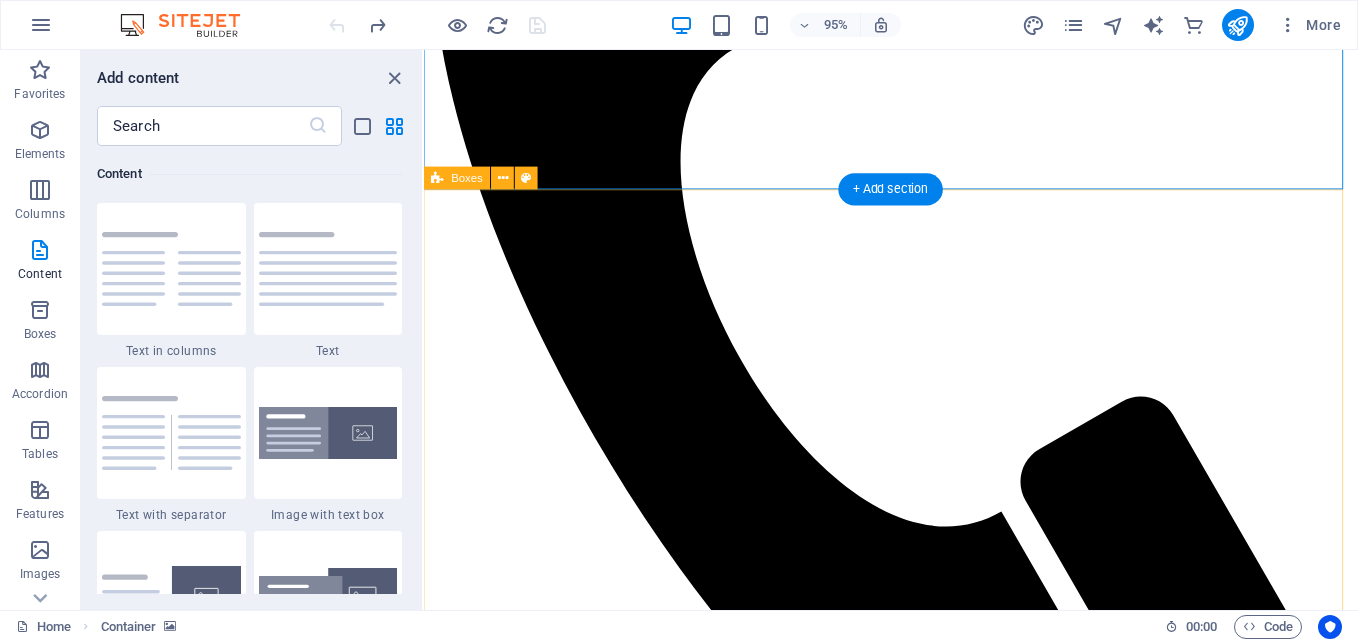 click on "inspections Lorem ipsum dolor sit amet, consectetur adipisicing elit. Veritatis, dolorem! engineering solutions Engineering  is what separates Gulfpro from the rest. Our engineers provide reliable solutions to your most difficult problems. The teams work everyday to assess, validate, and predict the performance of our customers critical components. This expertise is put to the test performing fitness for service, laboratory testing, failure analysis, mechanical testing, and many more. rope access and industrial services Lorem ipsum dolor sit amet, consectetur adipisicing elit. Veritatis, dolorem!" at bounding box center (915, 4761) 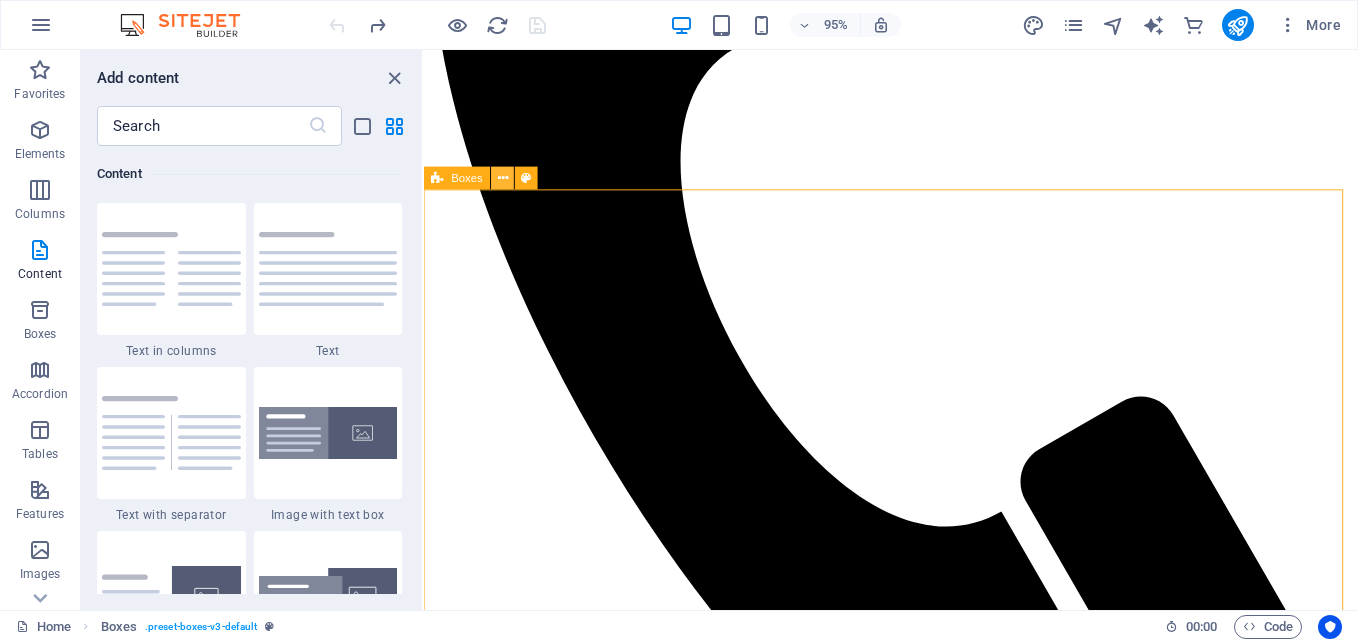 click at bounding box center [503, 179] 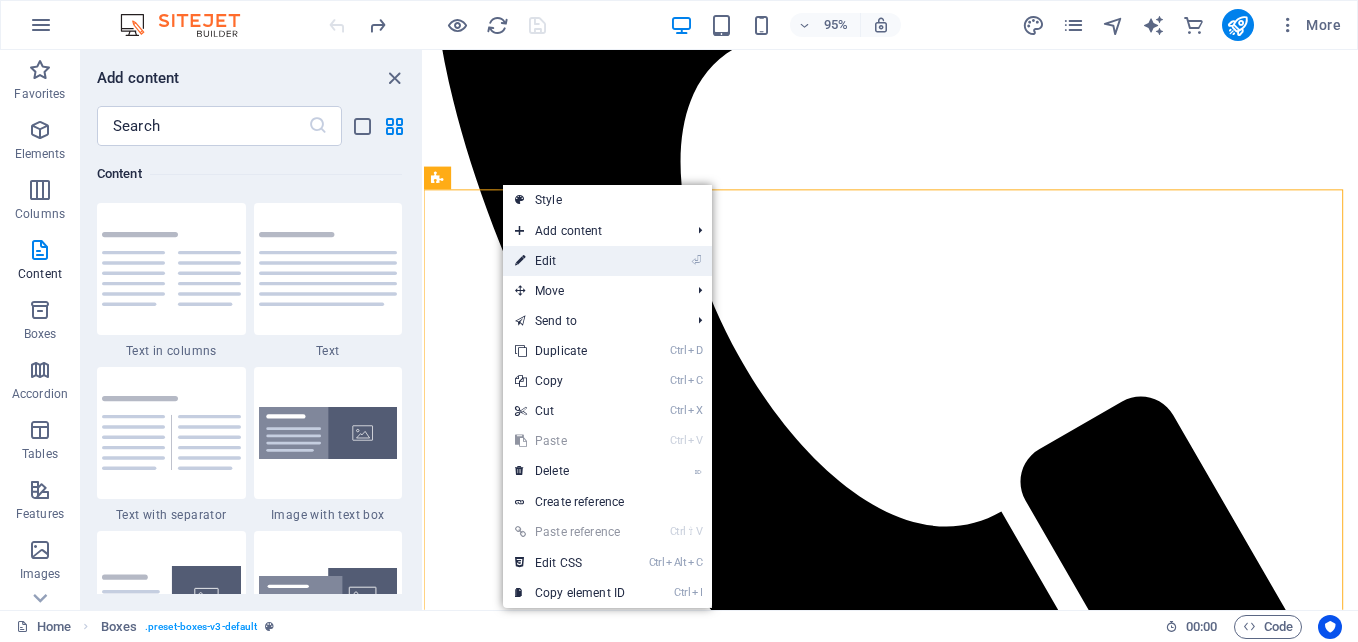 click on "⏎  Edit" at bounding box center (570, 261) 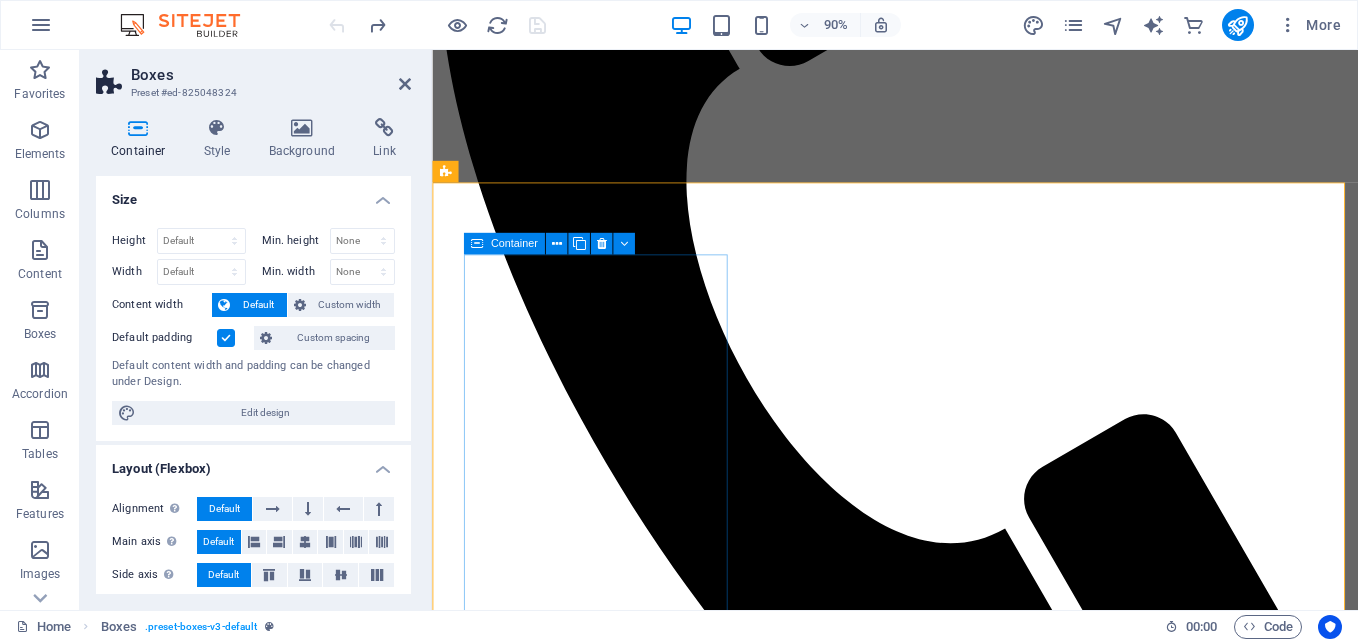scroll, scrollTop: 1255, scrollLeft: 0, axis: vertical 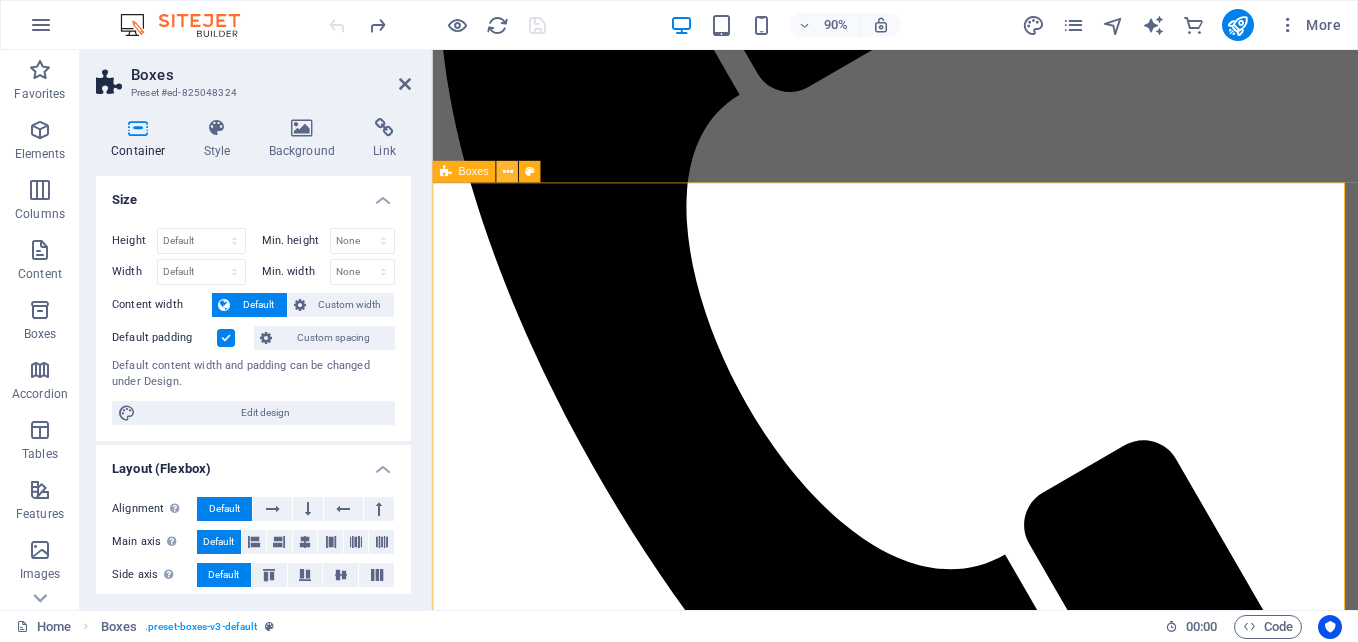 click at bounding box center [507, 171] 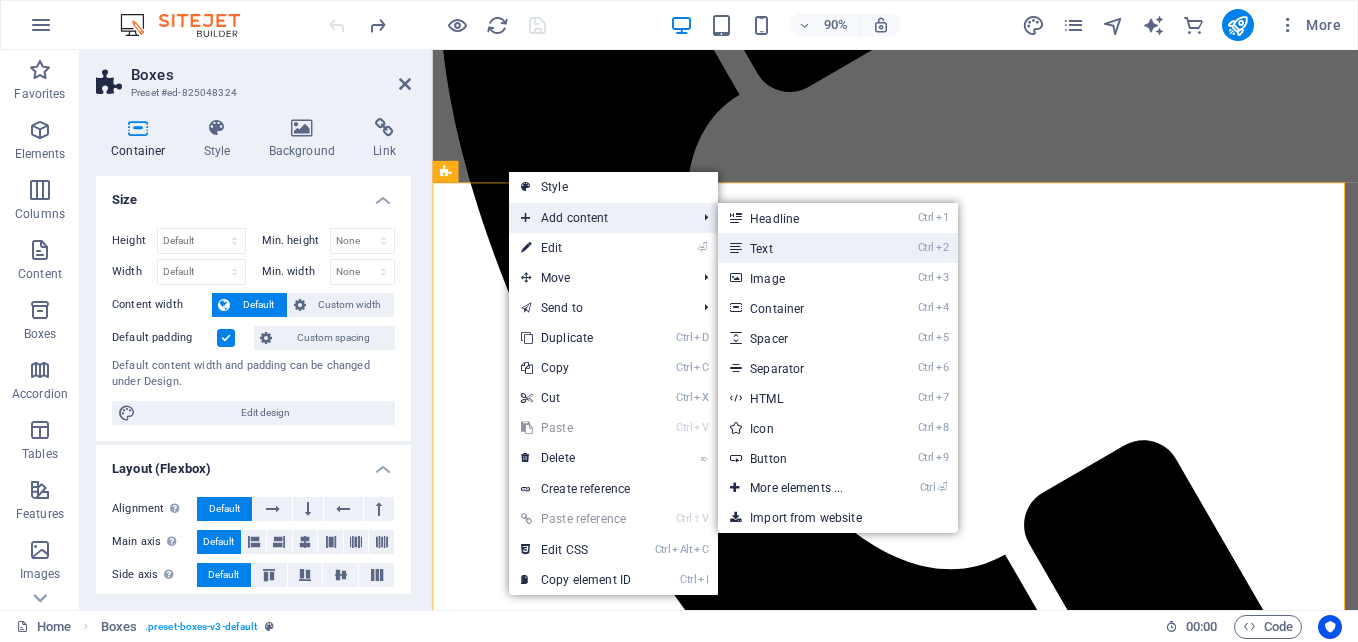 click on "Ctrl 2  Text" at bounding box center [800, 248] 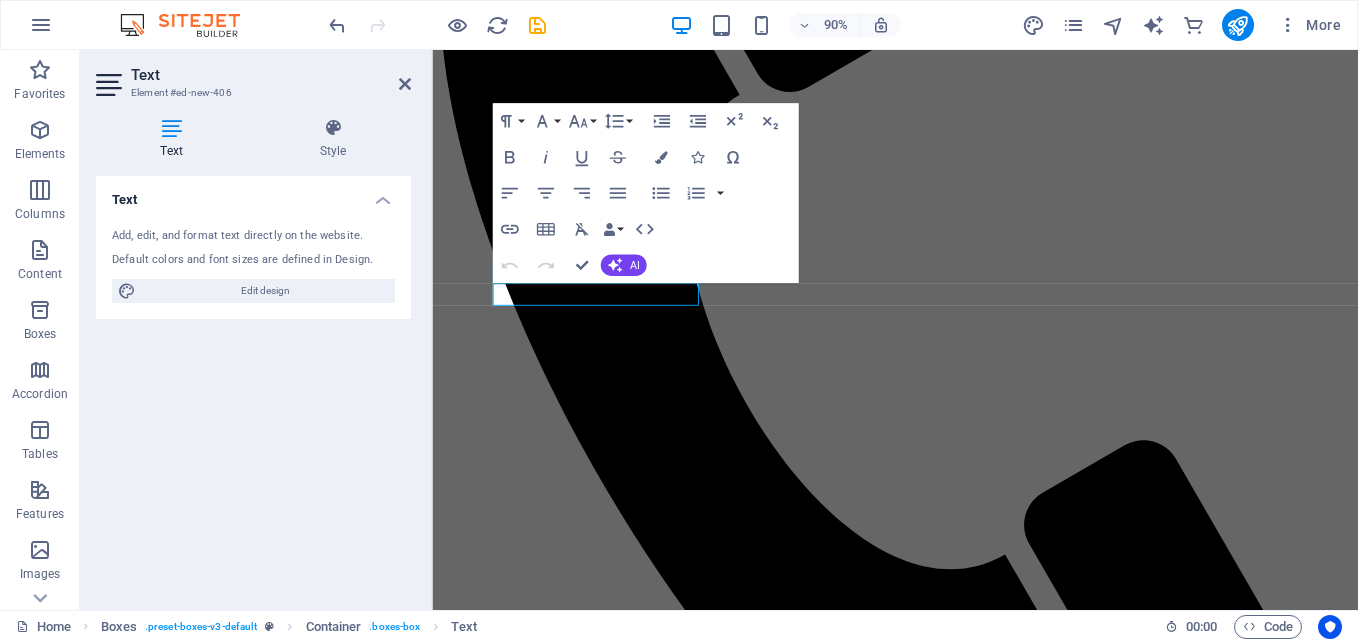 click on "Paragraph Format Normal Heading 1 Heading 2 Heading 3 Heading 4 Heading 5 Heading 6 Code Font Family Arial Georgia Impact Tahoma Times New Roman Verdana Poppins Font Size 8 9 10 11 12 14 18 24 30 36 48 60 72 96 Line Height Default Single 1.15 1.5 Double Increase Indent Decrease Indent Superscript Subscript Bold Italic Underline Strikethrough Colors Icons Special Characters Align Left Align Center Align Right Align Justify Unordered List   Default Circle Disc Square    Ordered List   Default Lower Alpha Lower Greek Lower Roman Upper Alpha Upper Roman    Insert Link Insert Table Clear Formatting Data Bindings Company First name Last name Street ZIP code City Email Phone Mobile Fax Custom field 1 Custom field 2 Custom field 3 Custom field 4 Custom field 5 Custom field 6 HTML Undo Redo Confirm (Ctrl+⏎) AI Improve Make shorter Make longer Fix spelling & grammar Translate to English Generate text" at bounding box center (645, 193) 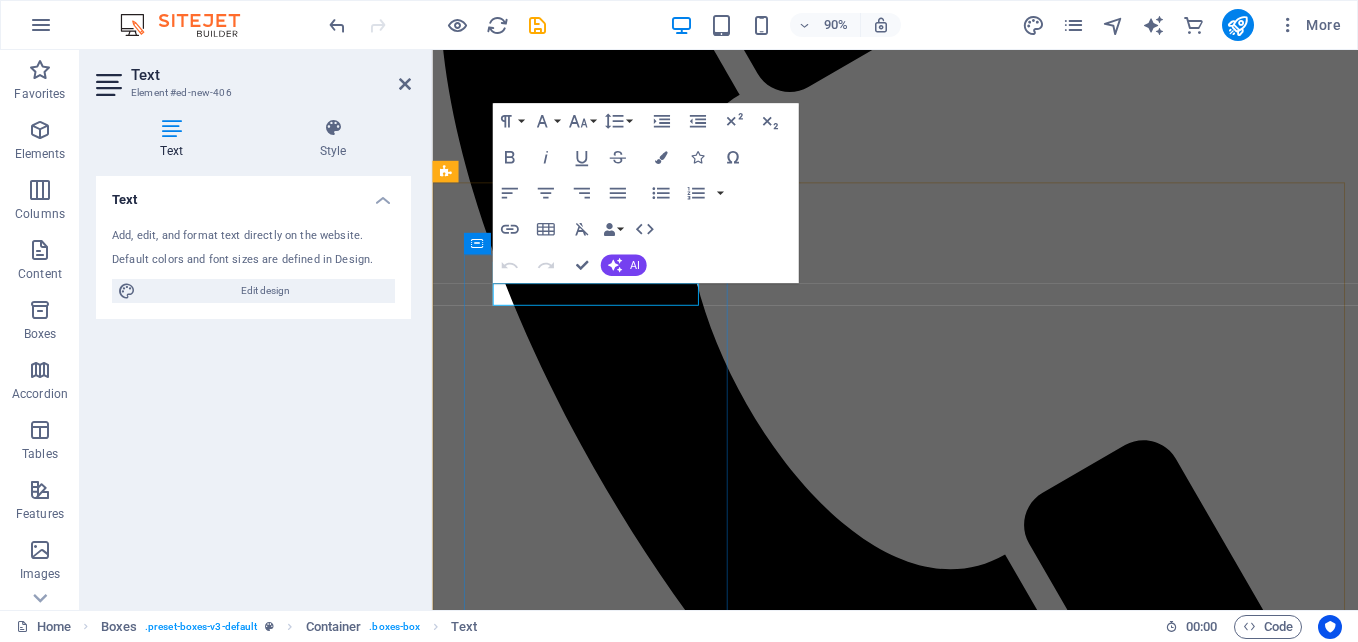 click on "New text element" at bounding box center [946, 3031] 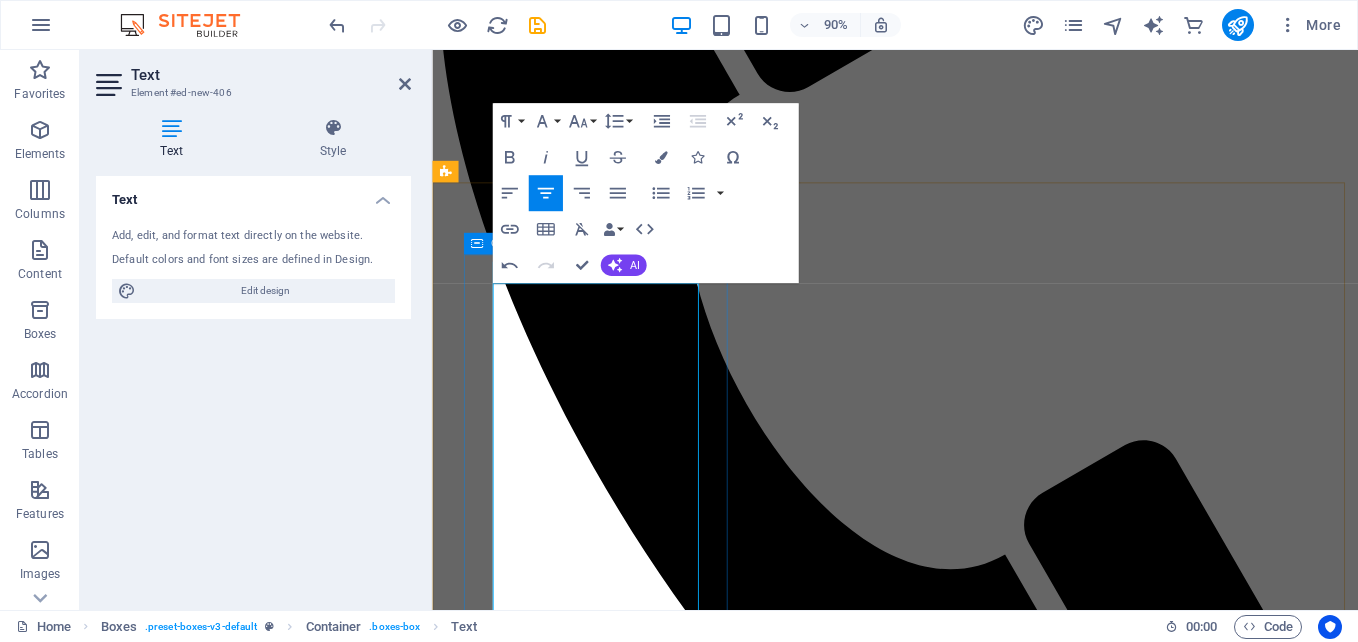 click on "​ Core Services 1. Engineering, Procurement & Construction (EPC) We manage turnkey EPC projects from concept to commissioning, ensuring quality, safety, and on-time delivery across diverse sectors: • Industrial & Process Plants • Oil & Gas Infrastructure • Mining Facilities • Marine Installations • Food & Beverage Processing Plants • Water Treatment & Distribution • Aviation Infrastructure • Telecom Installations & Towers inspections Lorem ipsum dolor sit amet, consectetur adipisicing elit. Veritatis, dolorem!" at bounding box center [946, 3695] 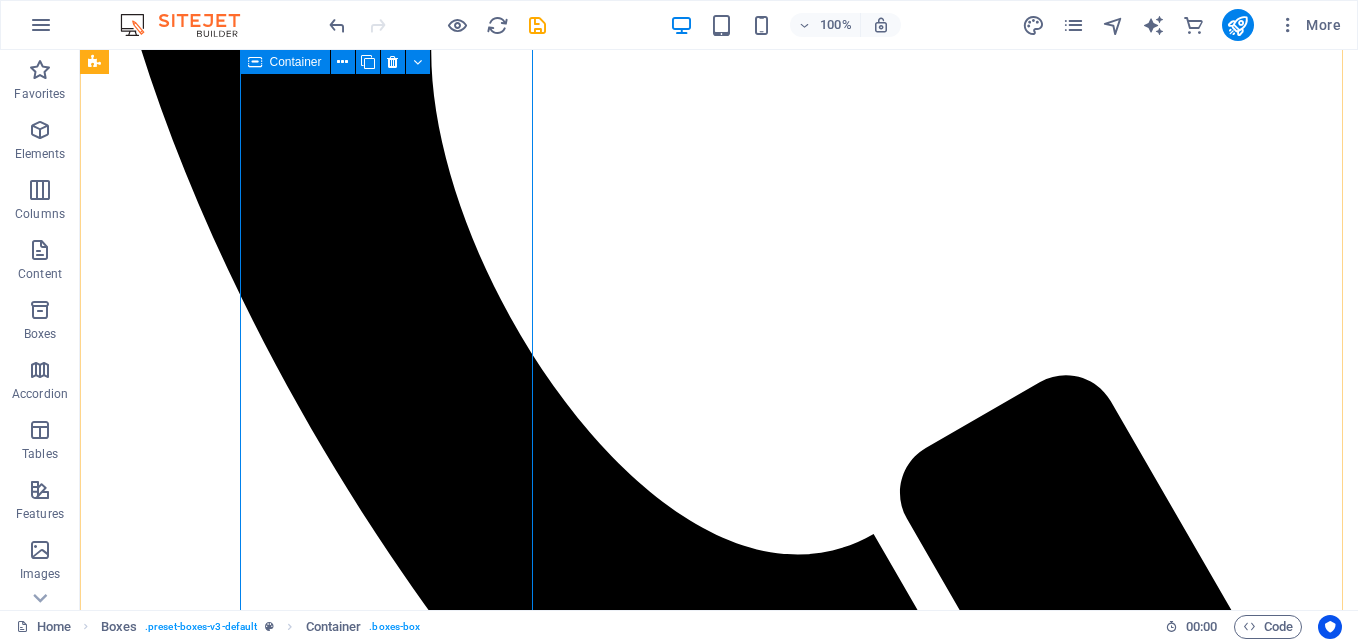 scroll, scrollTop: 1500, scrollLeft: 0, axis: vertical 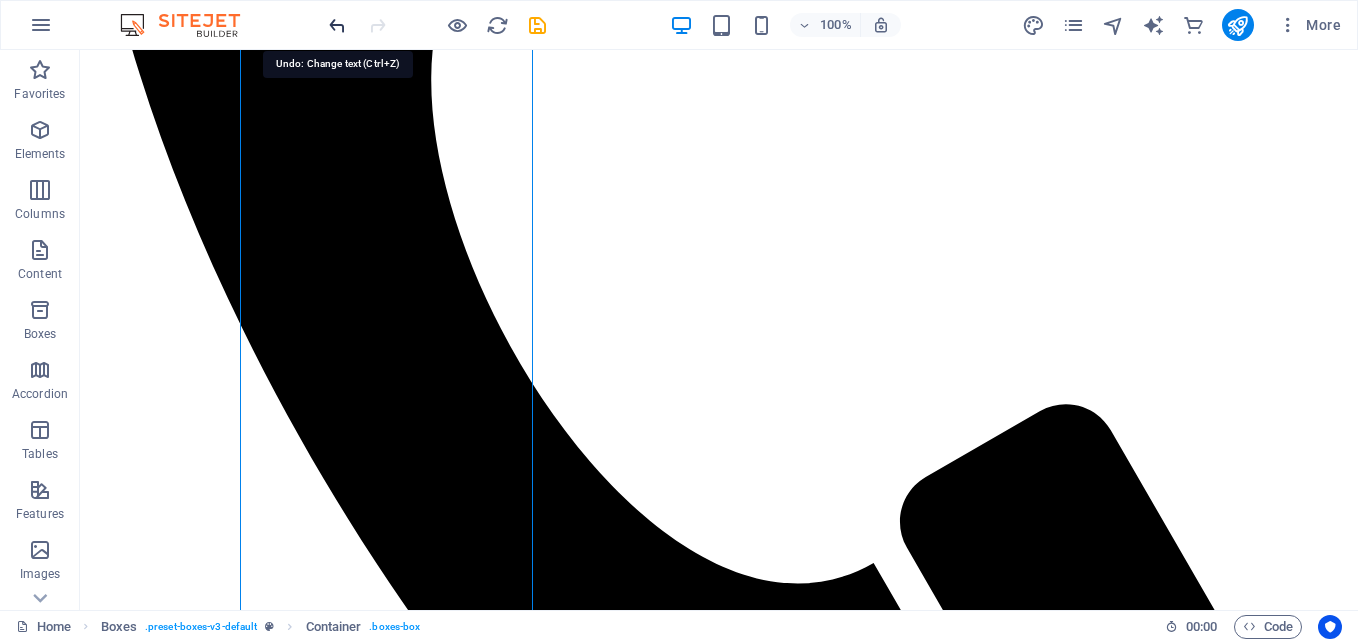 click at bounding box center (337, 25) 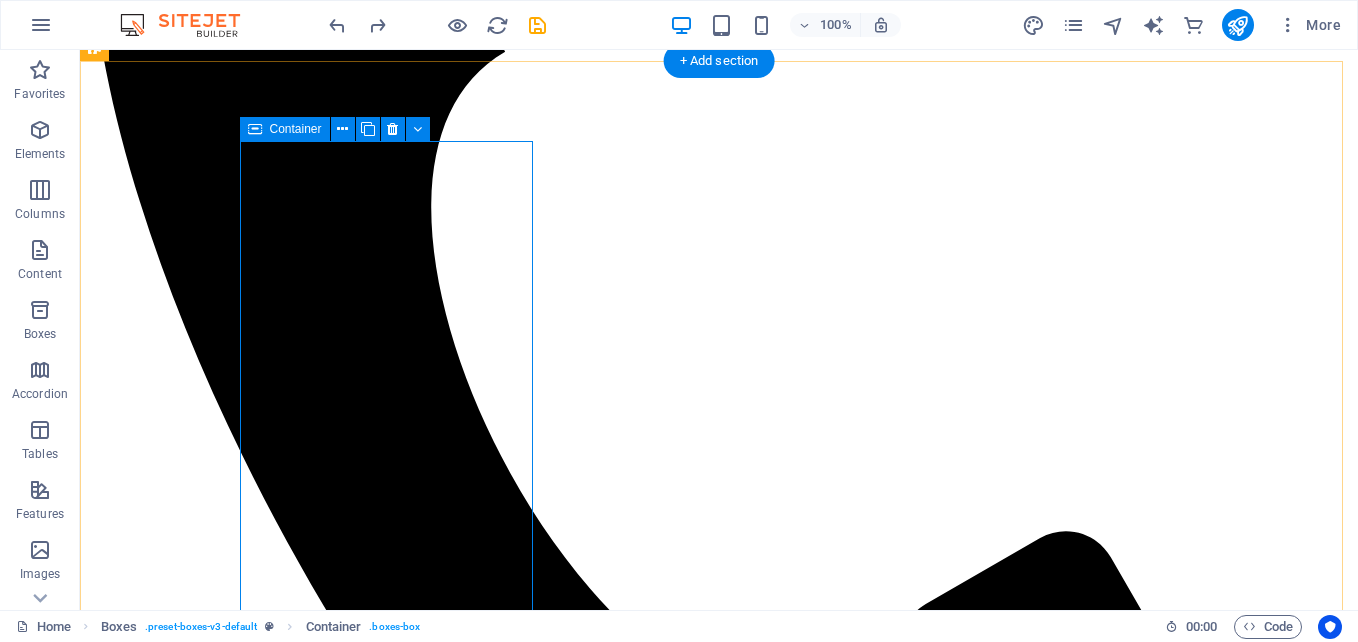 scroll, scrollTop: 1372, scrollLeft: 0, axis: vertical 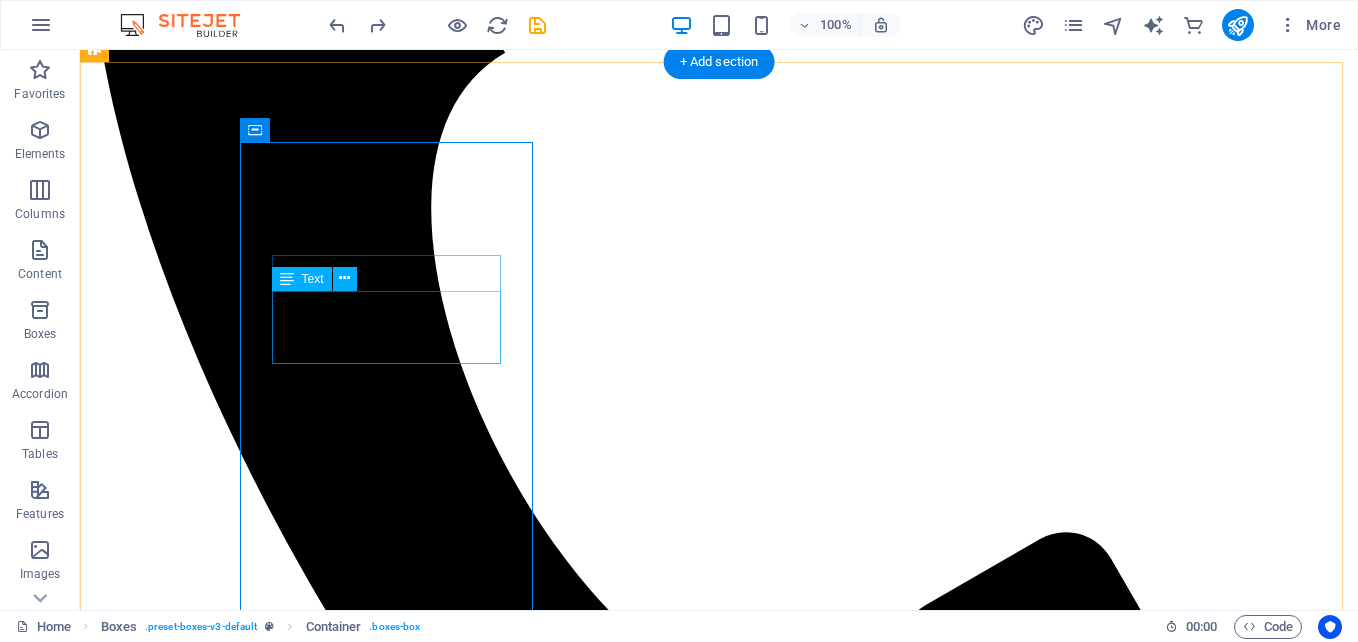 click on "Lorem ipsum dolor sit amet, consectetur adipisicing elit. Veritatis, dolorem!" at bounding box center (719, 4650) 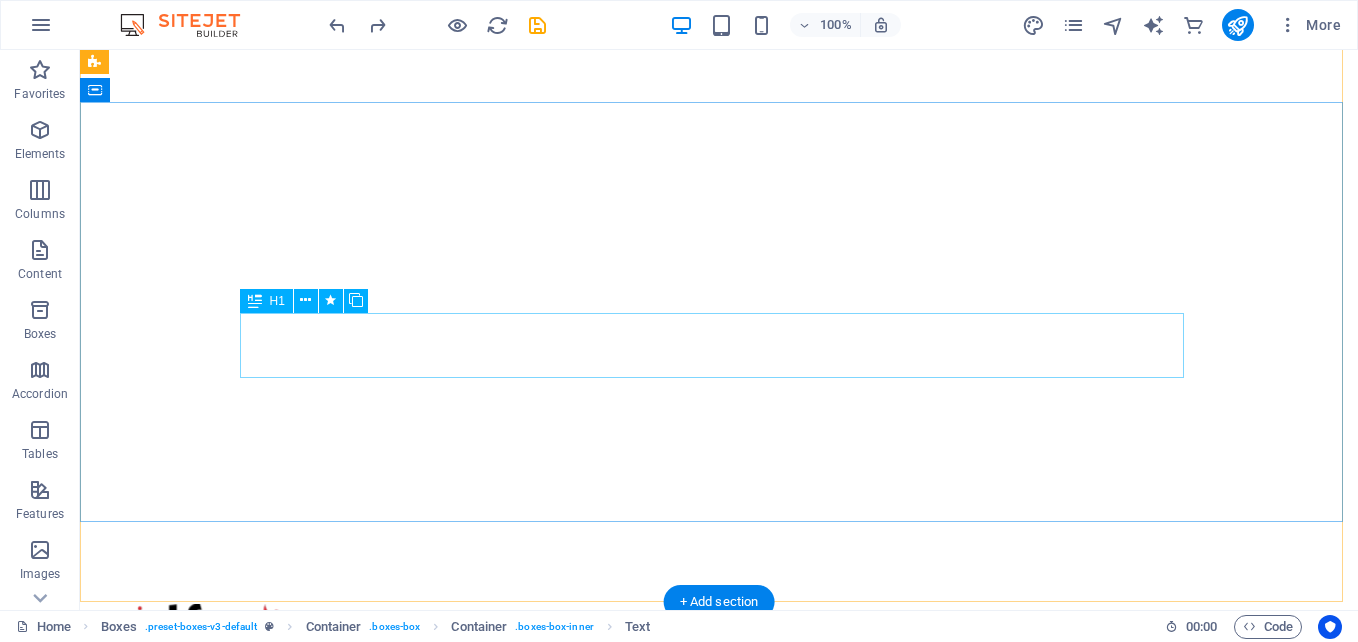 scroll, scrollTop: 51, scrollLeft: 0, axis: vertical 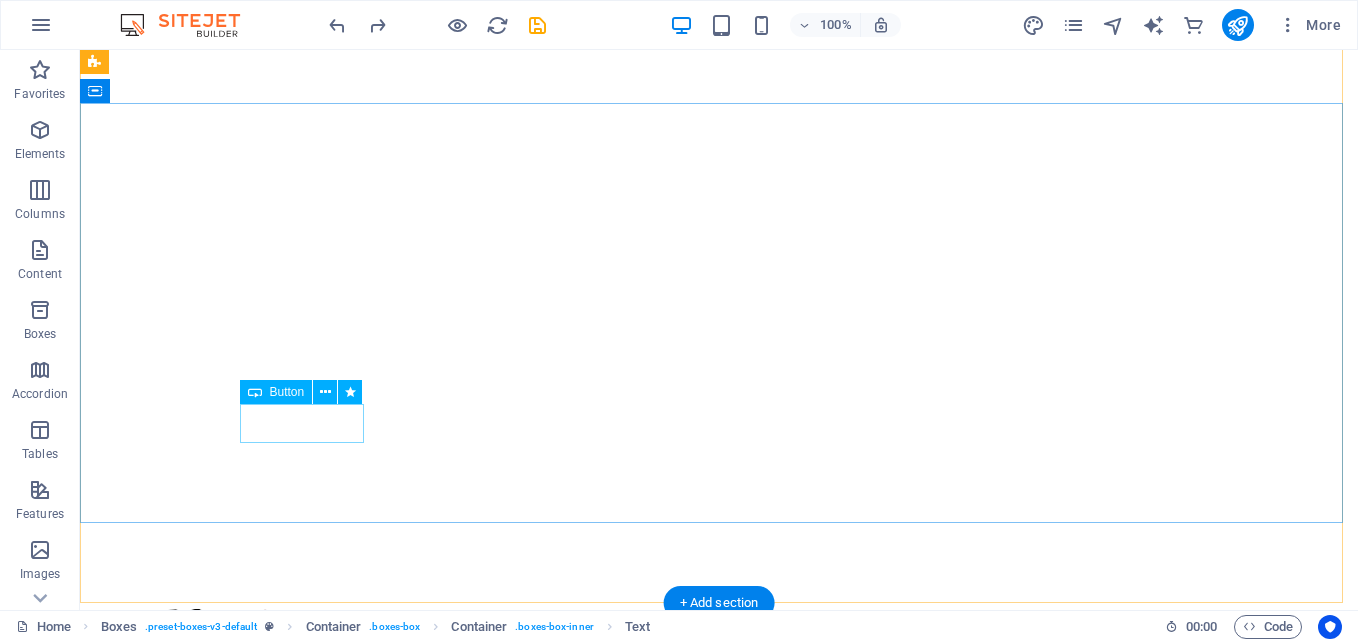 click on "READ more.." at bounding box center [719, 2732] 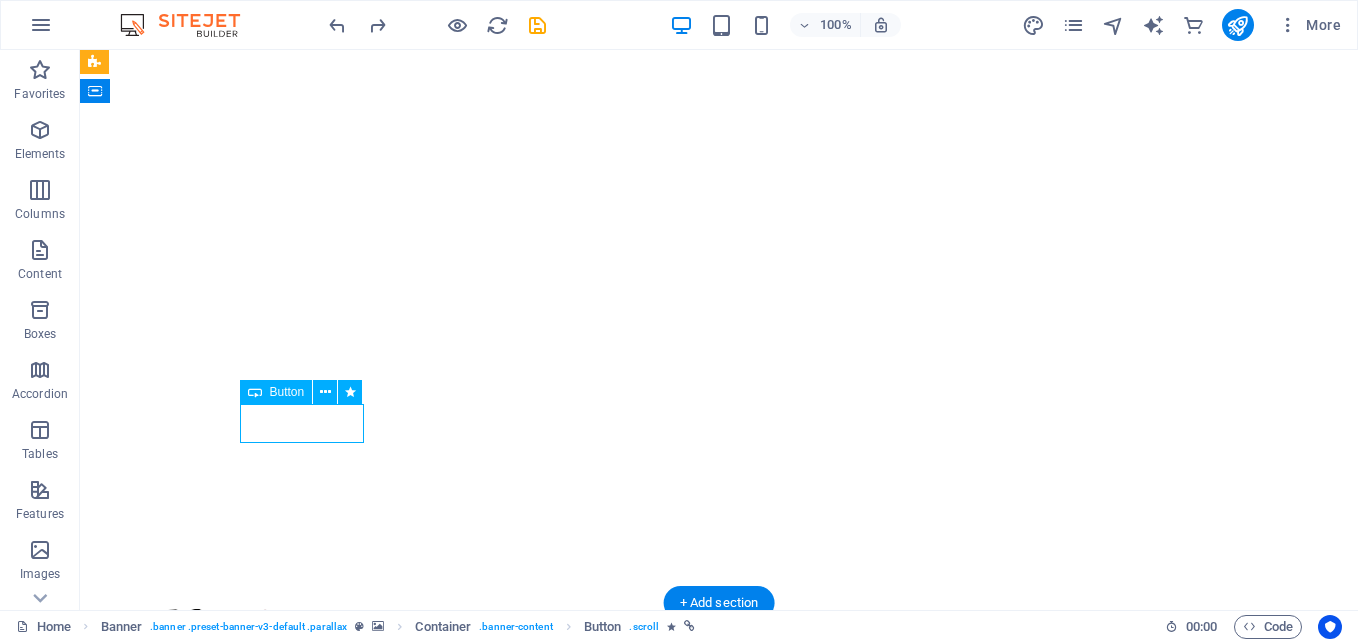 click on "READ more.." at bounding box center [719, 2732] 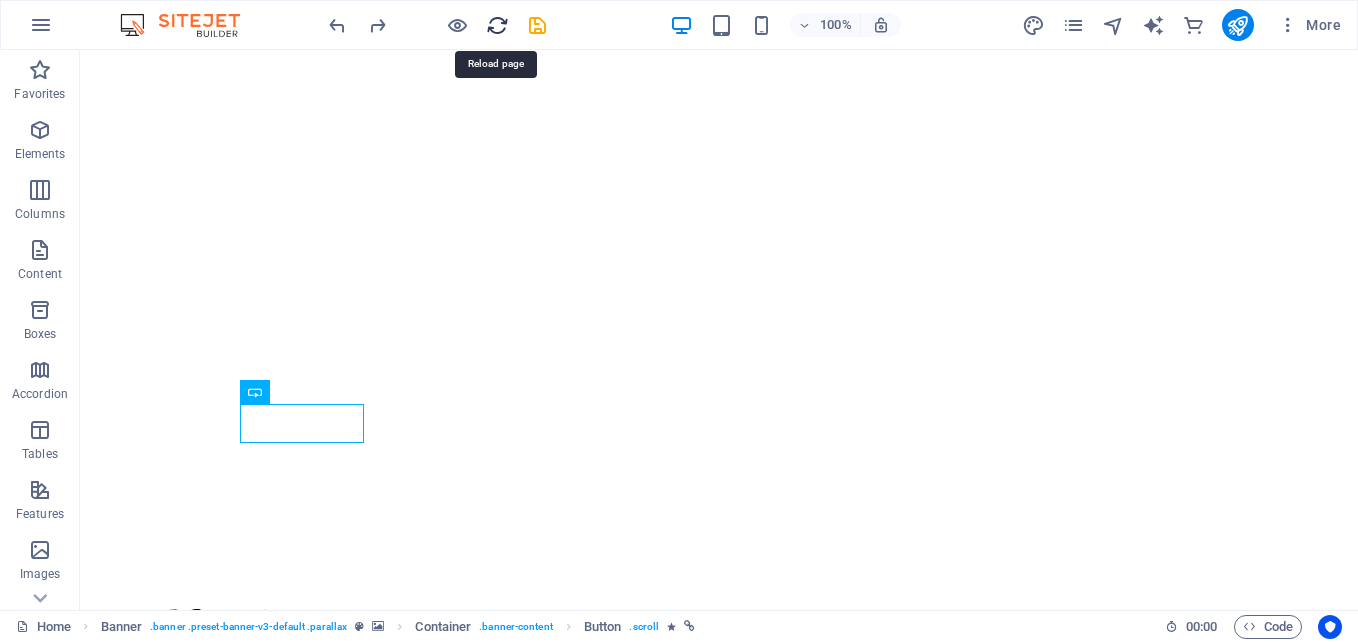 click at bounding box center (497, 25) 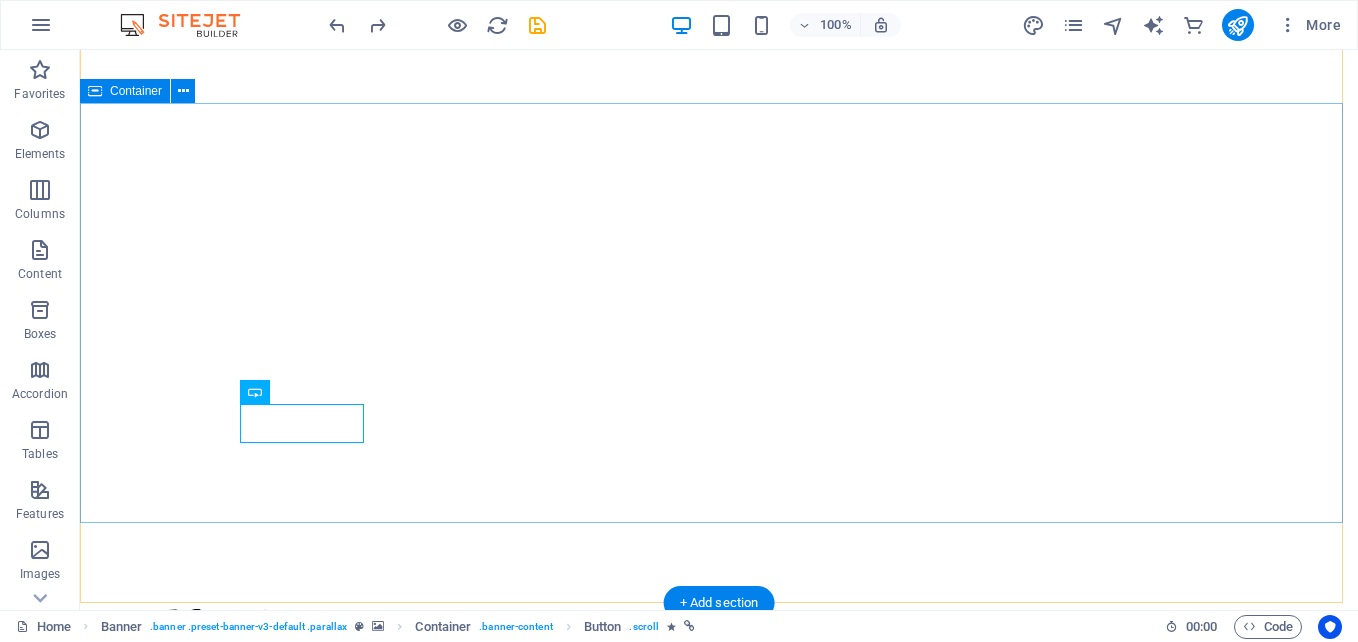 click on "engineering ndt - non-destructive test inspections READ more.." at bounding box center (719, 2621) 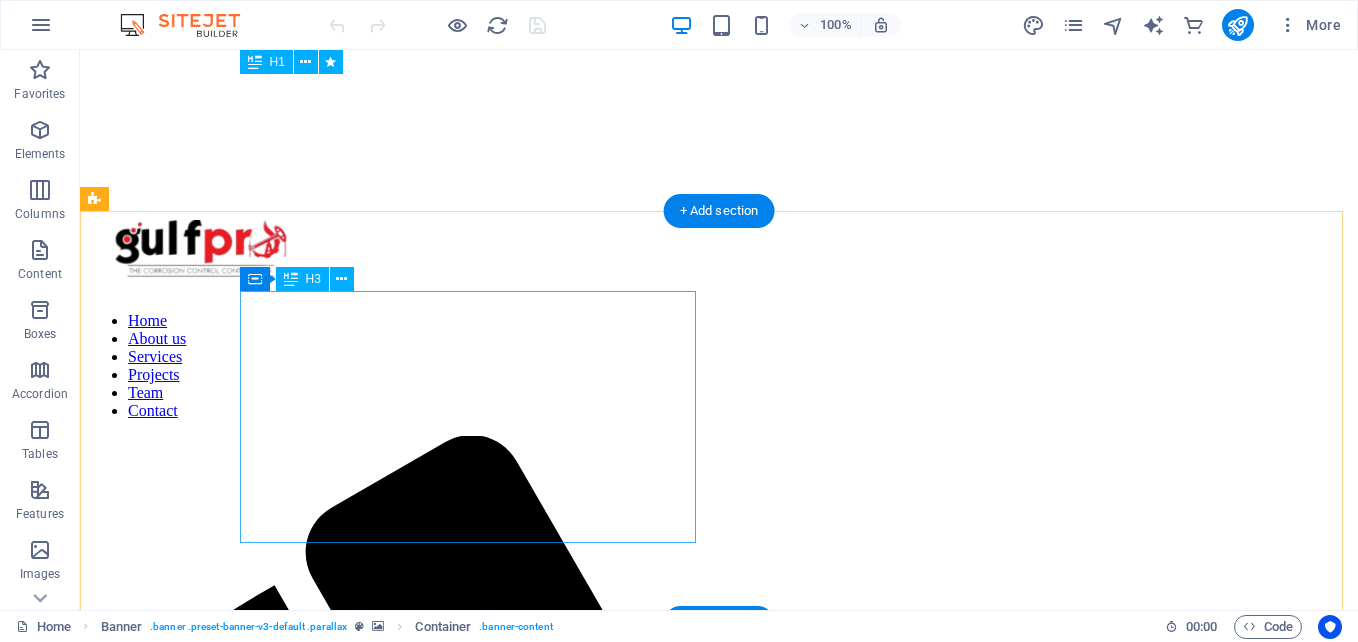 scroll, scrollTop: 443, scrollLeft: 0, axis: vertical 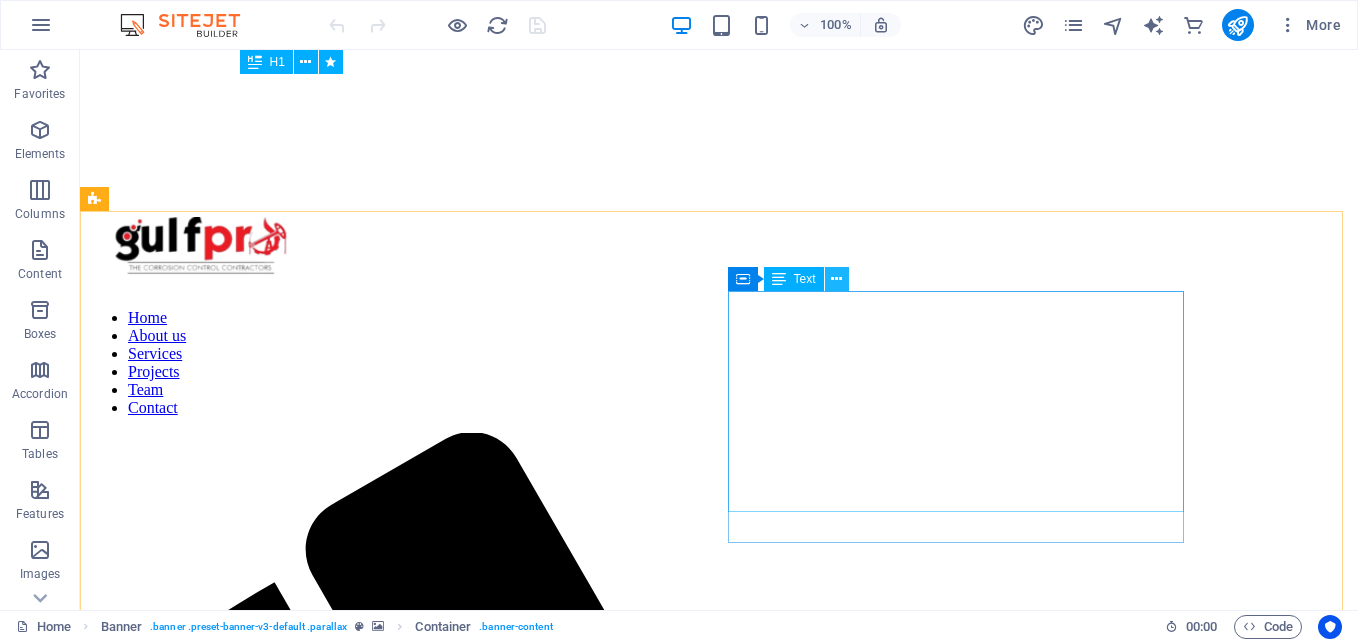 click at bounding box center [836, 279] 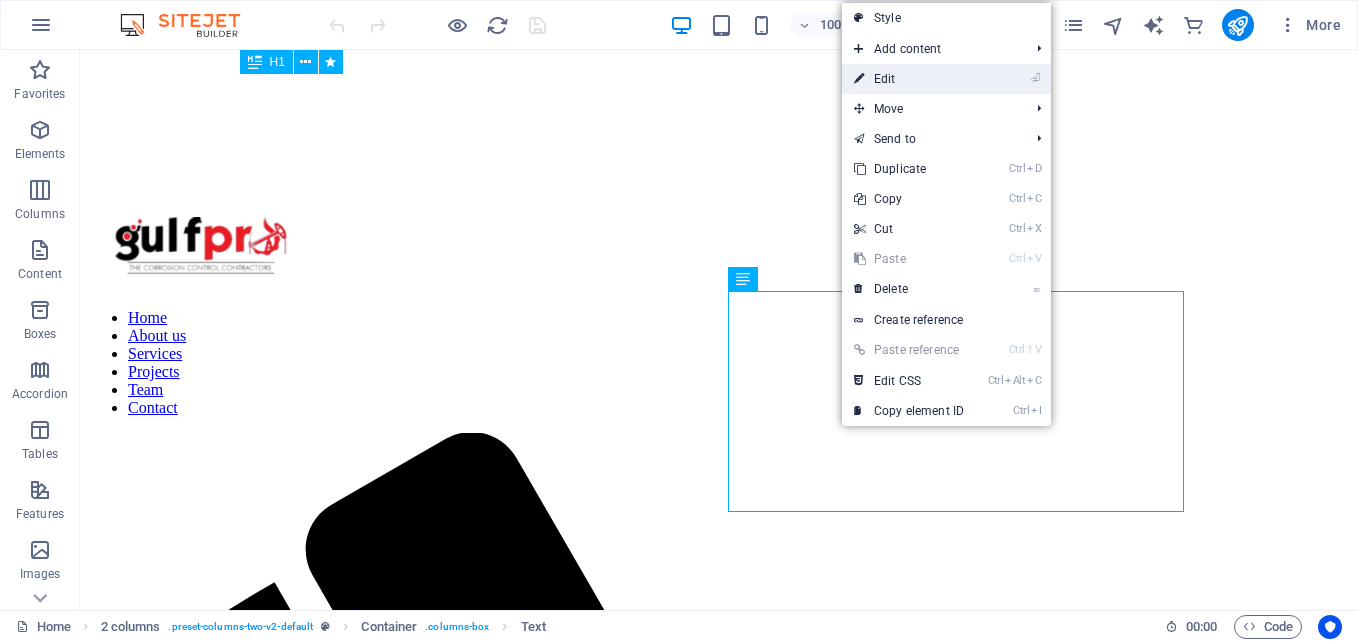 click on "⏎  Edit" at bounding box center (909, 79) 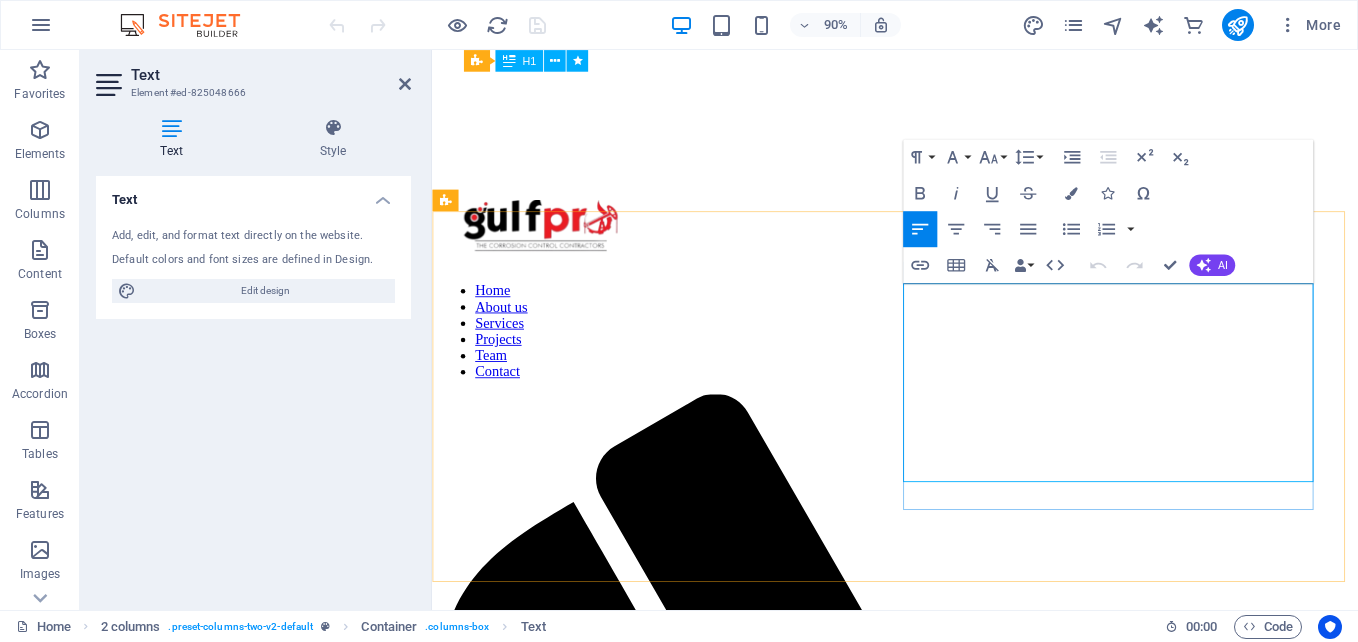 click on "• Corrosion" at bounding box center [946, 2674] 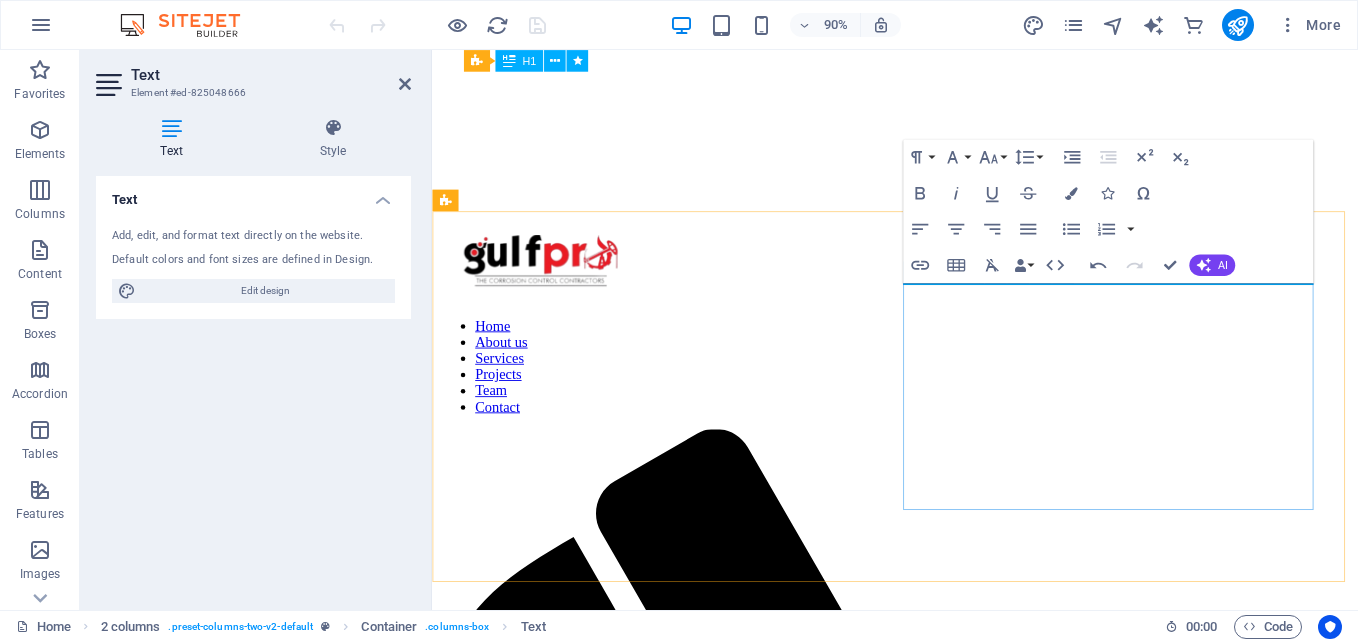 click at bounding box center (946, 2500) 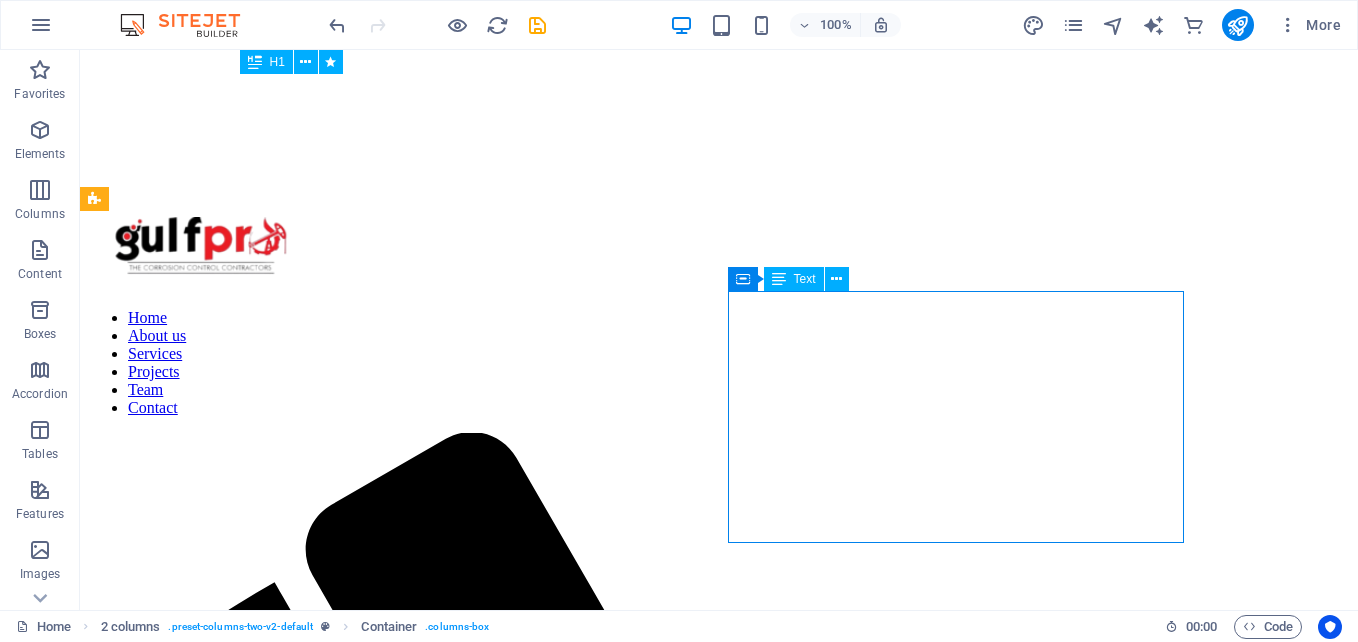 click at bounding box center (719, 2818) 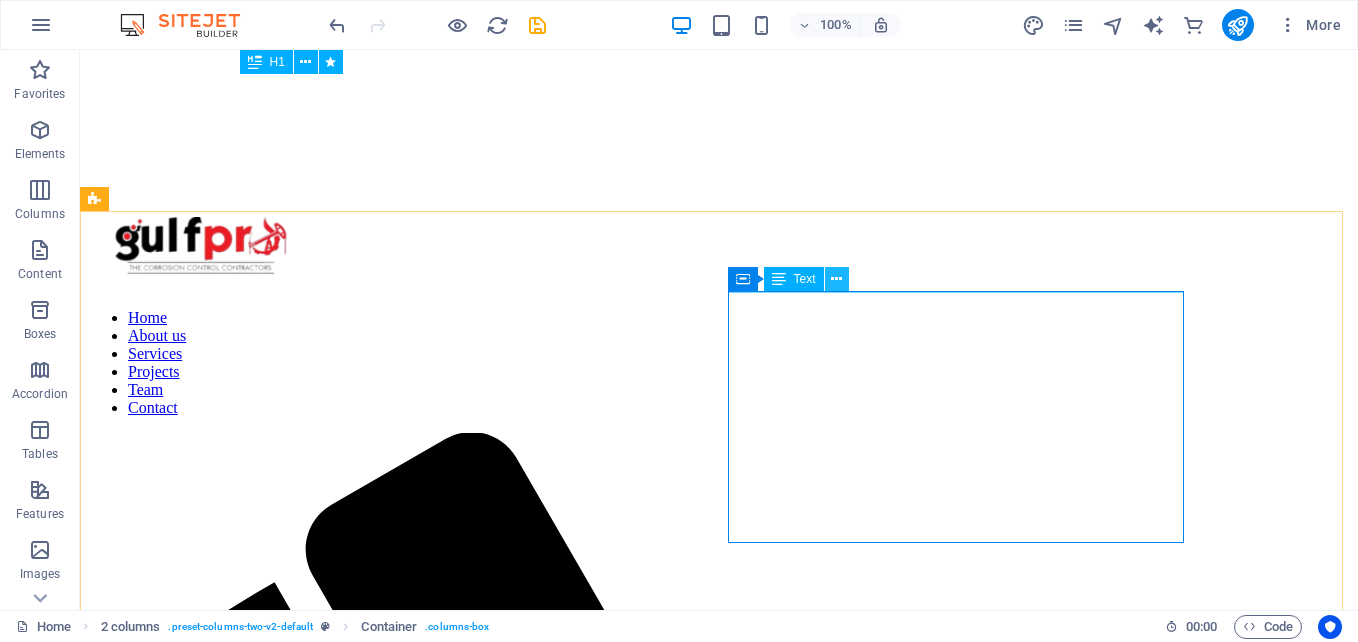 click at bounding box center (836, 279) 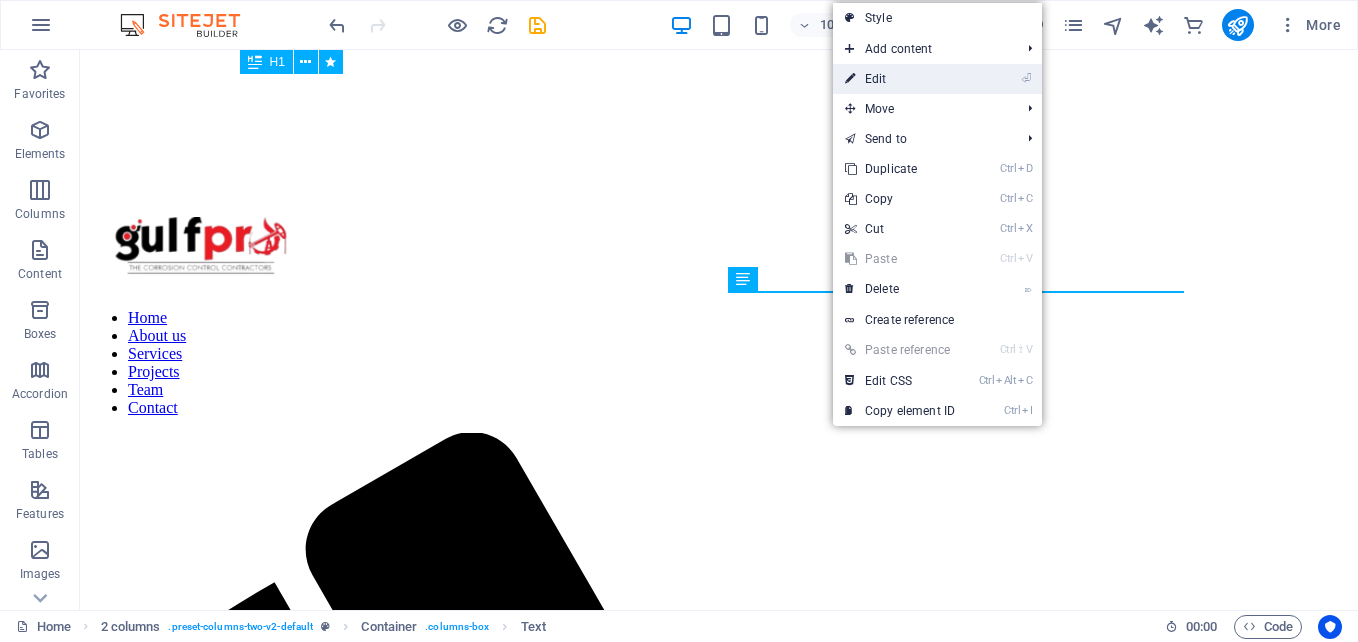 click on "⏎  Edit" at bounding box center (900, 79) 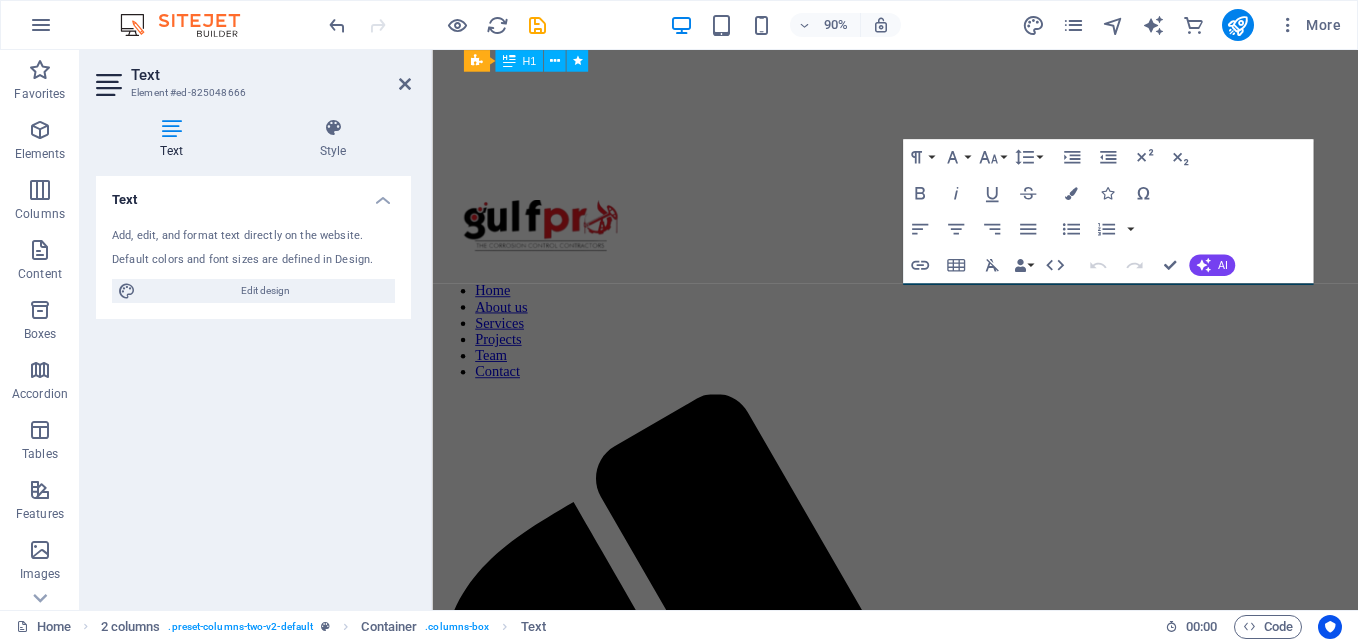 click on "Paragraph Format Normal Heading 1 Heading 2 Heading 3 Heading 4 Heading 5 Heading 6 Code Font Family Arial Georgia Impact Tahoma Times New Roman Verdana Poppins Font Size 8 9 10 11 12 14 18 24 30 36 48 60 72 96 Line Height Default Single 1.15 1.5 Double Increase Indent Decrease Indent Superscript Subscript Bold Italic Underline Strikethrough Colors Icons Special Characters Align Left Align Center Align Right Align Justify Unordered List   Default Circle Disc Square    Ordered List   Default Lower Alpha Lower Greek Lower Roman Upper Alpha Upper Roman    Insert Link Insert Table Clear Formatting Data Bindings Company First name Last name Street ZIP code City Email Phone Mobile Fax Custom field 1 Custom field 2 Custom field 3 Custom field 4 Custom field 5 Custom field 6 HTML Undo Redo Confirm (Ctrl+⏎) AI Improve Make shorter Make longer Fix spelling & grammar Translate to English Generate text" at bounding box center [1108, 211] 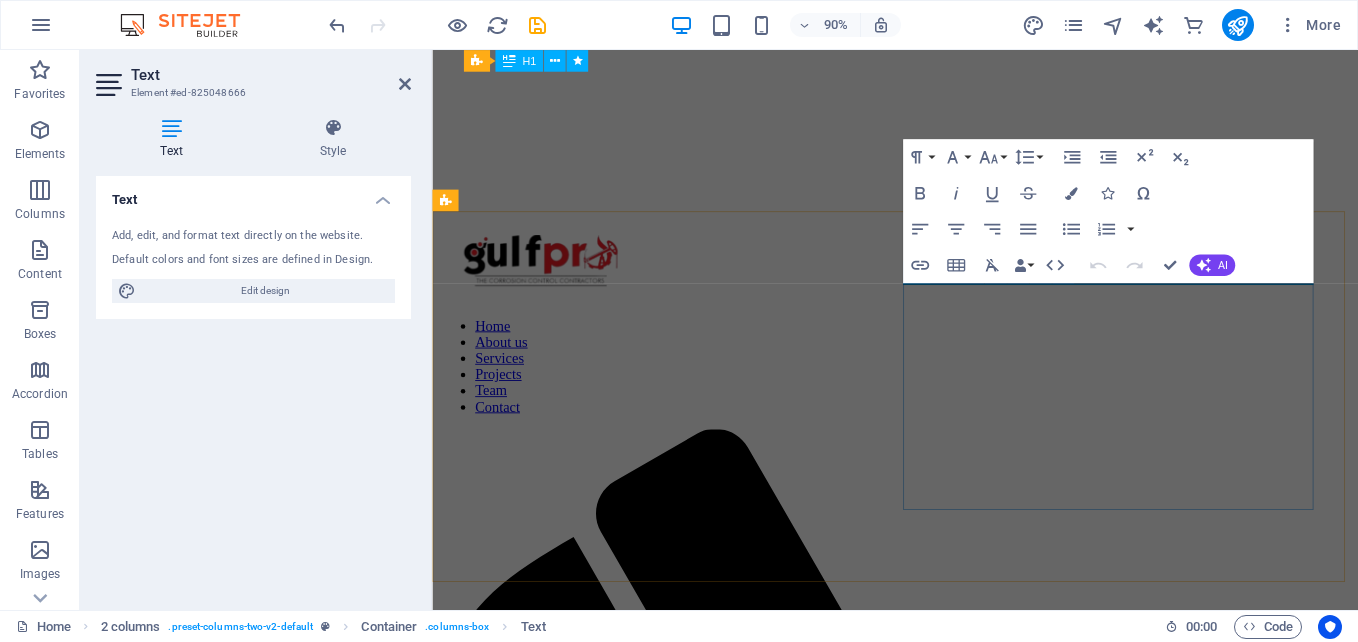click at bounding box center [946, 2500] 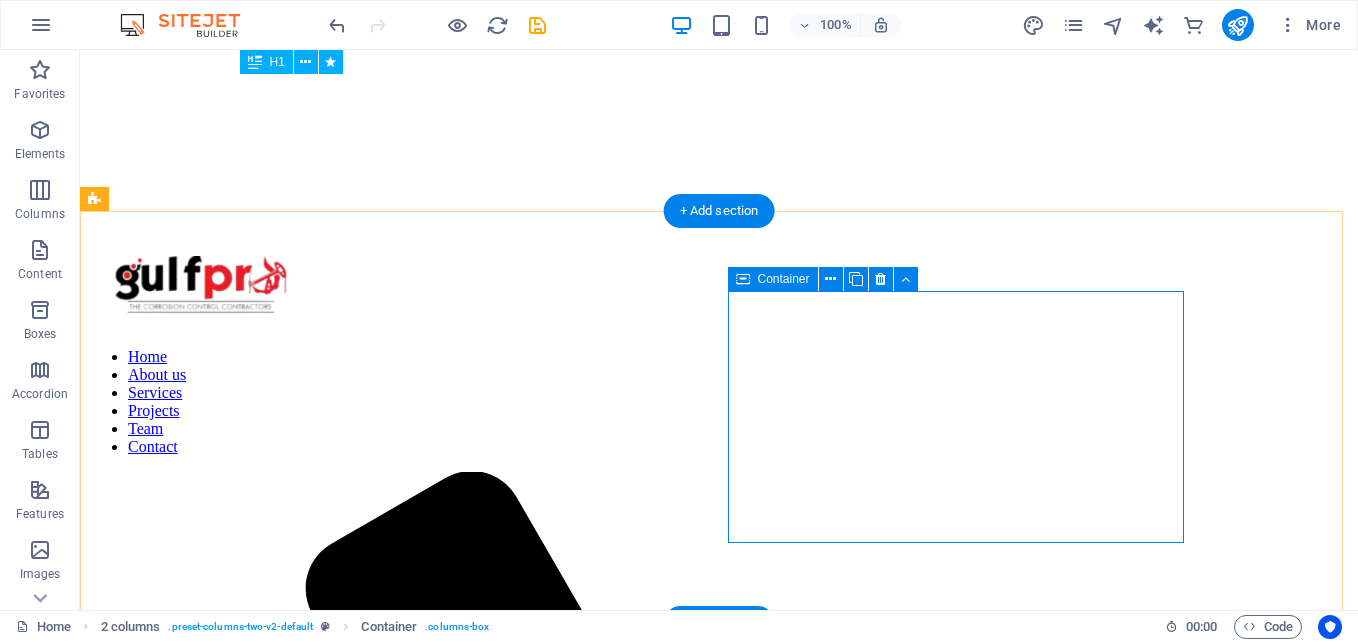 click at bounding box center [719, 2857] 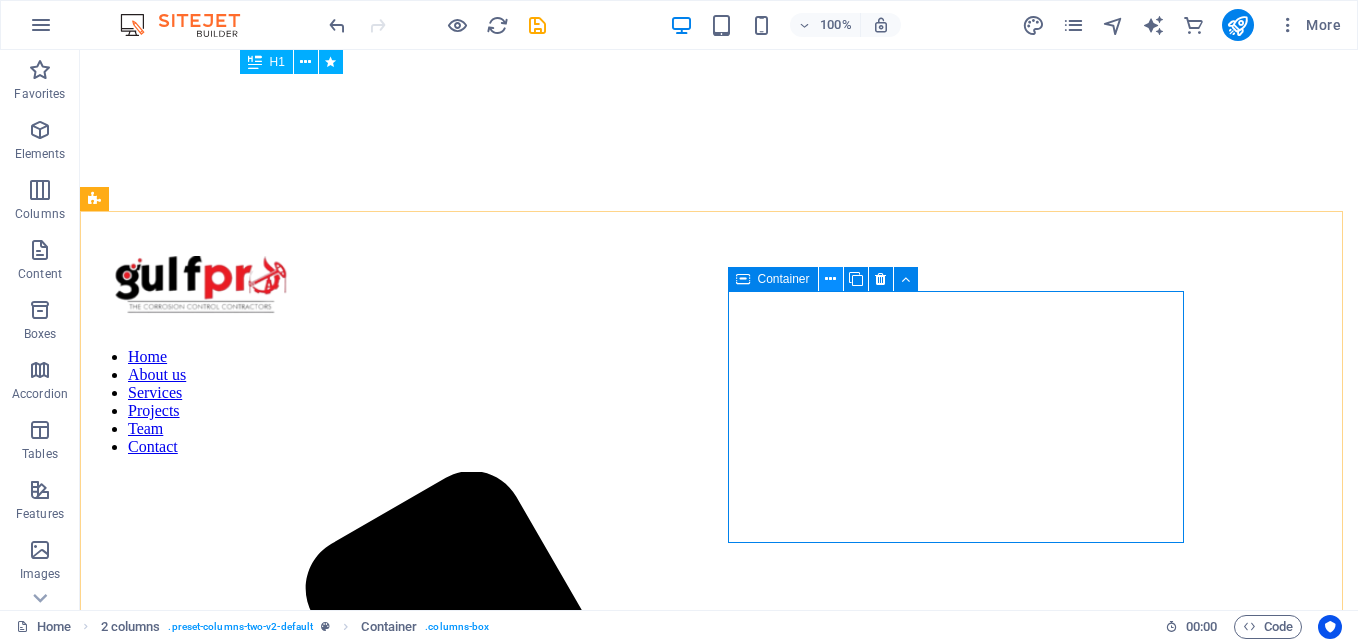 click at bounding box center (830, 279) 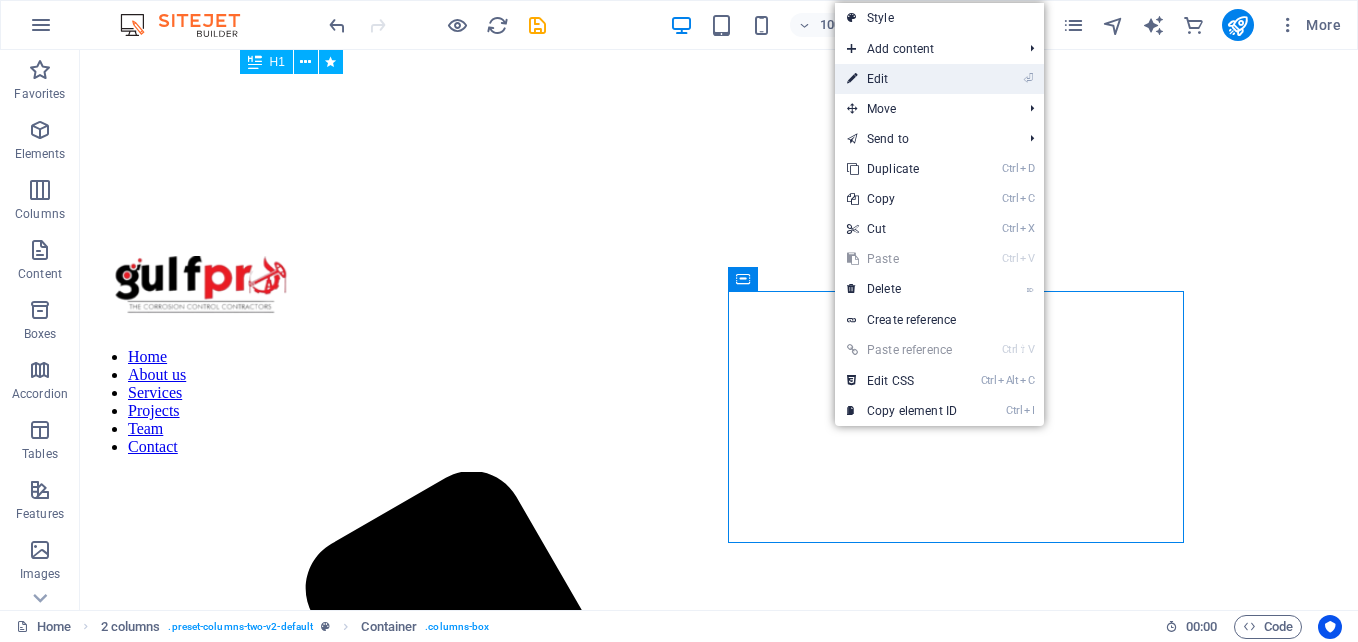 drag, startPoint x: 906, startPoint y: 84, endPoint x: 716, endPoint y: 234, distance: 242.07437 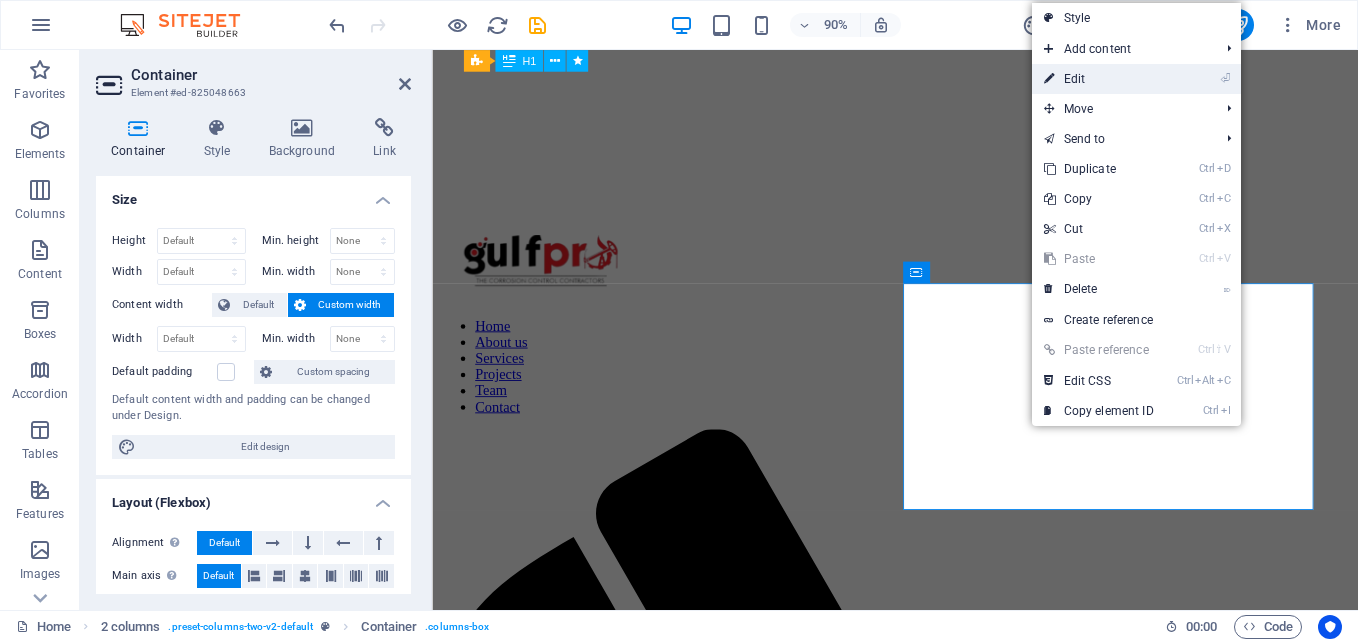 click on "⏎  Edit" at bounding box center [1099, 79] 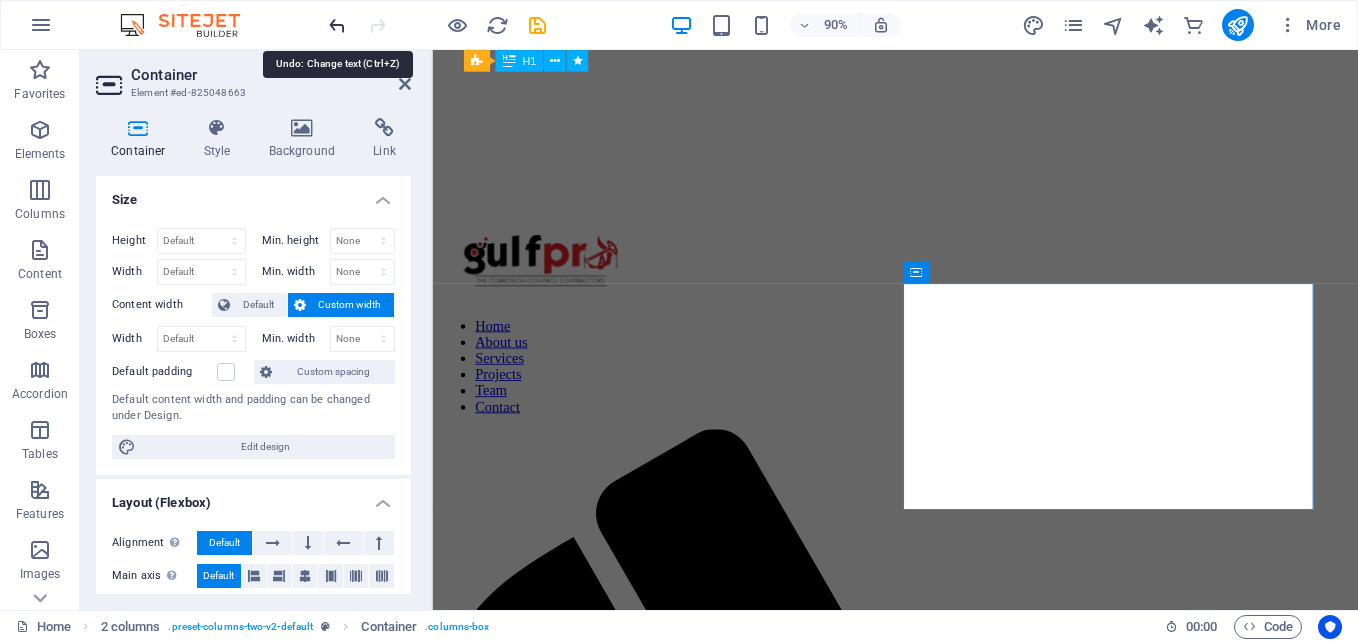 click at bounding box center [337, 25] 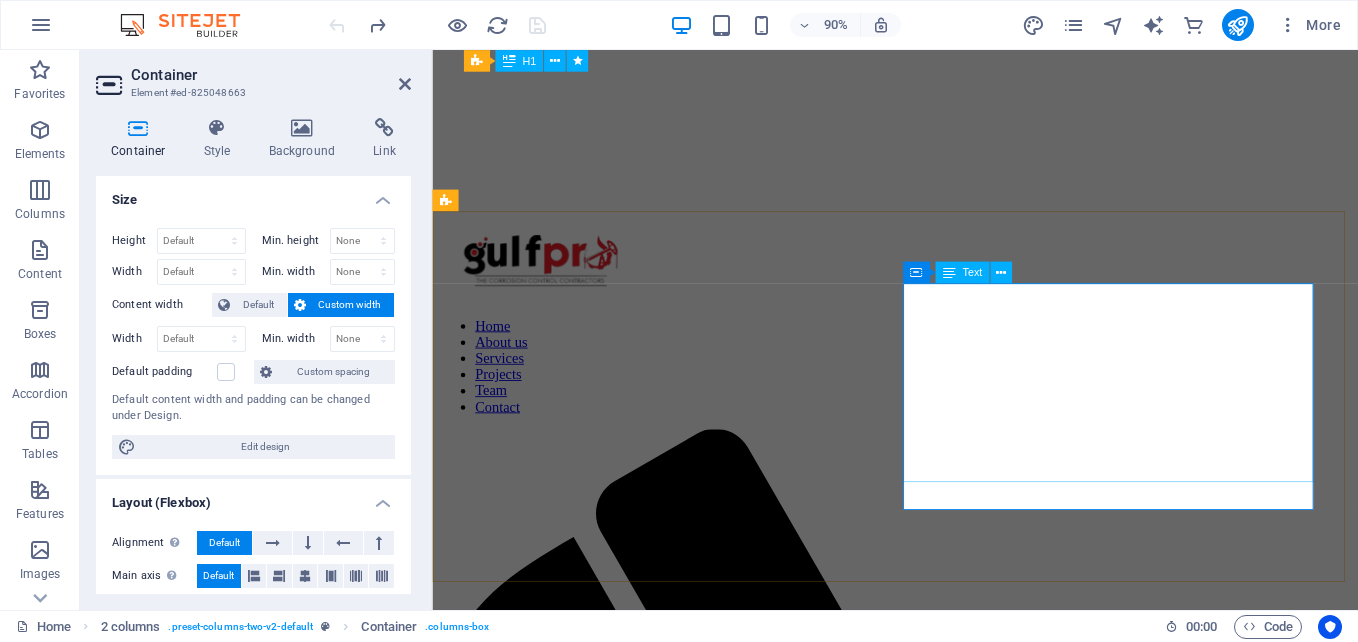 click on "Gulfpro employs a cohesive team of engineers and technicians with expertise in a wide spectrum of engineering disciplines, including • Materials • Mechanical • Structural  • Welding  • Metallurgical  • Corrosion" at bounding box center (946, 2611) 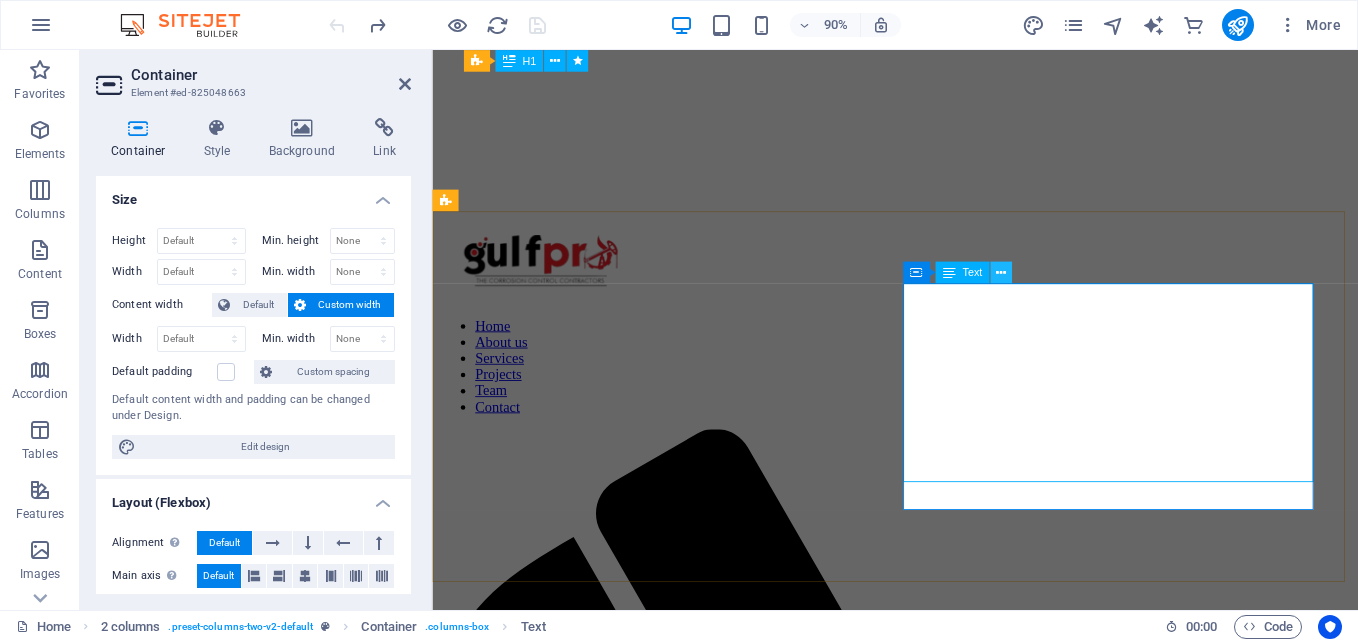 click at bounding box center [1001, 273] 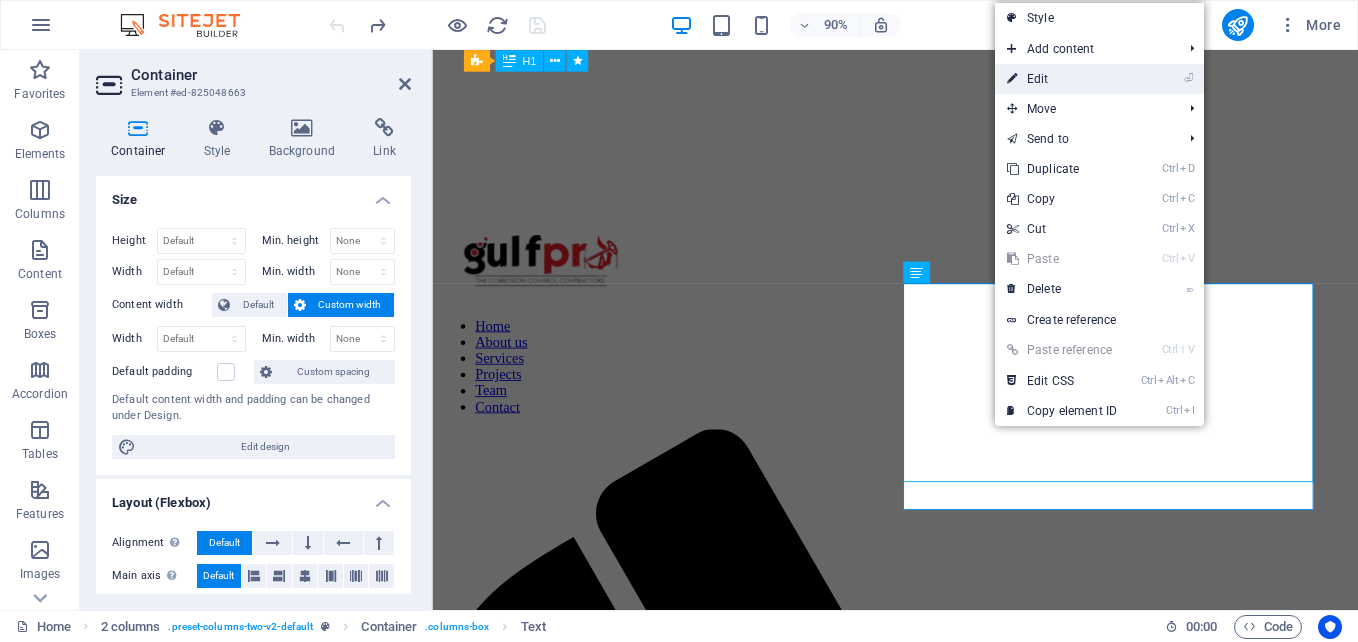 click on "⏎  Edit" at bounding box center (1062, 79) 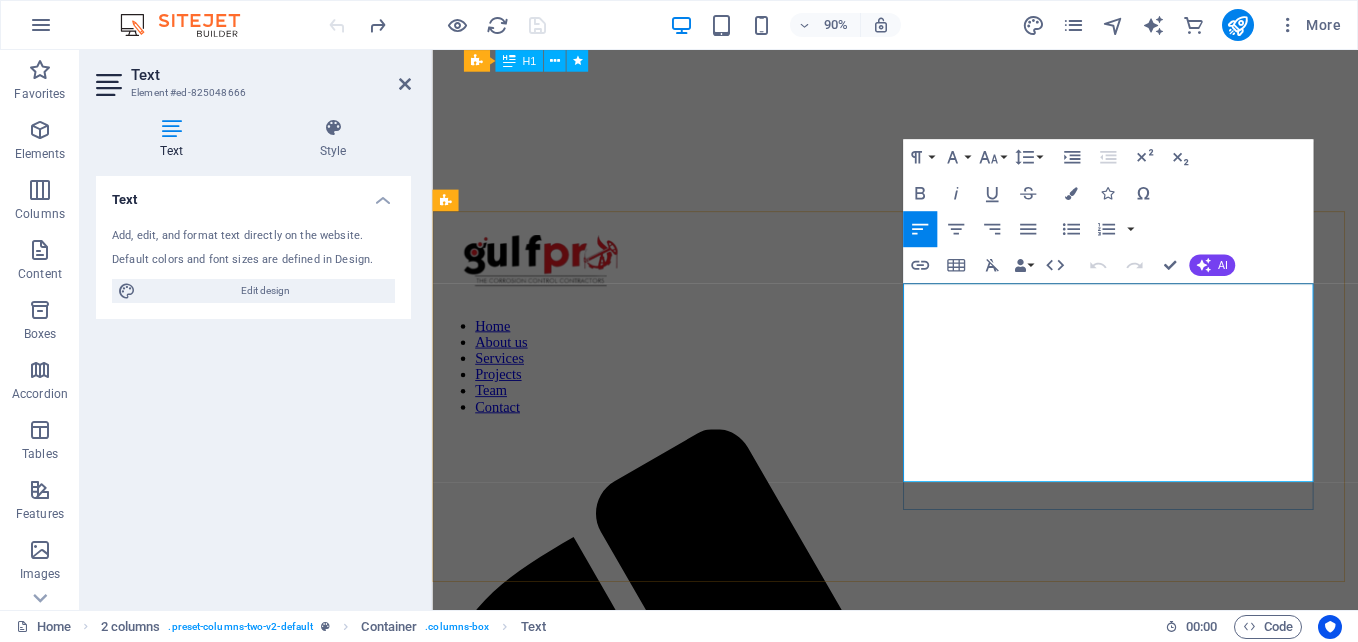 click on "• Corrosion" at bounding box center [946, 2713] 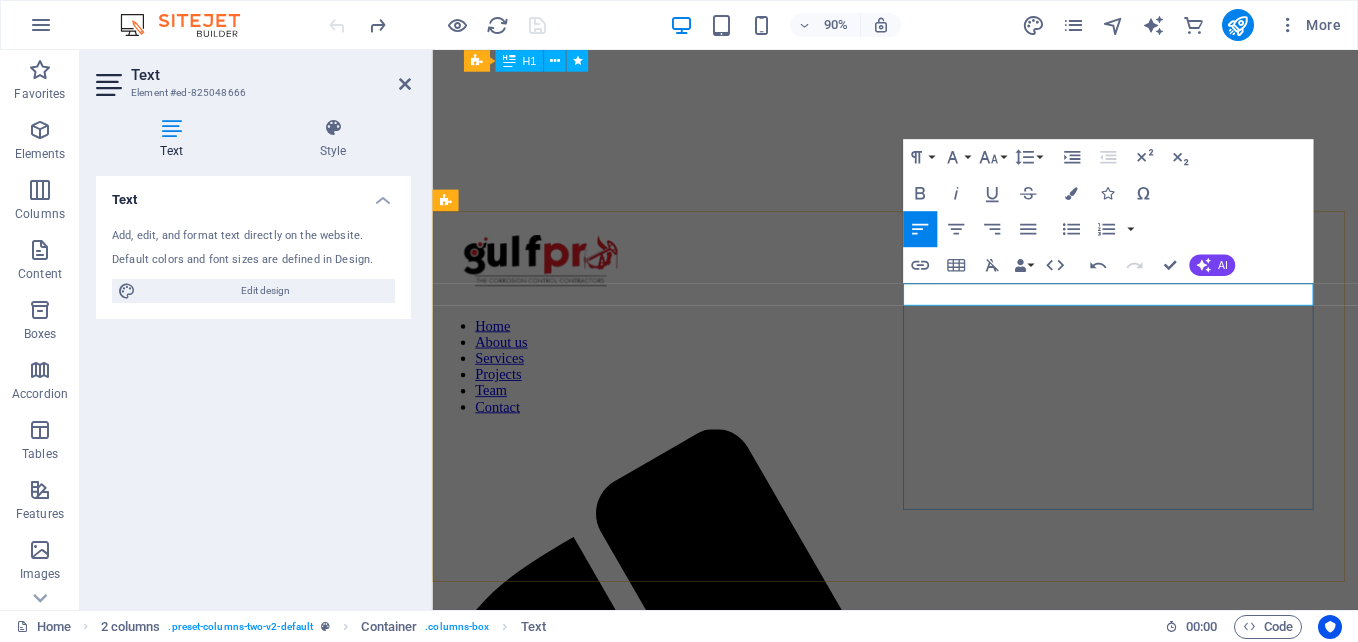 type 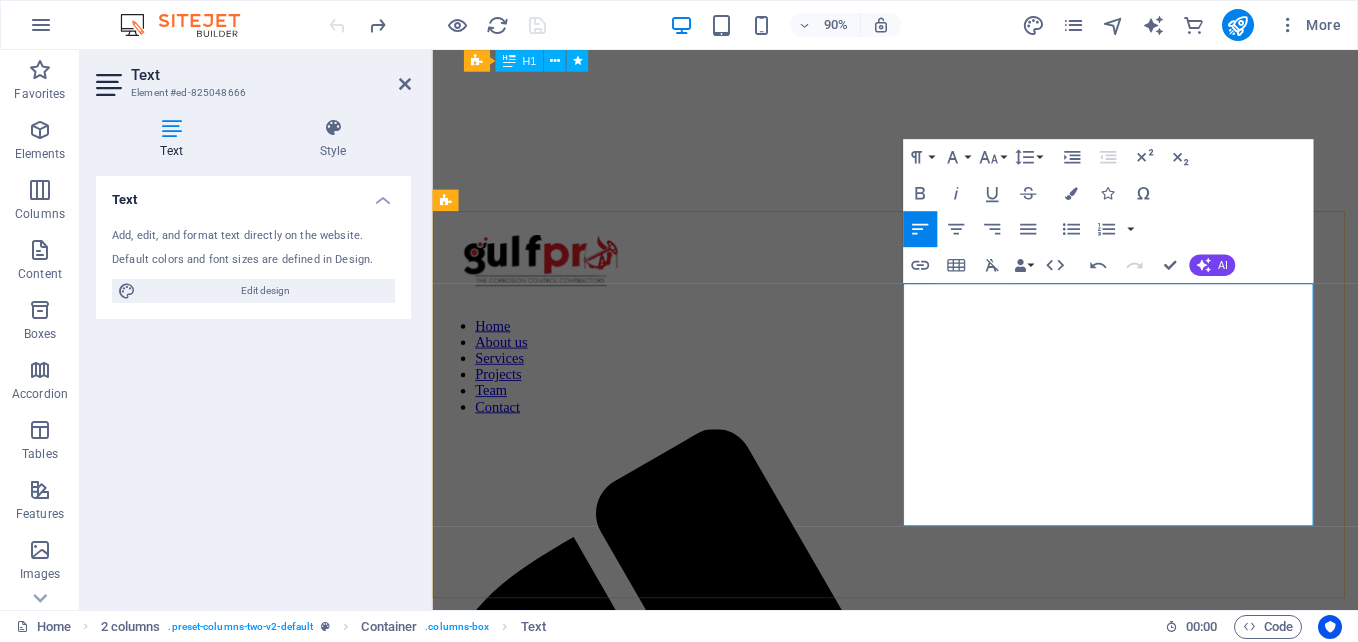 click on "Gulfpro Ghana limited is  a multi-disciplinary engineering solutions provider delivering exceptional Engineering, Procurement, and Construction (EPC) services across a broad spectrum of industrial sectors. Our unwavering commitment to quality, innovation, and safety ensures we meet the ever-evolving needs of our clients in high-demand environments. With operations grounded in precision and excellence, MiEL Logistics stands as a trusted partner in providing comprehensive technical services to key industries including Oil & Gas, Marine, Mining, Petroleum, Food & Beverage, Water, Aviation, and Telecommunications." at bounding box center (946, 2563) 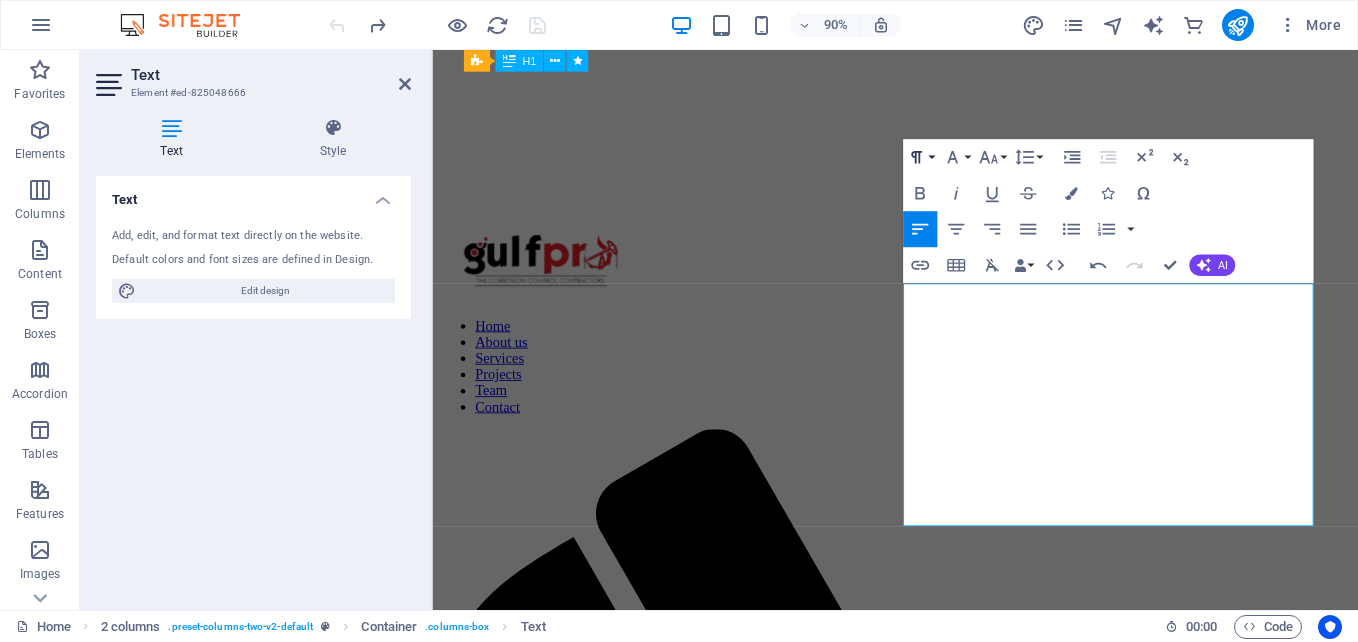 click on "Paragraph Format" at bounding box center (920, 157) 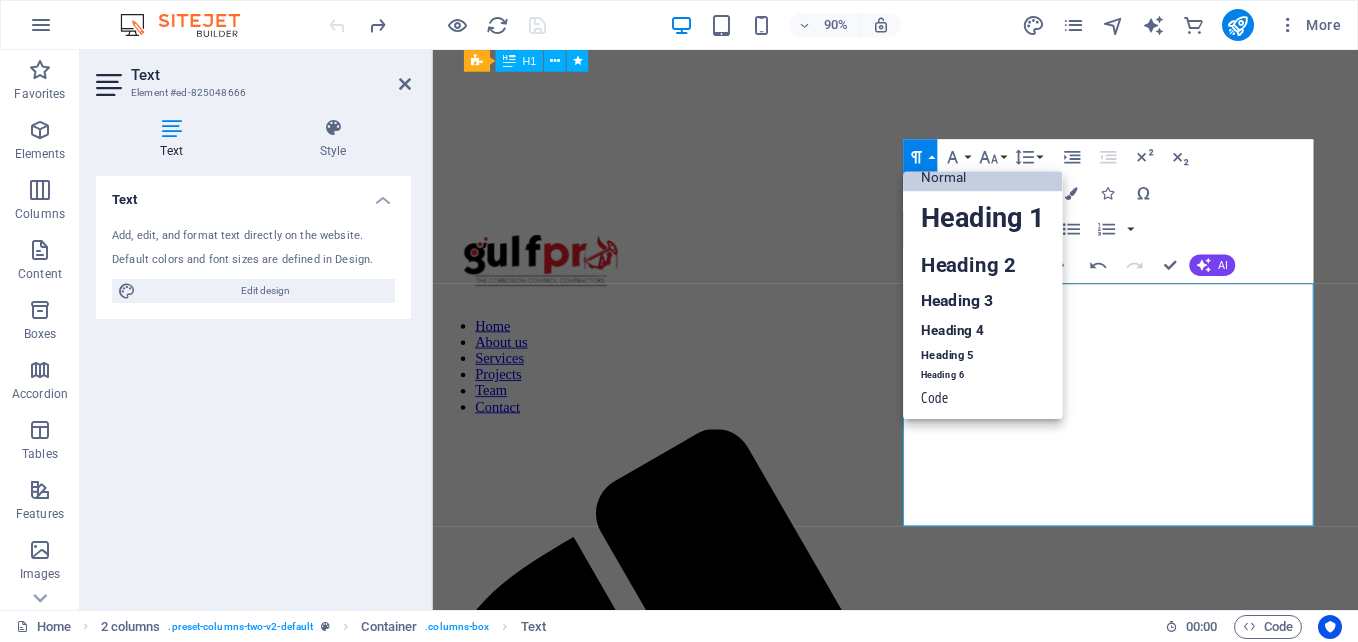 scroll, scrollTop: 16, scrollLeft: 0, axis: vertical 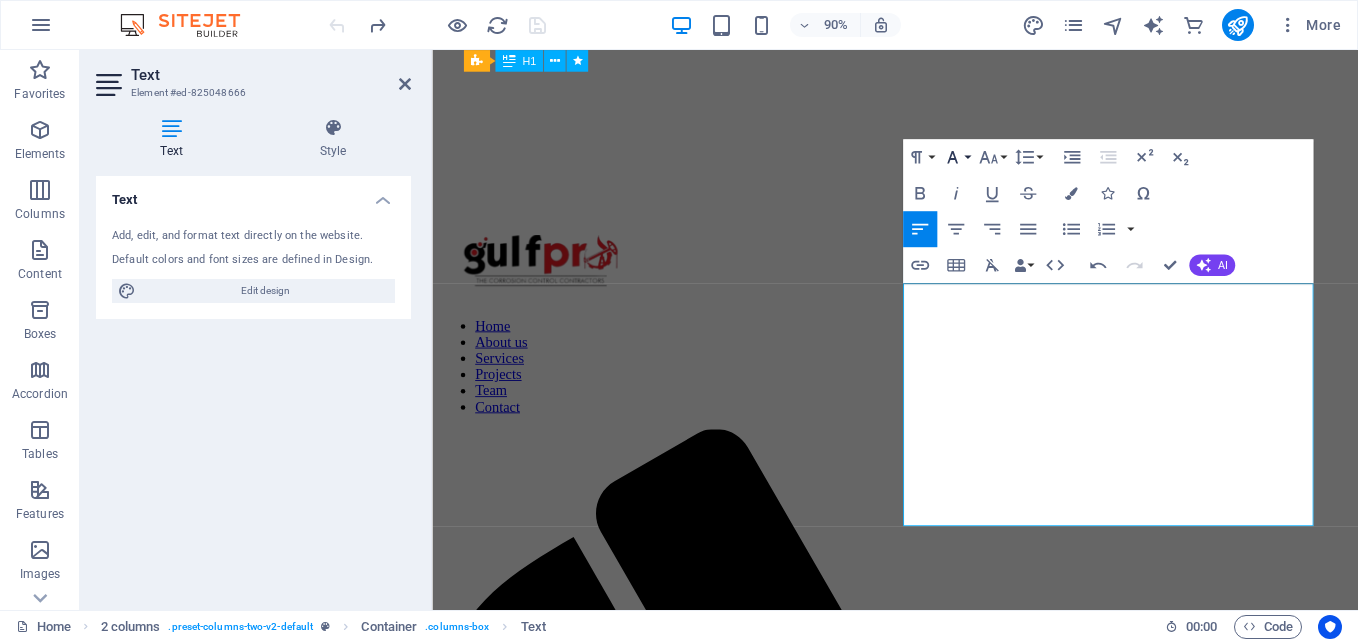 click on "Font Family" at bounding box center [956, 157] 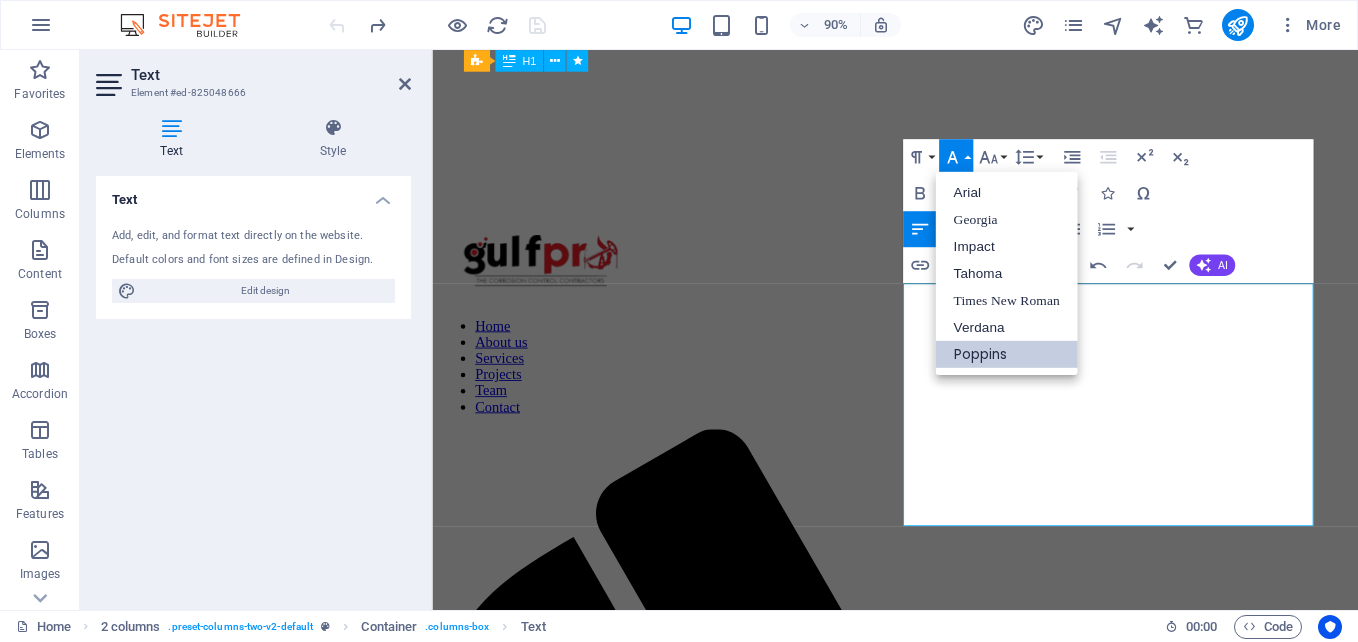 scroll, scrollTop: 0, scrollLeft: 0, axis: both 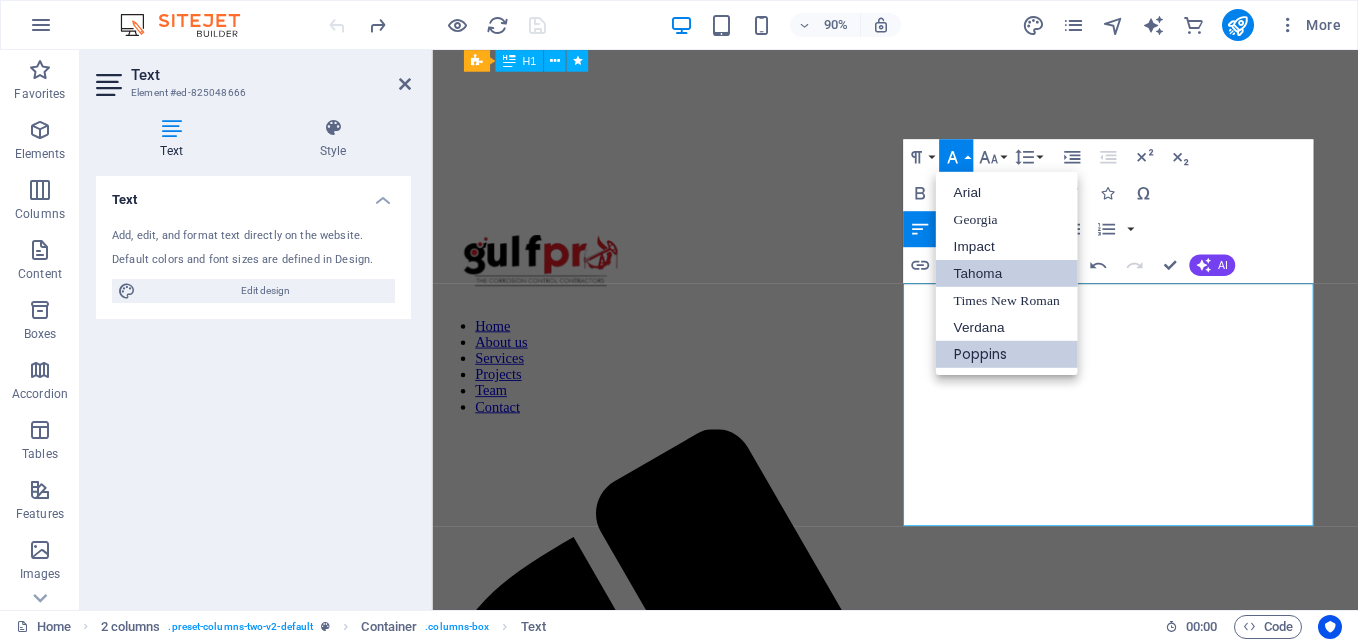 click on "Tahoma" at bounding box center [1006, 273] 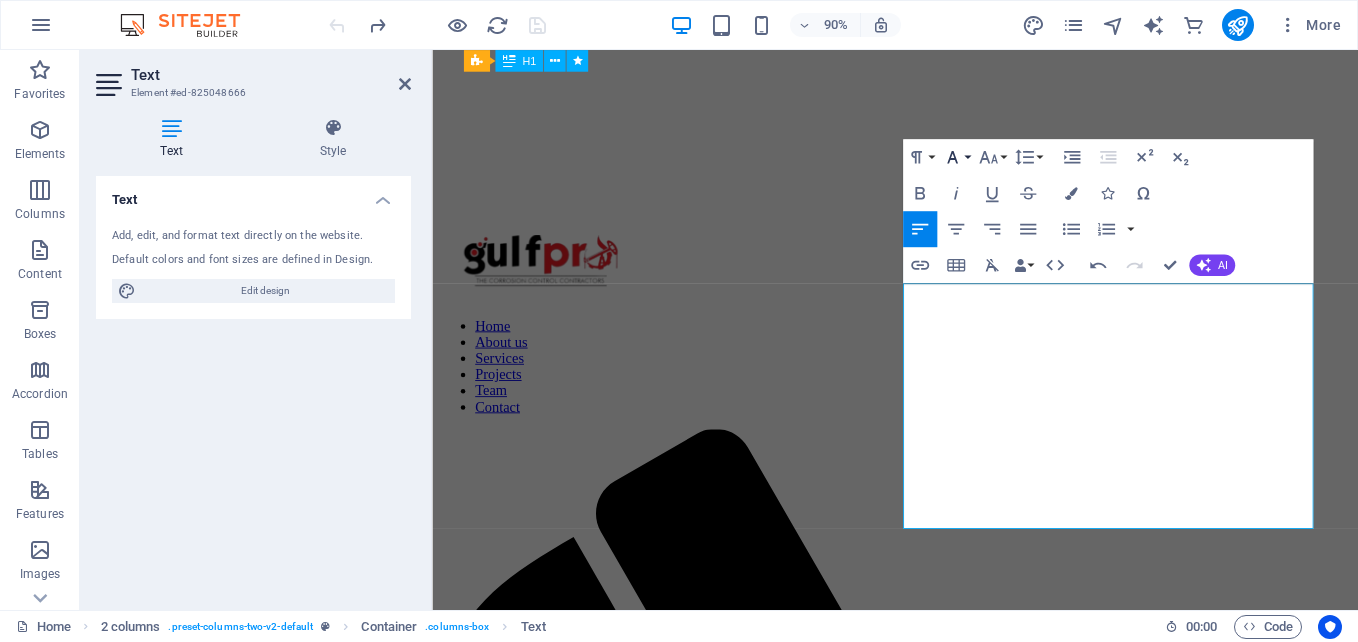 click on "Font Family" at bounding box center [956, 157] 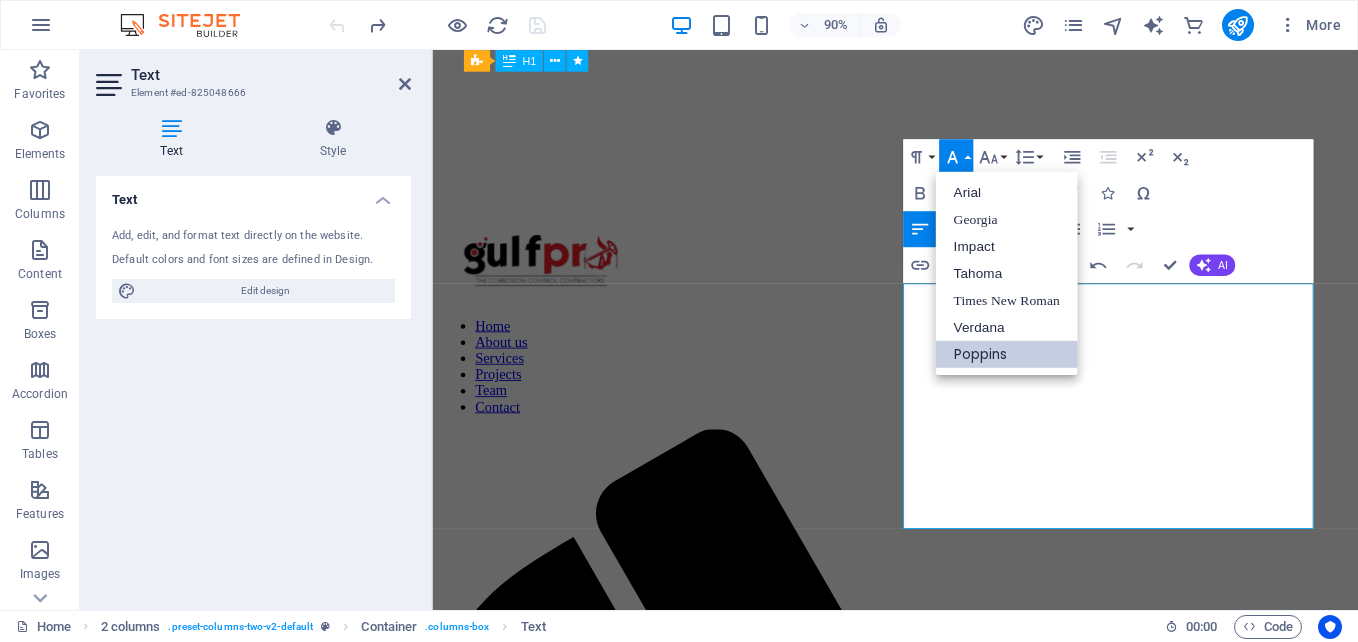 scroll, scrollTop: 0, scrollLeft: 0, axis: both 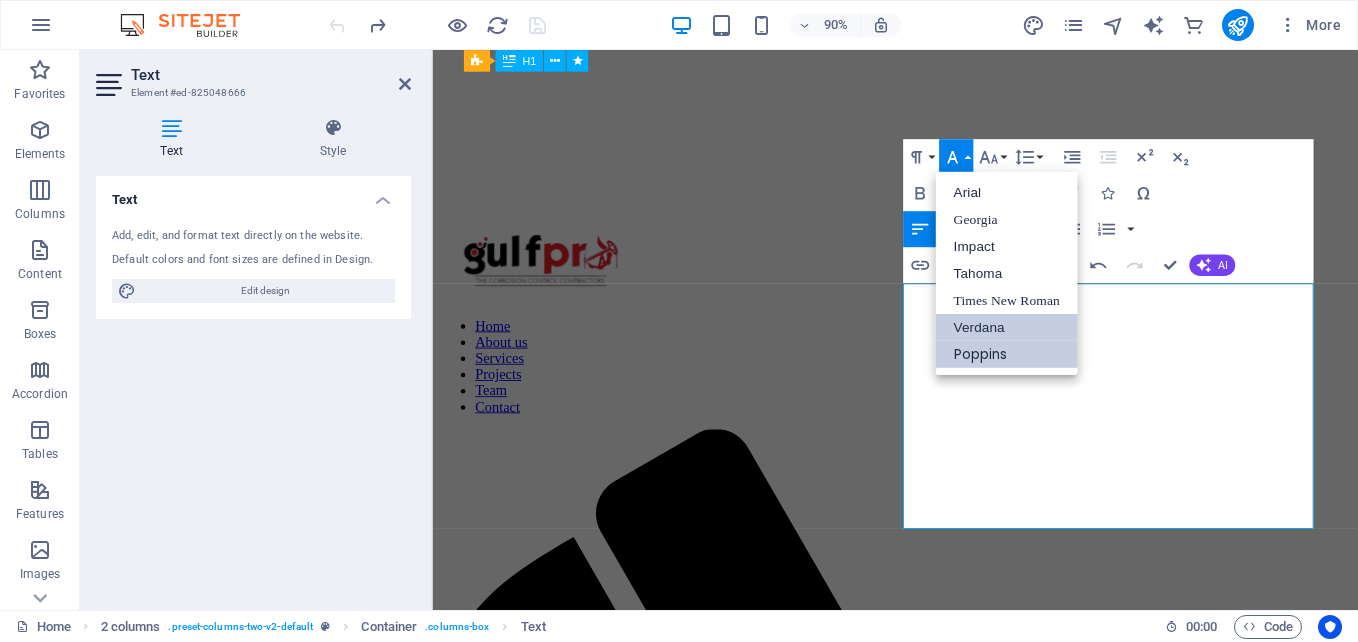 click on "Verdana" at bounding box center [1006, 327] 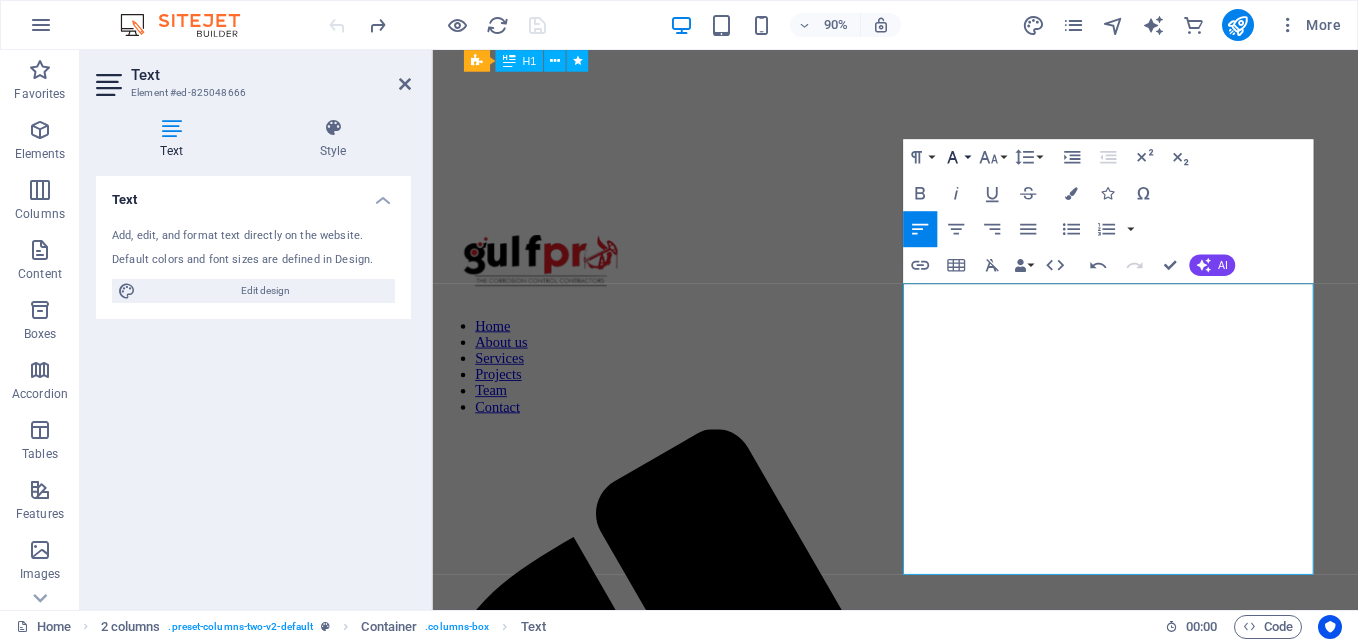 click on "Font Family" at bounding box center [956, 157] 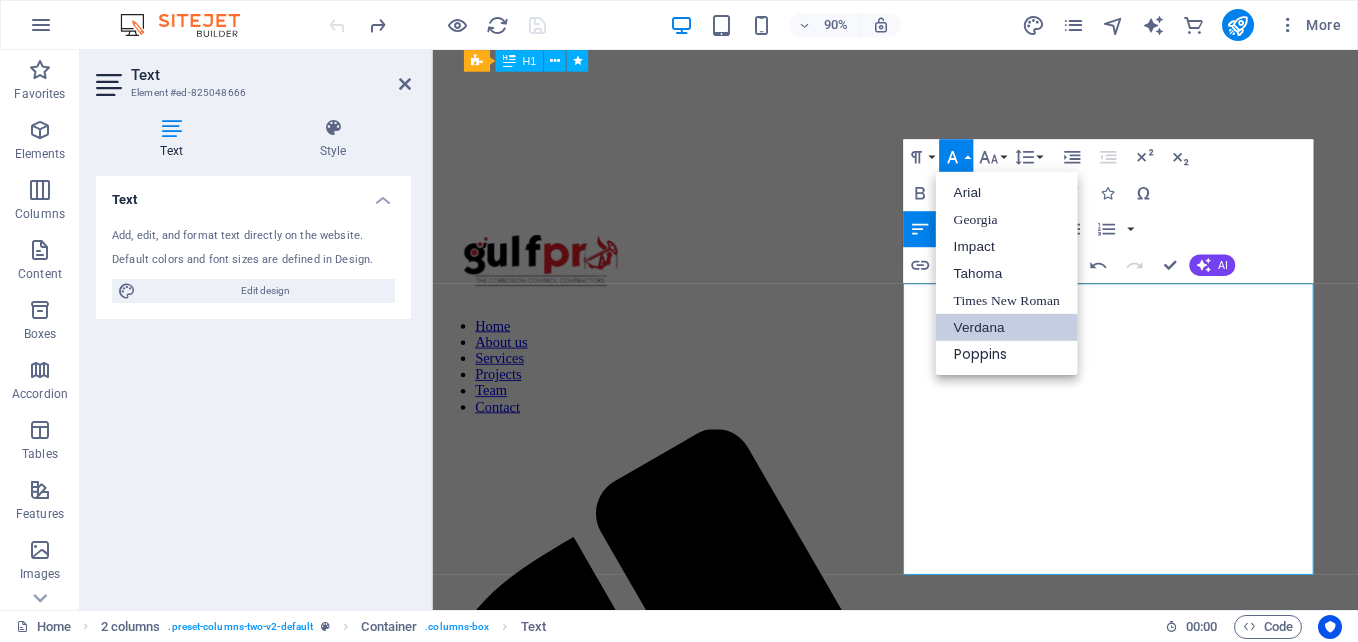 scroll, scrollTop: 0, scrollLeft: 0, axis: both 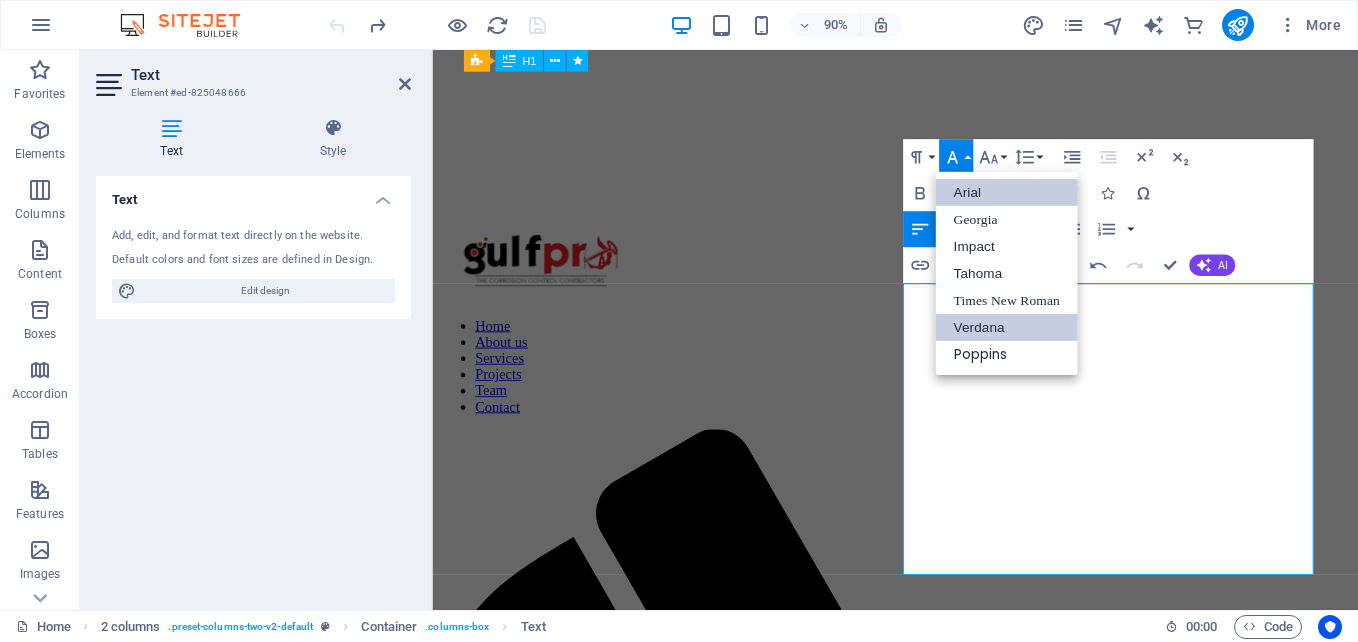 click on "Arial" at bounding box center [1006, 192] 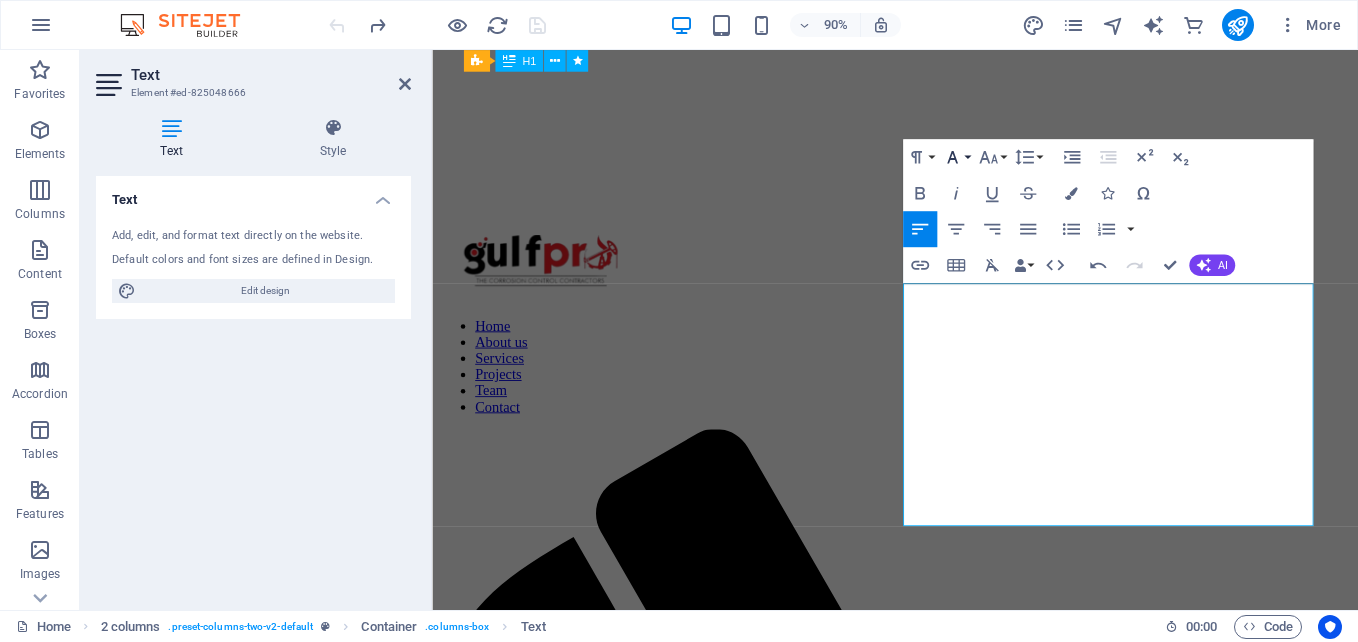 click on "Font Family" at bounding box center (956, 157) 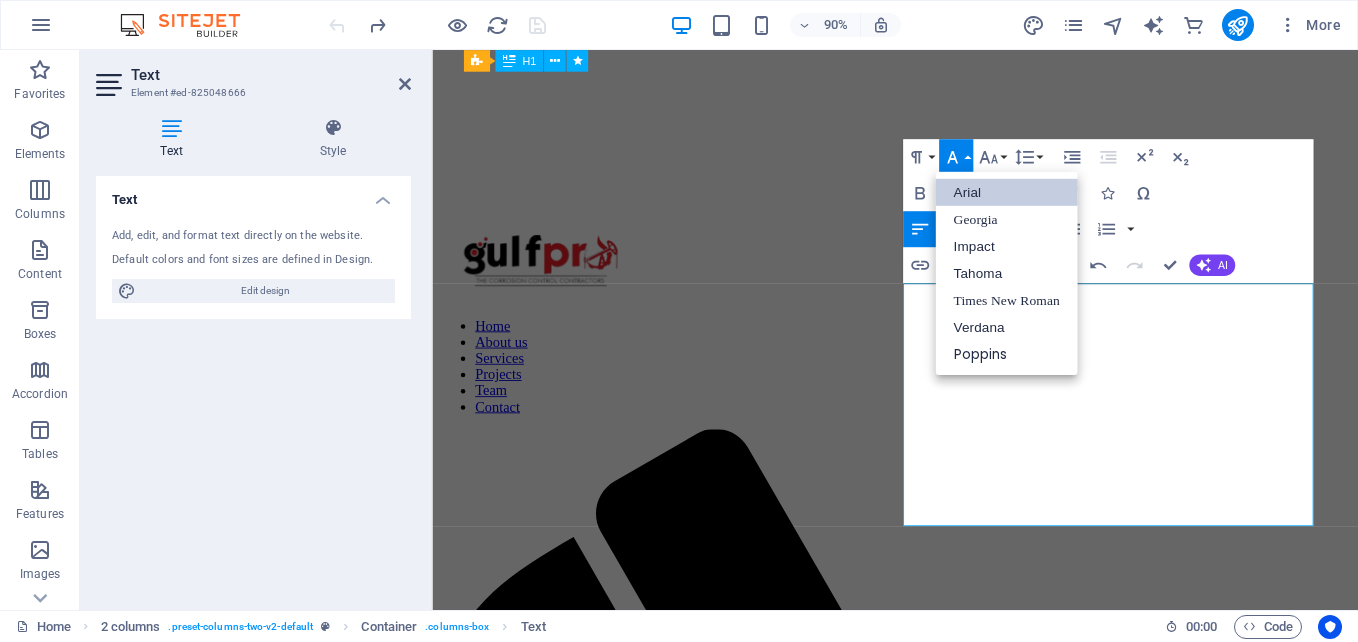 scroll, scrollTop: 0, scrollLeft: 0, axis: both 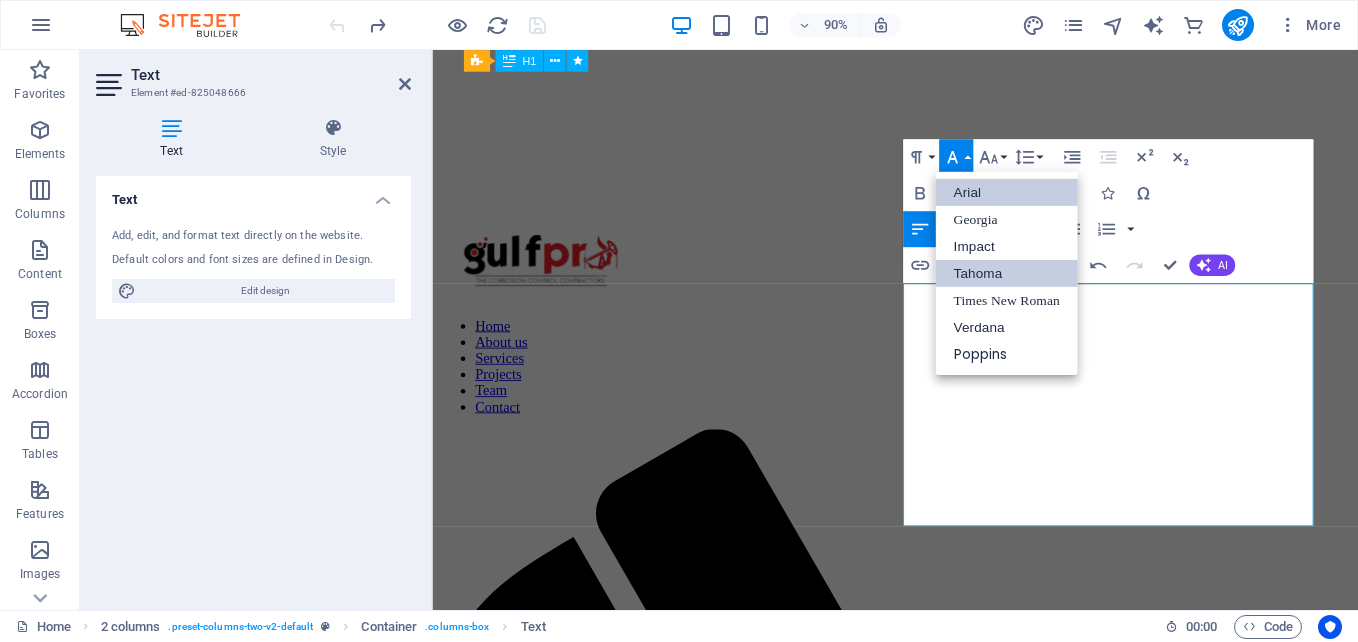 click on "Tahoma" at bounding box center (1006, 273) 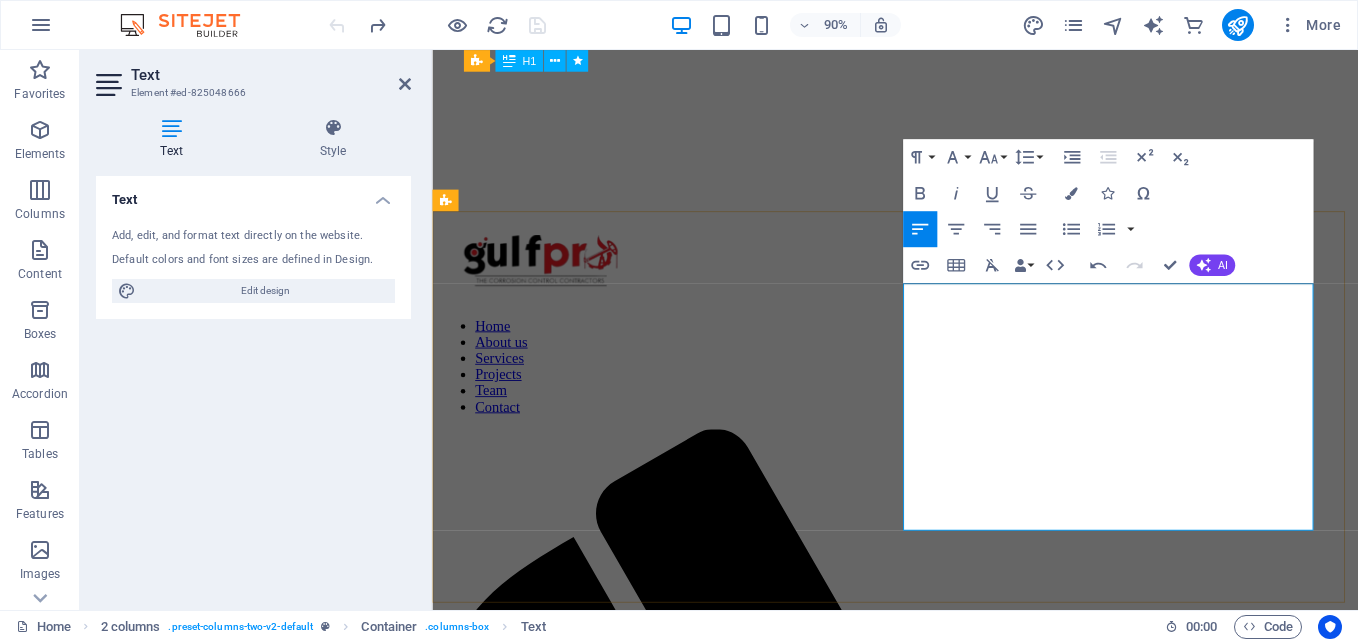 click on "With operations grounded in precision and excellence, MiEL Logistics stands as a trusted partner in providing comprehensive technical services to key industries including Oil & Gas, Marine, Mining, Petroleum, Food & Beverage, Water, Aviation, and Telecommunications." at bounding box center [945, 2590] 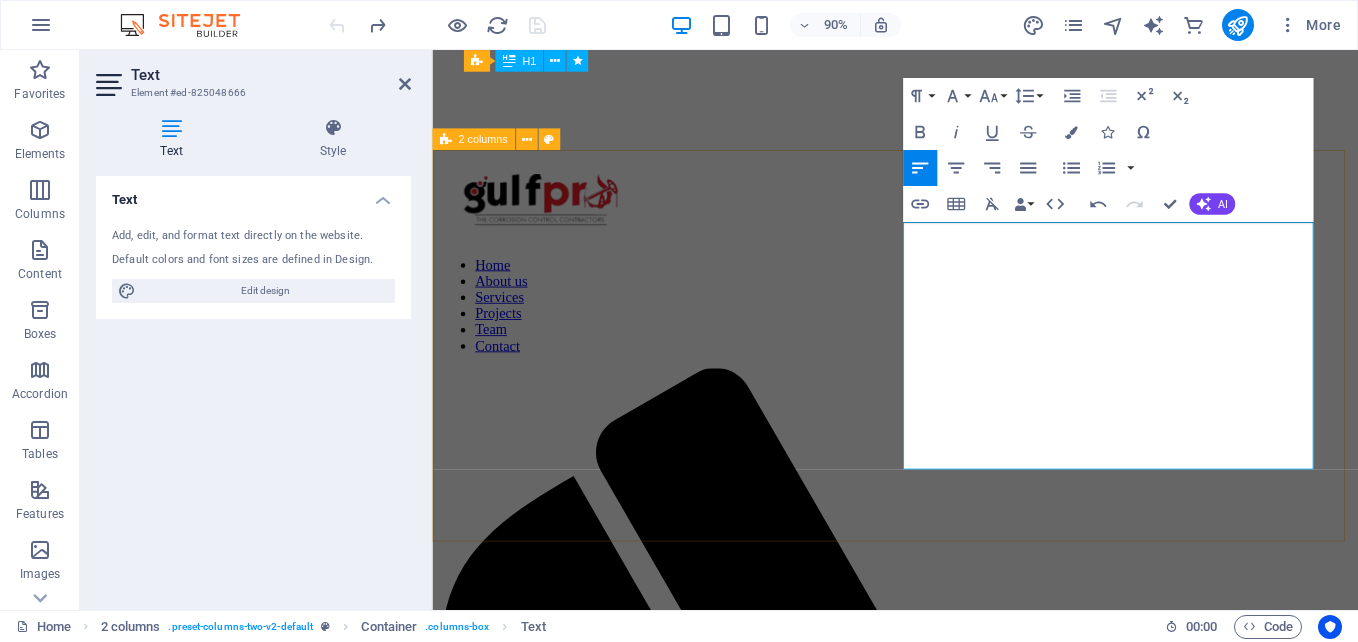scroll, scrollTop: 543, scrollLeft: 0, axis: vertical 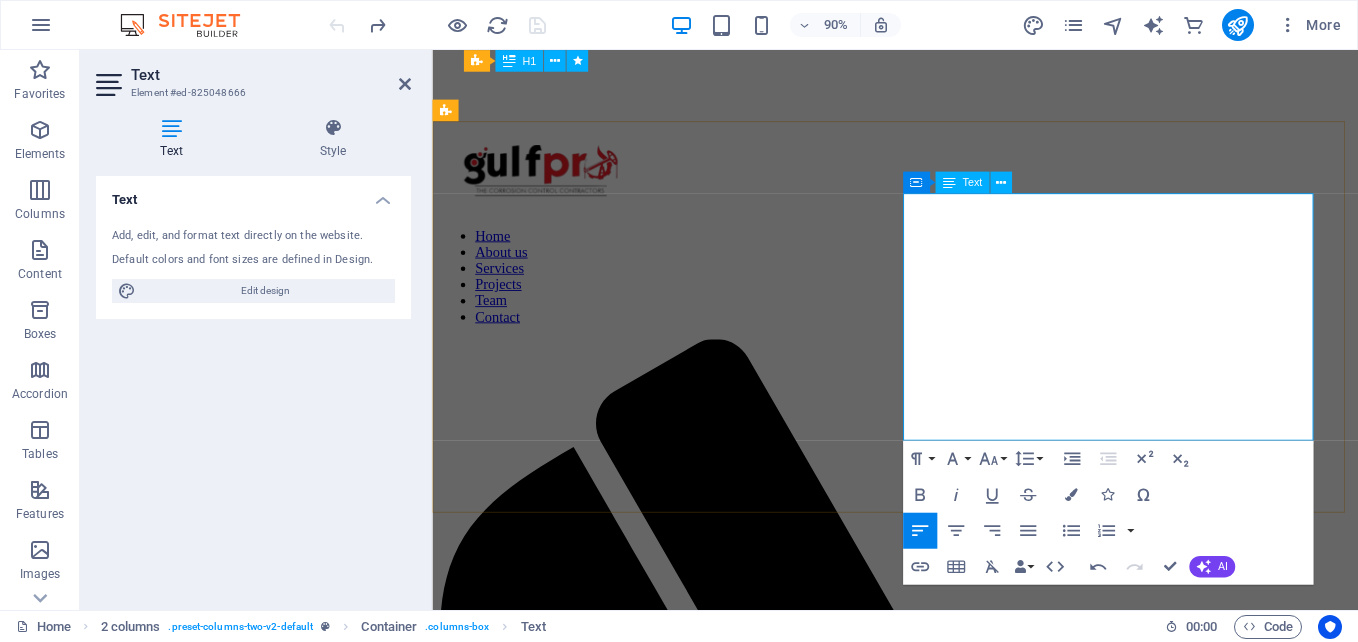 click on "Gulfpro Ghana limited is  a multi-disciplinary engineering solutions provider delivering exceptional Engineering, Procurement, and Construction (EPC) services across a broad spectrum of industrial sectors. Our unwavering commitment to quality, innovation, and safety ensures we meet the ever-evolving needs of our clients in high-demand environments. With operations grounded in precision and excellence, Gulfpro stands as a trusted partner in providing comprehensive technical services to key industries including Oil & Gas, Marine, Mining, Petroleum, Food & Beverage, Water, Aviation, and Telecommunications." at bounding box center (946, 2463) 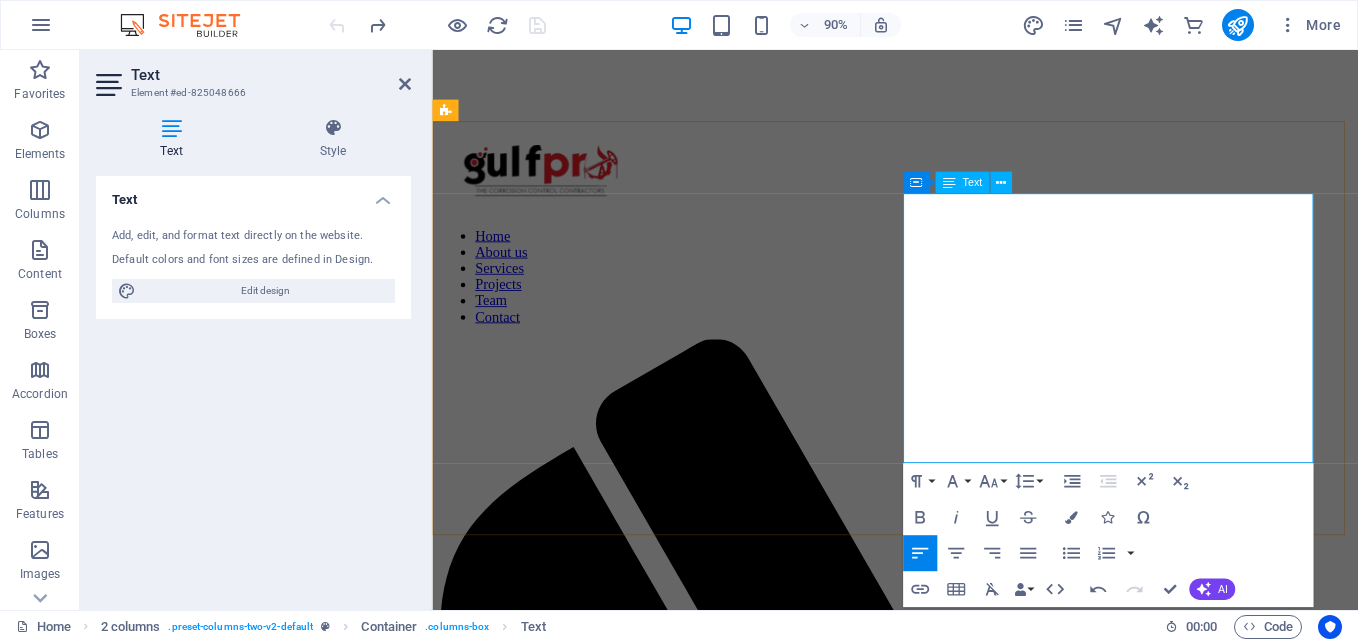 click on "​" at bounding box center [946, 2542] 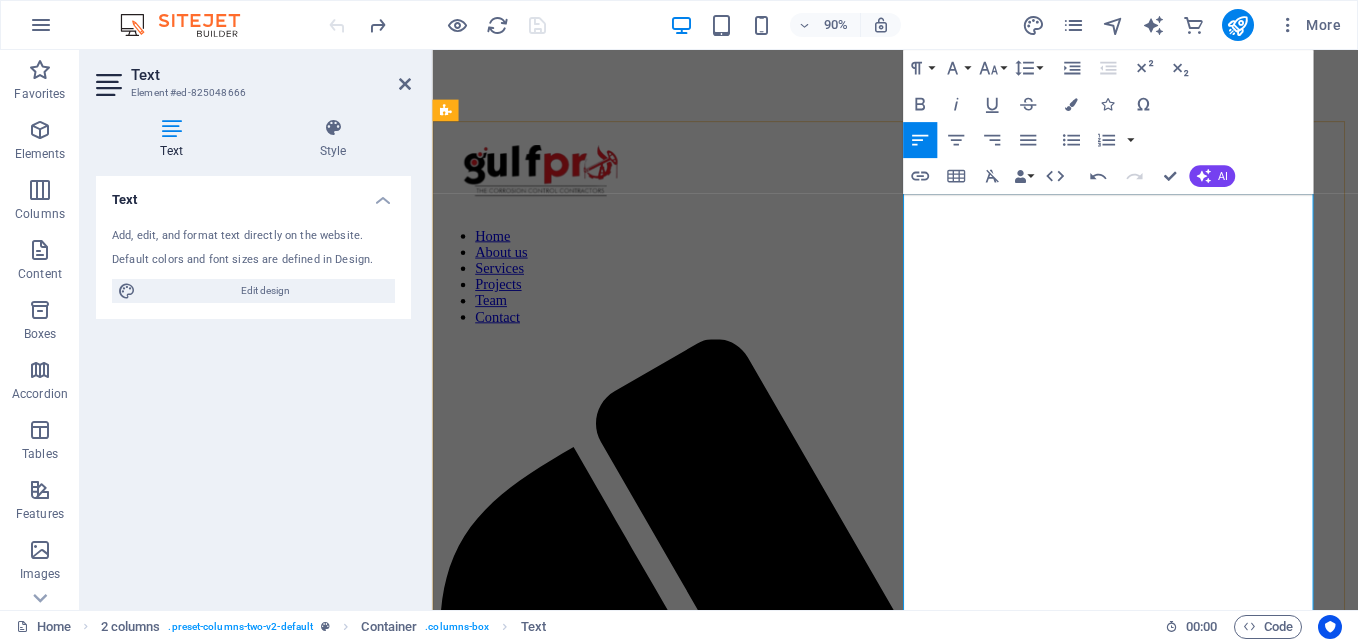 click on "Our Vision To be a leading force in engineering solutions across Africa, renowned for quality service, technical competence, and sustainable growth. Our Mission To provide reliable, innovative, and cost-effective engineering and logistics solutions that exceed client expectations and contribute to industrial advancement." at bounding box center (946, 2596) 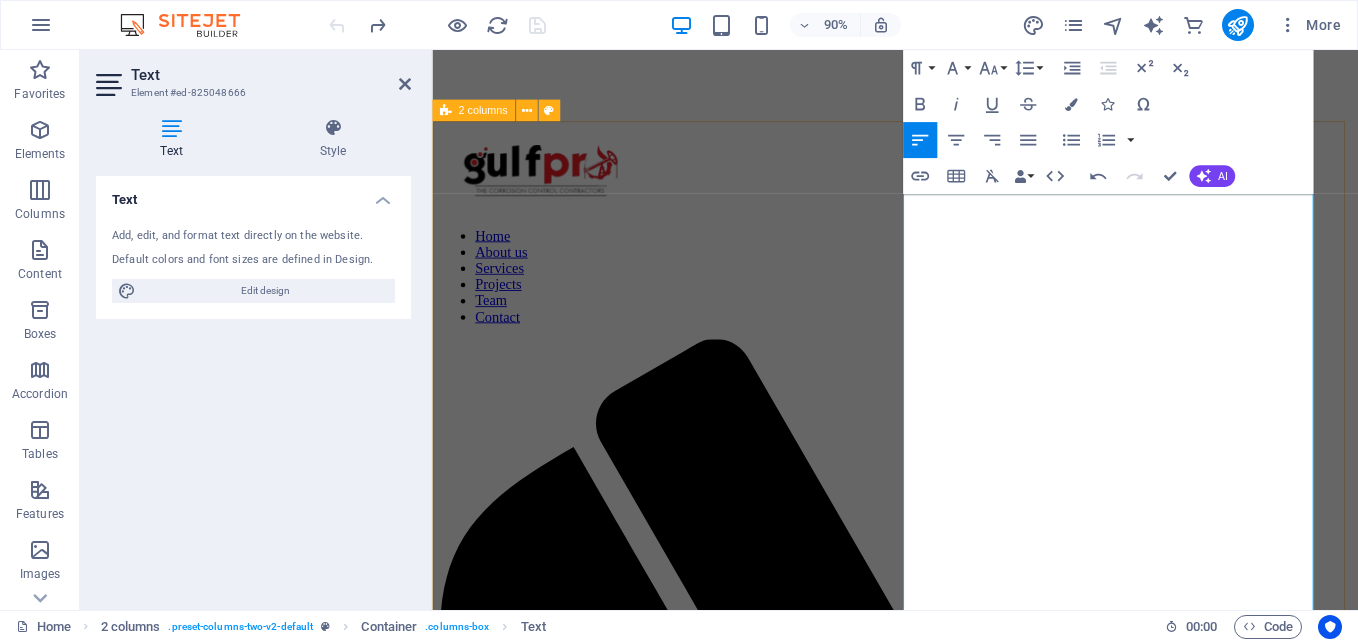 drag, startPoint x: 1018, startPoint y: 492, endPoint x: 951, endPoint y: 501, distance: 67.601776 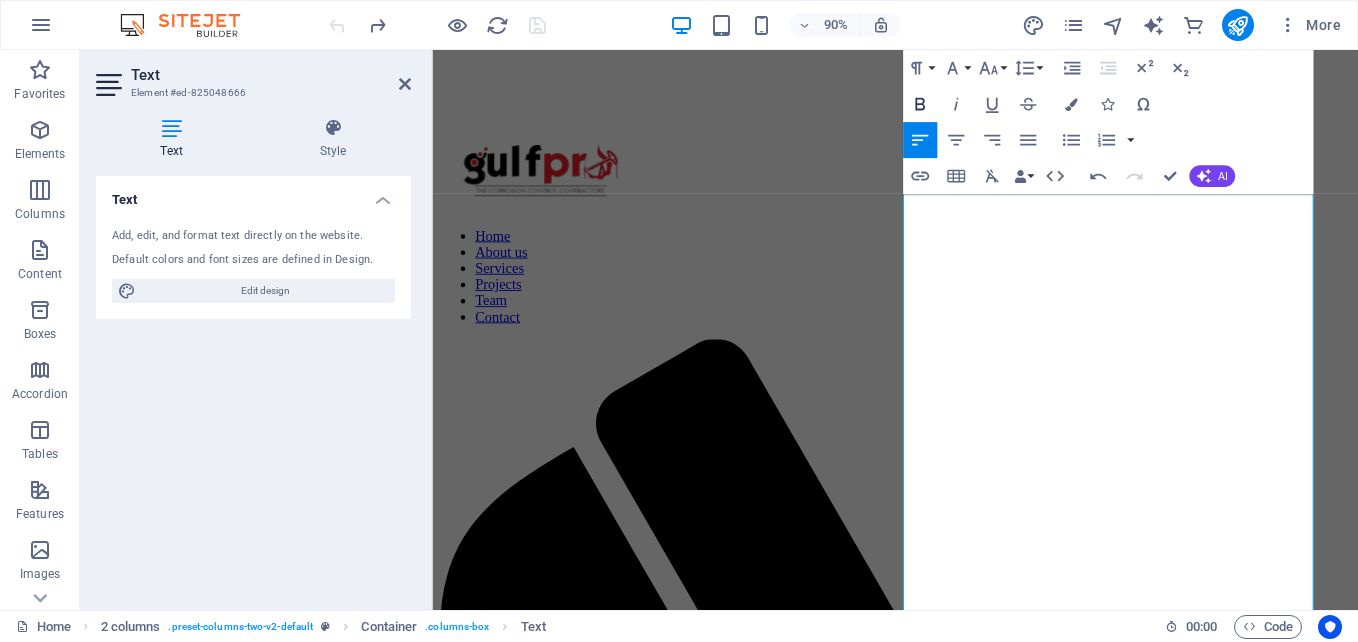 click 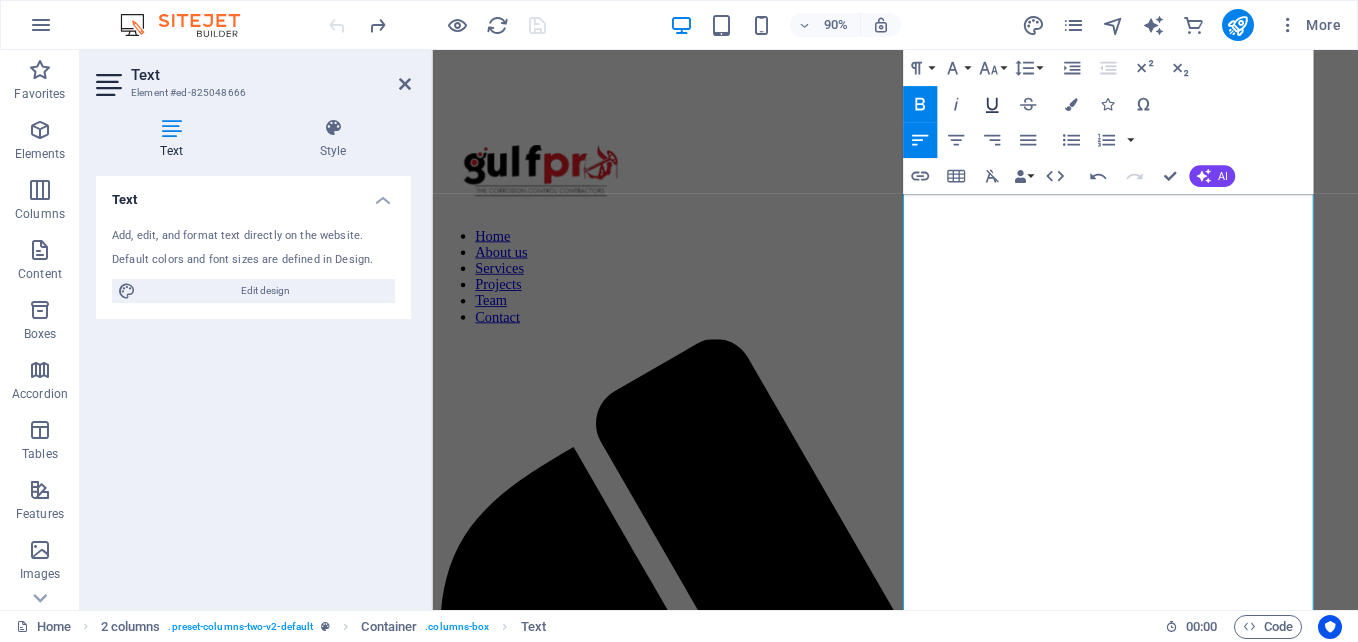 click 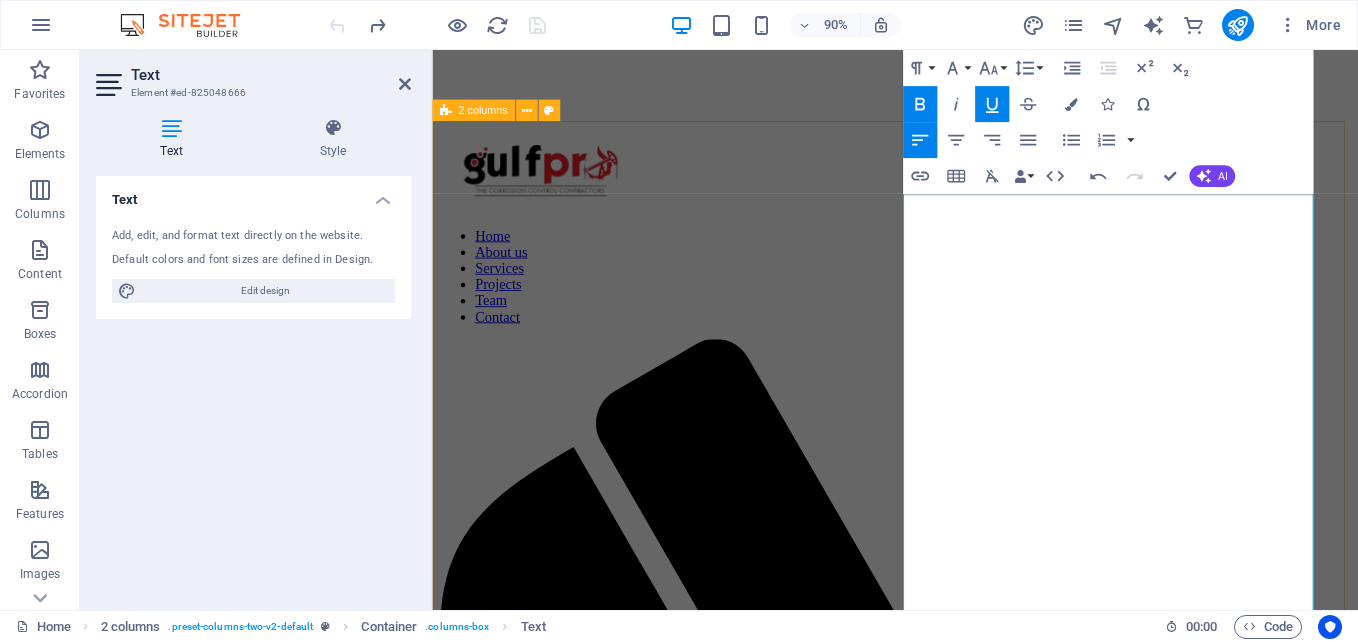 drag, startPoint x: 1024, startPoint y: 591, endPoint x: 944, endPoint y: 594, distance: 80.05623 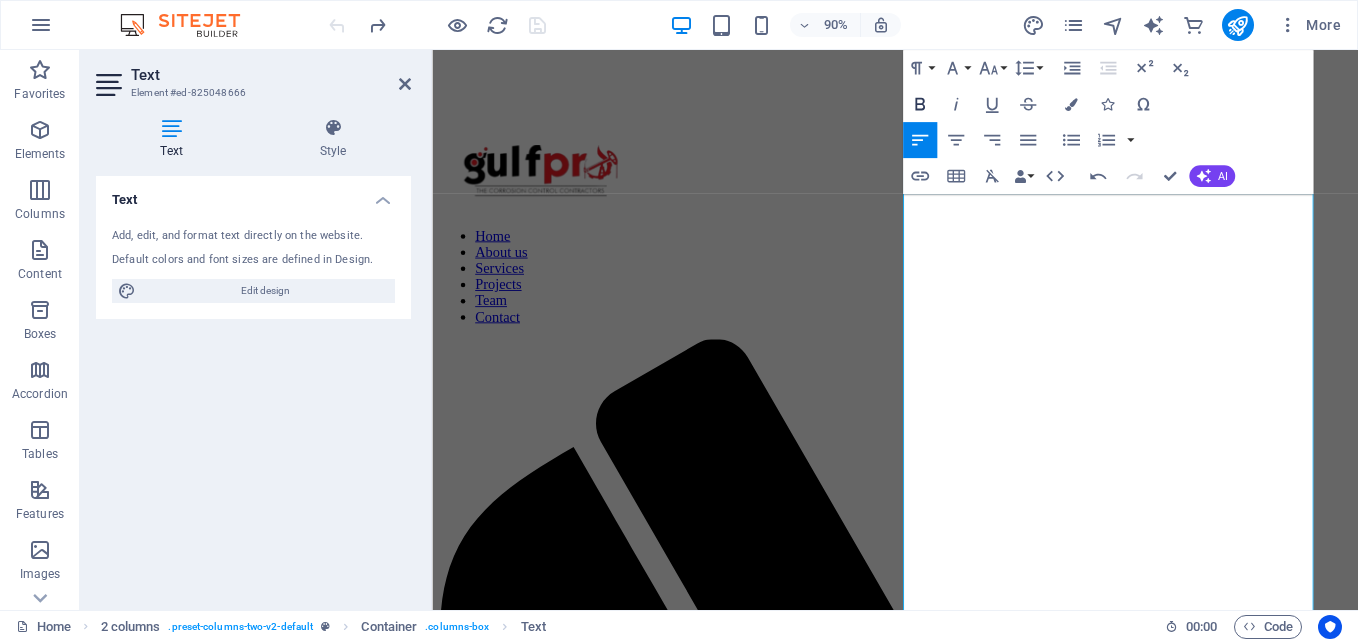 click 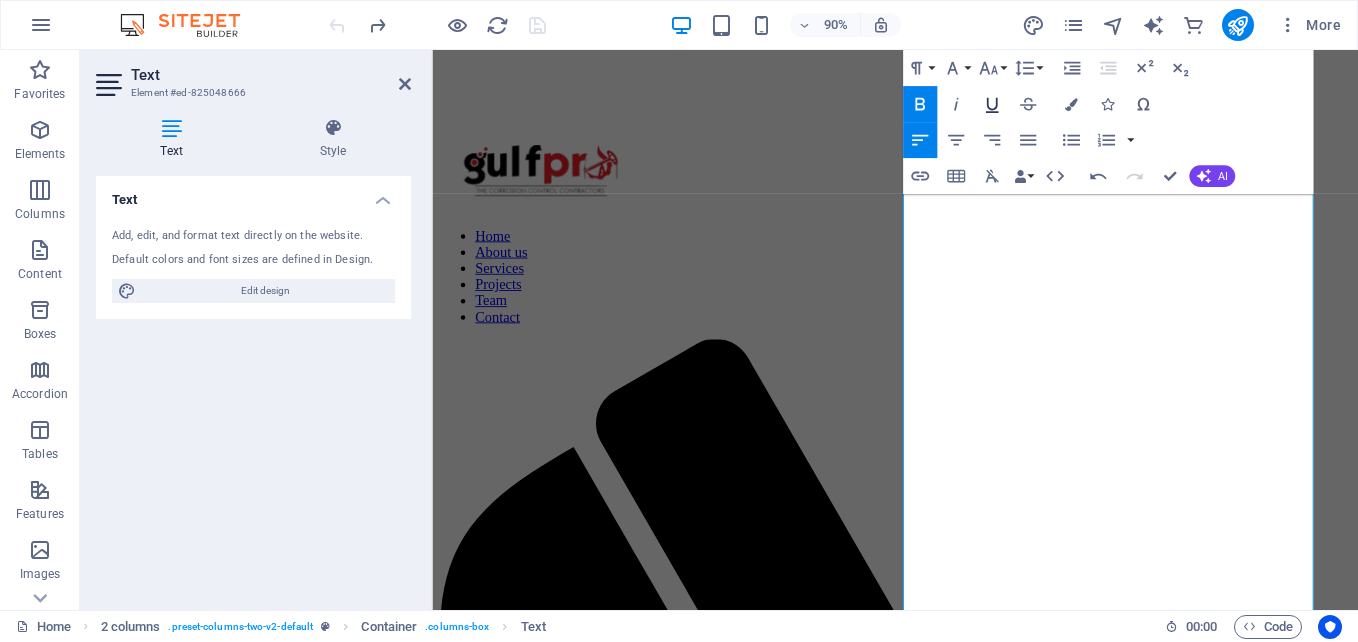 click 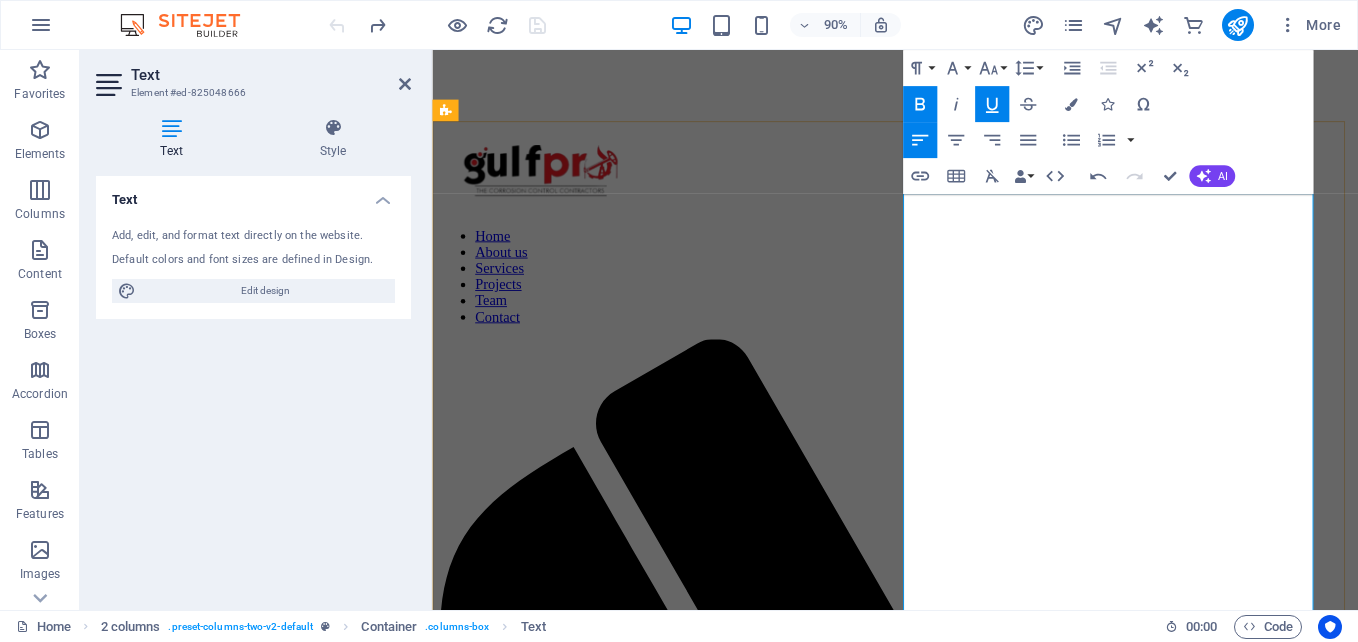 click on "Our Vision To be a leading force in engineering solutions across Africa, renowned for quality service, technical competence, and sustainable growth. Our Mission To provide reliable, innovative, and cost-effective engineering and logistics solutions that exceed client expectations and contribute to industrial advancement." at bounding box center (946, 2621) 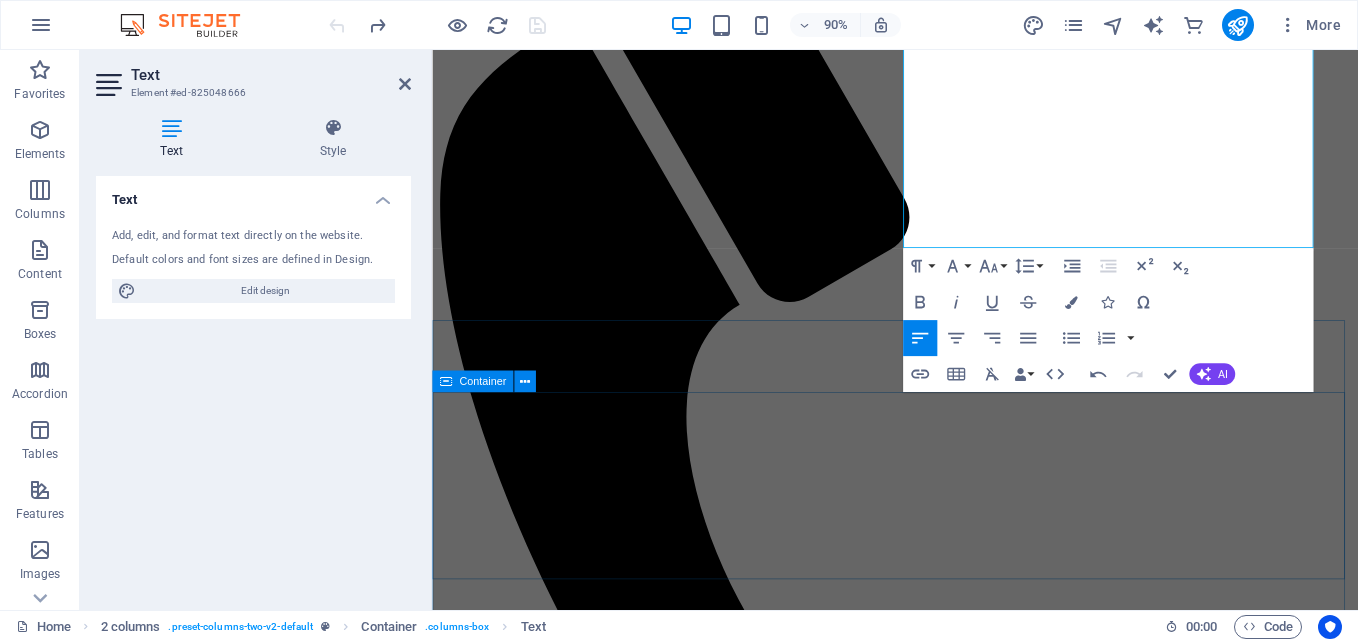 scroll, scrollTop: 1027, scrollLeft: 0, axis: vertical 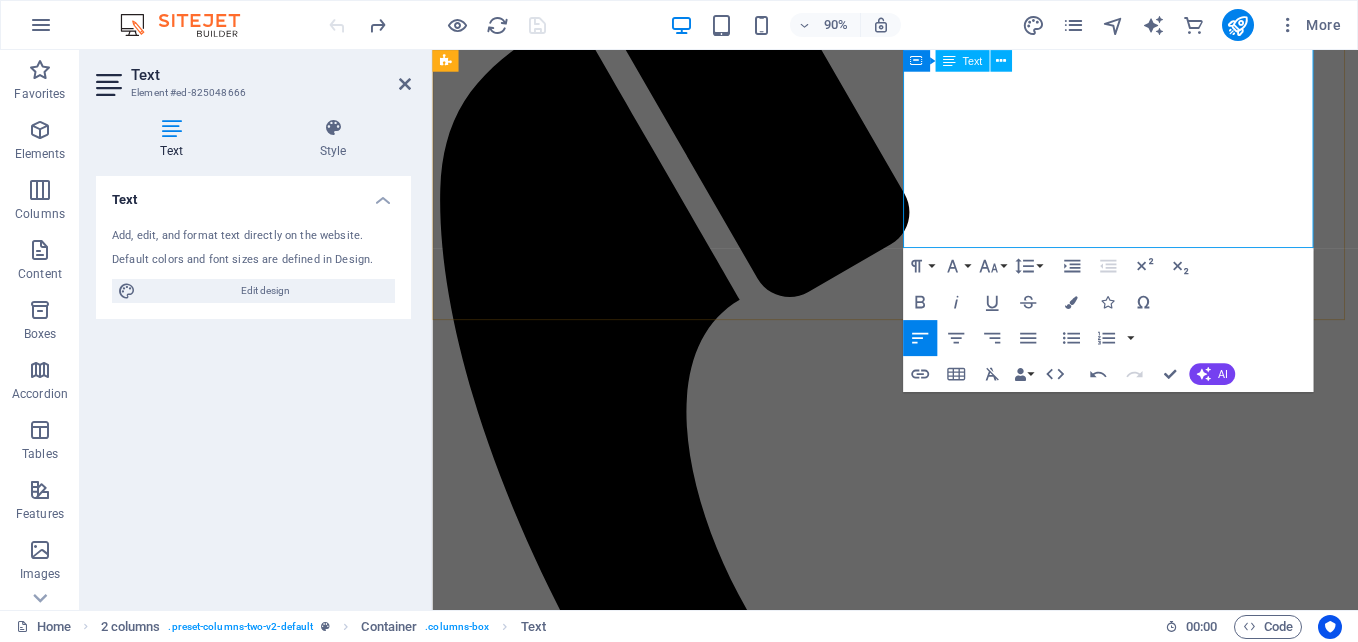 click on "​" at bounding box center (946, 2216) 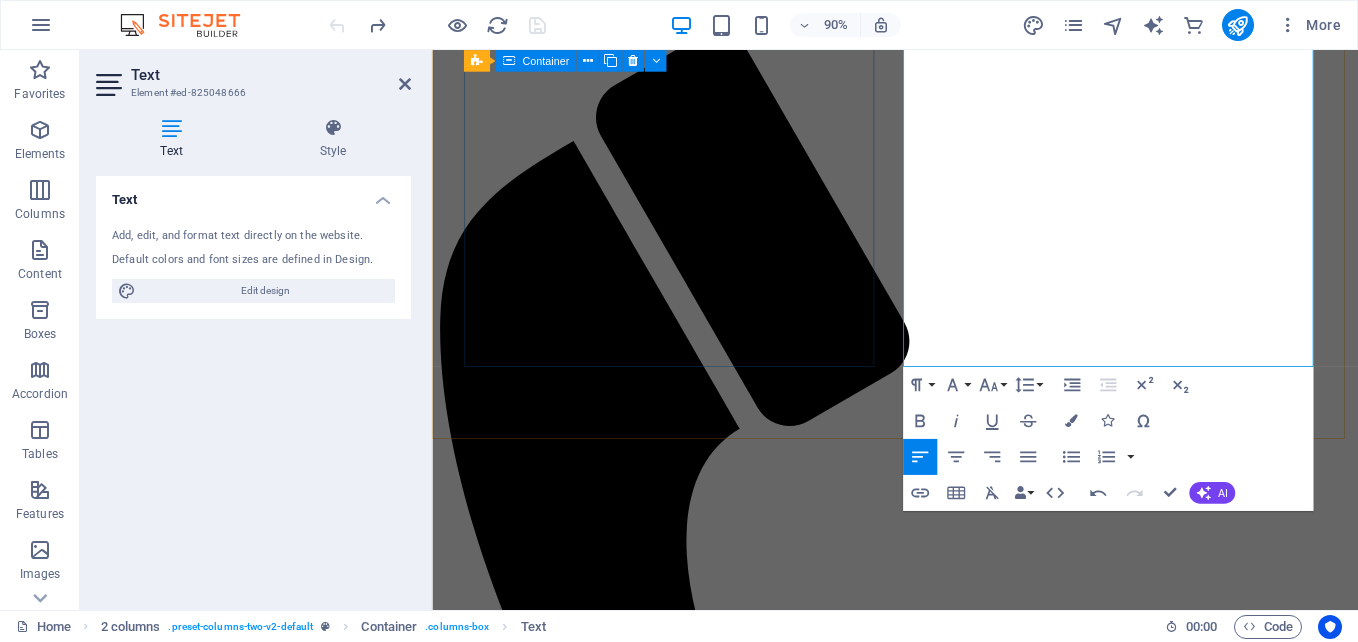 scroll, scrollTop: 870, scrollLeft: 0, axis: vertical 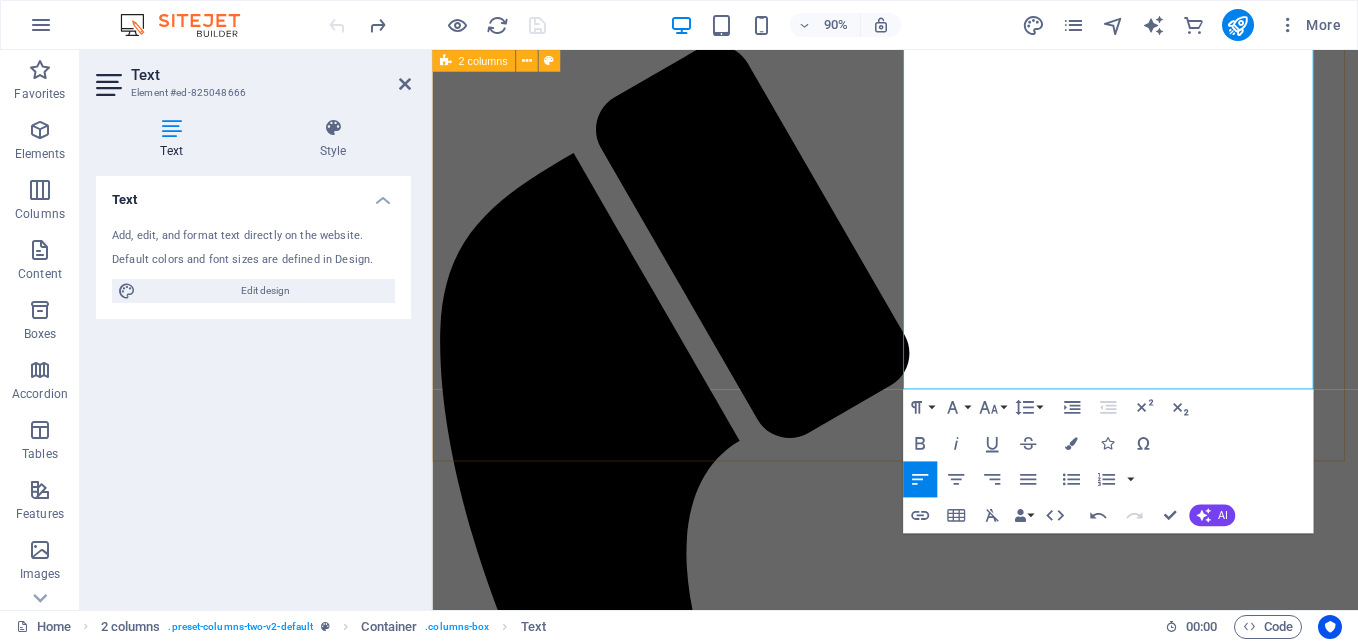 click on "Rapid Response and On-Site Expertise With a proactive approach to compliance and a commitment to excellence, we help your business stay ahead of the curve. Gulfpro Ghana limited is  a multi-disciplinary engineering solutions provider delivering exceptional Engineering, Procurement, and Construction (EPC) services across a broad spectrum of industrial sectors. Our unwavering commitment to quality, innovation, and safety ensures we meet the ever-evolving needs of our clients in high-demand environments. With operations grounded in precision and excellence, Gulfpro stands as a trusted partner in providing comprehensive technical services to key industries including Oil & Gas, Marine, Mining, Petroleum, Food & Beverage, Water, Aviation, and Telecommunications. Our Vision To be a leading force in engineering solutions across Africa, renowned for quality service, technical competence, and sustainable growth. Our Mission" at bounding box center [946, 2171] 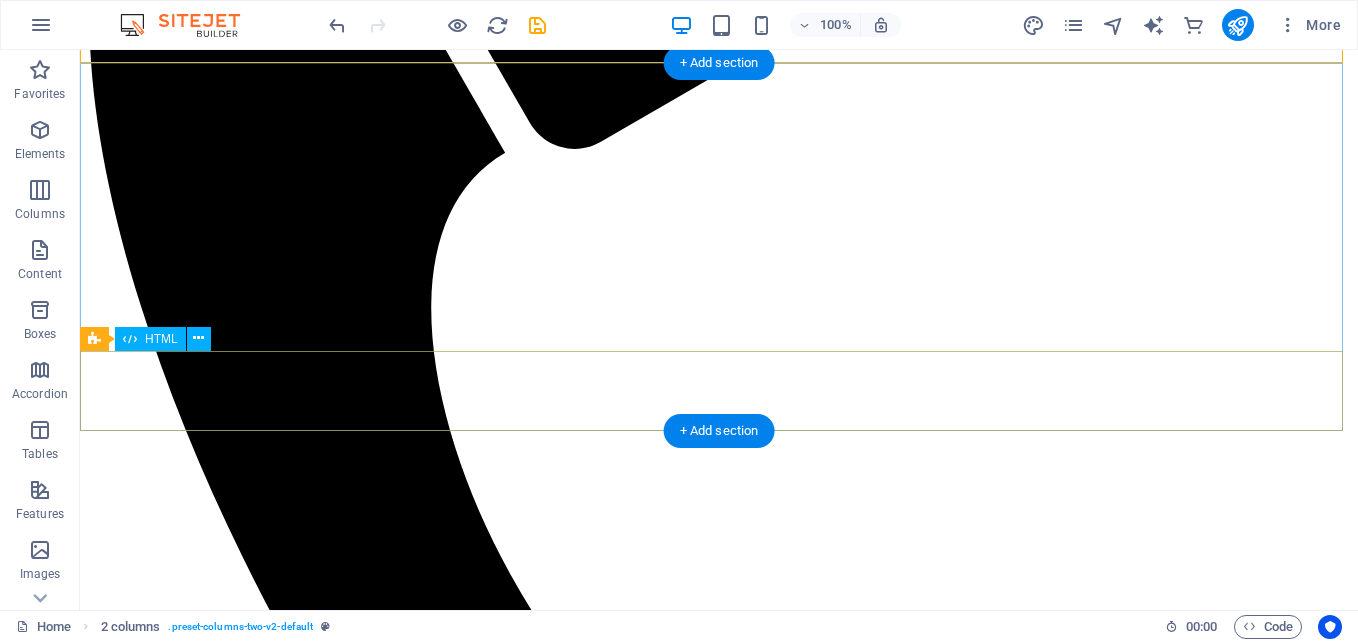 scroll, scrollTop: 1273, scrollLeft: 0, axis: vertical 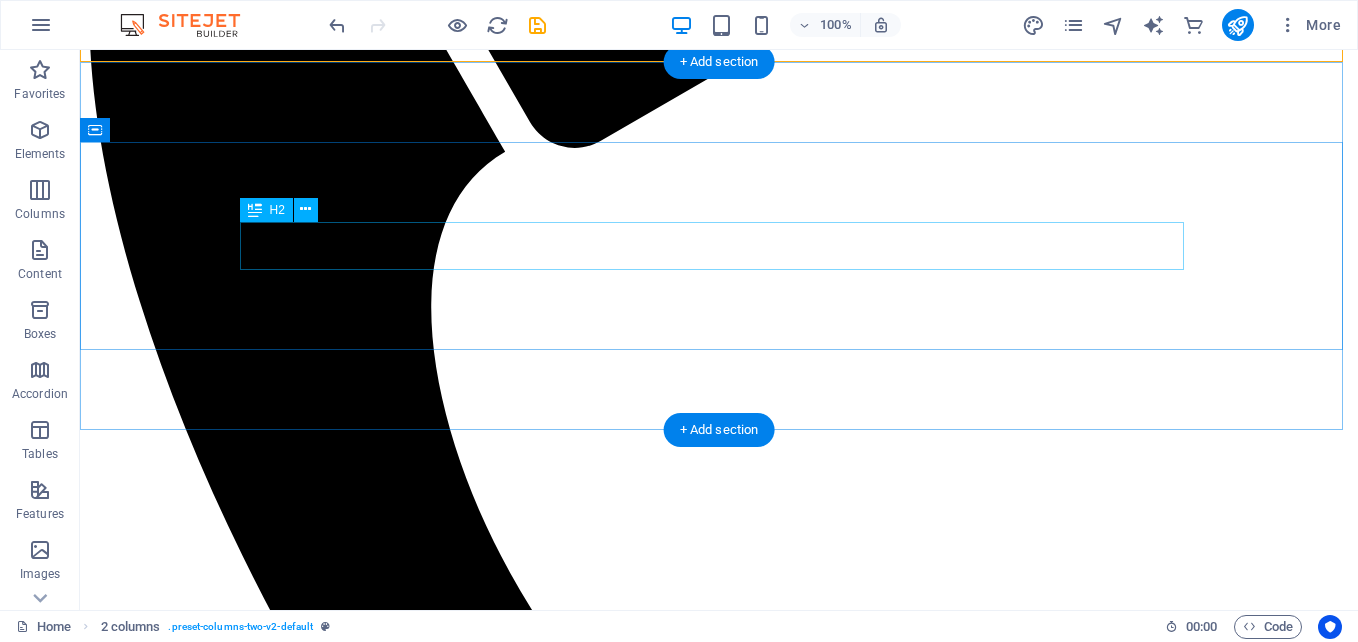 click on "O ur Services" at bounding box center [719, 3037] 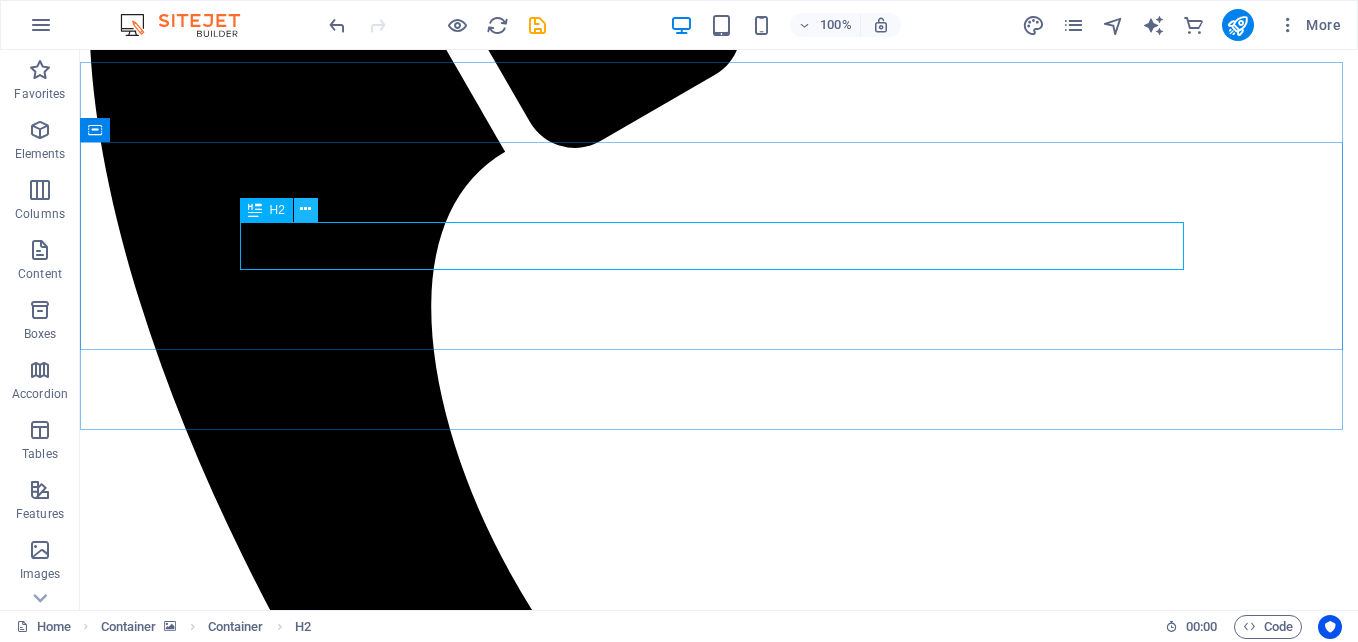 click at bounding box center [306, 210] 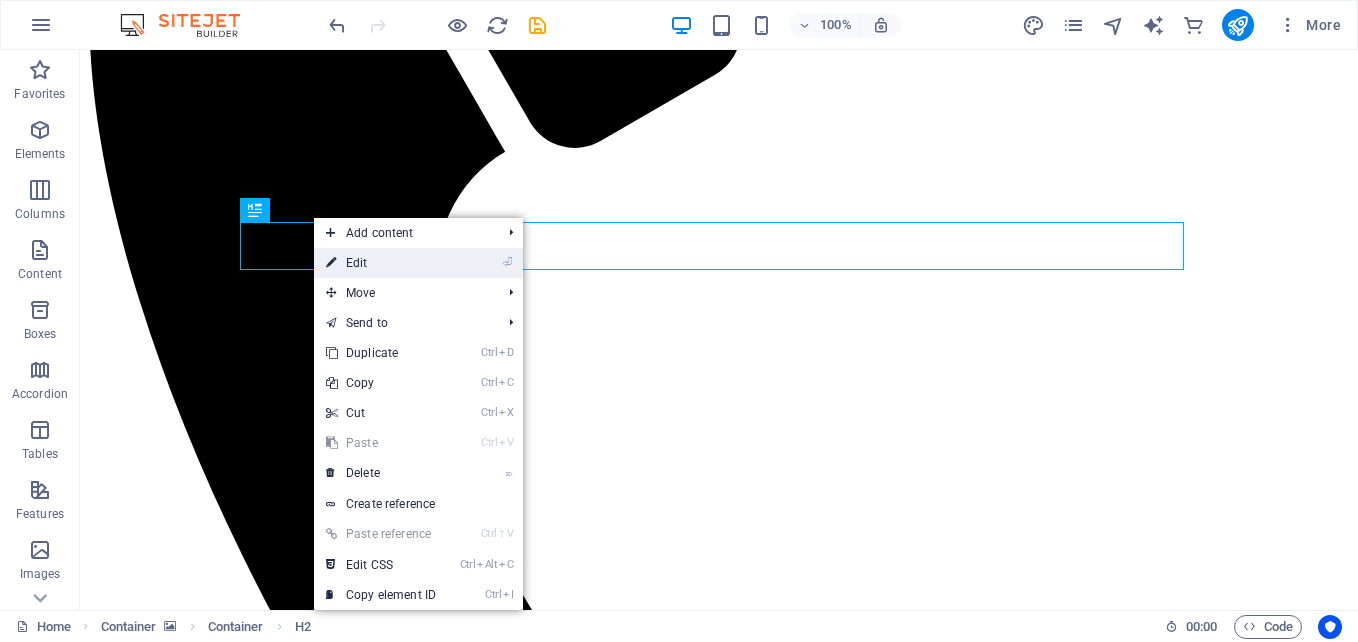 click on "Add content Ctrl 1  Headline Ctrl 2  Text Ctrl 3  Image Ctrl 4  Container Ctrl 5  Spacer Ctrl 6  Separator Ctrl 7  HTML Ctrl 8  Icon Ctrl 9  Button Ctrl ⏎  More elements ...  Import from website ⏎  Edit  Move Ctrl ⇧ ⬆  Move element up on the same level Ctrl ⇧ ⬇  Move element down on the same level Ctrl ⬆  Move the element up Ctrl ⬇  Move the element down  Send to Home Subpage Legal Notice Privacy Ctrl D  Duplicate Ctrl C  Copy Ctrl X  Cut Ctrl V  Paste ⌦  Delete  Create reference Ctrl ⇧ V  Paste reference Ctrl Alt C  Edit CSS Ctrl I  Copy element ID" at bounding box center (418, 414) 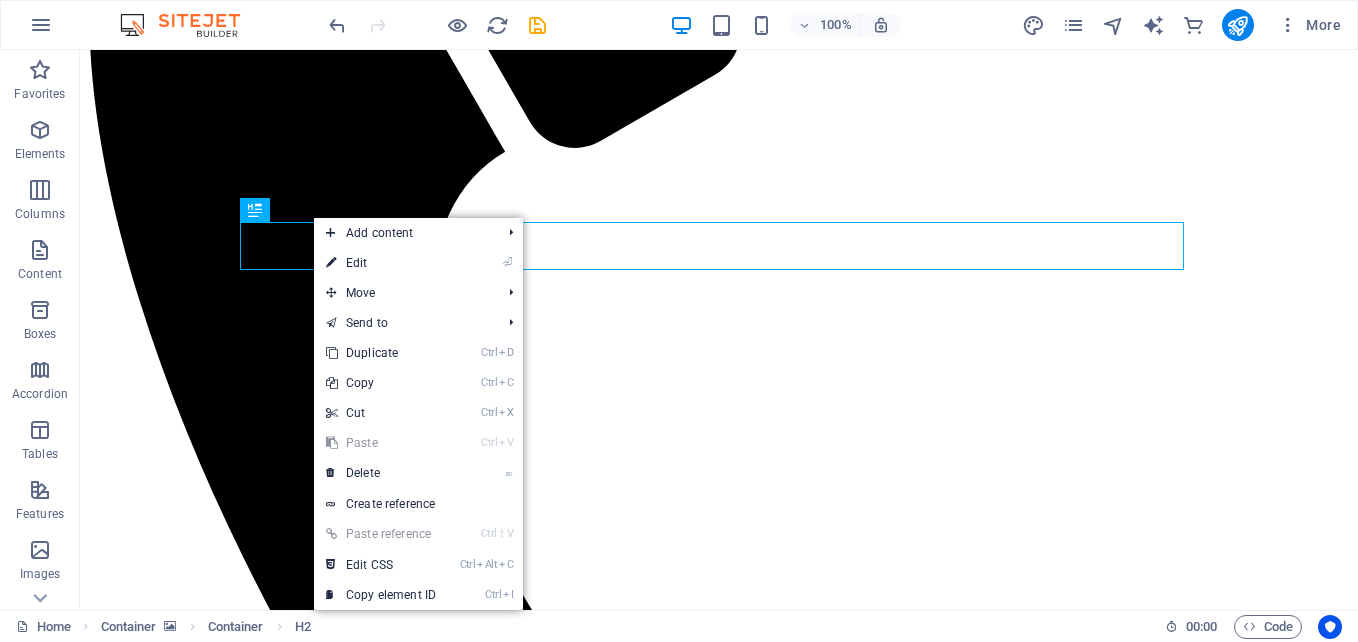 click on "⏎  Edit" at bounding box center [381, 263] 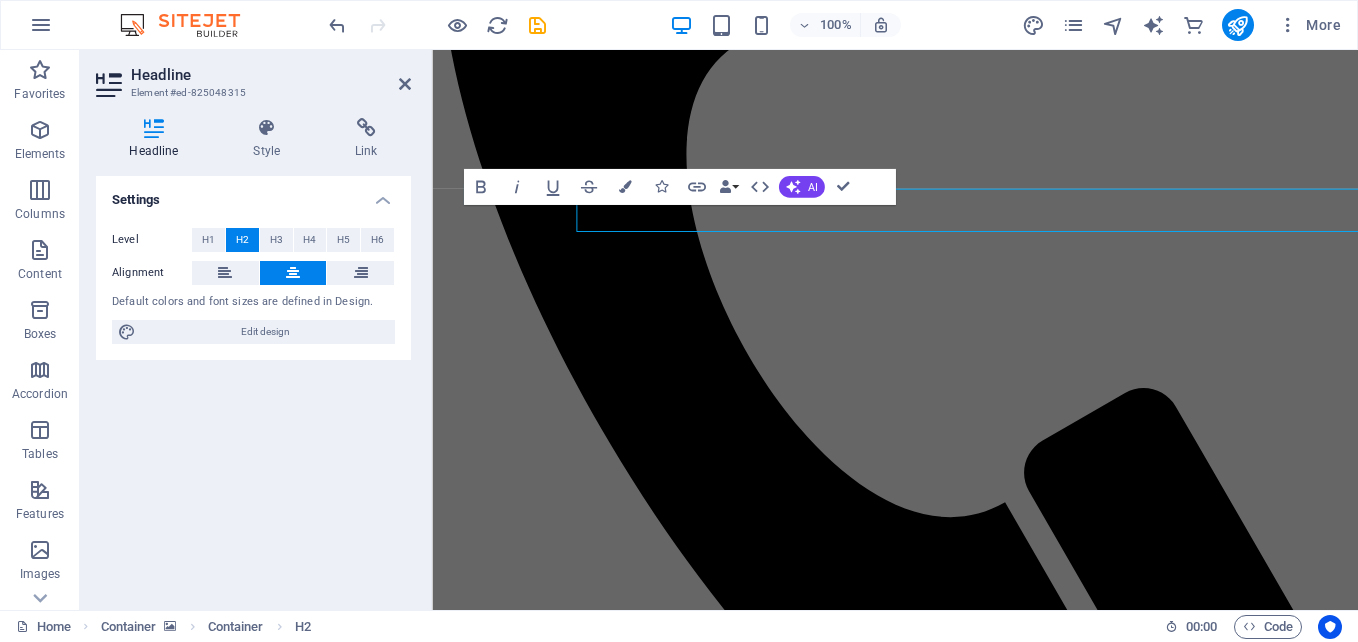 scroll, scrollTop: 1291, scrollLeft: 0, axis: vertical 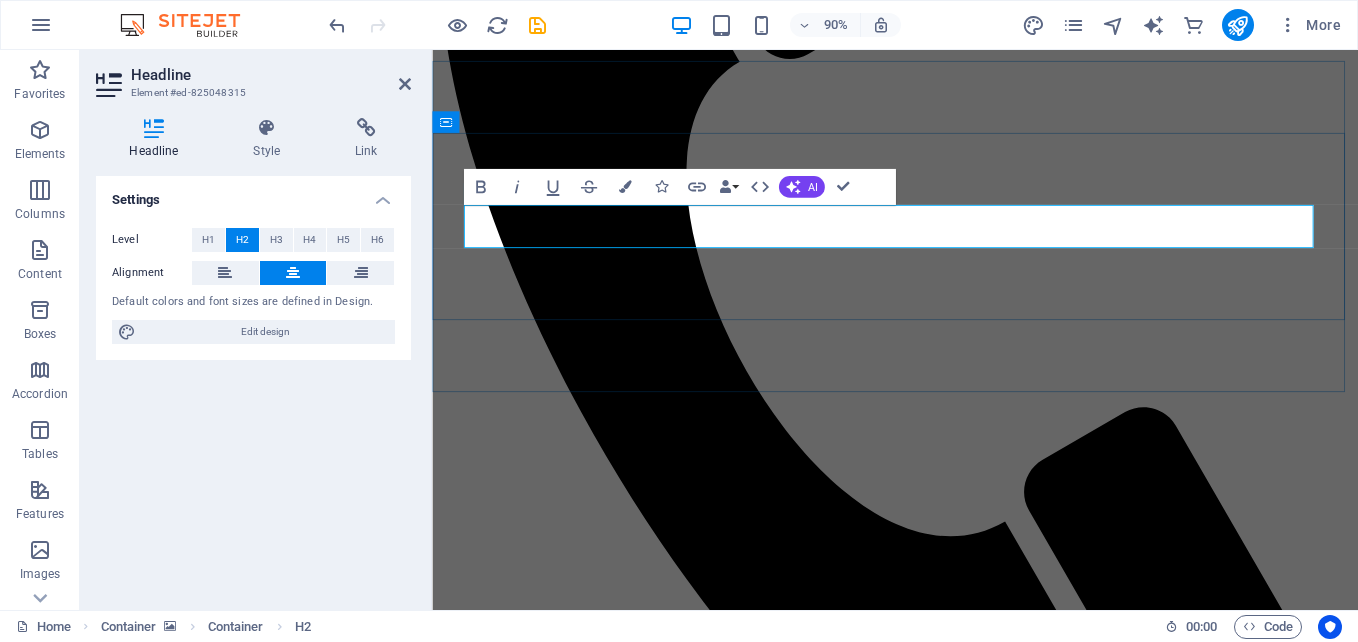 click on "O ur Services" at bounding box center [946, 2643] 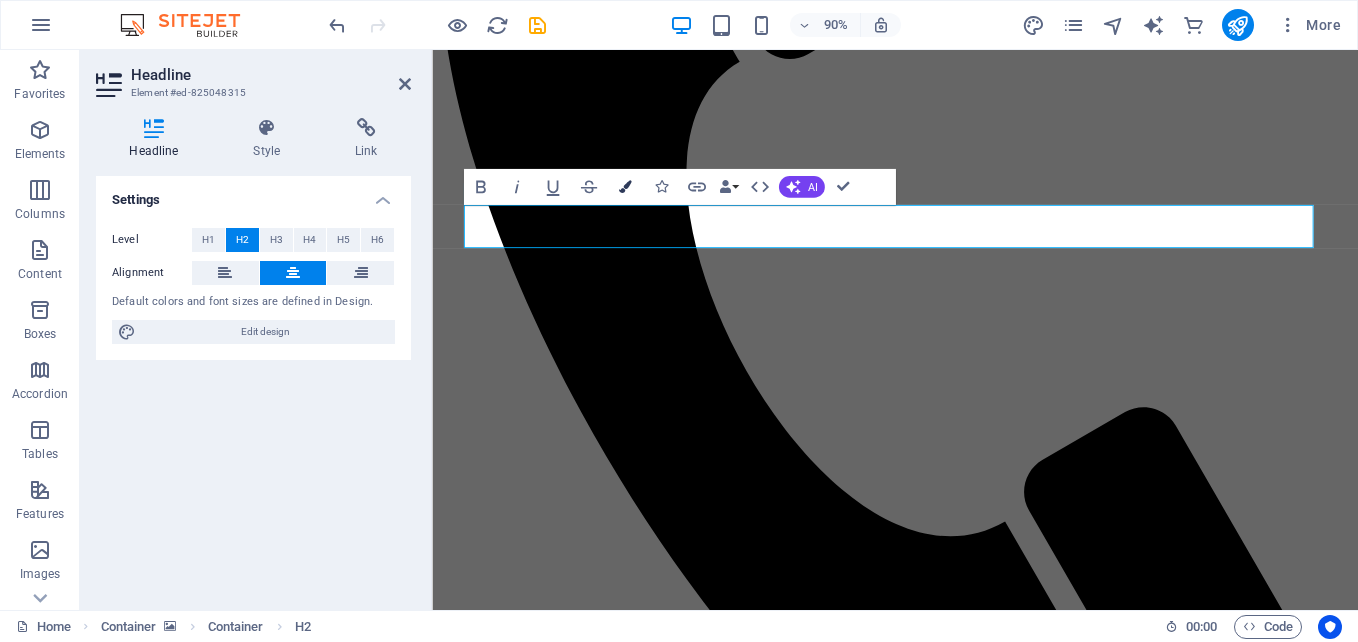 click on "Colors" at bounding box center (625, 187) 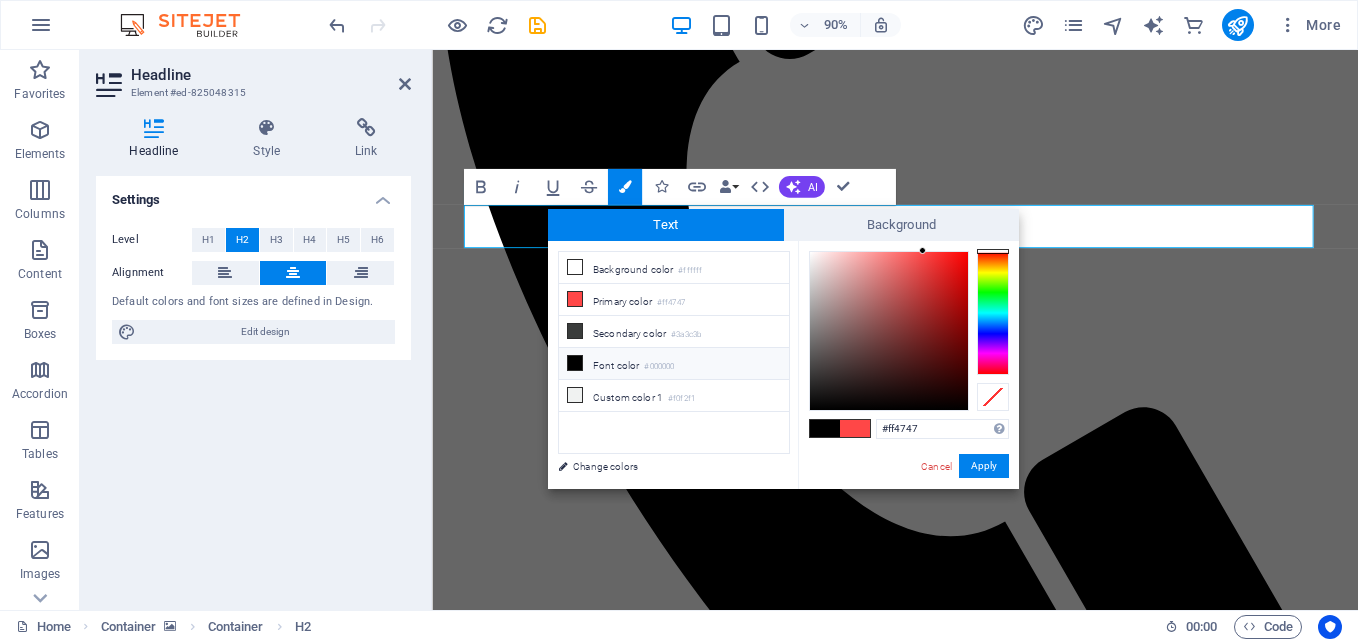 click on "Font color
#000000" at bounding box center [674, 364] 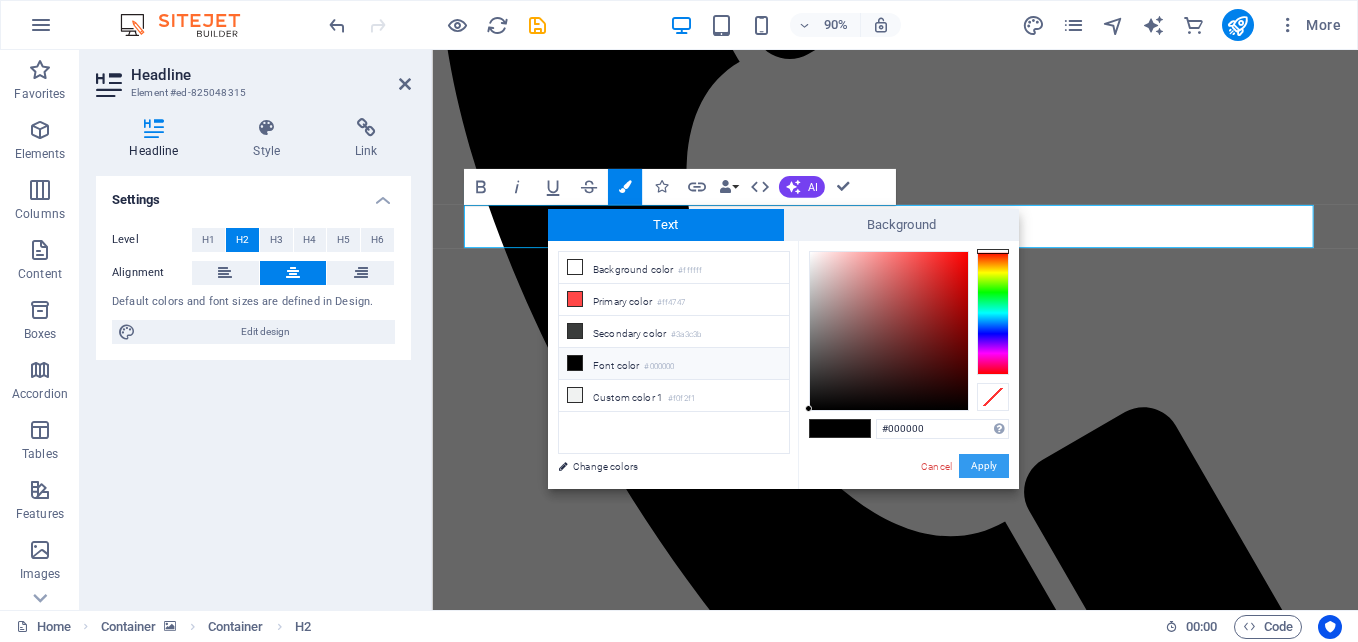 click on "Apply" at bounding box center (984, 466) 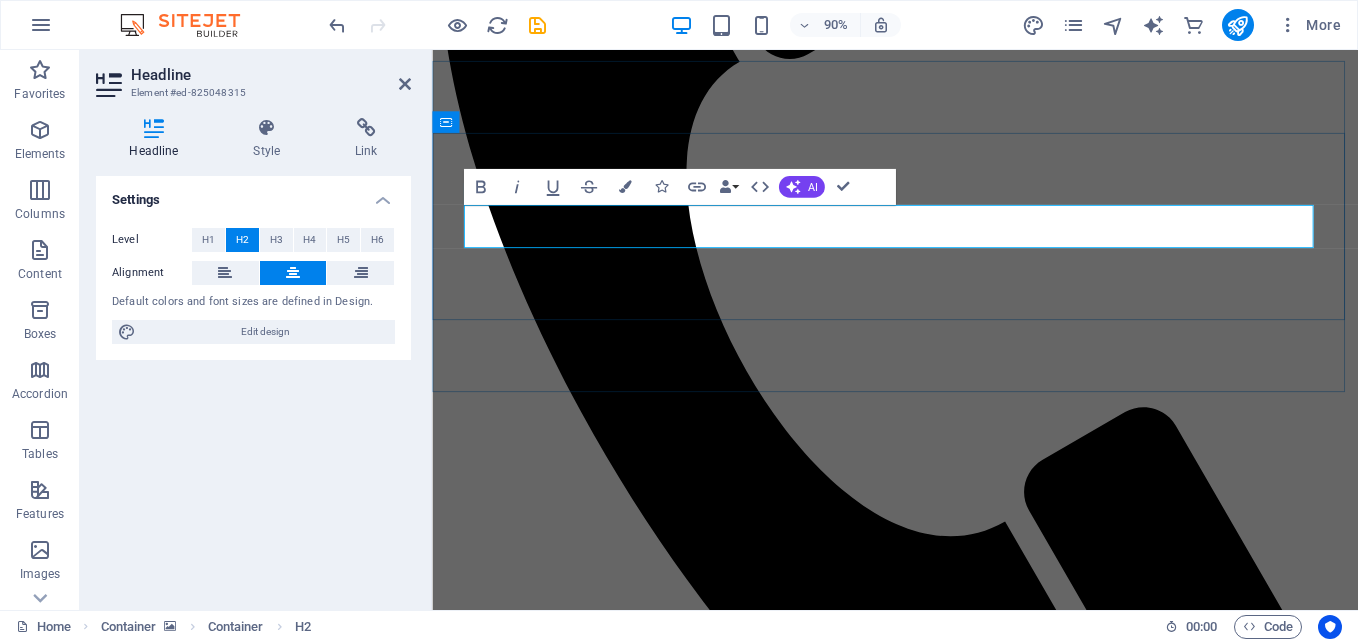 click on "OUR SERVICES ​ ​" at bounding box center (946, 2691) 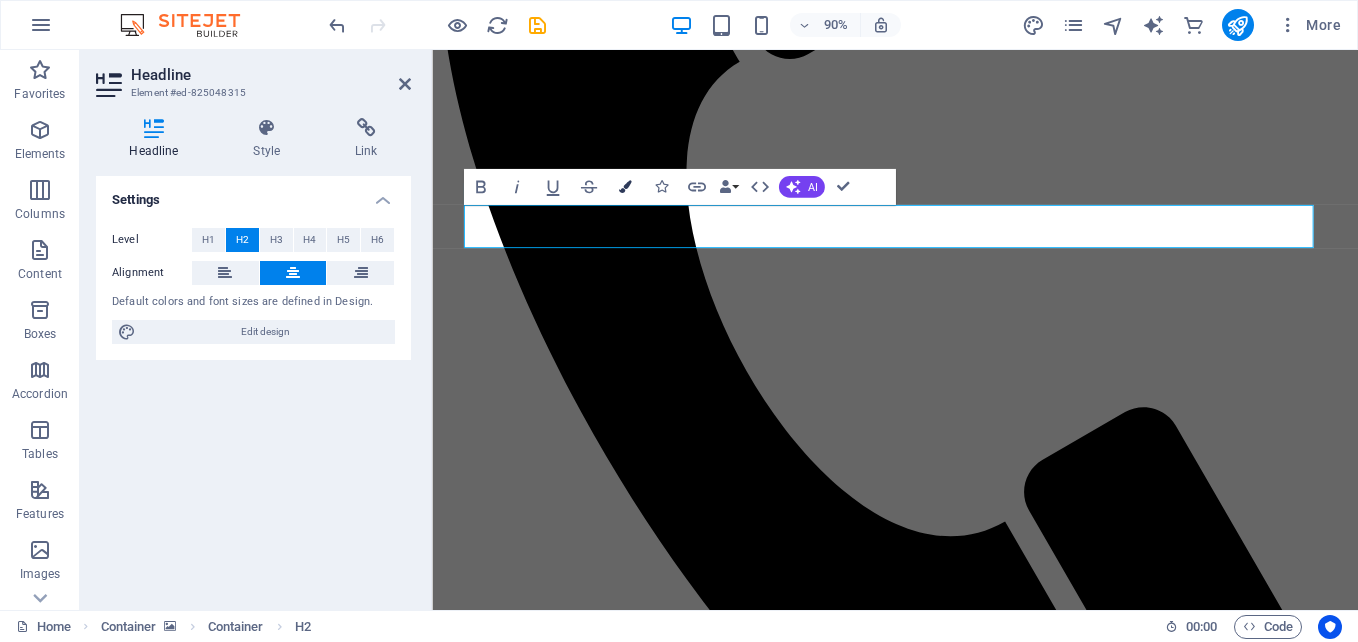 click at bounding box center (624, 186) 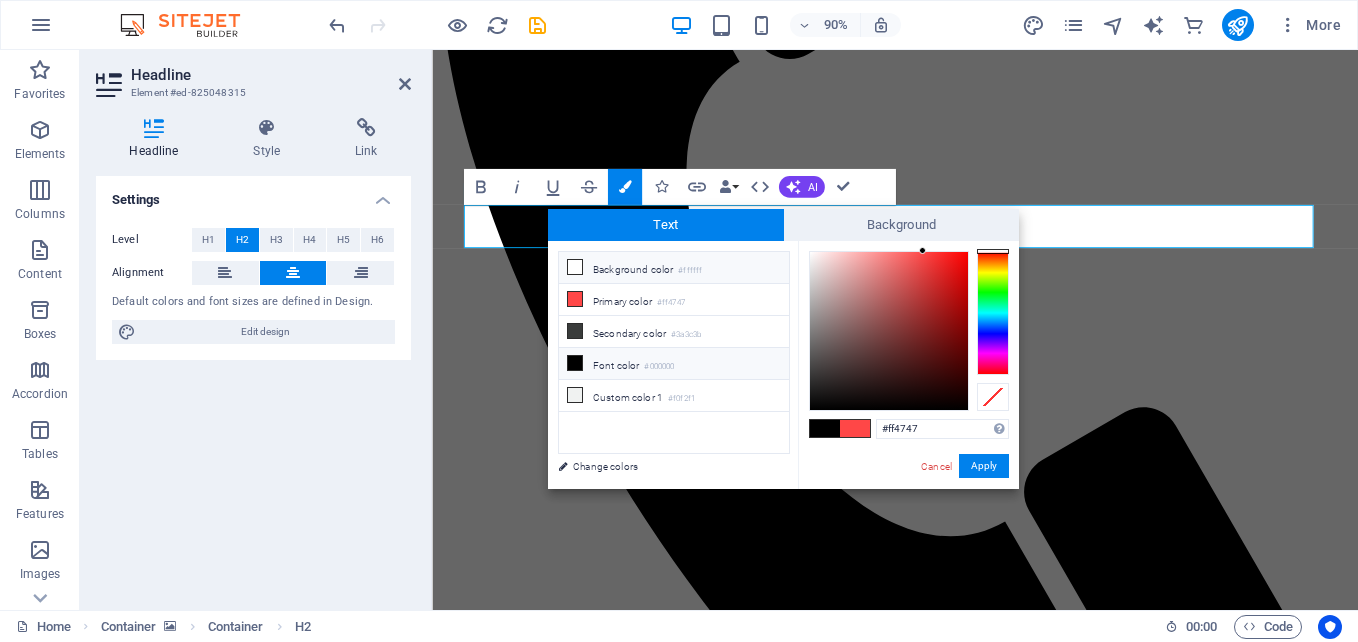 click at bounding box center (575, 267) 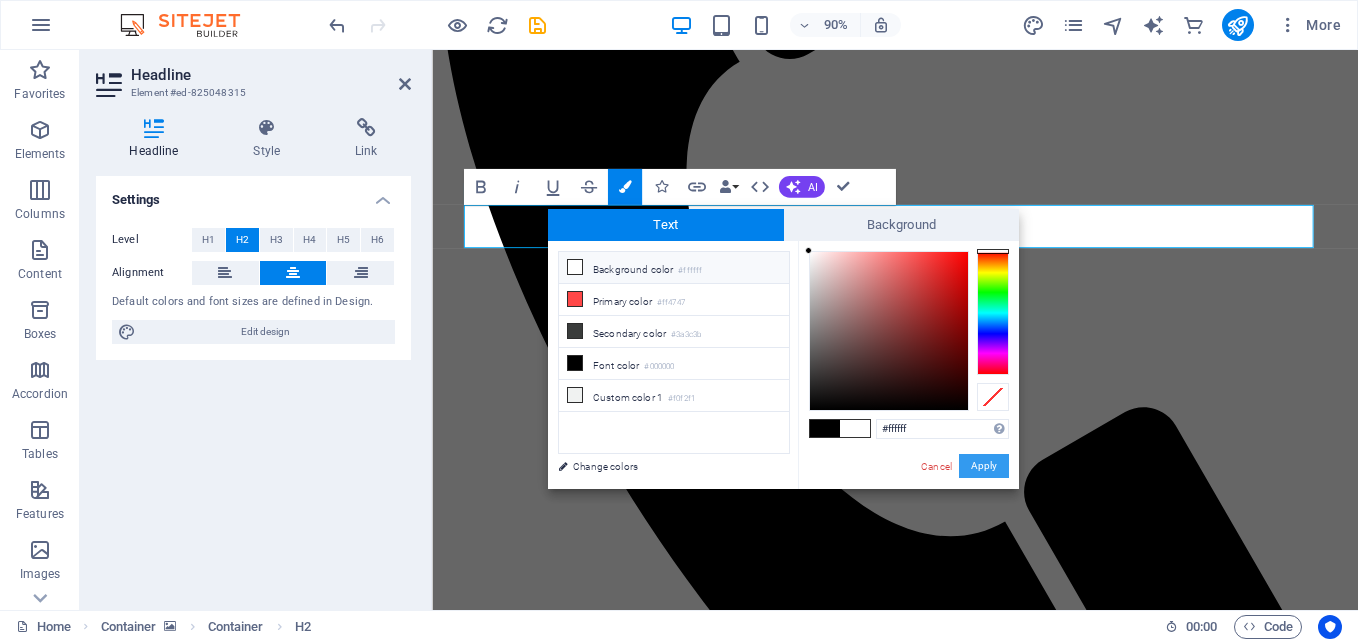 click on "Apply" at bounding box center (984, 466) 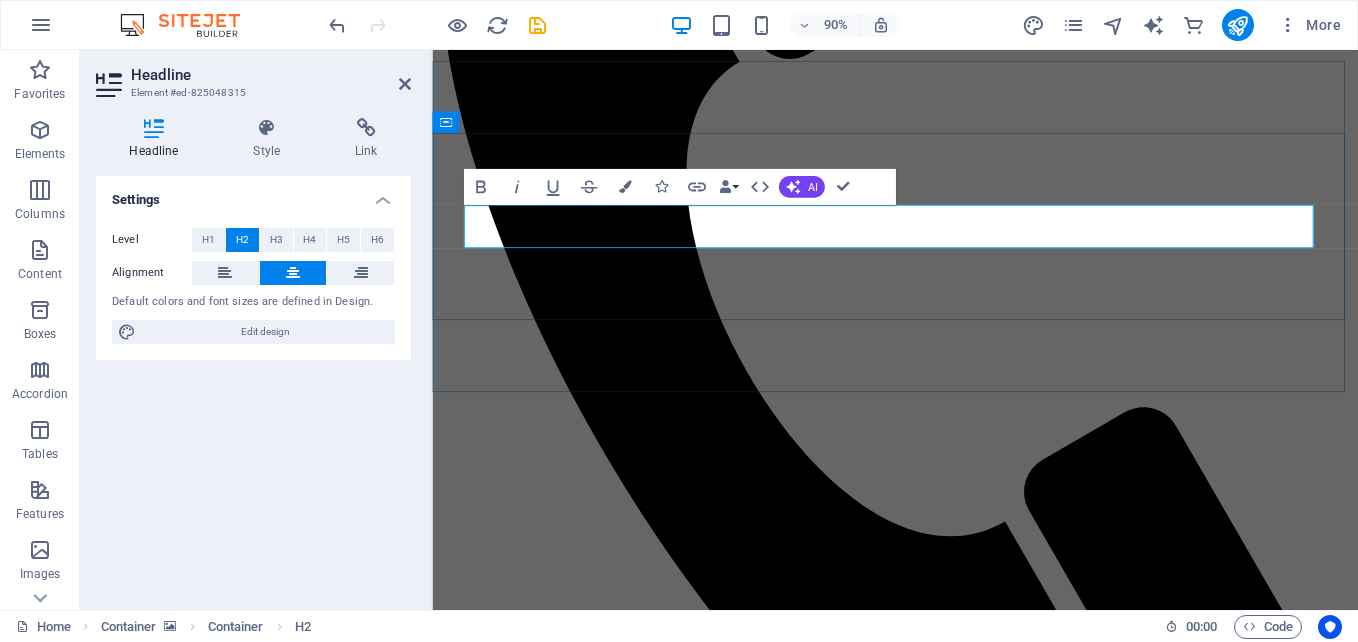 click on "​ ​ OUR SERVICES ​ ​ ​" at bounding box center (946, 2691) 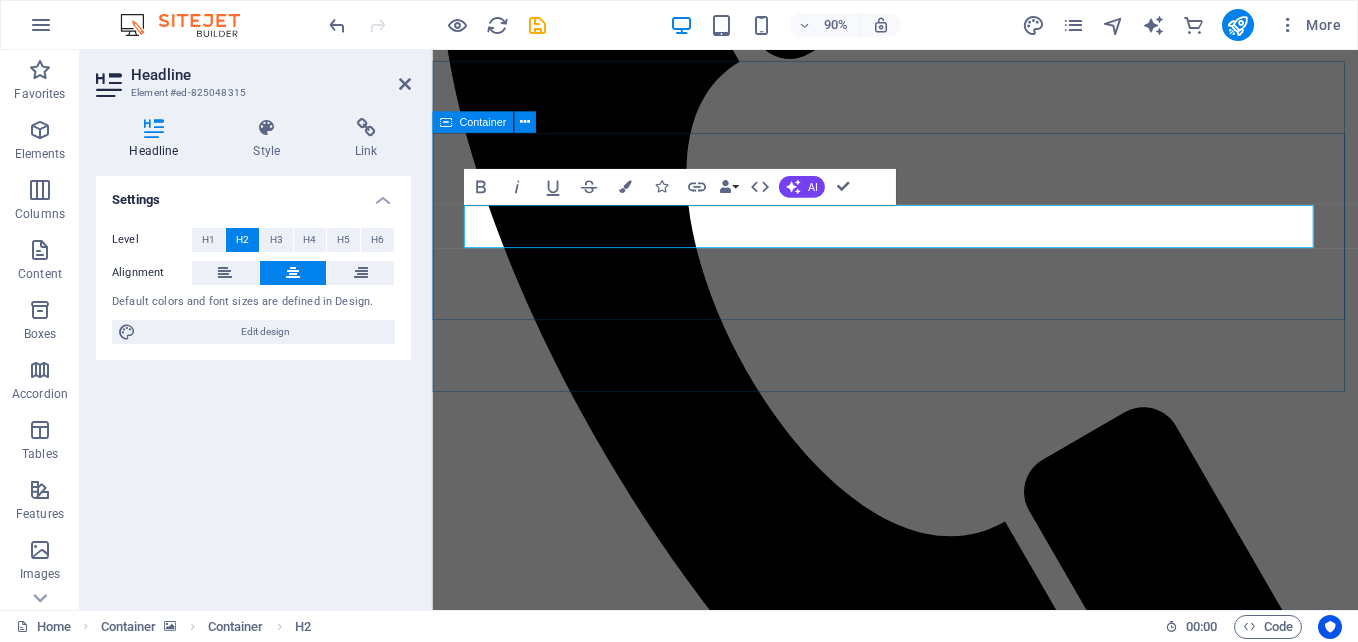 click on "​ ​ OUR SERVICES ​ ​ ​" at bounding box center (946, 2691) 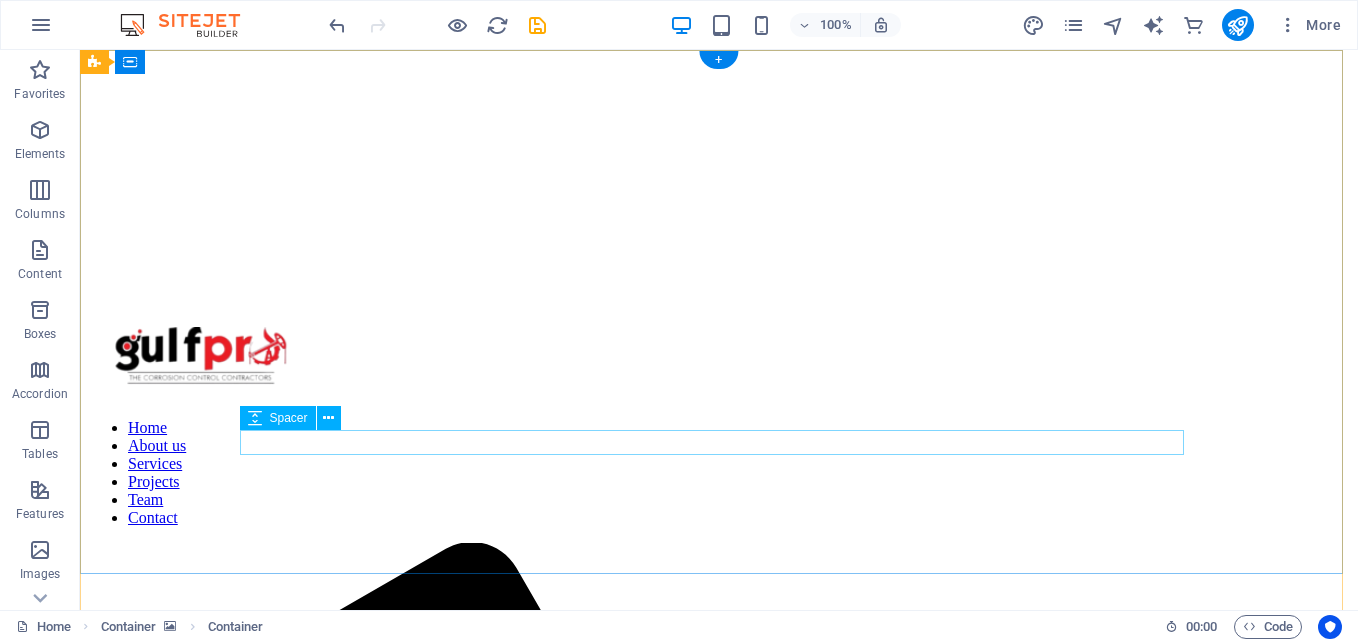 scroll, scrollTop: 0, scrollLeft: 0, axis: both 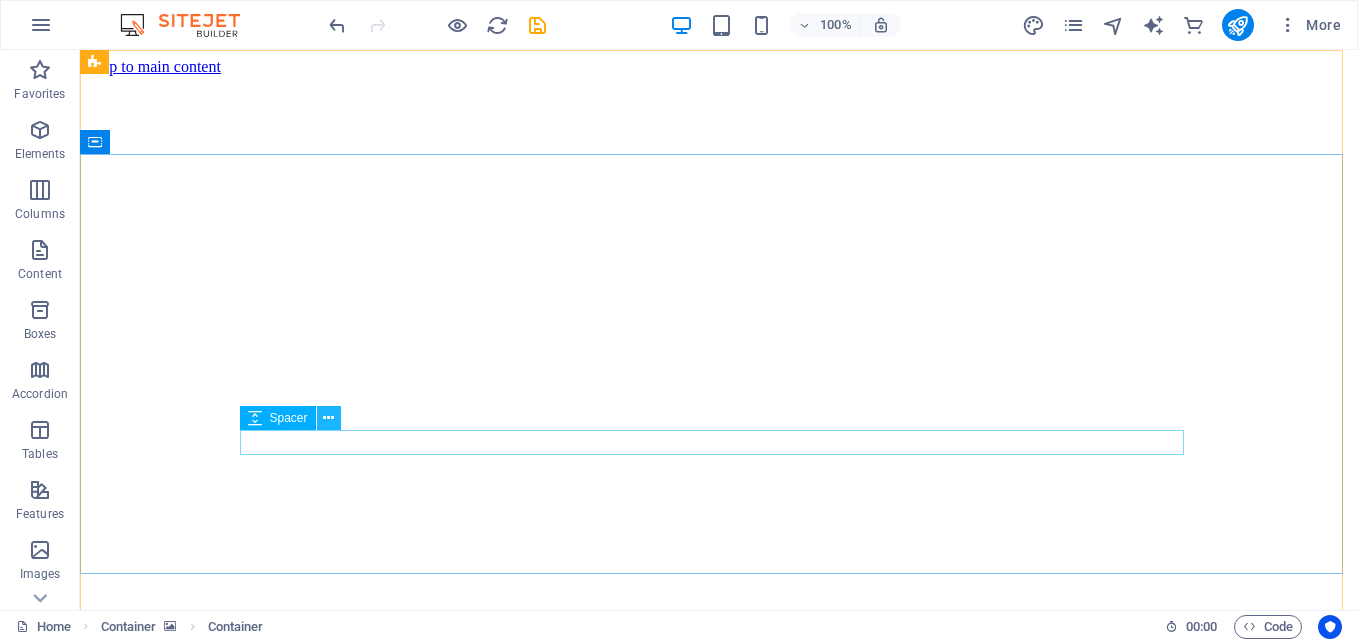 click at bounding box center (328, 418) 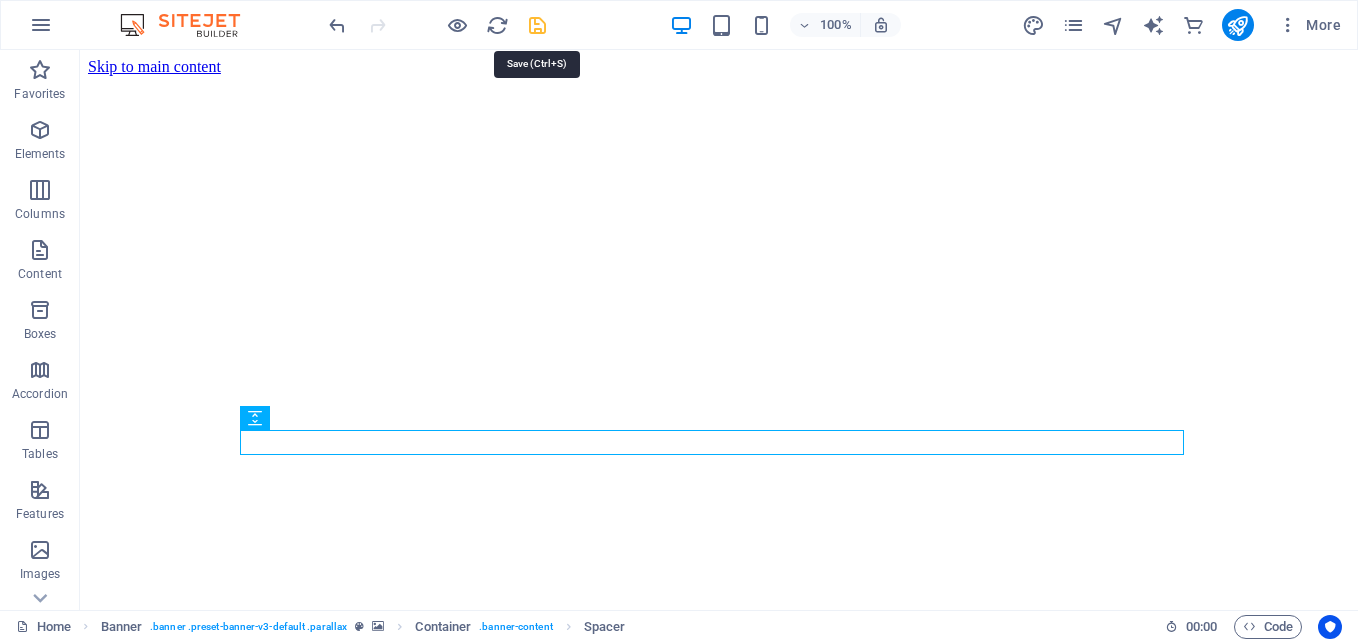 click at bounding box center (537, 25) 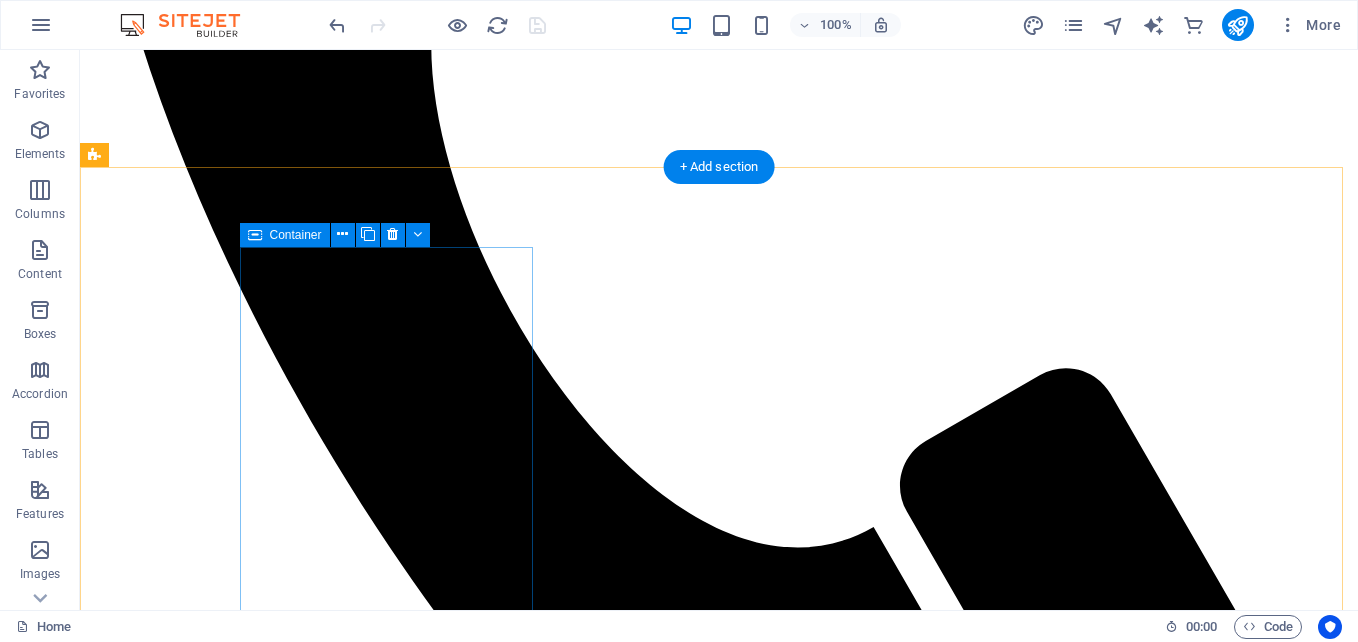 scroll, scrollTop: 1547, scrollLeft: 0, axis: vertical 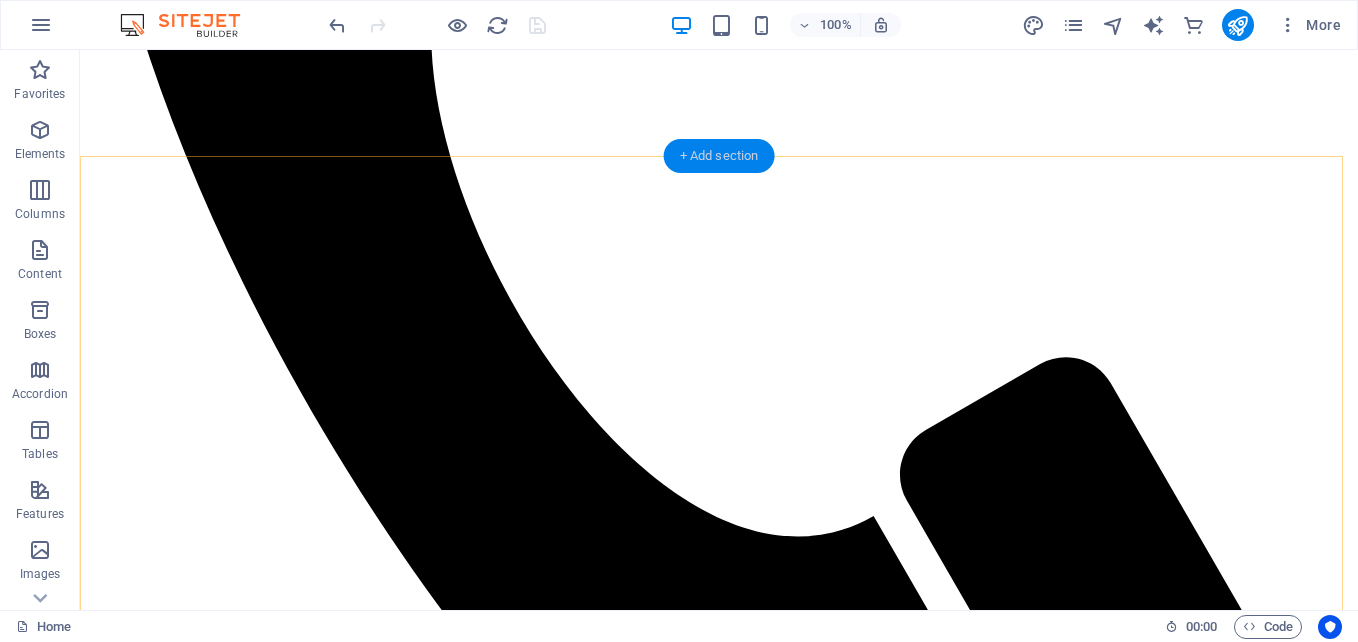 click on "+ Add section" at bounding box center [719, 156] 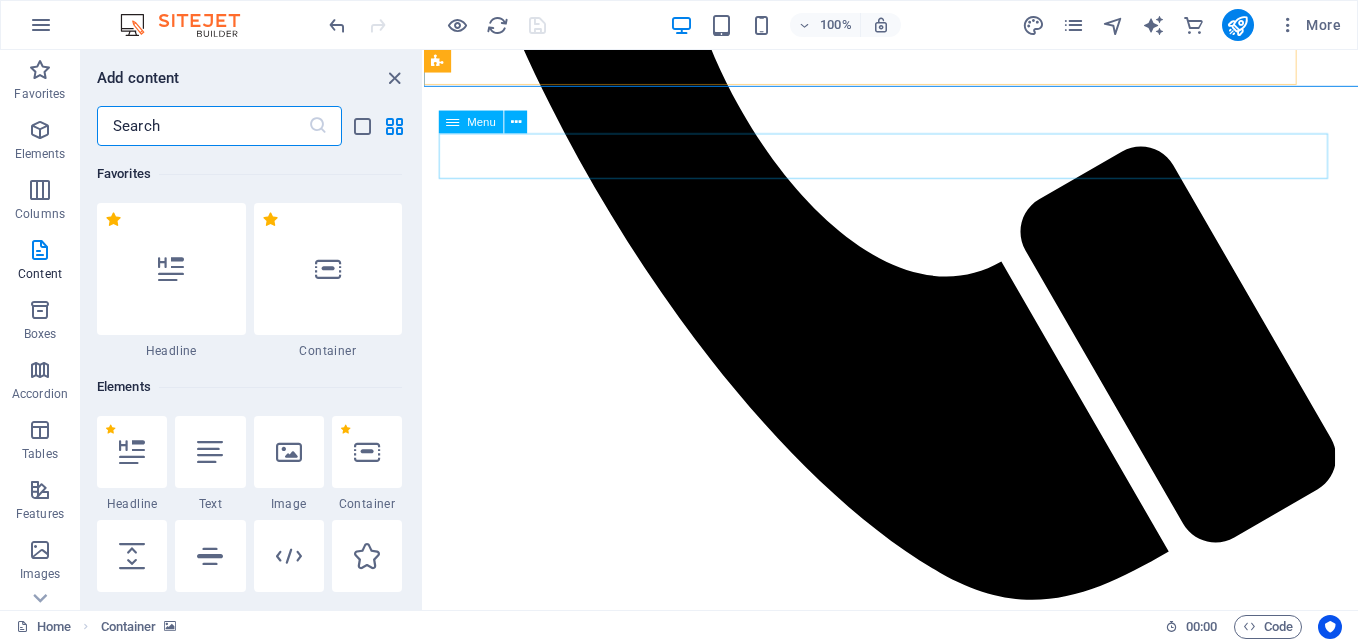 scroll, scrollTop: 1614, scrollLeft: 0, axis: vertical 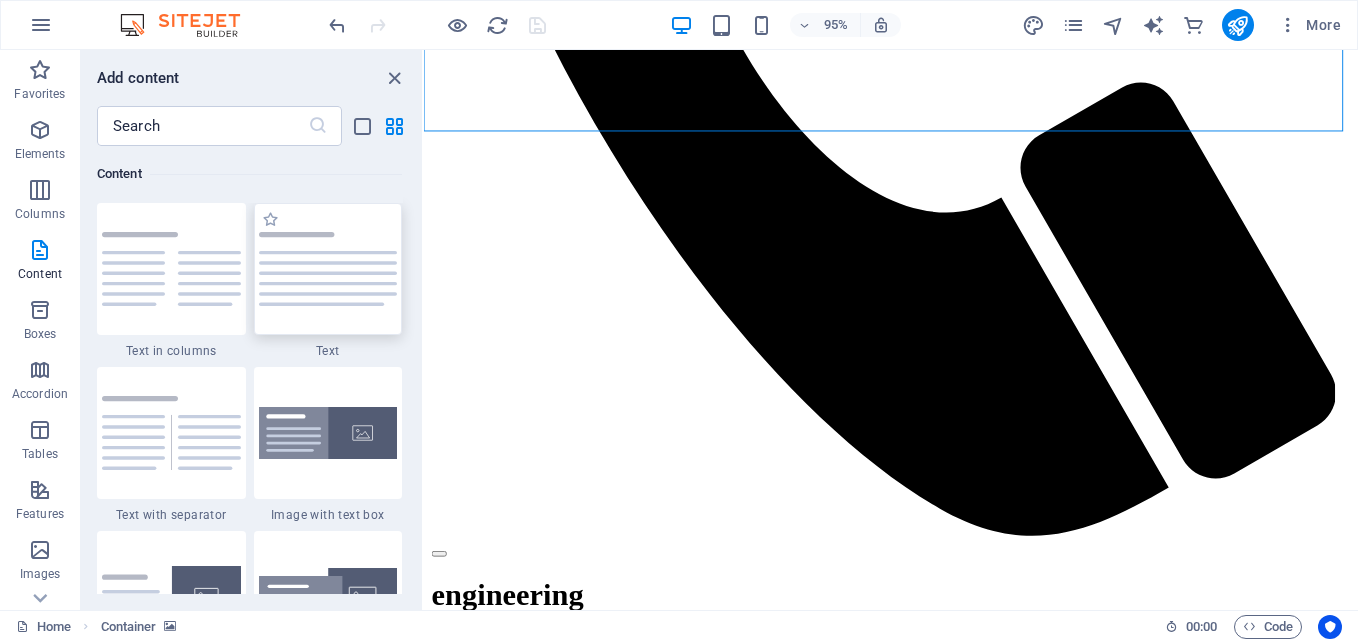 drag, startPoint x: 294, startPoint y: 282, endPoint x: 101, endPoint y: 192, distance: 212.95305 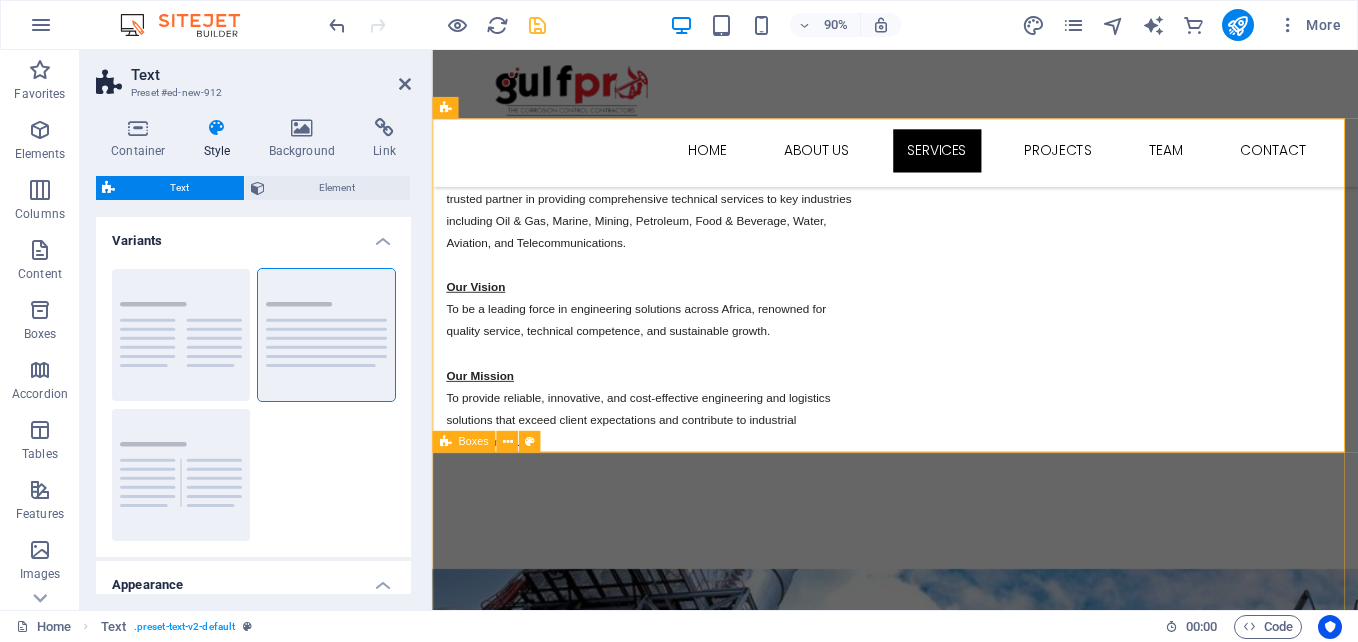 scroll, scrollTop: 1595, scrollLeft: 0, axis: vertical 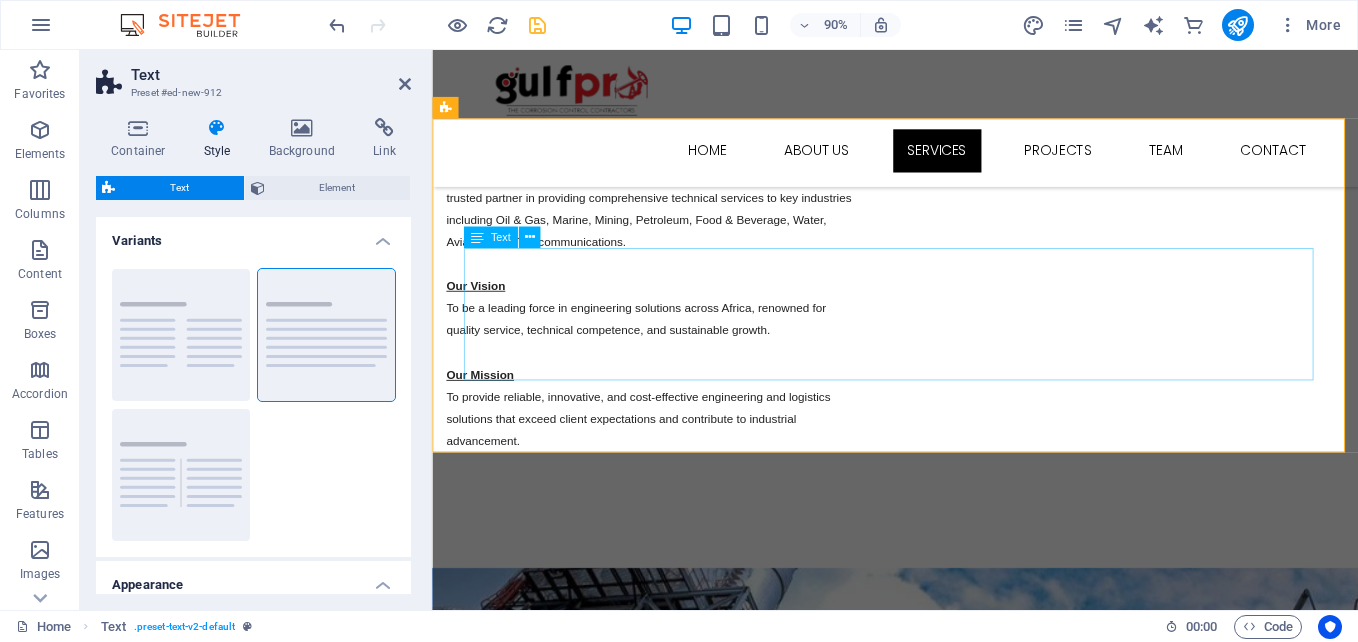 click on "Lorem ipsum dolor sitope amet, consectetur adipisicing elitip. Massumenda, dolore, cum vel modi asperiores consequatur suscipit quidem ducimus eveniet iure expedita consecteture odiogil voluptatum similique fugit voluptates atem accusamus quae quas dolorem tenetur facere tempora maiores adipisci reiciendis accusantium voluptatibus id voluptate tempore dolor harum nisi amet! Nobis, eaque. Aenean commodo ligula eget dolor. Lorem ipsum dolor sit amet, consectetuer adipiscing elit leget odiogil voluptatum similique fugit voluptates dolor. Libero assumenda, dolore, cum vel modi asperiores consequatur." at bounding box center (947, 1566) 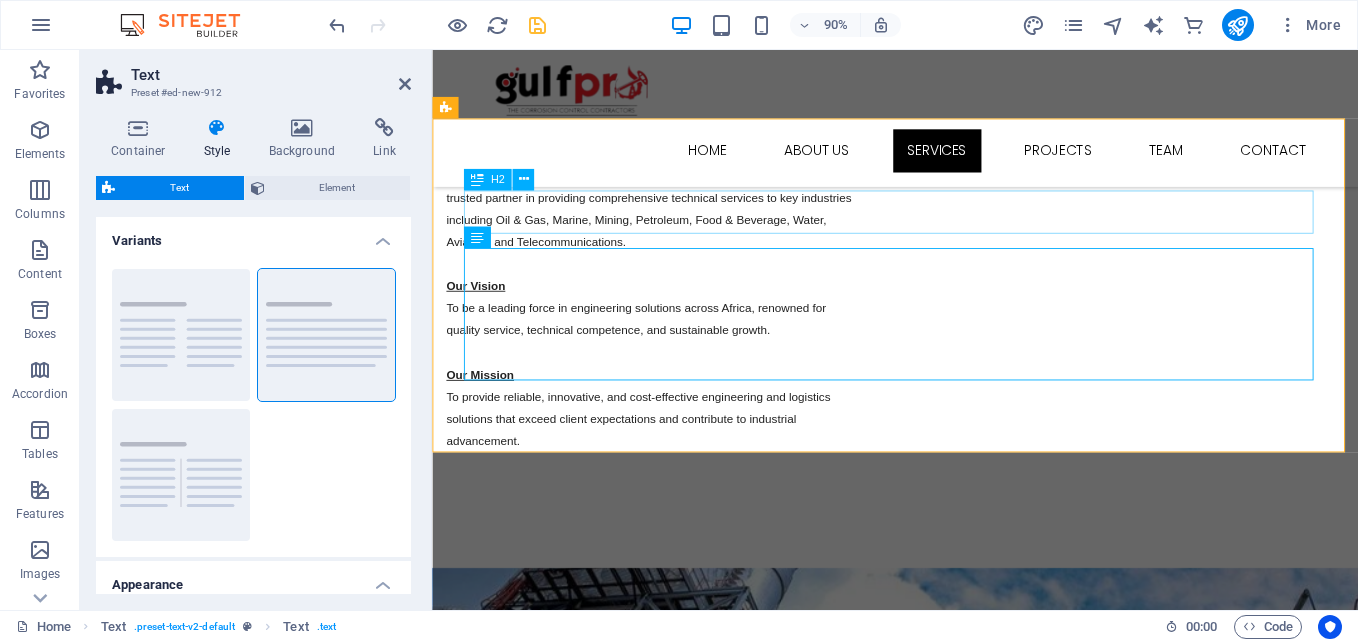 click on "Headline" at bounding box center (947, 1465) 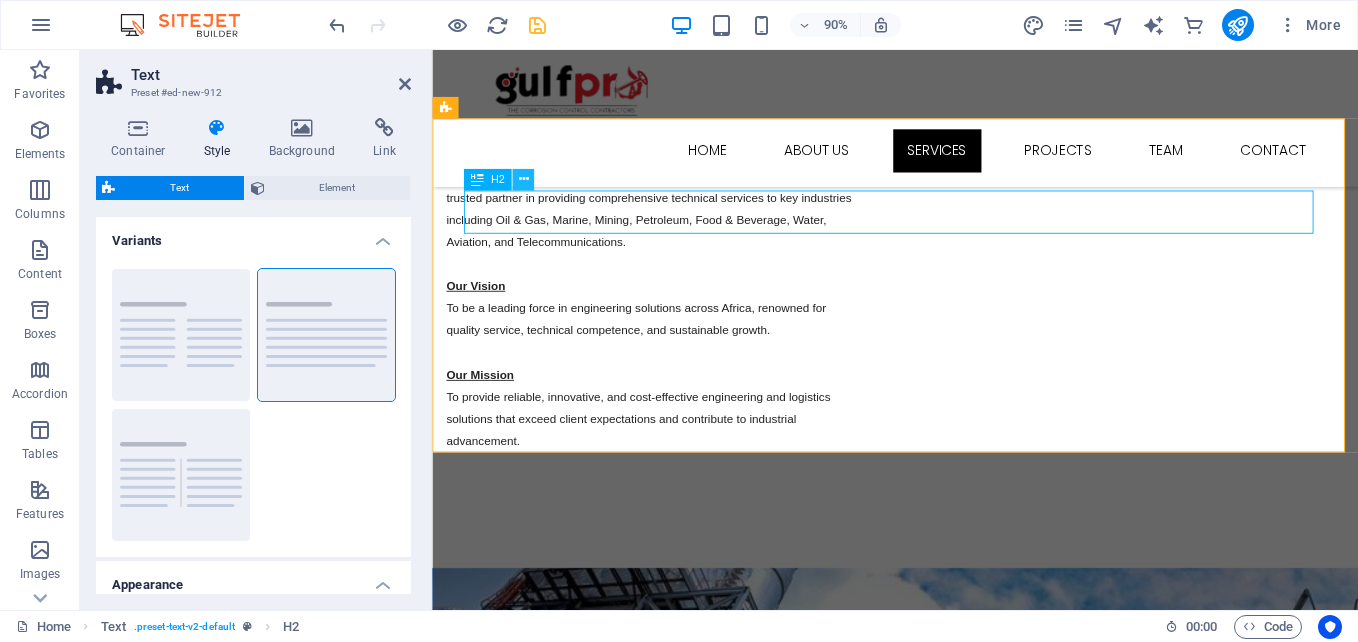 click at bounding box center [523, 179] 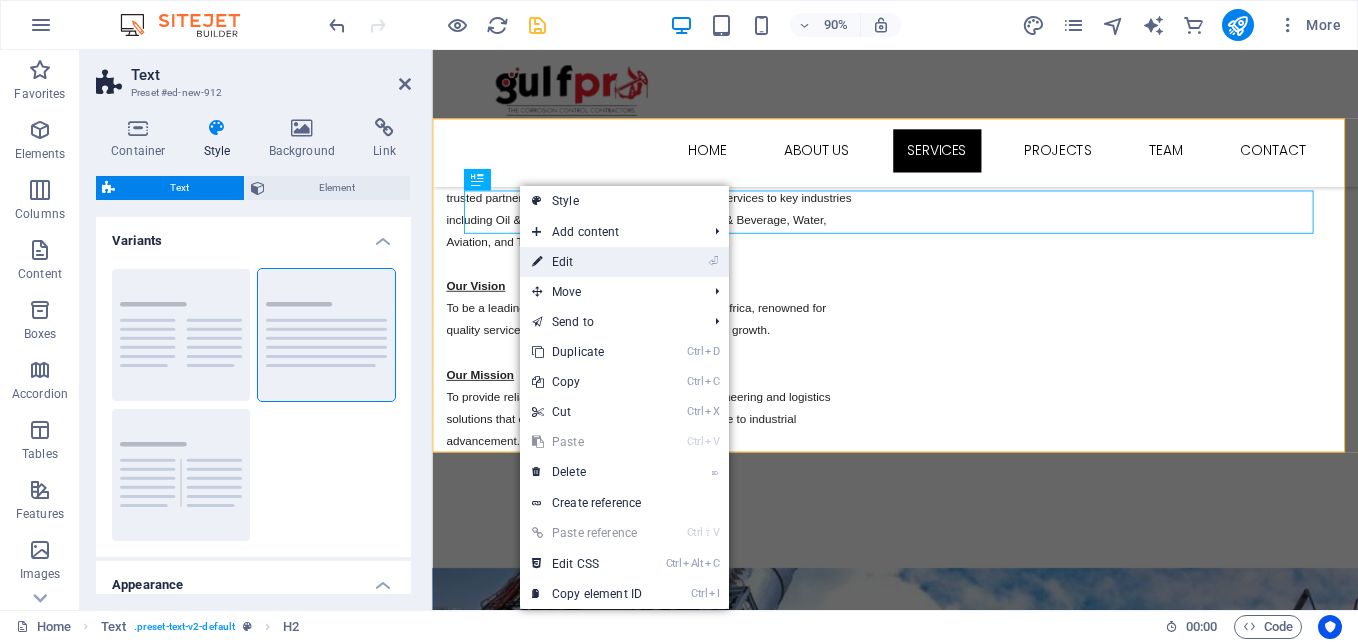 click on "⏎  Edit" at bounding box center [587, 262] 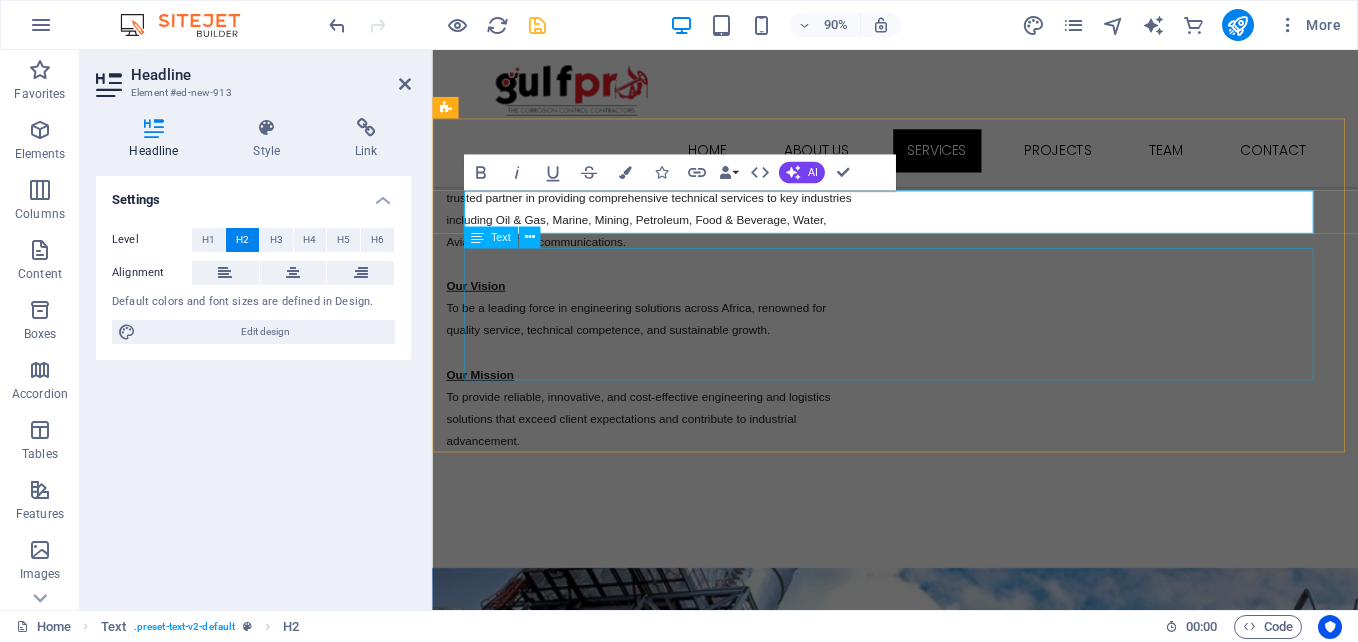 type 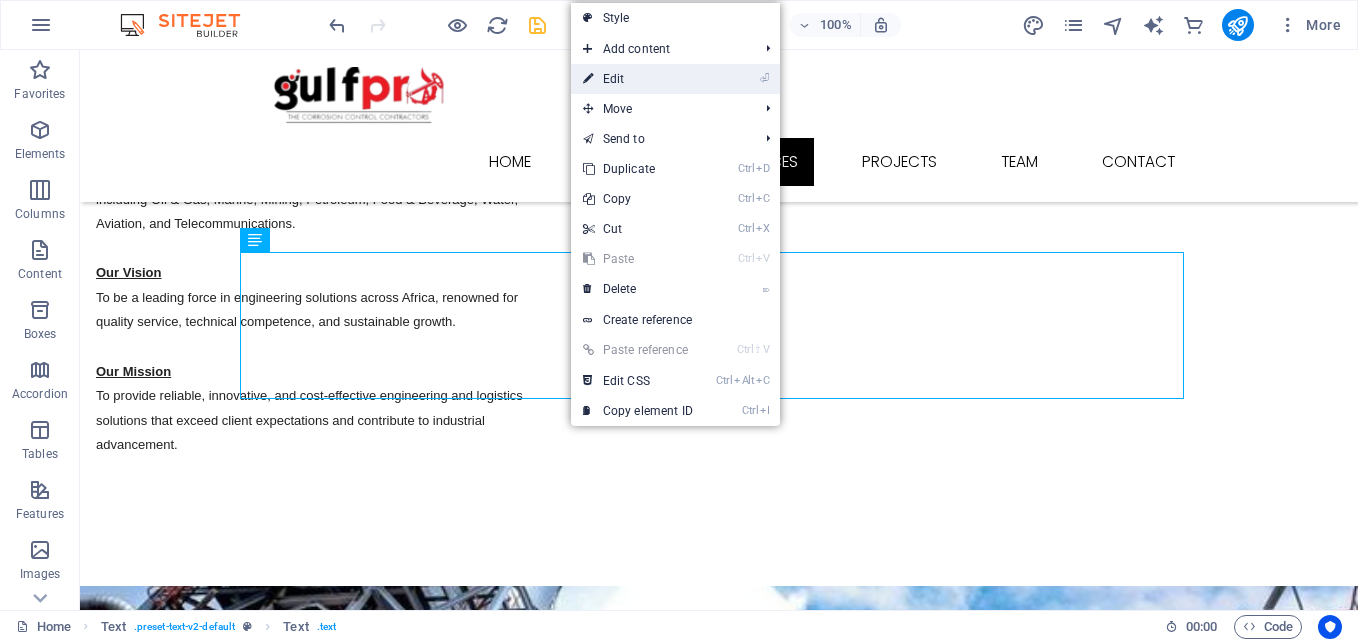 click on "⏎  Edit" at bounding box center (638, 79) 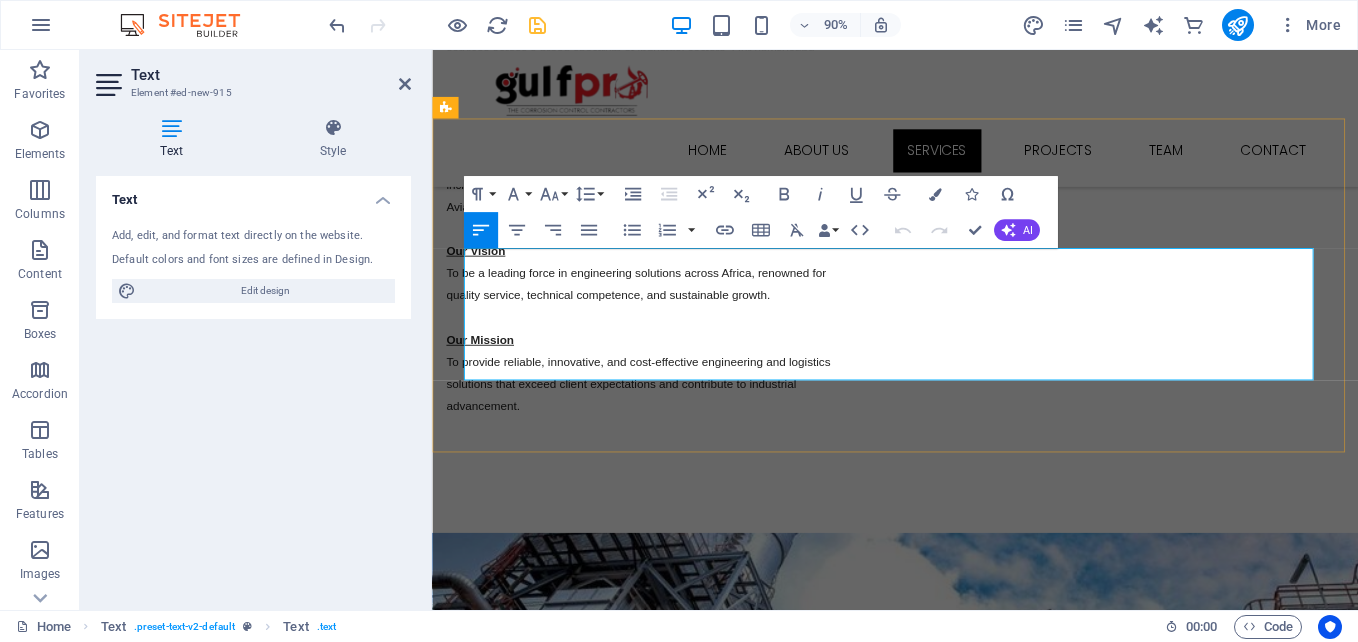 click on "Lorem ipsum dolor sitope amet, consectetur adipisicing elitip. Massumenda, dolore, cum vel modi asperiores consequatur suscipit quidem ducimus eveniet iure expedita consecteture odiogil voluptatum similique fugit voluptates atem accusamus quae quas dolorem tenetur facere tempora maiores adipisci reiciendis accusantium voluptatibus id voluptate tempore dolor harum nisi amet! Nobis, eaque. Aenean commodo ligula eget dolor. Lorem ipsum dolor sit amet, consectetuer adipiscing elit leget odiogil voluptatum similique fugit voluptates dolor. Libero assumenda, dolore, cum vel modi asperiores consequatur." at bounding box center [947, 1527] 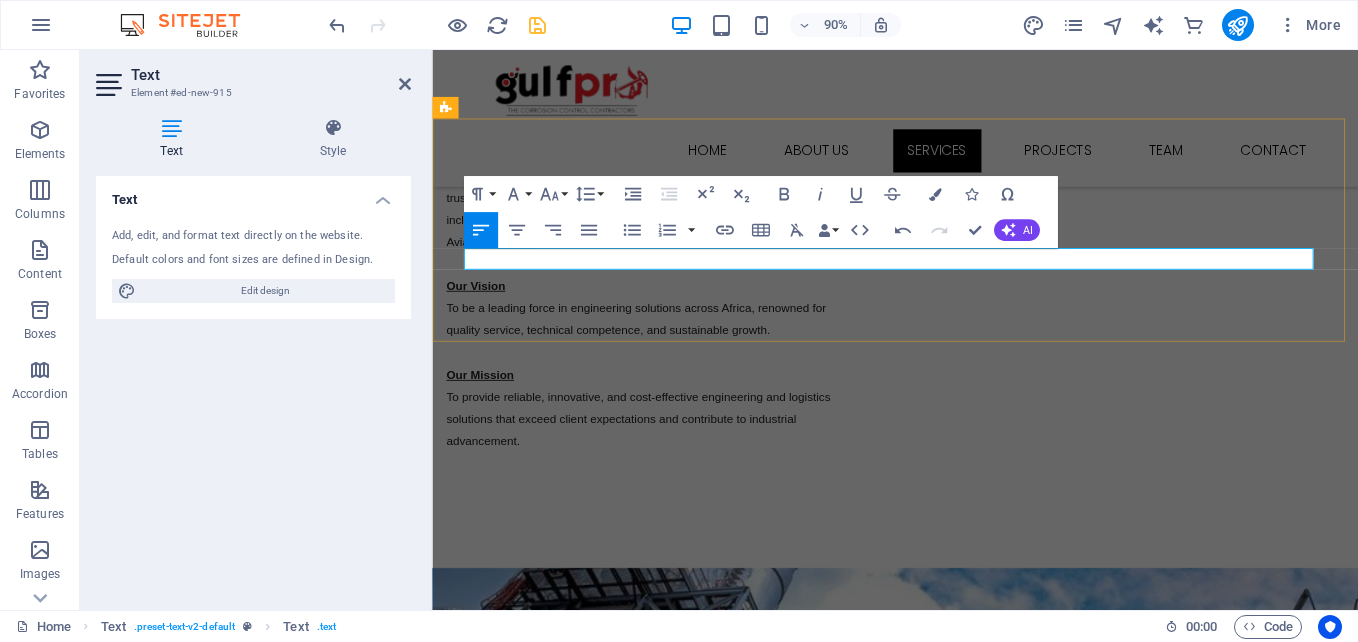 click at bounding box center (947, 1517) 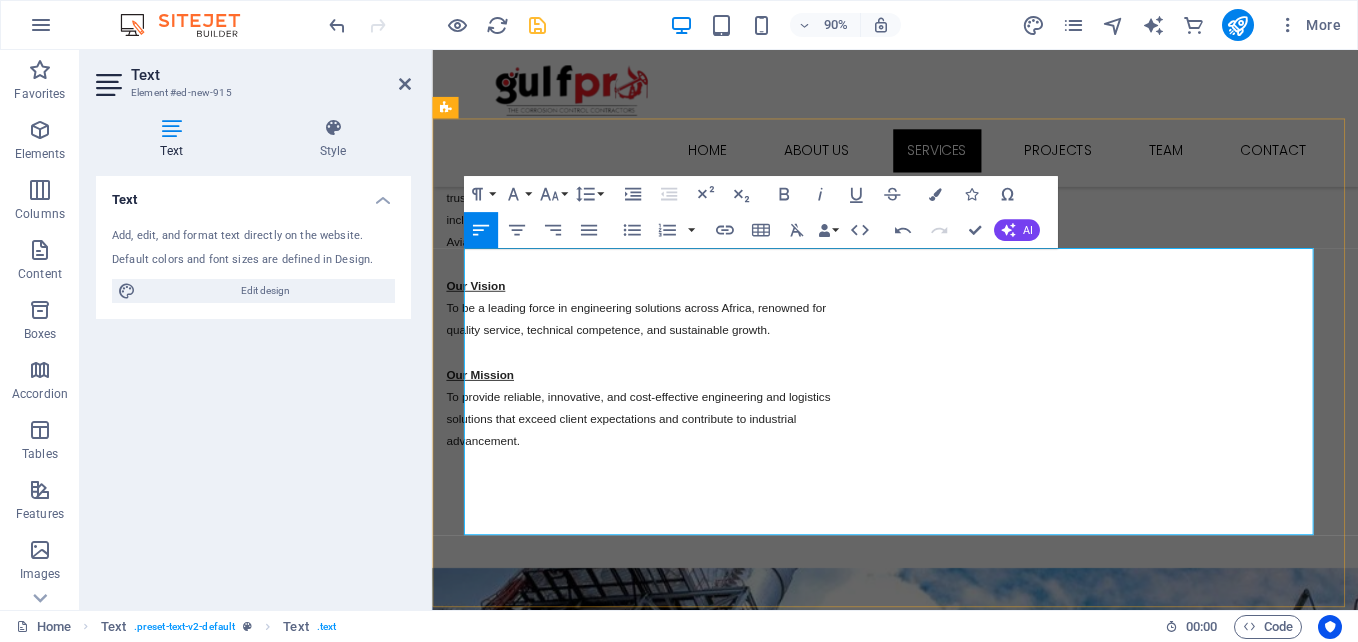 click on "1. Engineering, Procurement & Construction (EPC)" at bounding box center [621, 1566] 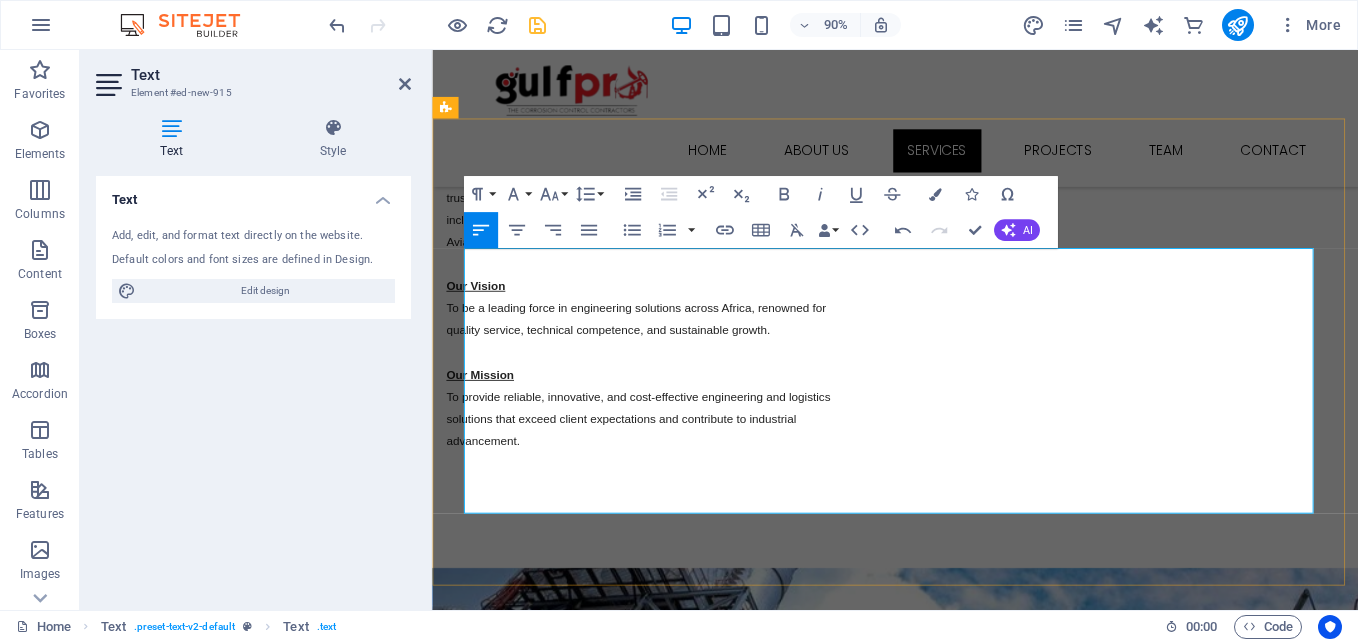 click on "Core Services  Engineering, Procurement & Construction (EPC) We manage turnkey EPC projects from concept to commissioning, ensuring quality, safety, and on-time delivery across diverse sectors: • Industrial & Process Plants • Oil & Gas Infrastructure • Mining Facilities • Marine Installations • Food & Beverage Processing Plants • Water Treatment & Distribution • Aviation Infrastructure • Telecom Installations & Towers" at bounding box center [947, 1652] 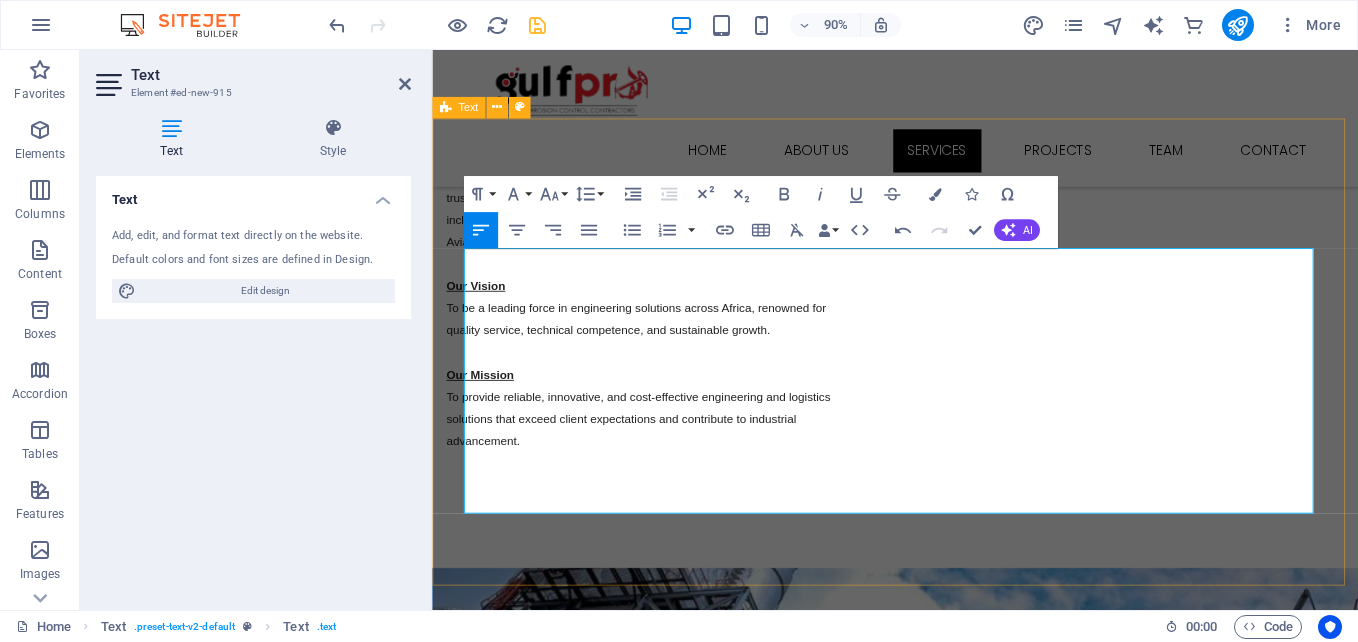 drag, startPoint x: 549, startPoint y: 282, endPoint x: 453, endPoint y: 286, distance: 96.0833 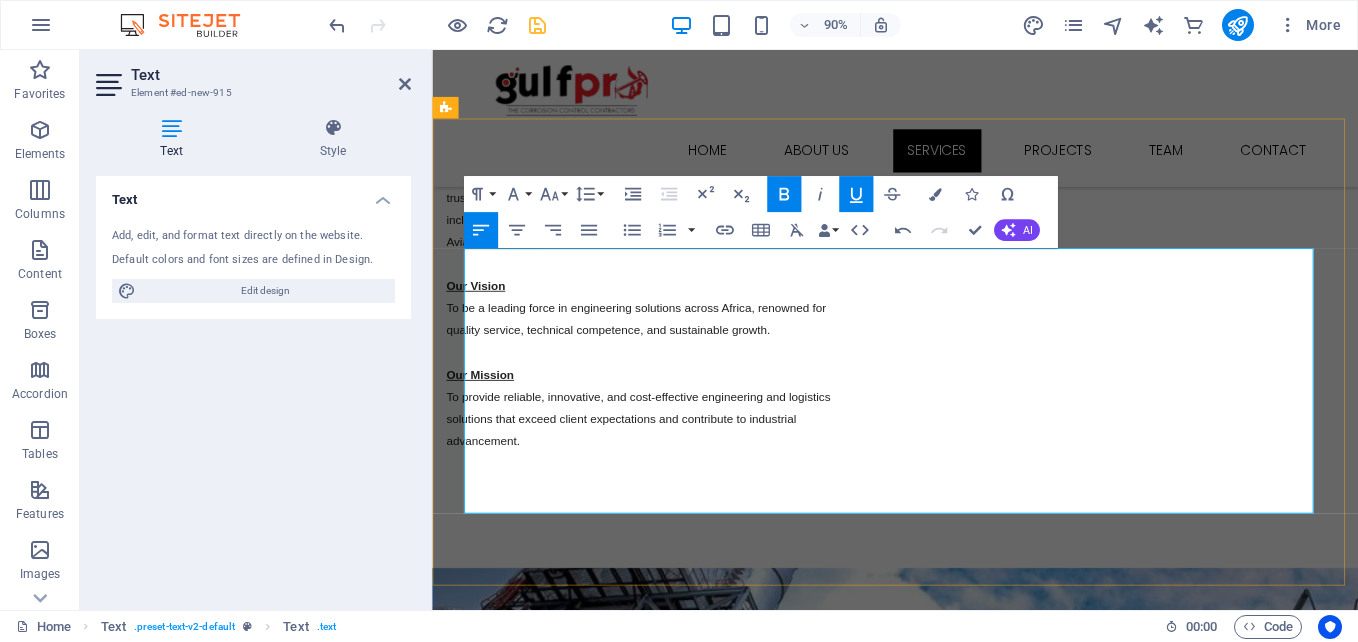 click on "Core Services  Engineering, Procurement & Construction (EPC) We manage turnkey EPC projects from concept to commissioning, ensuring quality, safety, and on-time delivery across diverse sectors: • Industrial & Process Plants • Oil & Gas Infrastructure • Mining Facilities • Marine Installations • Food & Beverage Processing Plants • Water Treatment & Distribution • Aviation Infrastructure • Telecom Installations & Towers" at bounding box center (947, 1652) 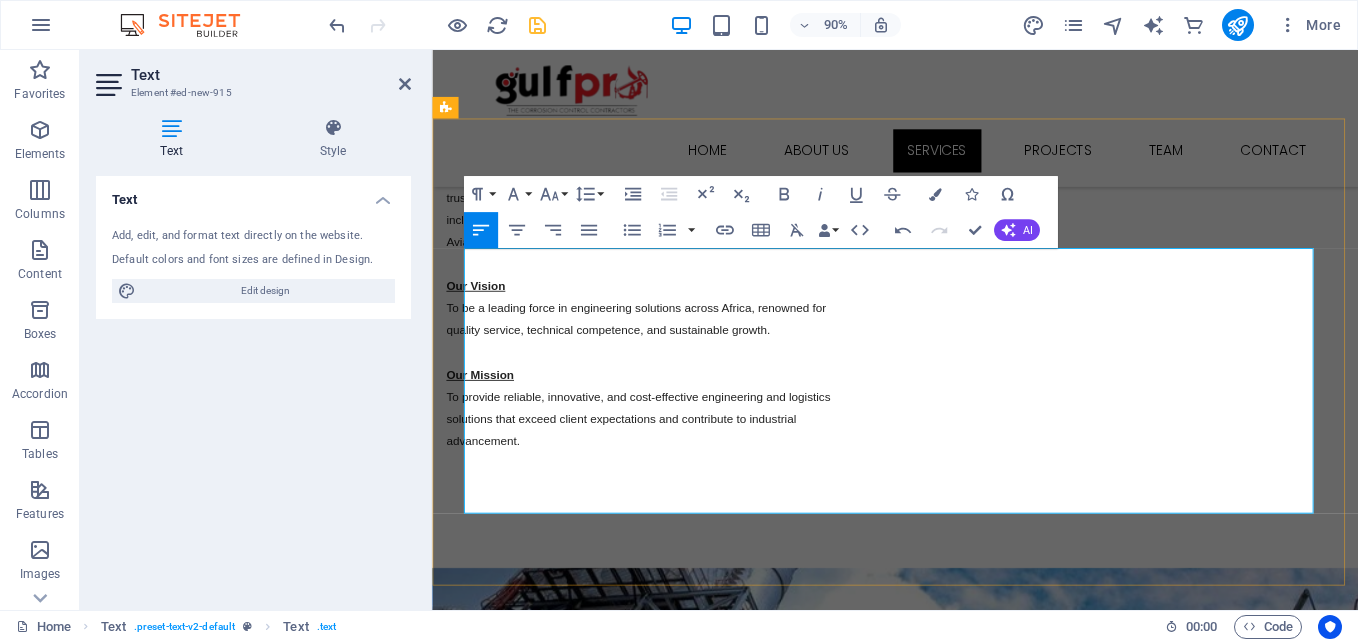 click on "We manage turnkey EPC projects from concept to commissioning, ensuring quality, safety, and on-time delivery across diverse sectors:" at bounding box center (863, 1591) 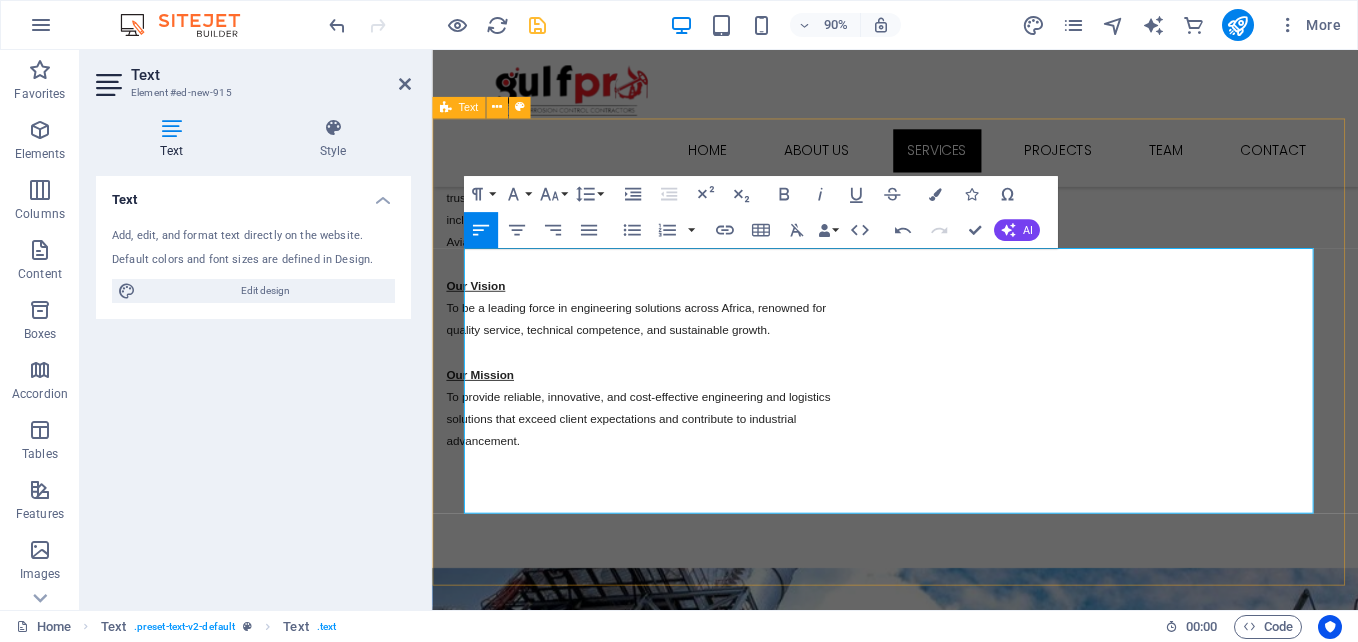 drag, startPoint x: 750, startPoint y: 311, endPoint x: 458, endPoint y: 317, distance: 292.06165 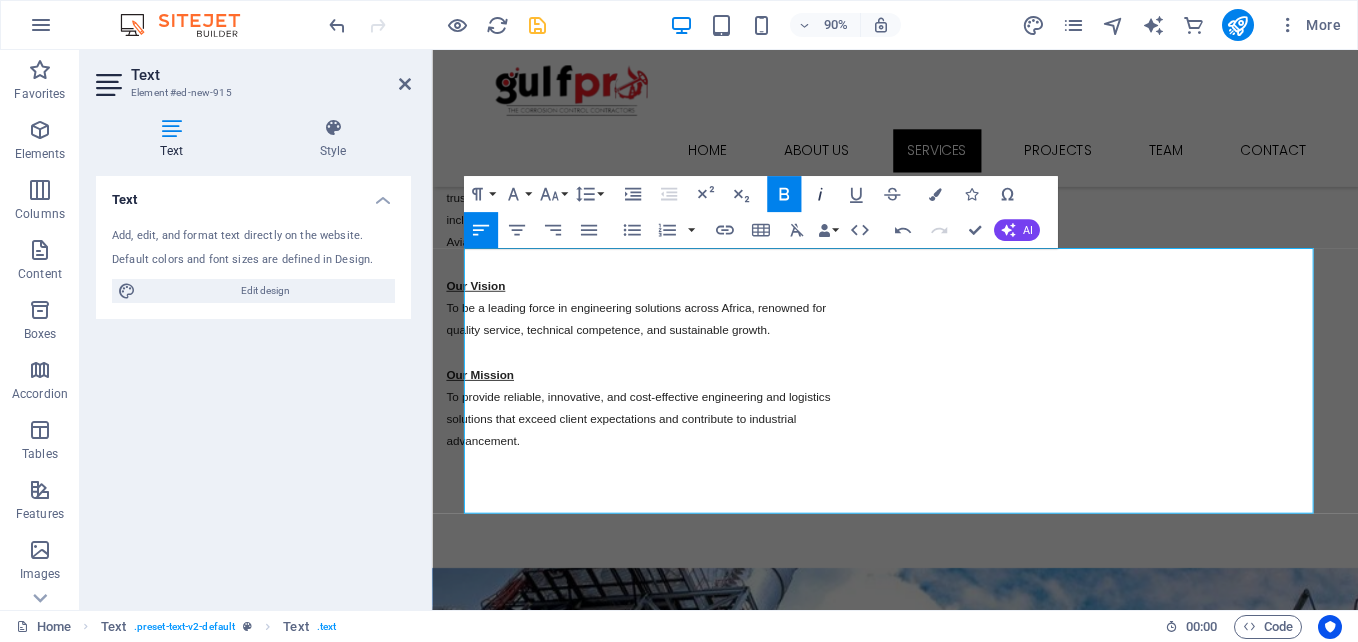 click 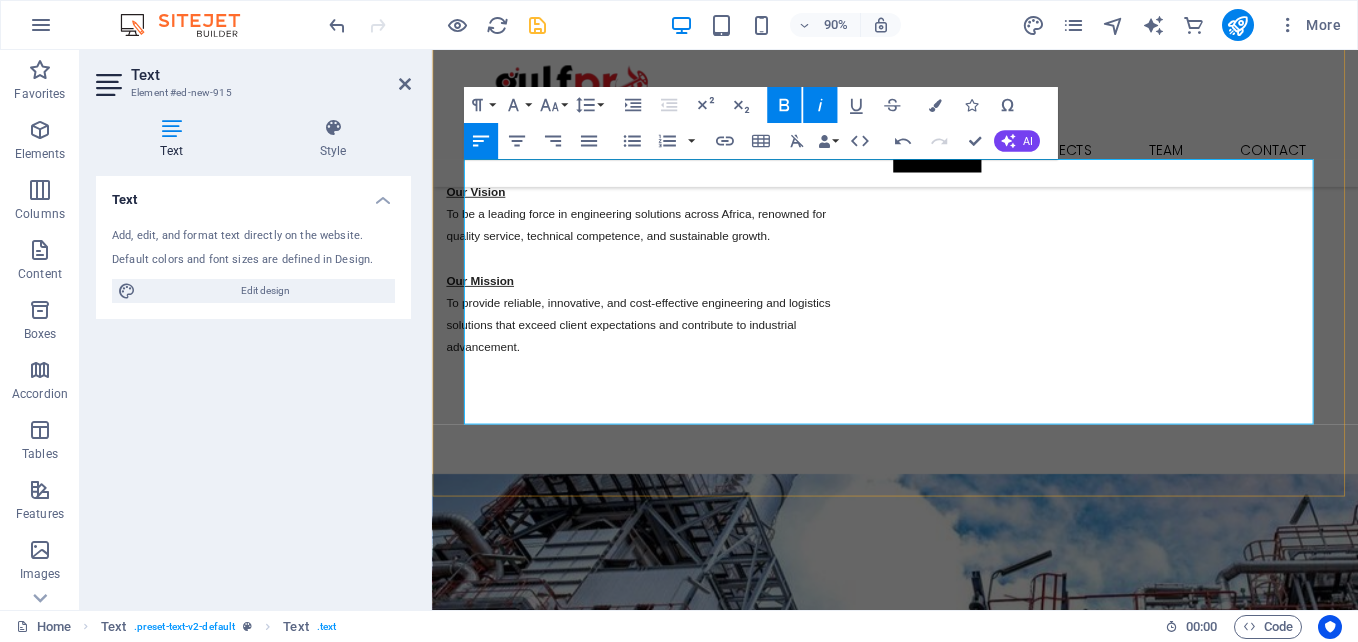 scroll, scrollTop: 1742, scrollLeft: 0, axis: vertical 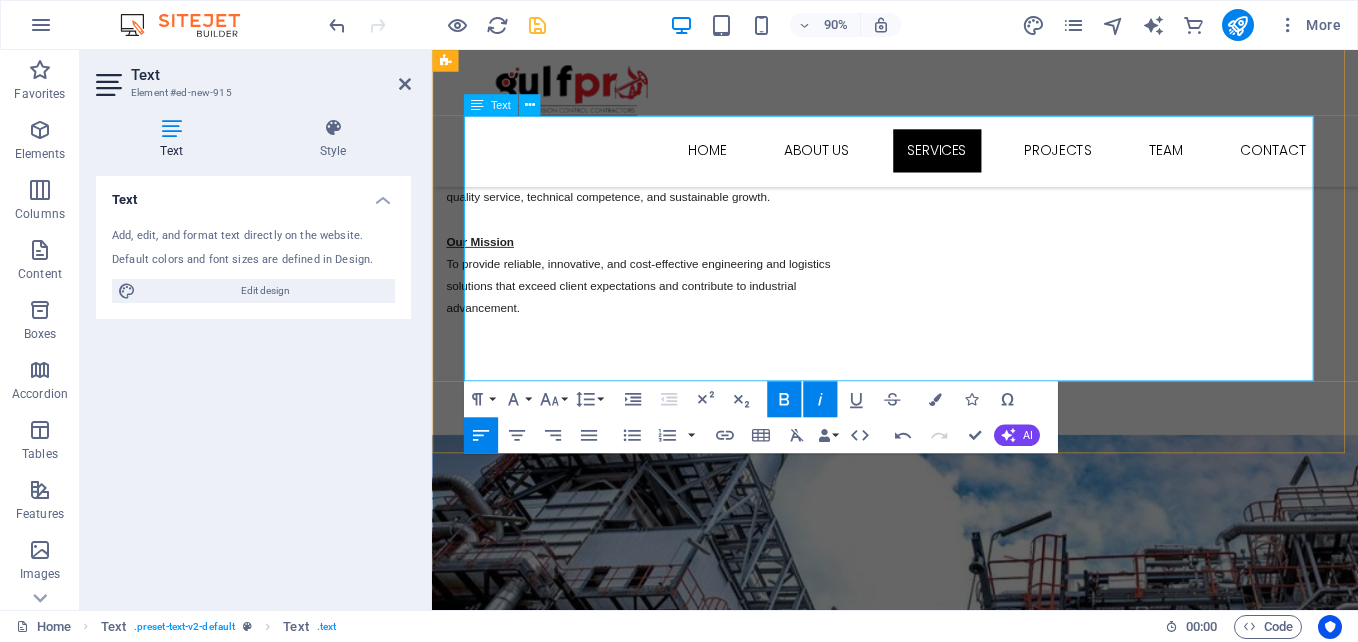click on "Core Services   Engineering, Procurement & Construction (EPC) We manage turnkey EPC projects from concept to commissioning, ensuring quality, safety, and on-time delivery across diverse sectors: • Industrial & Process Plants • Oil & Gas Infrastructure • Mining Facilities • Marine Installations • Food & Beverage Processing Plants • Water Treatment & Distribution • Aviation Infrastructure • Telecom Installations & Towers" at bounding box center (947, 1505) 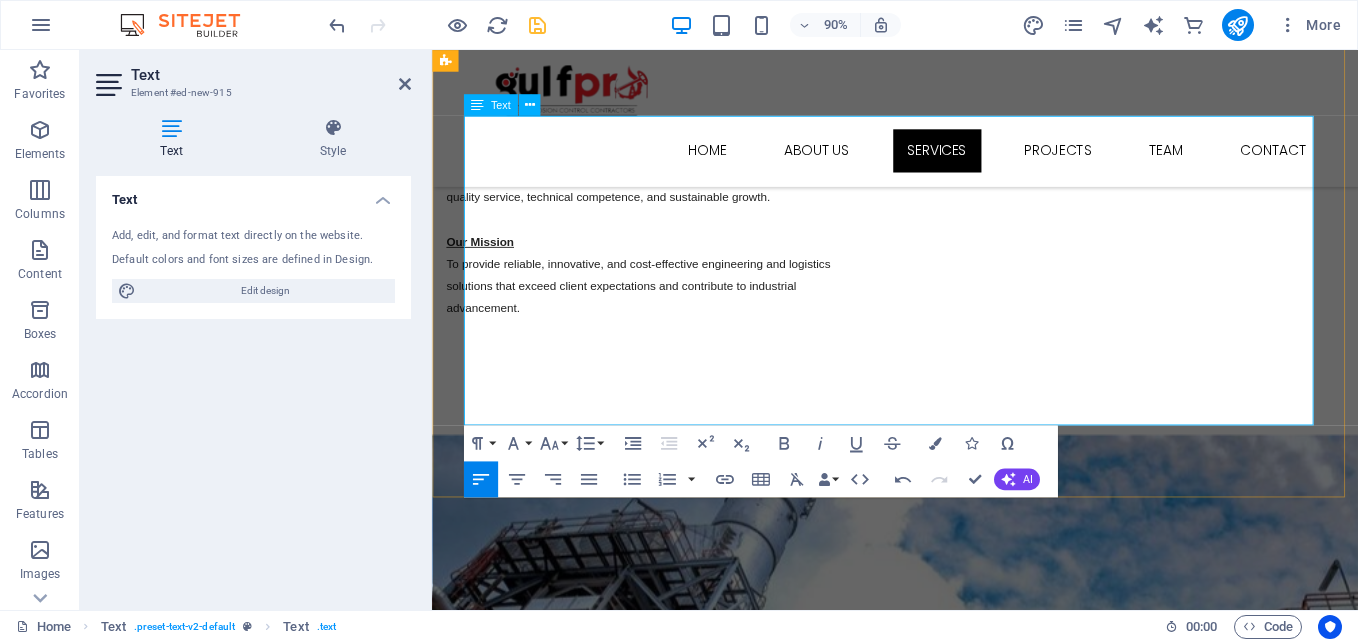 click on "​" at bounding box center (947, 1665) 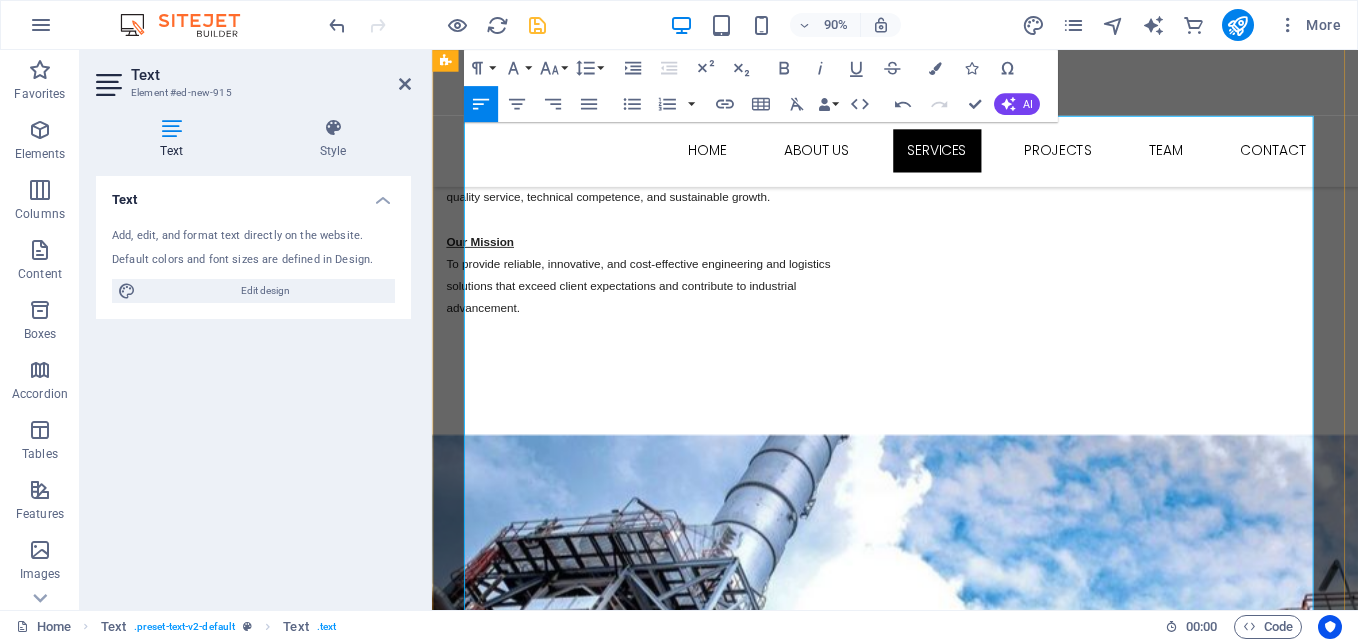 click on "Specialized Services Non-Destructive Testing (NDT) Our certified NDT professionals use advanced techniques to assess structural and mechanical integrity without compromising asset performance: • Ultrasonic Testing (UT) • Magnetic Particle Testing (MPT) • Radiographic Testing (RT) • Dye Penetrant Testing (DPT) • Visual Testing (VT) ⸻ Calibration of Instruments & Equipment Precision is at the core of our operations. We provide full-scale calibration services for: • Pressure Gauges • Pressure Transmitters & Indicators • Pressure Relief Valves • Temperature Sensors • Flow Meters All calibrations are traceable and certified according to international standards. ⸻ Corrosion Control & Painting We protect infrastructure through specialized surface preparation, coating systems, and corrosion-resistant applications. Our solutions are tailored for: • Pipelines • Offshore/Onshore Facilities • Storage Tanks • Structural Steel Components ⸻ Metering Calibration Services • Flow Meters ⸻" at bounding box center [947, 2316] 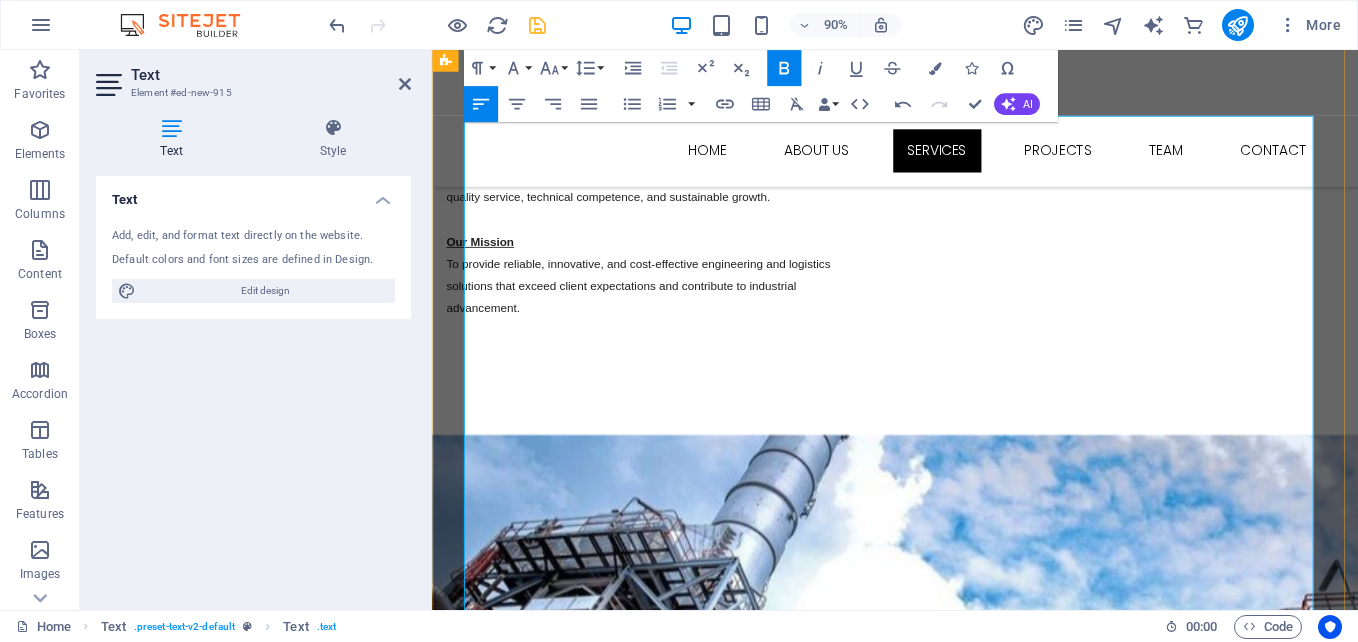 click on "Specialized Services" at bounding box center [539, 1665] 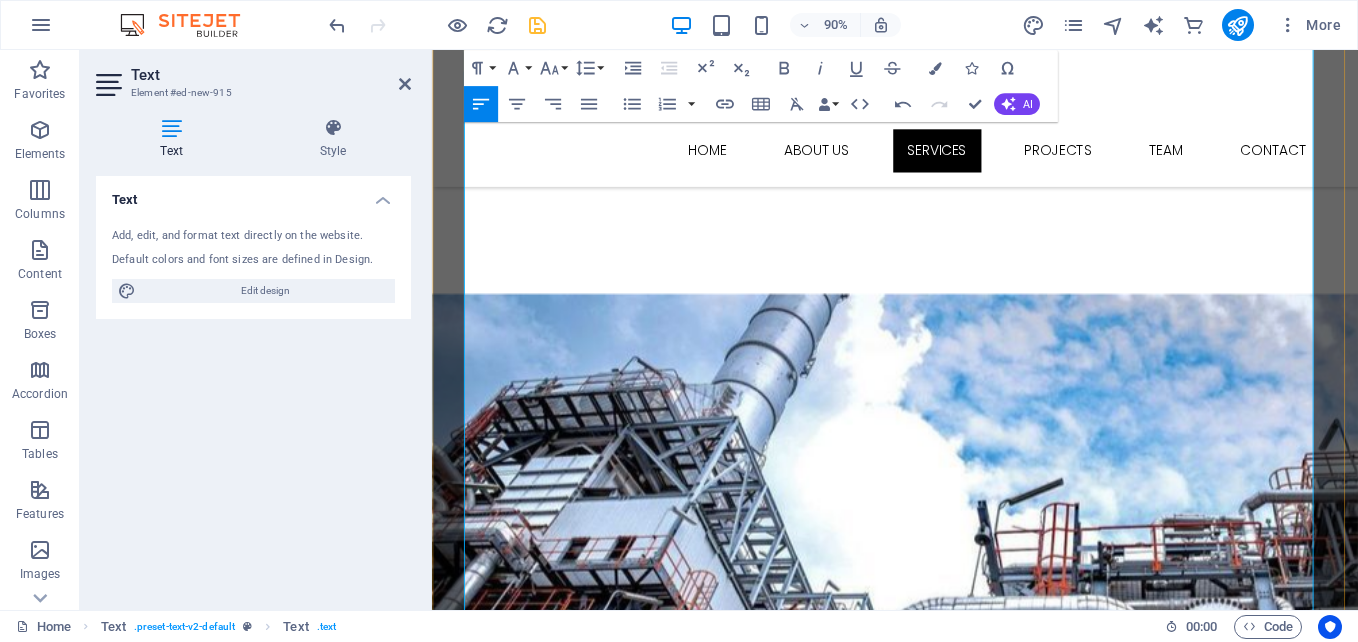 scroll, scrollTop: 1900, scrollLeft: 0, axis: vertical 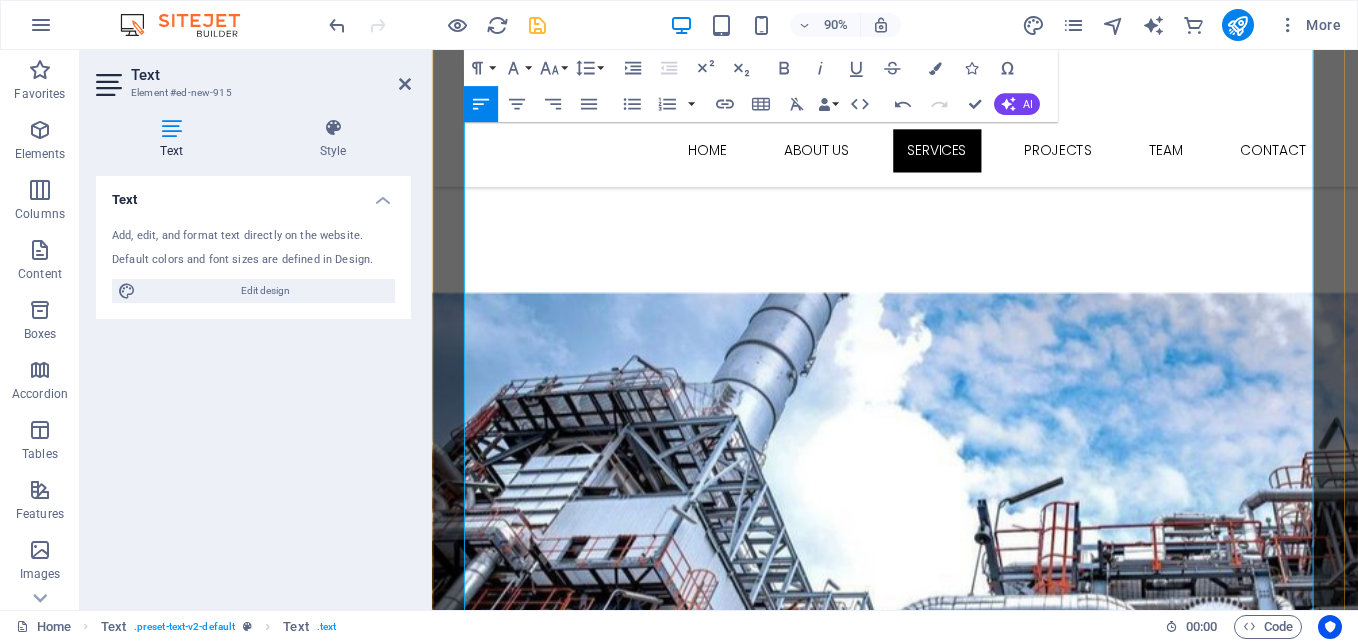 click on "Specialized Services Non-Destructive Testing (NDT) Our certified NDT professionals use advanced techniques to assess structural and mechanical integrity without compromising asset performance: • Ultrasonic Testing (UT) • Magnetic Particle Testing (MPT) • Radiographic Testing (RT) • Dye Penetrant Testing (DPT) • Visual Testing (VT) ⸻ Calibration of Instruments & Equipment Precision is at the core of our operations. We provide full-scale calibration services for: • Pressure Gauges • Pressure Transmitters & Indicators • Pressure Relief Valves • Temperature Sensors • Flow Meters All calibrations are traceable and certified according to international standards. ⸻ Corrosion Control & Painting We protect infrastructure through specialized surface preparation, coating systems, and corrosion-resistant applications. Our solutions are tailored for: • Pipelines • Offshore/Onshore Facilities • Storage Tanks • Structural Steel Components ⸻ Metering Calibration Services • Flow Meters ⸻" at bounding box center (947, 2170) 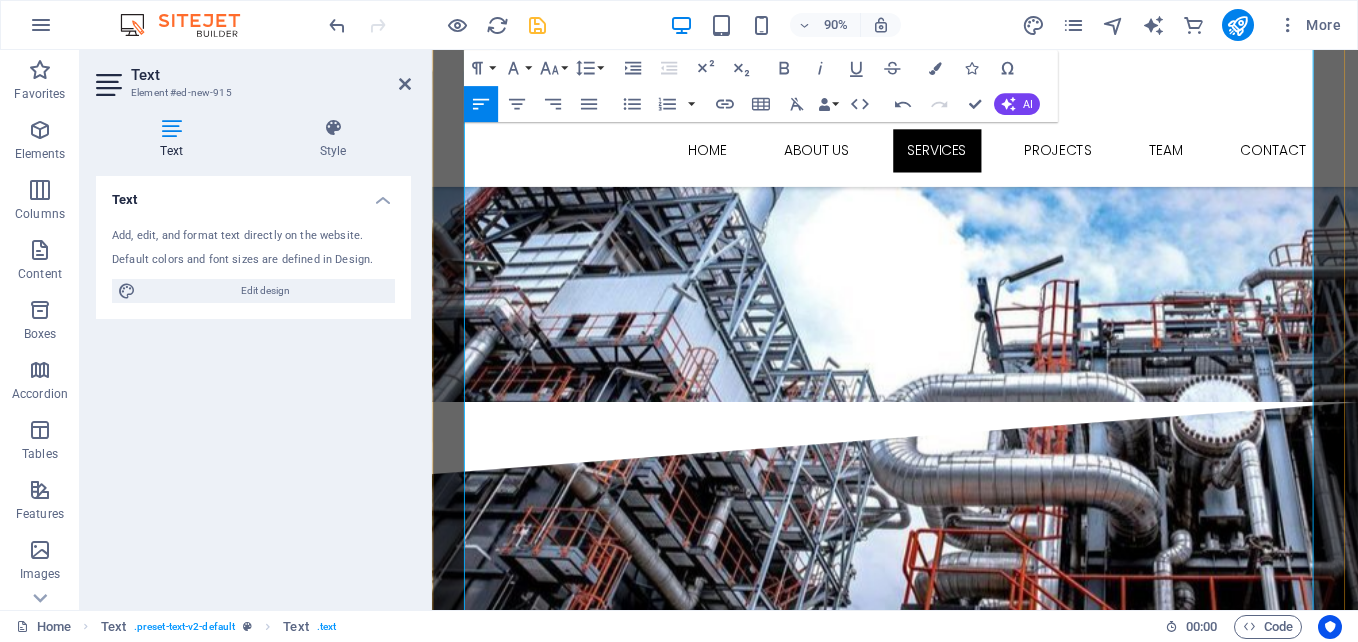 scroll, scrollTop: 2150, scrollLeft: 0, axis: vertical 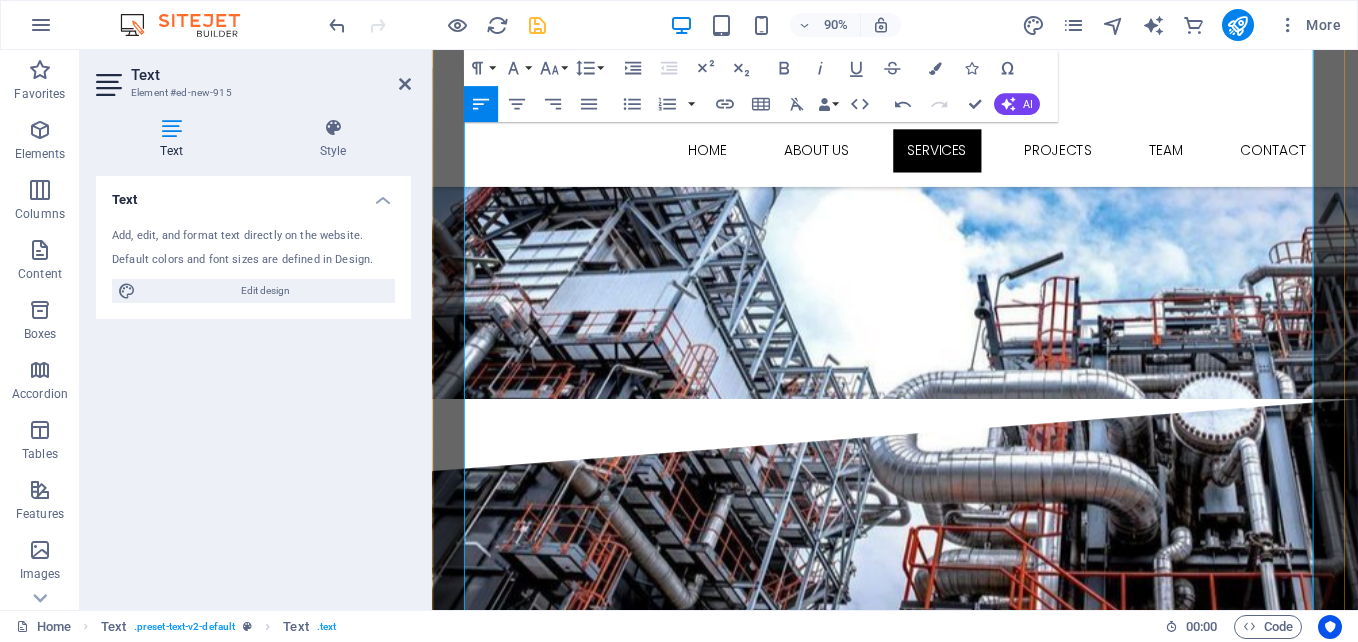 click on "Specialized Services Non-Destructive Testing (NDT) Our certified NDT professionals use advanced techniques to assess structural and mechanical integrity without compromising asset performance: • Ultrasonic Testing (UT) • Magnetic Particle Testing (MPT) • Radiographic Testing (RT) • Dye Penetrant Testing (DPT) • Visual Testing (VT) Calibration of Instruments & Equipment Precision is at the core of our operations. We provide full-scale calibration services for: • Pressure Gauges • Pressure Transmitters & Indicators • Pressure Relief Valves ​• Temperature Sensors • Flow Meters All calibrations are traceable and certified according to international standards. ⸻ Corrosion Control & Painting We protect infrastructure through specialized surface preparation, coating systems, and corrosion-resistant applications. Our solutions are tailored for: • Pipelines • Offshore/Onshore Facilities • Storage Tanks • Structural Steel Components ⸻ Metering Calibration Services • Flow Meters ⸻" at bounding box center (947, 1895) 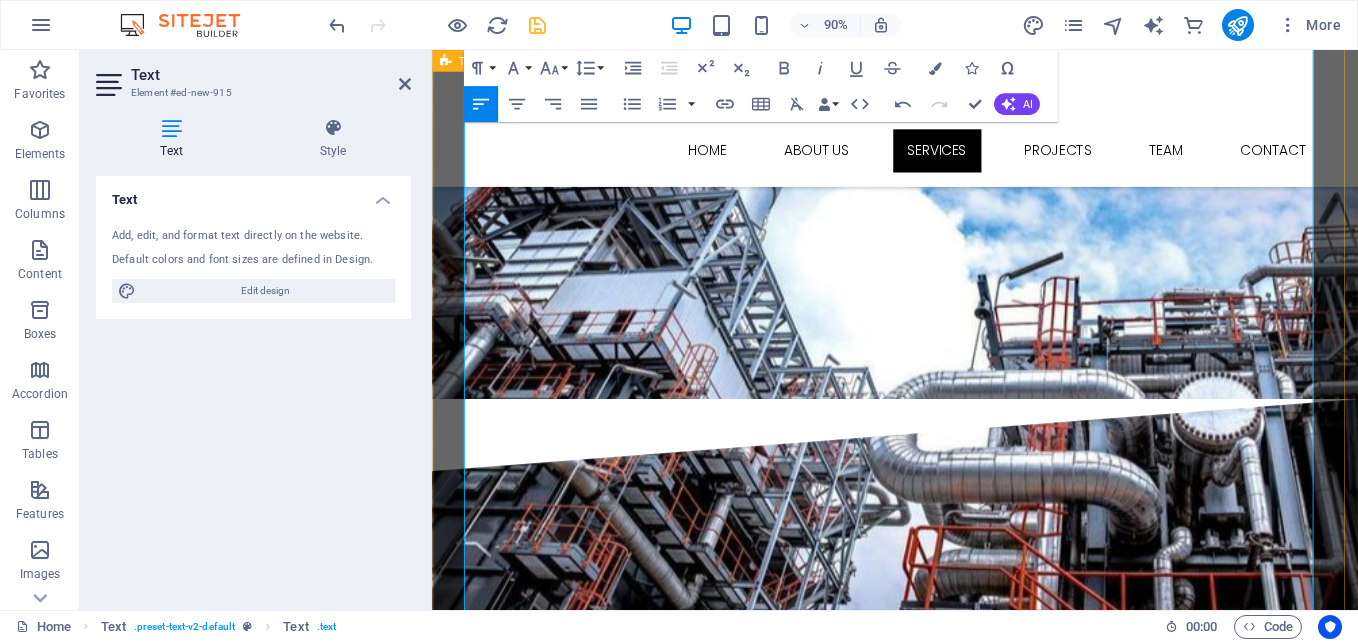 drag, startPoint x: 693, startPoint y: 289, endPoint x: 465, endPoint y: 298, distance: 228.17757 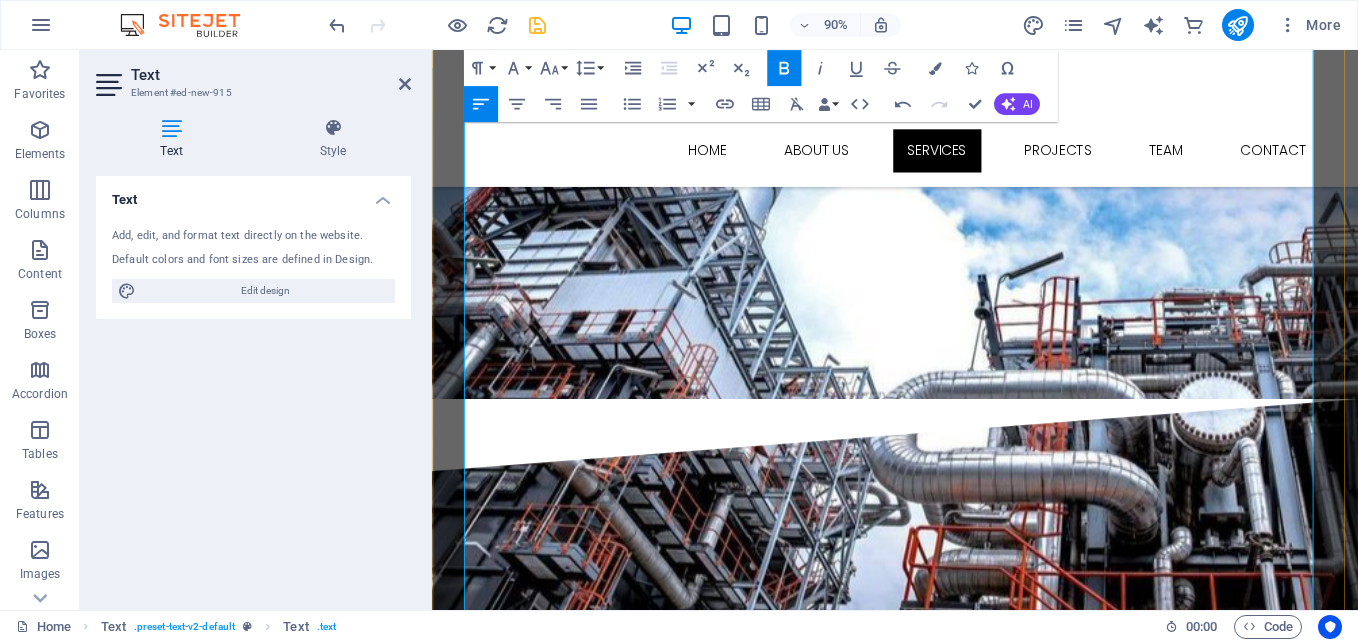 click on "All calibrations are traceable and certified according to international standards." at bounding box center [700, 1723] 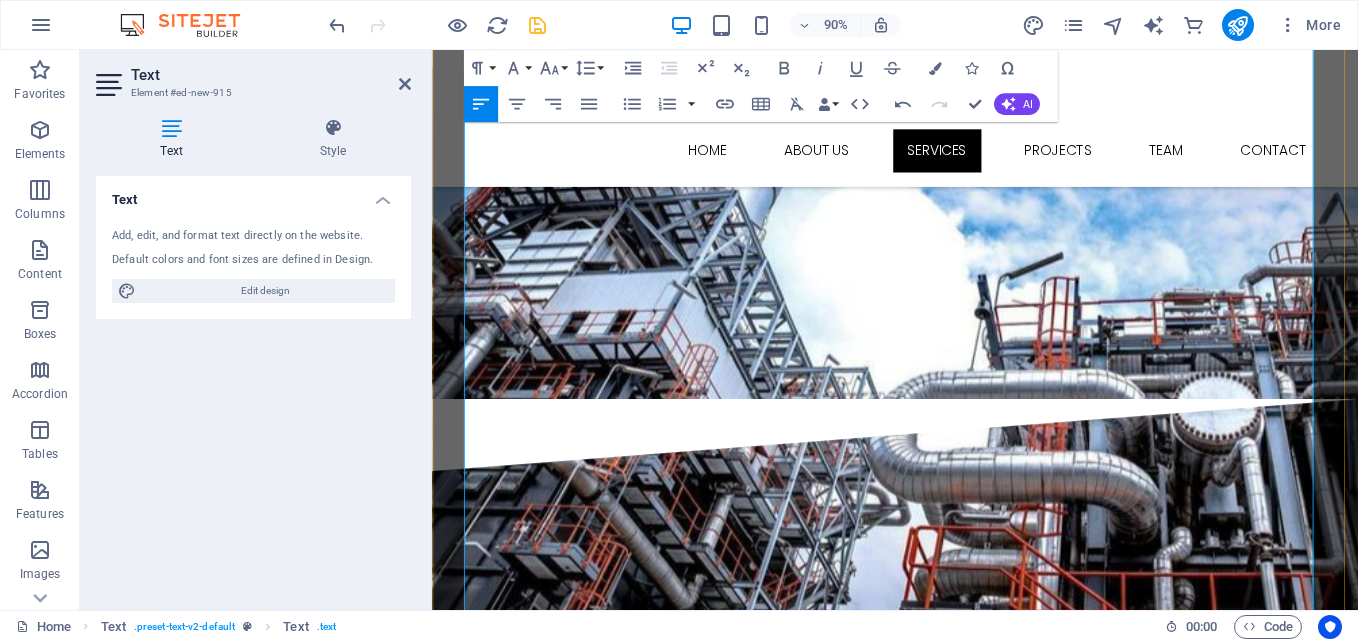 drag, startPoint x: 634, startPoint y: 514, endPoint x: 474, endPoint y: 525, distance: 160.37769 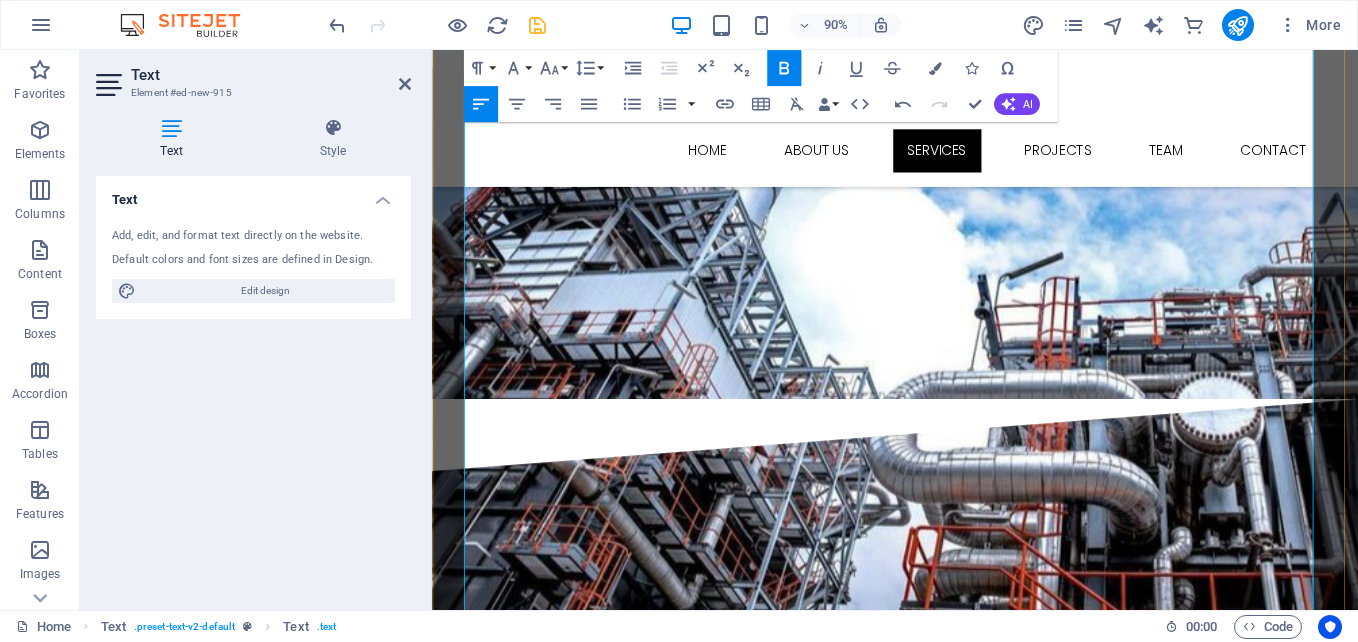 click on "Specialized Services Non-Destructive Testing (NDT) Our certified NDT professionals use advanced techniques to assess structural and mechanical integrity without compromising asset performance: • Ultrasonic Testing (UT) • Magnetic Particle Testing (MPT) • Radiographic Testing (RT) • Dye Penetrant Testing (DPT) • Visual Testing (VT) Calibration of Instruments & Equipment Precision is at the core of our operations. We provide full-scale calibration services for: • Pressure Gauges • Pressure Transmitters & Indicators • Pressure Relief Valves • Temperature Sensors • Flow Meters All calibrations are traceable and certified according to international standards. Corrosion Control & Painting We protect infrastructure through specialized surface preparation, coating systems, and corrosion-resistant applications. Our solutions are tailored for: • Pipelines • Offshore/Onshore Facilities • Storage Tanks • Structural Steel Components ⸻ Metering Calibration Services • Flow Meters ⸻" at bounding box center (947, 1846) 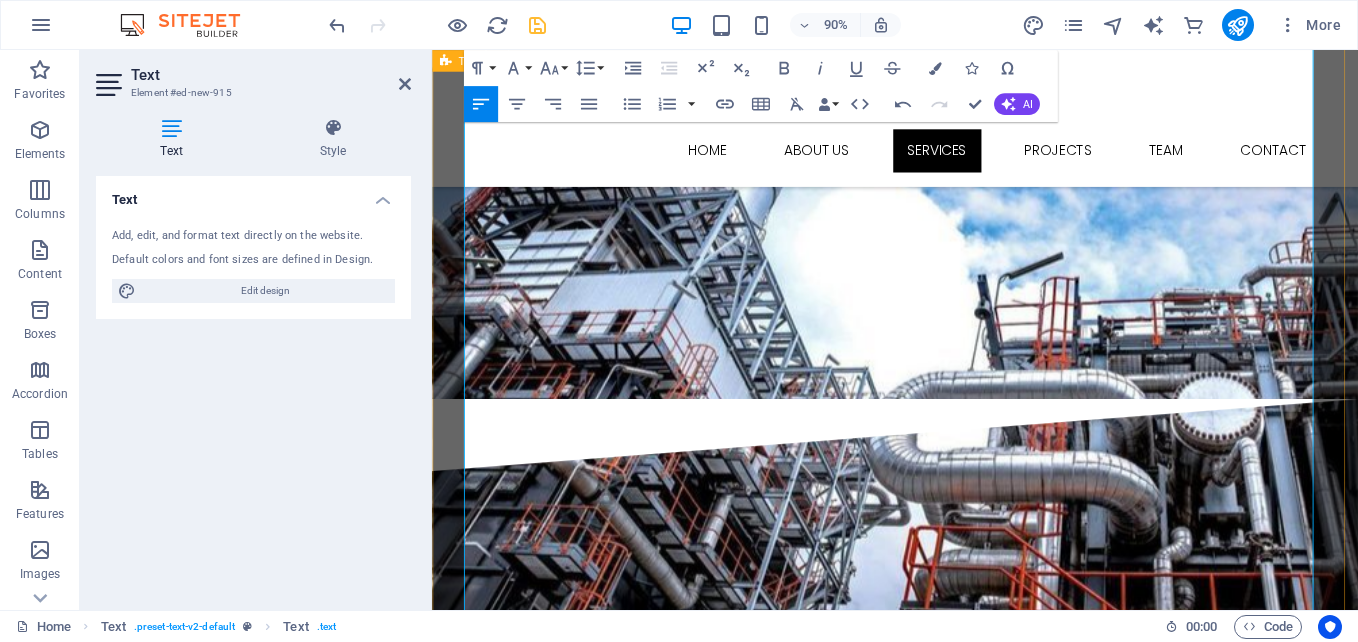 drag, startPoint x: 636, startPoint y: 515, endPoint x: 450, endPoint y: 491, distance: 187.54199 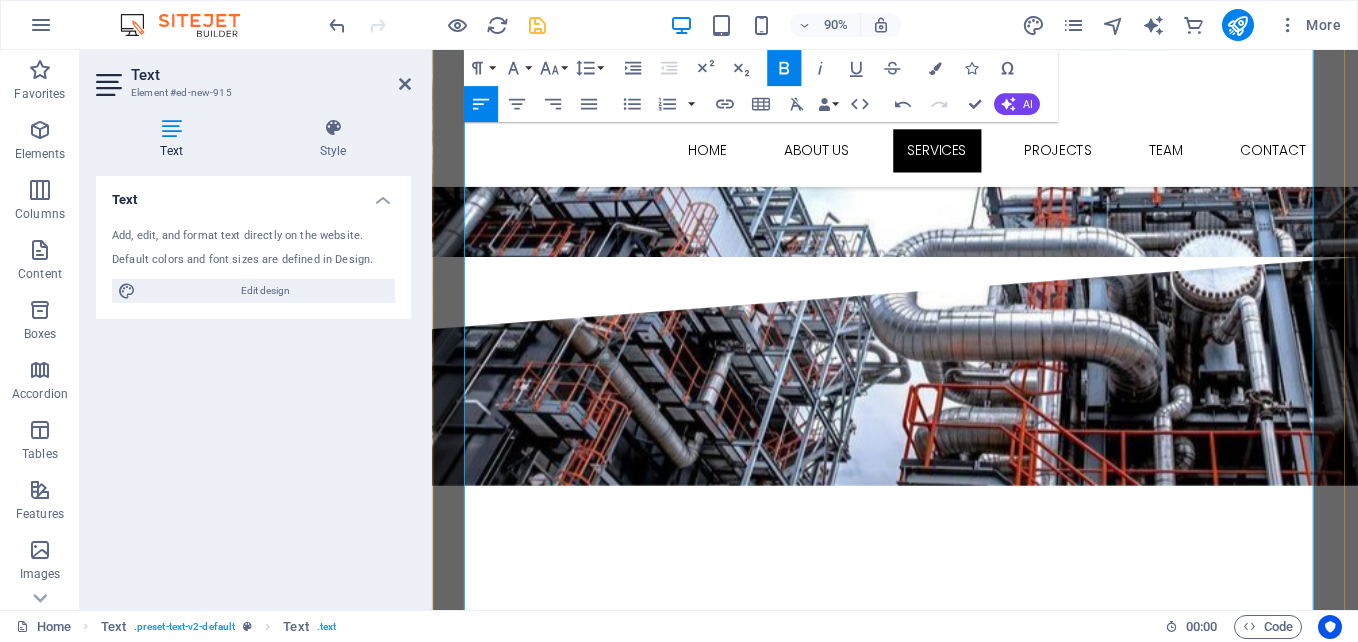 scroll, scrollTop: 2380, scrollLeft: 0, axis: vertical 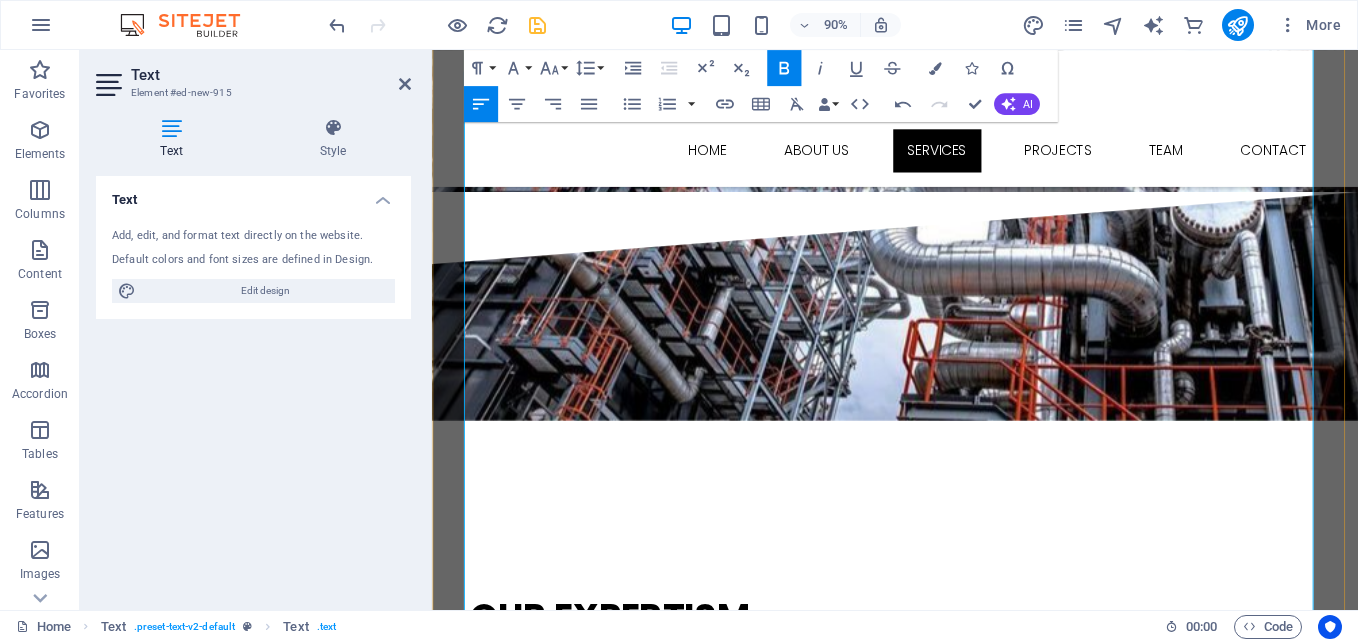 click on "Specialized Services Non-Destructive Testing (NDT) Our certified NDT professionals use advanced techniques to assess structural and mechanical integrity without compromising asset performance: • Ultrasonic Testing (UT) • Magnetic Particle Testing (MPT) • Radiographic Testing (RT) • Dye Penetrant Testing (DPT) • Visual Testing (VT) Calibration of Instruments & Equipment Precision is at the core of our operations. We provide full-scale calibration services for: • Pressure Gauges • Pressure Transmitters & Indicators • Pressure Relief Valves • Temperature Sensors • Flow Meters All calibrations are traceable and certified according to international standards. Corrosion Control & Painting We protect infrastructure through specialized surface preparation, coating systems, and corrosion-resistant applications. Our solutions are tailored for: • Pipelines • Offshore/Onshore Facilities • Storage Tanks • Structural Steel Components ⸻ Metering Calibration Services • Flow Meters ⸻" at bounding box center (947, 1616) 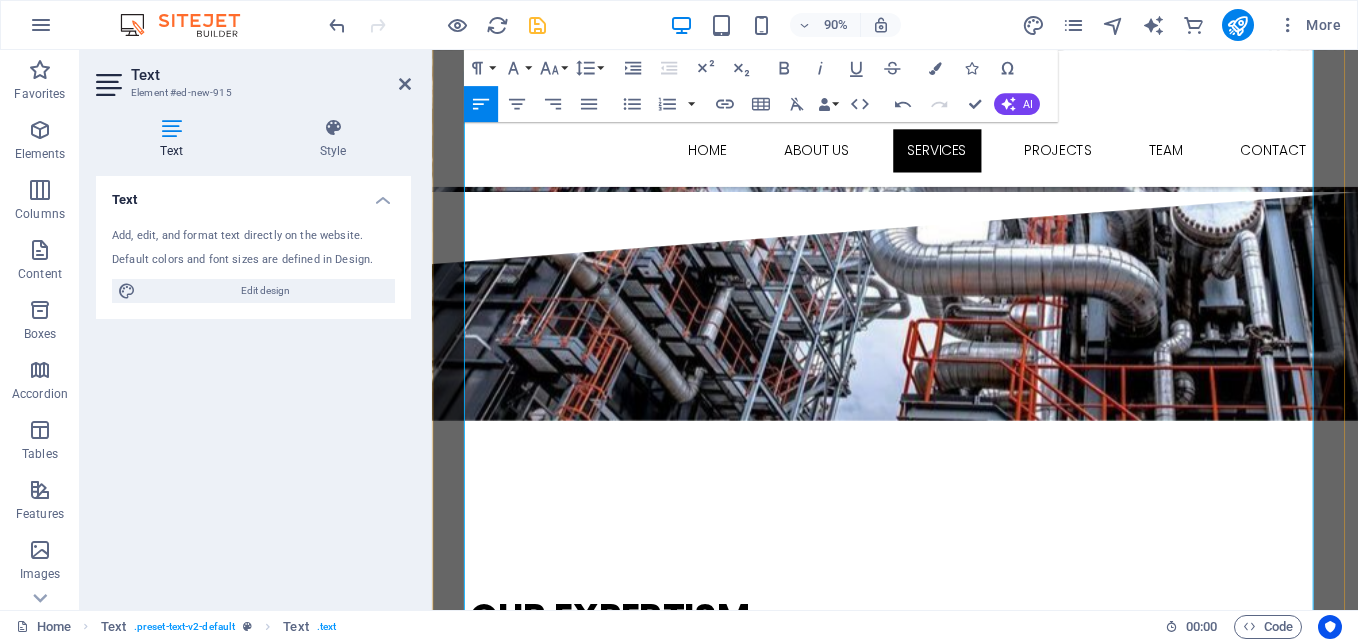 click on "Specialized Services Non-Destructive Testing (NDT) Our certified NDT professionals use advanced techniques to assess structural and mechanical integrity without compromising asset performance: • Ultrasonic Testing (UT) • Magnetic Particle Testing (MPT) • Radiographic Testing (RT) • Dye Penetrant Testing (DPT) • Visual Testing (VT) Calibration of Instruments & Equipment Precision is at the core of our operations. We provide full-scale calibration services for: • Pressure Gauges • Pressure Transmitters & Indicators • Pressure Relief Valves • Temperature Sensors • Flow Meters All calibrations are traceable and certified according to international standards. Corrosion Control & Painting We protect infrastructure through specialized surface preparation, coating systems, and corrosion-resistant applications. Our solutions are tailored for: • Pipelines • Offshore/Onshore Facilities • Storage Tanks • Structural Steel Components Metering Calibration Services • Flow Meters ⸻" at bounding box center [947, 1604] 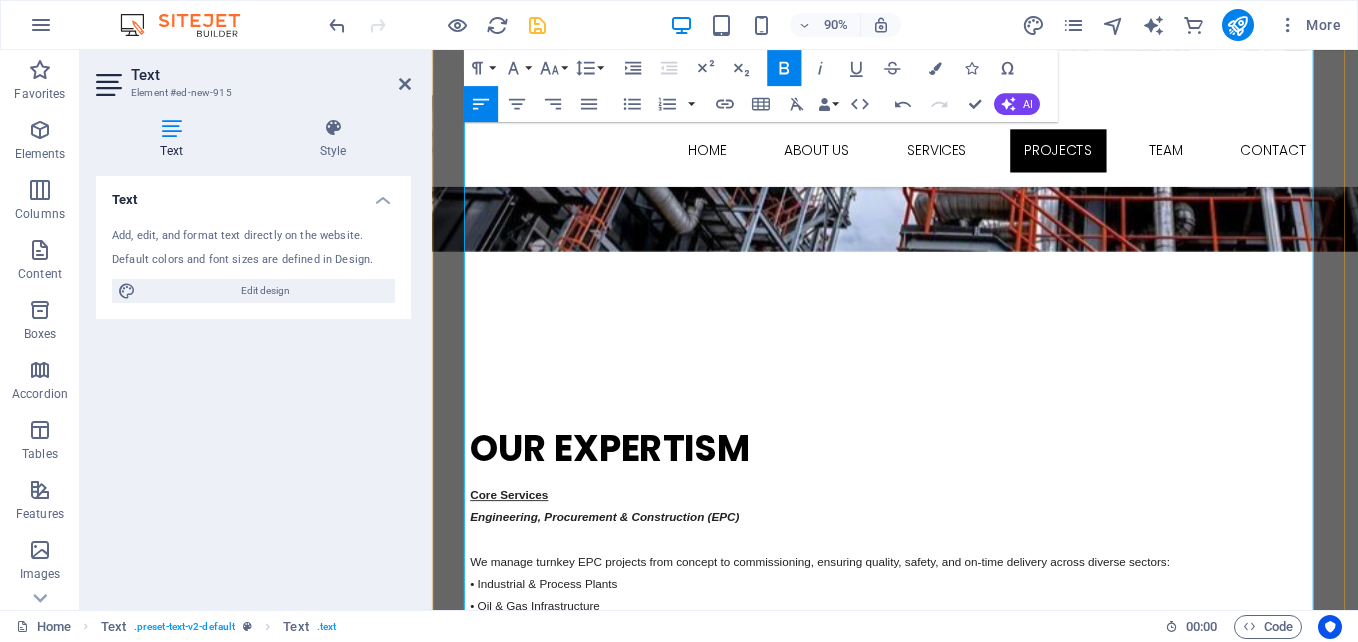 scroll, scrollTop: 2569, scrollLeft: 0, axis: vertical 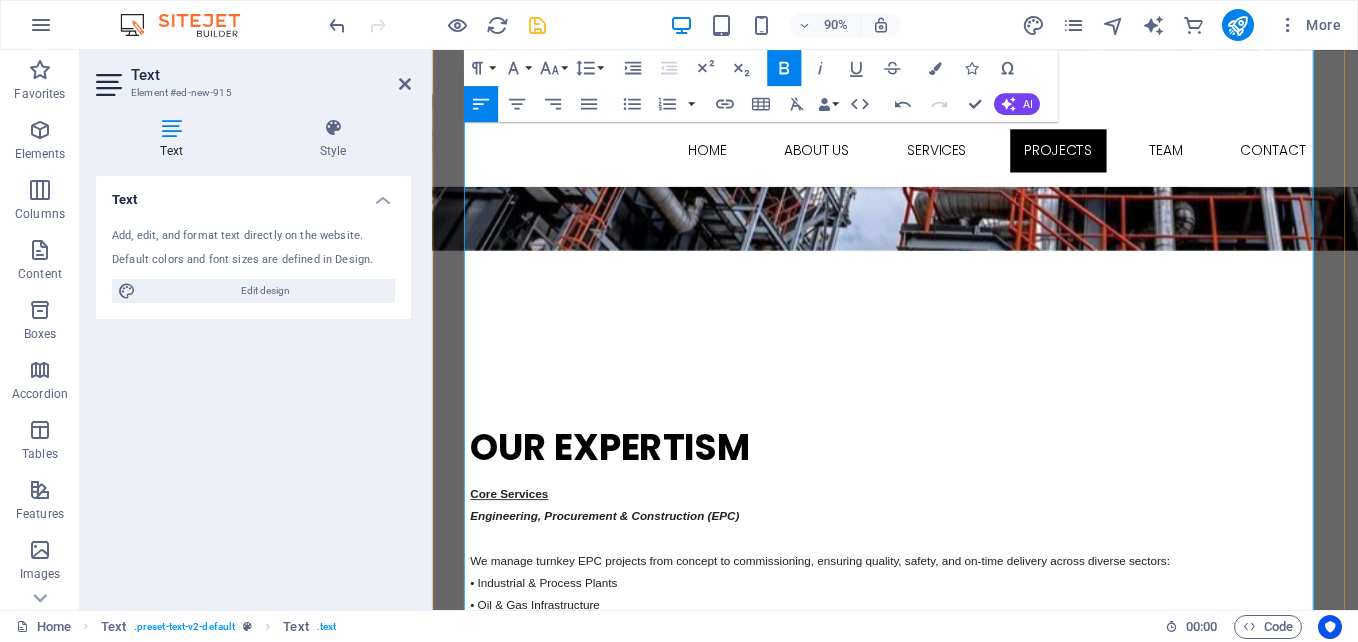 click on "Specialized Services Non-Destructive Testing (NDT) Our certified NDT professionals use advanced techniques to assess structural and mechanical integrity without compromising asset performance: • Ultrasonic Testing (UT) • Magnetic Particle Testing (MPT) • Radiographic Testing (RT) • Dye Penetrant Testing (DPT) • Visual Testing (VT) Calibration of Instruments & Equipment Precision is at the core of our operations. We provide full-scale calibration services for: • Pressure Gauges • Pressure Transmitters & Indicators • Pressure Relief Valves • Temperature Sensors • Flow Meters All calibrations are traceable and certified according to international standards. Corrosion Control & Painting We protect infrastructure through specialized surface preparation, coating systems, and corrosion-resistant applications. Our solutions are tailored for: • Pipelines • Offshore/Onshore Facilities • Storage Tanks • Structural Steel Components Metering Calibration Services • Flow Meters ⸻" at bounding box center [947, 1415] 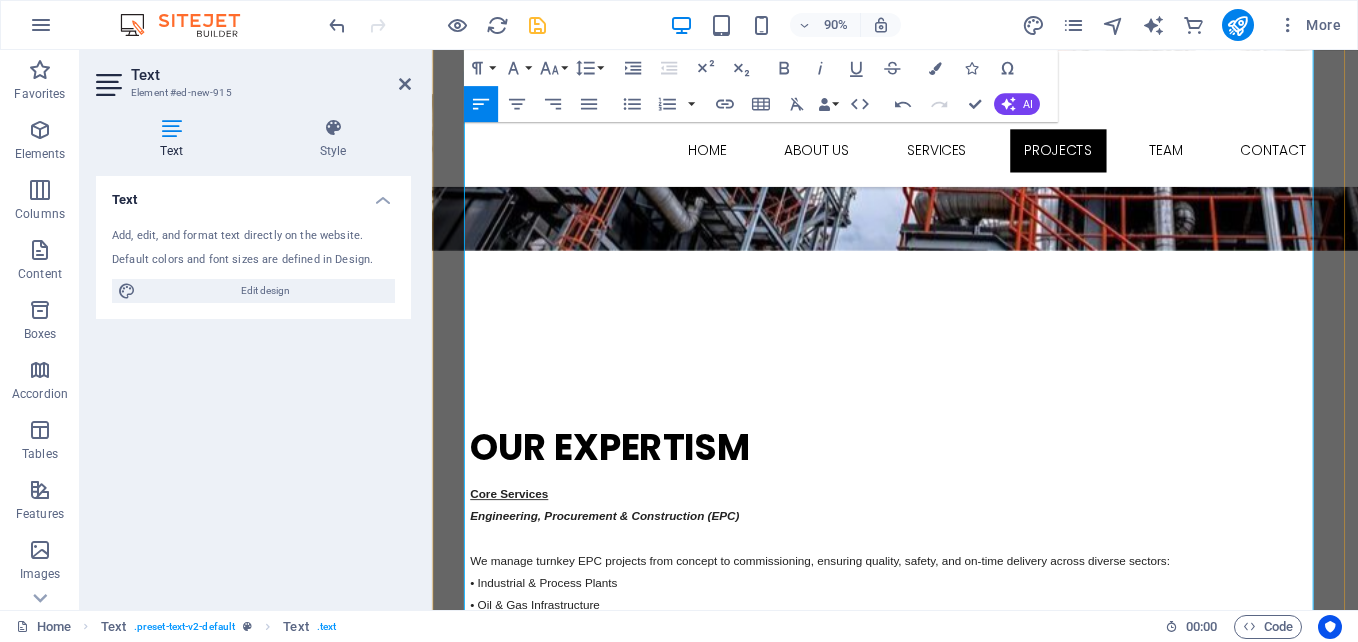 click on "Specialized Services Non-Destructive Testing (NDT) Our certified NDT professionals use advanced techniques to assess structural and mechanical integrity without compromising asset performance: • Ultrasonic Testing (UT) • Magnetic Particle Testing (MPT) • Radiographic Testing (RT) • Dye Penetrant Testing (DPT) • Visual Testing (VT) Calibration of Instruments & Equipment Precision is at the core of our operations. We provide full-scale calibration services for: • Pressure Gauges • Pressure Transmitters & Indicators • Pressure Relief Valves • Temperature Sensors • Flow Meters All calibrations are traceable and certified according to international standards. Corrosion Control & Painting We protect infrastructure through specialized surface preparation, coating systems, and corrosion-resistant applications. Our solutions are tailored for: • Pipelines • Offshore/Onshore Facilities • Storage Tanks • Structural Steel Components Metering Calibration Services • Flow Meters" at bounding box center [947, 1402] 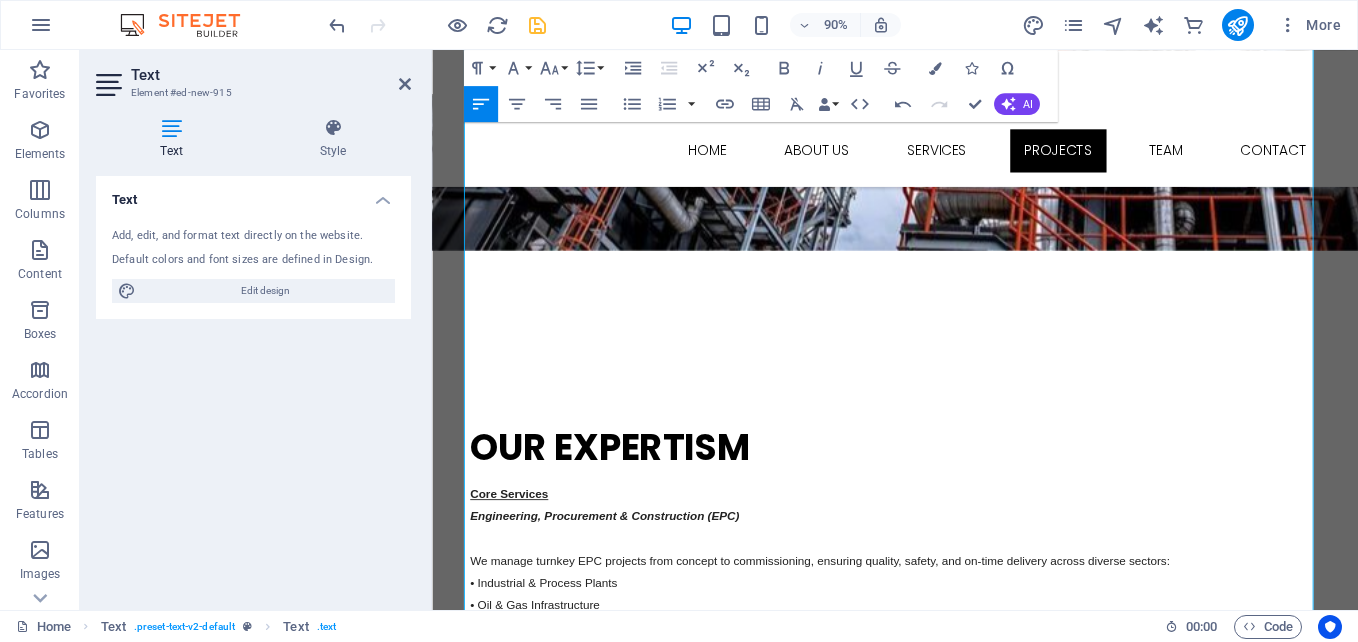 drag, startPoint x: 685, startPoint y: 542, endPoint x: 429, endPoint y: 544, distance: 256.0078 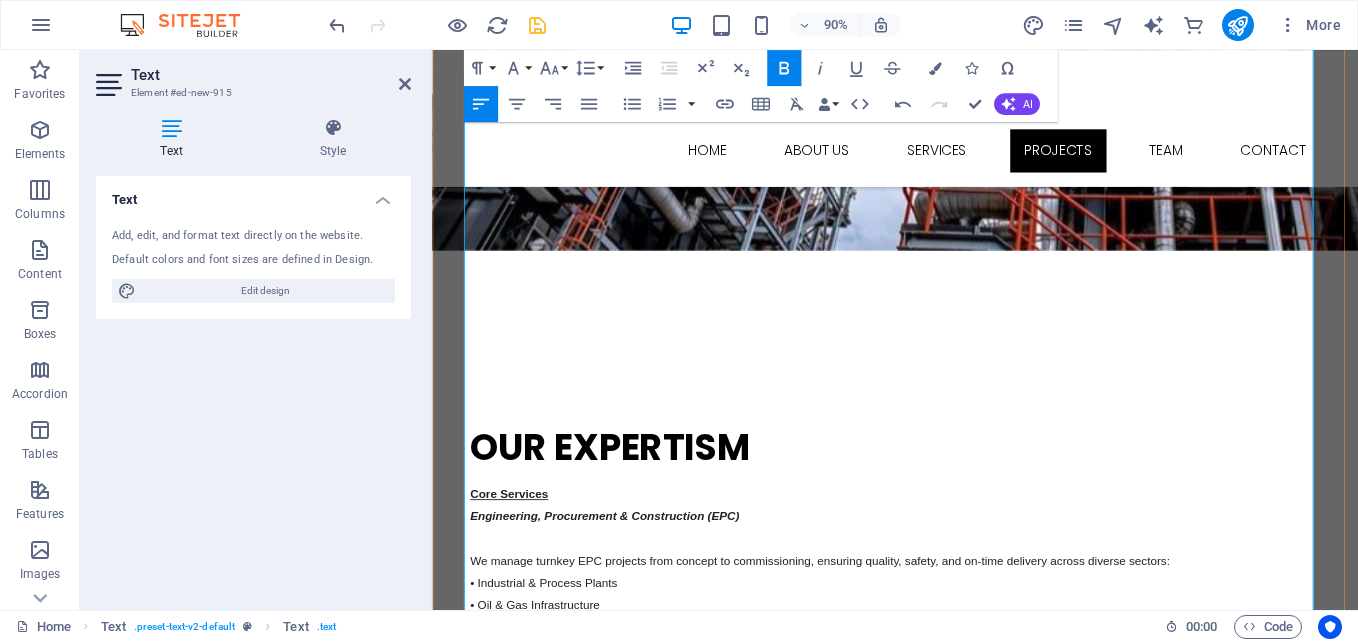 click on "MiEL Logistics delivers full-service pipeline construction and rehabilitation solutions:" at bounding box center (715, 1820) 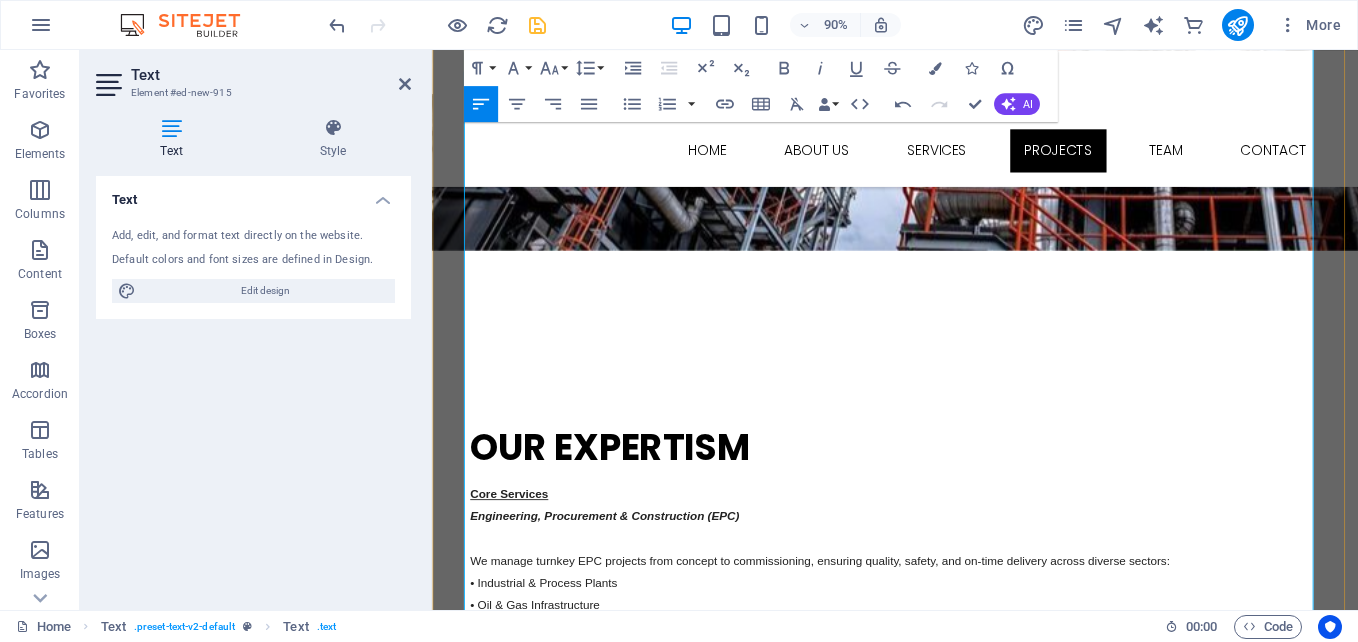 type 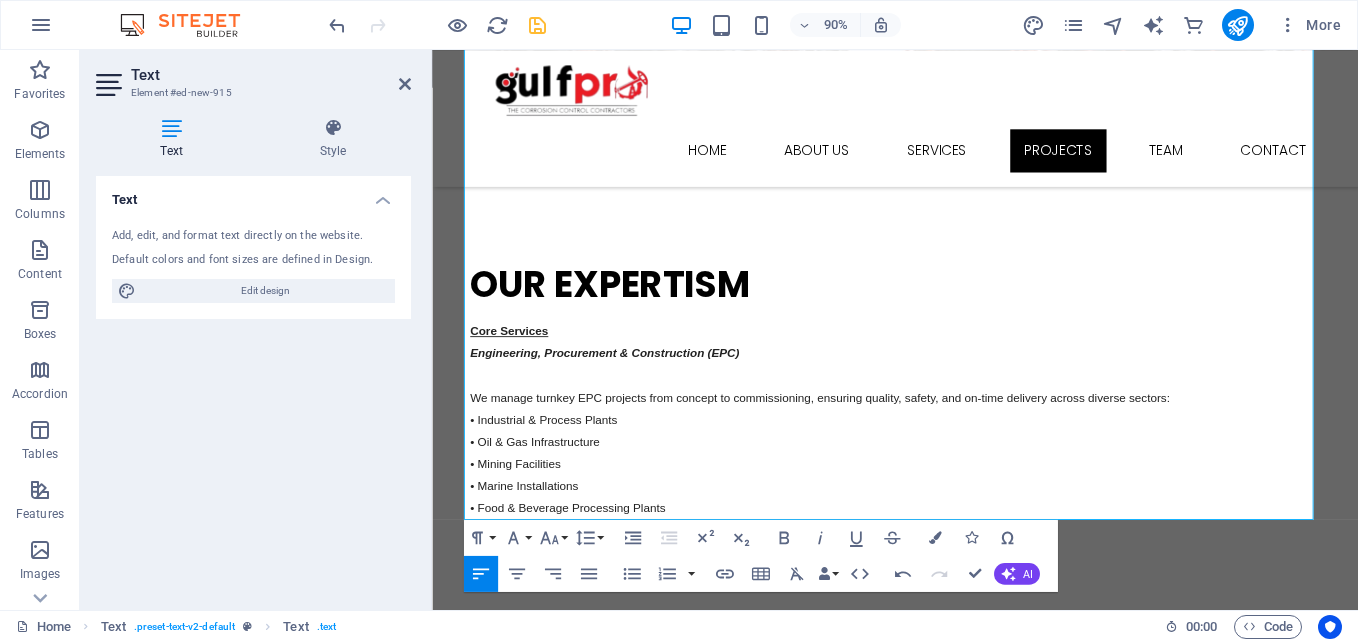 scroll, scrollTop: 2774, scrollLeft: 0, axis: vertical 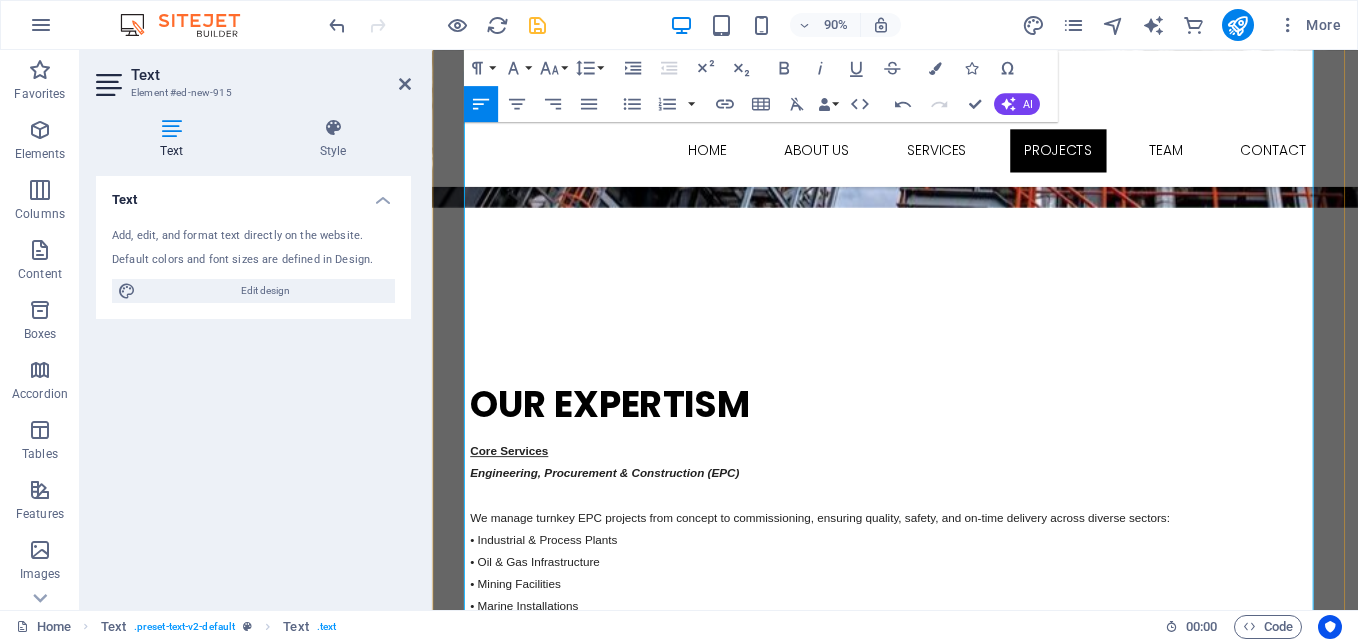 click on "Gulfpro delivers full-service pipeline construction and rehabilitation solutions:" at bounding box center (693, 1772) 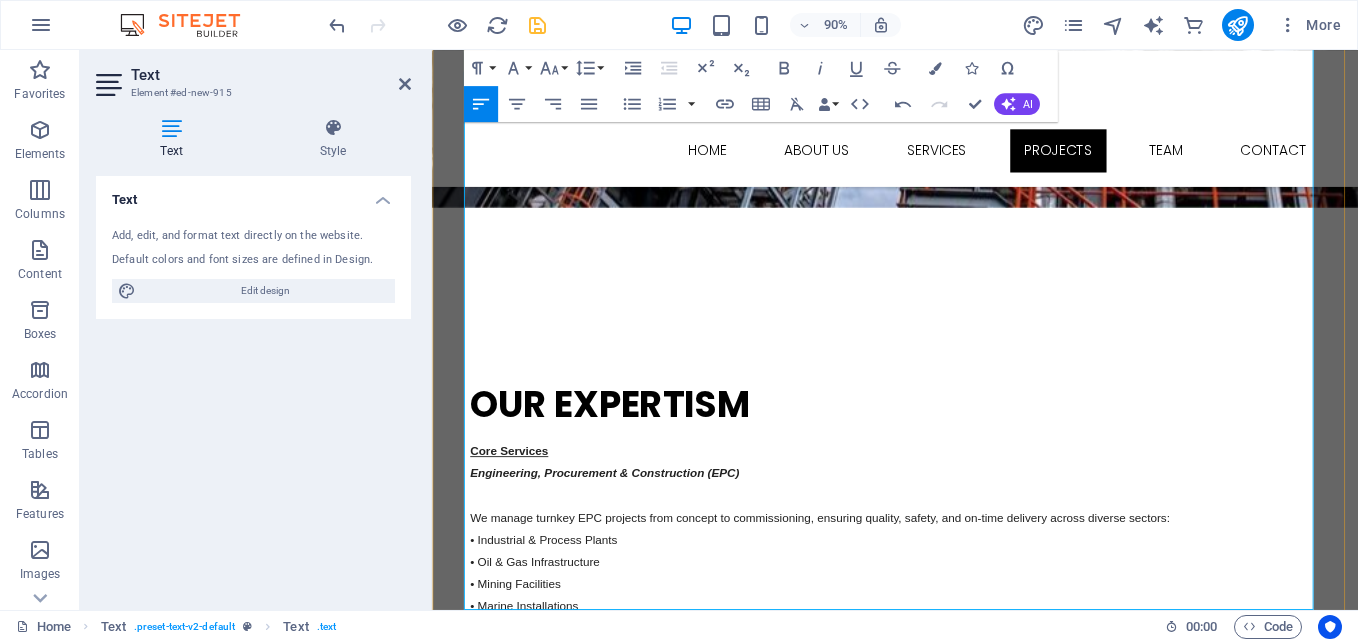 click on "Specialized Services Non-Destructive Testing (NDT) Our certified NDT professionals use advanced techniques to assess structural and mechanical integrity without compromising asset performance: • Ultrasonic Testing (UT) • Magnetic Particle Testing (MPT) • Radiographic Testing (RT) • Dye Penetrant Testing (DPT) • Visual Testing (VT) Calibration of Instruments & Equipment Precision is at the core of our operations. We provide full-scale calibration services for: • Pressure Gauges • Pressure Transmitters & Indicators • Pressure Relief Valves • Temperature Sensors • Flow Meters All calibrations are traceable and certified according to international standards. Corrosion Control & Painting We protect infrastructure through specialized surface preparation, coating systems, and corrosion-resistant applications. Our solutions are tailored for: • Pipelines • Offshore/Onshore Facilities • Storage Tanks • Structural Steel Components Metering Calibration Services • Flow Meters" at bounding box center [947, 1268] 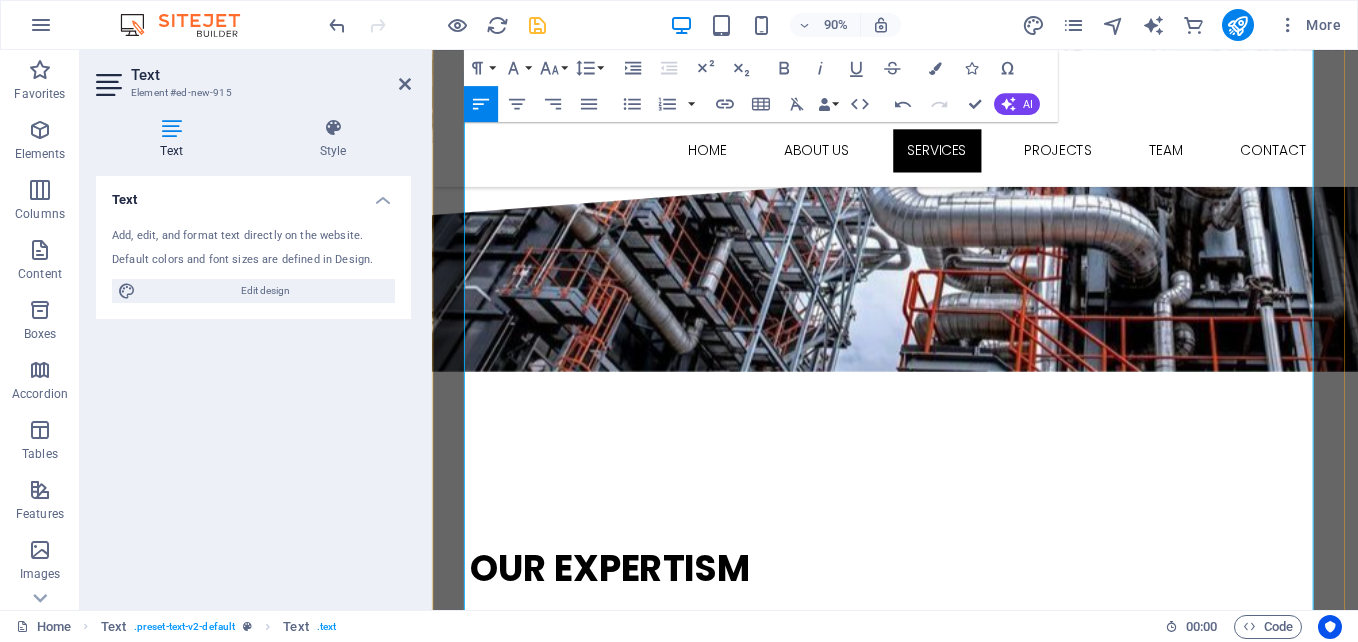 scroll, scrollTop: 2421, scrollLeft: 0, axis: vertical 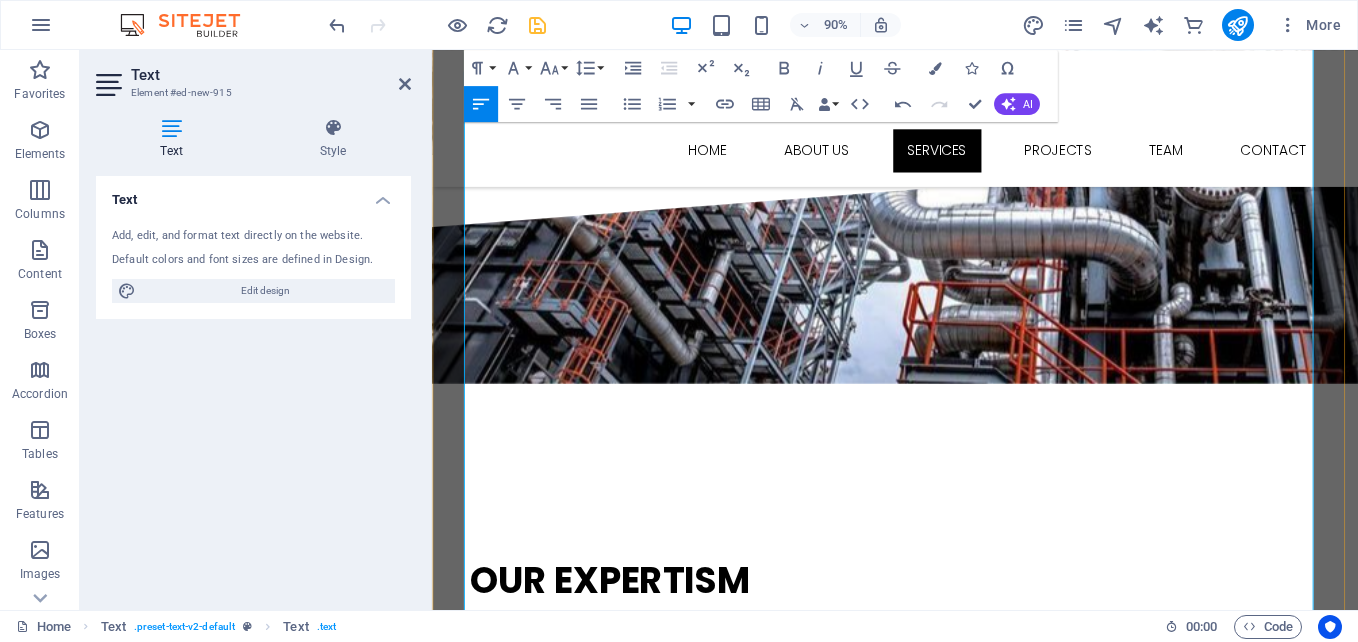 click on "Specialized Services Non-Destructive Testing (NDT) Our certified NDT professionals use advanced techniques to assess structural and mechanical integrity without compromising asset performance: • Ultrasonic Testing (UT) • Magnetic Particle Testing (MPT) • Radiographic Testing (RT) • Dye Penetrant Testing (DPT) • Visual Testing (VT) Calibration of Instruments & Equipment Precision is at the core of our operations. We provide full-scale calibration services for: • Pressure Gauges • Pressure Transmitters & Indicators • Pressure Relief Valves • Temperature Sensors • Flow Meters All calibrations are traceable and certified according to international standards. Corrosion Control & Painting We protect infrastructure through specialized surface preparation, coating systems, and corrosion-resistant applications. Our solutions are tailored for: • Pipelines • Offshore/Onshore Facilities • Storage Tanks • Structural Steel Components Metering Calibration Services • Flow Meters" at bounding box center [947, 1452] 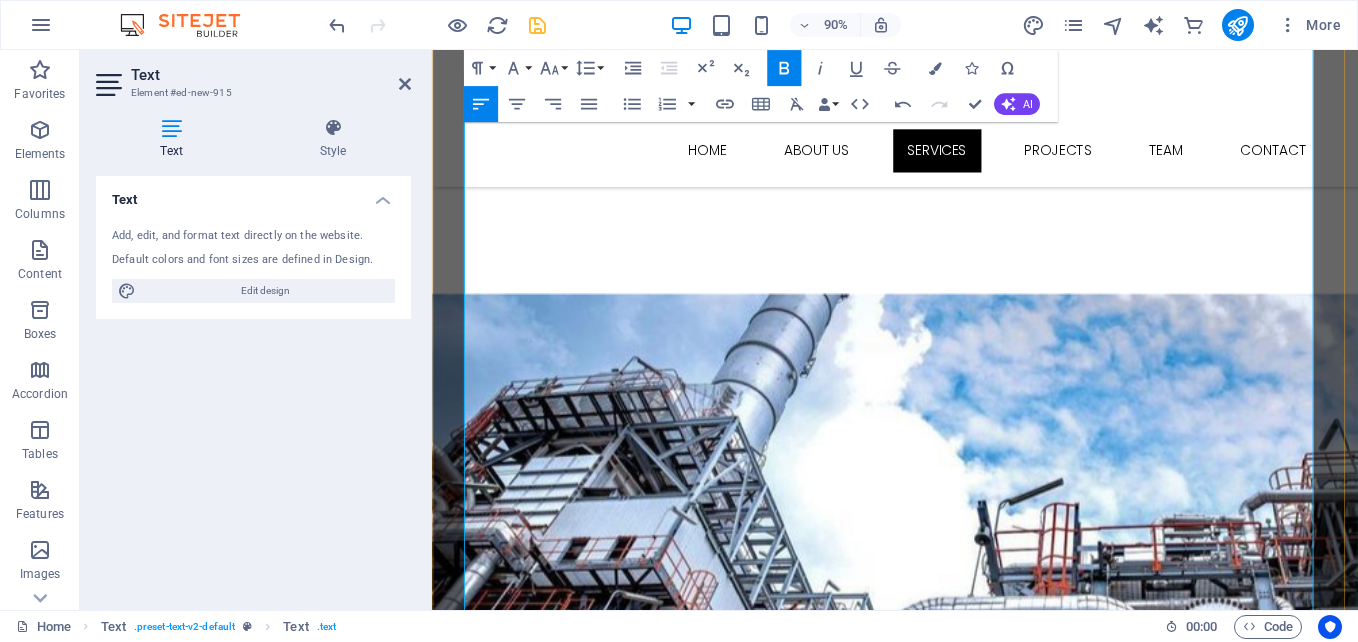 scroll, scrollTop: 1898, scrollLeft: 0, axis: vertical 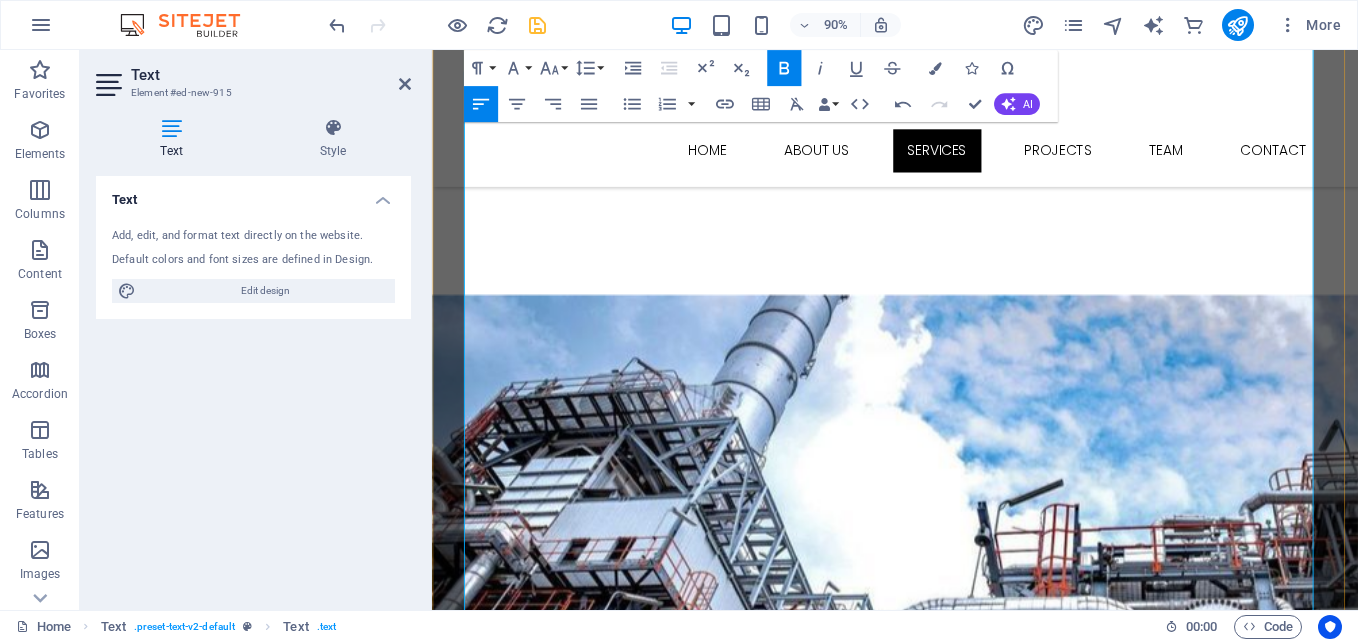 click on "Specialized Services Non-Destructive Testing (NDT) Our certified NDT professionals use advanced techniques to assess structural and mechanical integrity without compromising asset performance: • Ultrasonic Testing (UT) • Magnetic Particle Testing (MPT) • Radiographic Testing (RT) • Dye Penetrant Testing (DPT) • Visual Testing (VT) Calibration of Instruments & Equipment Precision is at the core of our operations. We provide full-scale calibration services for: • Pressure Gauges • Pressure Transmitters & Indicators • Pressure Relief Valves • Temperature Sensors • Flow Meters All calibrations are traceable and certified according to international standards. Corrosion Control & Painting We protect infrastructure through specialized surface preparation, coating systems, and corrosion-resistant applications. Our solutions are tailored for: • Pipelines • Offshore/Onshore Facilities • Storage Tanks • Structural Steel Components Metering Calibration Services • Flow Meters" at bounding box center [947, 1963] 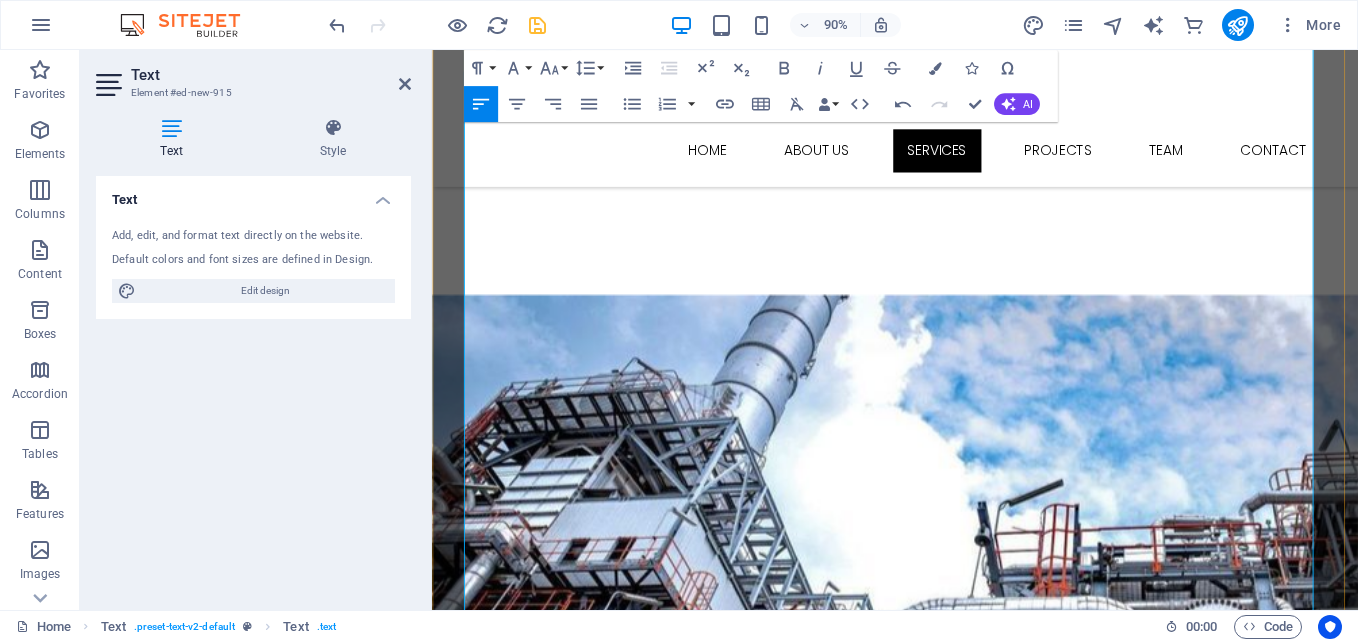 click on "Specialized Services Non-Destructive Testing (NDT) Our certified NDT professionals use advanced techniques to assess structural and mechanical integrity without compromising asset performance: • Ultrasonic Testing (UT) • Magnetic Particle Testing (MPT) • Radiographic Testing (RT) • Dye Penetrant Testing (DPT) • Visual Testing (VT) Calibration of Instruments & Equipment Precision is at the core of our operations. We provide full-scale calibration services for: • Pressure Gauges • Pressure Transmitters & Indicators • Pressure Relief Valves • Temperature Sensors • Flow Meters All calibrations are traceable and certified according to international standards. Corrosion Control & Painting We protect infrastructure through specialized surface preparation, coating systems, and corrosion-resistant applications. Our solutions are tailored for: • Pipelines • Offshore/Onshore Facilities • Storage Tanks • Structural Steel Components Metering Calibration Services • Flow Meters" at bounding box center (947, 1951) 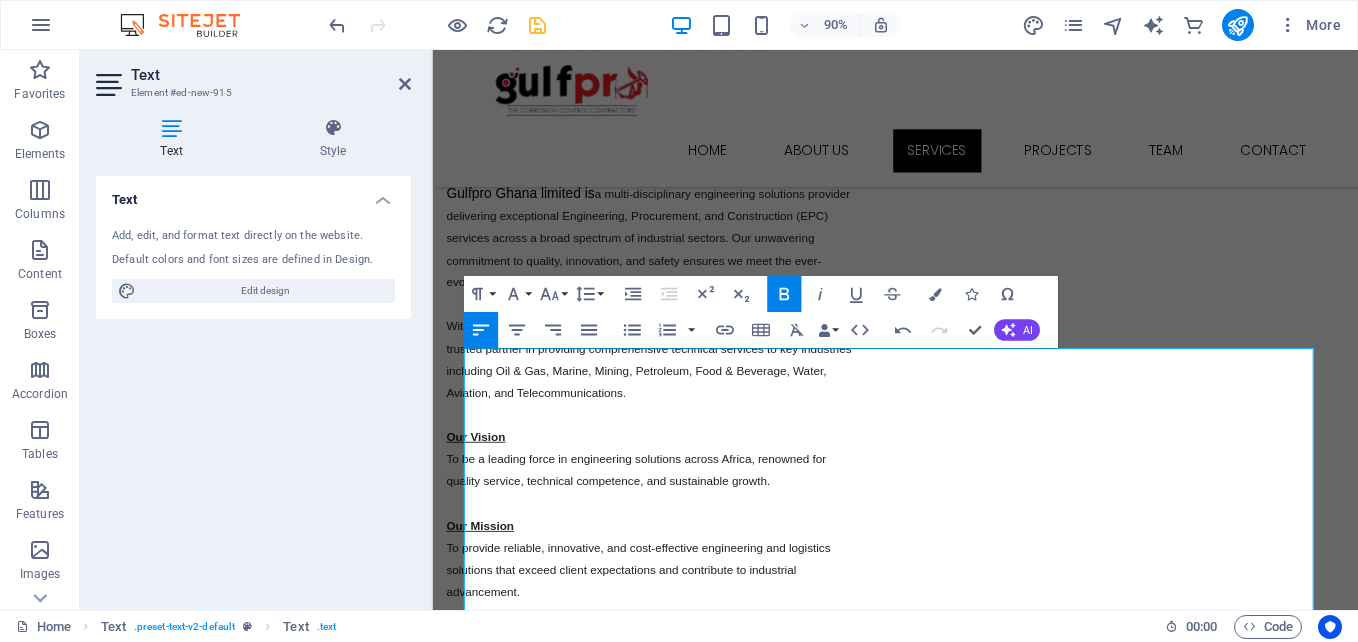 scroll, scrollTop: 1425, scrollLeft: 0, axis: vertical 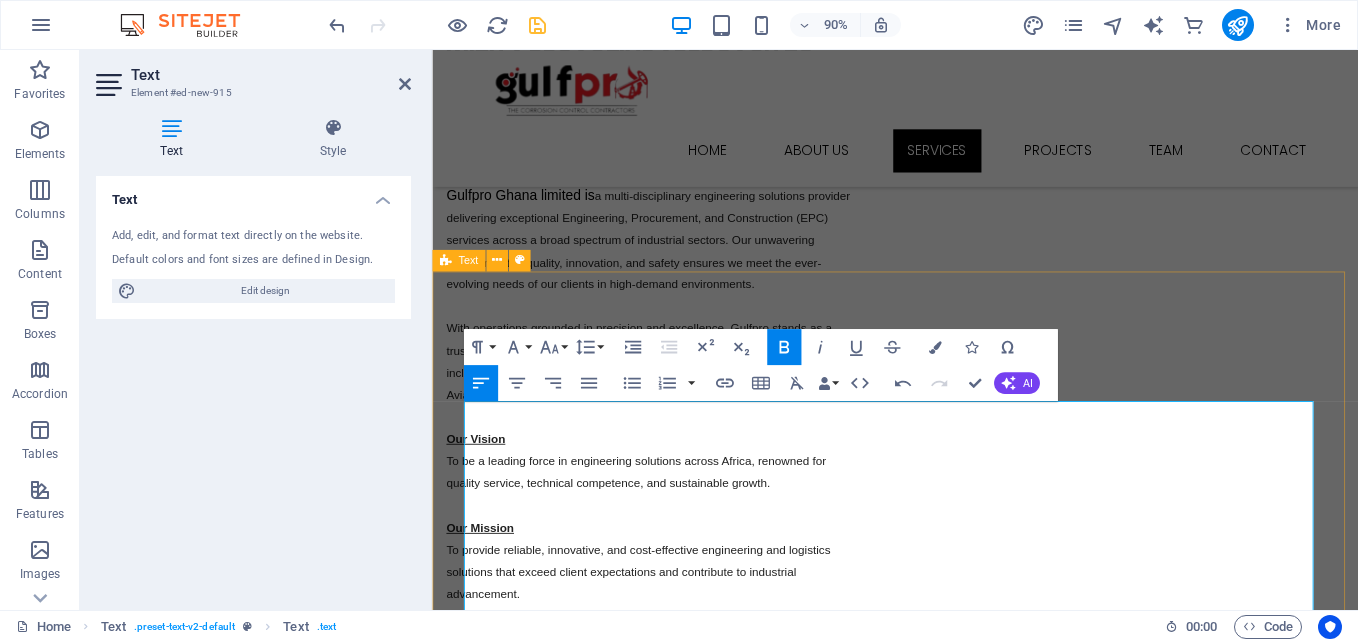 click on "OUR EXPERTISM Core Services Engineering, Procurement & Construction (EPC) We manage turnkey EPC projects from concept to commissioning, ensuring quality, safety, and on-time delivery across diverse sectors: • Industrial & Process Plants • Oil & Gas Infrastructure • Mining Facilities • Marine Installations • Food & Beverage Processing Plants • Water Treatment & Distribution • Aviation Infrastructure • Telecom Installations & Towers Specialized Services Non-Destructive Testing (NDT) Our certified NDT professionals use advanced techniques to assess structural and mechanical integrity without compromising asset performance: • Ultrasonic Testing (UT) • Magnetic Particle Testing (MPT) • Radiographic Testing (RT) • Dye Penetrant Testing (DPT) • Visual Testing (VT) Calibration of Instruments & Equipment Precision is at the core of our operations. We provide full-scale calibration services for: • Pressure Gauges • Pressure Transmitters & Indicators • Pressure Relief Valves ​" at bounding box center (946, 2318) 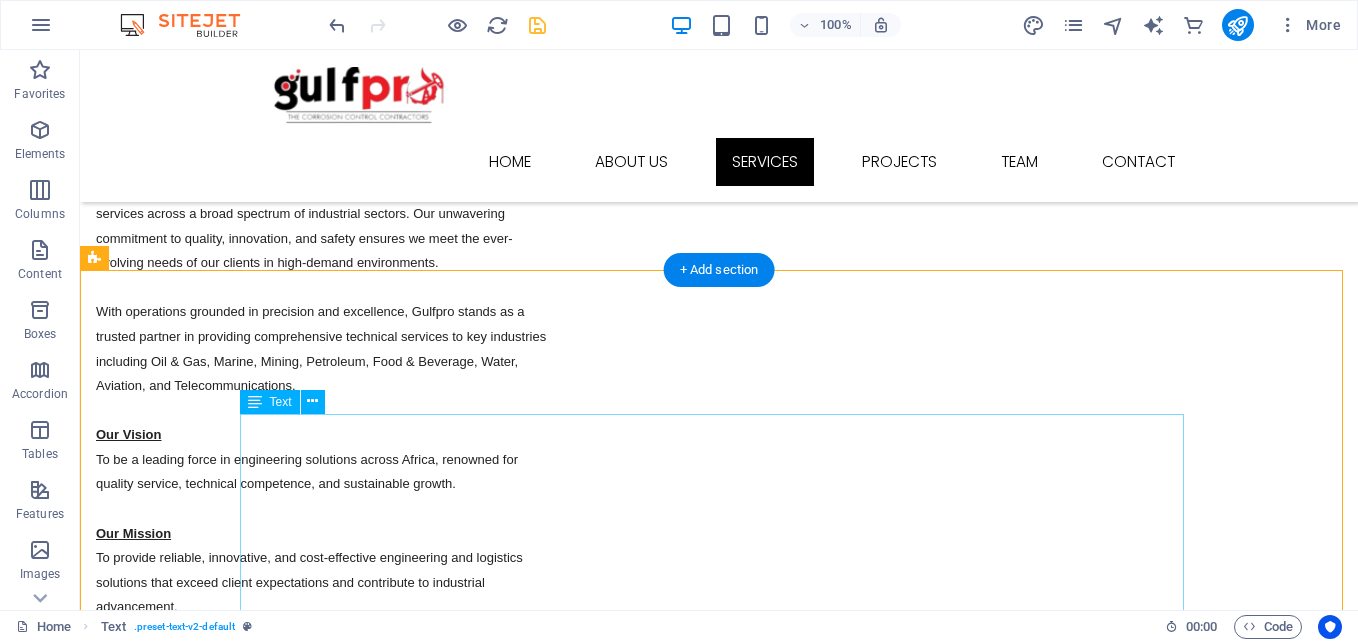 scroll, scrollTop: 1438, scrollLeft: 0, axis: vertical 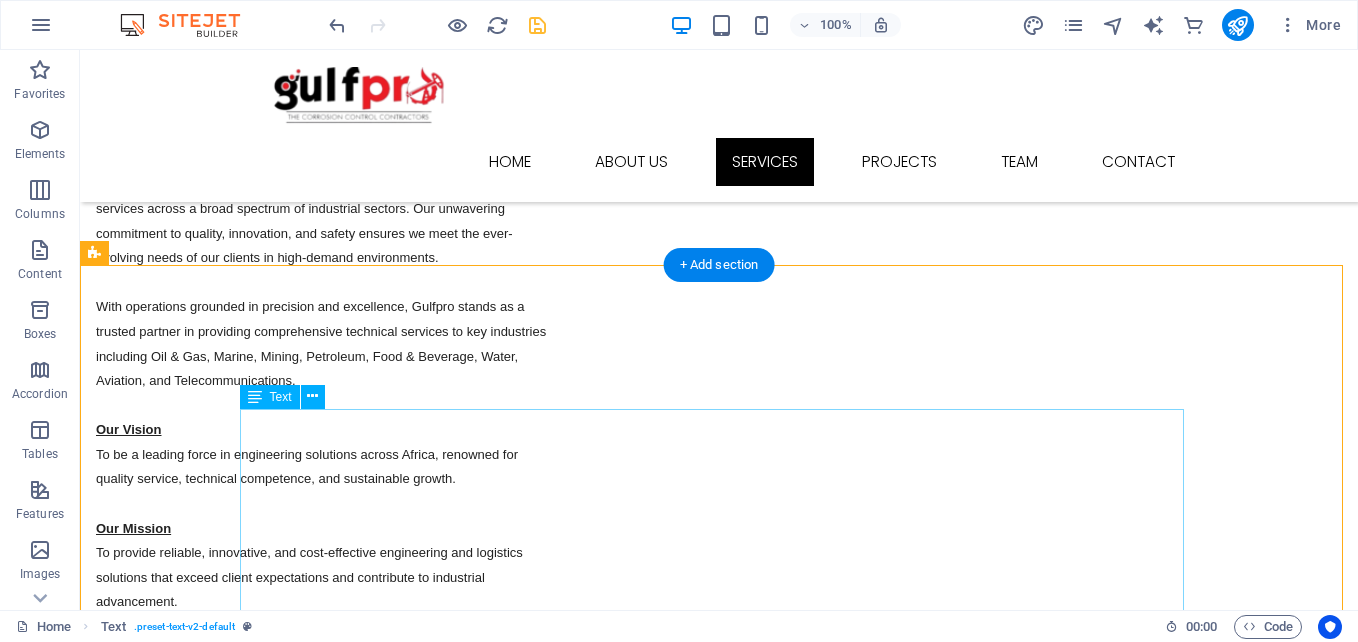 click on "Core Services   Engineering, Procurement & Construction (EPC) We manage turnkey EPC projects from concept to commissioning, ensuring quality, safety, and on-time delivery across diverse sectors: • Industrial & Process Plants • Oil & Gas Infrastructure • Mining Facilities • Marine Installations • Food & Beverage Processing Plants • Water Treatment & Distribution • Aviation Infrastructure • Telecom Installations & Towers Specialized Services Non-Destructive Testing (NDT) Our certified NDT professionals use advanced techniques to assess structural and mechanical integrity without compromising asset performance: • Ultrasonic Testing (UT) • Magnetic Particle Testing (MPT) • Radiographic Testing (RT) • Dye Penetrant Testing (DPT) • Visual Testing (VT) Calibration of Instruments & Equipment Precision is at the core of our operations. We provide full-scale calibration services for: • Pressure Gauges • Pressure Transmitters & Indicators • Pressure Relief Valves • Temperature Sensors" at bounding box center (719, 2286) 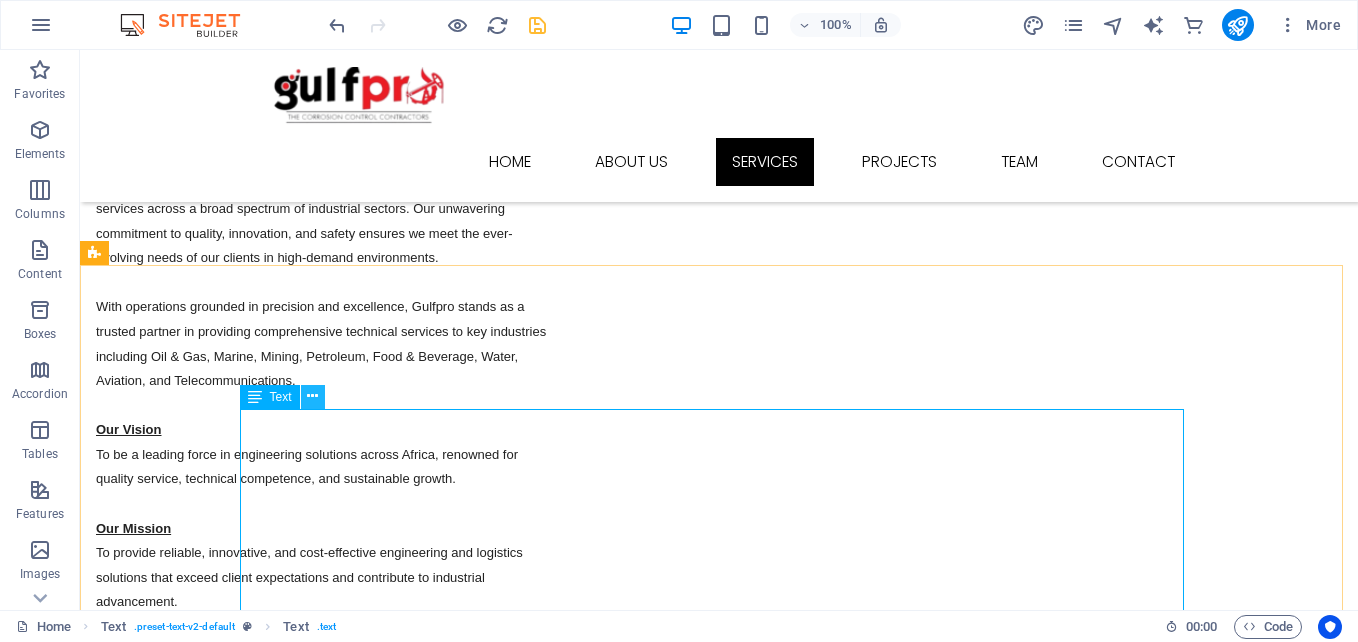 click at bounding box center [313, 397] 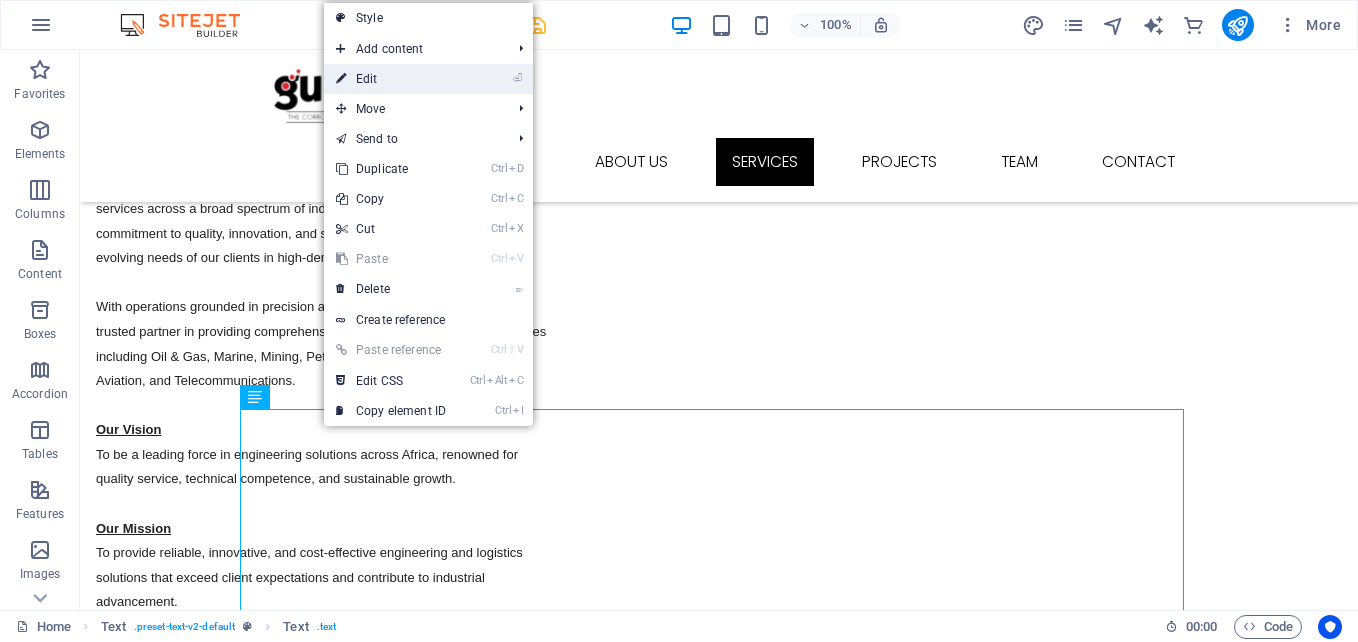 click on "⏎  Edit" at bounding box center [391, 79] 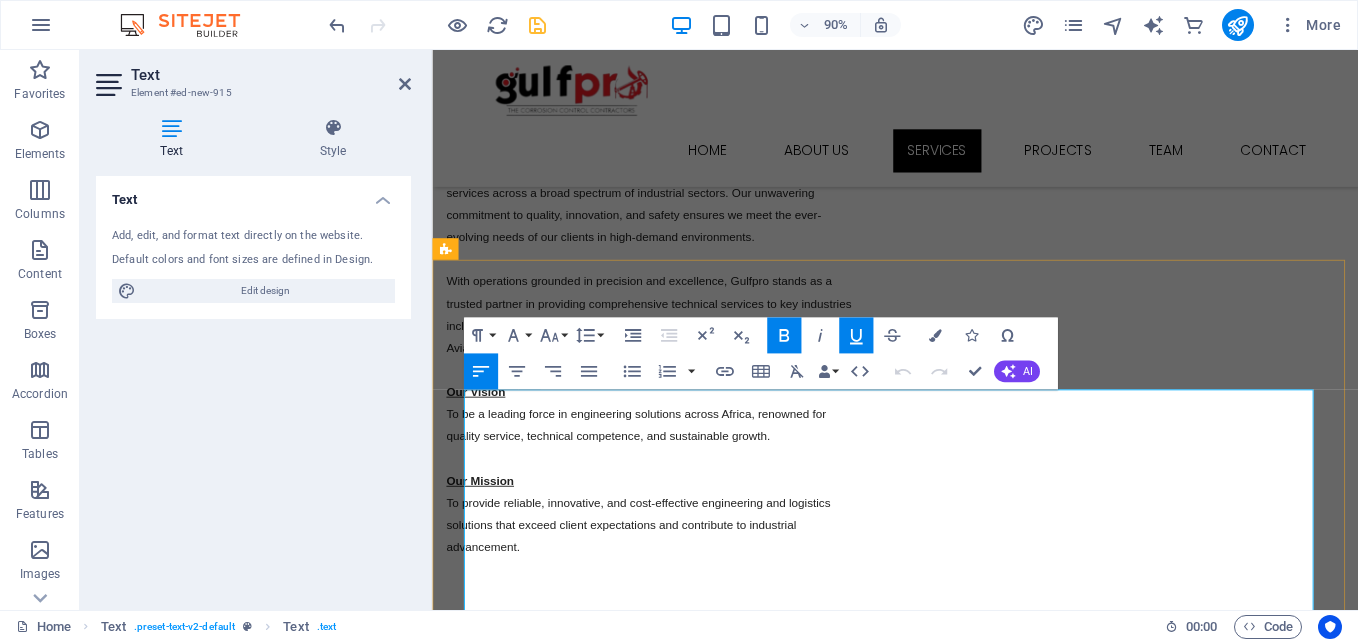 click on "Core Services   Engineering, Procurement & Construction (EPC) We manage turnkey EPC projects from concept to commissioning, ensuring quality, safety, and on-time delivery across diverse sectors: • Industrial & Process Plants • Oil & Gas Infrastructure • Mining Facilities • Marine Installations • Food & Beverage Processing Plants • Water Treatment & Distribution • Aviation Infrastructure • Telecom Installations & Towers" at bounding box center (947, 1770) 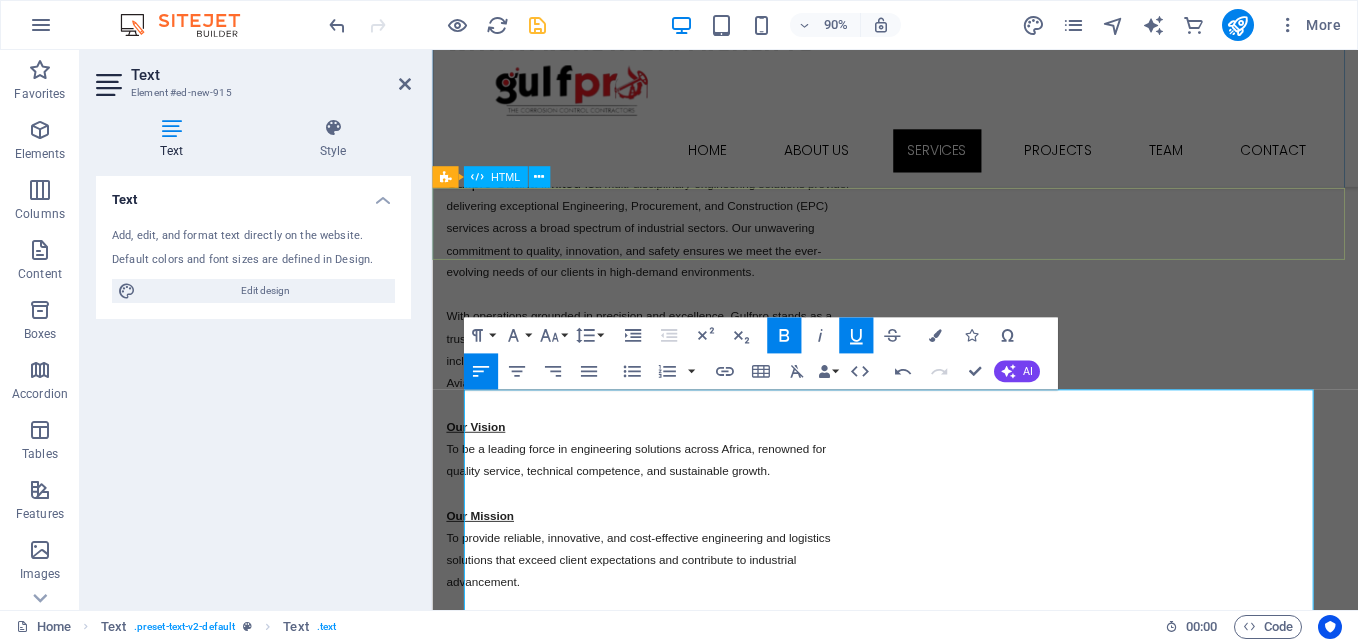 click at bounding box center [946, 1478] 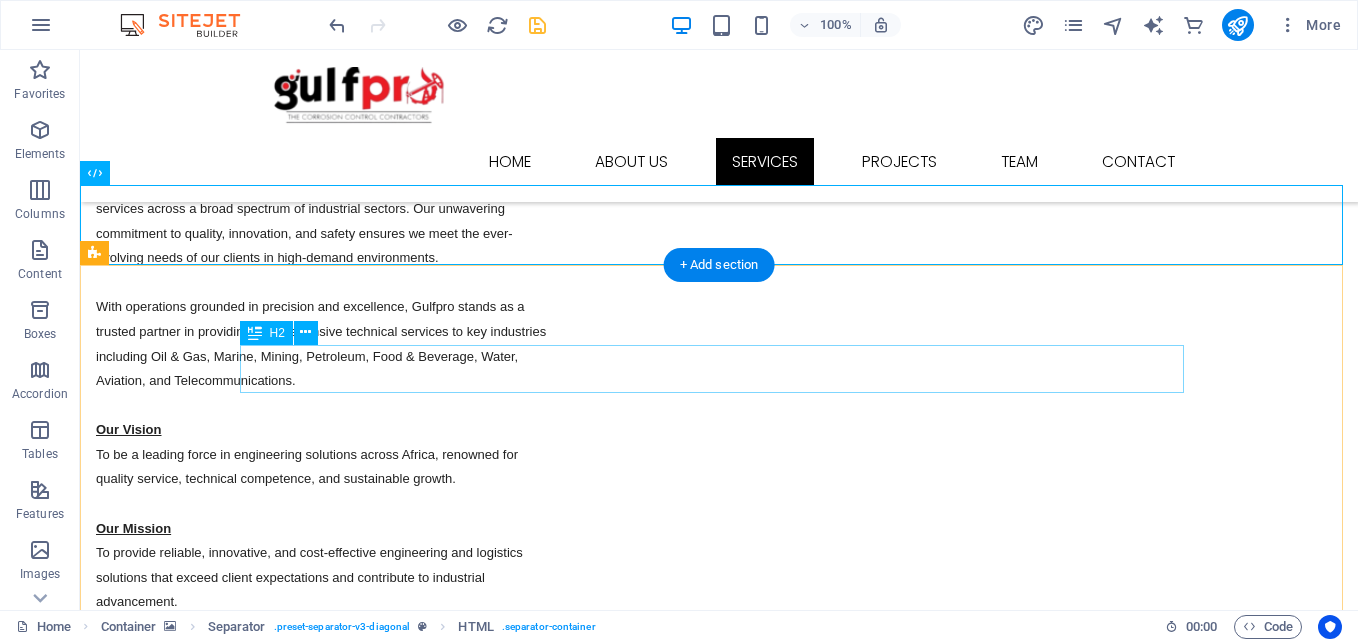 click on "OUR EXPERTISM" at bounding box center [719, 1583] 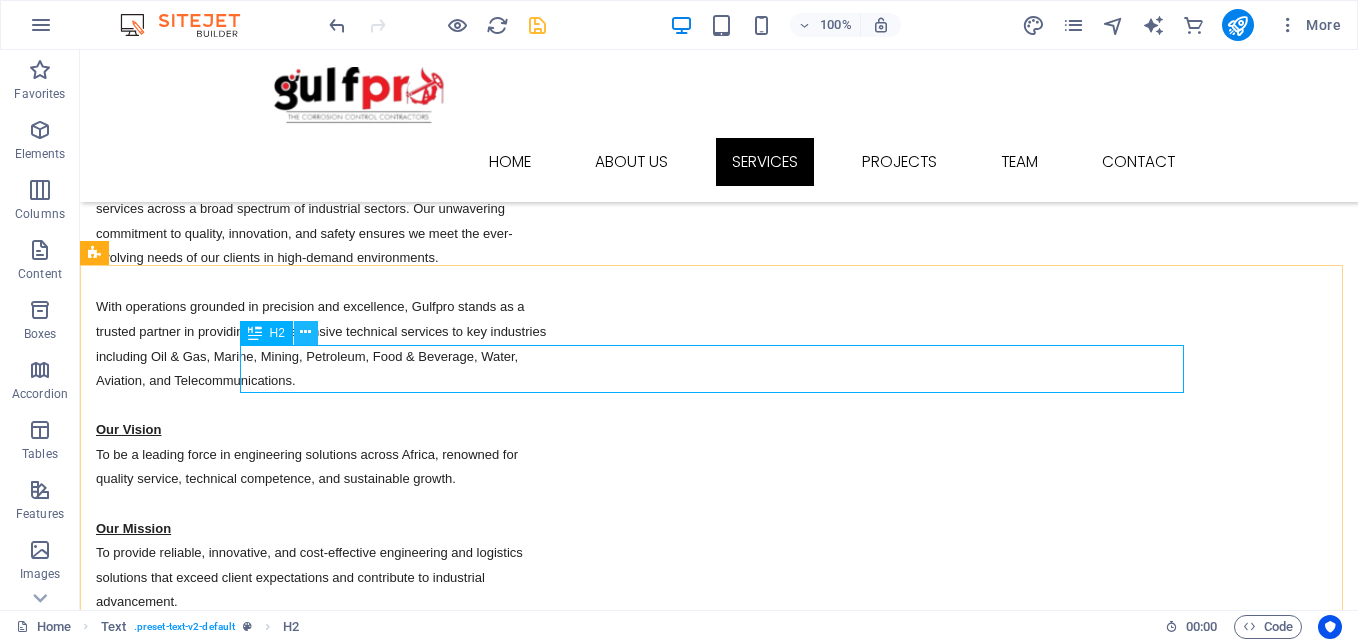 click at bounding box center [305, 332] 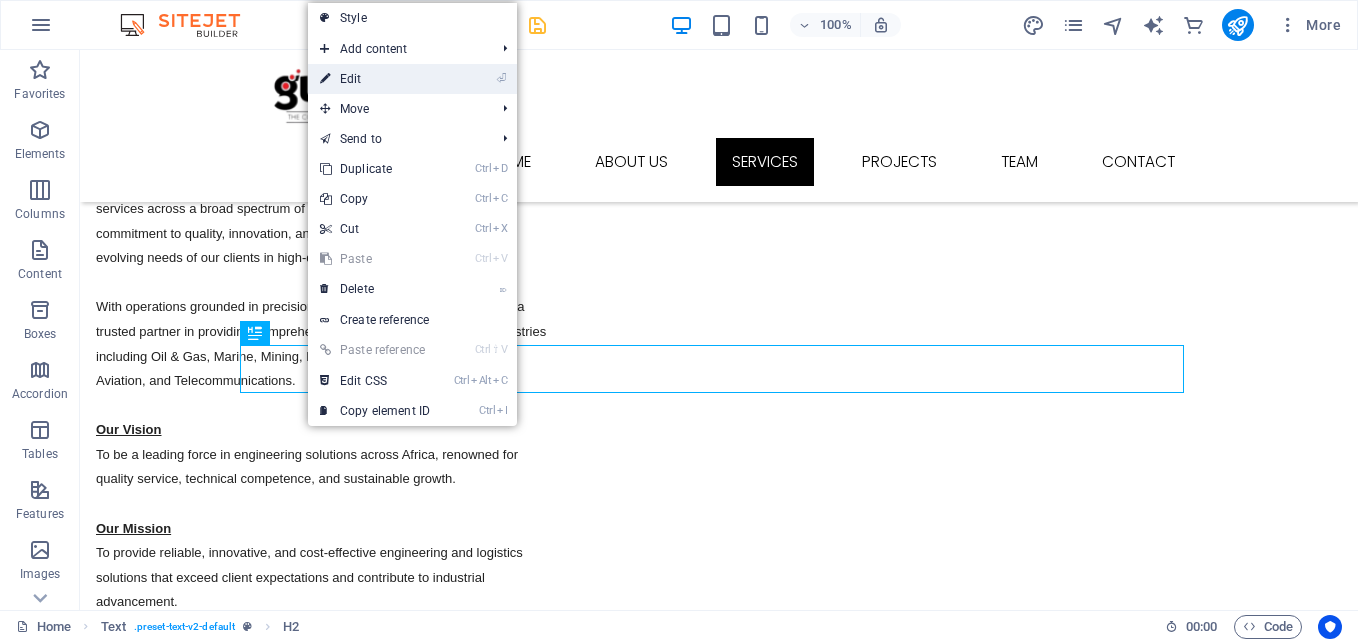 click on "⏎  Edit" at bounding box center [375, 79] 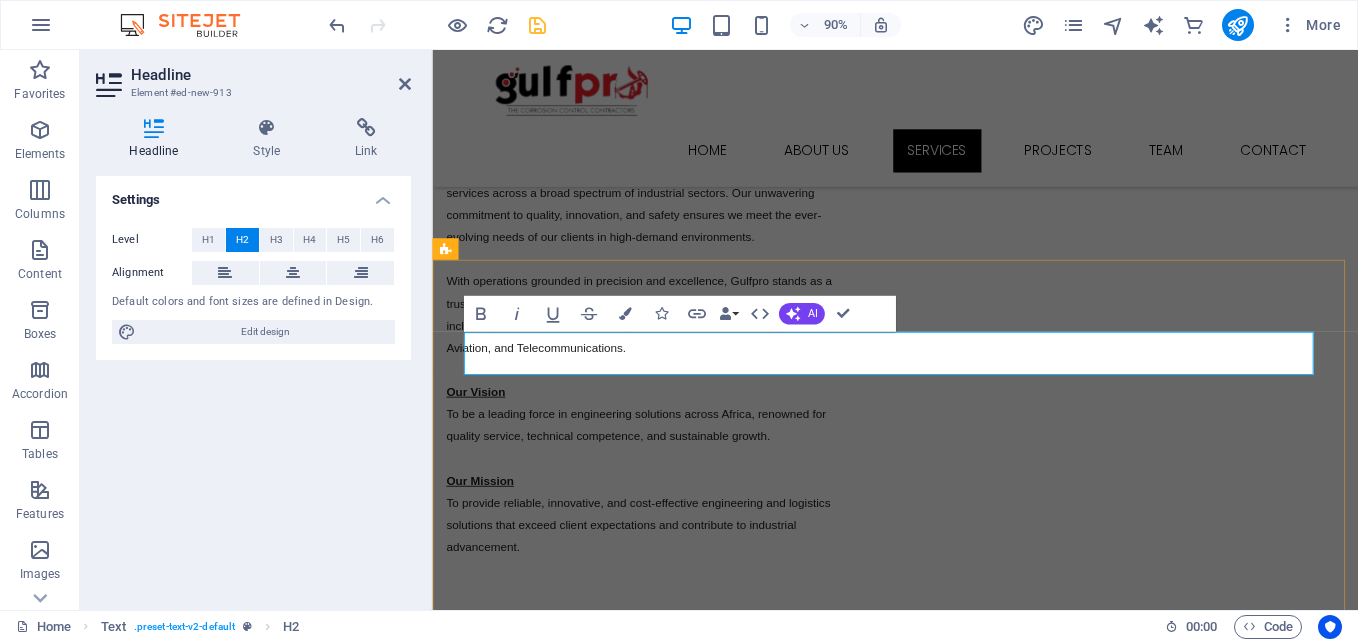 click on "OUR EXPERTISM" at bounding box center (947, 1583) 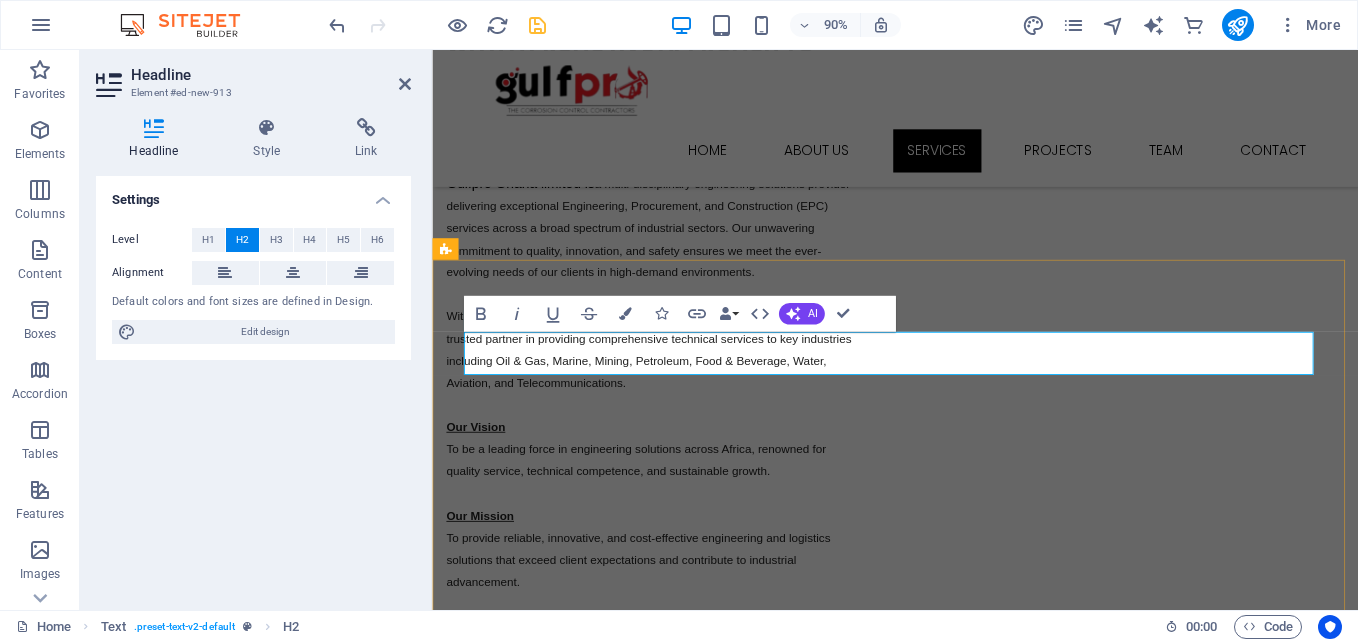 type 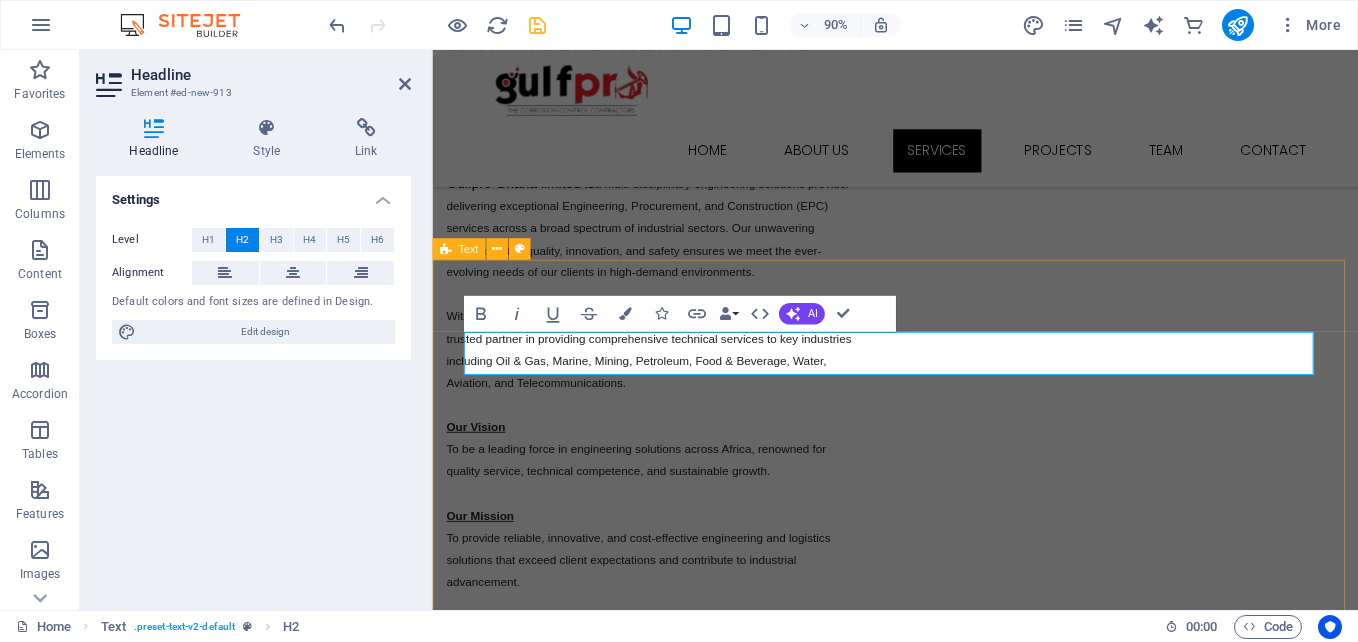 click on "OUR core services   Engineering, Procurement & Construction (EPC) We manage turnkey EPC projects from concept to commissioning, ensuring quality, safety, and on-time delivery across diverse sectors: • Industrial & Process Plants • Oil & Gas Infrastructure • Mining Facilities • Marine Installations • Food & Beverage Processing Plants • Water Treatment & Distribution • Aviation Infrastructure • Telecom Installations & Towers Specialized Services Non-Destructive Testing (NDT) Our certified NDT professionals use advanced techniques to assess structural and mechanical integrity without compromising asset performance: • Ultrasonic Testing (UT) • Magnetic Particle Testing (MPT) • Radiographic Testing (RT) • Dye Penetrant Testing (DPT) • Visual Testing (VT) Calibration of Instruments & Equipment Precision is at the core of our operations. We provide full-scale calibration services for: • Pressure Gauges • Pressure Transmitters & Indicators • Pressure Relief Valves • Flow Meters" at bounding box center (946, 2293) 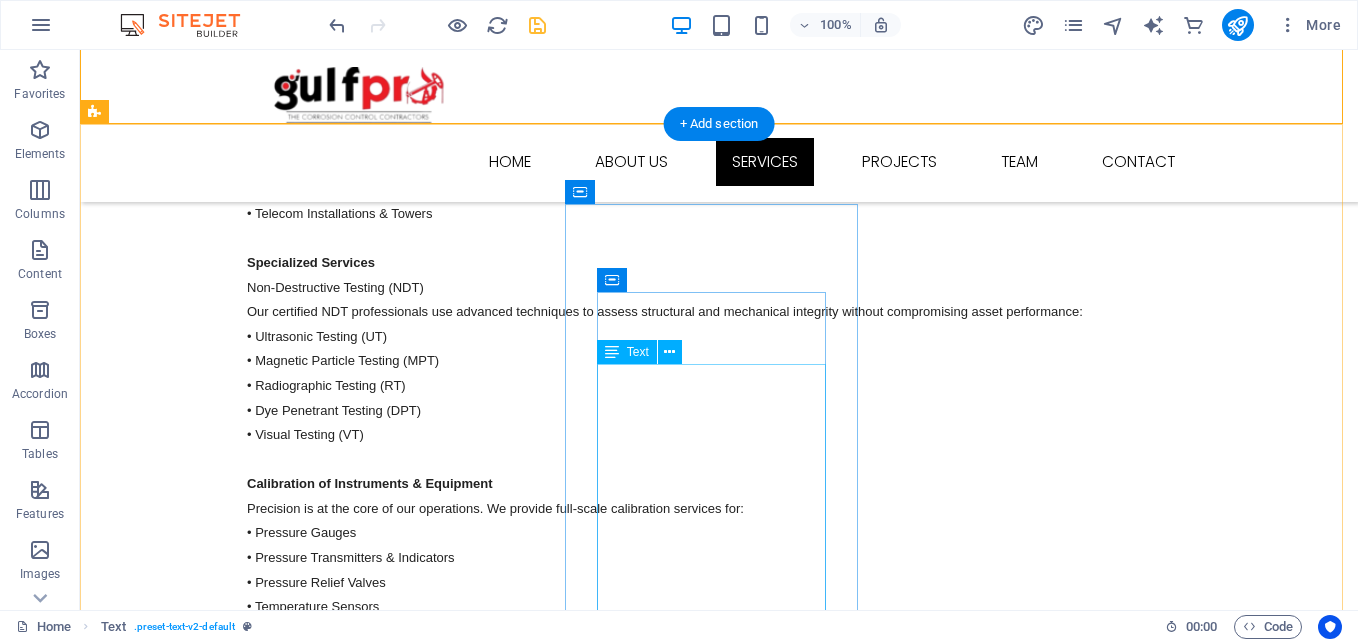scroll, scrollTop: 3129, scrollLeft: 0, axis: vertical 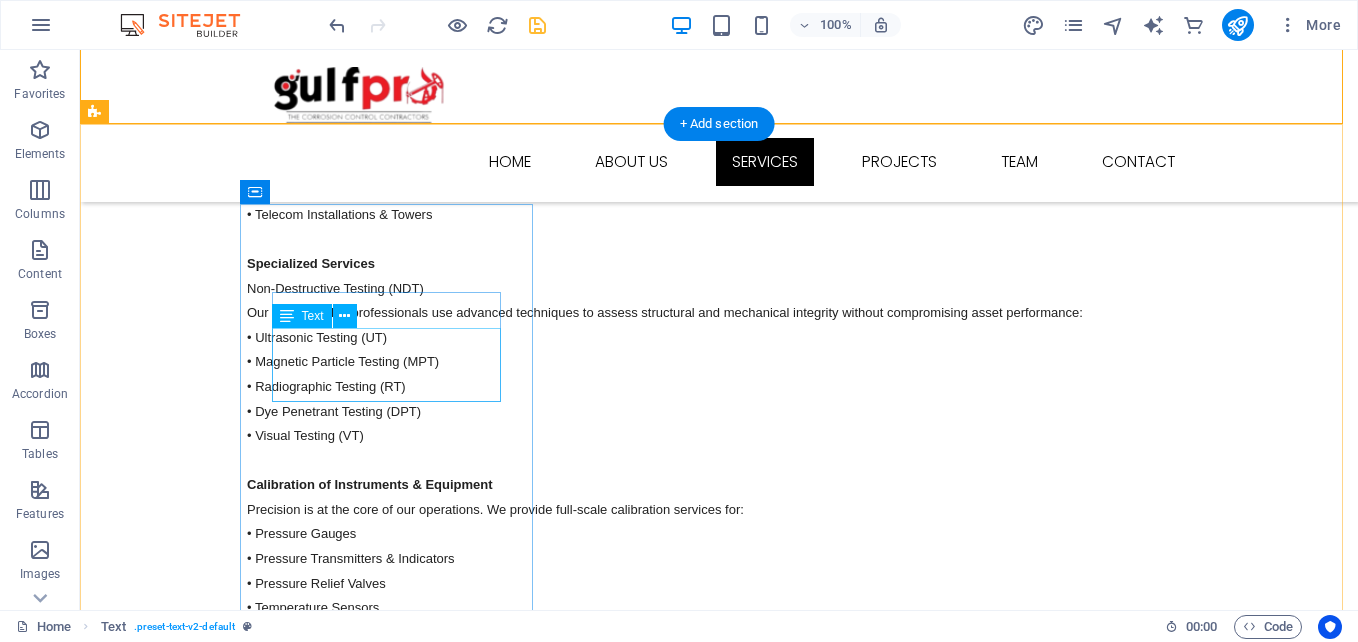 click on "Lorem ipsum dolor sit amet, consectetur adipisicing elit. Veritatis, dolorem!" at bounding box center [242, 1579] 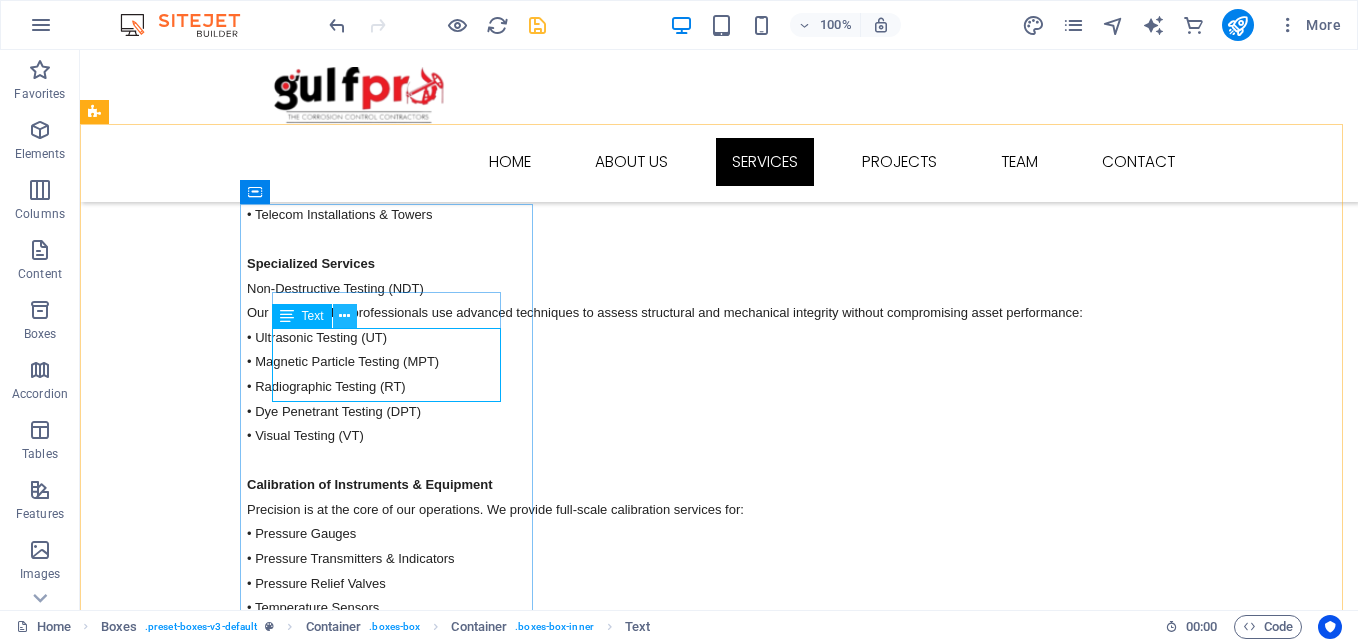 click at bounding box center (344, 316) 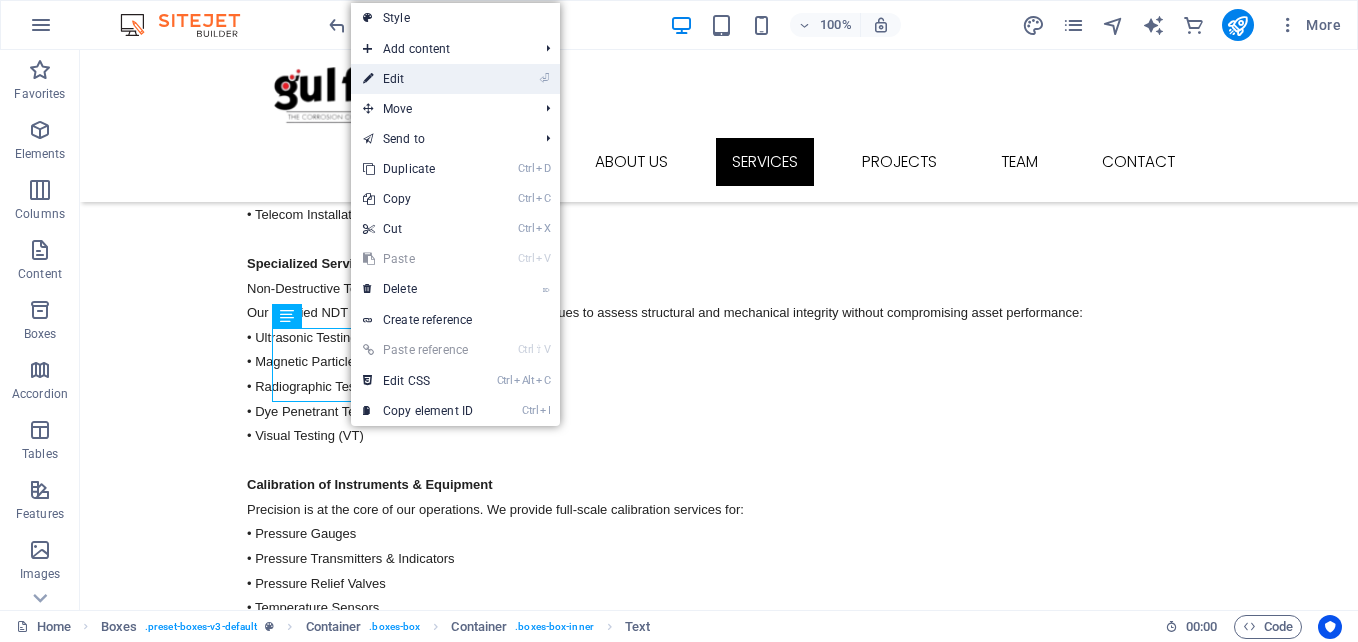 click on "⏎  Edit" at bounding box center [418, 79] 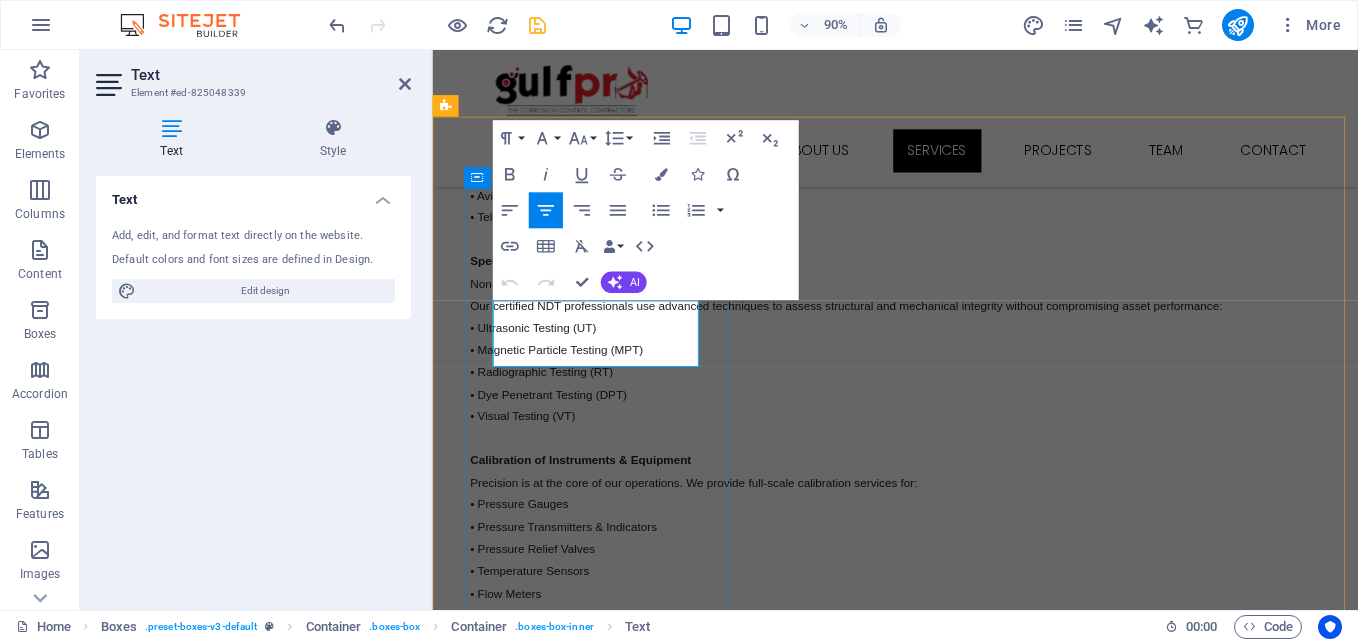 click on "Lorem ipsum dolor sit amet, consectetur adipisicing elit. Veritatis, dolorem!" at bounding box center (594, 1600) 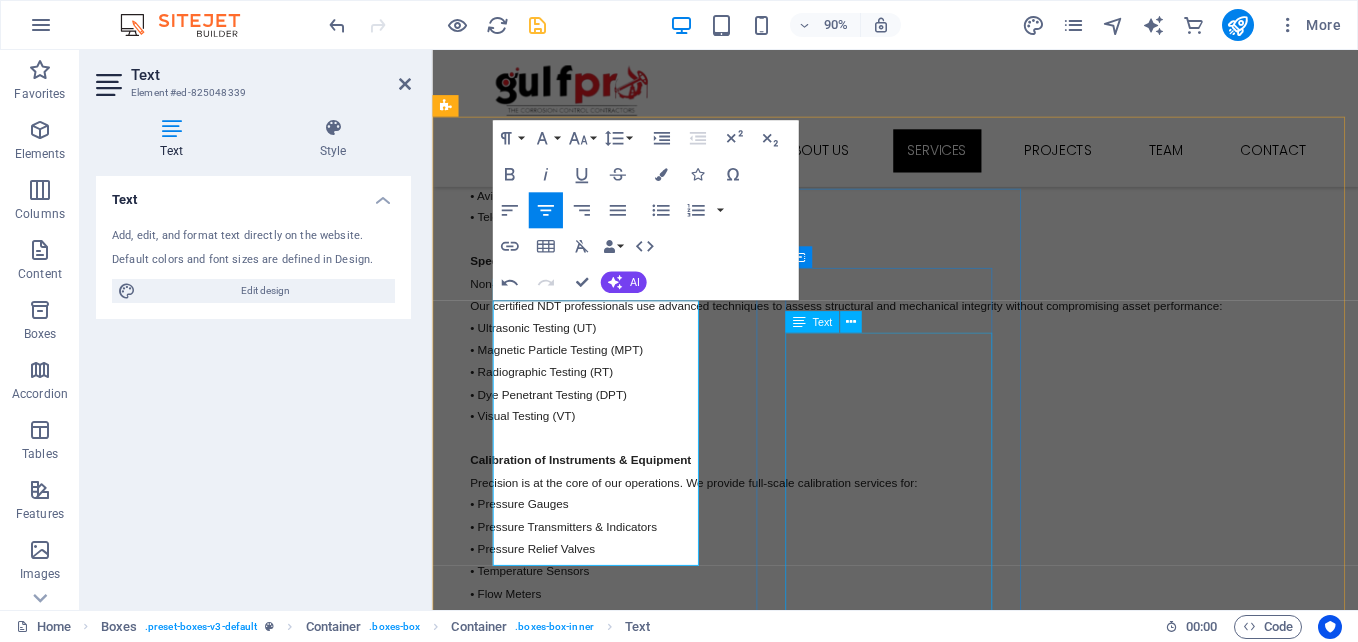 click on "Engineering  is what separates Gulfpro from the rest. Our engineers provide reliable solutions to your most difficult problems. The teams work everyday to assess, validate, and predict the performance of our customers critical components. This expertise is put to the test performing fitness for service, laboratory testing, failure analysis, mechanical testing, and many more." at bounding box center [594, 2277] 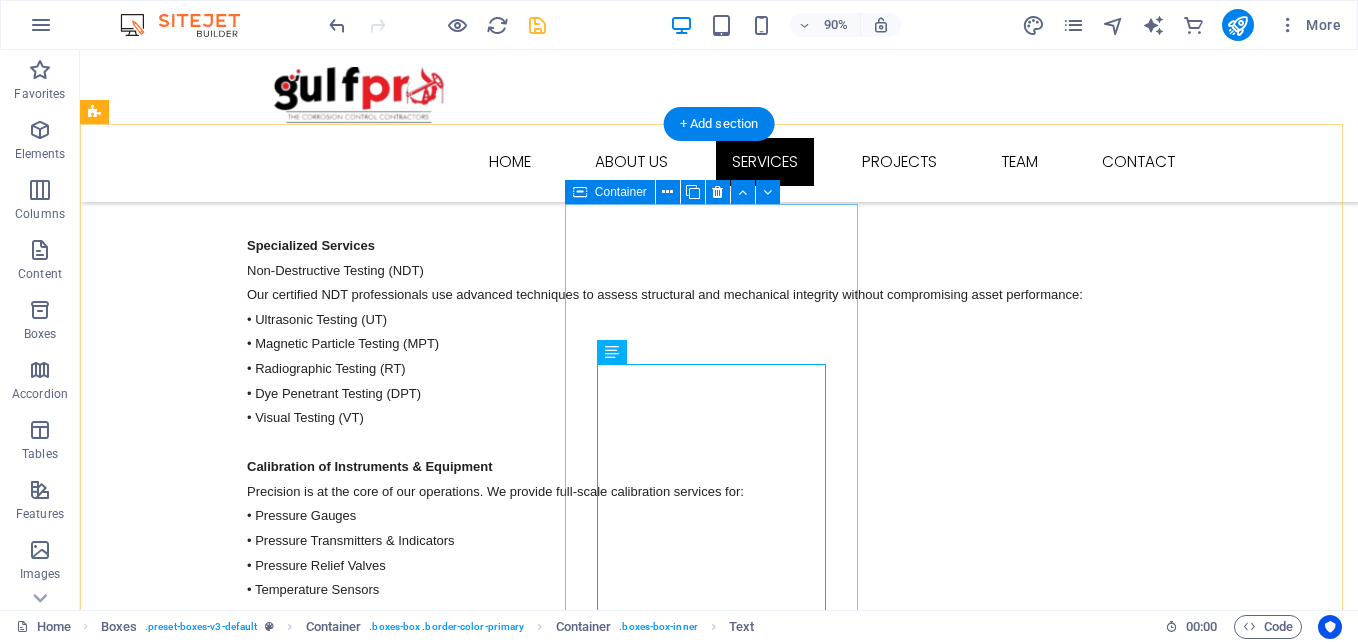 scroll, scrollTop: 3129, scrollLeft: 0, axis: vertical 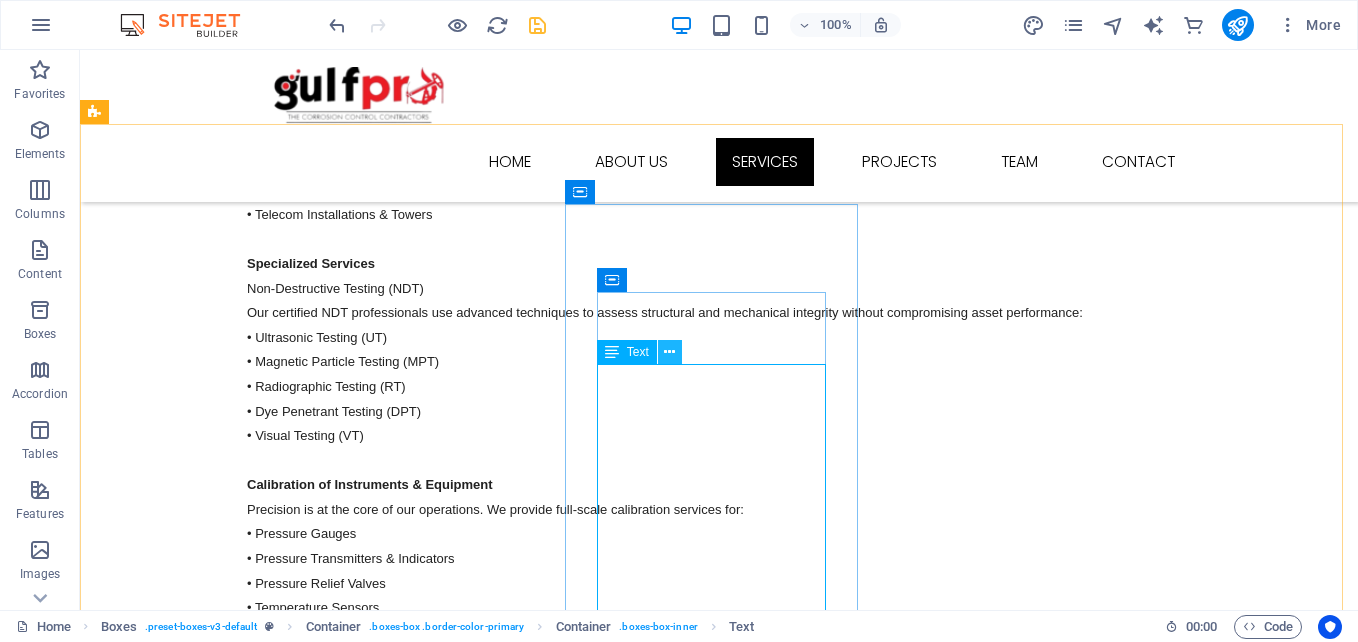 click at bounding box center [669, 352] 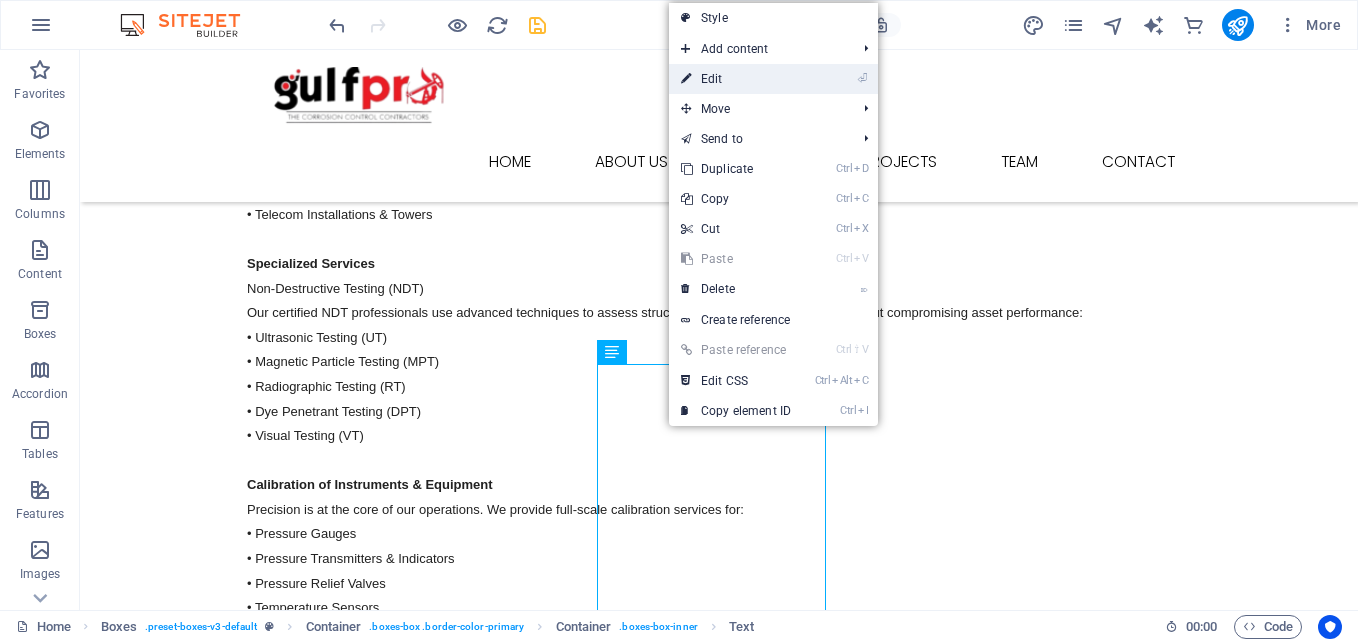click on "⏎  Edit" at bounding box center [736, 79] 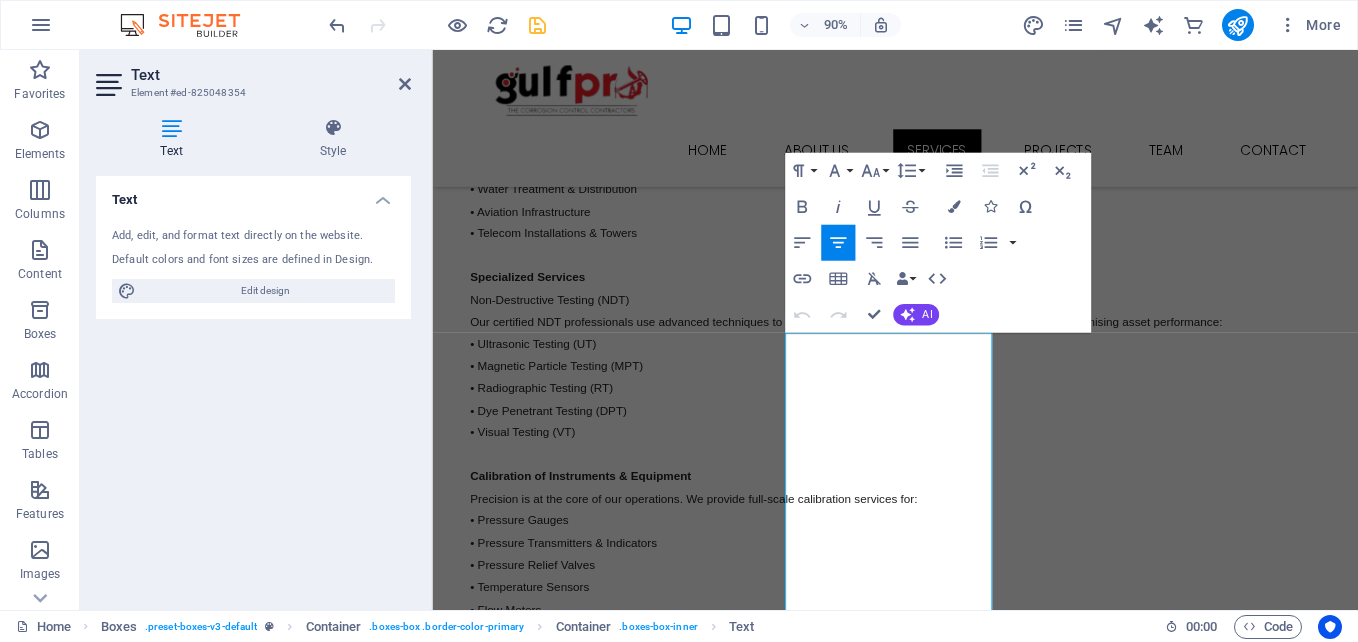 scroll, scrollTop: 3147, scrollLeft: 0, axis: vertical 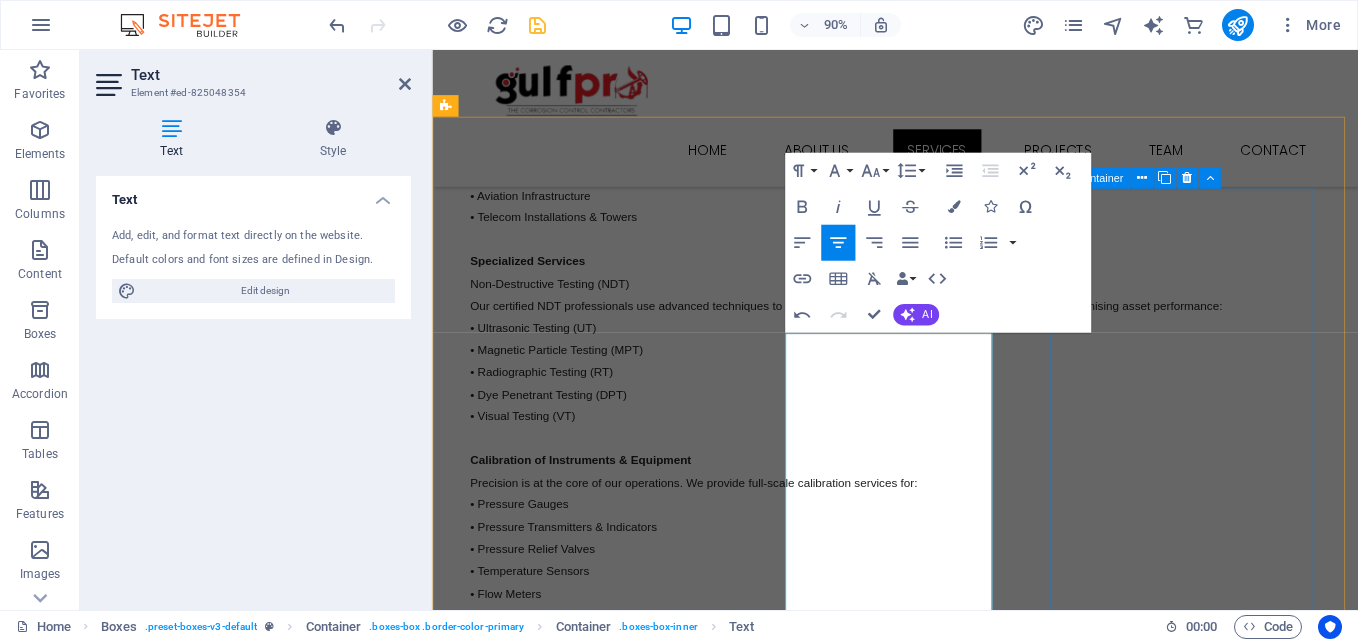 click on "rope access and industrial services Lorem ipsum dolor sit amet, consectetur adipisicing elit. Veritatis, dolorem!" at bounding box center [594, 2635] 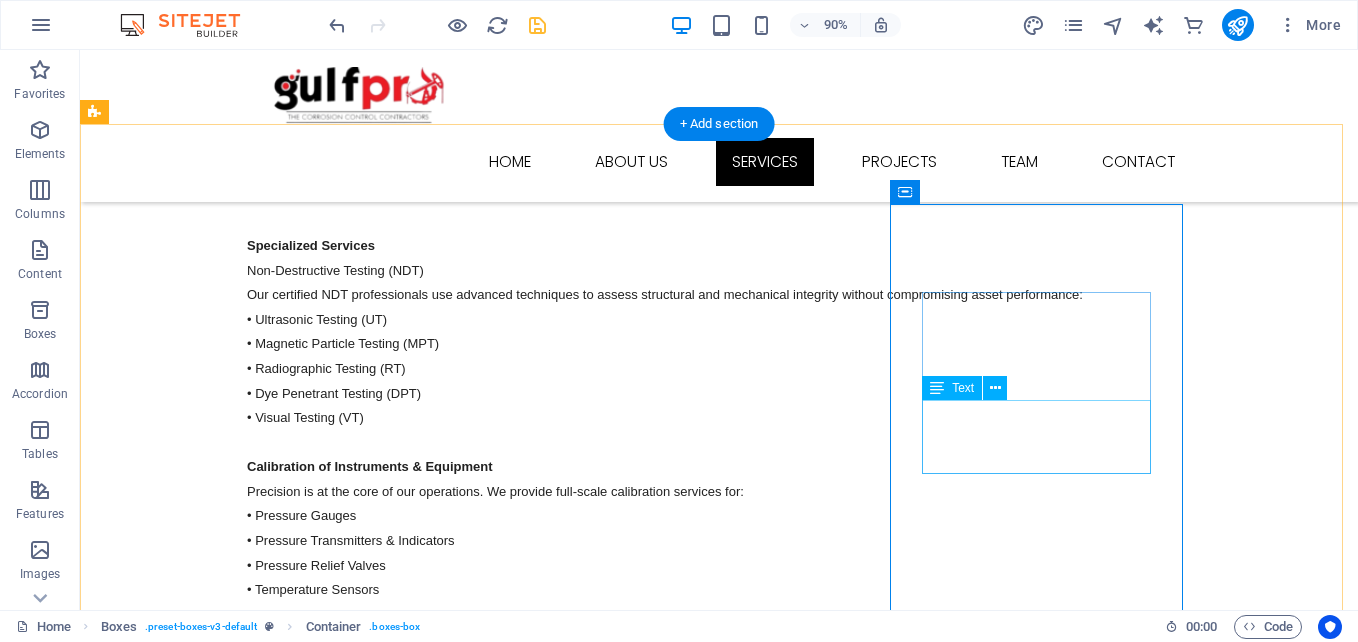 scroll, scrollTop: 3129, scrollLeft: 0, axis: vertical 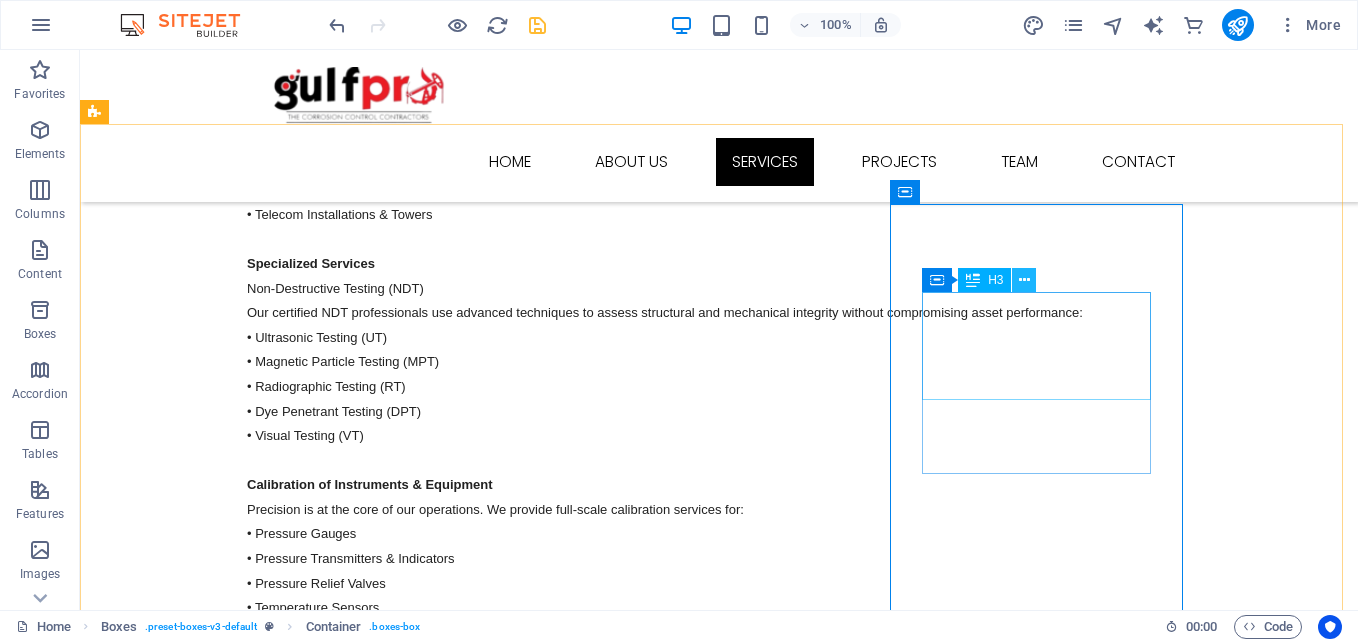 click at bounding box center (1024, 280) 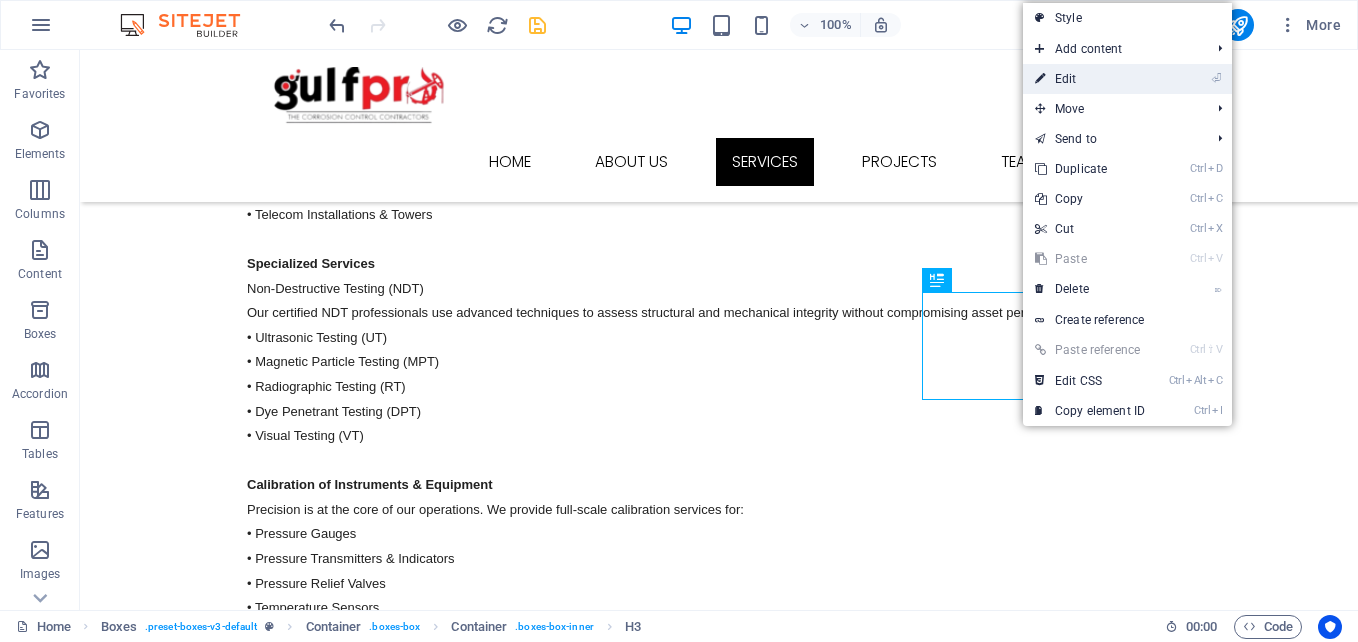 click on "⏎  Edit" at bounding box center (1090, 79) 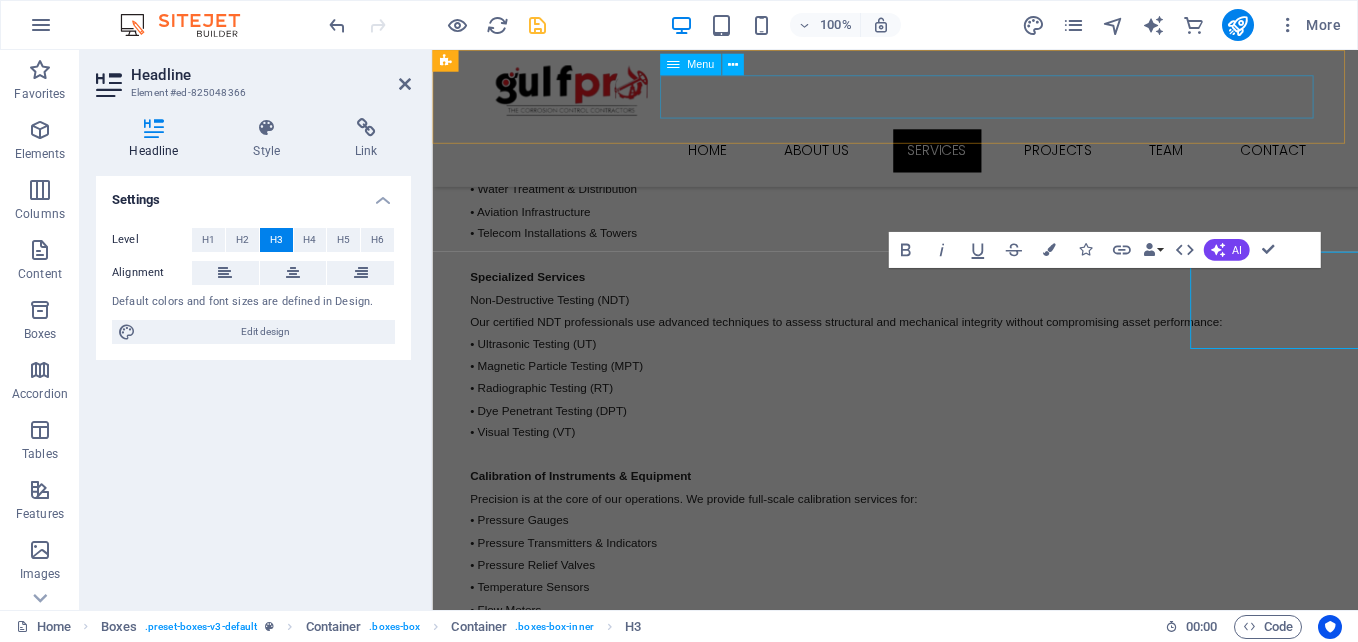 scroll, scrollTop: 3147, scrollLeft: 0, axis: vertical 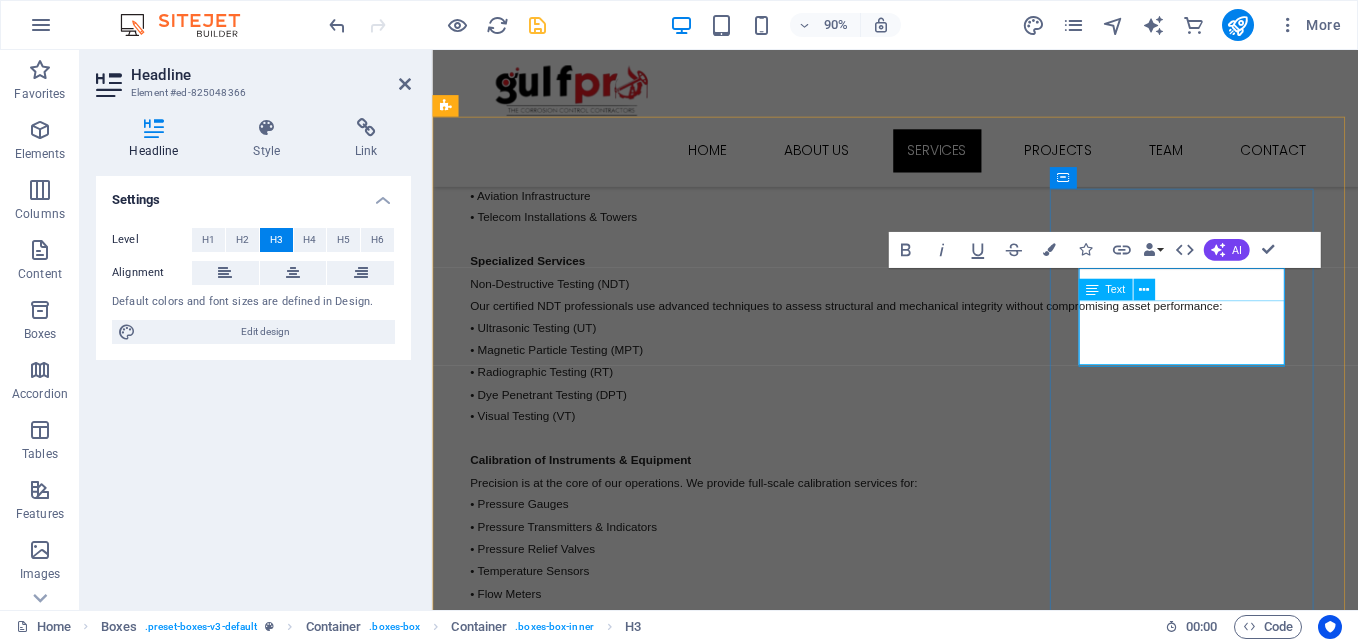 type 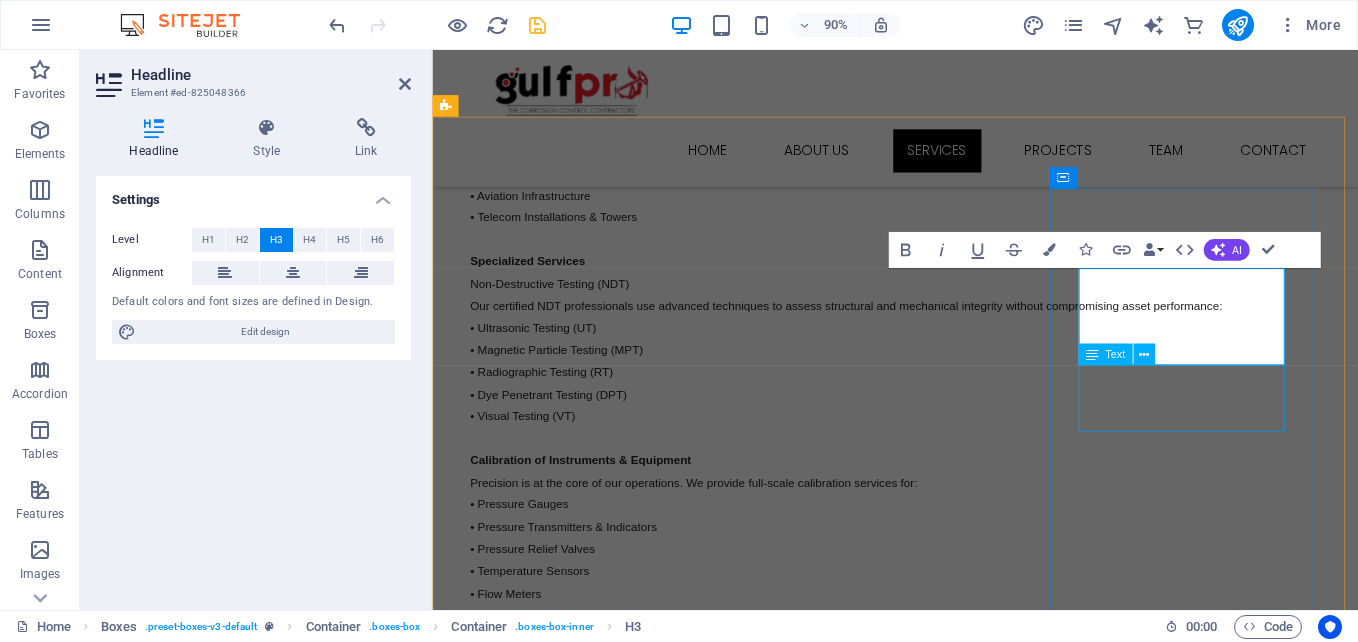 click on "Lorem ipsum dolor sit amet, consectetur adipisicing elit. Veritatis, dolorem!" at bounding box center [594, 2717] 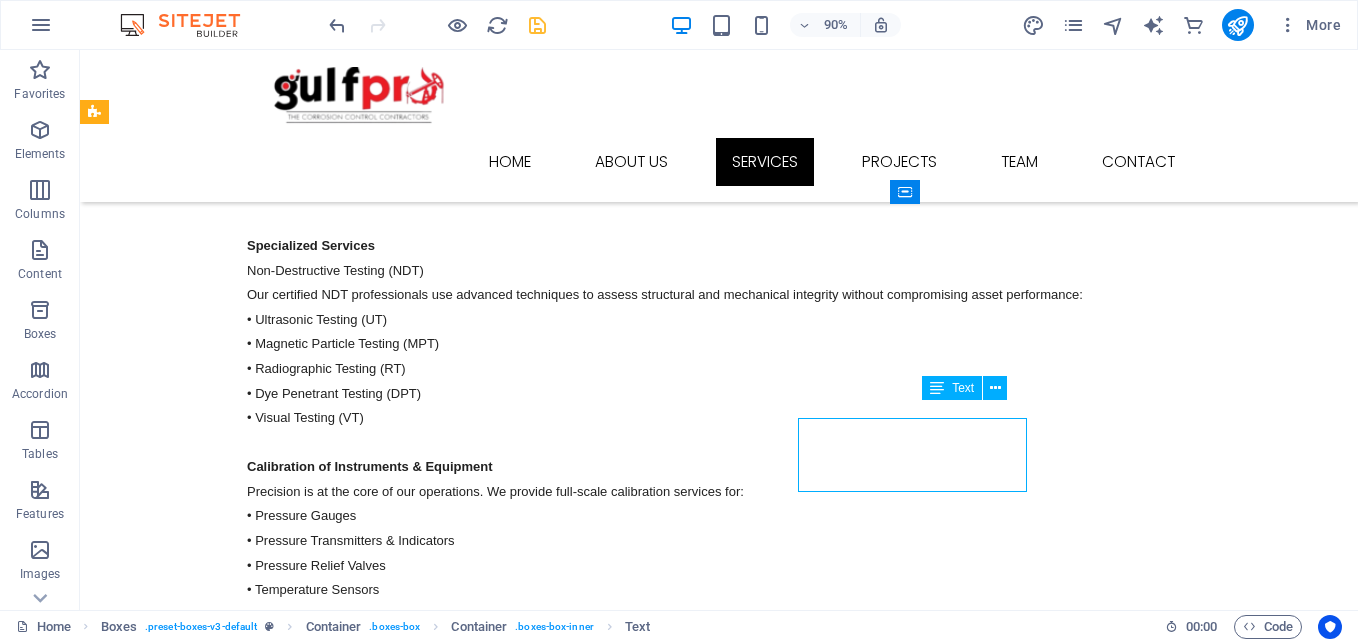 scroll, scrollTop: 3129, scrollLeft: 0, axis: vertical 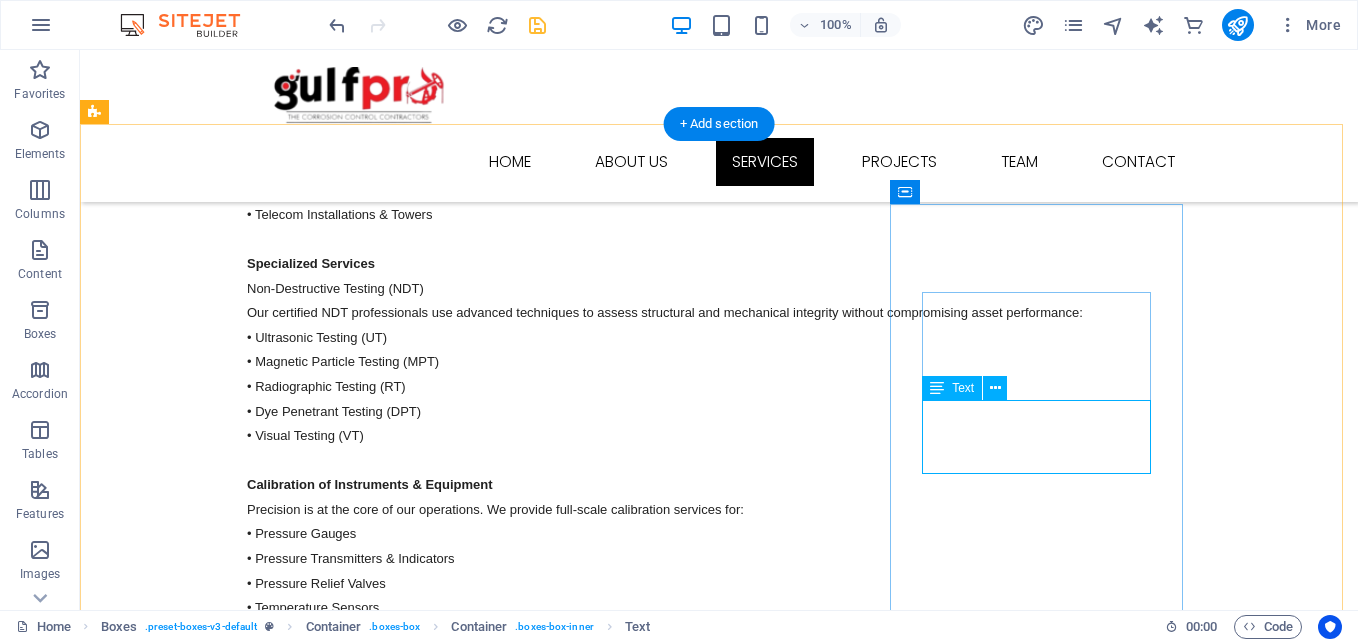 click on "Lorem ipsum dolor sit amet, consectetur adipisicing elit. Veritatis, dolorem!" at bounding box center [242, 2696] 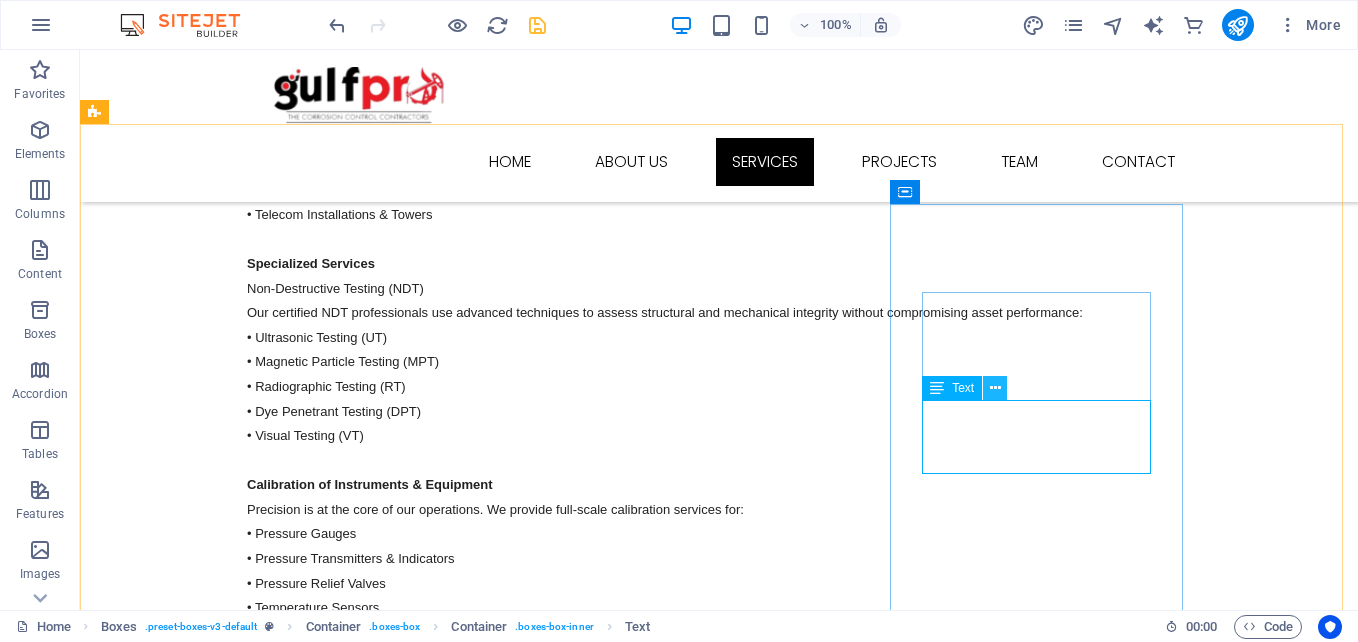 click at bounding box center (995, 388) 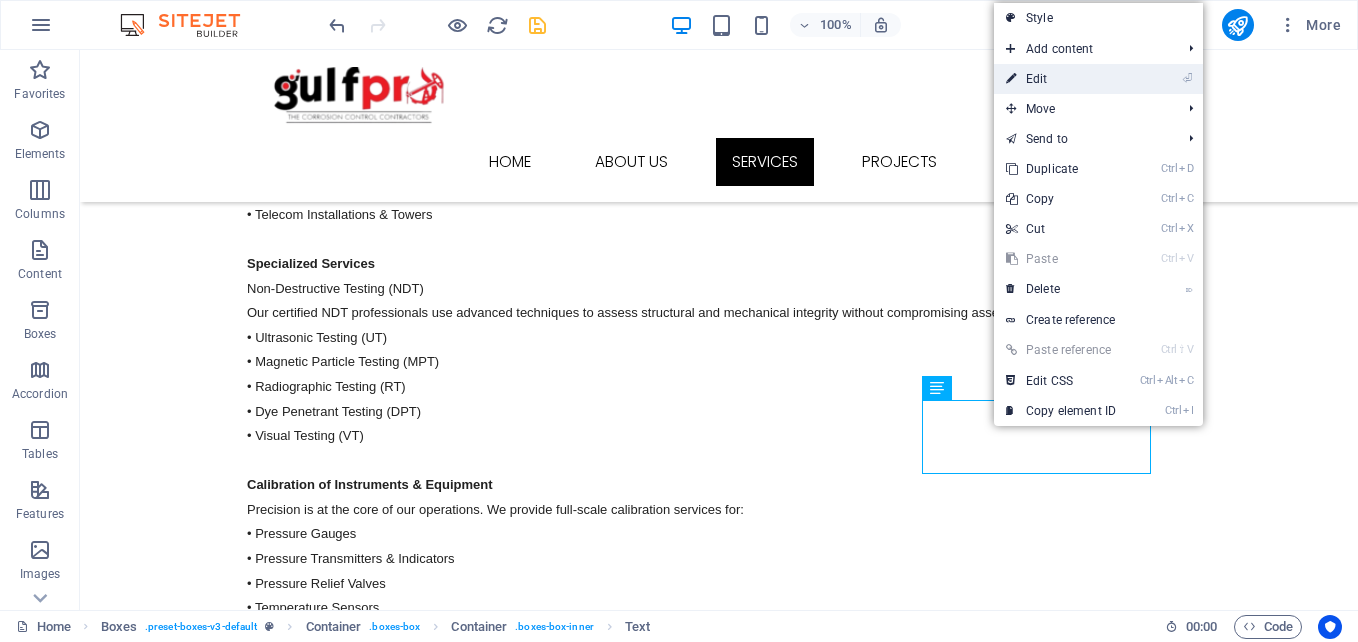 click on "⏎  Edit" at bounding box center (1061, 79) 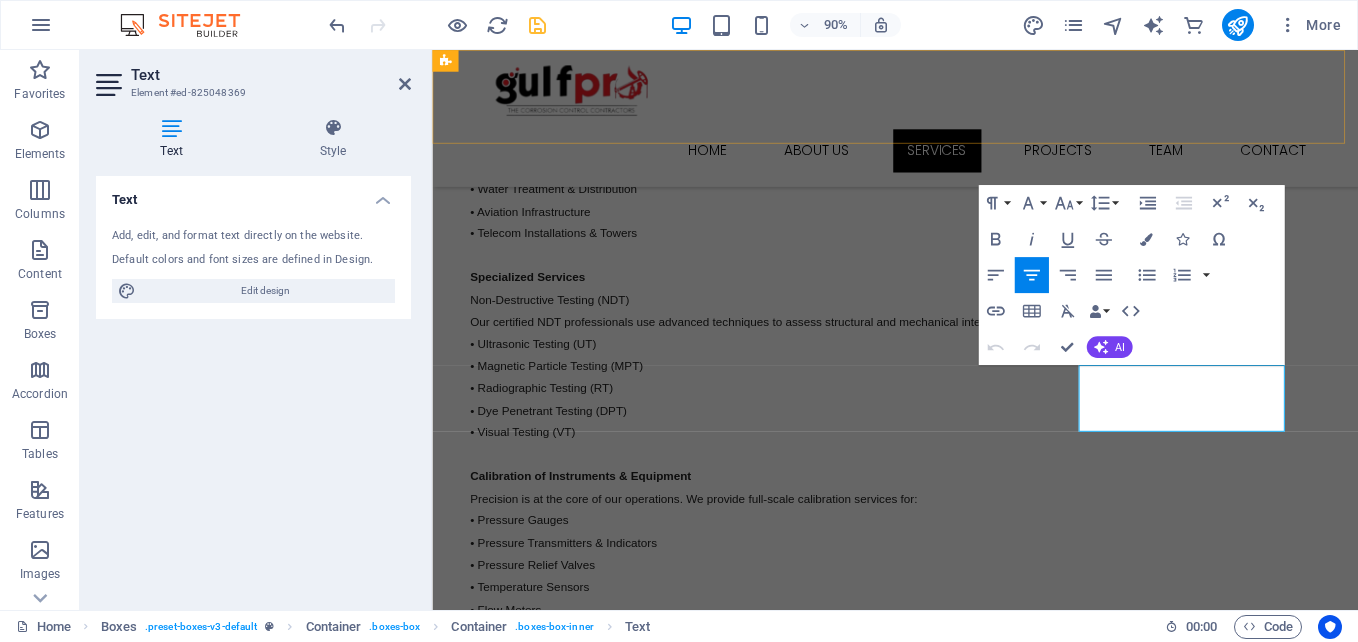 scroll, scrollTop: 3147, scrollLeft: 0, axis: vertical 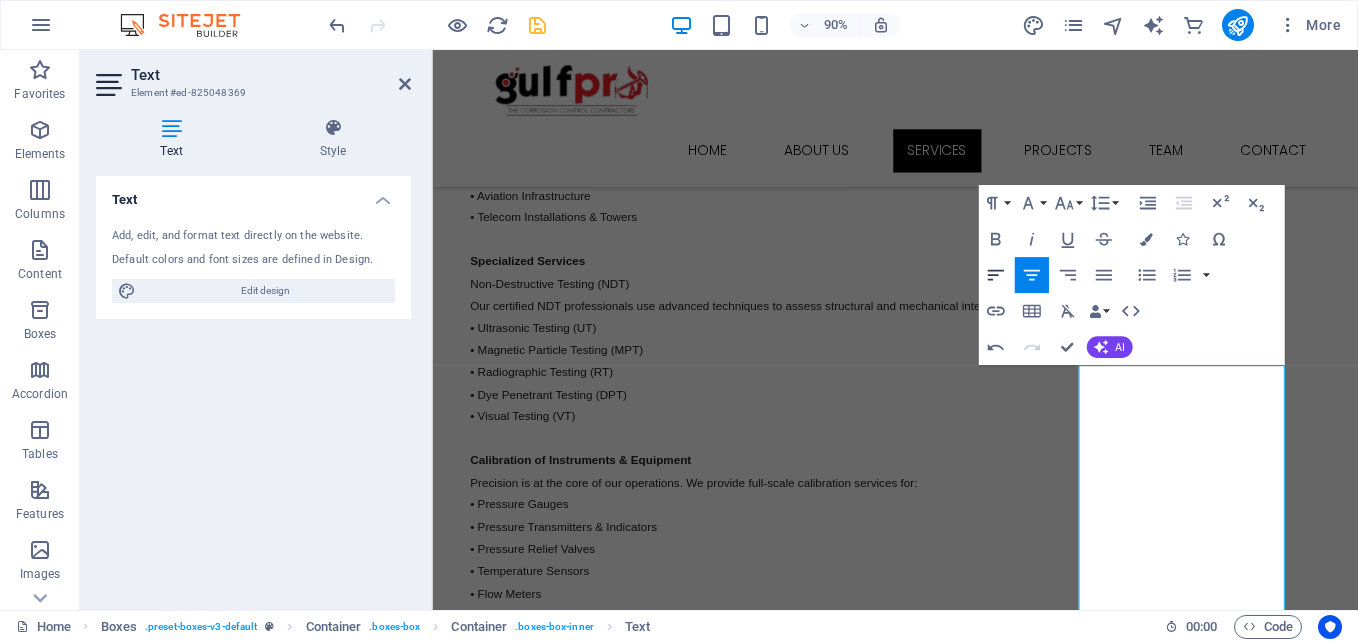 click 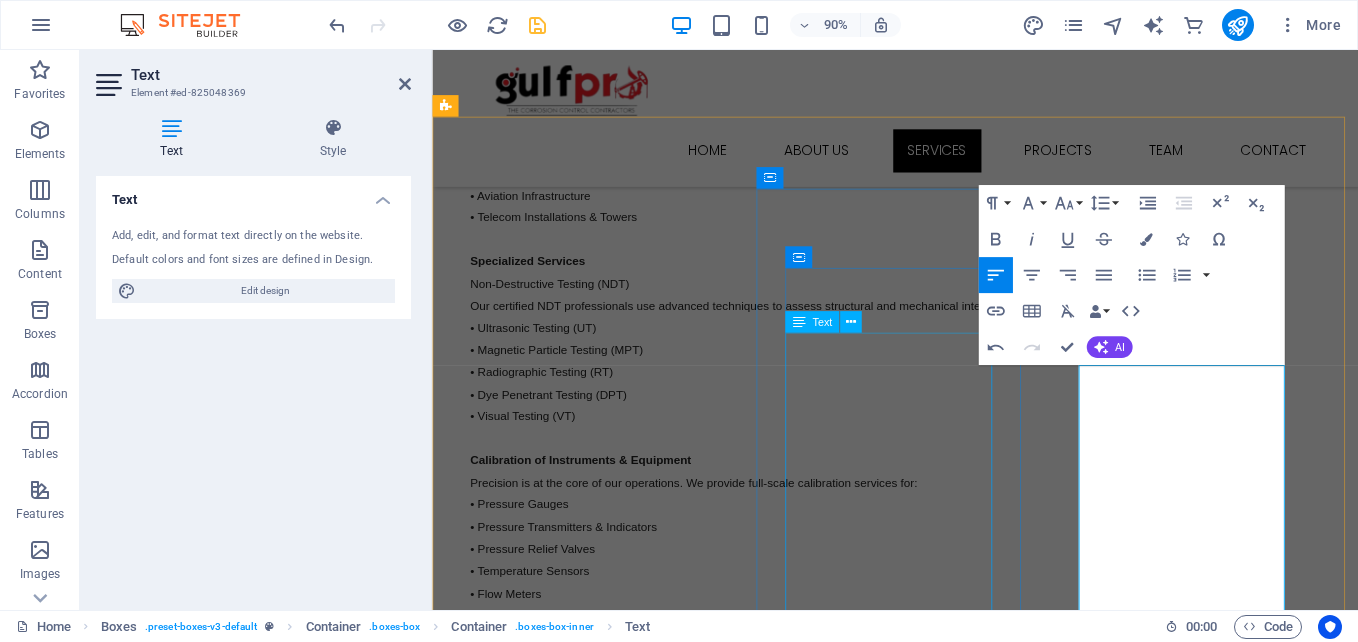 click on "Engineering, Procurement & Construction (EPC) We manage turnkey EPC projects from concept to commissioning, ensuring quality, safety, and on-time delivery across diverse sectors: • Industrial & Process Plants • Oil & Gas Infrastructure • Mining Facilities • Marine Installations • Food & Beverage Processing Plants • Water Treatment & Distribution • Aviation Infrastructure • Telecom Installations & Towers" at bounding box center [594, 2250] 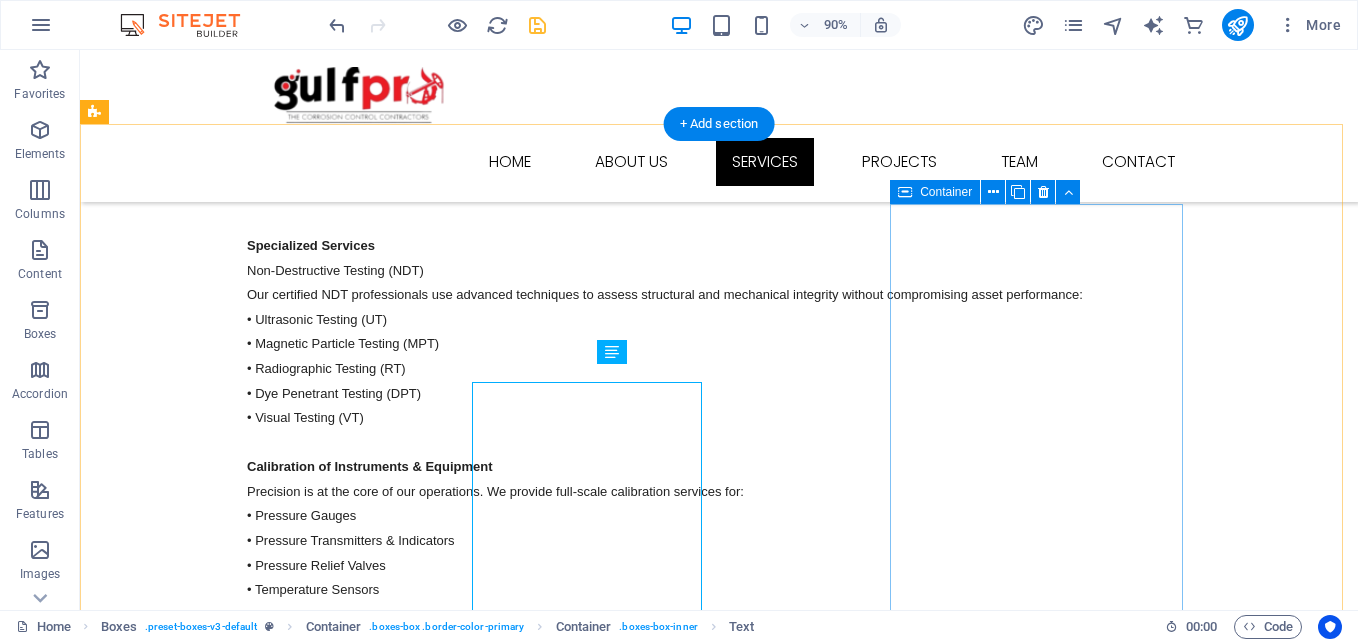 scroll, scrollTop: 3129, scrollLeft: 0, axis: vertical 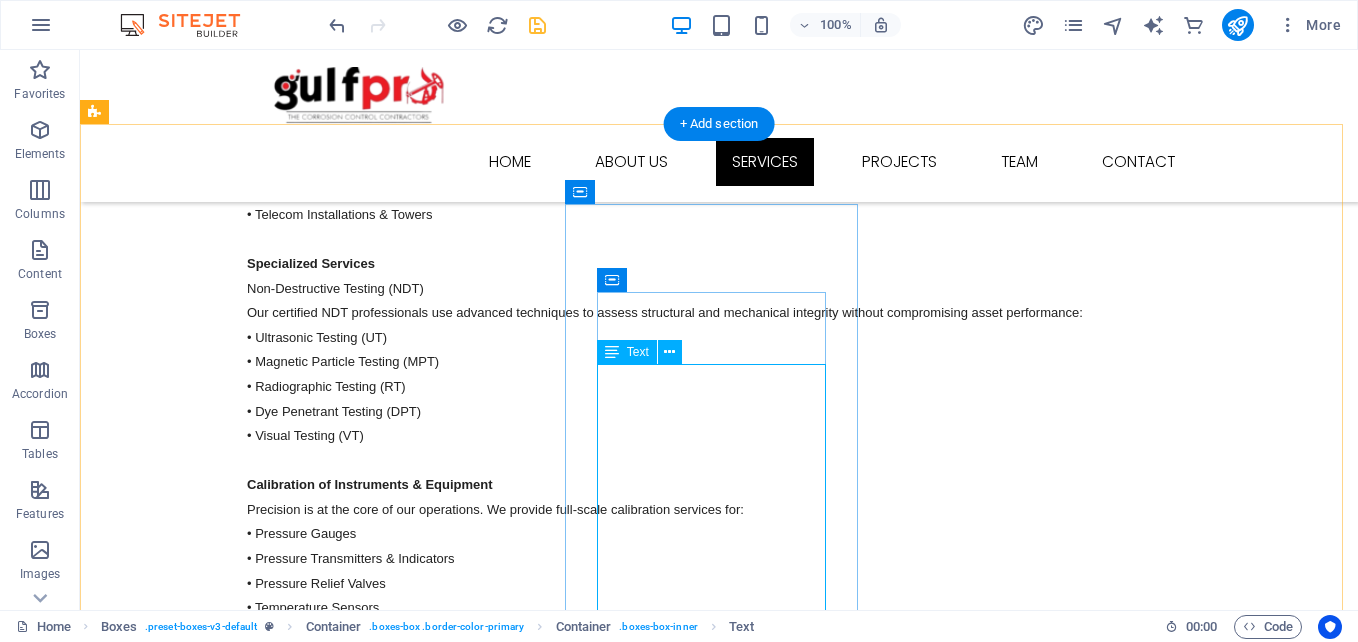 click on "Engineering, Procurement & Construction (EPC) We manage turnkey EPC projects from concept to commissioning, ensuring quality, safety, and on-time delivery across diverse sectors: • Industrial & Process Plants • Oil & Gas Infrastructure • Mining Facilities • Marine Installations • Food & Beverage Processing Plants • Water Treatment & Distribution • Aviation Infrastructure • Telecom Installations & Towers" at bounding box center [242, 2229] 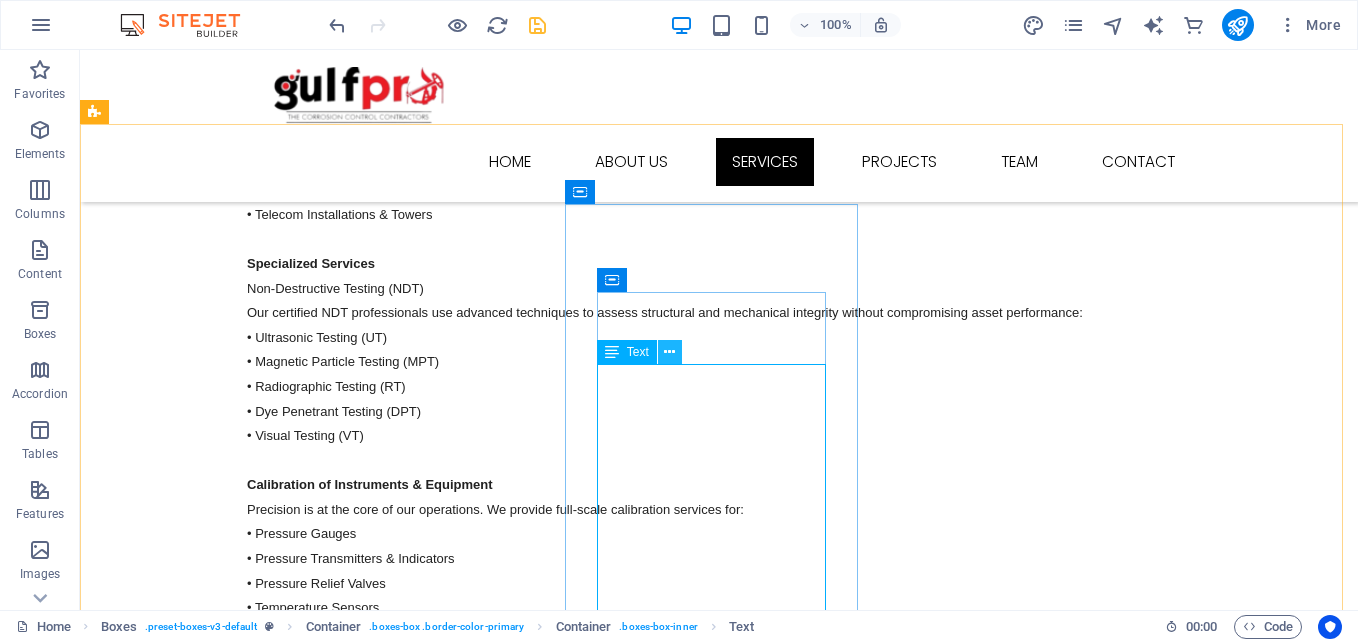click at bounding box center [669, 352] 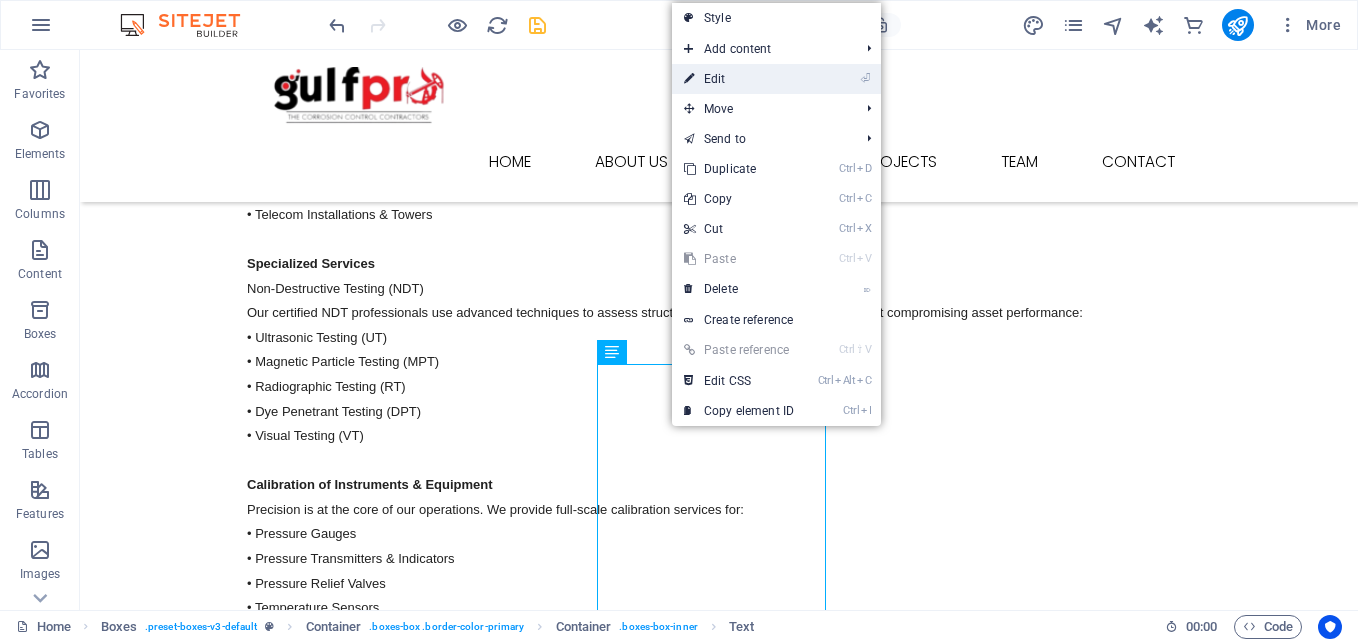 click on "⏎  Edit" at bounding box center (739, 79) 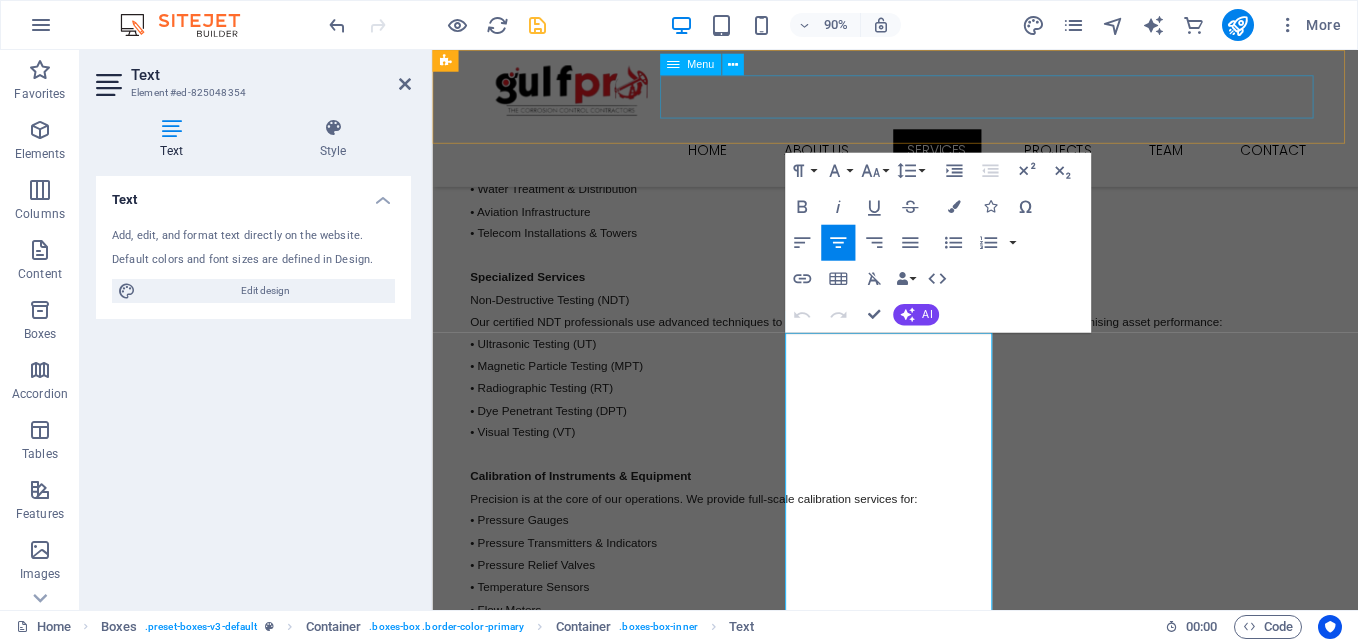 scroll, scrollTop: 3147, scrollLeft: 0, axis: vertical 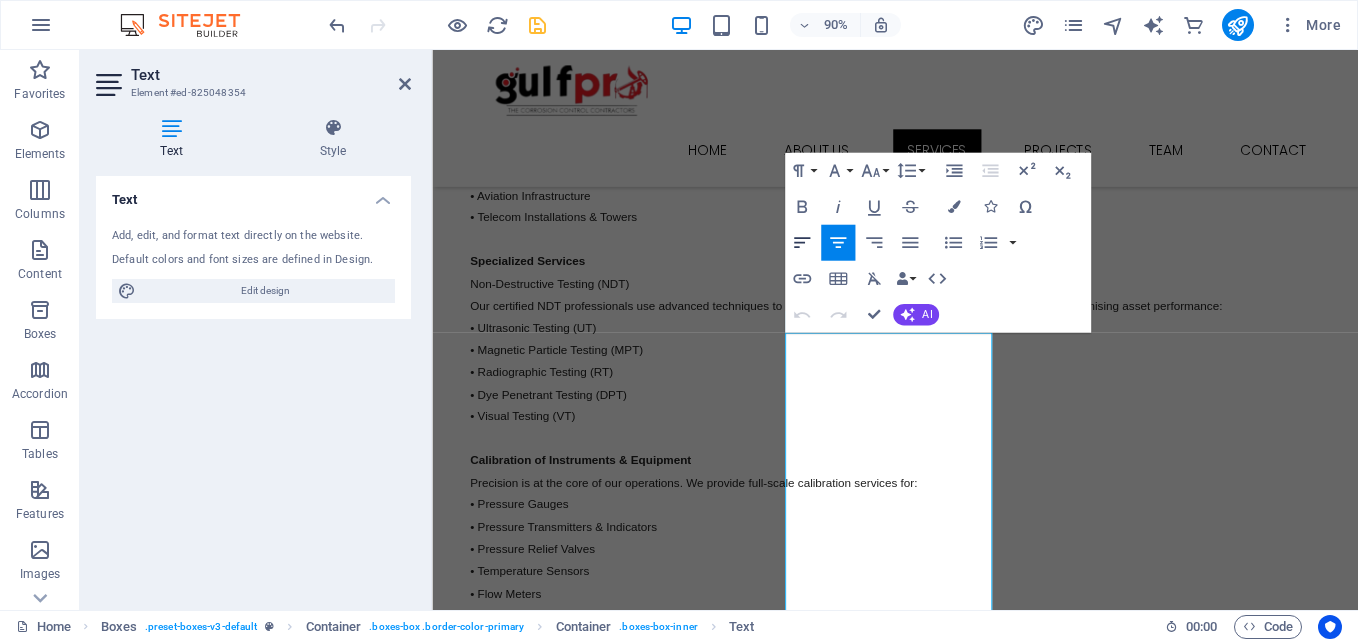 click 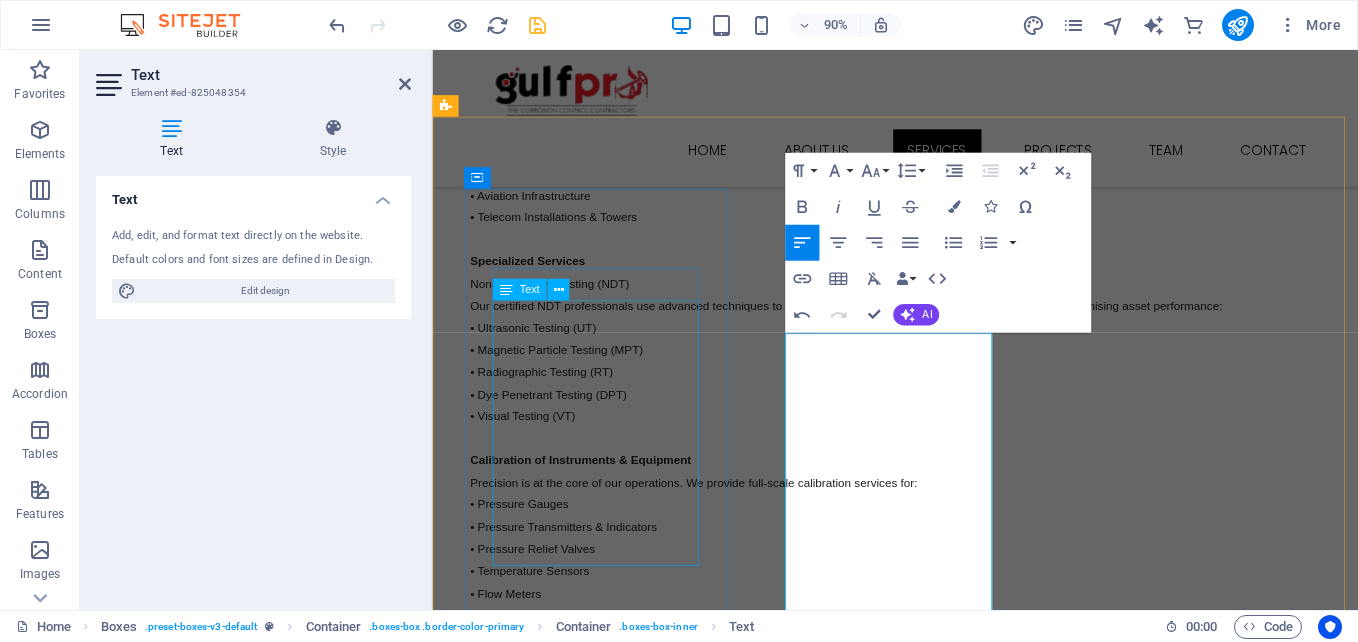 click on "Non-Destructive Testing (NDT) Our certified NDT professionals use advanced techniques to assess structural and mechanical integrity without compromising asset performance: • Ultrasonic Testing (UT) • Magnetic Particle Testing (MPT) • Radiographic Testing (RT) • Dye Penetrant Testing (DPT) • Visual Testing (VT)" at bounding box center [594, 1710] 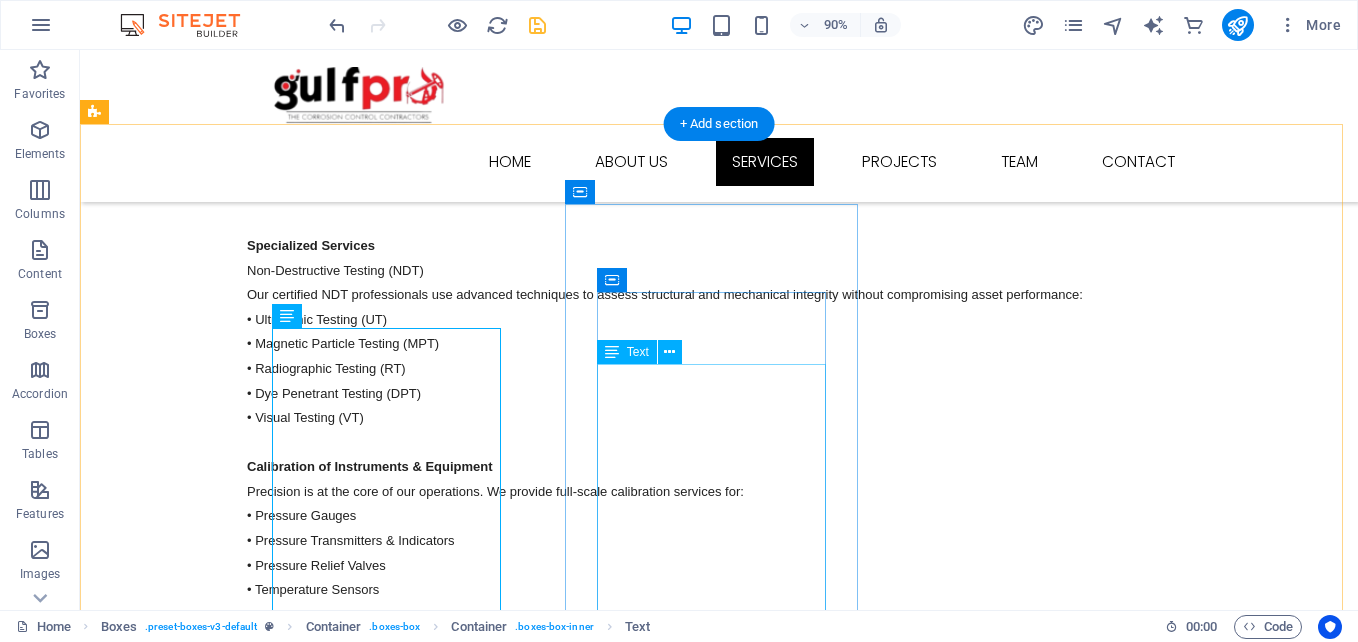 scroll, scrollTop: 3129, scrollLeft: 0, axis: vertical 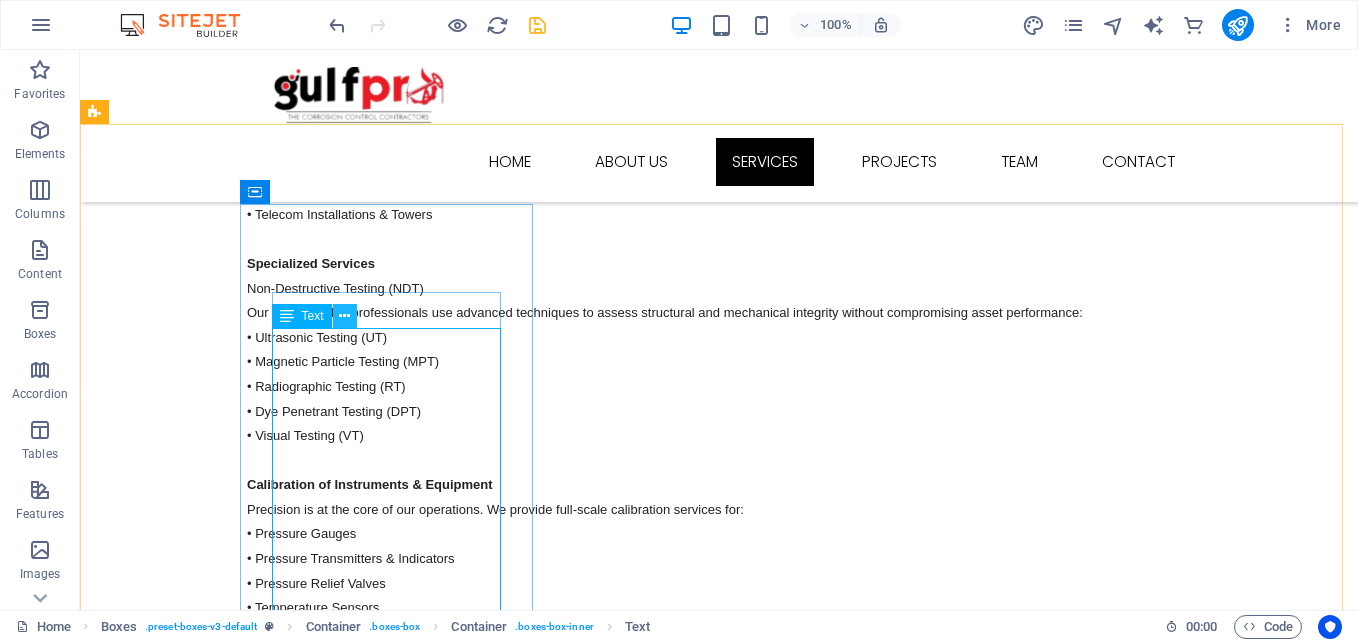 click at bounding box center [344, 316] 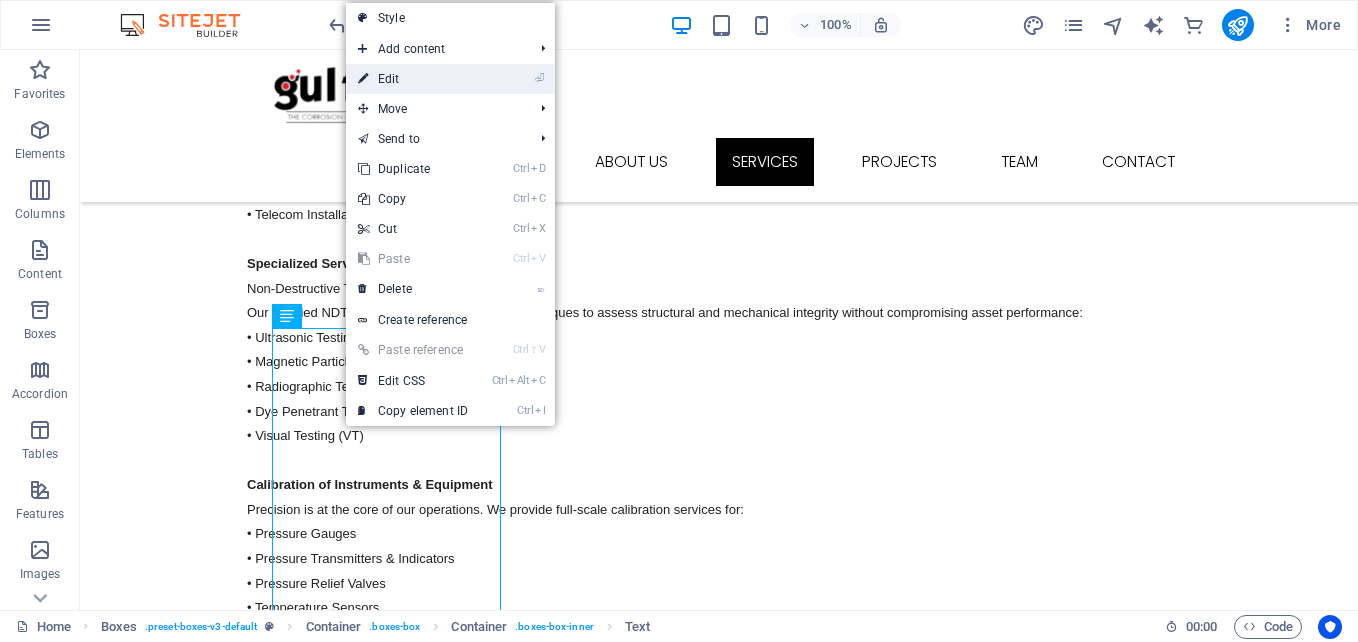 click on "⏎  Edit" at bounding box center [413, 79] 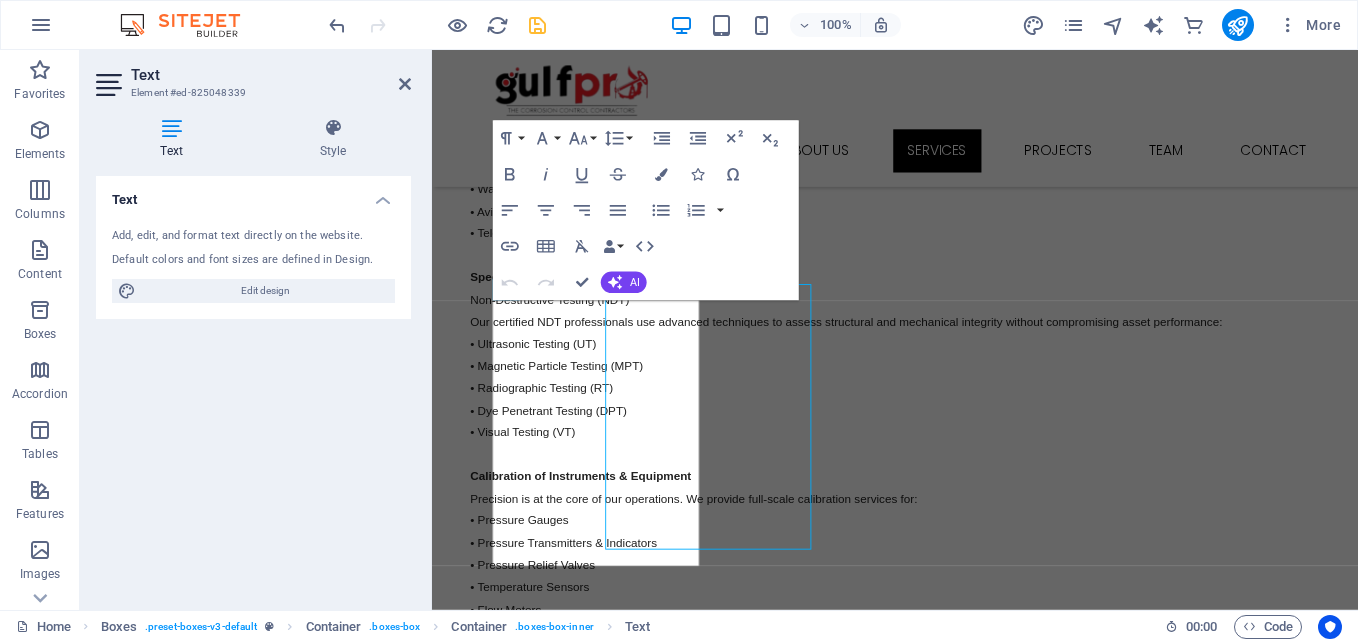 scroll, scrollTop: 3147, scrollLeft: 0, axis: vertical 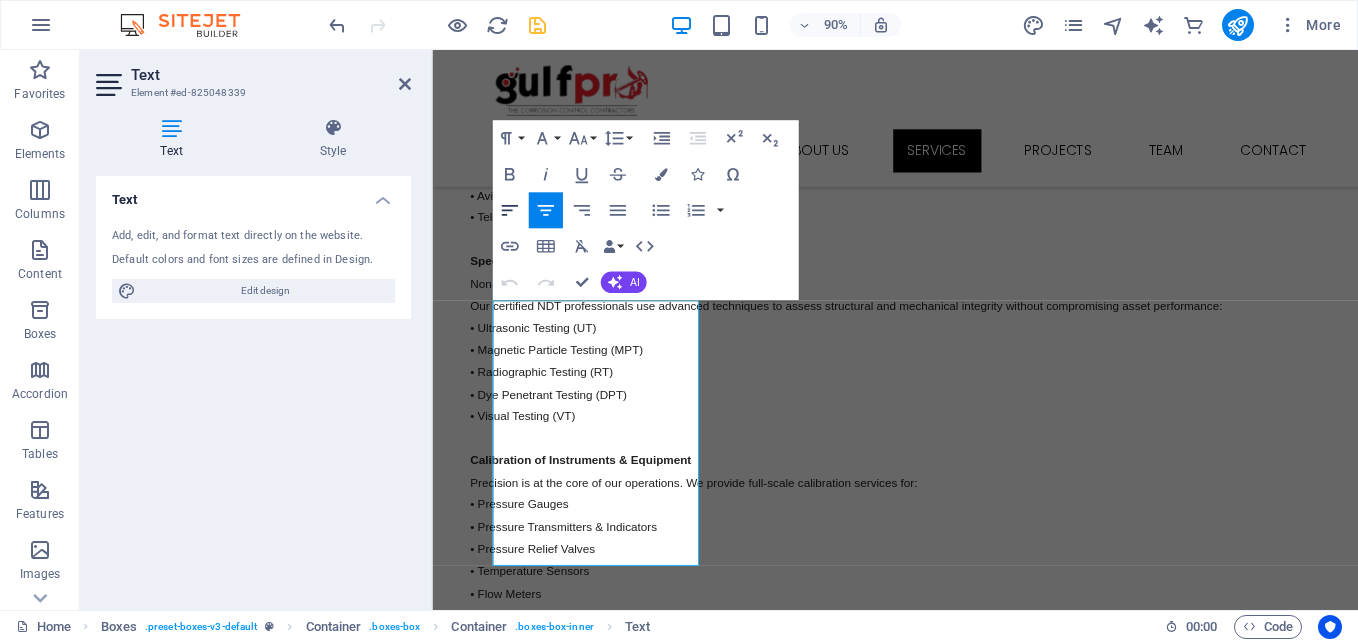 click 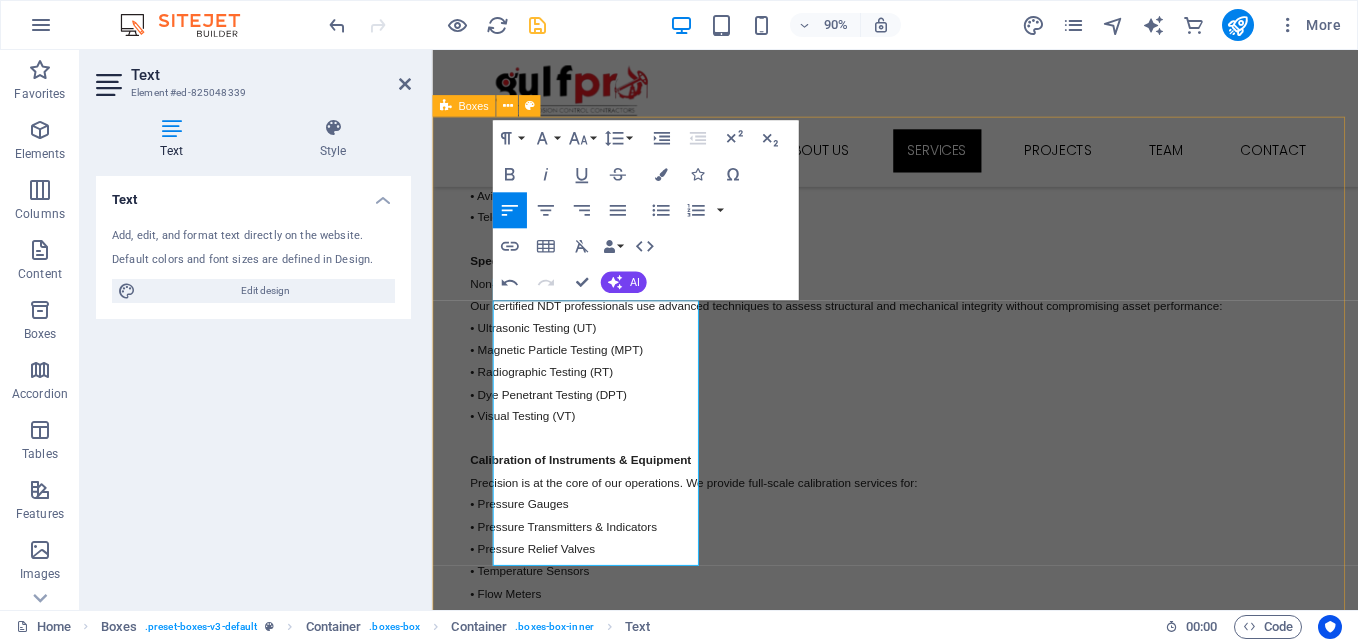 click on "inspections Non-Destructive Testing (NDT) Our certified NDT professionals use advanced techniques to assess structural and mechanical integrity without compromising asset performance: • Ultrasonic Testing (UT) • Magnetic Particle Testing (MPT) • Radiographic Testing (RT) • Dye Penetrant Testing (DPT) • Visual Testing (VT) engineering solutions Engineering, Procurement & Construction (EPC) We manage turnkey EPC projects from concept to commissioning, ensuring quality, safety, and on-time delivery across diverse sectors: • Industrial & Process Plants • Oil & Gas Infrastructure • Mining Facilities • Marine Installations • Food & Beverage Processing Plants • Water Treatment & Distribution • Aviation Infrastructure • Telecom Installations & Towers CORROSION CONTROL & PAINTING Corrosion Control & Painting We protect infrastructure through specialized surface preparation, coating systems, and corrosion-resistant applications. Our solutions are tailored for: • Pipelines • Storage Tanks" at bounding box center [946, 2223] 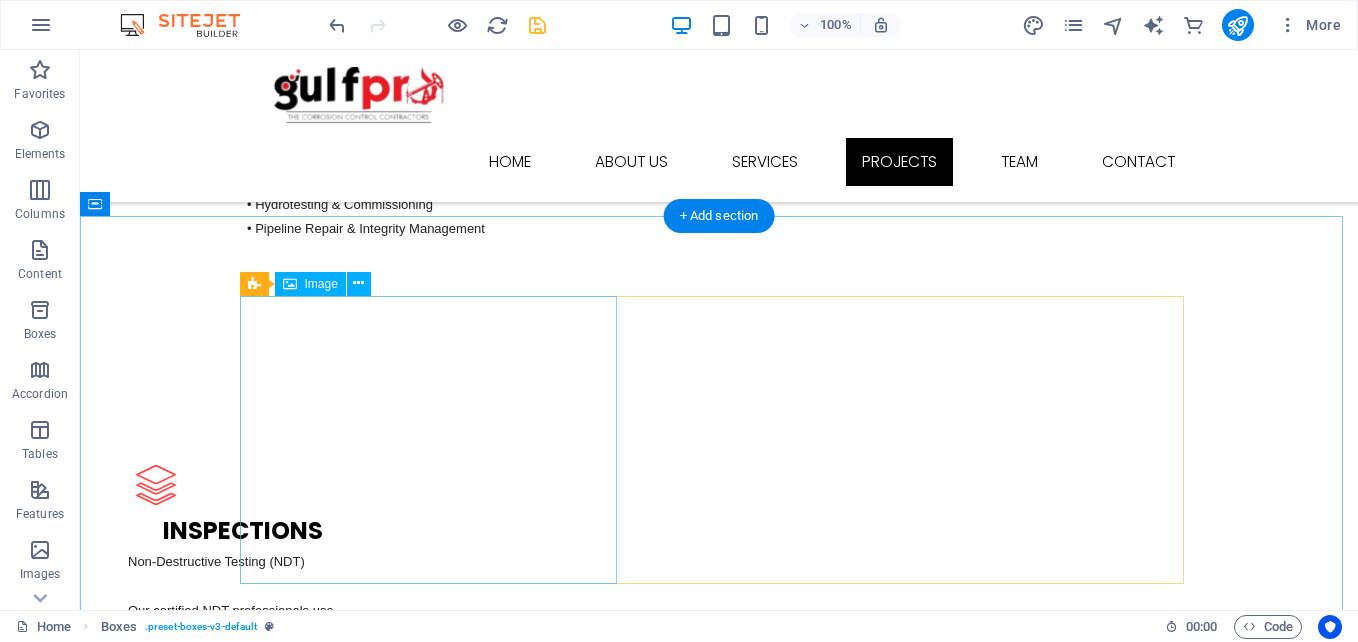 scroll, scrollTop: 4120, scrollLeft: 0, axis: vertical 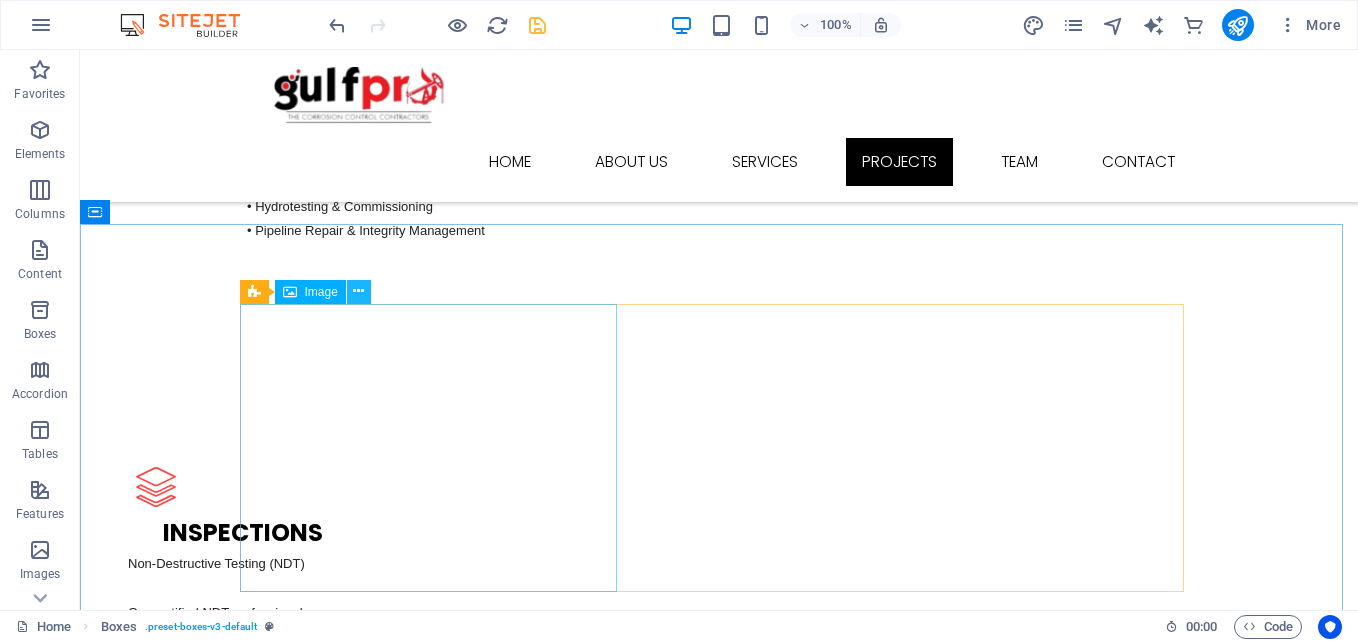 click at bounding box center (358, 291) 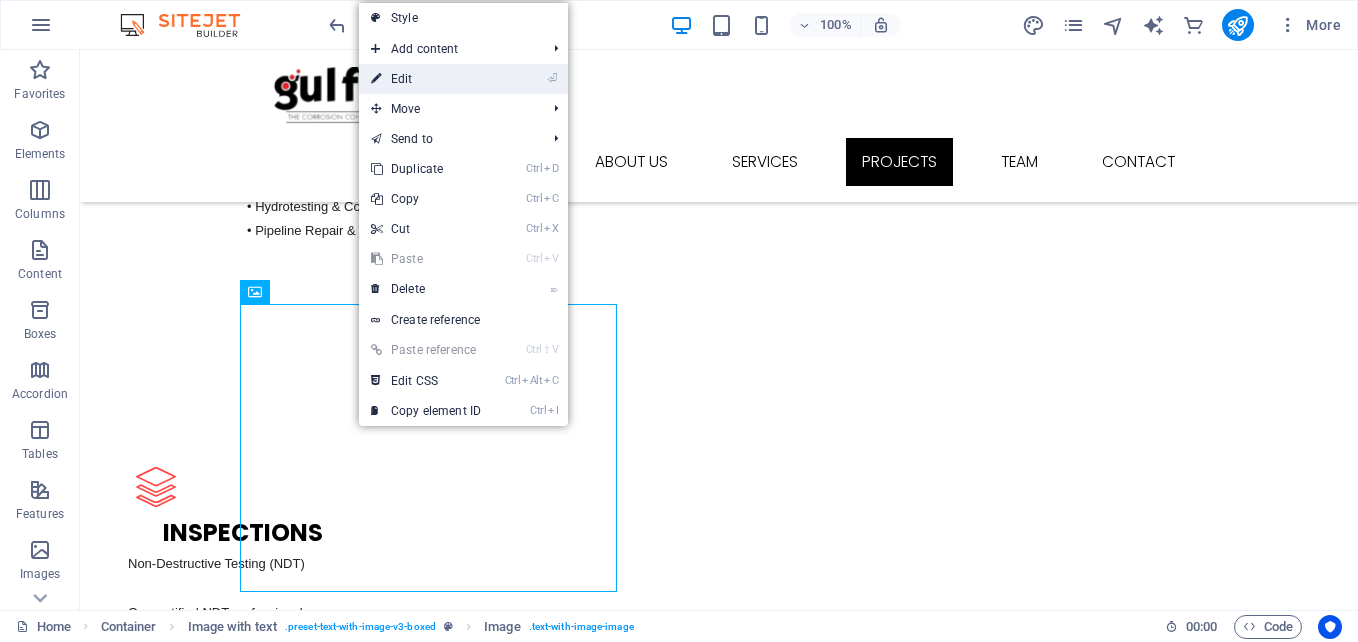 click on "⏎  Edit" at bounding box center [426, 79] 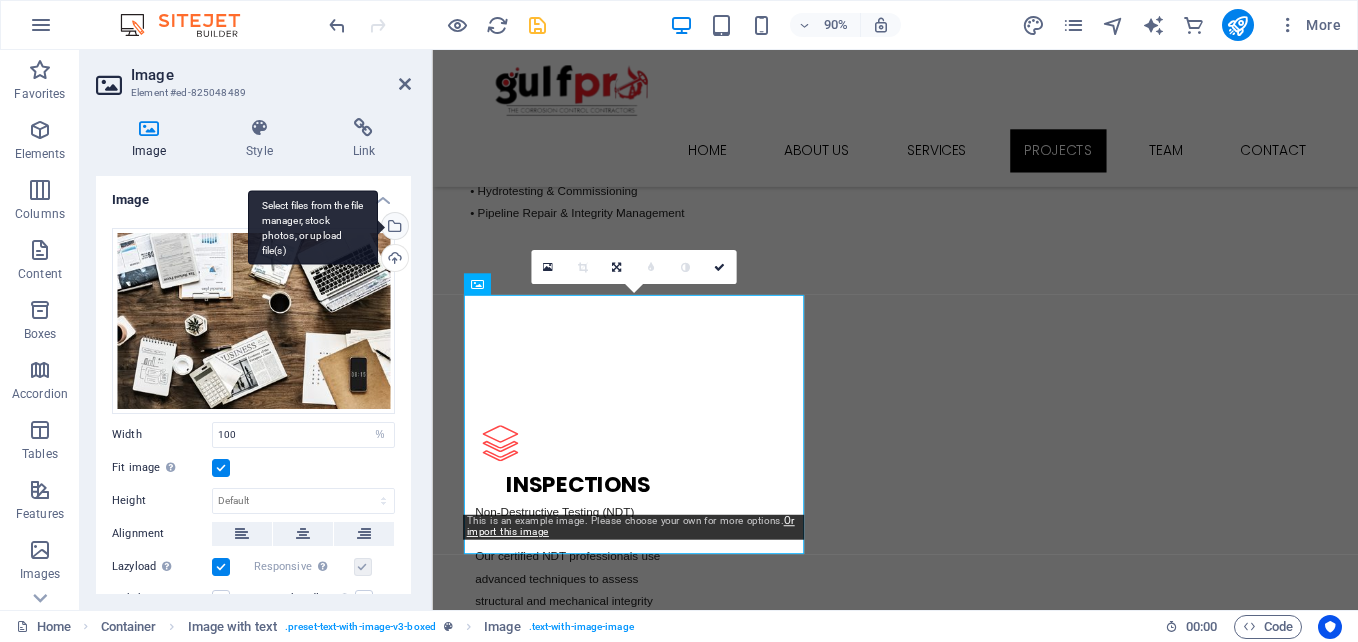 click on "Select files from the file manager, stock photos, or upload file(s)" at bounding box center (313, 227) 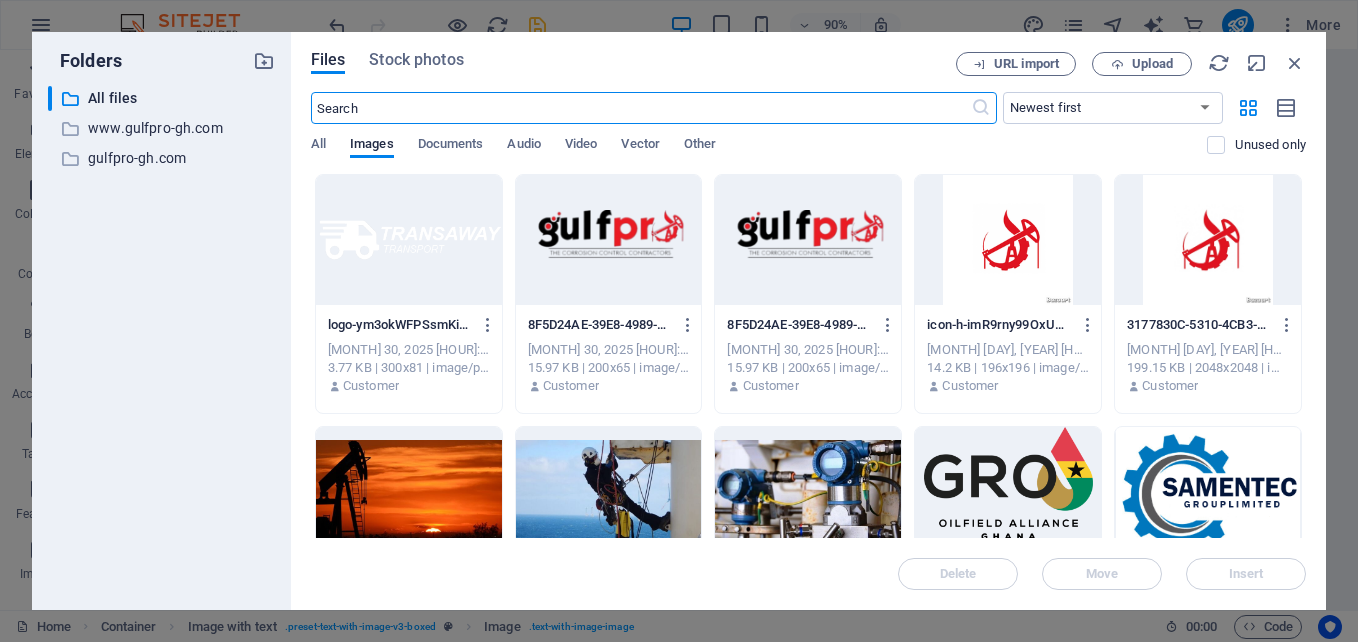 scroll, scrollTop: 4898, scrollLeft: 0, axis: vertical 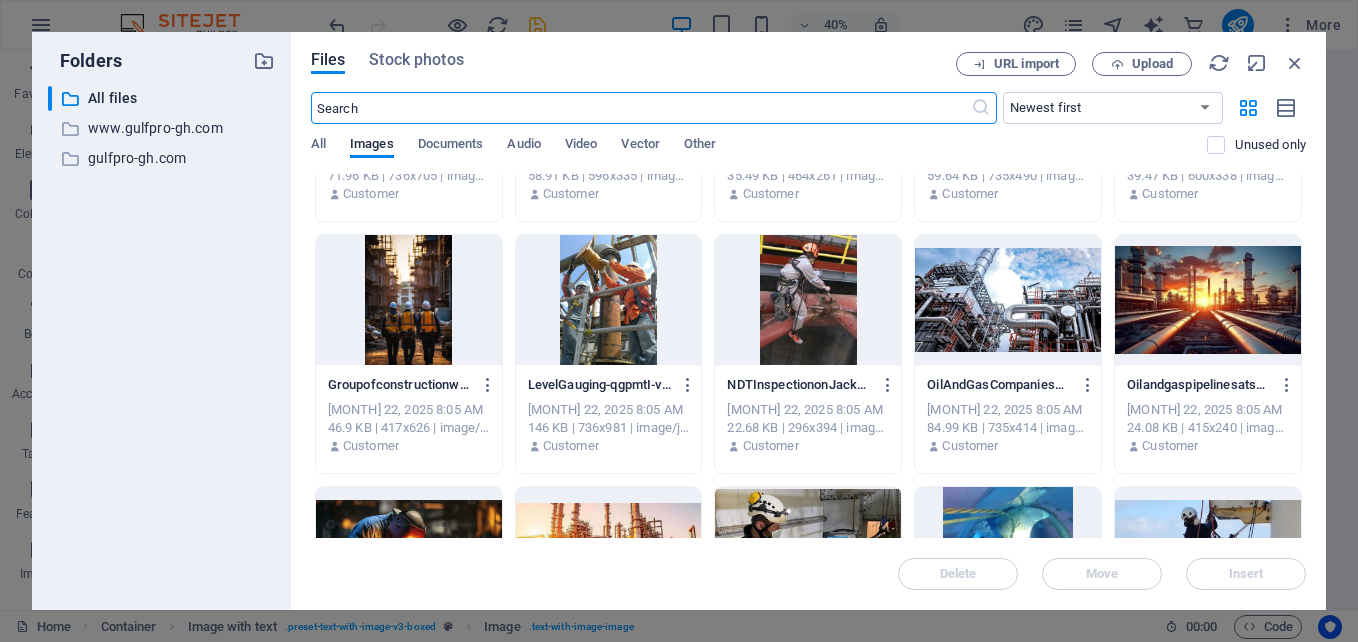 click at bounding box center (808, 300) 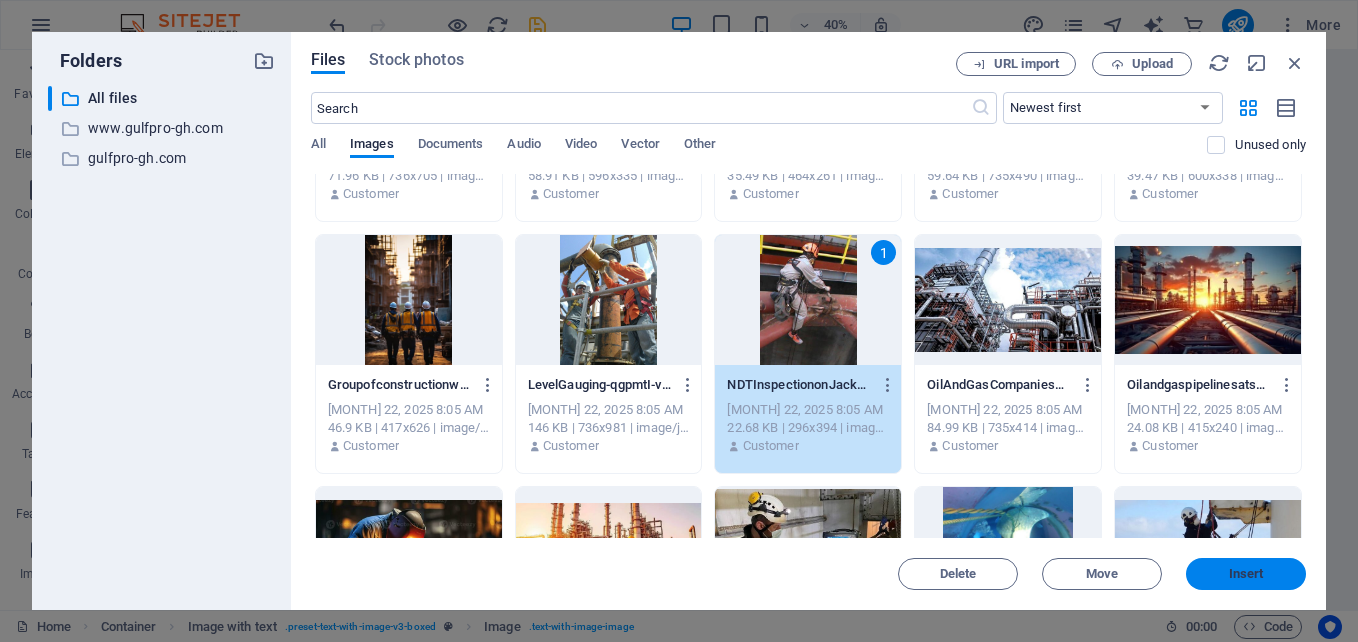 click on "Insert" at bounding box center [1246, 574] 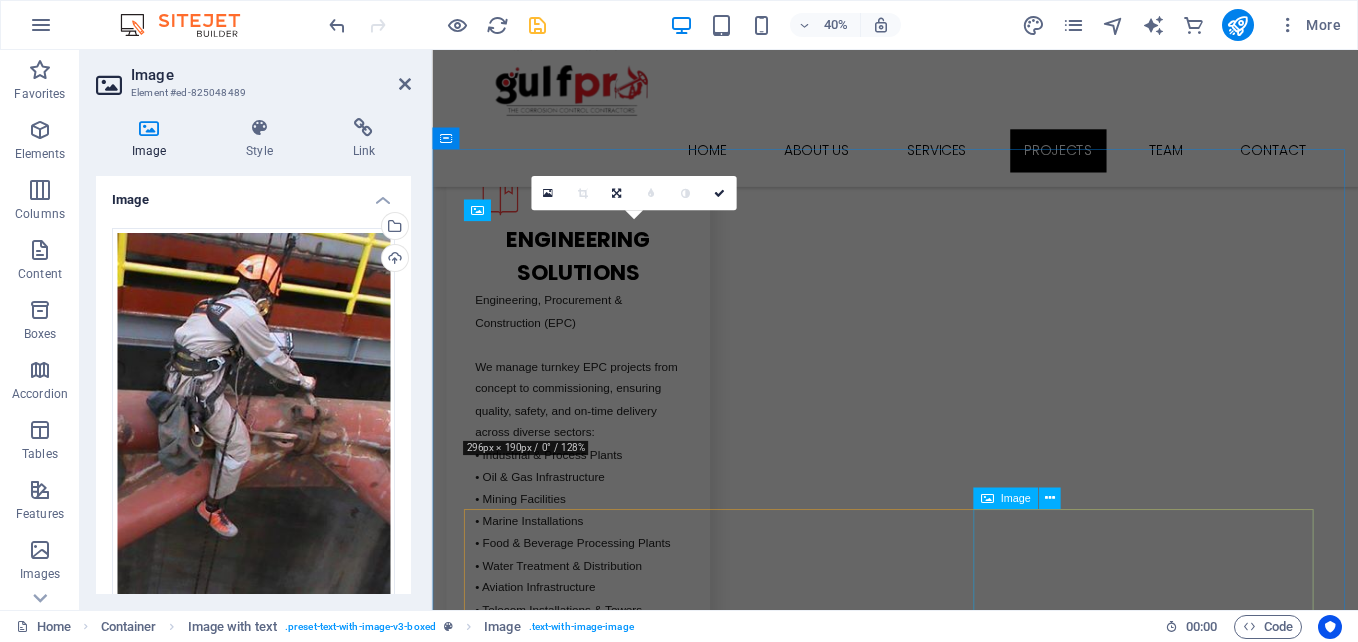 scroll, scrollTop: 4202, scrollLeft: 0, axis: vertical 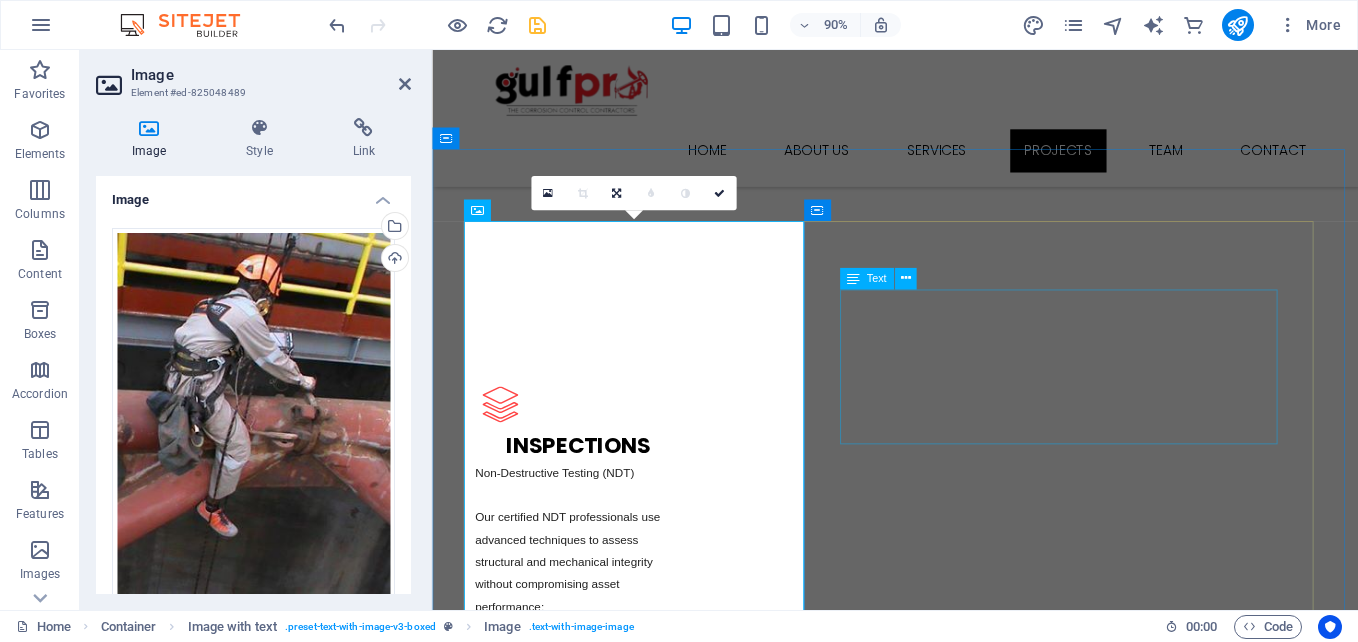 click on "Lorem ipsum dolor sit amet, consectetuer adipiscing elit. Aenean commodo ligula eget dolor. Lorem ipsum dolor sit amet, consectetuer adipiscing elit leget dolor. Lorem ipsum dolor sit amet, consectetuer adipiscing elit. Aenean commodo ligula eget dolor. Lorem ipsum dolor sit amet, consectetuer adipiscing elit dolor consectetuer adipiscing elit leget dolor. Lorem elit saget ipsum dolor sit amet, consectetuer." at bounding box center (947, 3350) 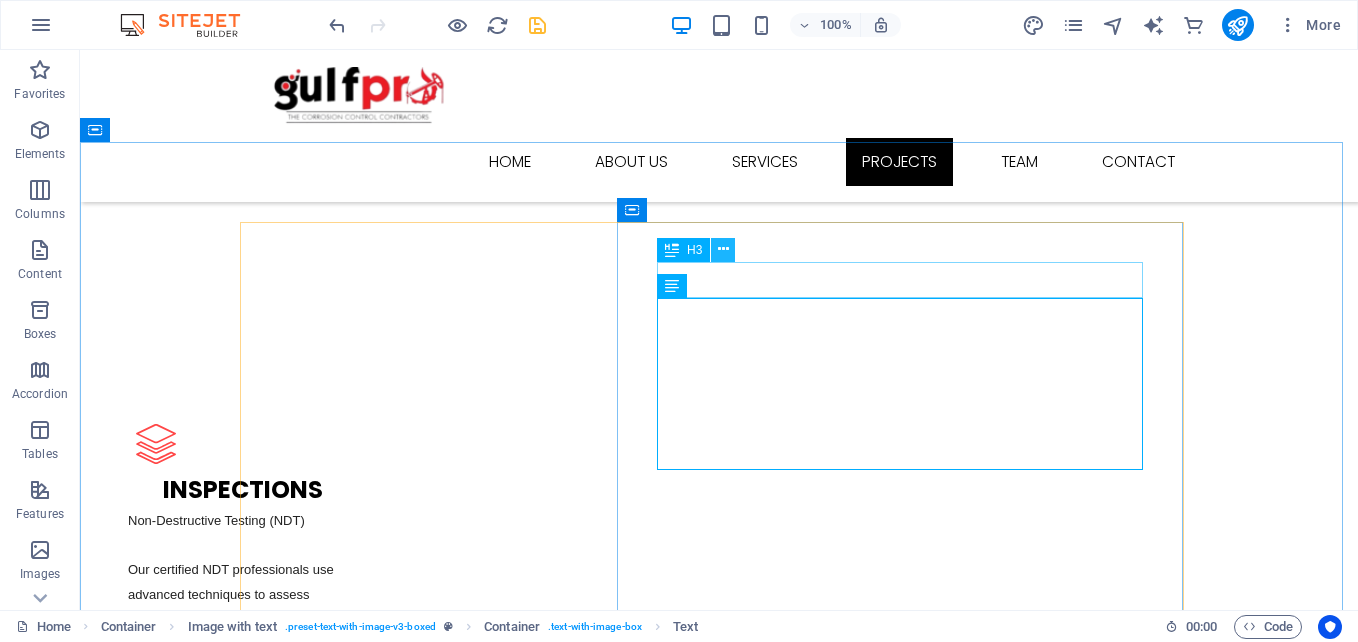 click at bounding box center [723, 249] 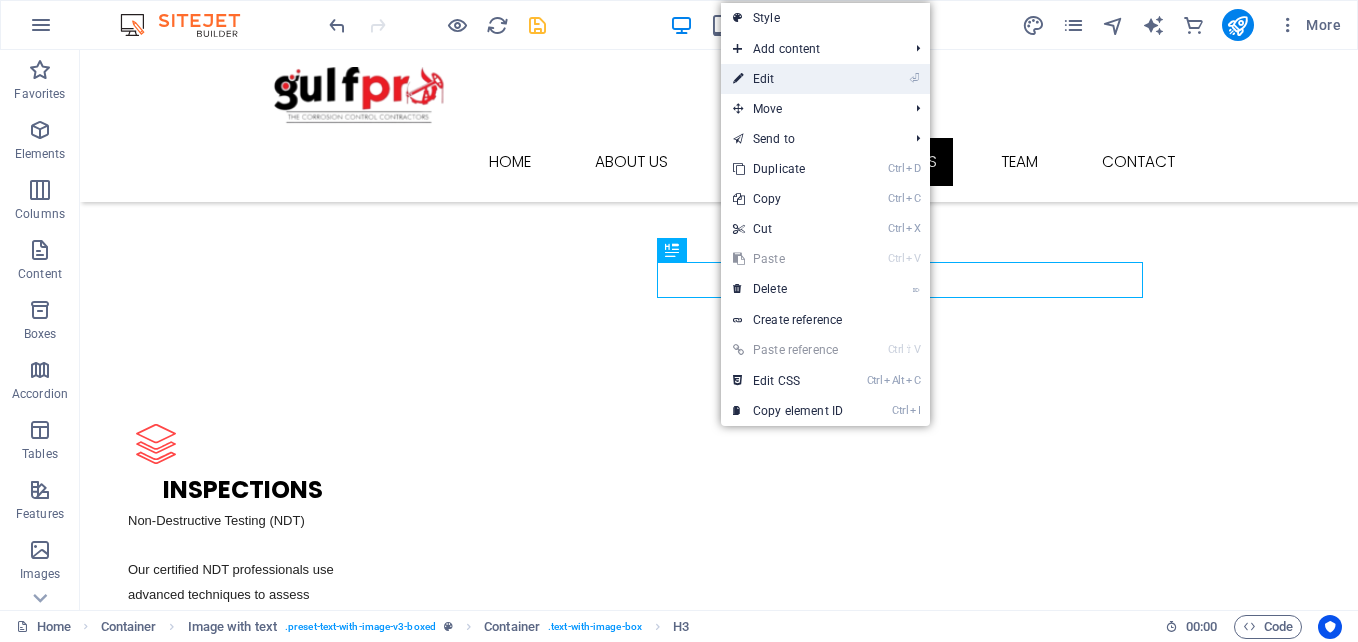 drag, startPoint x: 786, startPoint y: 85, endPoint x: 397, endPoint y: 46, distance: 390.95013 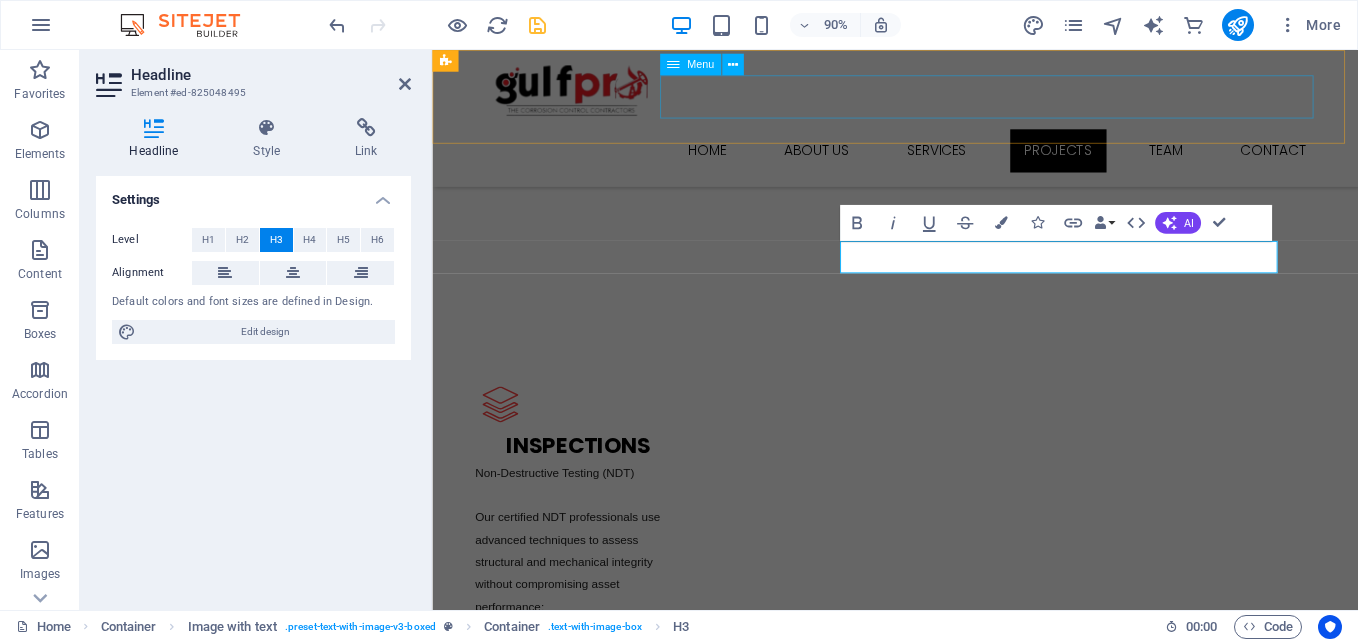 scroll, scrollTop: 4220, scrollLeft: 0, axis: vertical 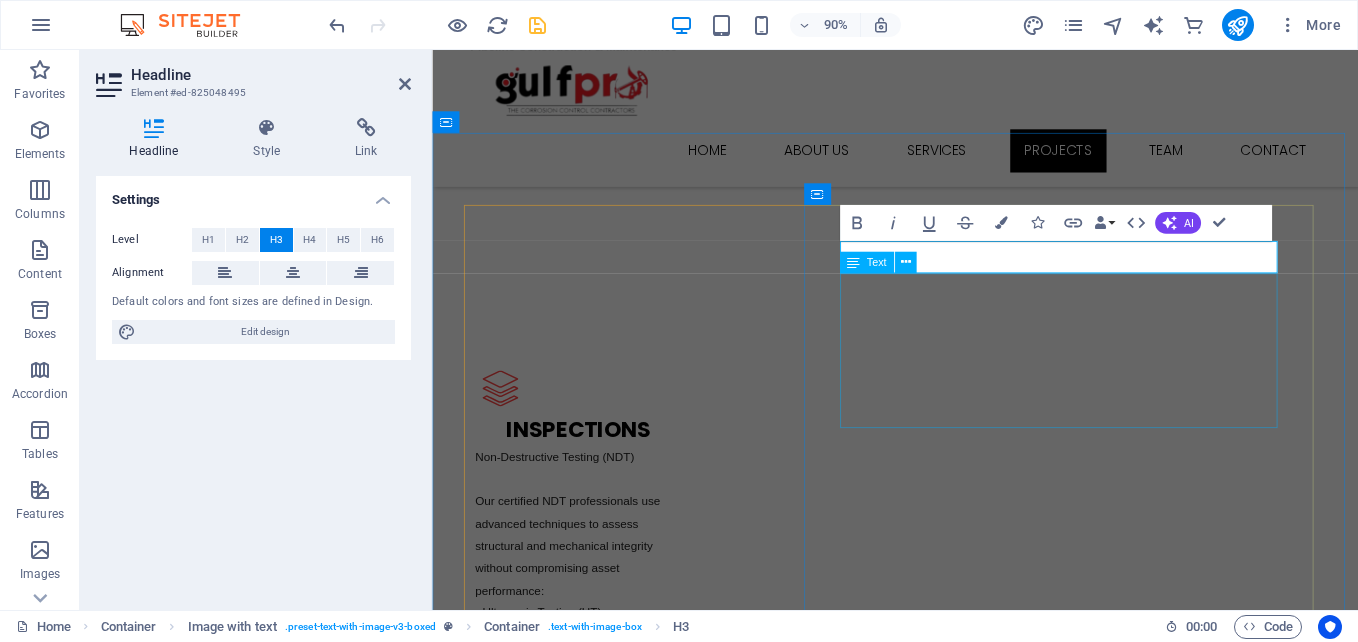 type 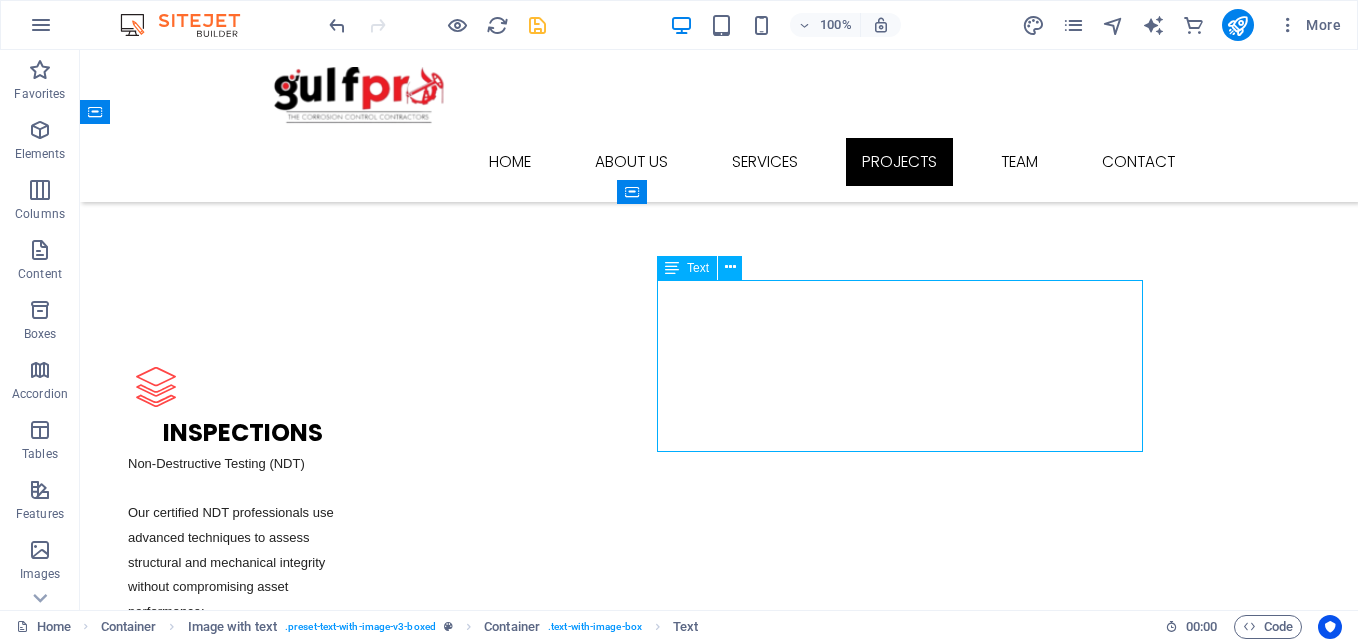click on "Lorem ipsum dolor sit amet, consectetuer adipiscing elit. Aenean commodo ligula eget dolor. Lorem ipsum dolor sit amet, consectetuer adipiscing elit leget dolor. Lorem ipsum dolor sit amet, consectetuer adipiscing elit. Aenean commodo ligula eget dolor. Lorem ipsum dolor sit amet, consectetuer adipiscing elit dolor consectetuer adipiscing elit leget dolor. Lorem elit saget ipsum dolor sit amet, consectetuer." at bounding box center (719, 3293) 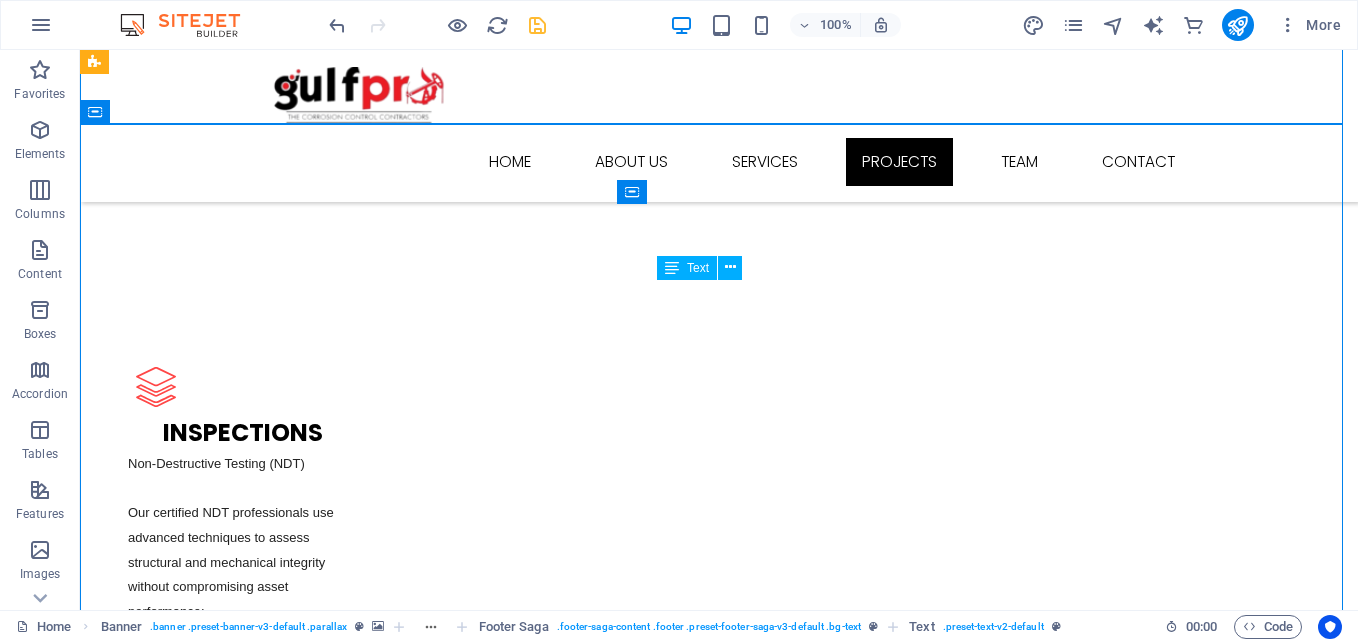 click on "Lorem ipsum dolor sit amet, consectetuer adipiscing elit. Aenean commodo ligula eget dolor. Lorem ipsum dolor sit amet, consectetuer adipiscing elit leget dolor. Lorem ipsum dolor sit amet, consectetuer adipiscing elit. Aenean commodo ligula eget dolor. Lorem ipsum dolor sit amet, consectetuer adipiscing elit dolor consectetuer adipiscing elit leget dolor. Lorem elit saget ipsum dolor sit amet, consectetuer." at bounding box center (719, 3293) 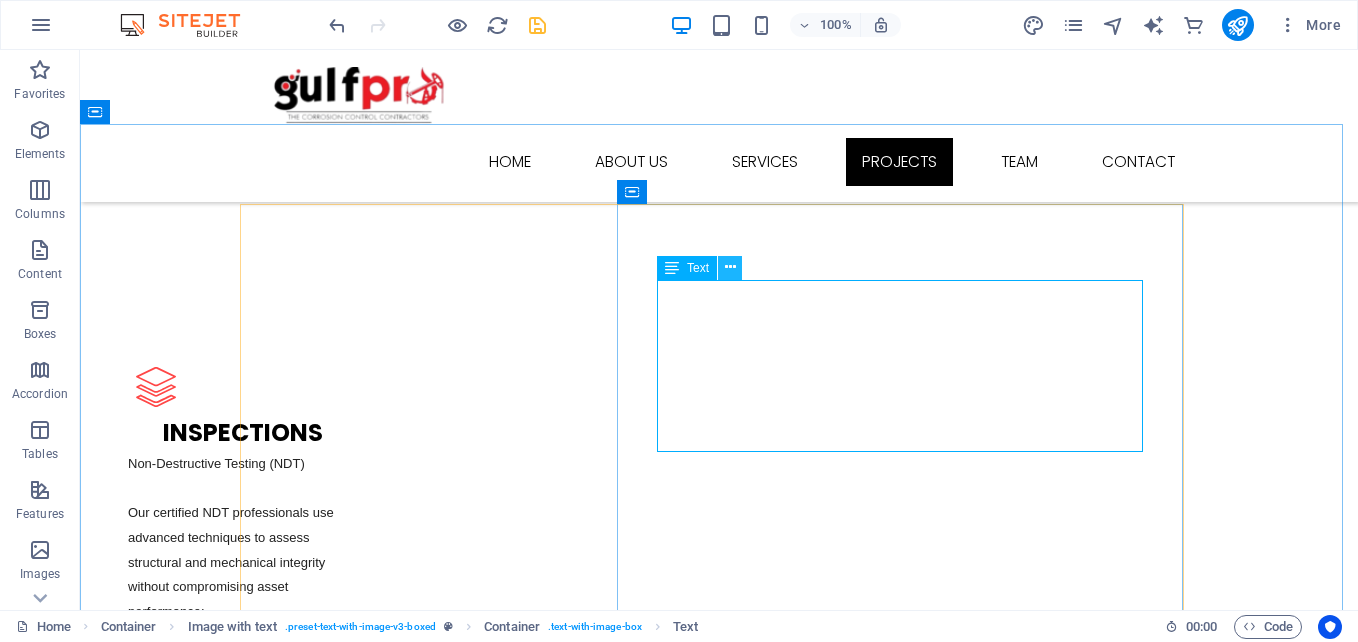 click at bounding box center [730, 267] 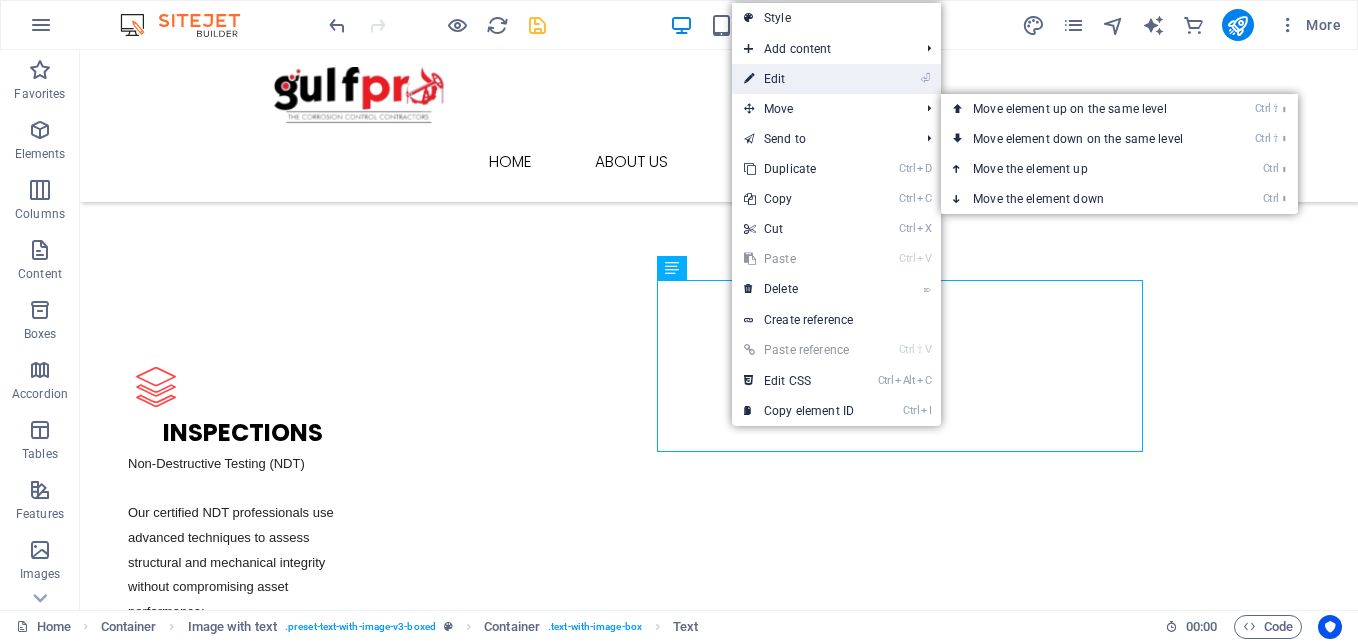 click on "⏎  Edit" at bounding box center (799, 79) 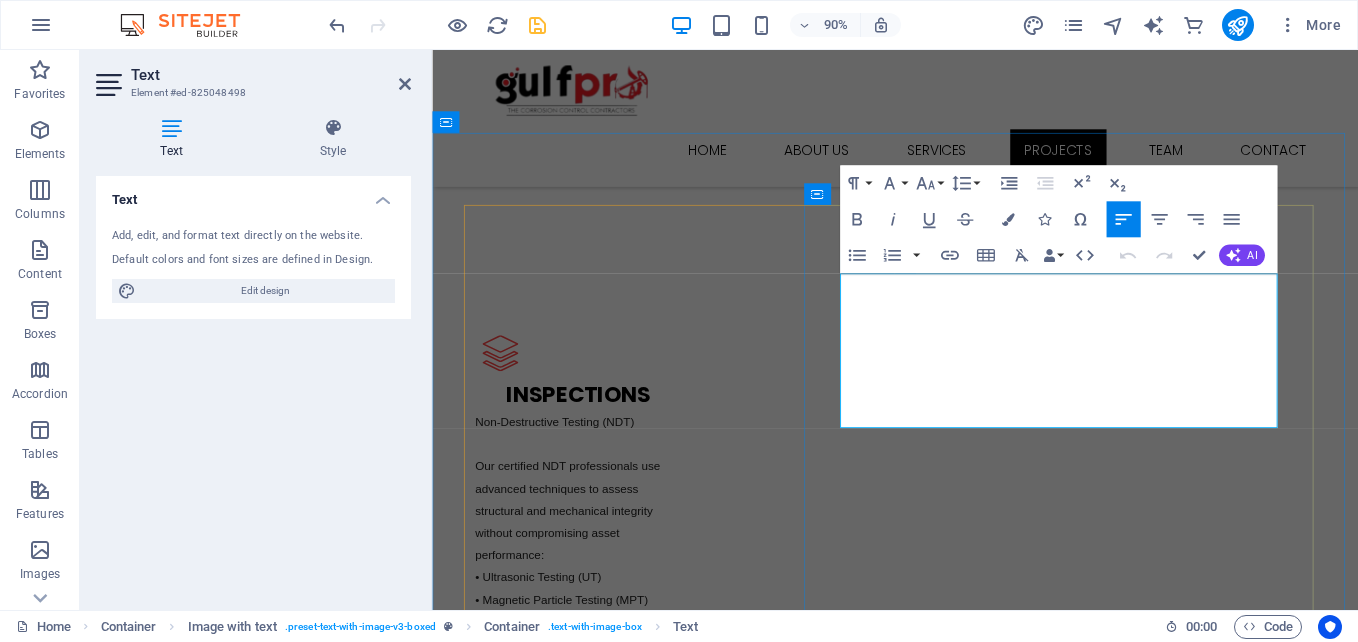 click on "Lorem ipsum dolor sit amet, consectetuer adipiscing elit. Aenean commodo ligula eget dolor. Lorem ipsum dolor sit amet, consectetuer adipiscing elit leget dolor. Lorem ipsum dolor sit amet, consectetuer adipiscing elit. Aenean commodo ligula eget dolor. Lorem ipsum dolor sit amet, consectetuer adipiscing elit dolor consectetuer adipiscing elit leget dolor. Lorem elit saget ipsum dolor sit amet, consectetuer." at bounding box center (947, 3293) 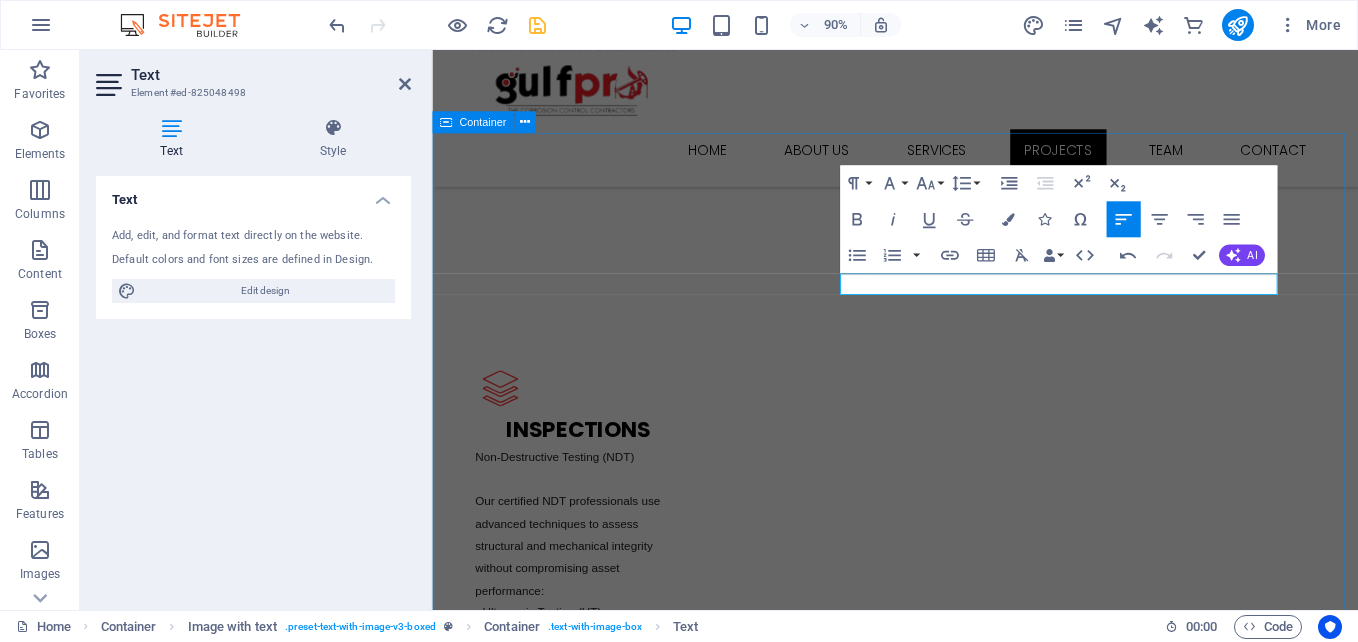 click on "NDT SERVICES L atest Project Lorem ipsum dolor sit amet, consectetuer adipiscing elit. Aenean commodo ligula eget dolor. Lorem ipsum dolor sit amet, consectetuer adipiscing elit leget dolor. Lorem ipsum dolor sit amet, consectetuer adipiscing elit. Aenean commodo ligula eget dolor. Lorem ipsum dolor sit amet, consectetuer adipiscing elit dolor consectetuer adipiscing elit leget dolor. Lorem elit saget ipsum dolor sit amet, consectetuer. L atest Project Lorem ipsum dolor sit amet, consectetuer adipiscing elit. Aenean commodo ligula eget dolor. Lorem ipsum dolor sit amet, consectetuer adipiscing elit leget dolor. Lorem ipsum dolor sit amet, consectetuer adipiscing elit. Aenean commodo ligula eget dolor. Lorem ipsum dolor sit amet, consectetuer adipiscing elit dolor consectetuer adipiscing elit leget dolor. Lorem elit saget ipsum dolor sit amet, consectetuer. L atest Project" at bounding box center (946, 3741) 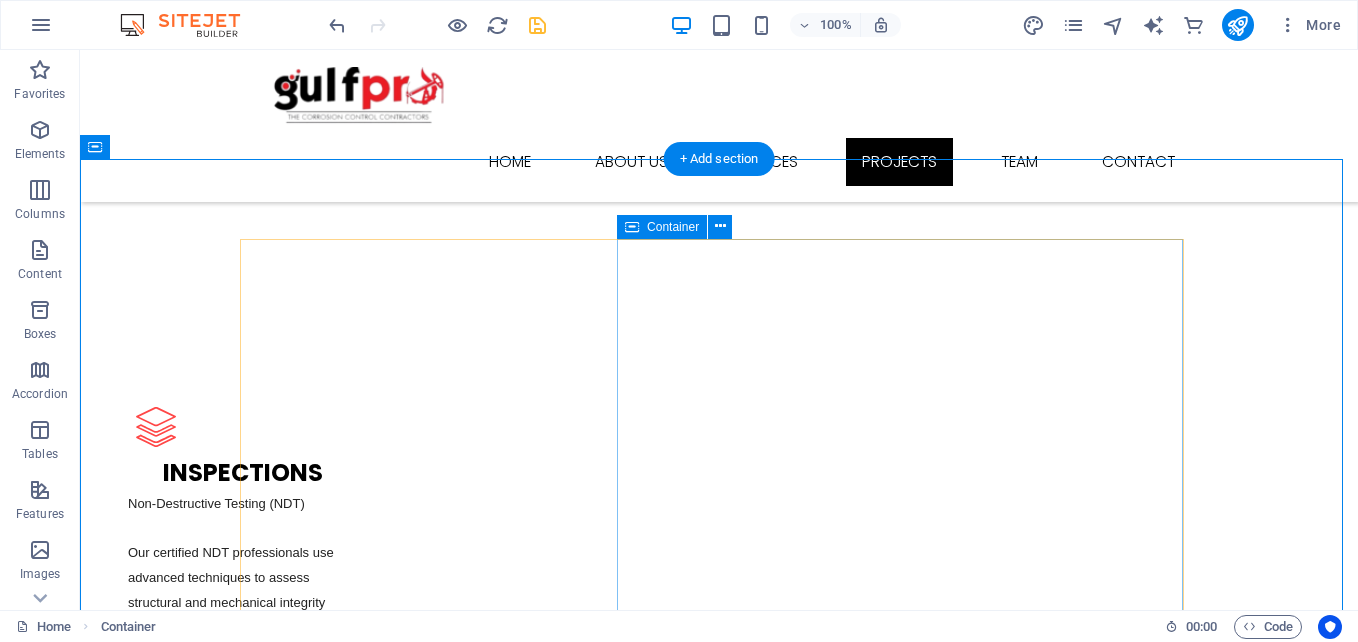 scroll, scrollTop: 4186, scrollLeft: 0, axis: vertical 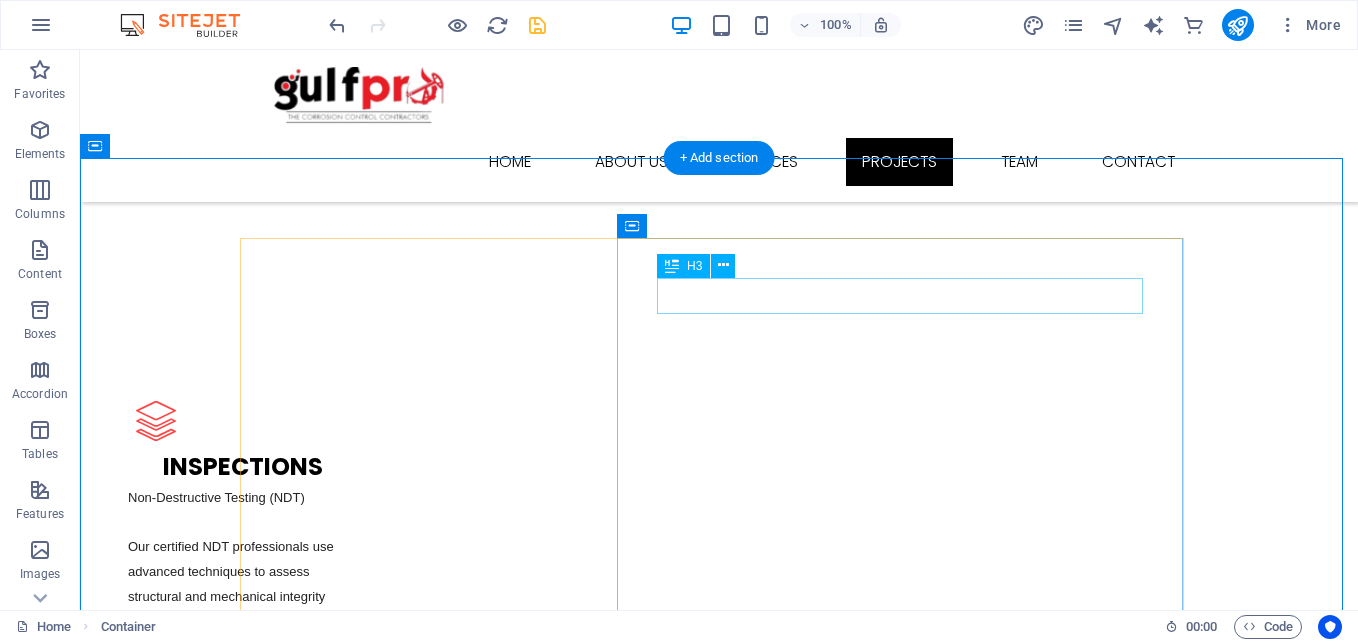 click on "NDT SERVICES" at bounding box center [719, 3260] 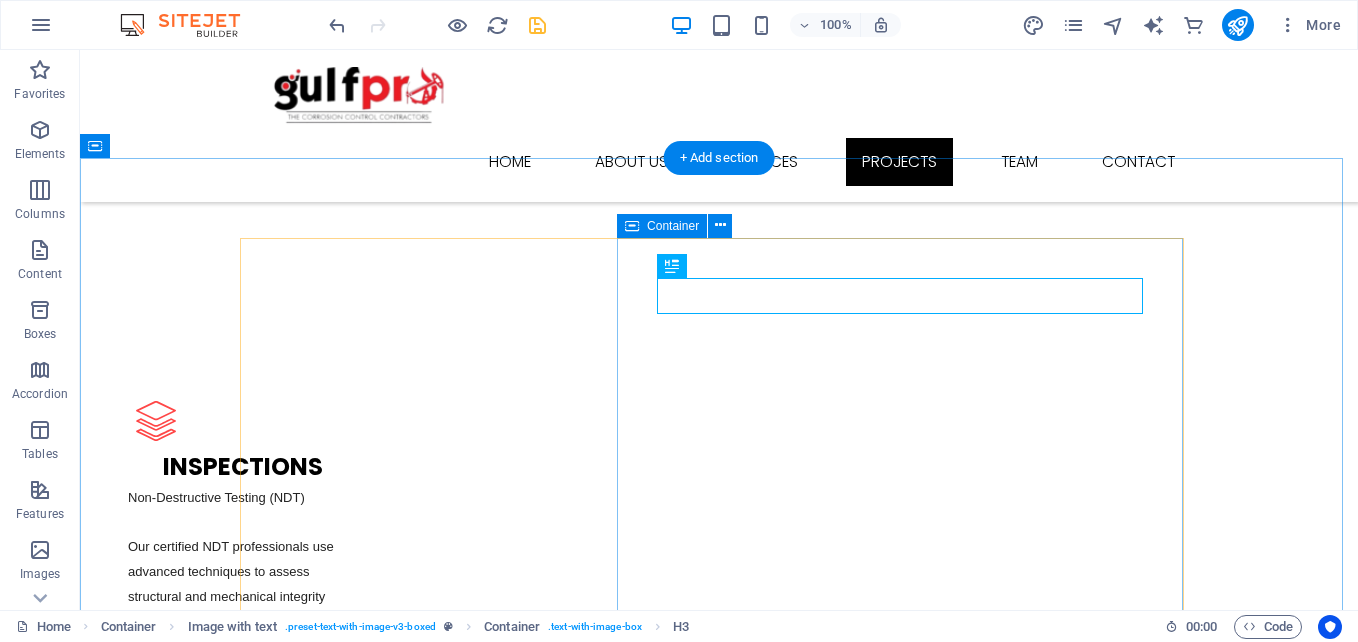 click on "NDT SERVICES" at bounding box center [719, 3260] 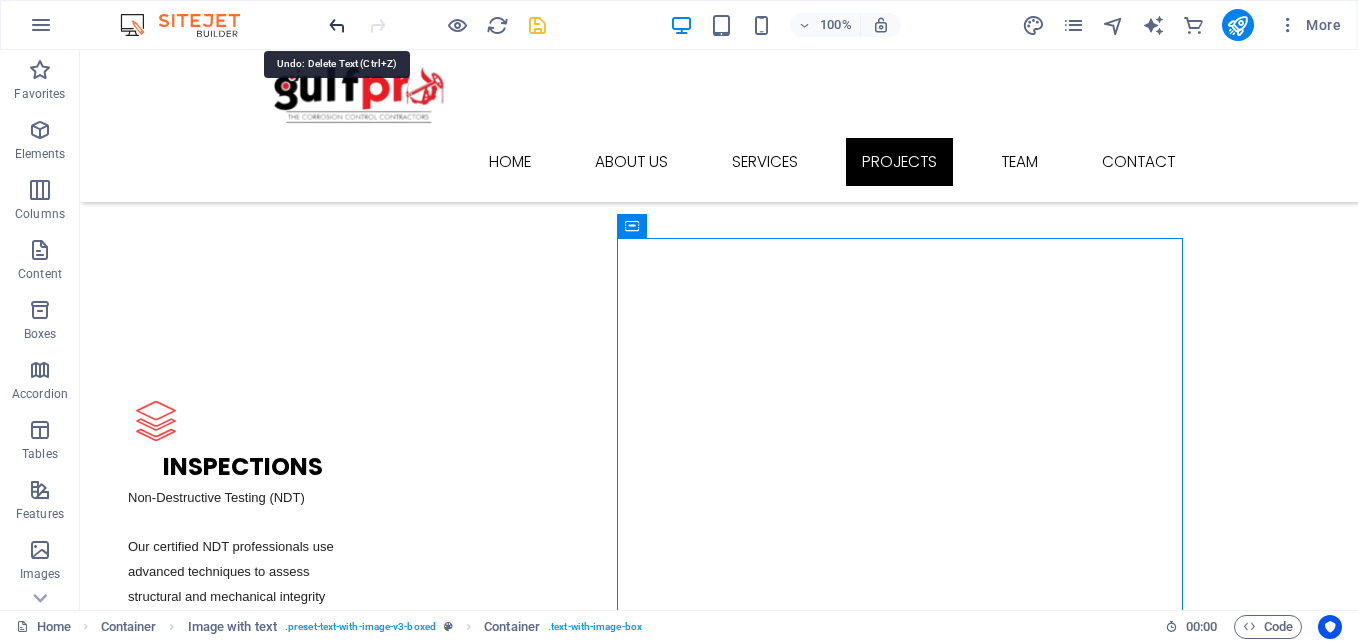 click at bounding box center [337, 25] 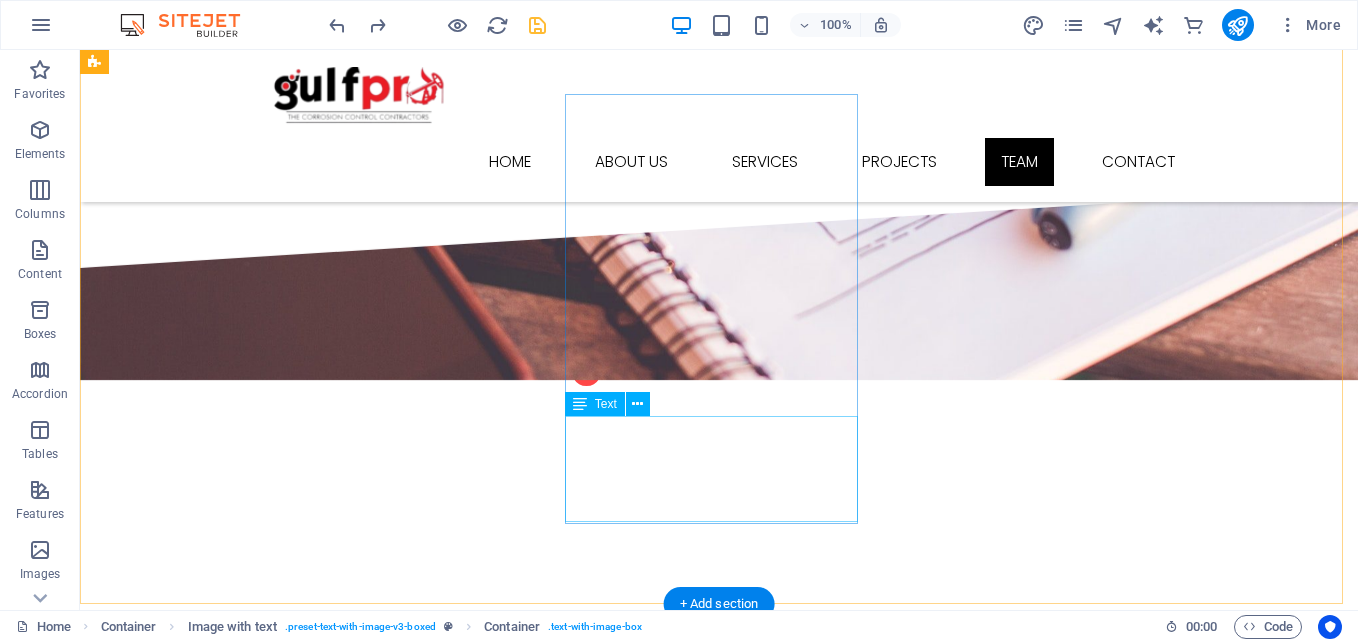 scroll, scrollTop: 6228, scrollLeft: 0, axis: vertical 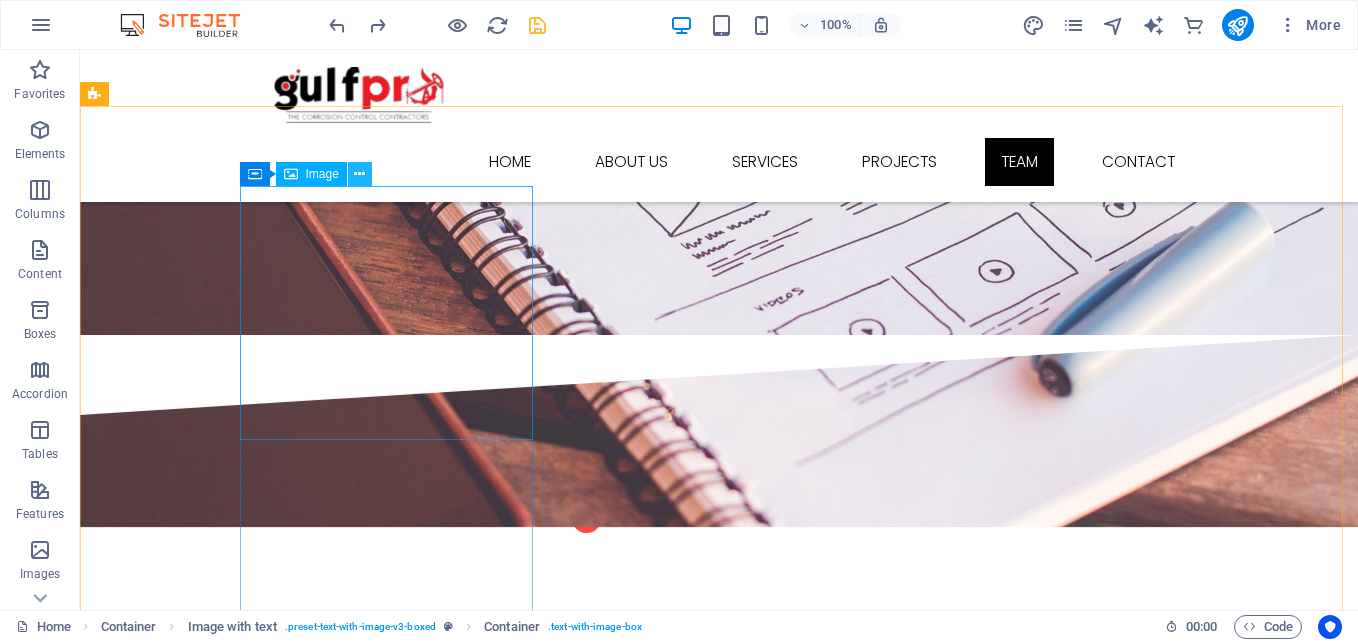 click at bounding box center (359, 174) 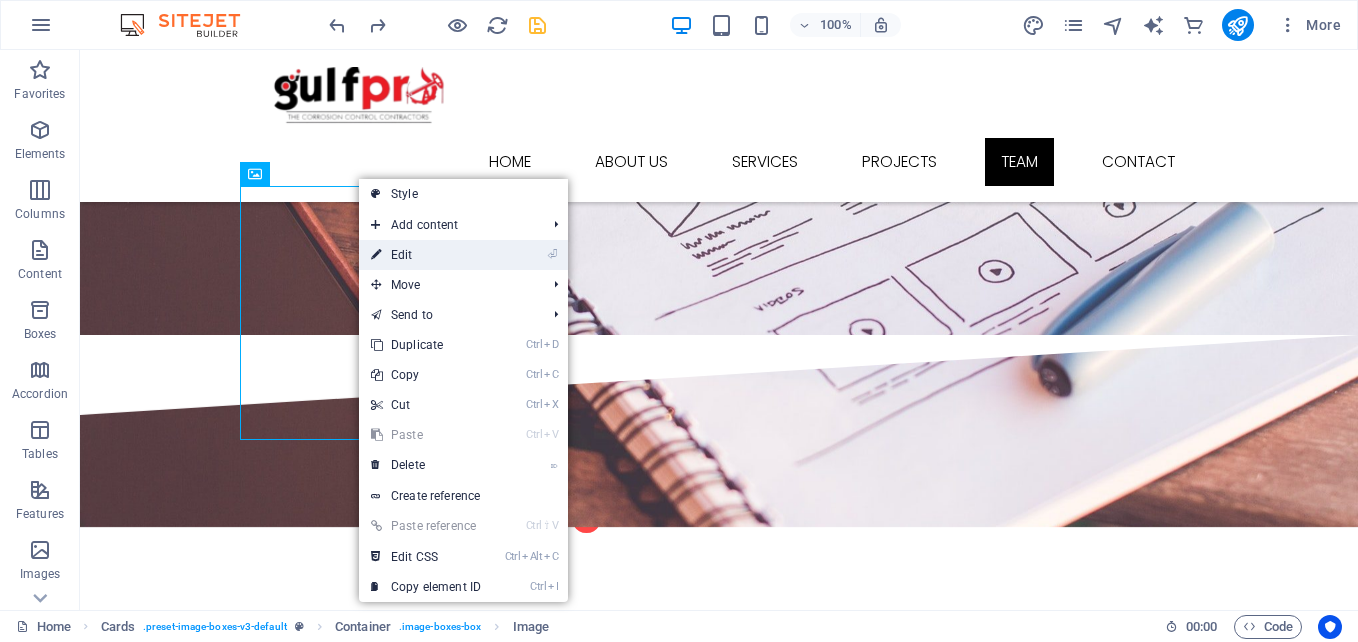 click on "⏎  Edit" at bounding box center (426, 255) 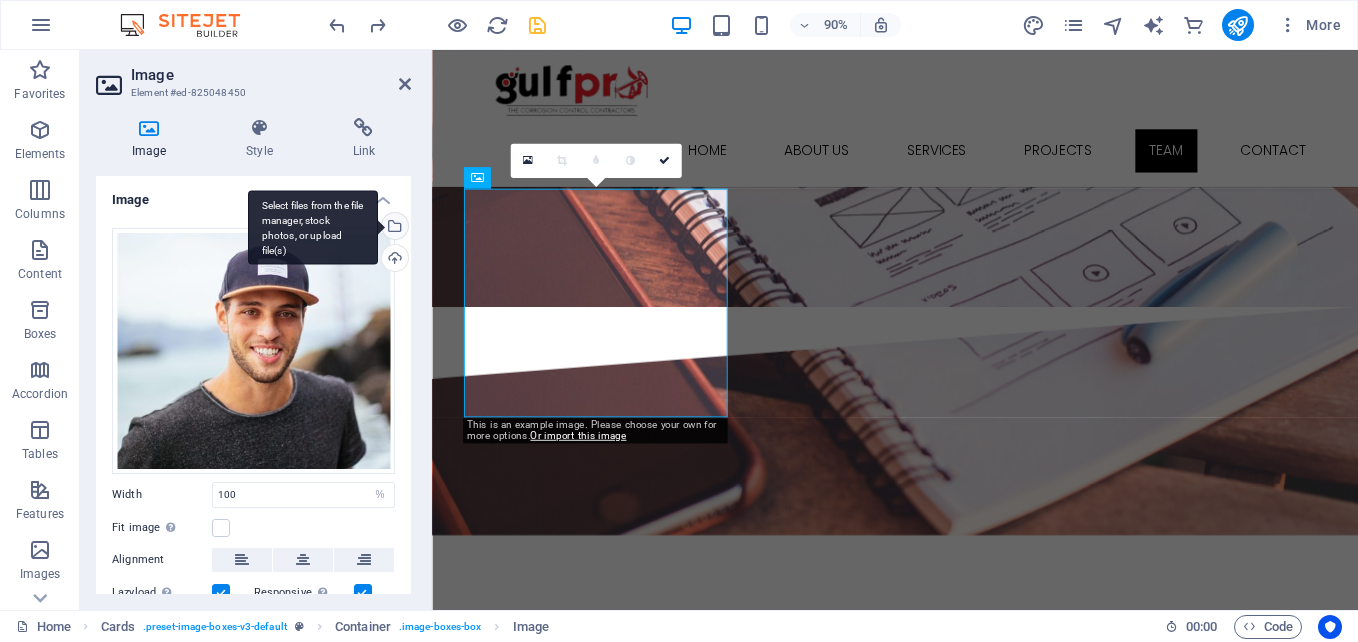 click on "Select files from the file manager, stock photos, or upload file(s)" at bounding box center [393, 228] 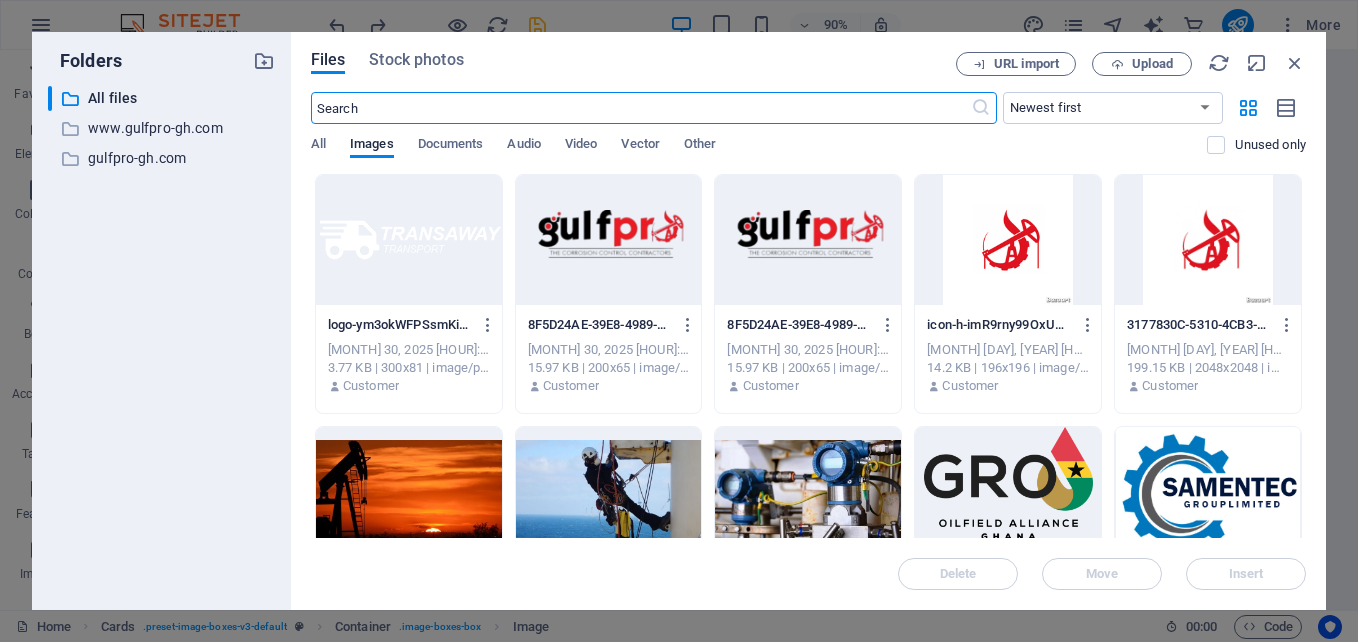 scroll, scrollTop: 7006, scrollLeft: 0, axis: vertical 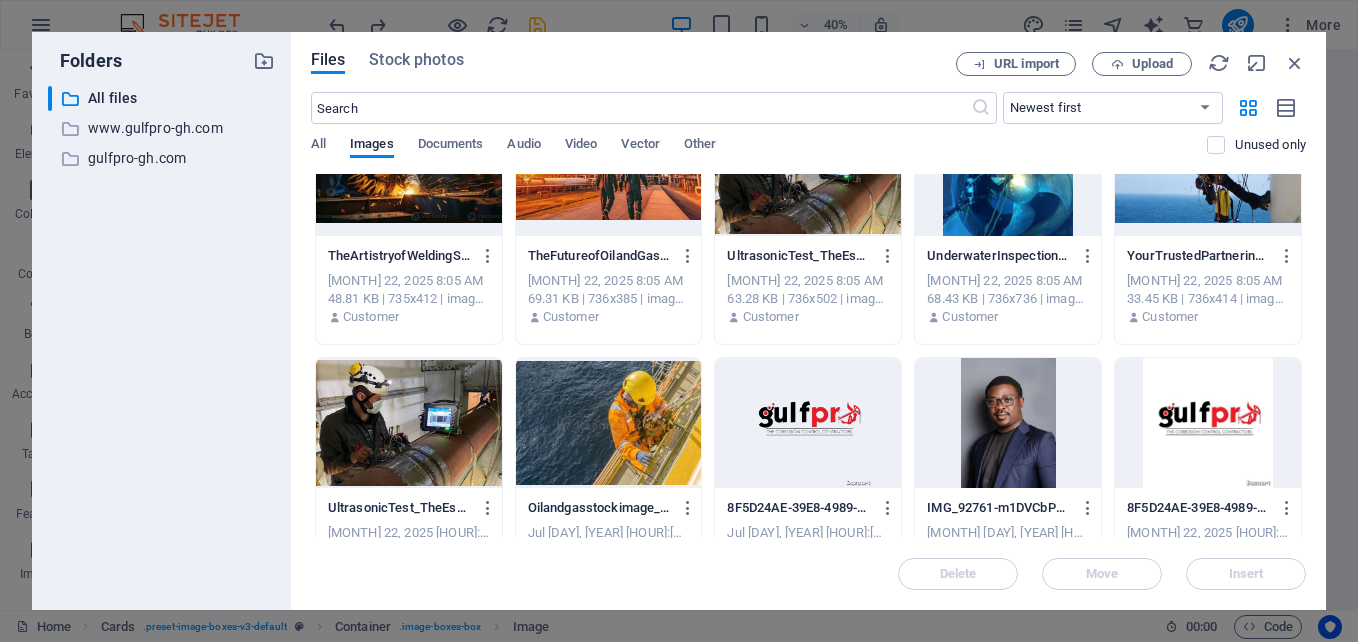 click at bounding box center [1008, 423] 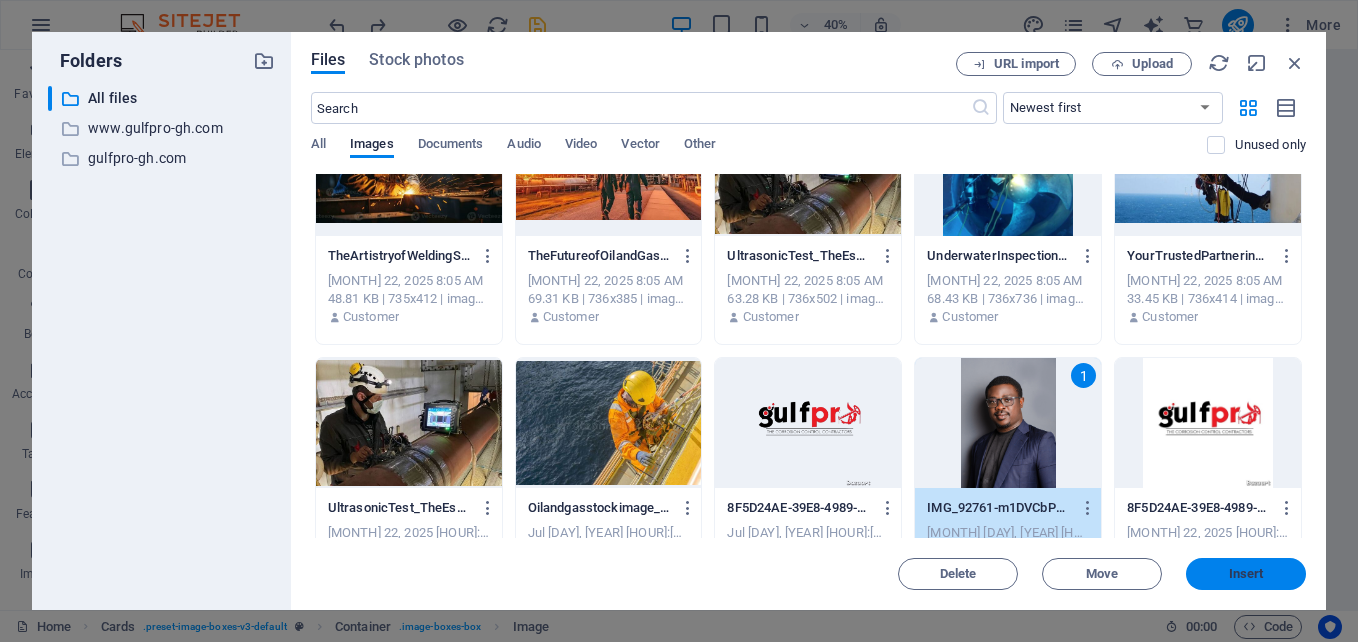 click on "Insert" at bounding box center (1246, 574) 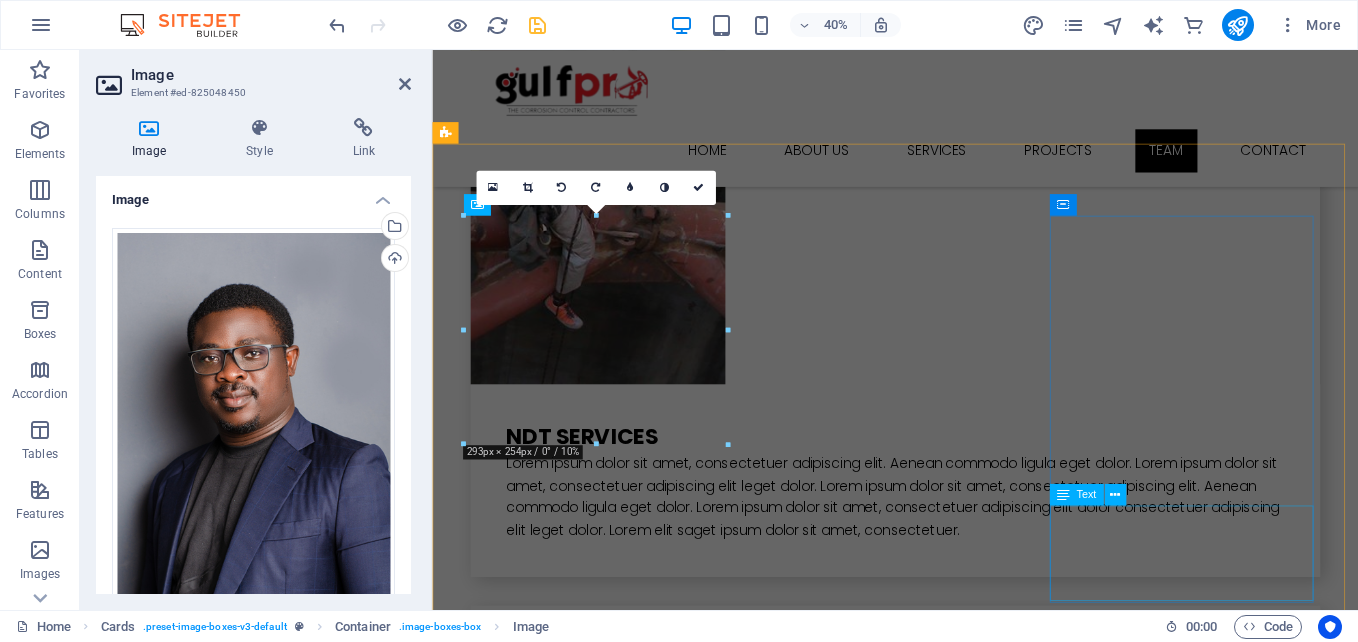 scroll, scrollTop: 6198, scrollLeft: 0, axis: vertical 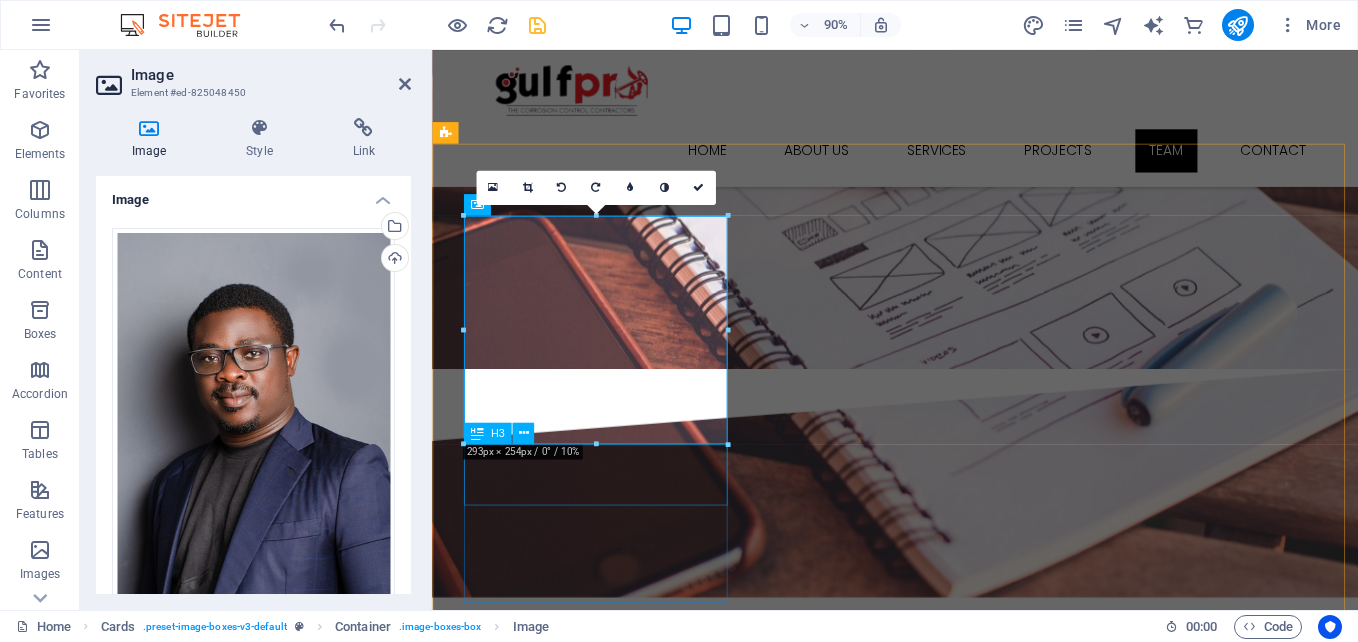 click on "Thomas Green" at bounding box center [594, 3932] 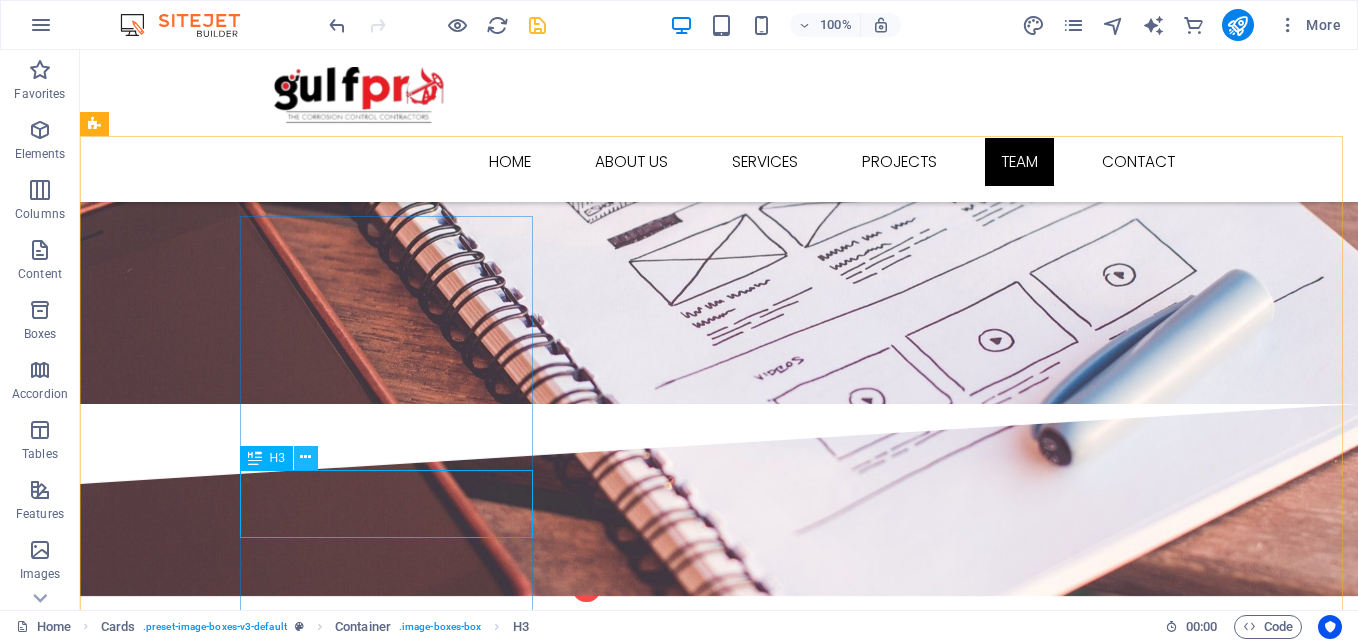click at bounding box center (305, 457) 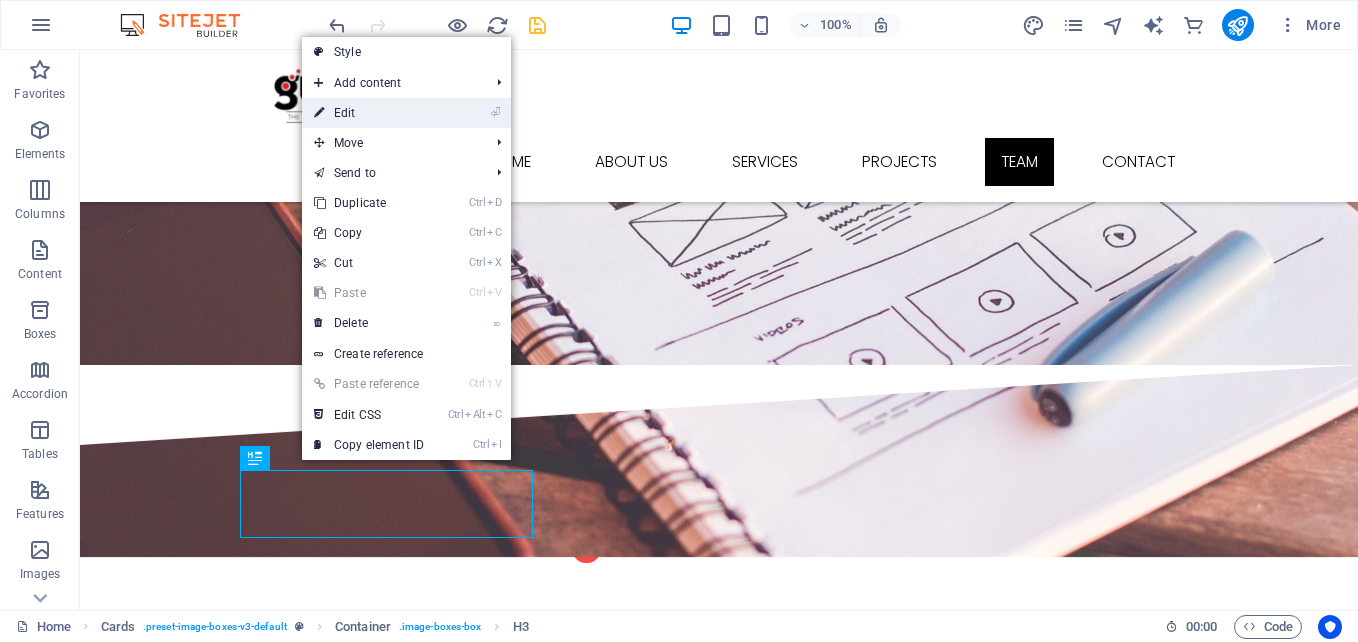 click on "⏎  Edit" at bounding box center [369, 113] 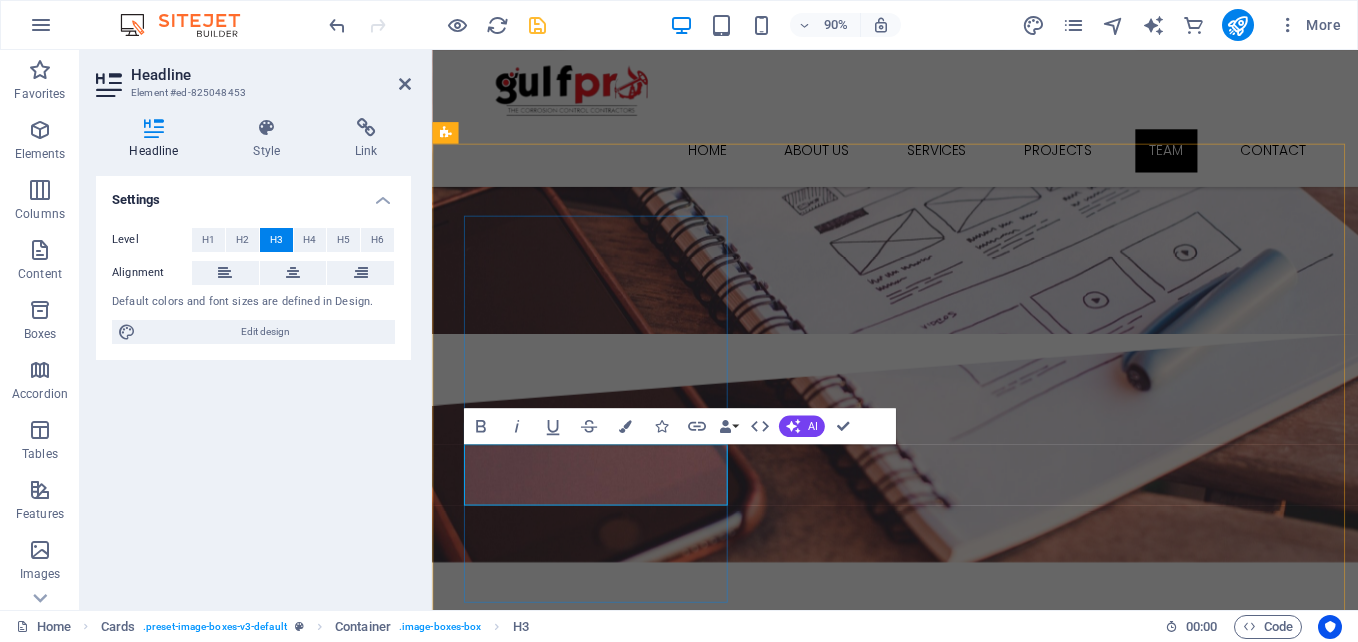 type 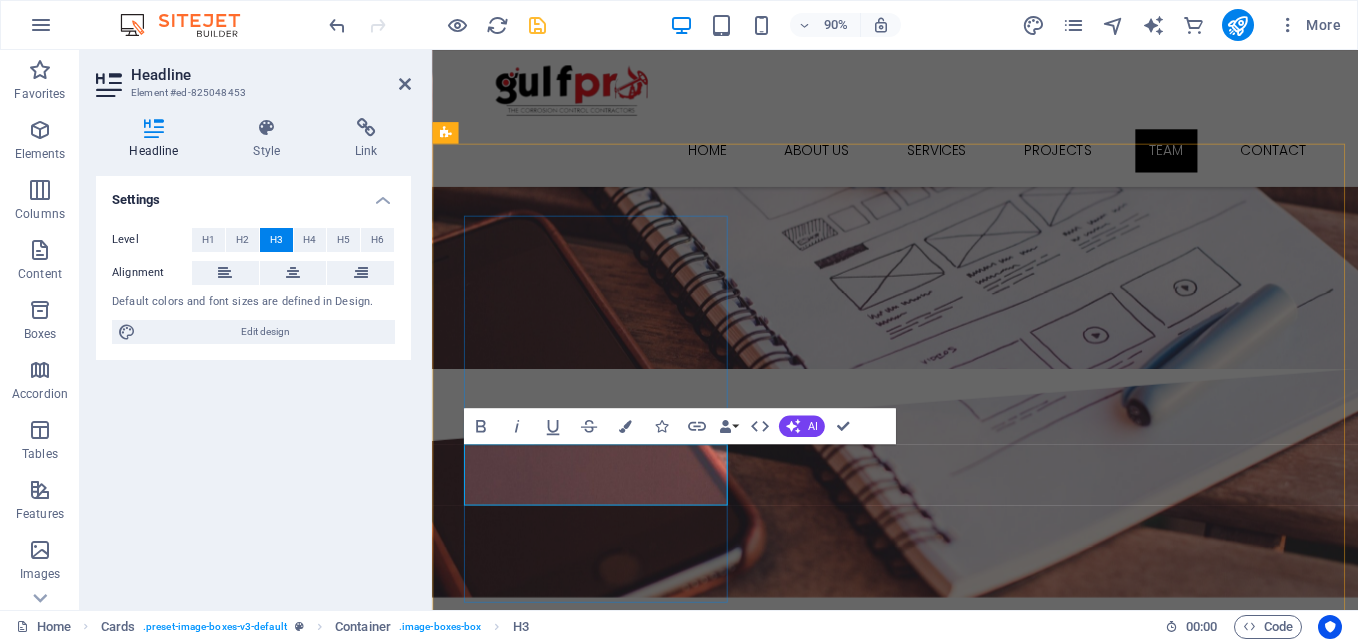 scroll, scrollTop: 6197, scrollLeft: 0, axis: vertical 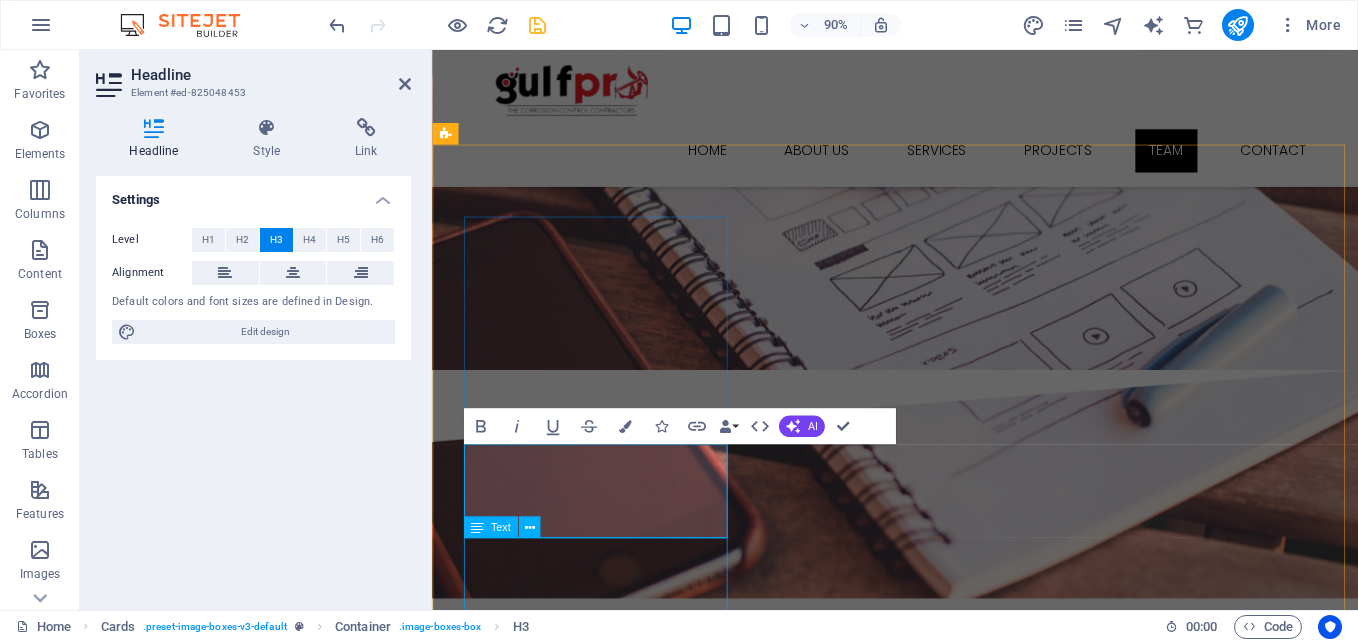 click on "Lorem ipsum dolor sit amet, consectetur adipisicing elit. Veritatis, dolorem!" at bounding box center [594, 4056] 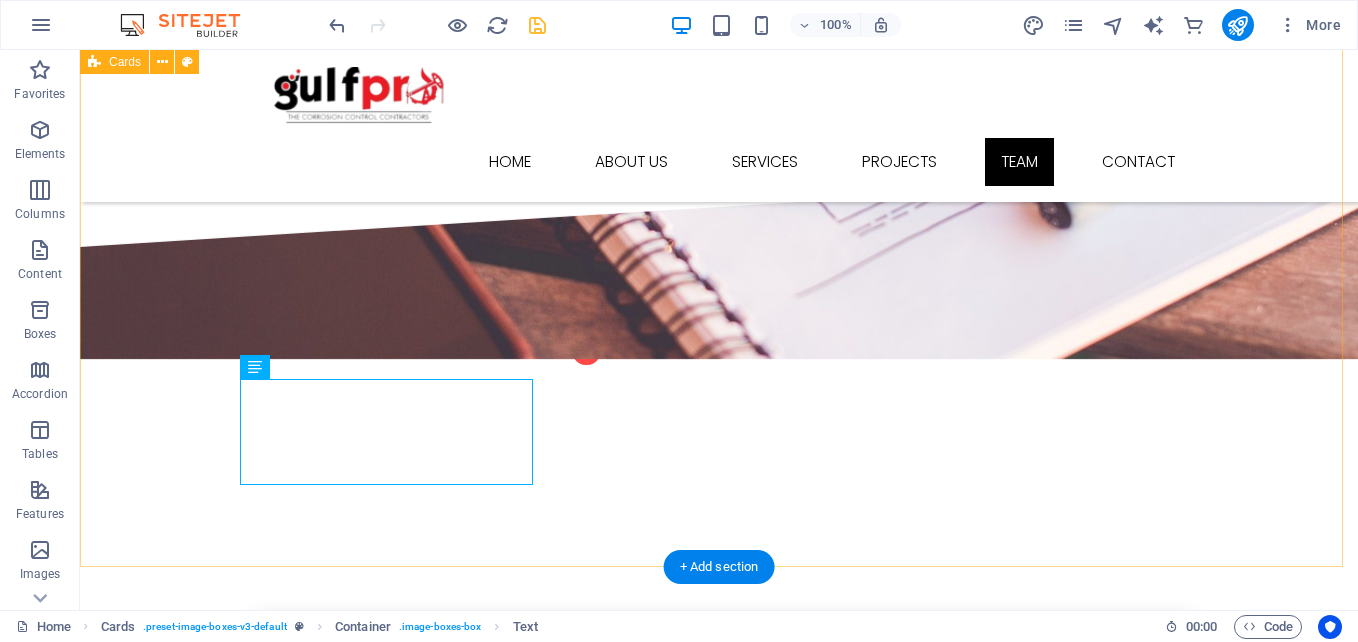scroll, scrollTop: 6397, scrollLeft: 0, axis: vertical 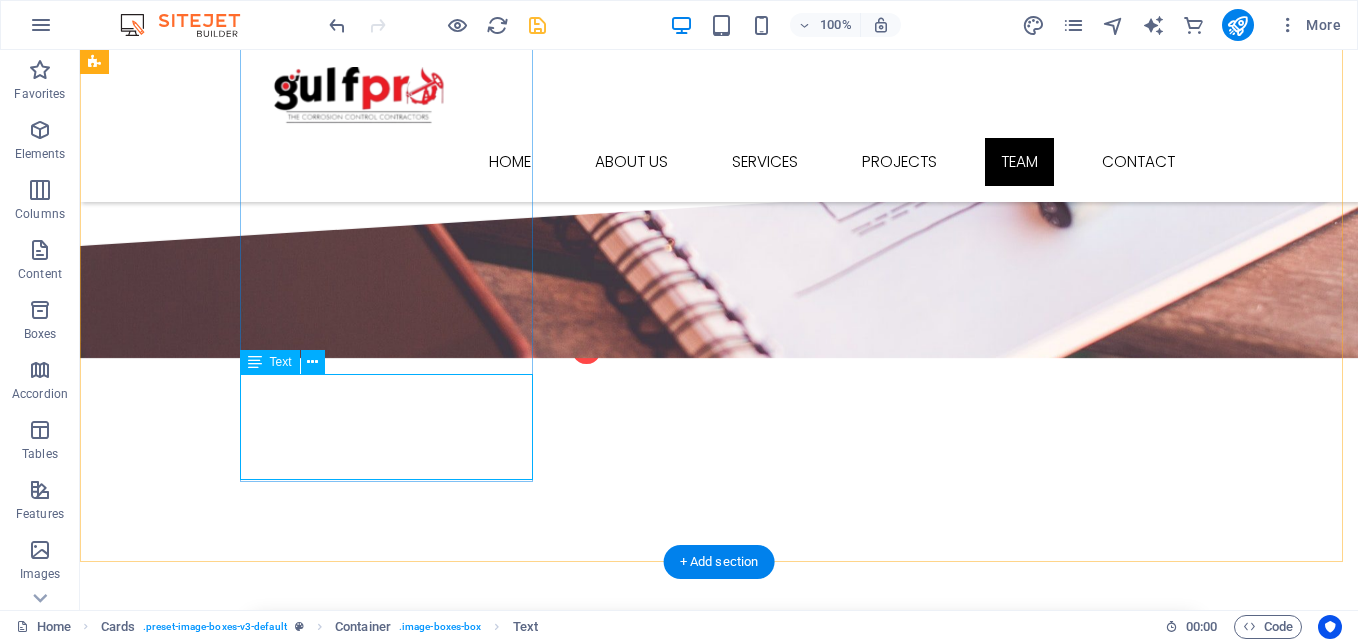 click on "Lorem ipsum dolor sit amet, consectetur adipisicing elit. Veritatis, dolorem!" at bounding box center [242, 3817] 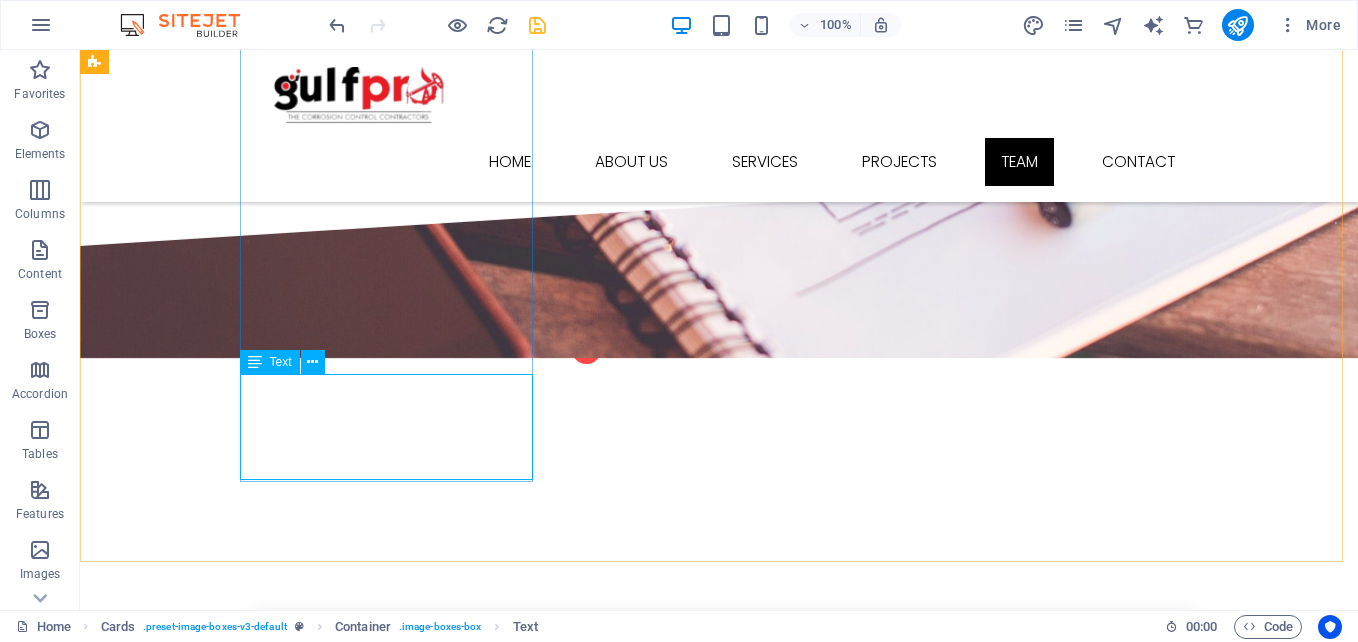 click on "Text" at bounding box center [270, 362] 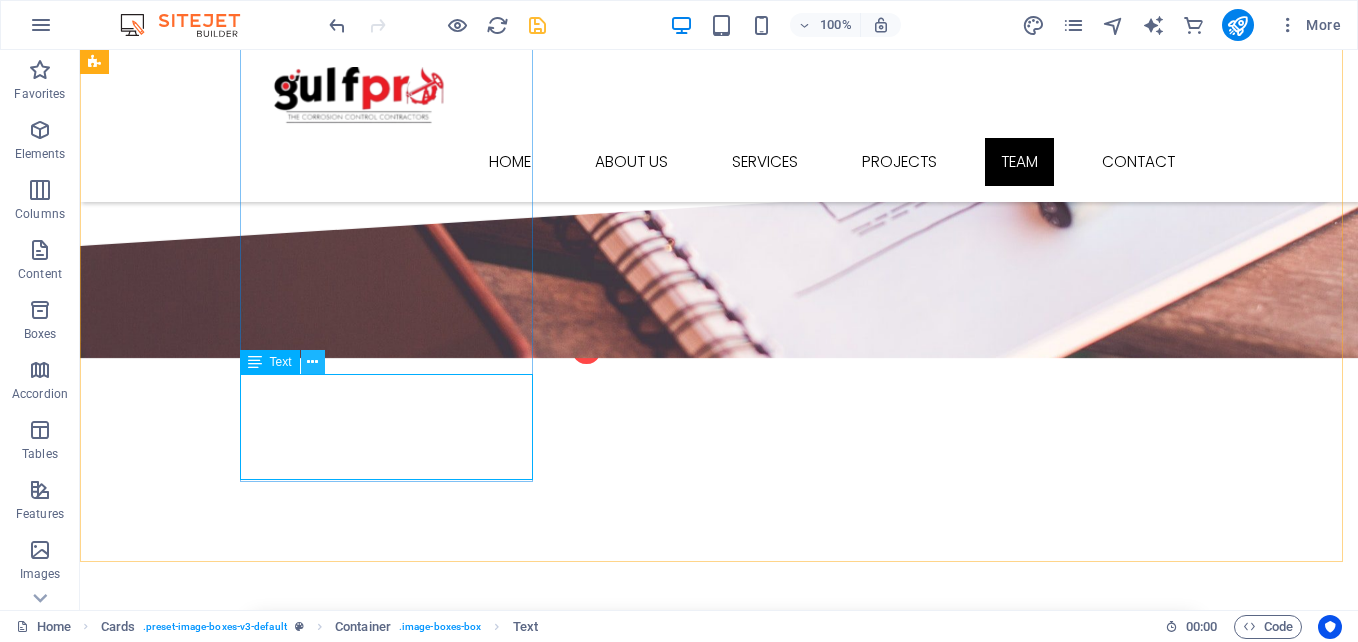 click at bounding box center [312, 362] 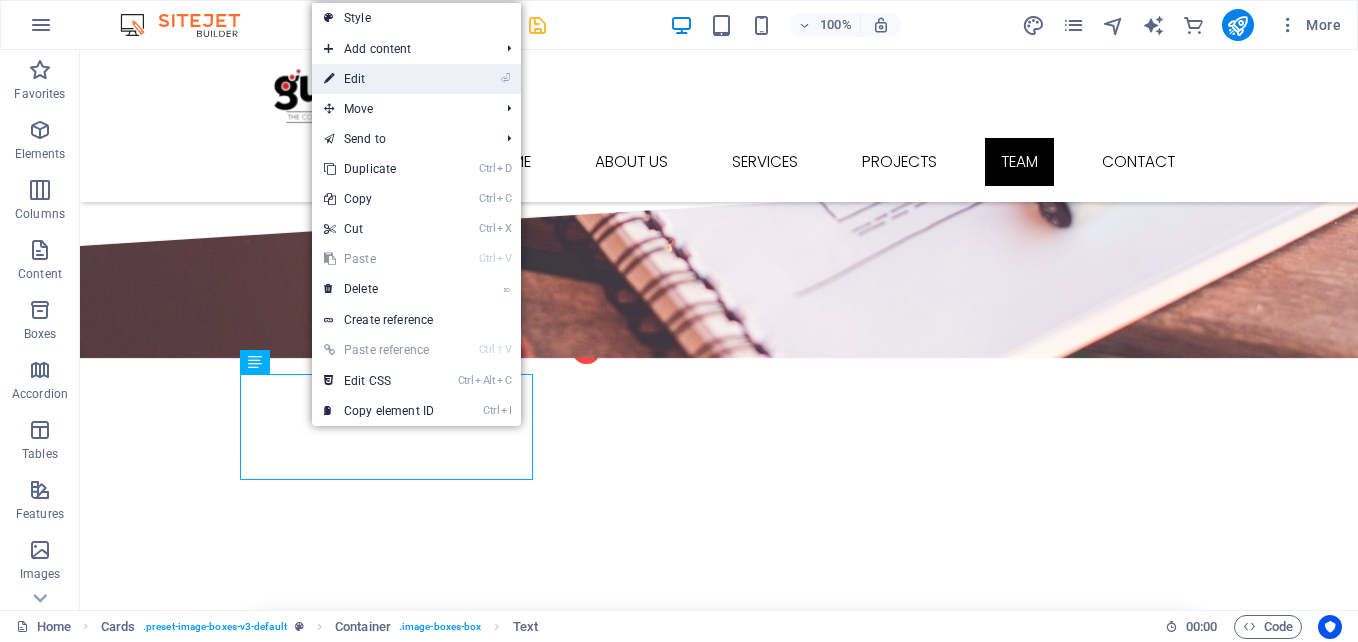 click on "⏎  Edit" at bounding box center [379, 79] 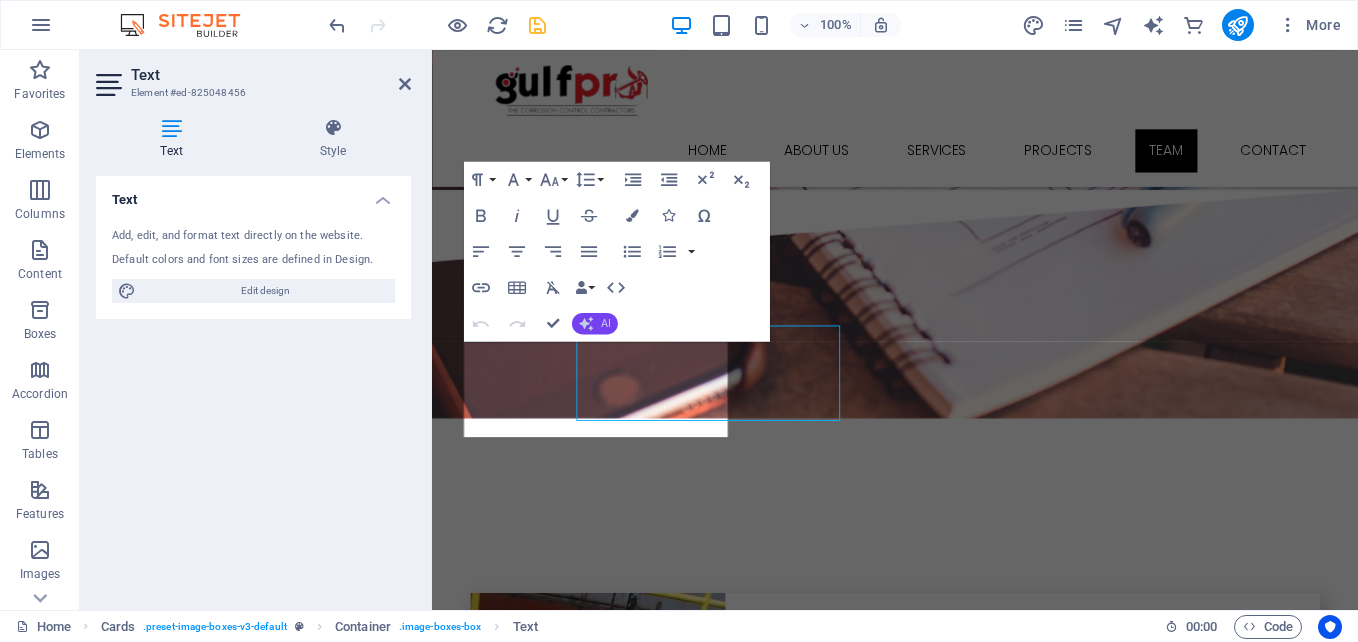 scroll, scrollTop: 6415, scrollLeft: 0, axis: vertical 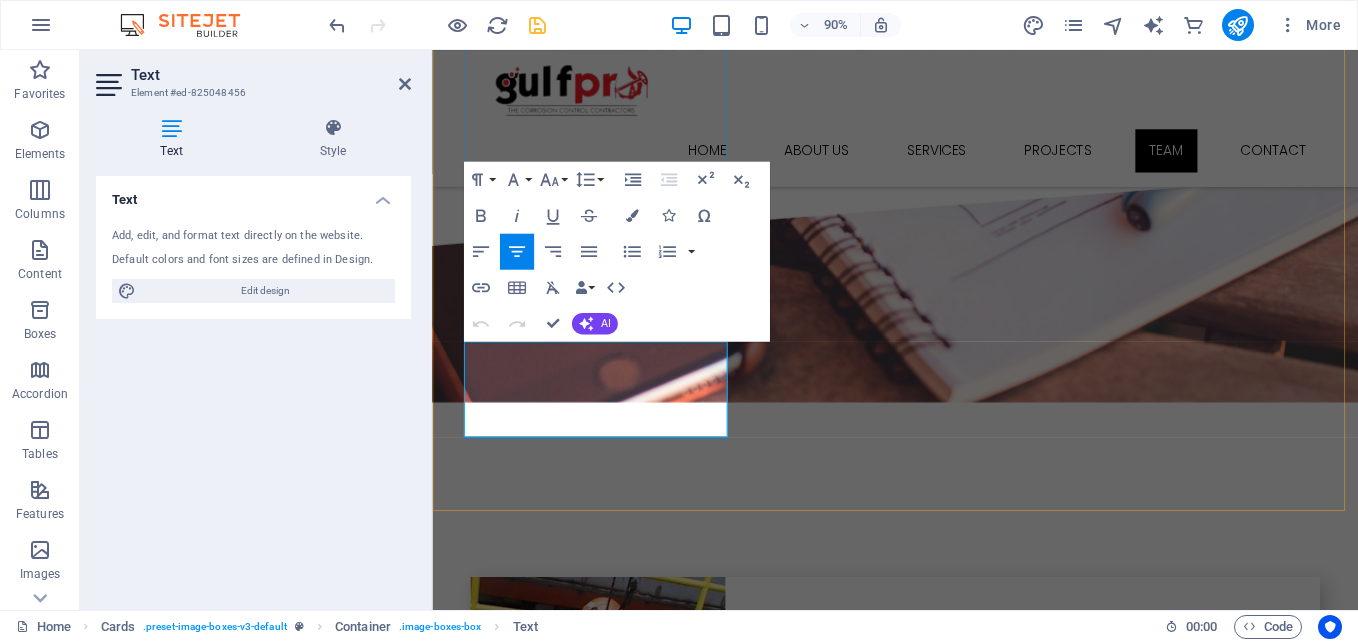 drag, startPoint x: 504, startPoint y: 379, endPoint x: 698, endPoint y: 458, distance: 209.46837 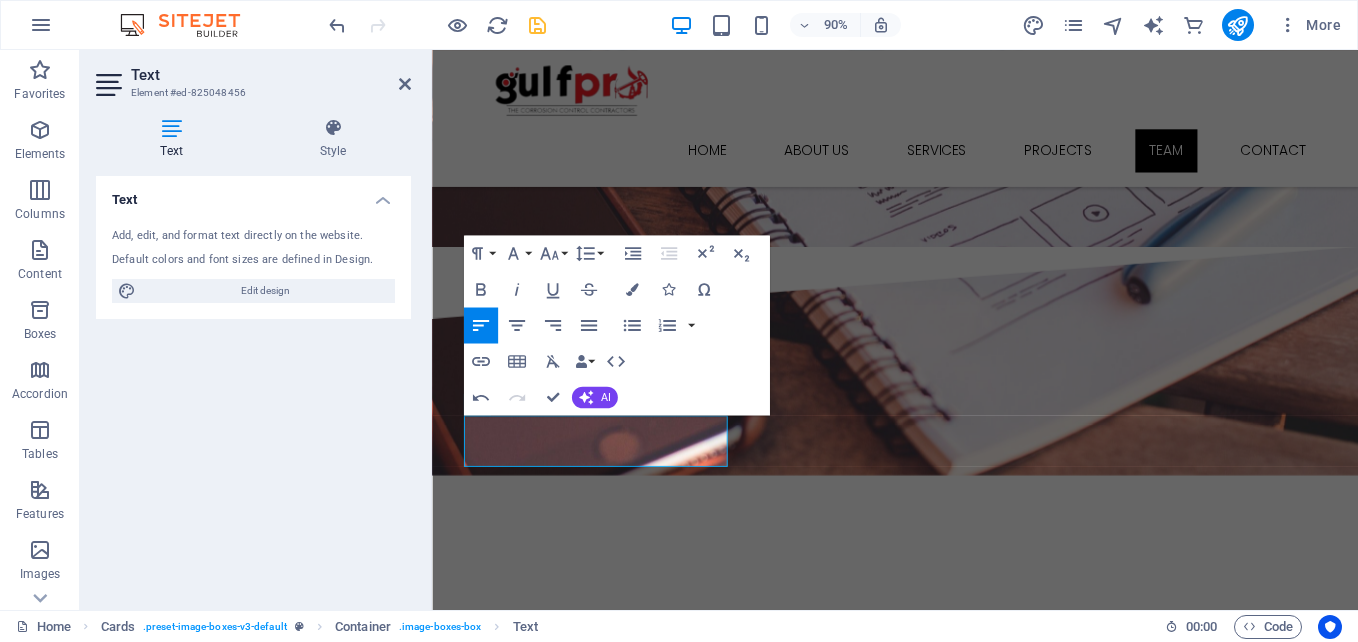 scroll, scrollTop: 6333, scrollLeft: 0, axis: vertical 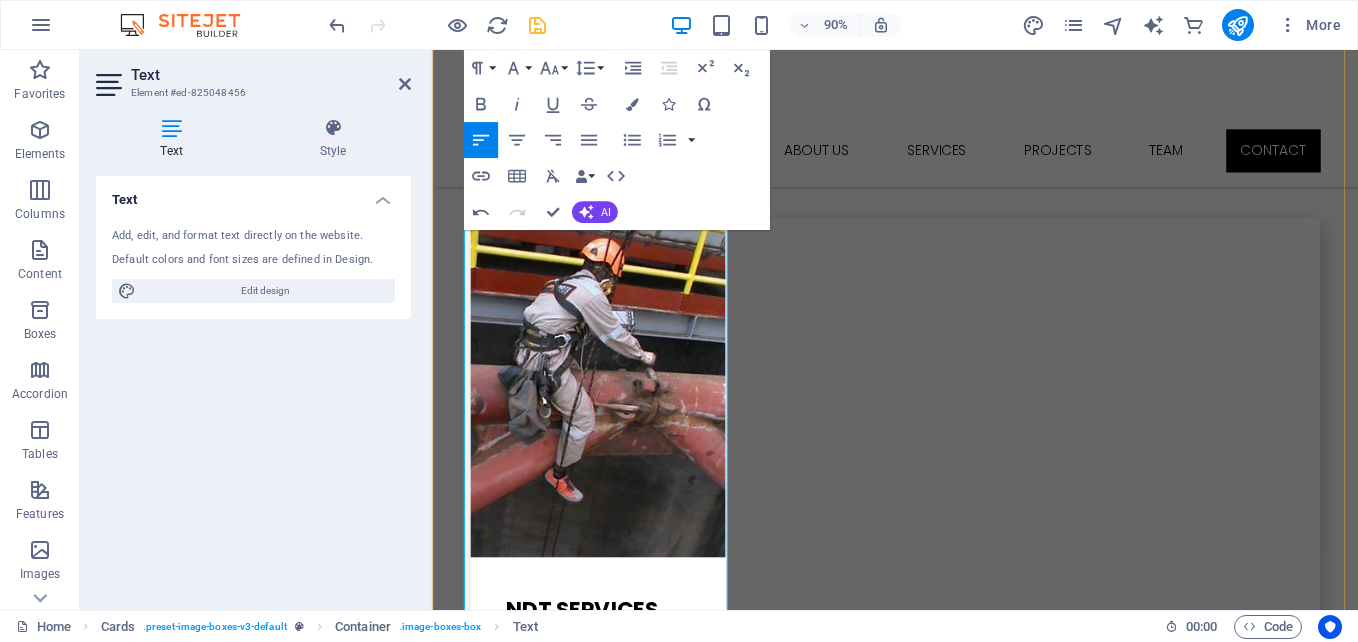 click on "With a strong focus on operational excellence, client satisfaction, and local content development, Honey-Justice has been instrumental in expanding Gulfpro’s reach into upstream, midstream, and offshore operations, while reinforcing its commitment to international standards and local expertise." at bounding box center [594, 3891] 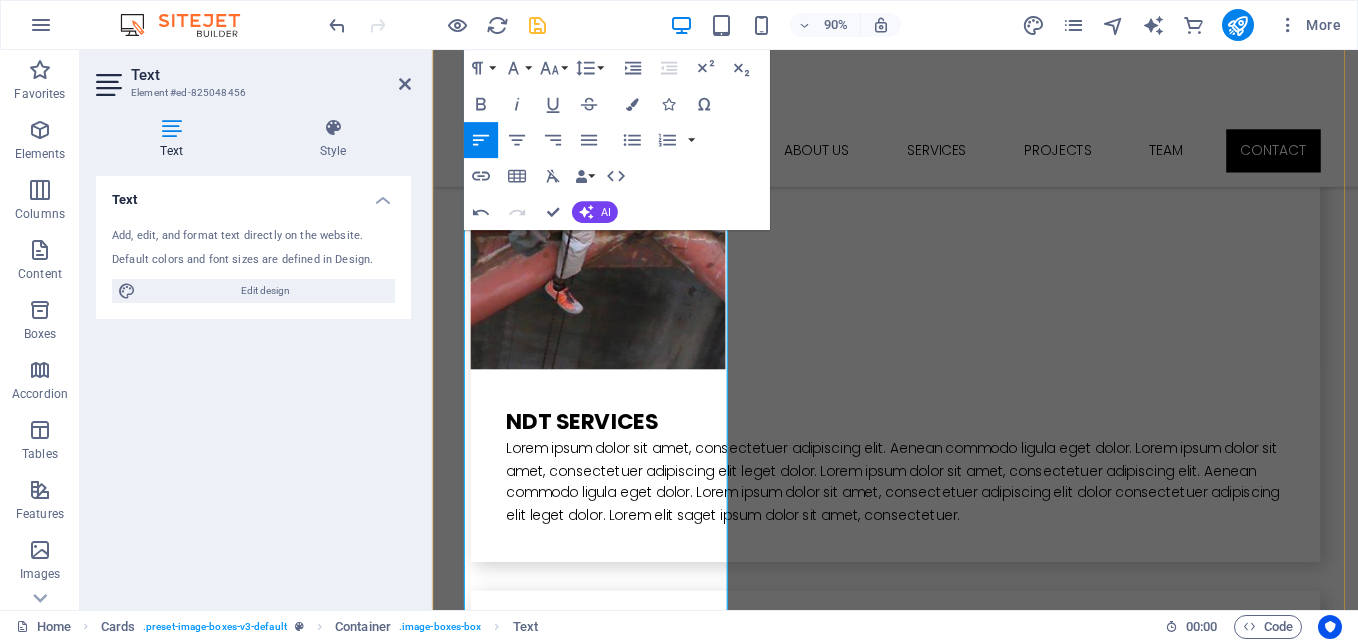 scroll, scrollTop: 7075, scrollLeft: 0, axis: vertical 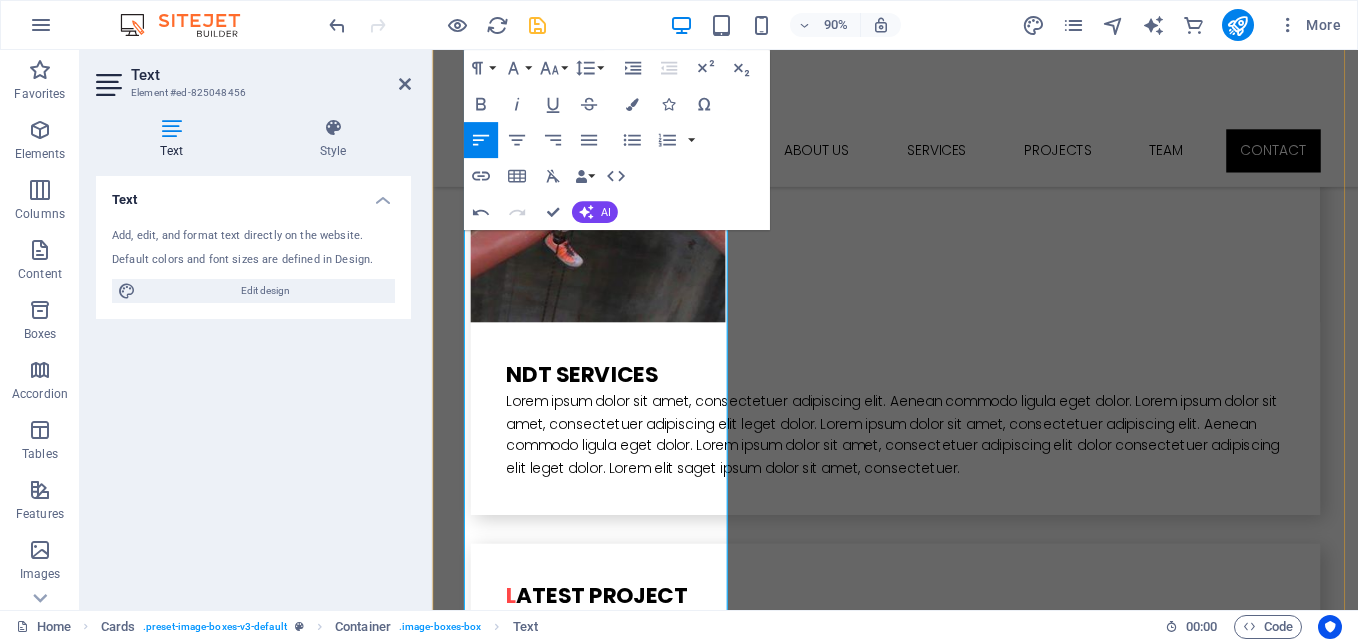 drag, startPoint x: 653, startPoint y: 392, endPoint x: 504, endPoint y: 393, distance: 149.00336 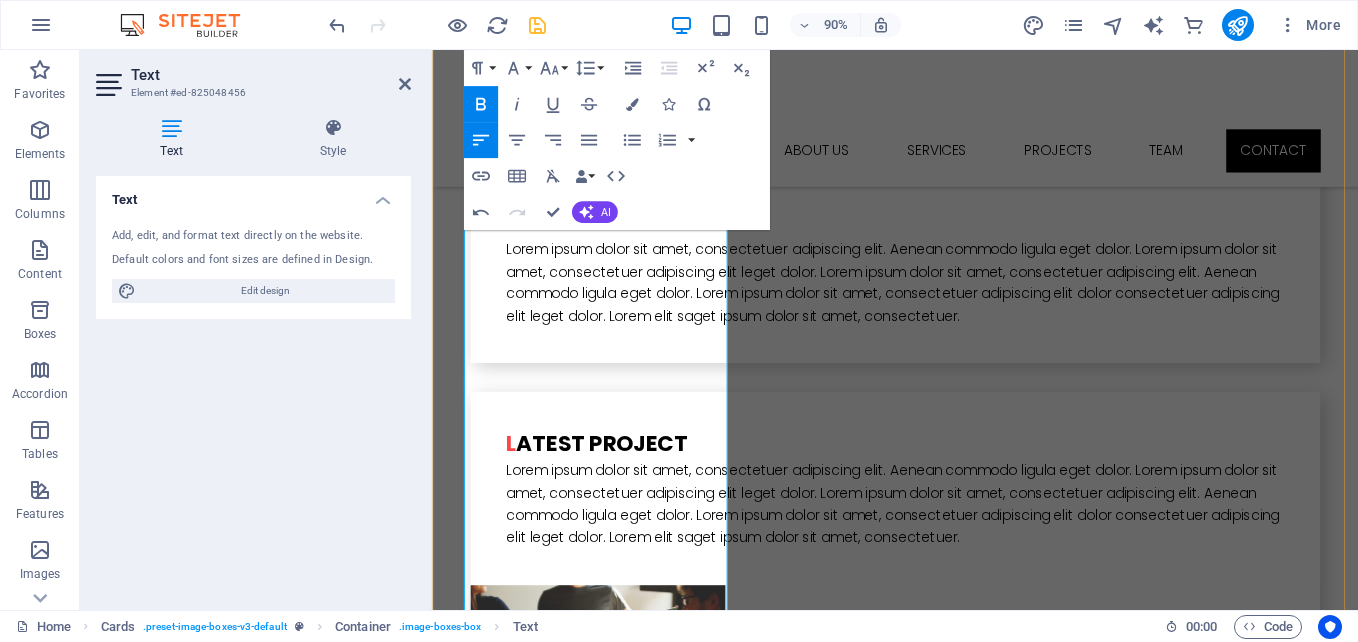 scroll, scrollTop: 7279, scrollLeft: 0, axis: vertical 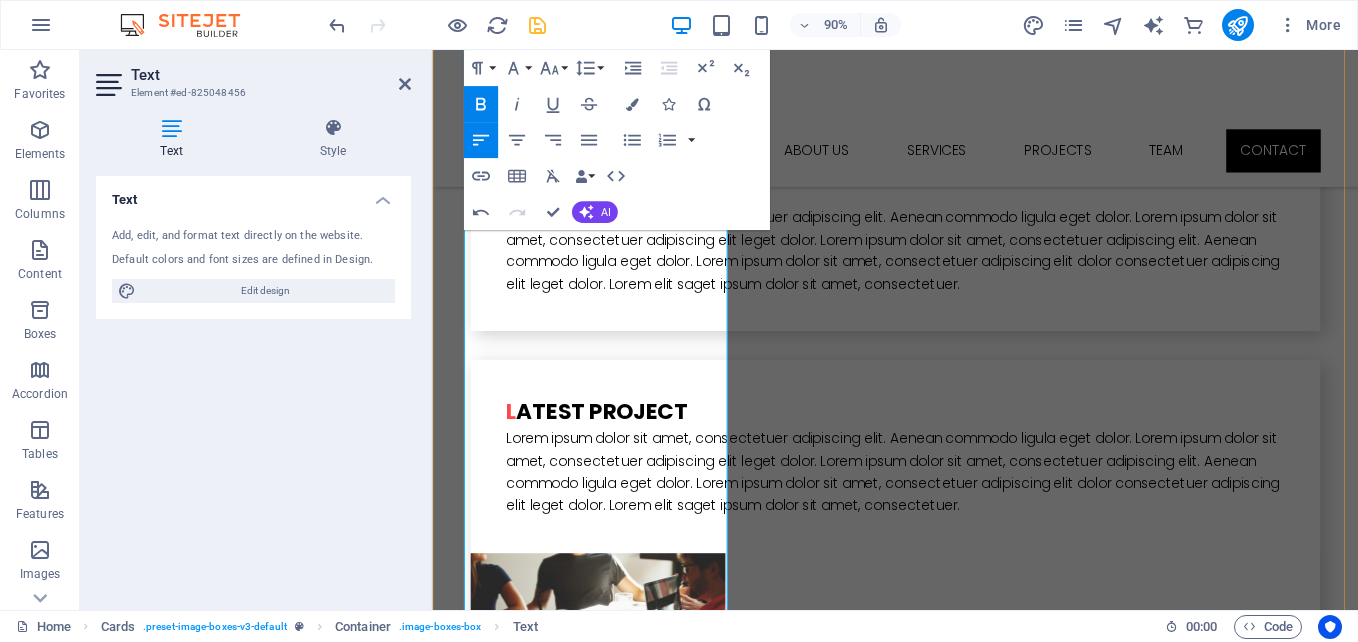 click on "⸻" at bounding box center [594, 3940] 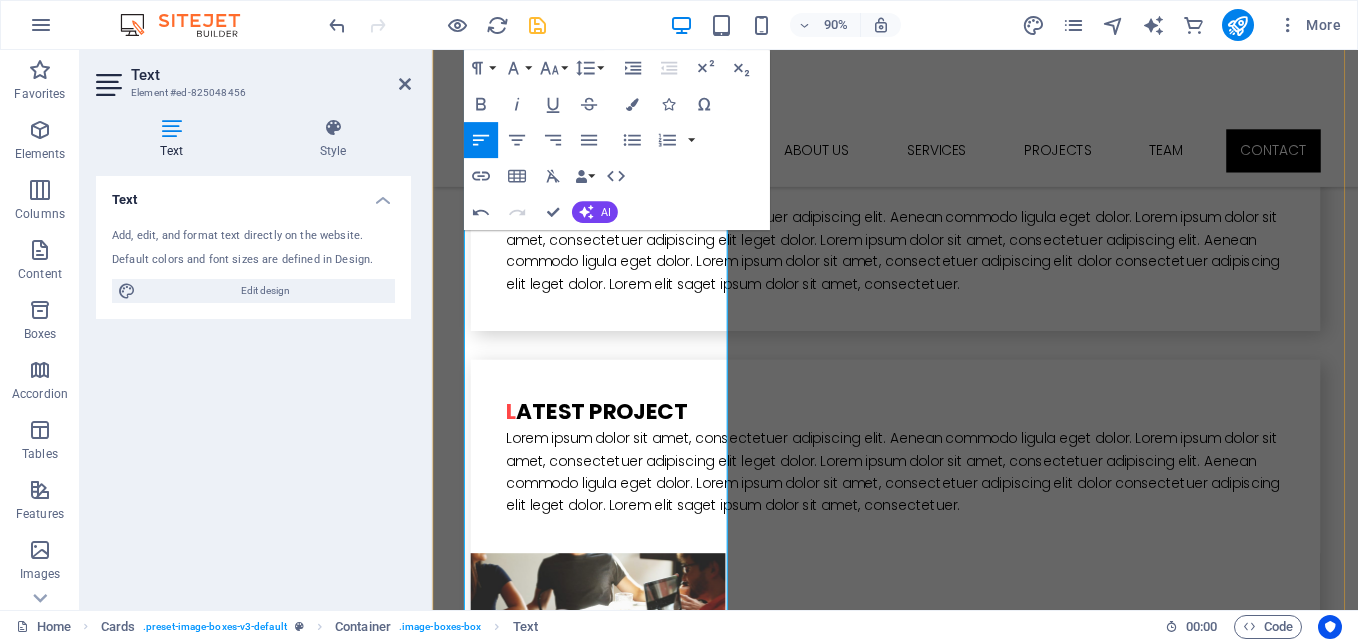 click on "🌍 Leadership Philosophy" at bounding box center (594, 3940) 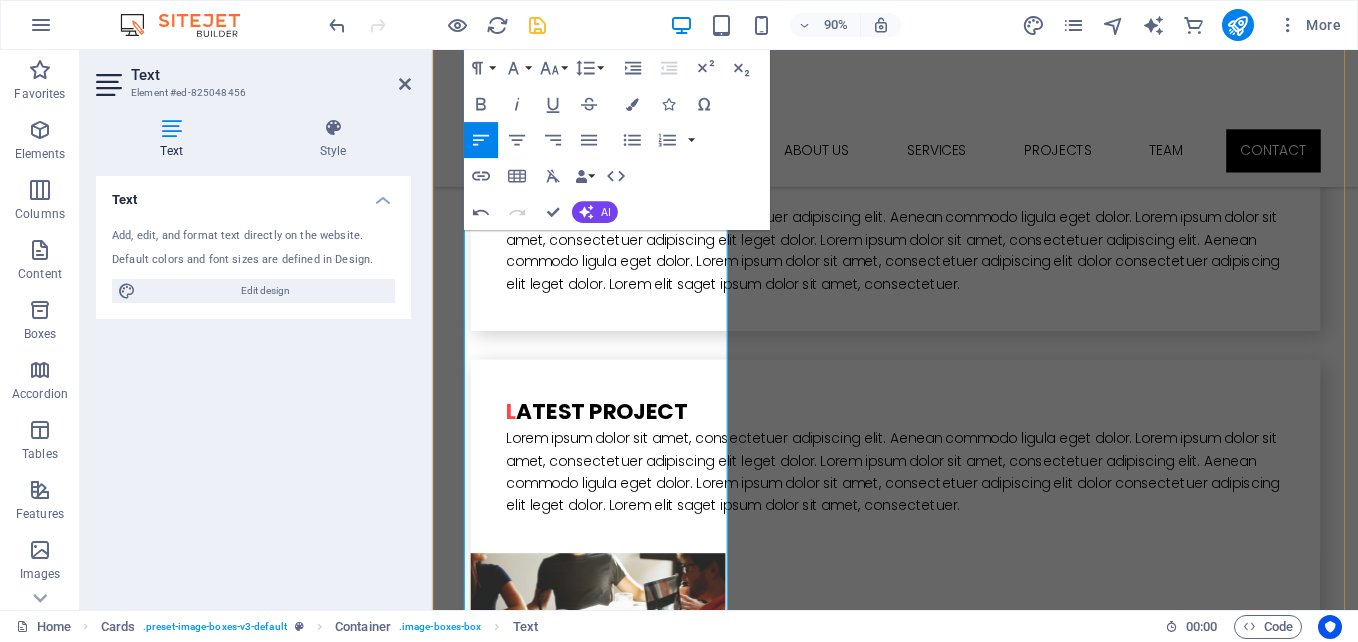 drag, startPoint x: 673, startPoint y: 529, endPoint x: 489, endPoint y: 539, distance: 184.27155 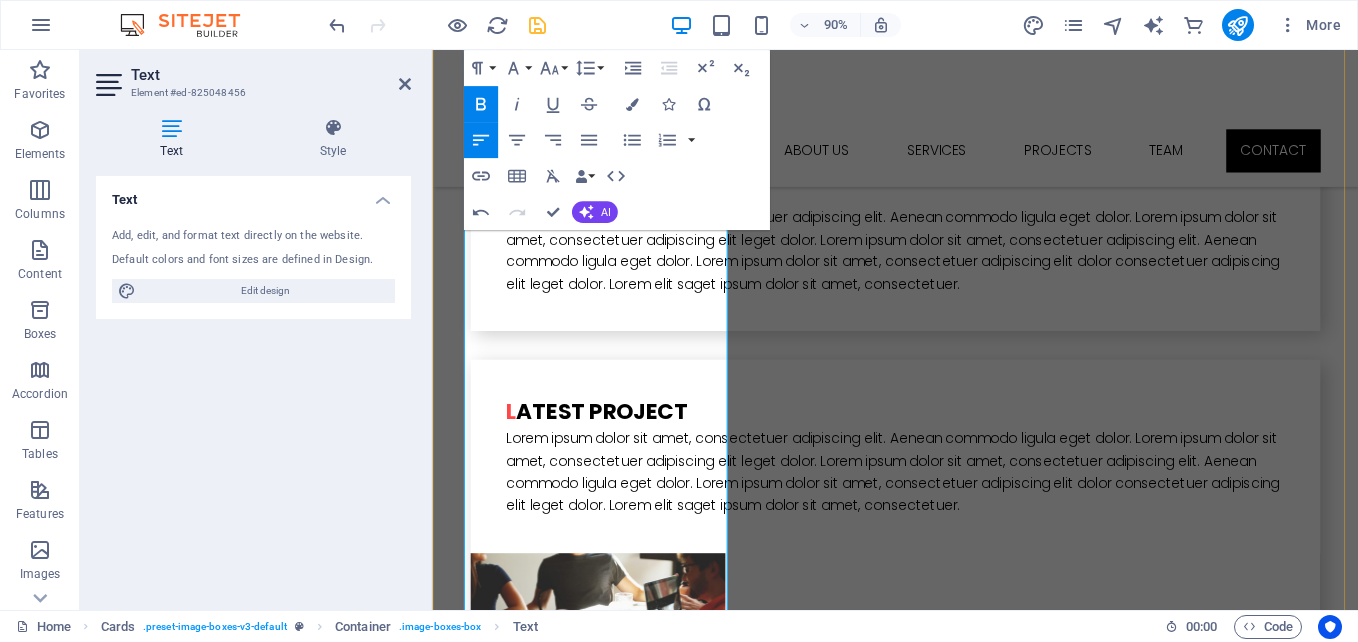 click on "“At Gulfpro, we don’t just deliver services—we build trust, empower local talent, and raise the bar in operational reliability across Ghana’s energy sector.”" at bounding box center (594, 4050) 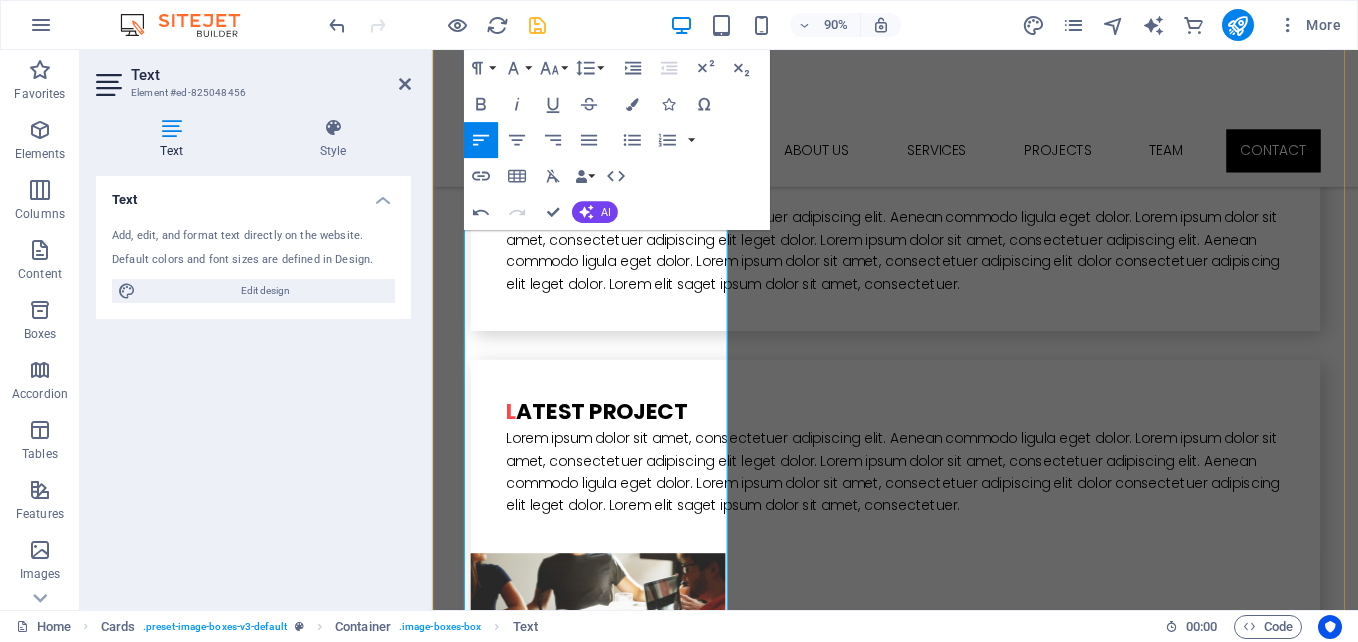 click on "At Gulfpro, we don’t just deliver services—we build trust, empower local talent, and raise the bar in operational reliability across Ghana’s energy sector.”" at bounding box center (594, 4026) 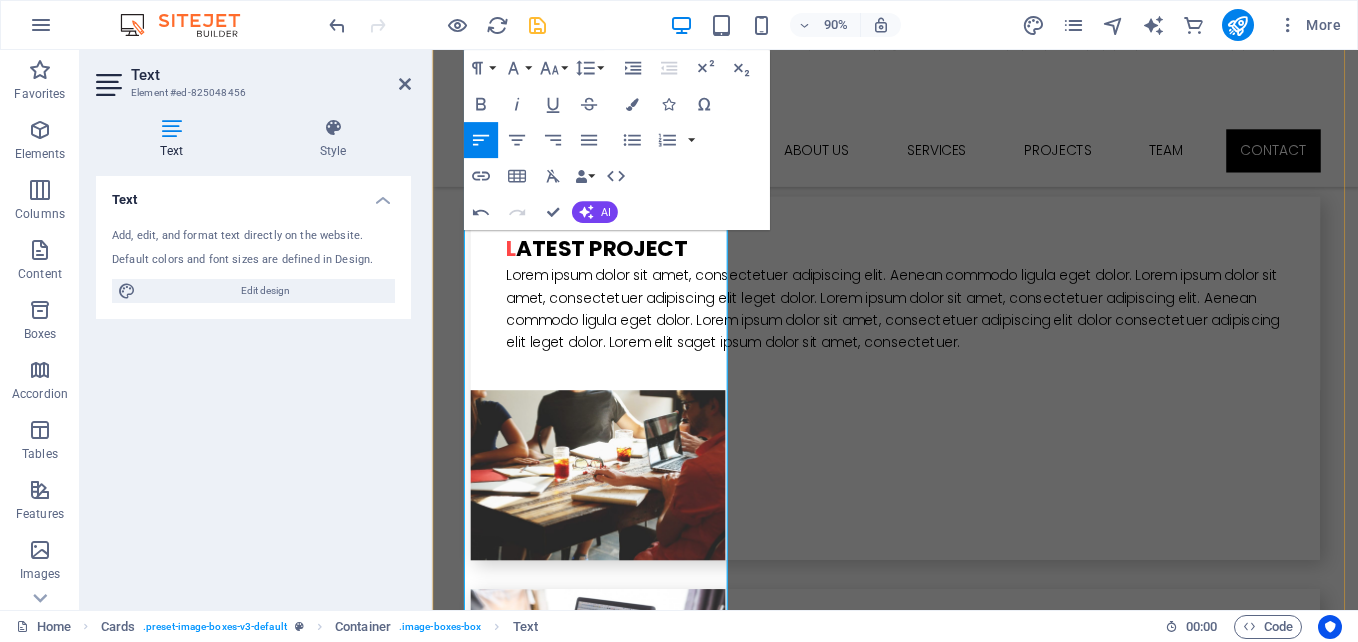 scroll, scrollTop: 7464, scrollLeft: 0, axis: vertical 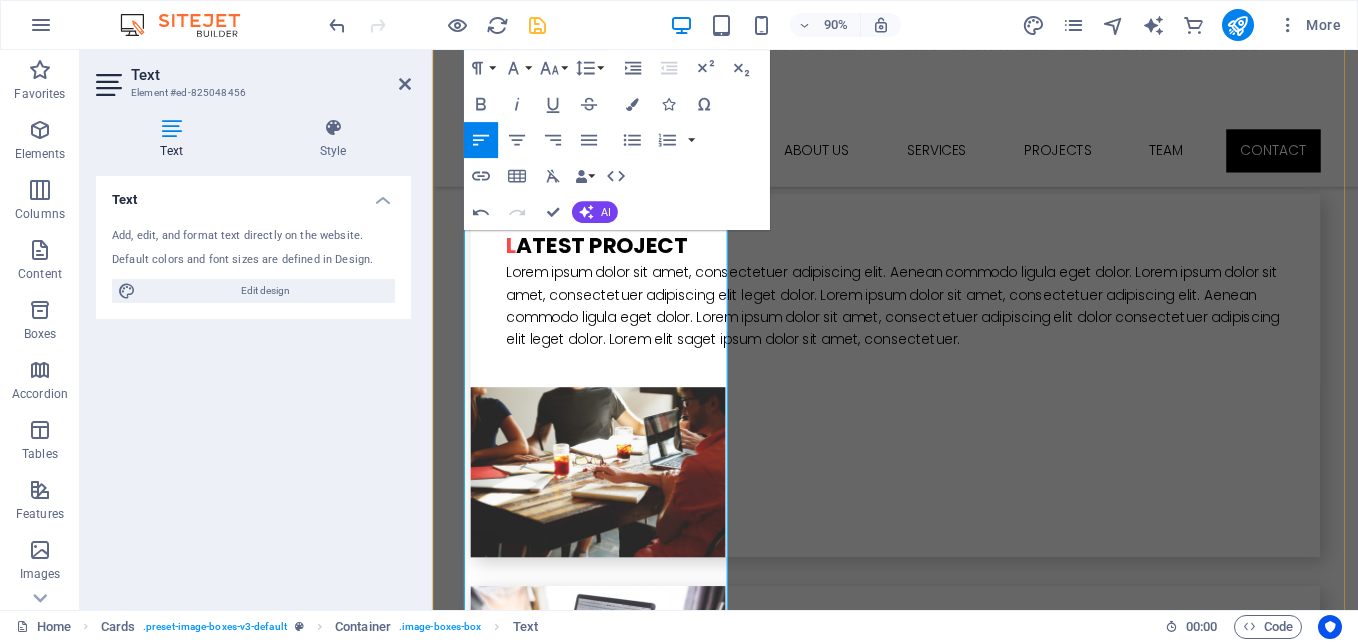 click on "⸻" at bounding box center [594, 3952] 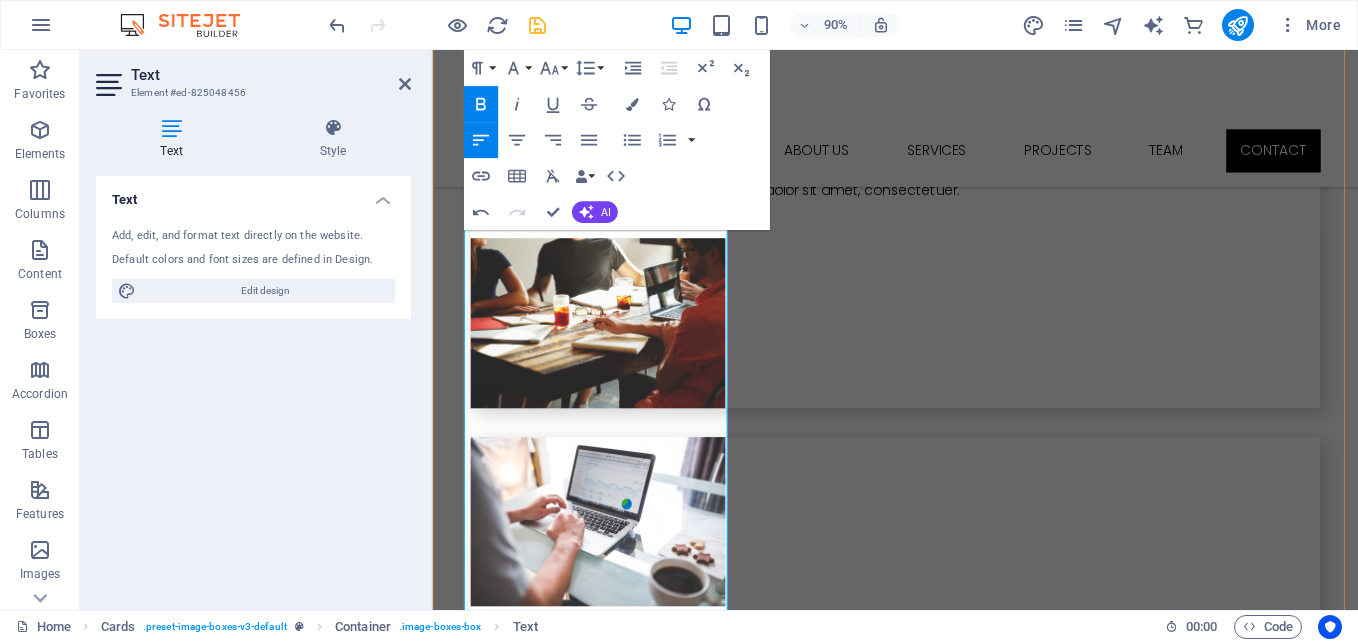 scroll, scrollTop: 7633, scrollLeft: 0, axis: vertical 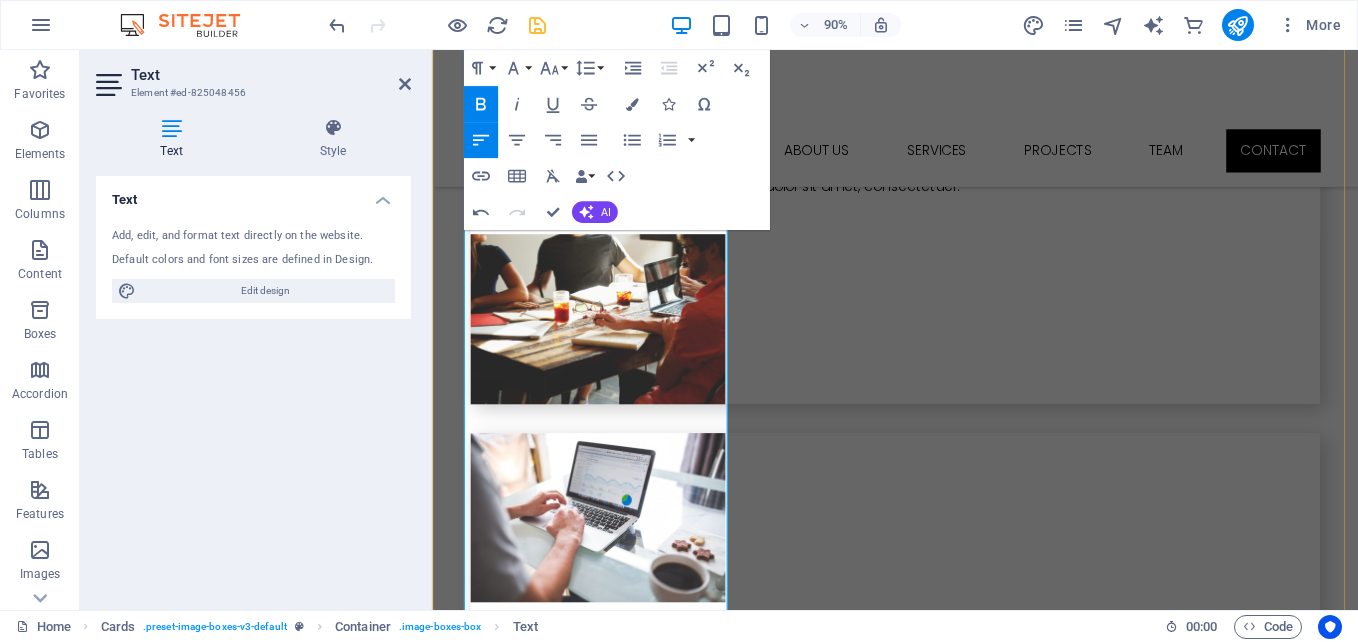 click on "•      Led cross-functional teams to execute safe and timely offshore support operations" at bounding box center [582, 3941] 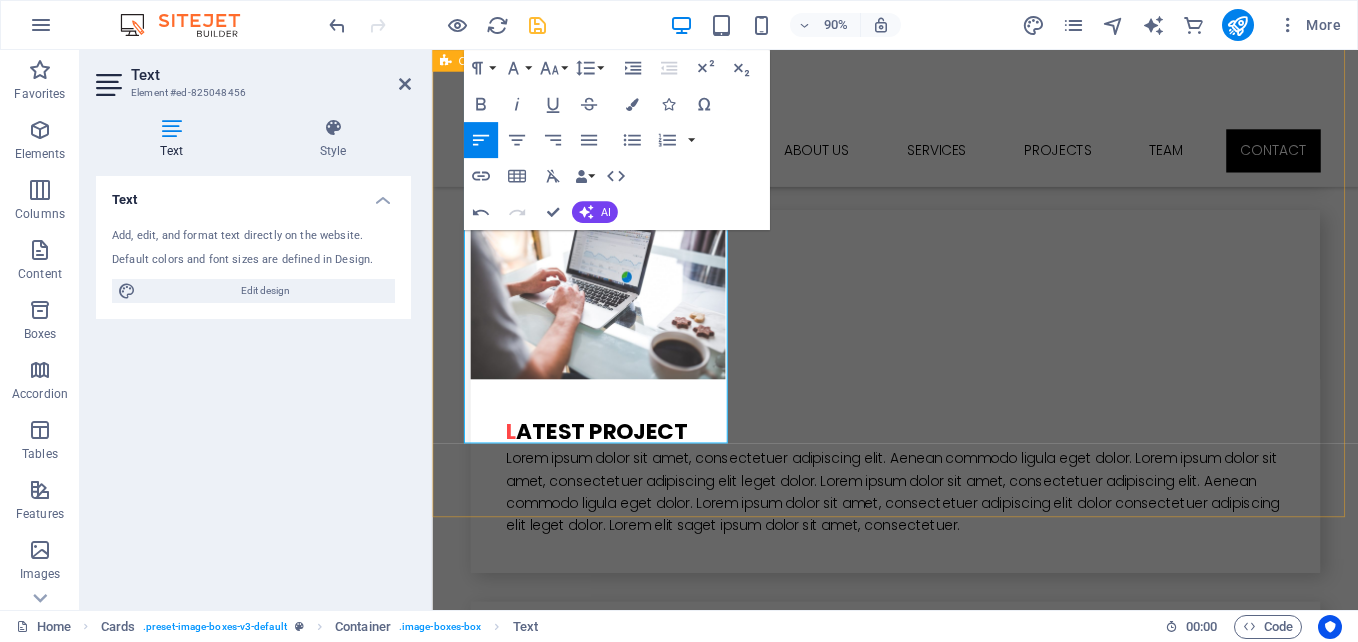 scroll, scrollTop: 7883, scrollLeft: 0, axis: vertical 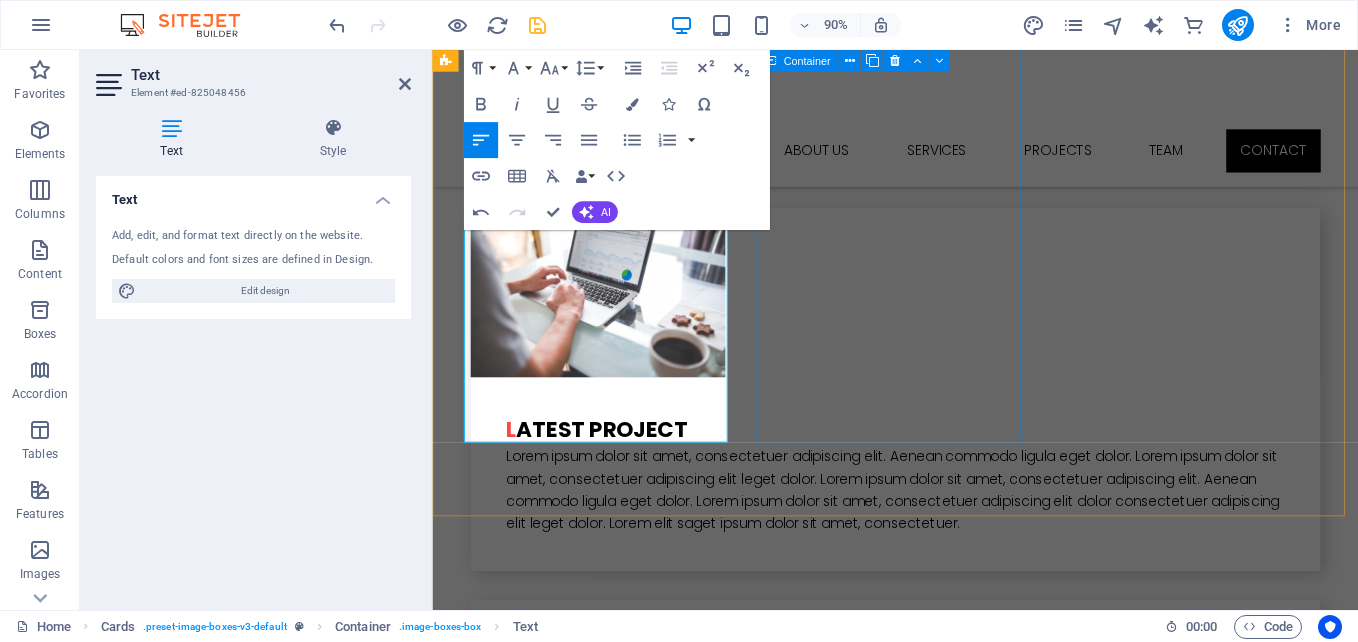 click on "[FIRST] [LAST] Lorem ipsum dolor sit amet, consectetur adipisicing elit. Veritatis, dolorem!" at bounding box center (594, 4130) 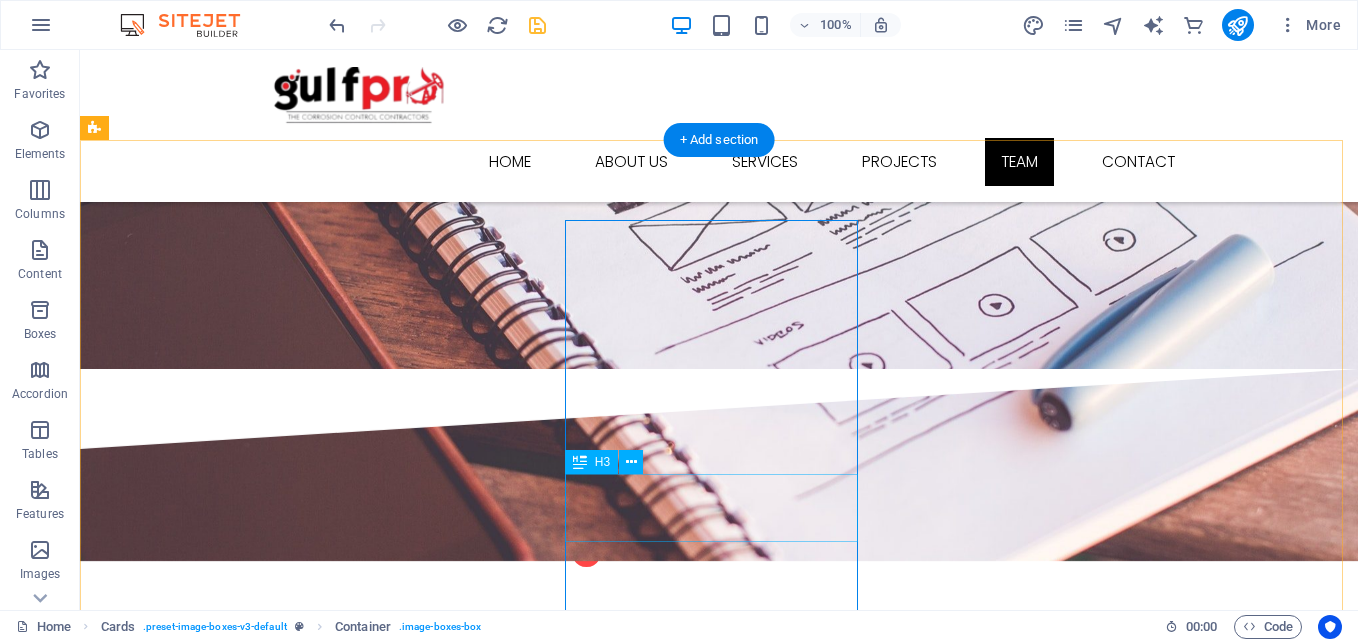 scroll, scrollTop: 6195, scrollLeft: 0, axis: vertical 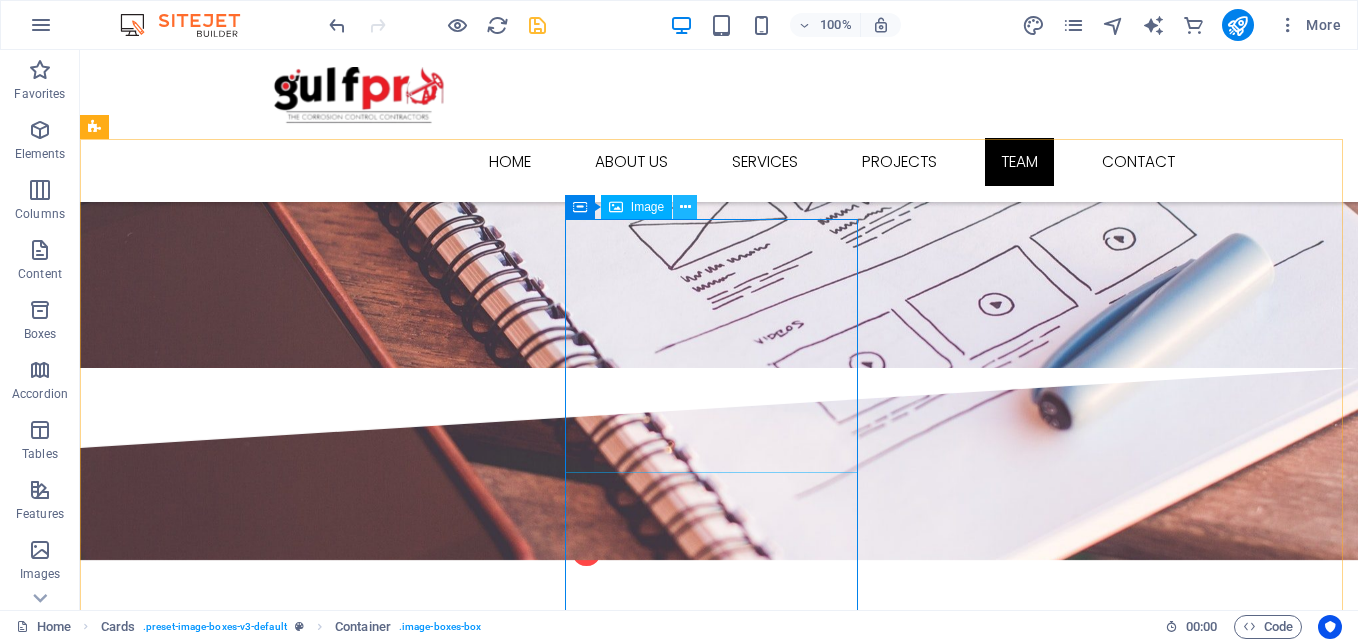 click at bounding box center (685, 207) 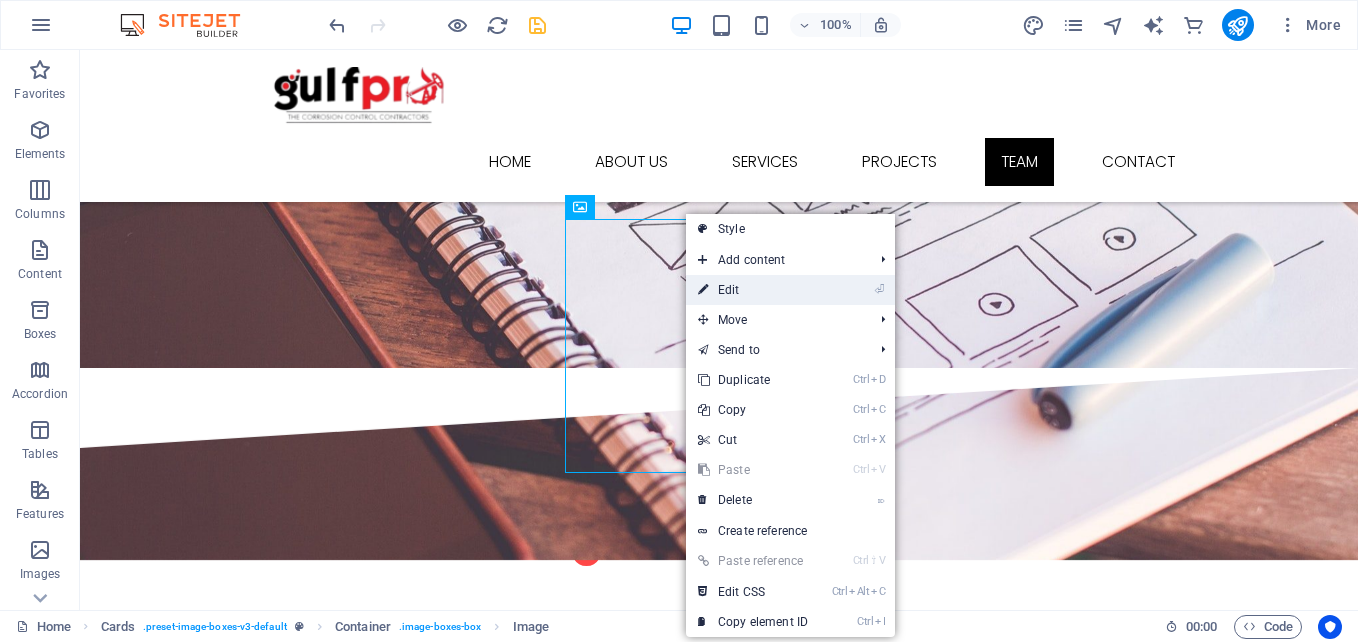 click on "⏎  Edit" at bounding box center (753, 290) 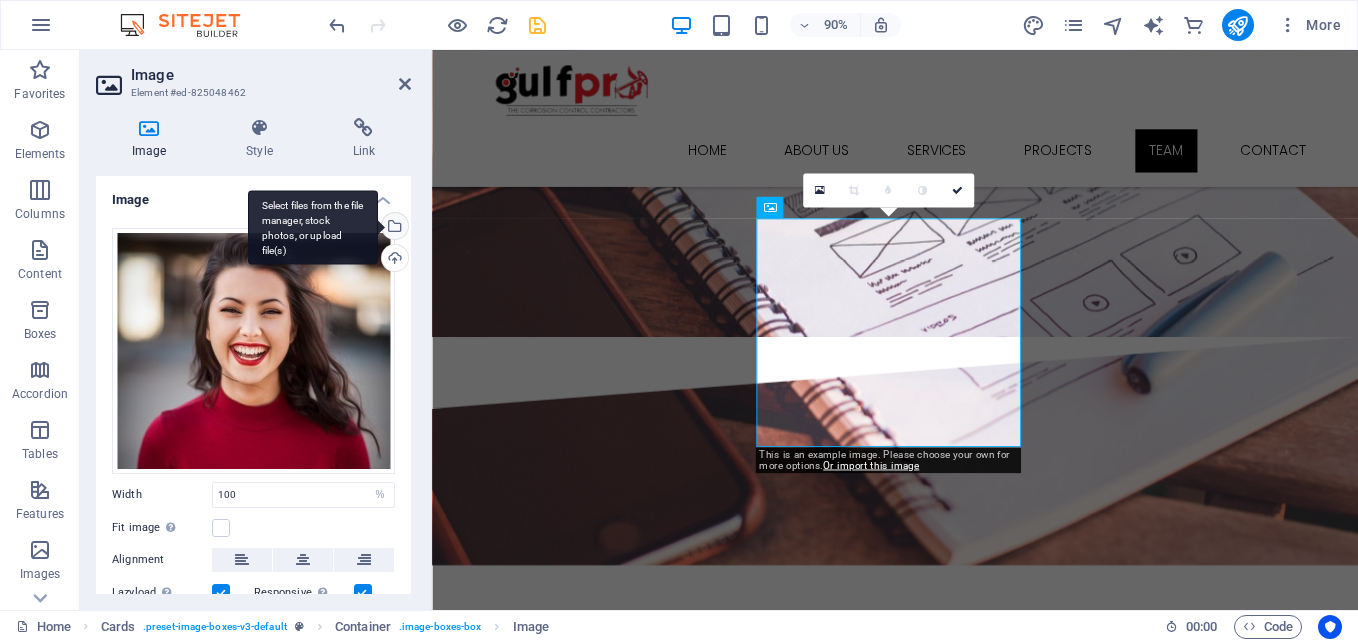 click on "Select files from the file manager, stock photos, or upload file(s)" at bounding box center (393, 228) 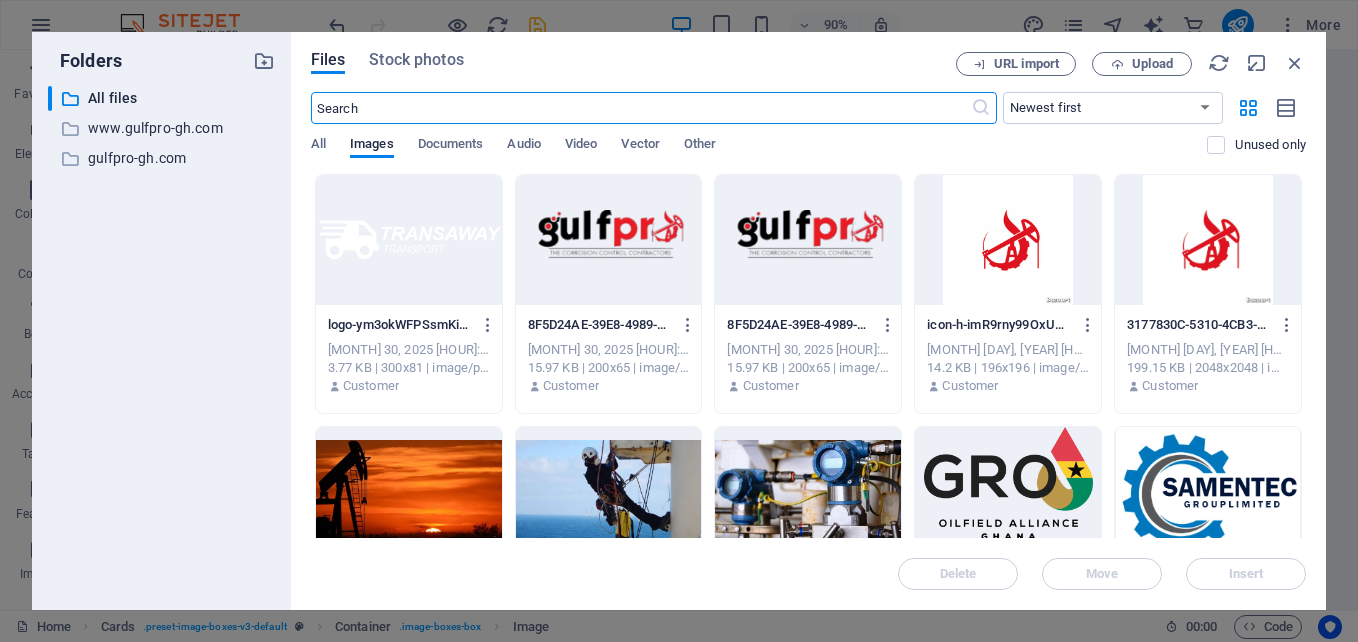 scroll, scrollTop: 6973, scrollLeft: 0, axis: vertical 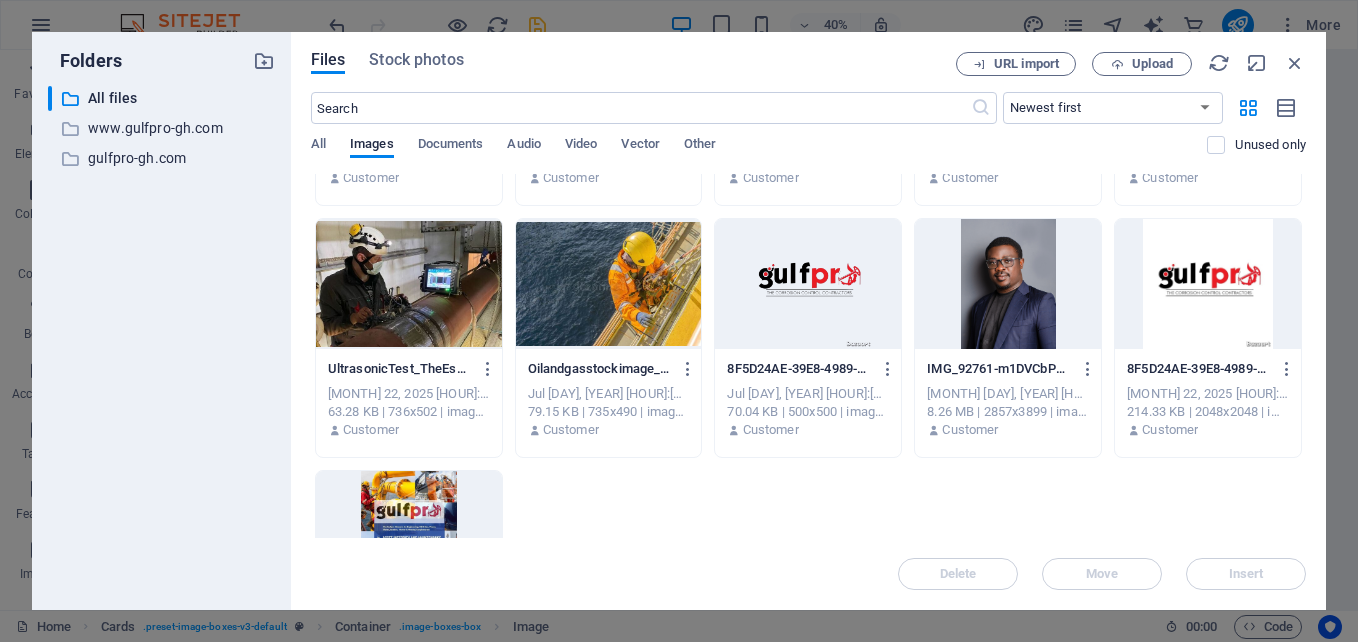 click at bounding box center [409, 284] 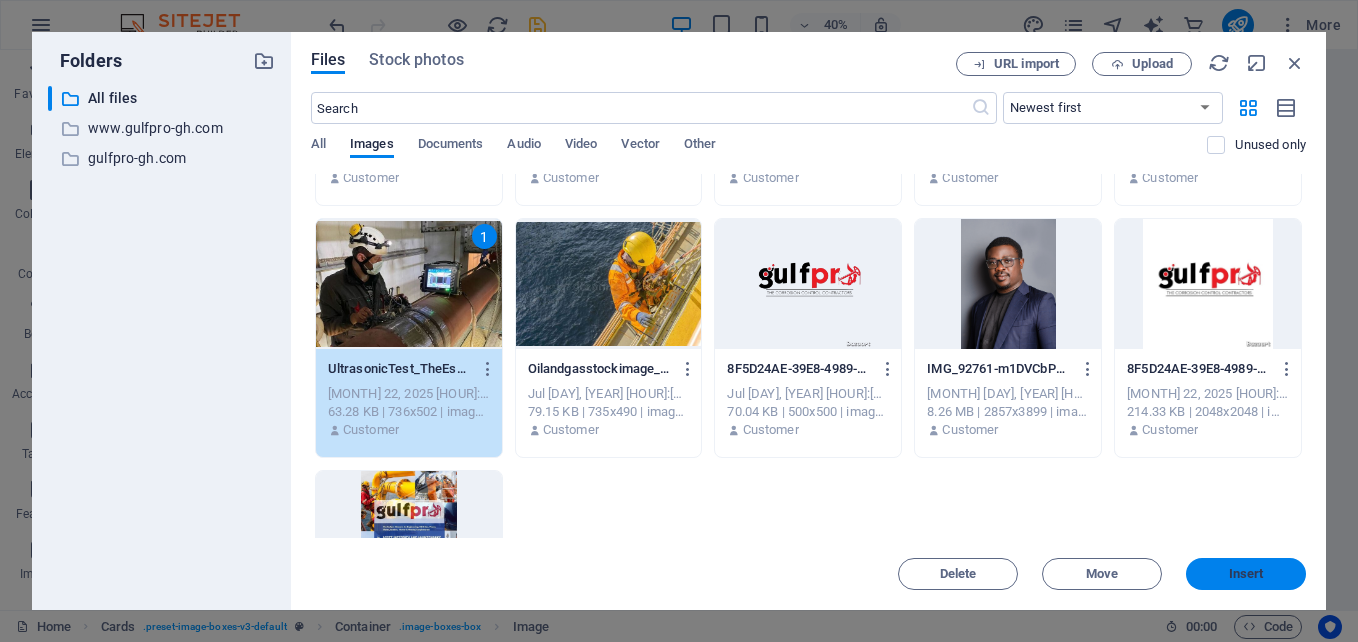 click on "Insert" at bounding box center (1246, 574) 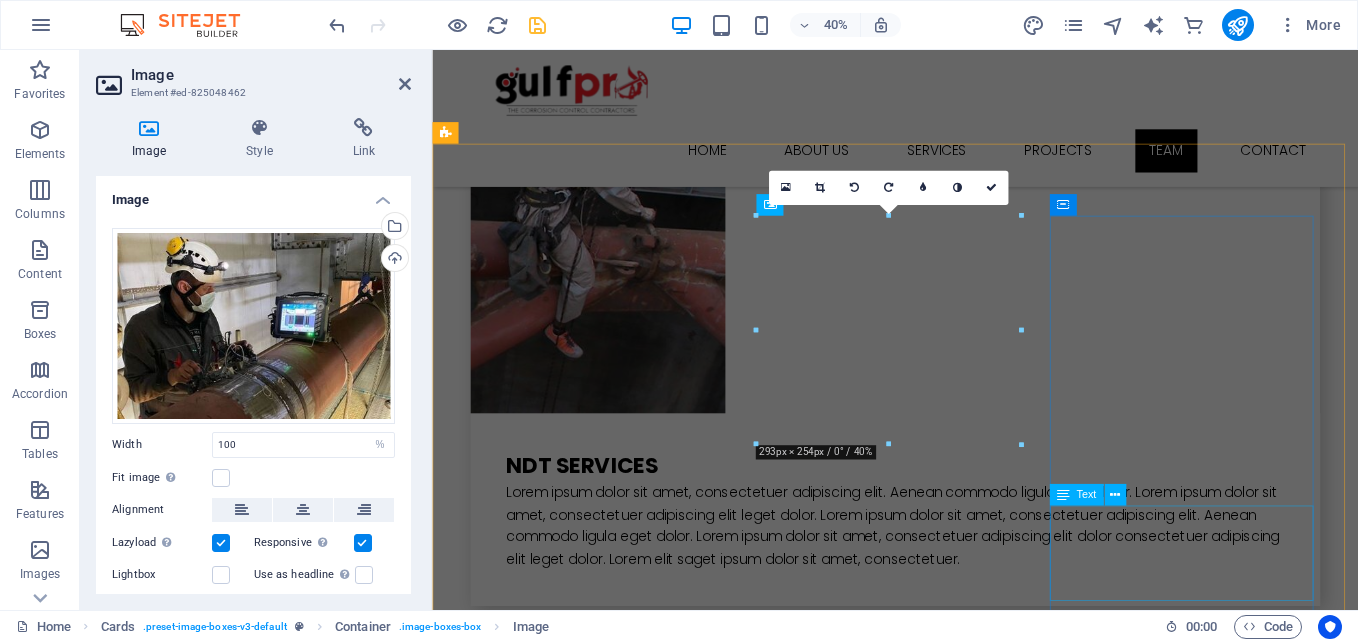 scroll, scrollTop: 6198, scrollLeft: 0, axis: vertical 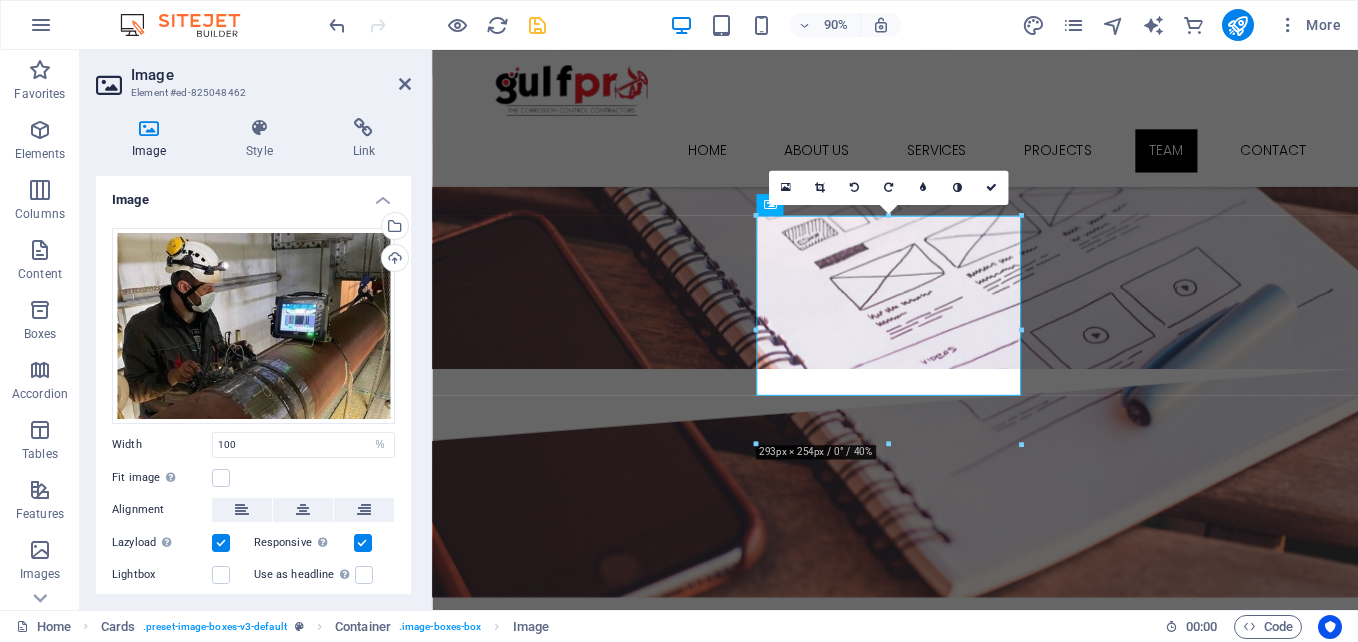 click at bounding box center [888, 445] 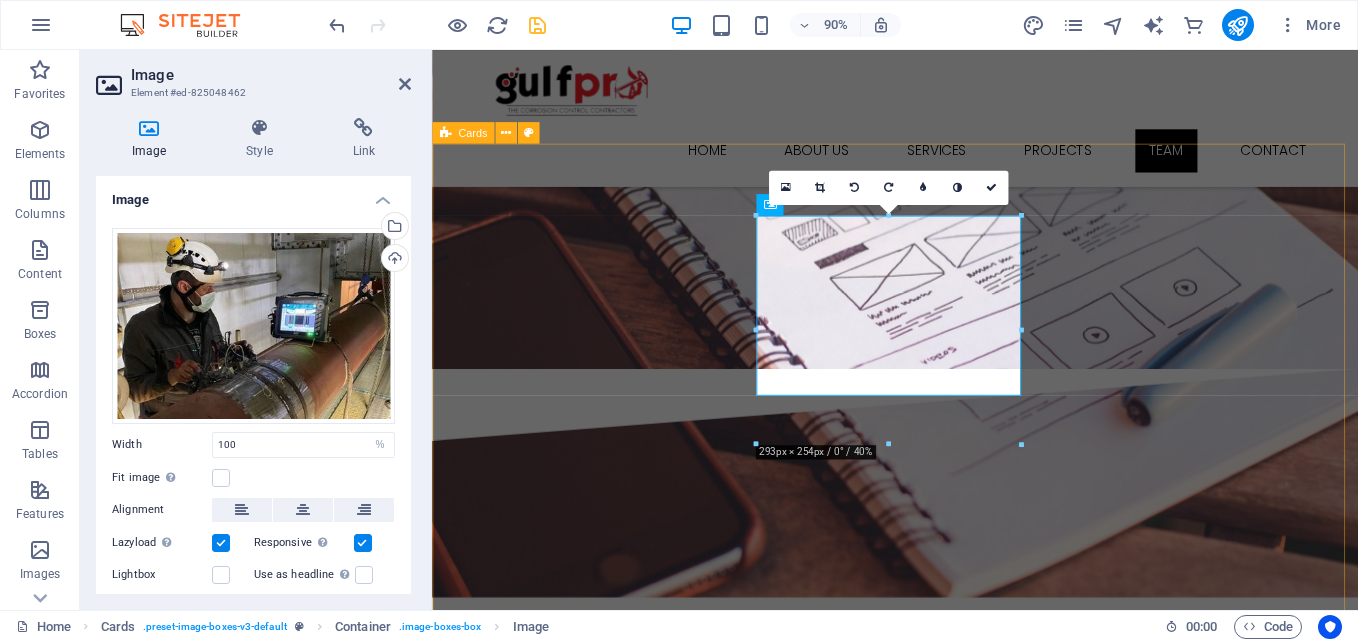 click on "H-JUSTICE [LAST] Honey-Justice [LAST] is a dynamic, results-driven operations leader with a solid track record in the oil and gas services sector. As the General Manager of Gulfpro Ghana Limited, he brings a rare blend of technical insight, strategic leadership, and field experience, enabling the company to deliver efficient, safe, and compliant services across Ghana’s energy and marine industries. With a strong focus on operational excellence, client satisfaction, and local content development, Honey-Justice has been instrumental in expanding Gulfpro’s reach into upstream, midstream, and offshore operations, while reinforcing its commitment to international standards and local expertise. Core Competencies      •      Oil & Gas Operations Management      •      Project Supervision & Field Coordination      •      Logistics & Marine Support Services      •      Procurement & Supply Chain Strategy      •      HSE Compliance & Risk Management      •" at bounding box center [946, 5033] 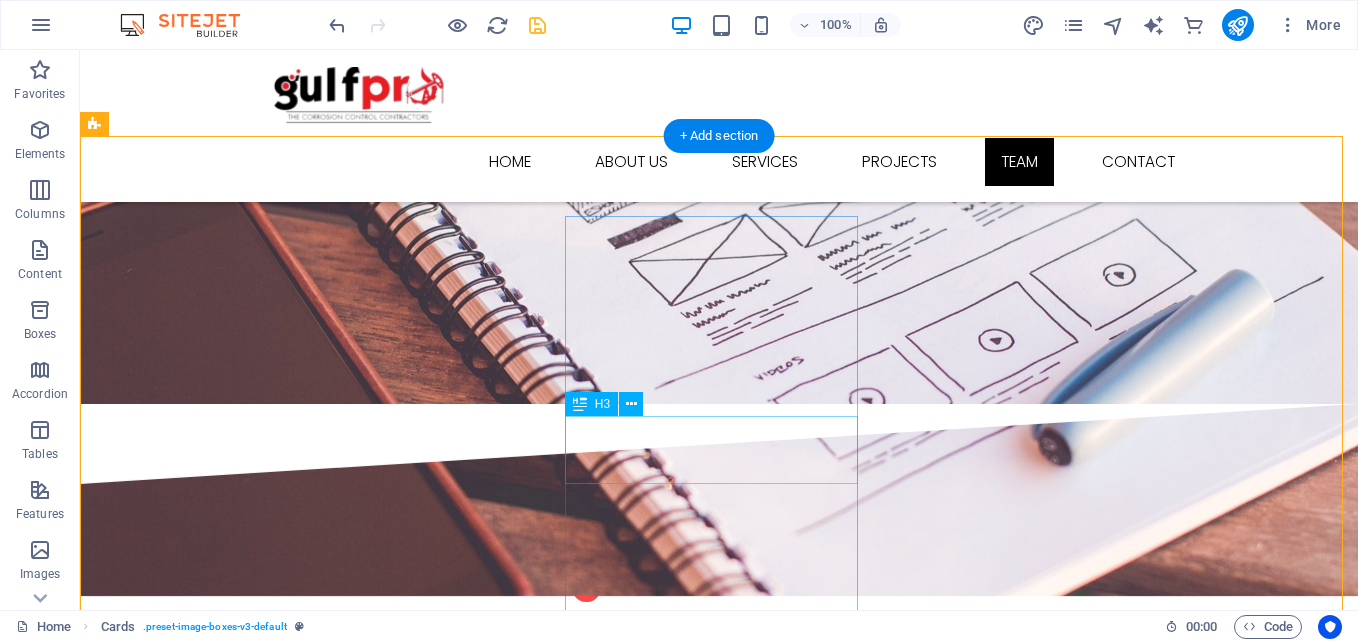 click on "Melissa Doe" at bounding box center [242, 5834] 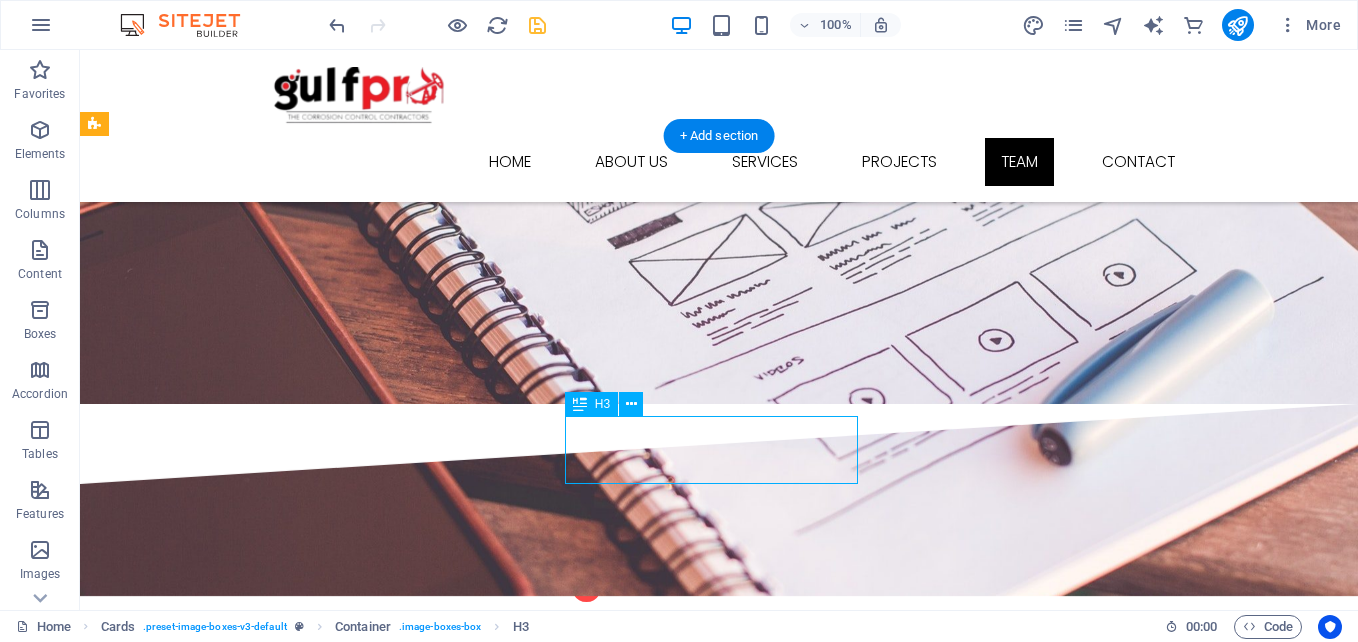 click on "Melissa Doe" at bounding box center (242, 5834) 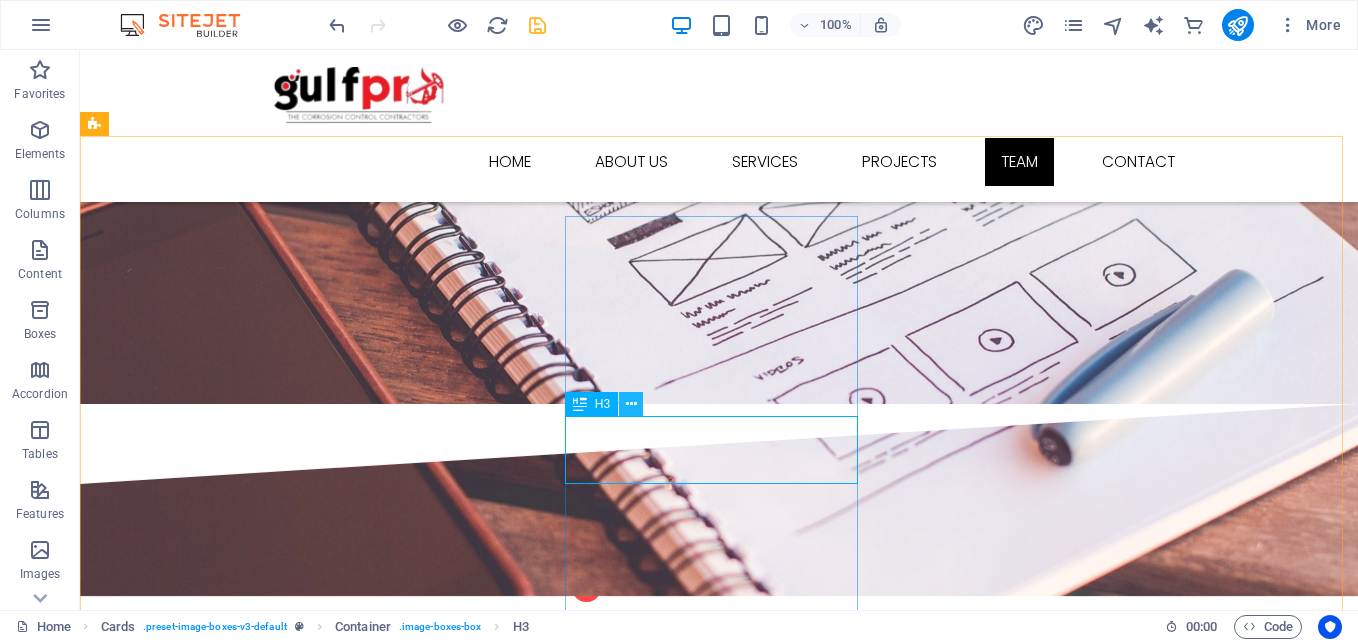 click at bounding box center (631, 404) 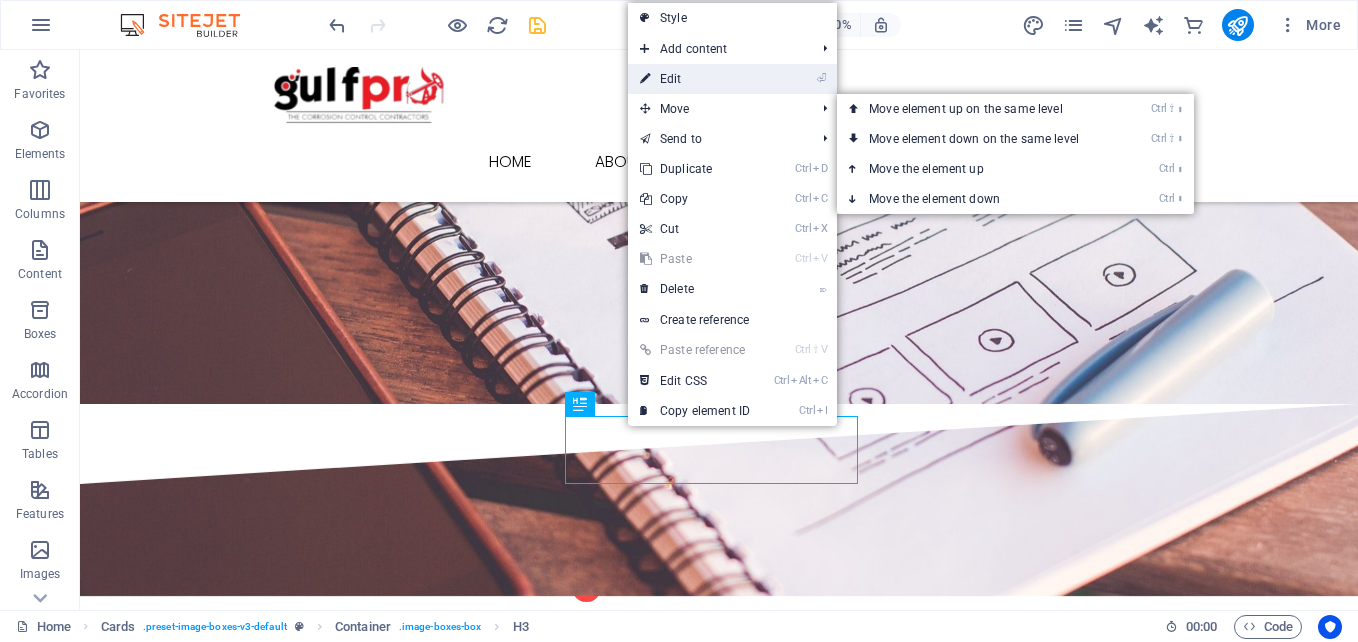 click on "⏎  Edit" at bounding box center [695, 79] 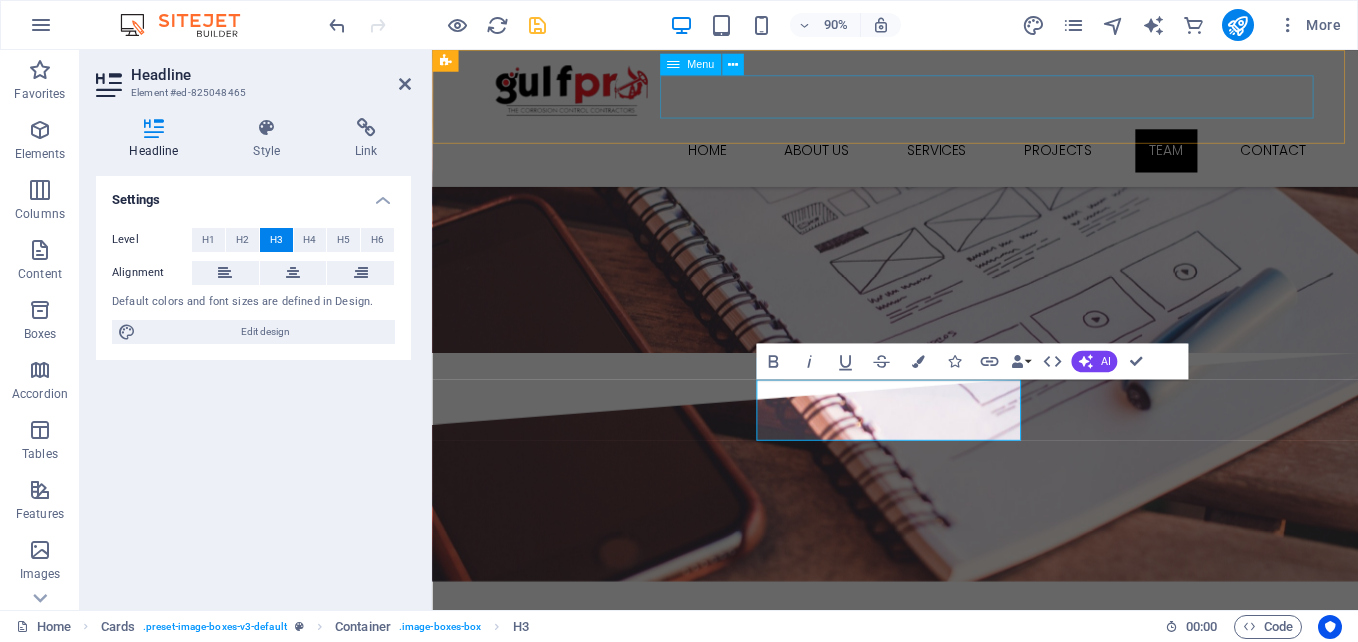 type 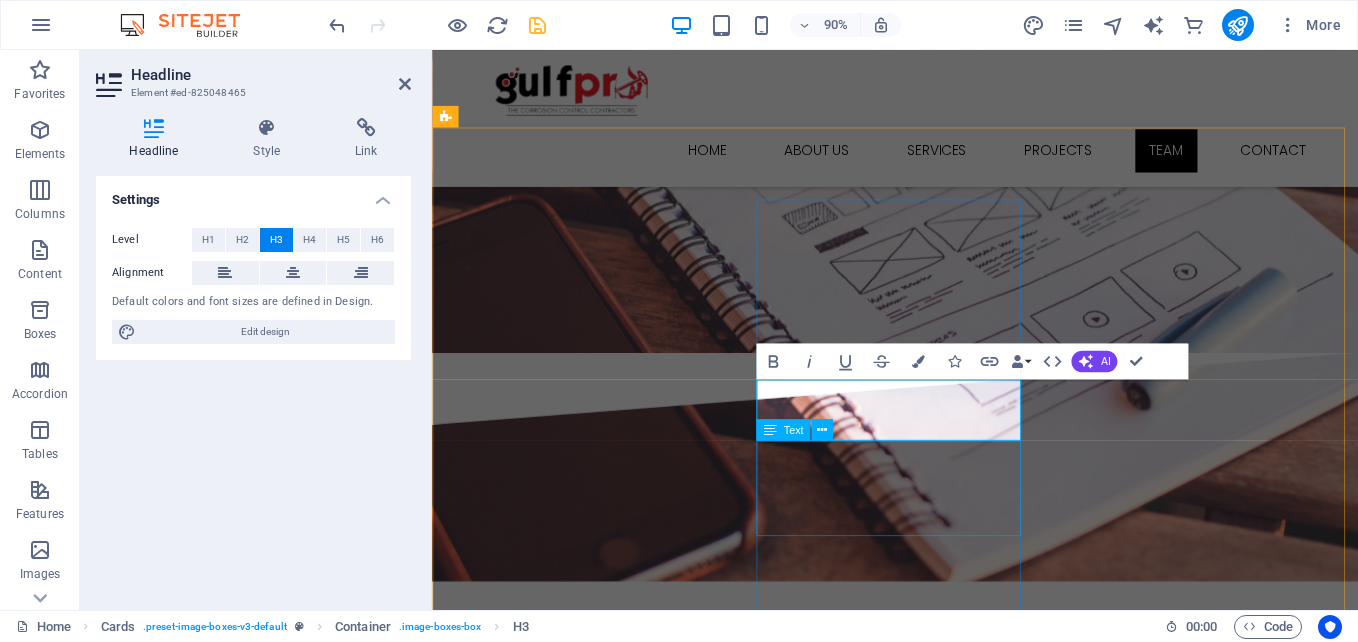 click on "Lorem ipsum dolor sit amet, consectetur adipisicing elit. Veritatis, dolorem!" at bounding box center (594, 5903) 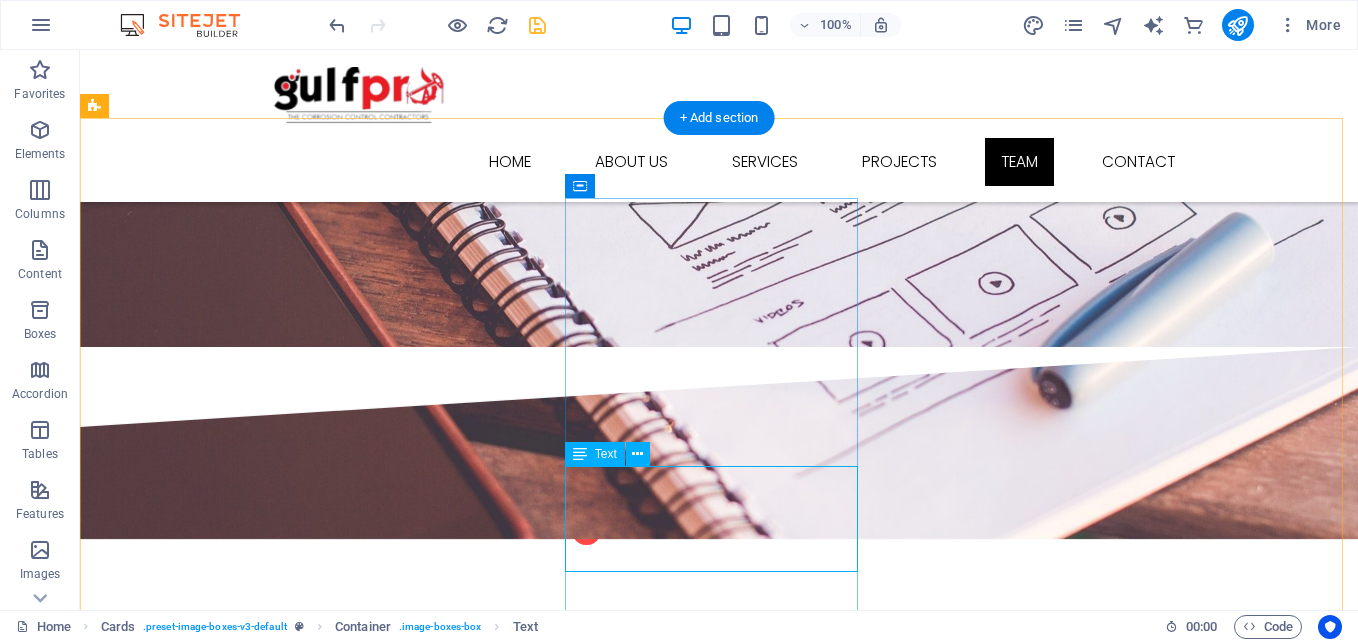 click on "Lorem ipsum dolor sit amet, consectetur adipisicing elit. Veritatis, dolorem!" at bounding box center (242, 5864) 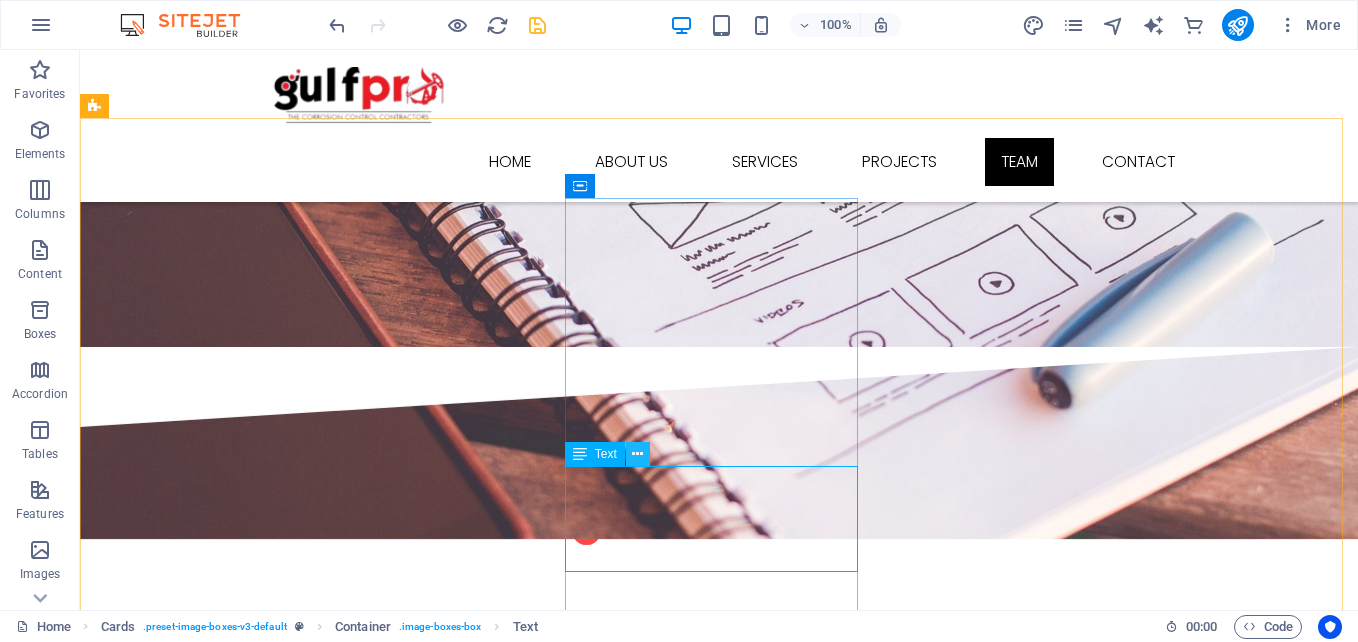 click at bounding box center [637, 454] 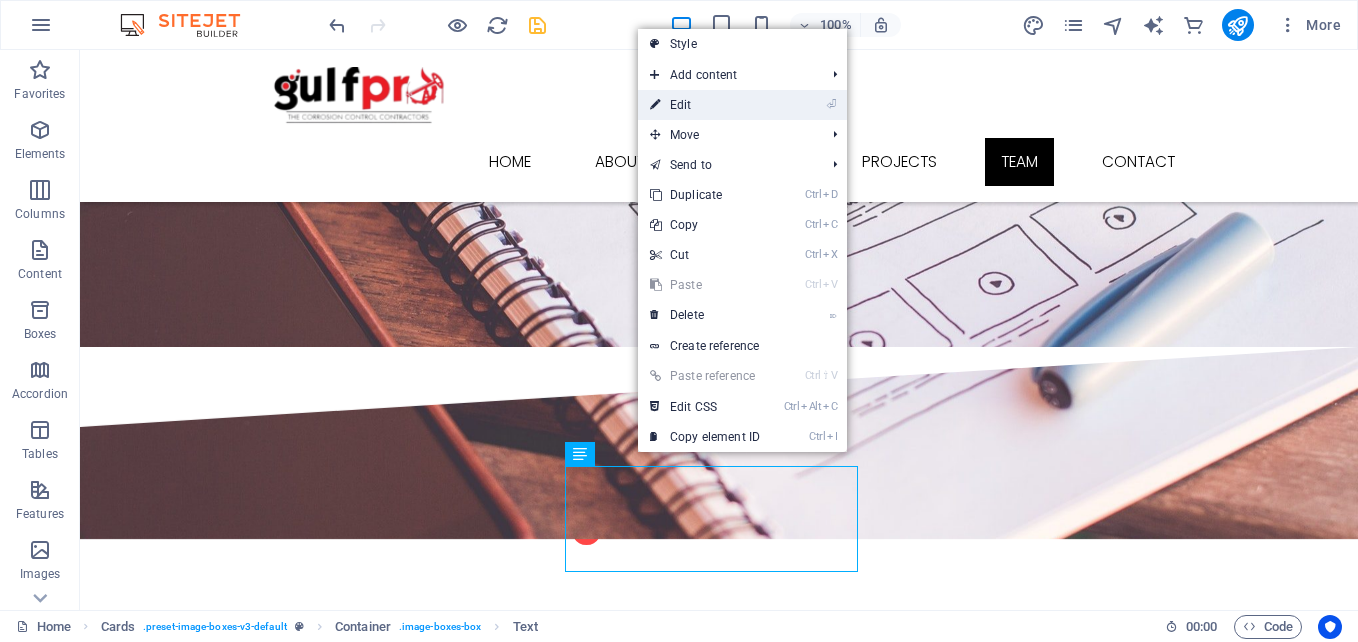 click on "⏎  Edit" at bounding box center (705, 105) 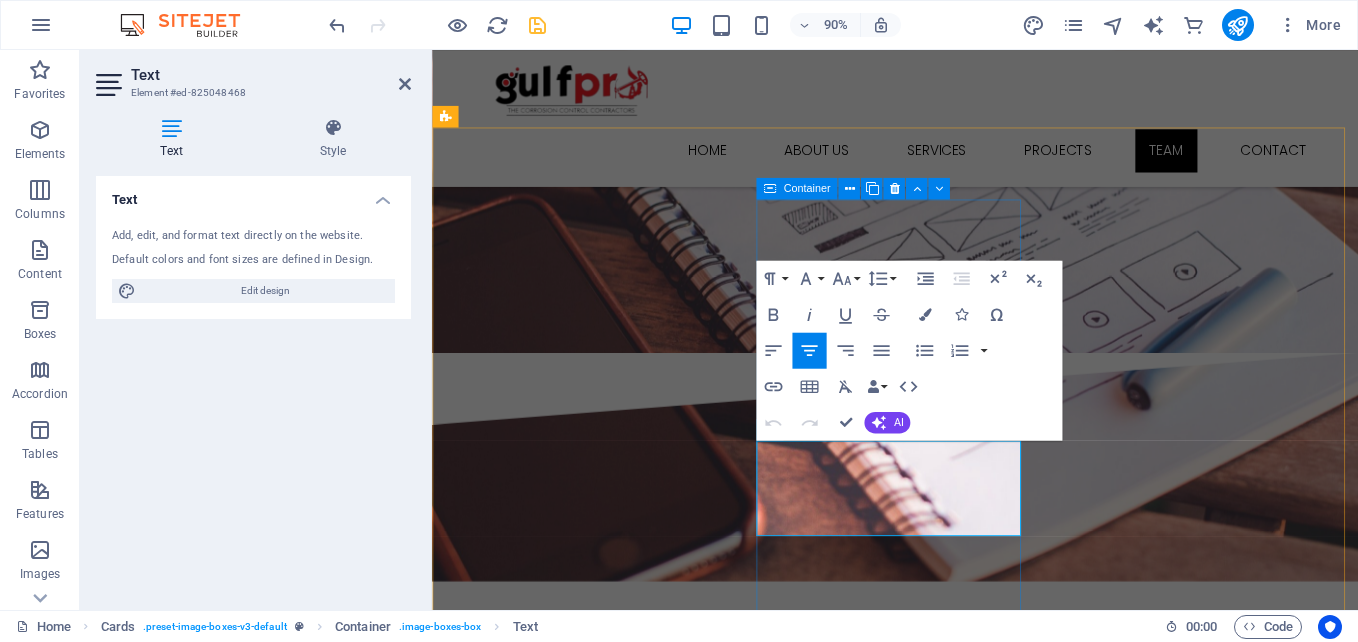 type 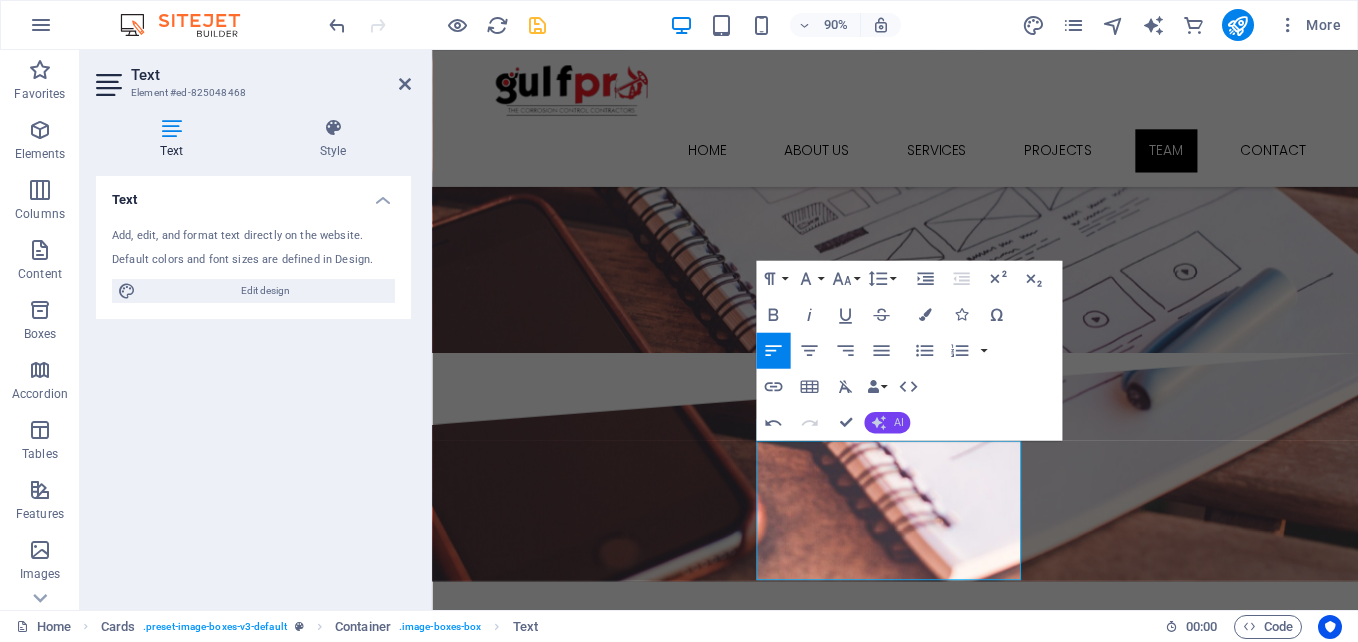 click on "AI" at bounding box center (887, 423) 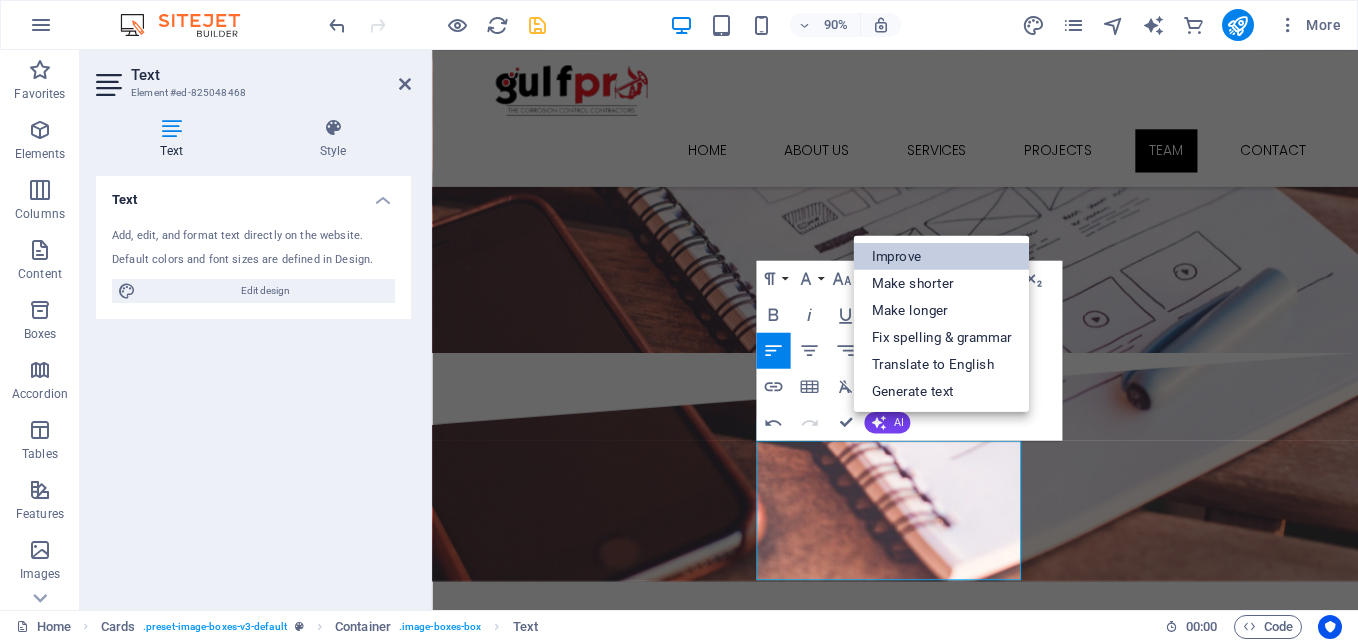 click on "Improve" at bounding box center [941, 256] 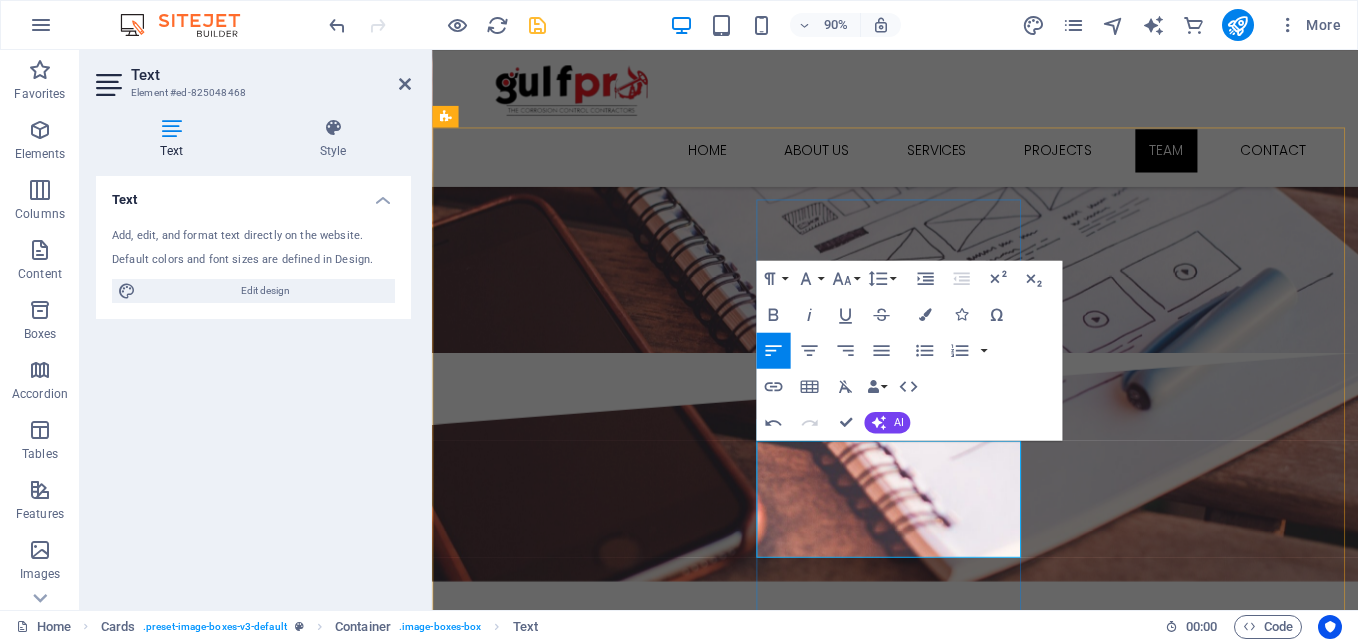 drag, startPoint x: 1053, startPoint y: 576, endPoint x: 798, endPoint y: 488, distance: 269.7573 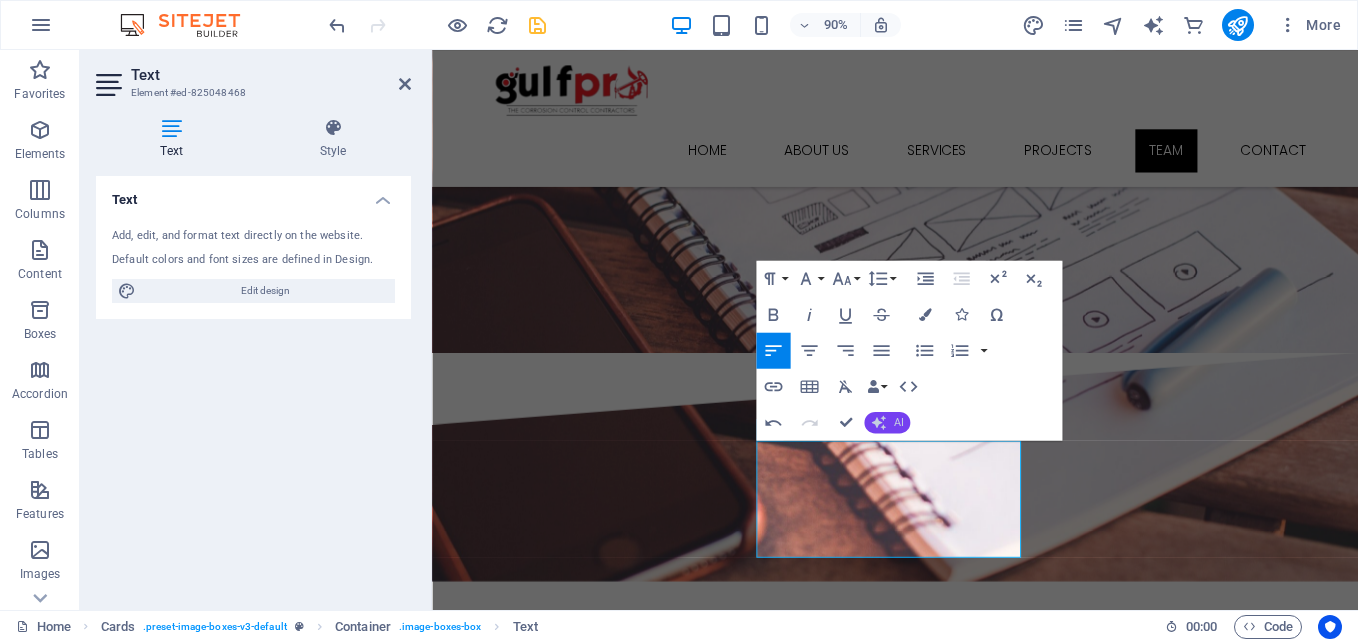 click on "AI" at bounding box center (898, 422) 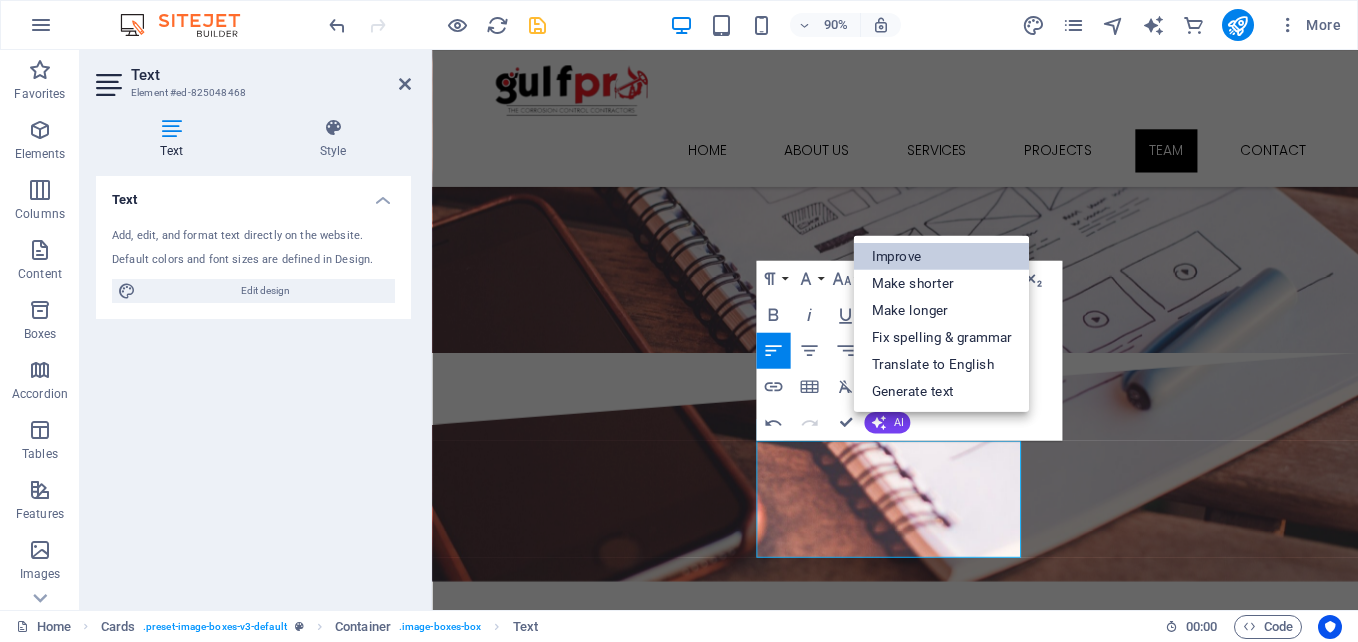 click on "Improve" at bounding box center (941, 256) 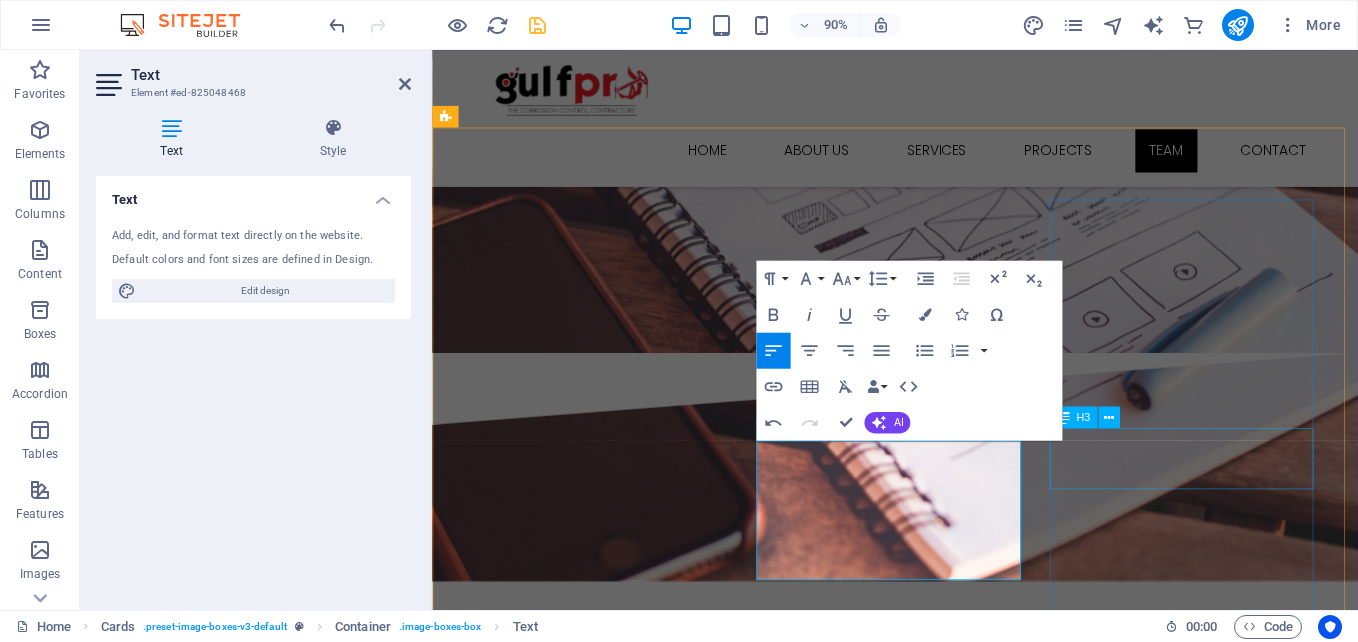 click on "Alex Samok" at bounding box center [594, 6311] 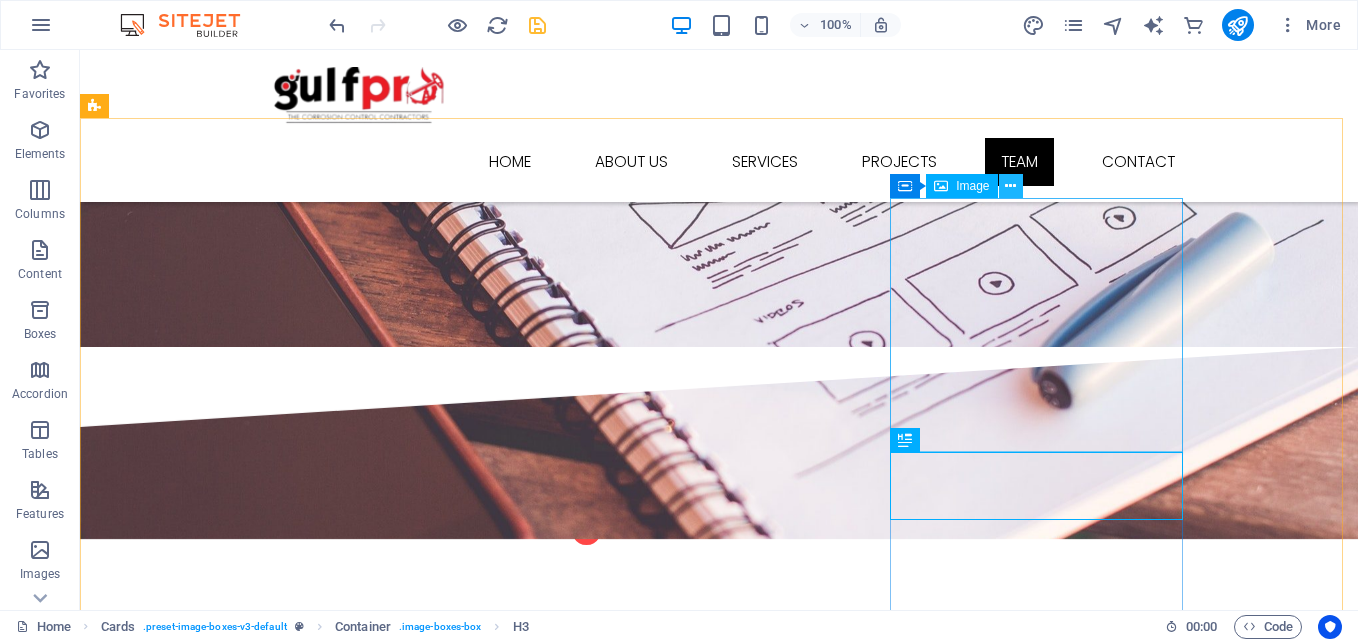 click at bounding box center (1010, 186) 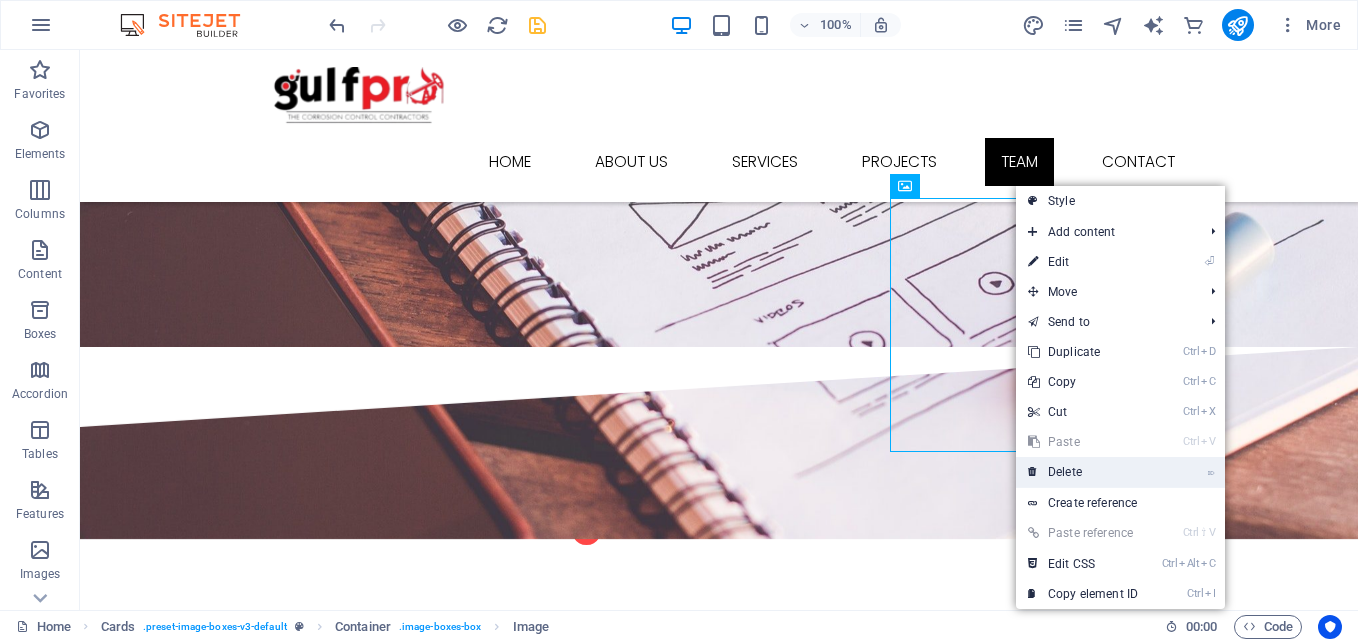 click on "⌦  Delete" at bounding box center (1083, 472) 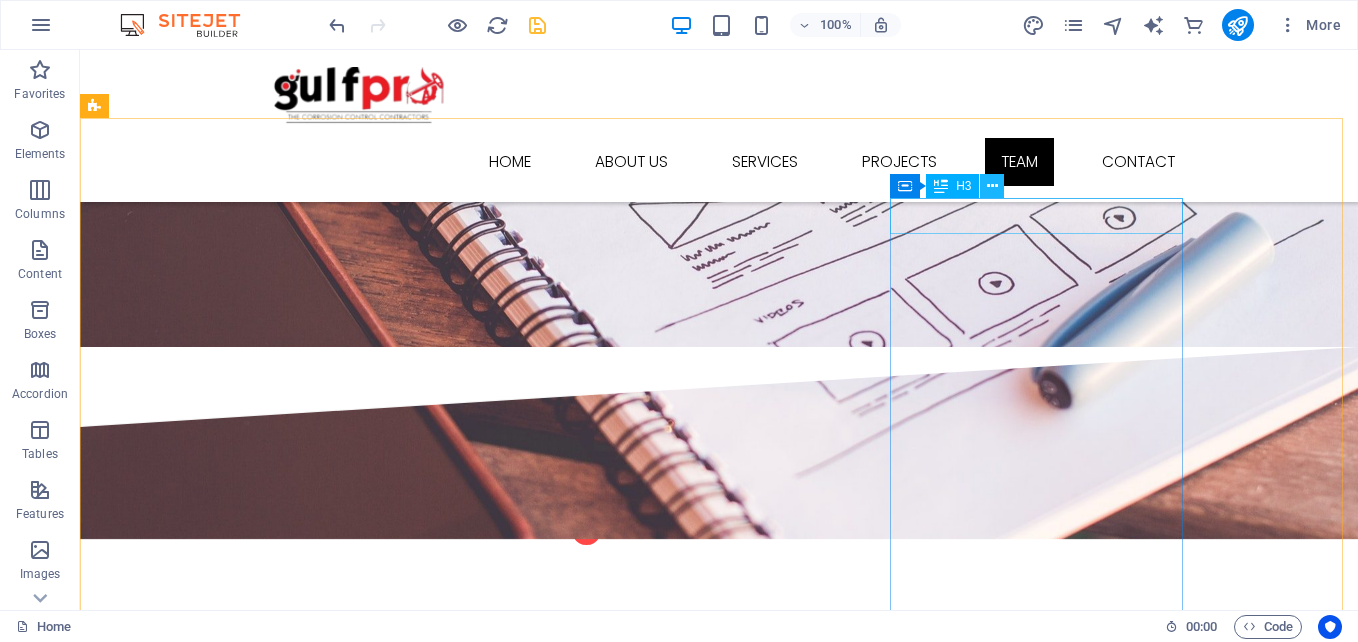 click at bounding box center [992, 186] 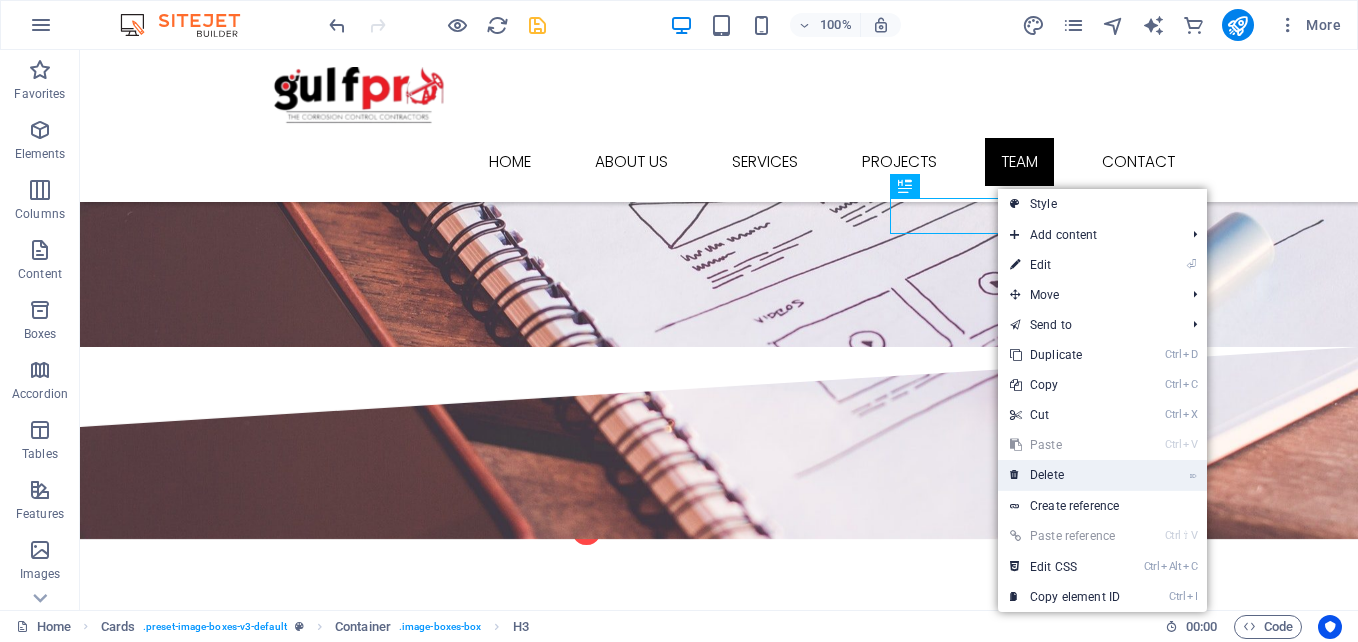 click on "⌦  Delete" at bounding box center [1065, 475] 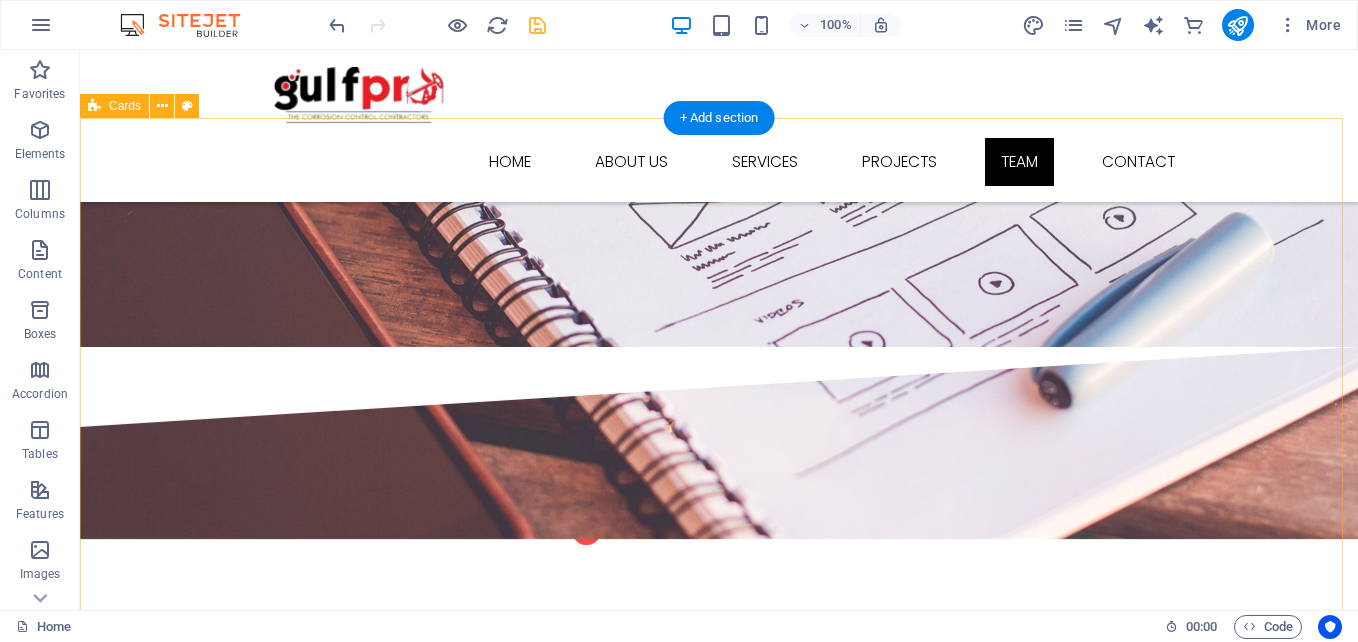 click on "H-JUSTICE [LAST] Honey-Justice [LAST] is a dynamic, results-driven operations leader with a solid track record in the oil and gas services sector. As the General Manager of Gulfpro Ghana Limited, he brings a rare blend of technical insight, strategic leadership, and field experience, enabling the company to deliver efficient, safe, and compliant services across Ghana’s energy and marine industries. With a strong focus on operational excellence, client satisfaction, and local content development, Honey-Justice has been instrumental in expanding Gulfpro’s reach into upstream, midstream, and offshore operations, while reinforcing its commitment to international standards and local expertise. Core Competencies      •      Oil & Gas Operations Management      •      Project Supervision & Field Coordination      •      Logistics & Marine Support Services      •      Procurement & Supply Chain Strategy      •      HSE Compliance & Risk Management      •" at bounding box center [719, 4839] 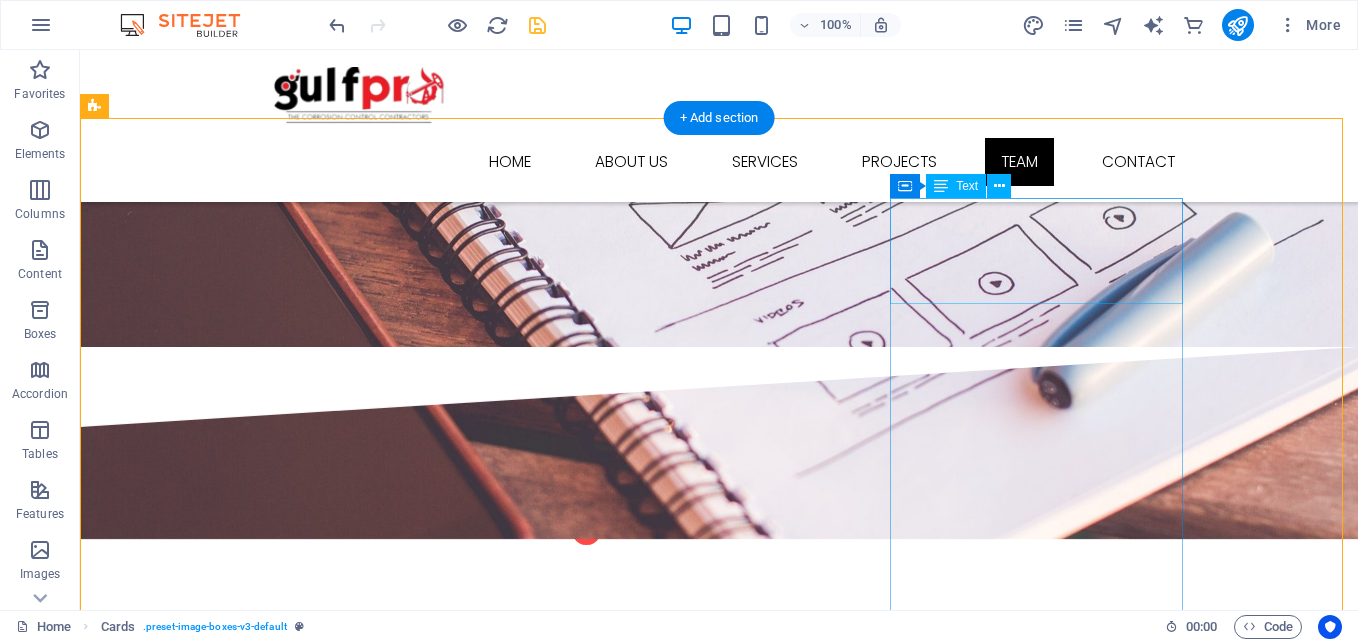 click on "Lorem ipsum dolor sit amet, consectetur adipisicing elit. Veritatis, dolorem!" at bounding box center (242, 6036) 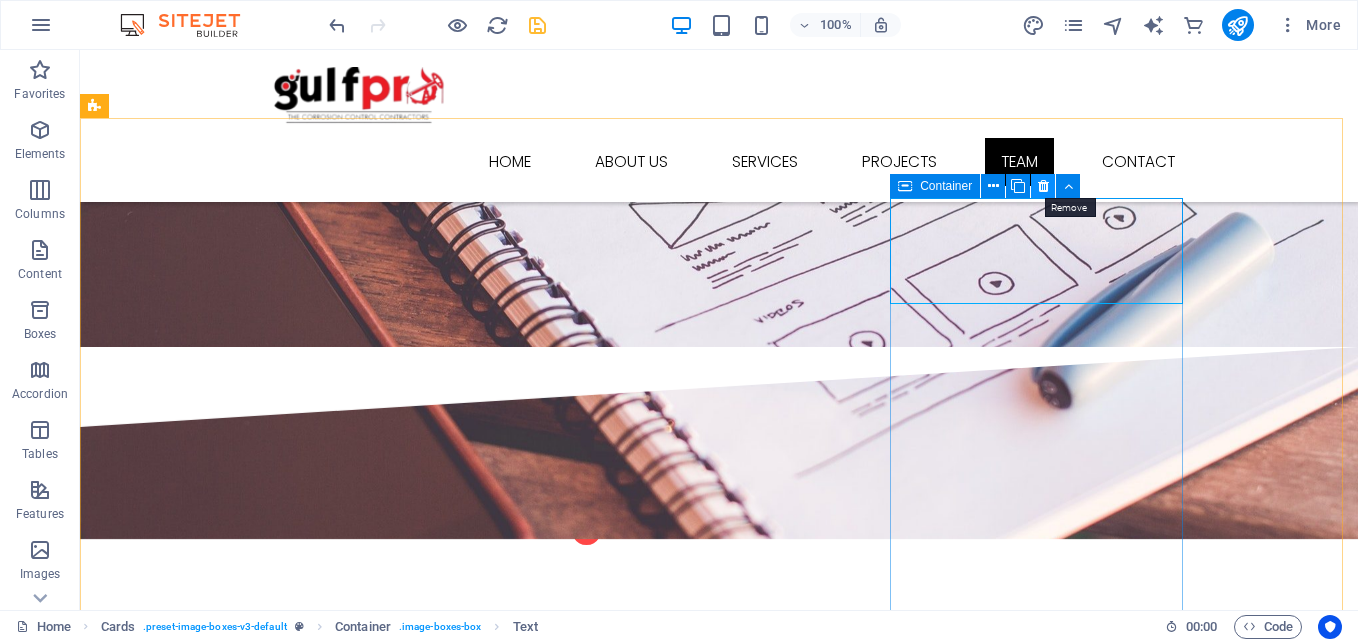 click at bounding box center (1043, 186) 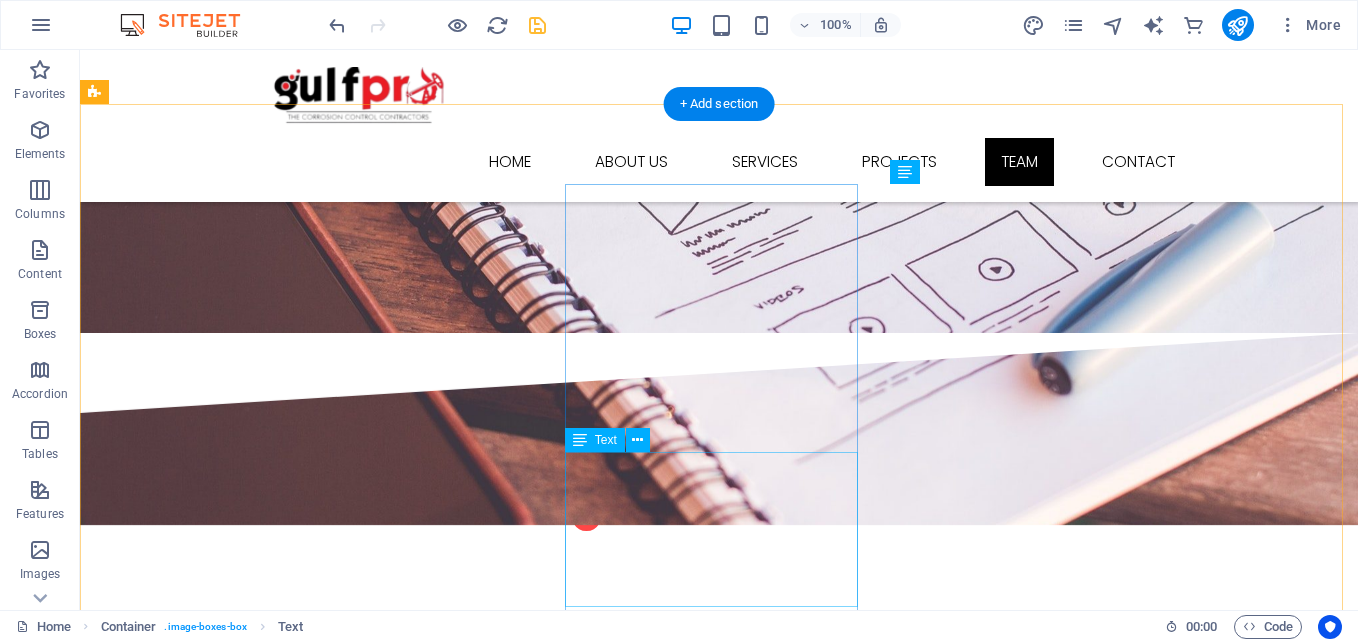 scroll, scrollTop: 6231, scrollLeft: 0, axis: vertical 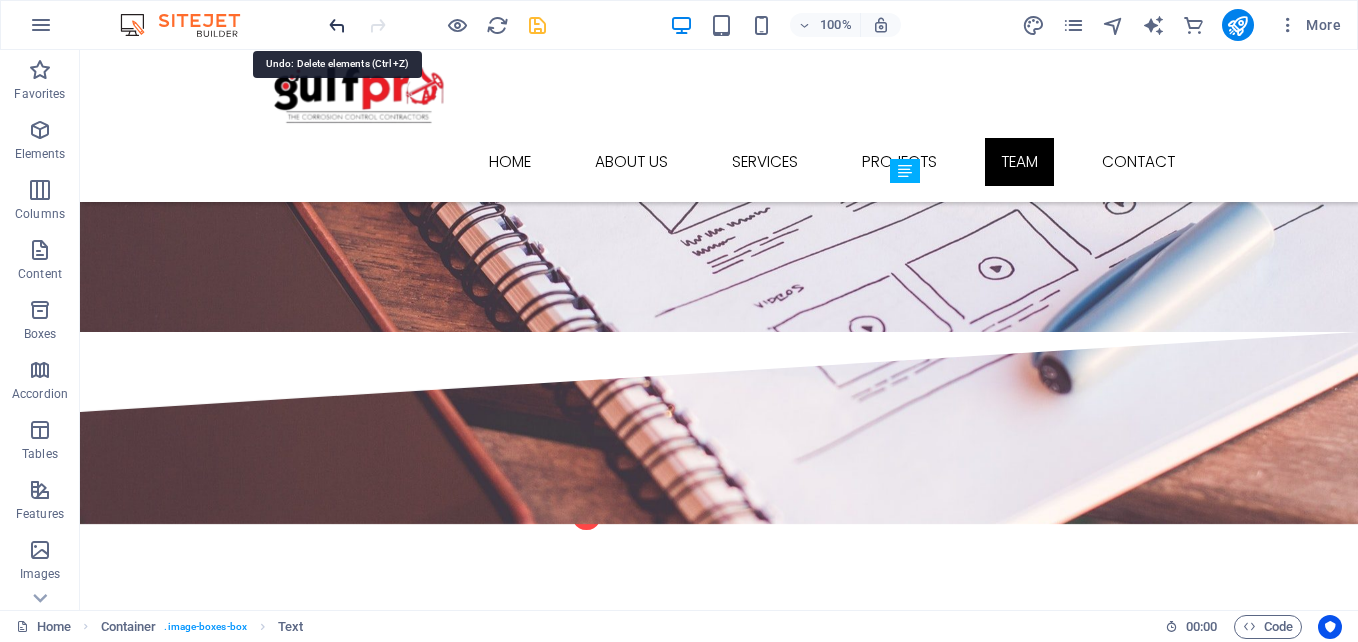 click at bounding box center [337, 25] 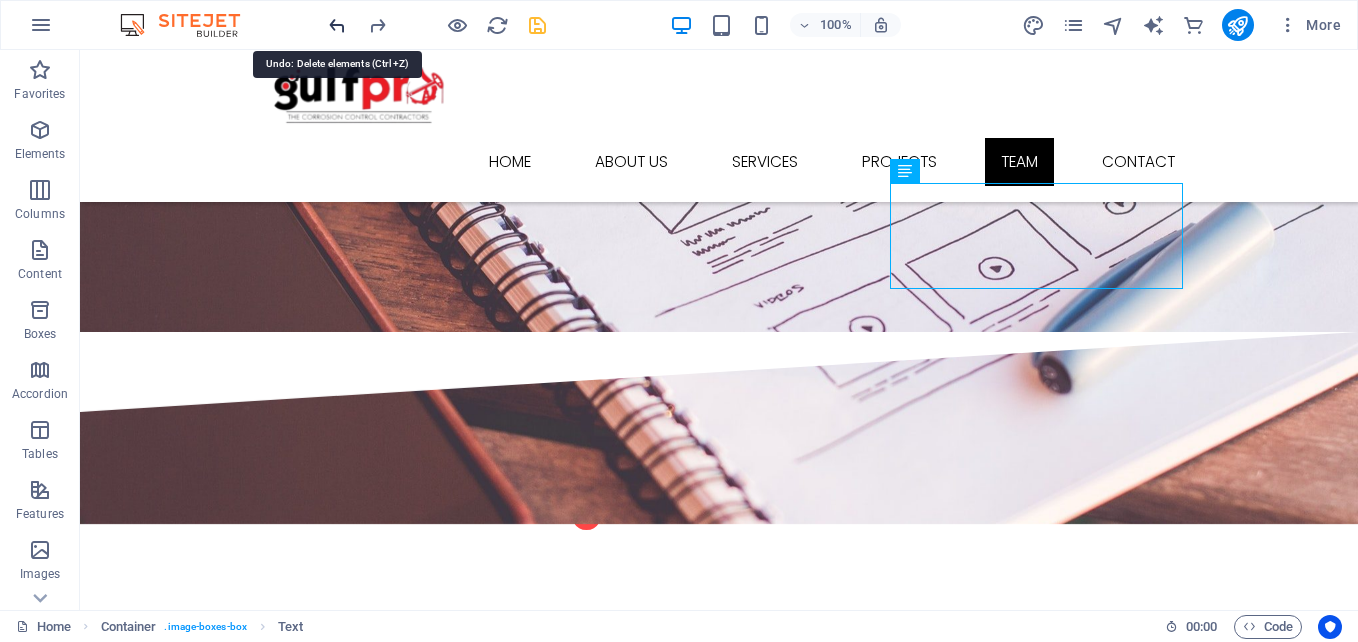 click at bounding box center (337, 25) 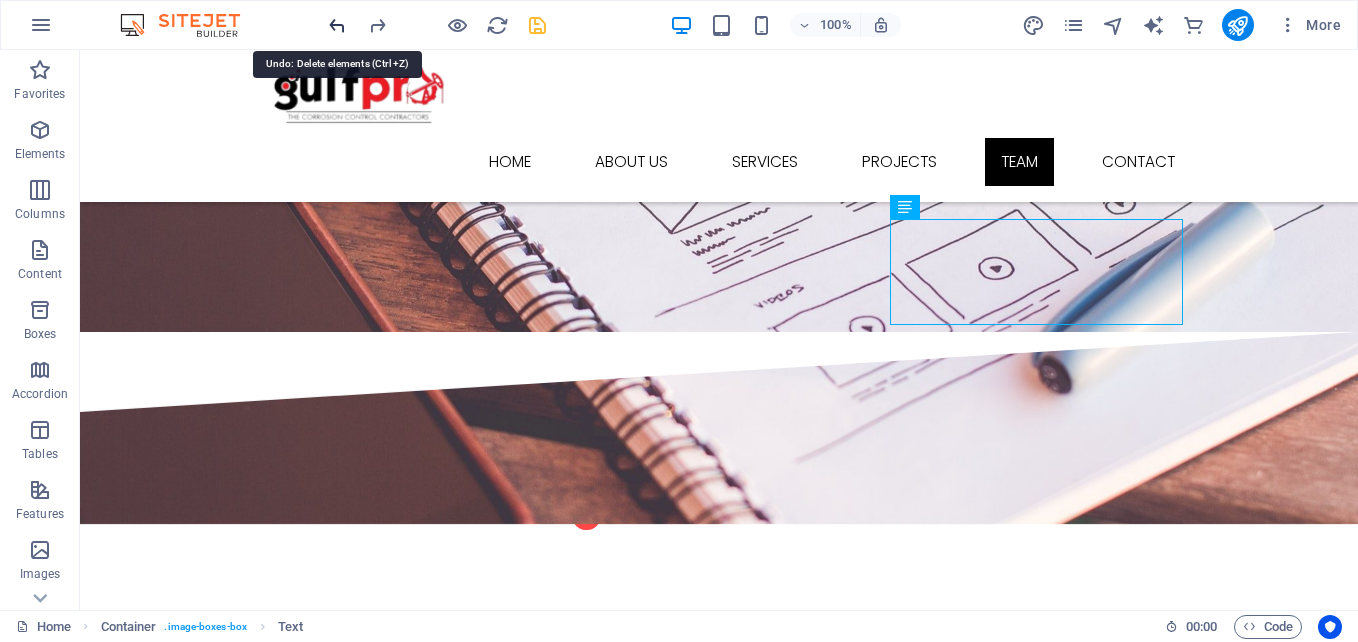 click at bounding box center [337, 25] 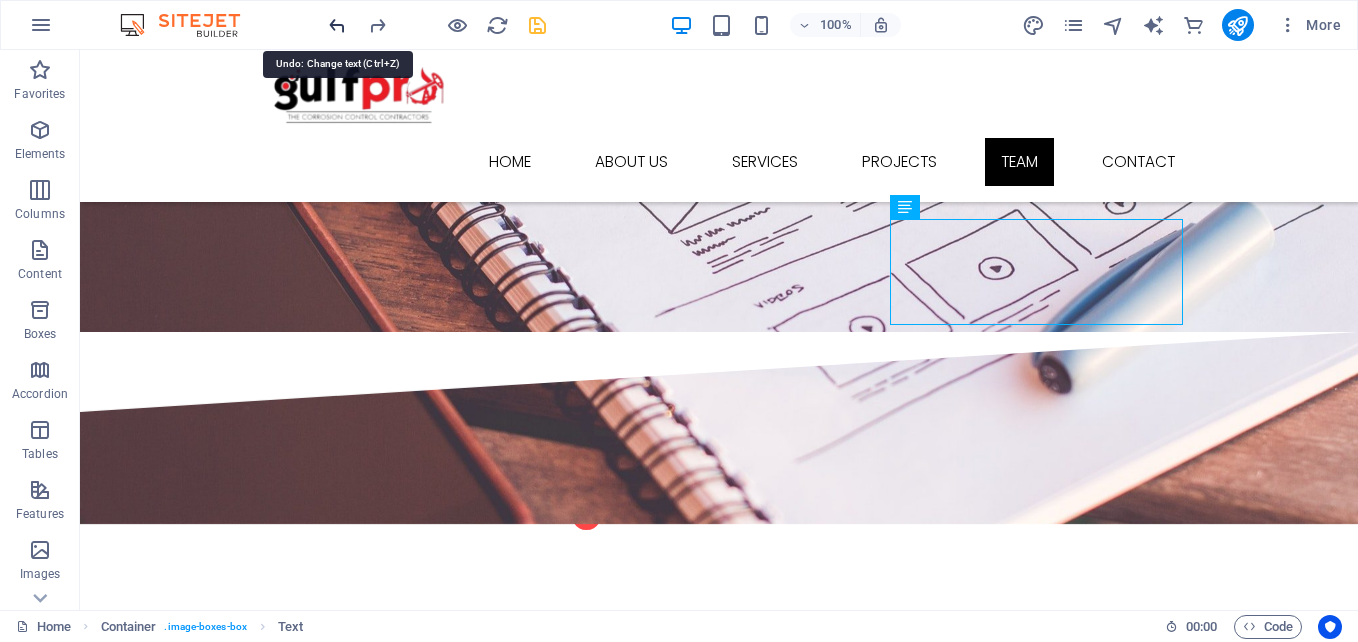 click at bounding box center [337, 25] 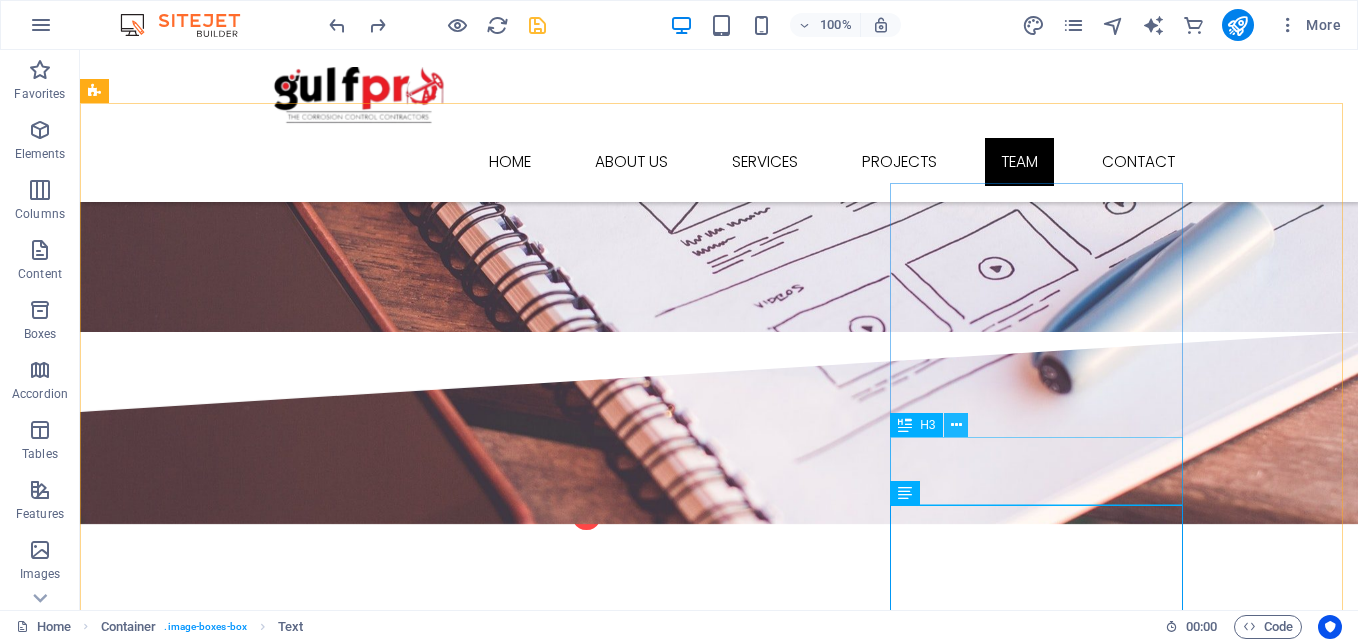 click at bounding box center [956, 425] 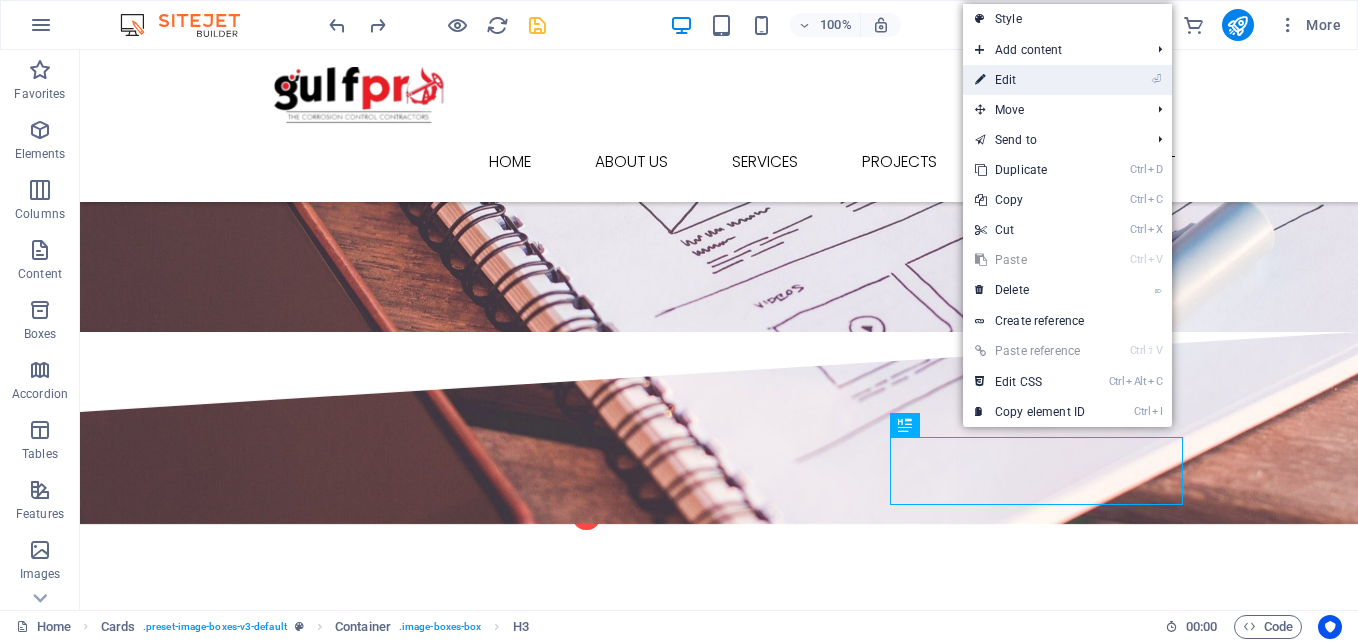 click on "⏎  Edit" at bounding box center [1030, 80] 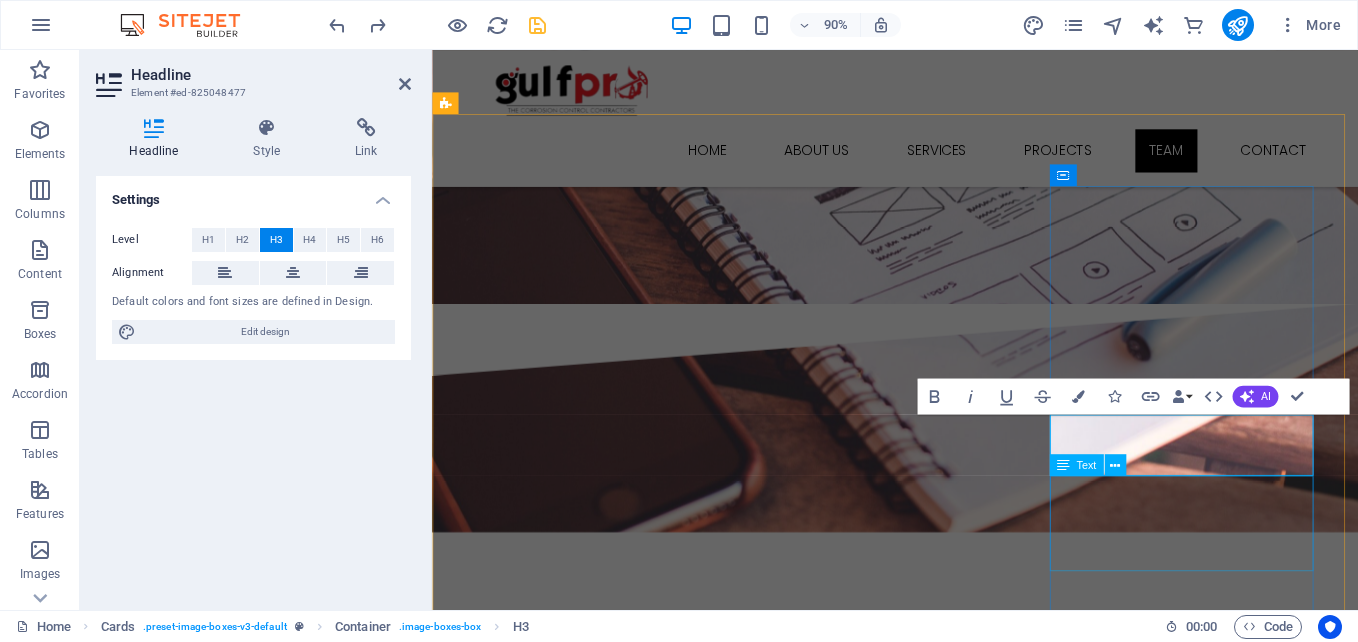 type 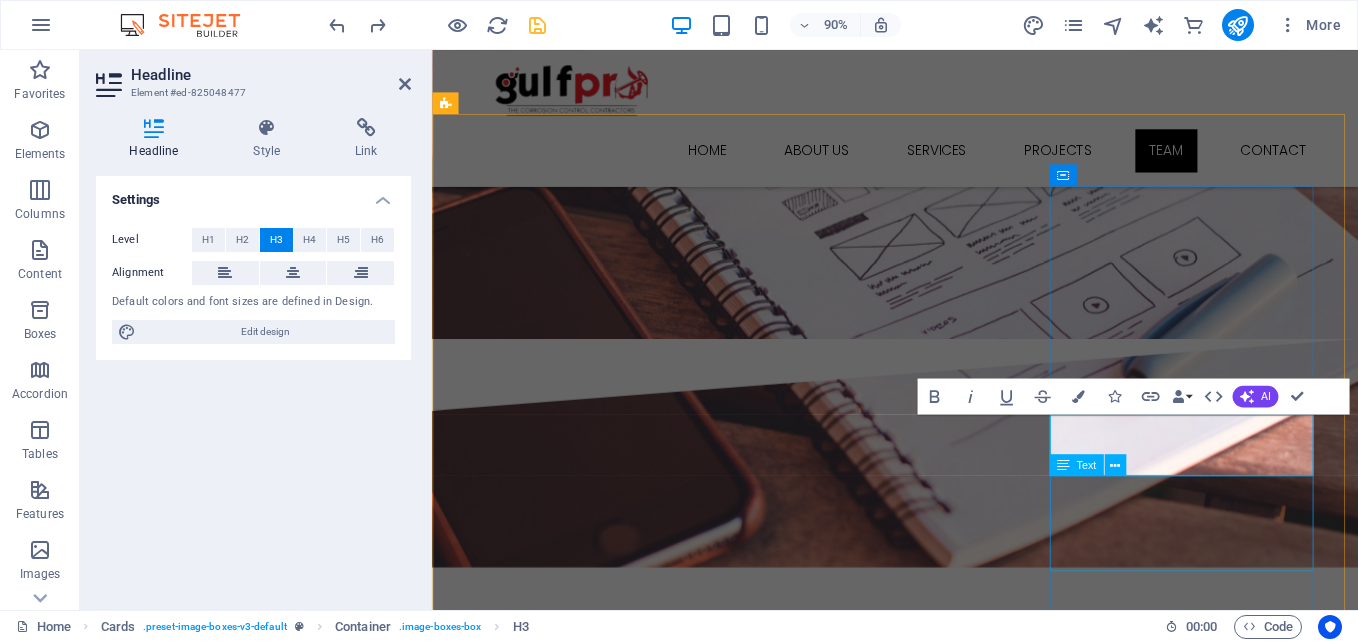 click on "Lorem ipsum dolor sit amet, consectetur adipisicing elit. Veritatis, dolorem!" at bounding box center (594, 6333) 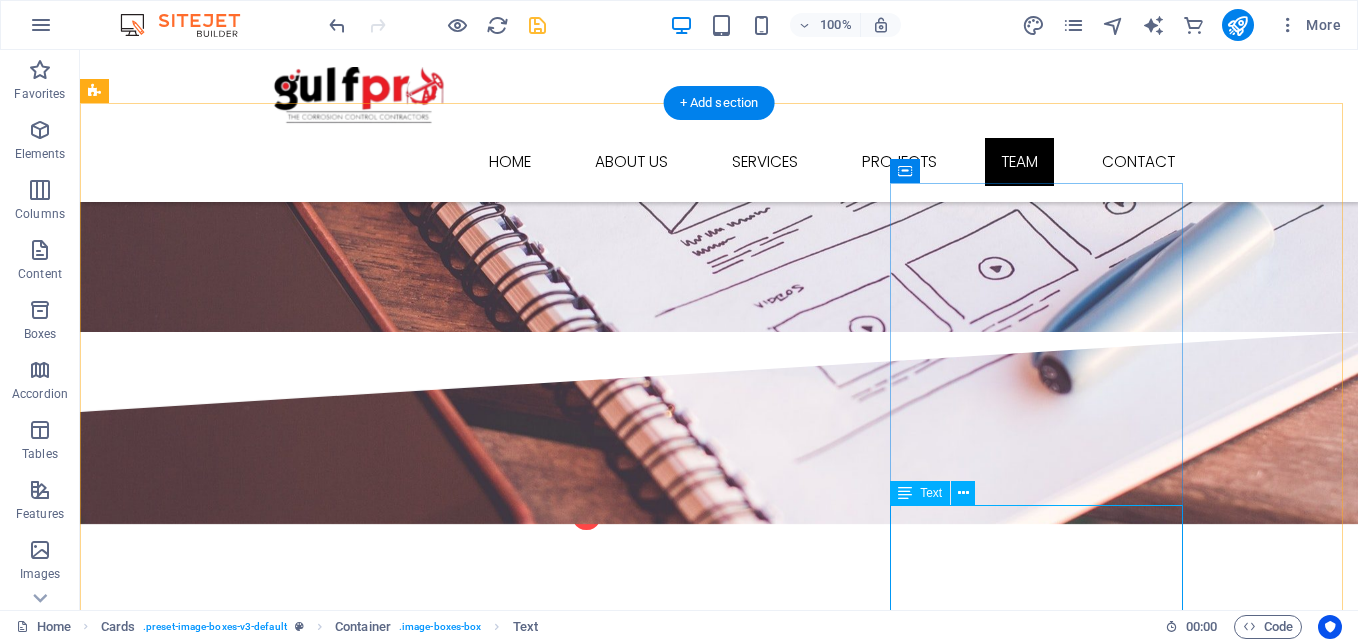 click on "Lorem ipsum dolor sit amet, consectetur adipisicing elit. Veritatis, dolorem!" at bounding box center [242, 6294] 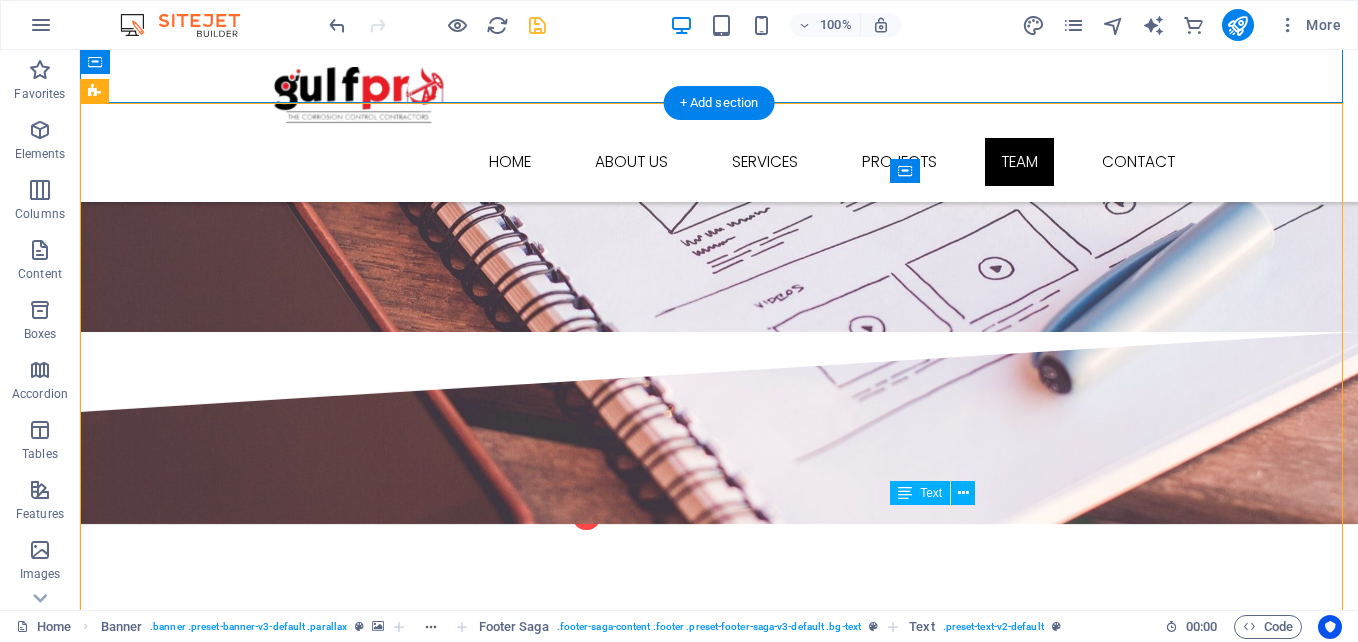click on "Lorem ipsum dolor sit amet, consectetur adipisicing elit. Veritatis, dolorem!" at bounding box center [242, 6294] 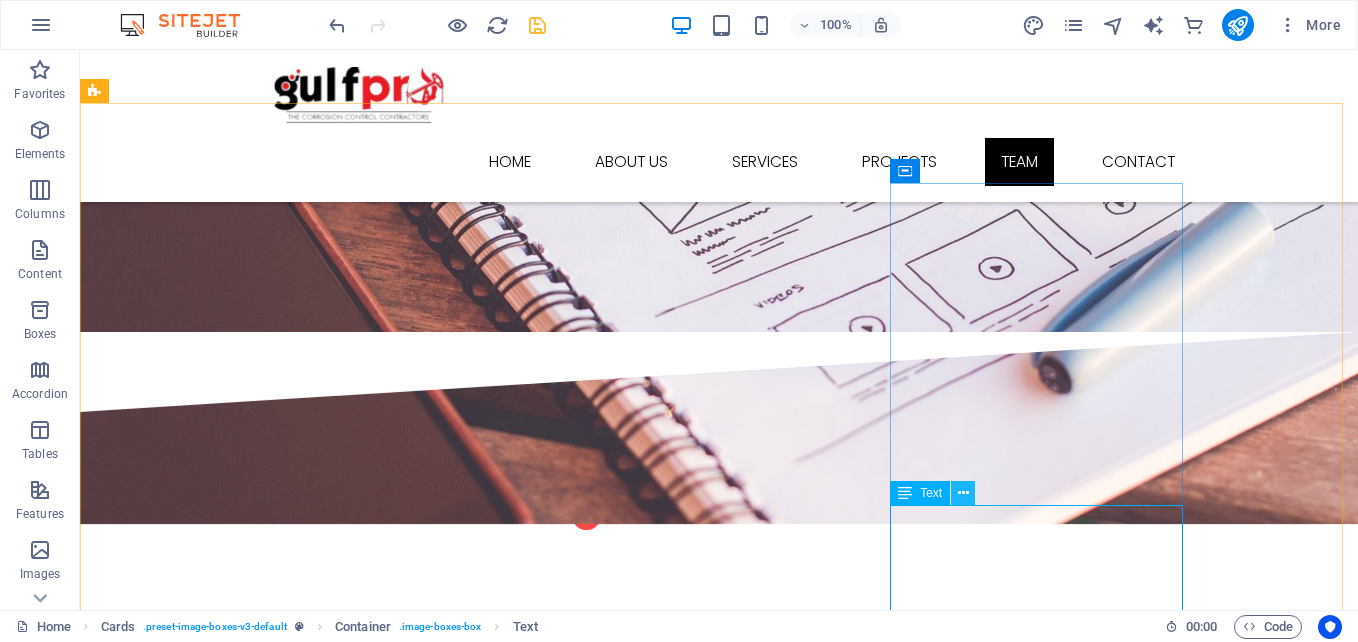 click at bounding box center [963, 493] 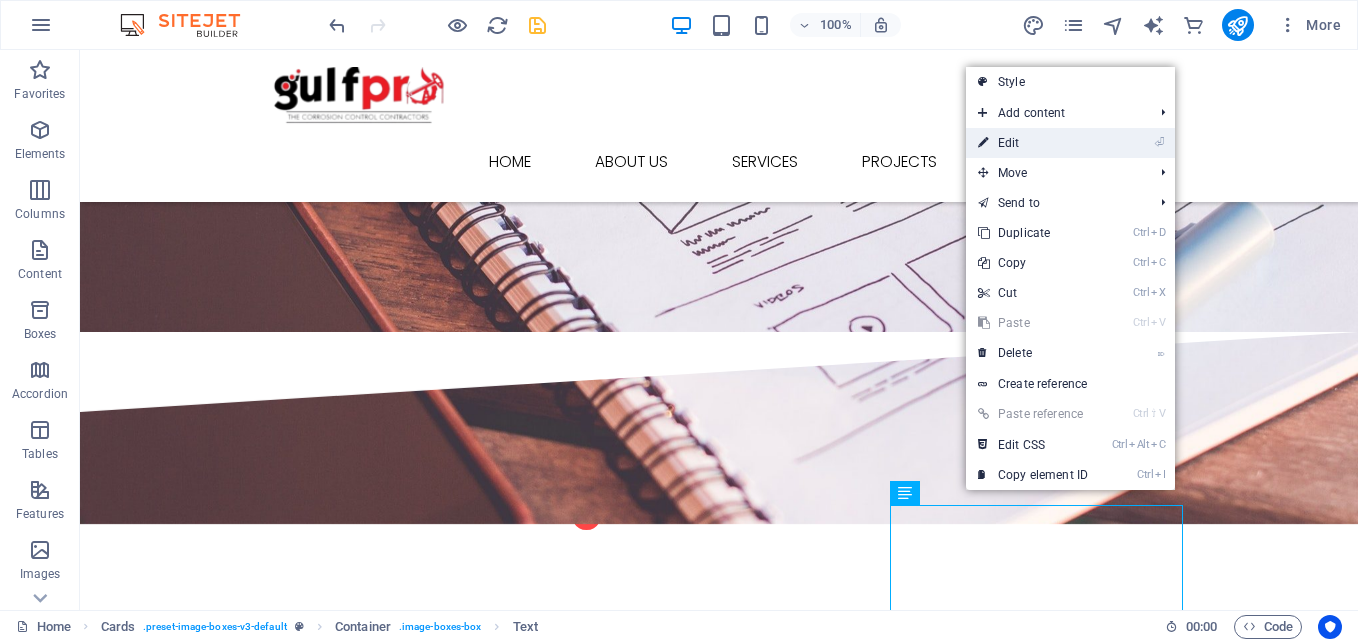 click on "⏎  Edit" at bounding box center (1033, 143) 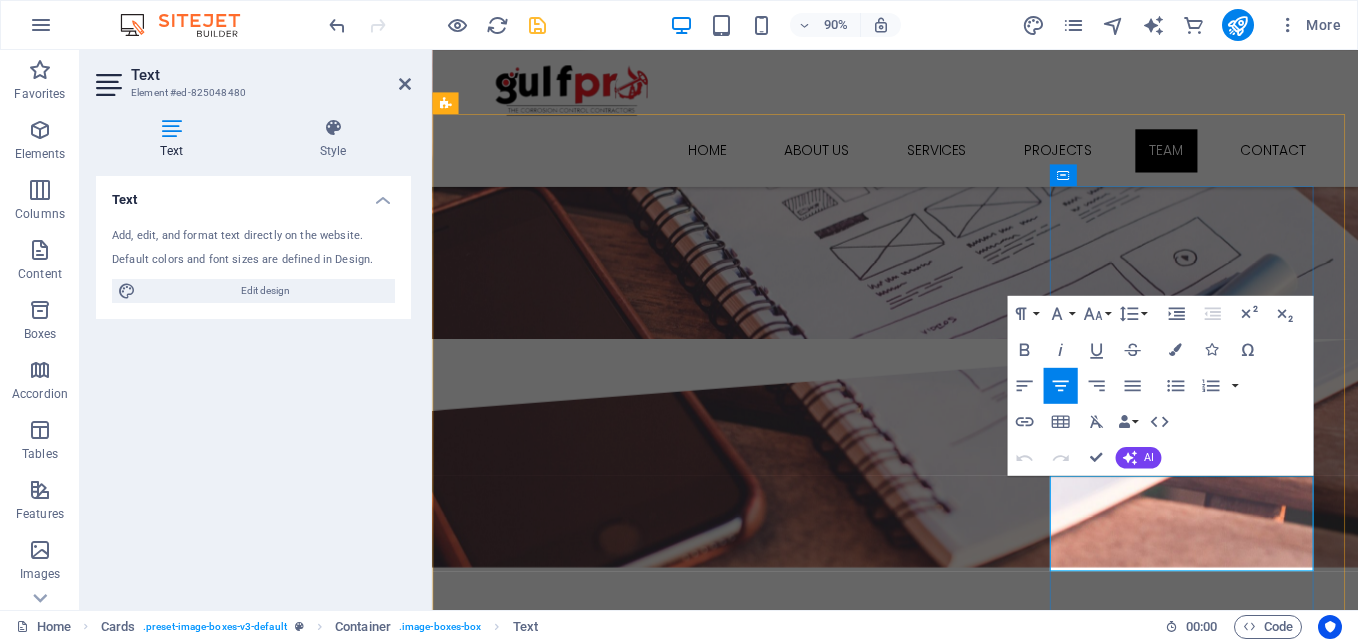 click on "Lorem ipsum dolor sit amet, consectetur adipisicing elit. Veritatis, dolorem!" at bounding box center [594, 6317] 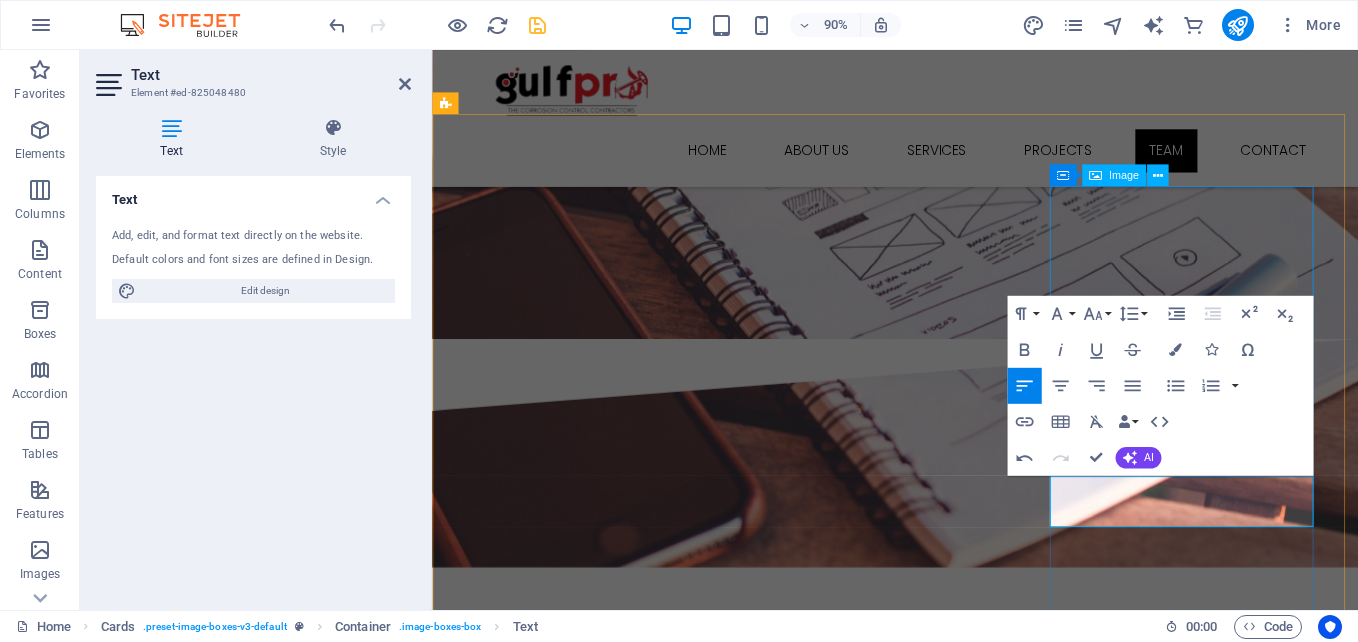 click at bounding box center [594, 6085] 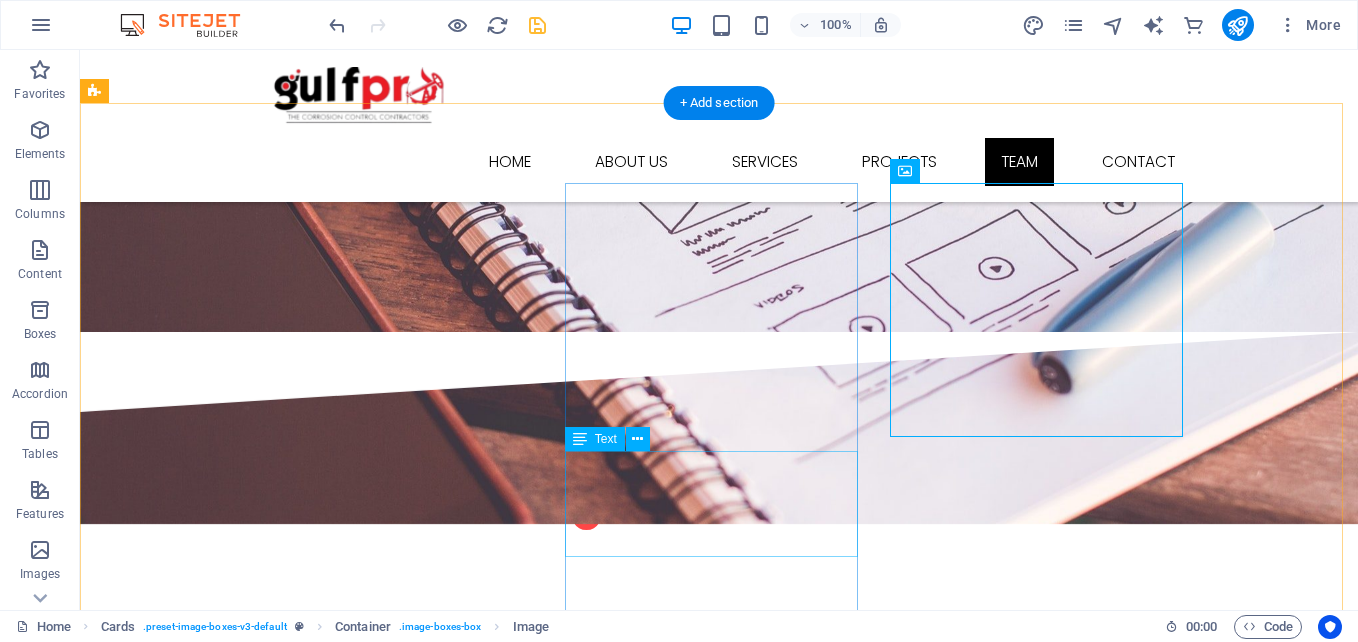 click on "Lorem ipsum dolor sit amet, consectetur adipisicing elit. Veritatis, dolorem!" at bounding box center [242, 5849] 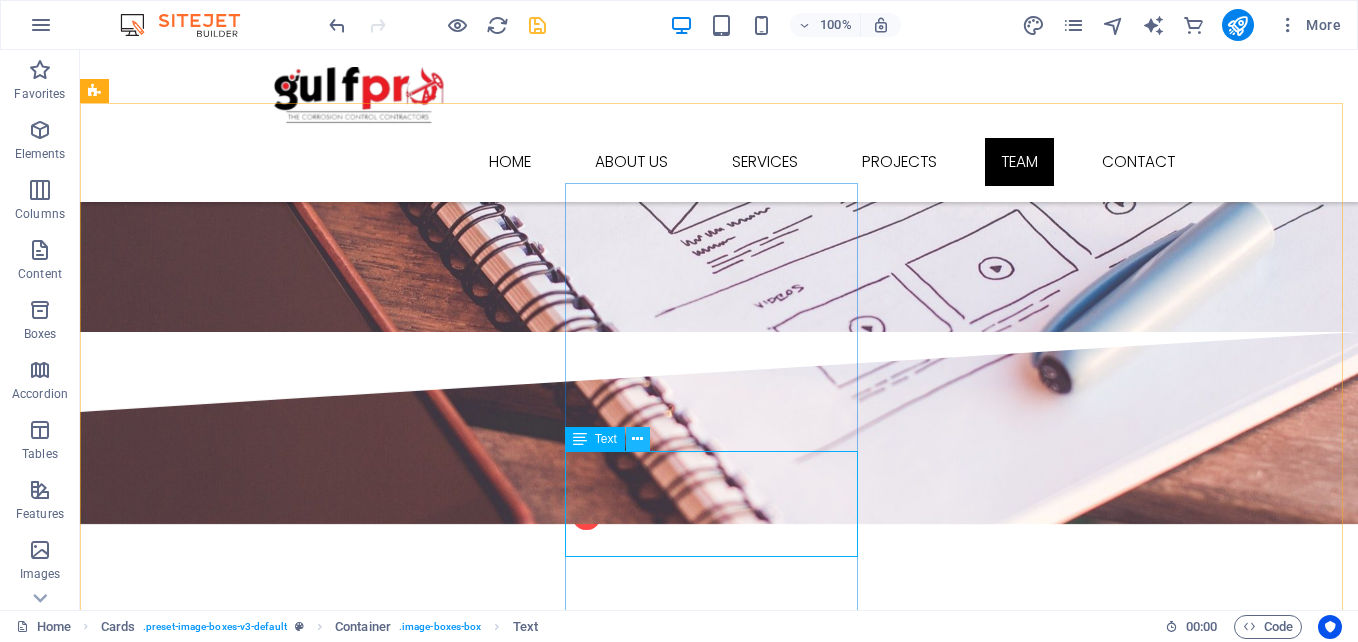 click at bounding box center [637, 439] 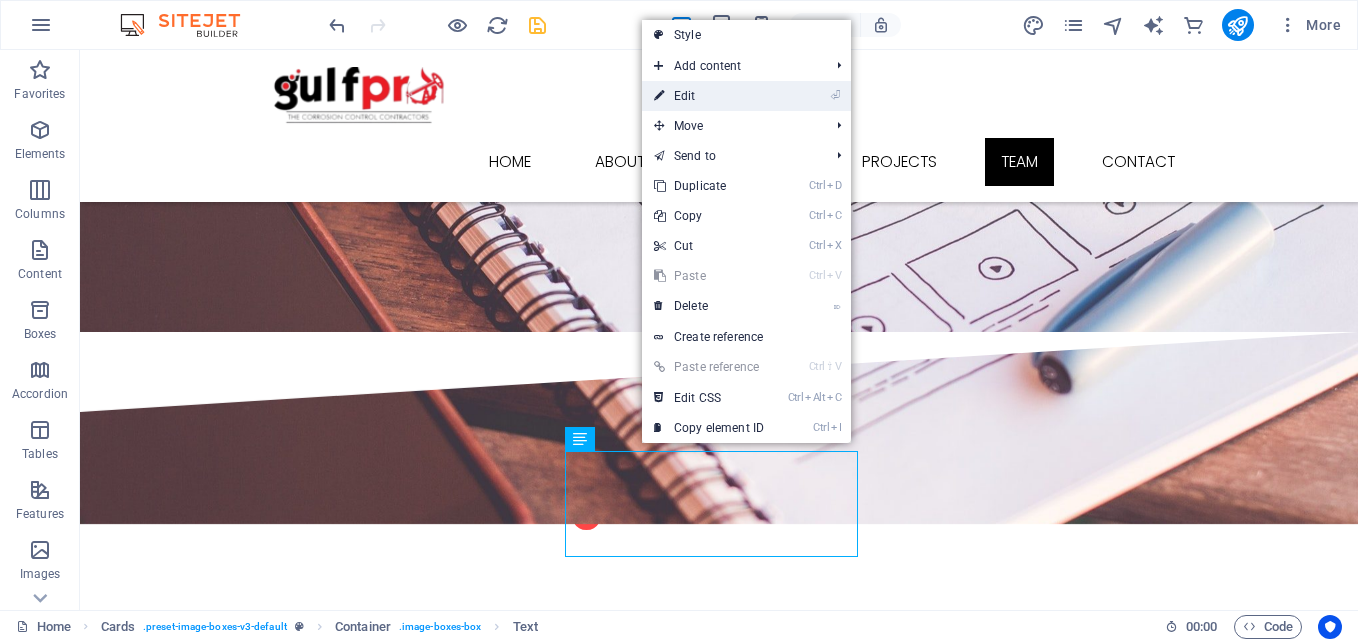 click on "⏎  Edit" at bounding box center [709, 96] 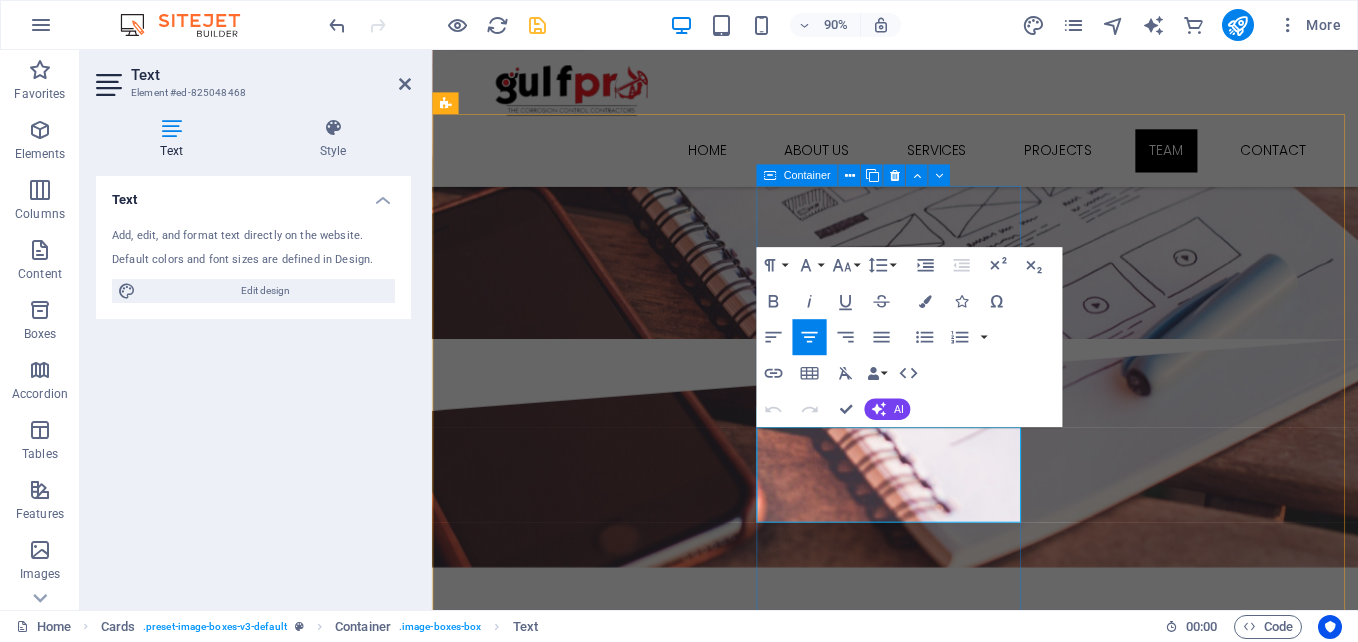 type 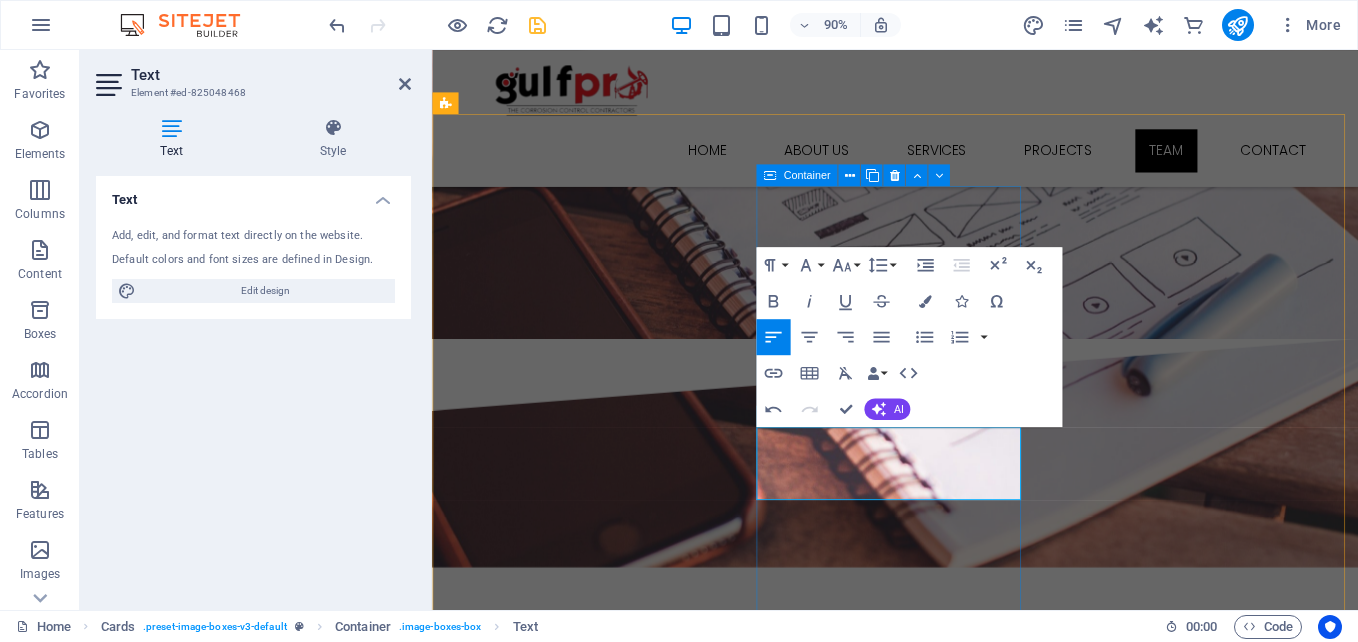 click on "[FIRST] [LAST] - [SERVICE]" at bounding box center (594, 5742) 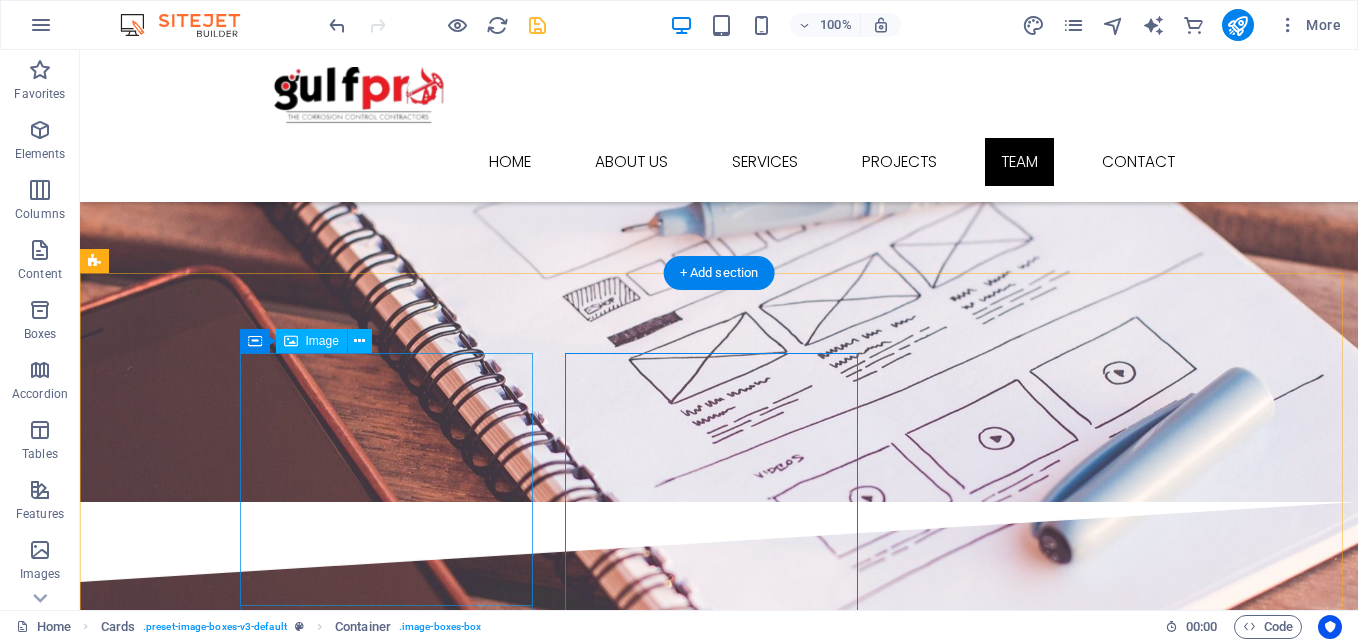 scroll, scrollTop: 5925, scrollLeft: 0, axis: vertical 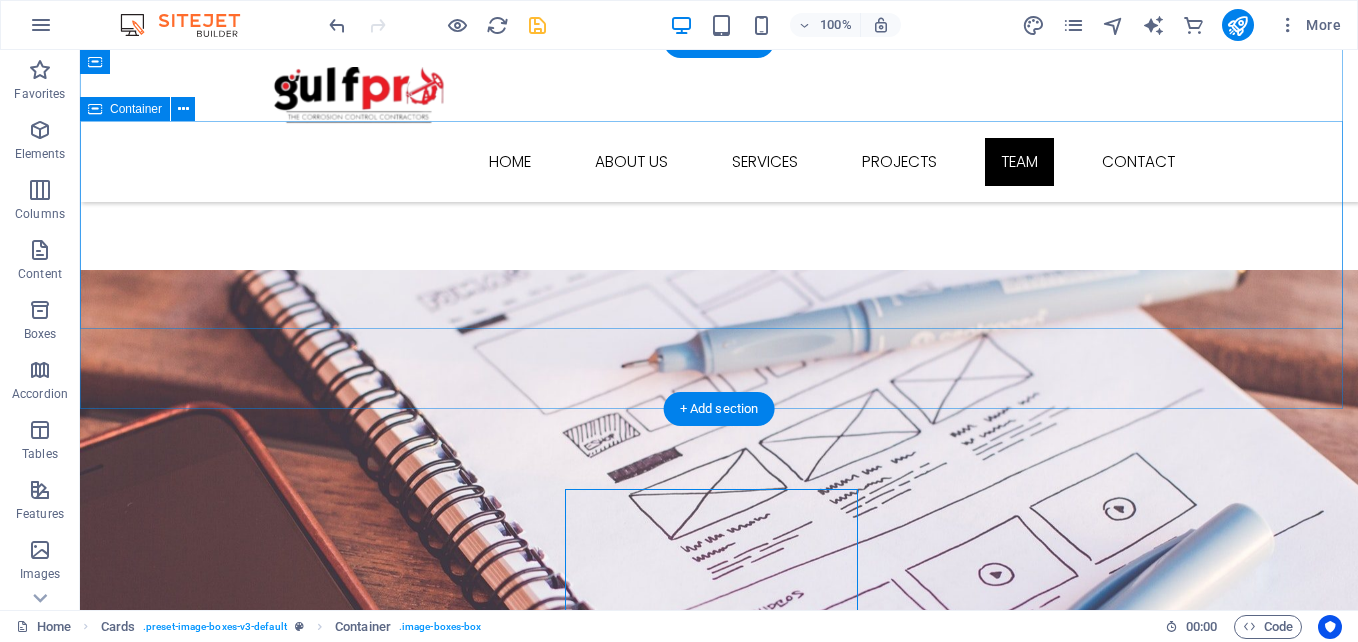 click on "O ur Team" at bounding box center [719, 3615] 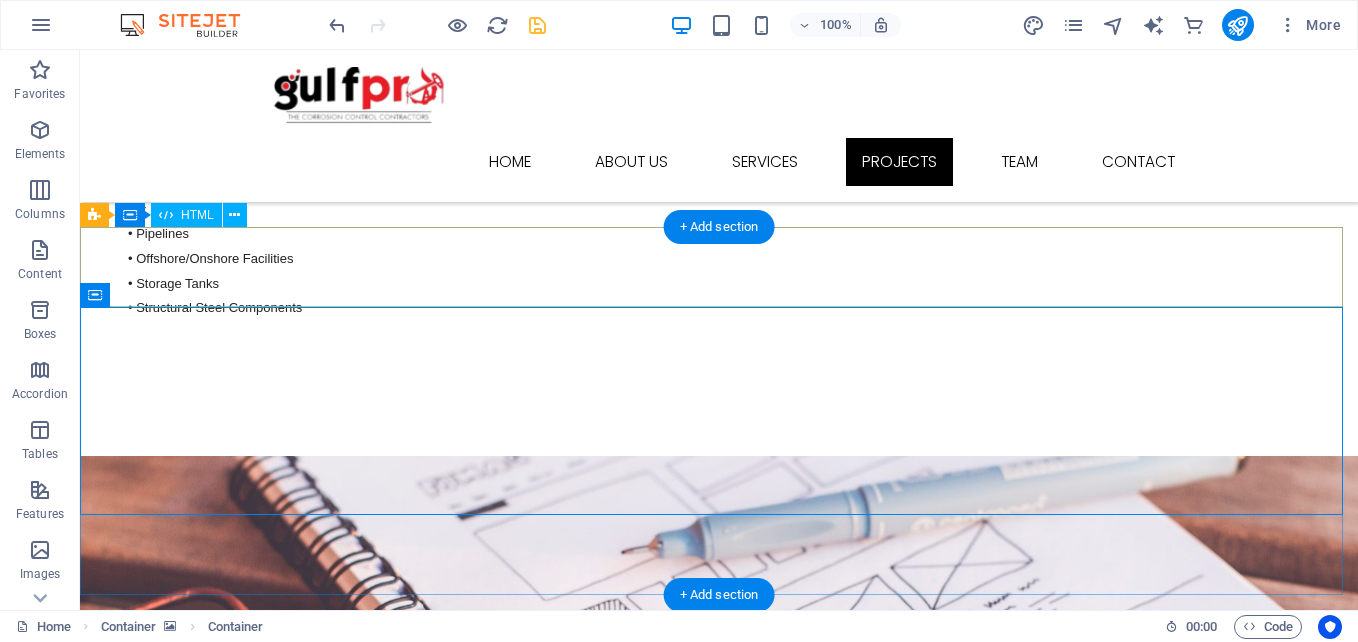 scroll, scrollTop: 5738, scrollLeft: 0, axis: vertical 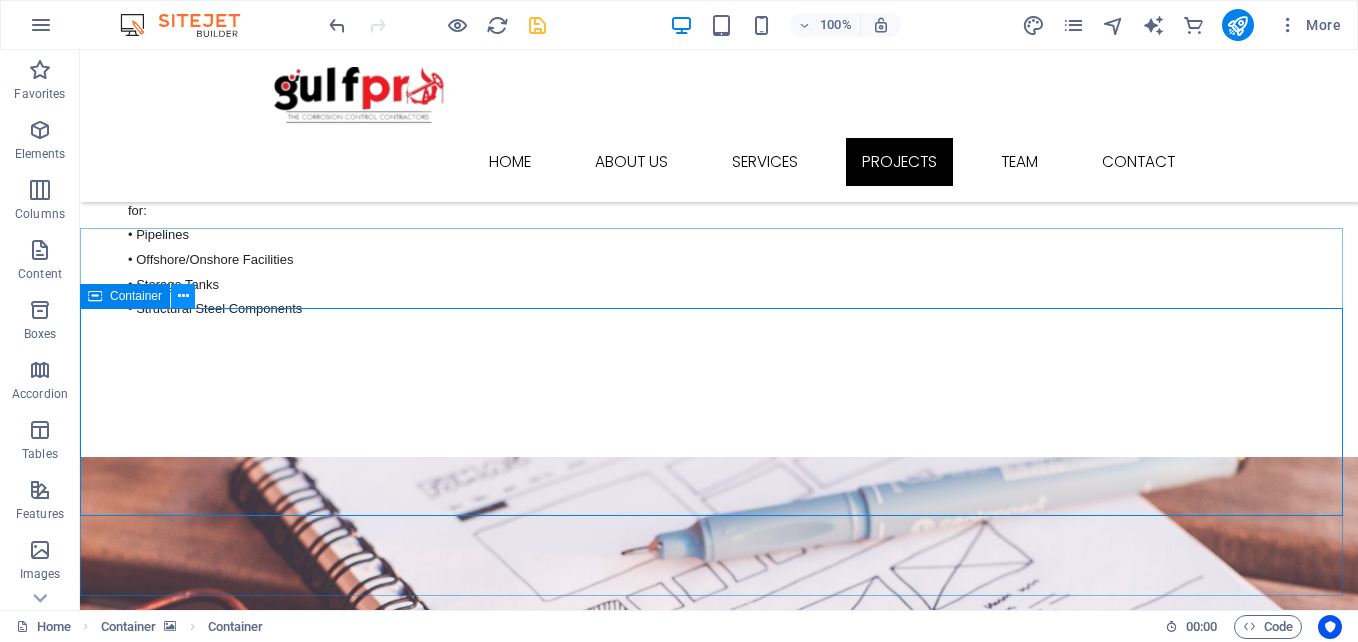 click at bounding box center (183, 296) 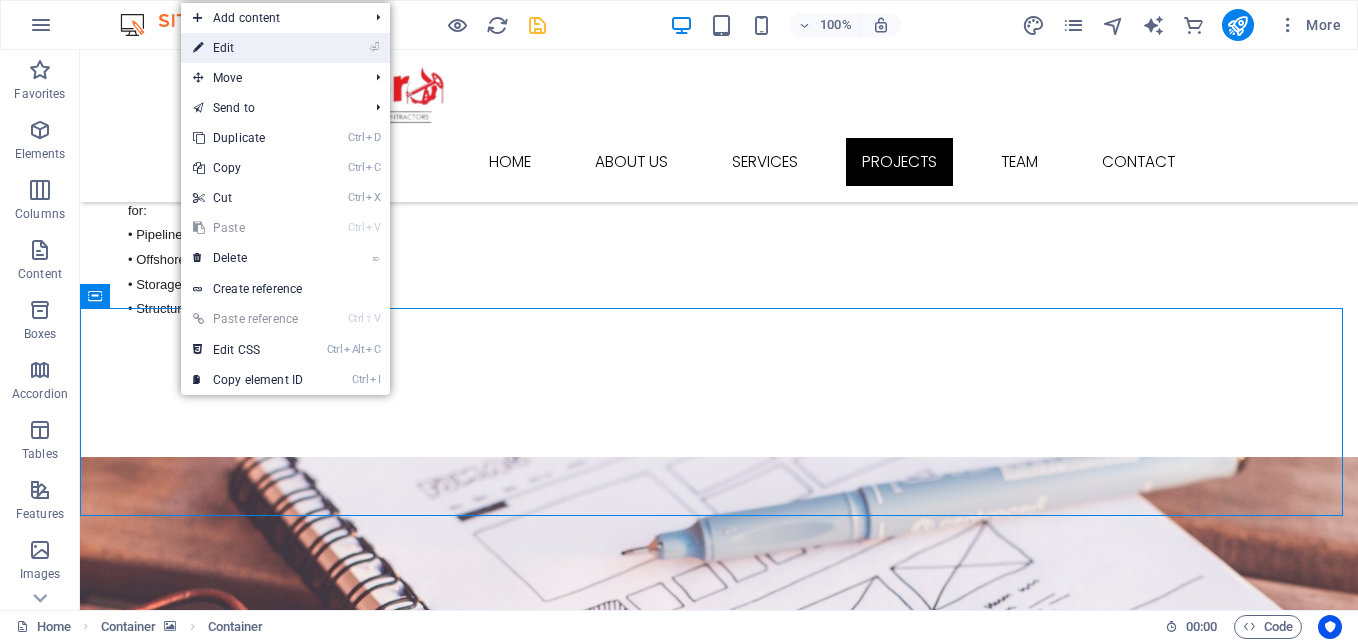 click on "⏎  Edit" at bounding box center [248, 48] 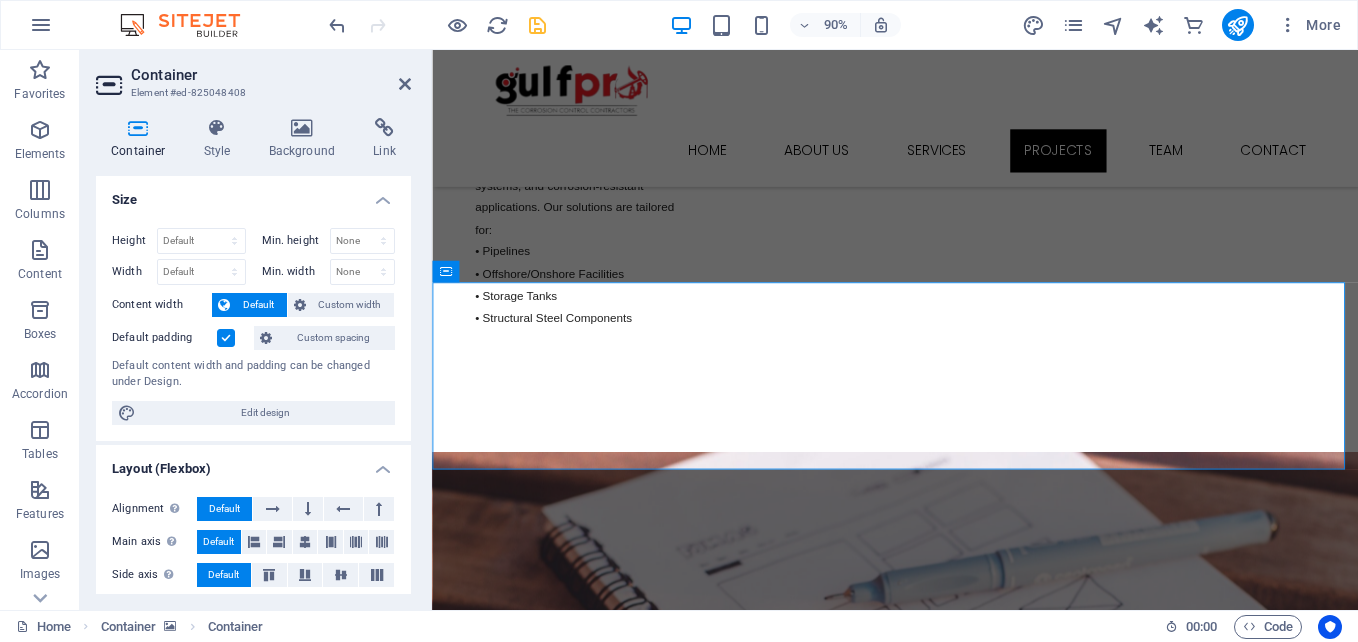 scroll, scrollTop: 5756, scrollLeft: 0, axis: vertical 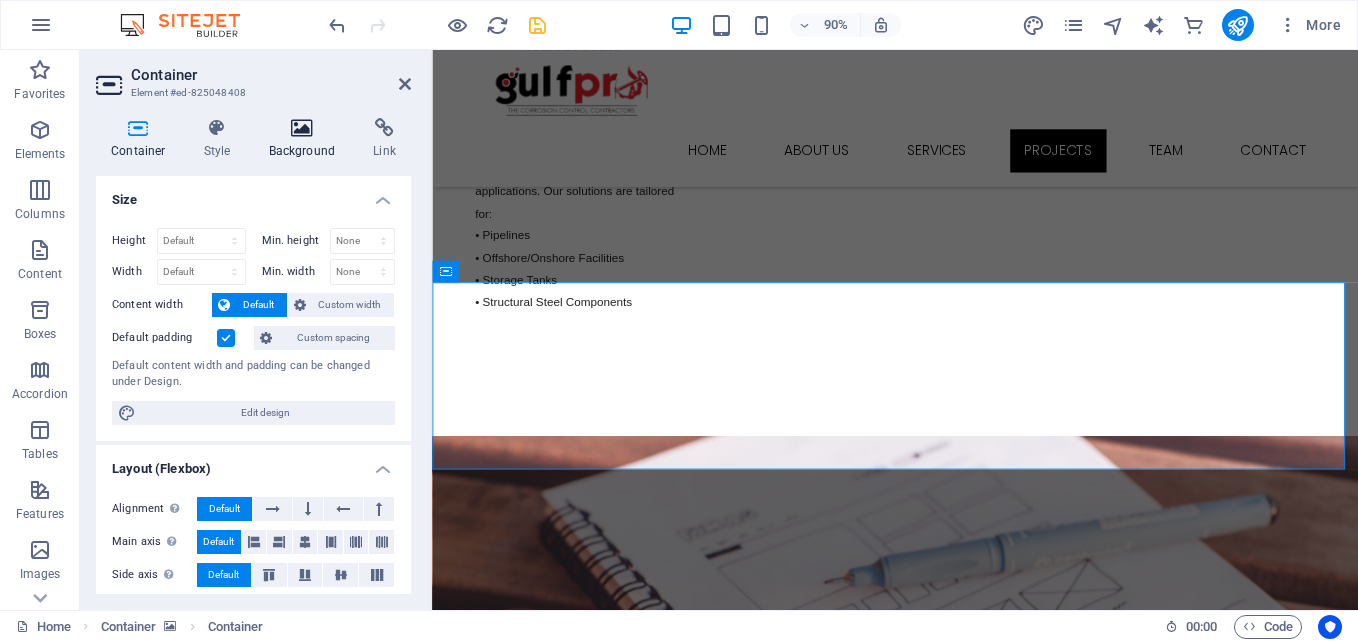 click at bounding box center (302, 128) 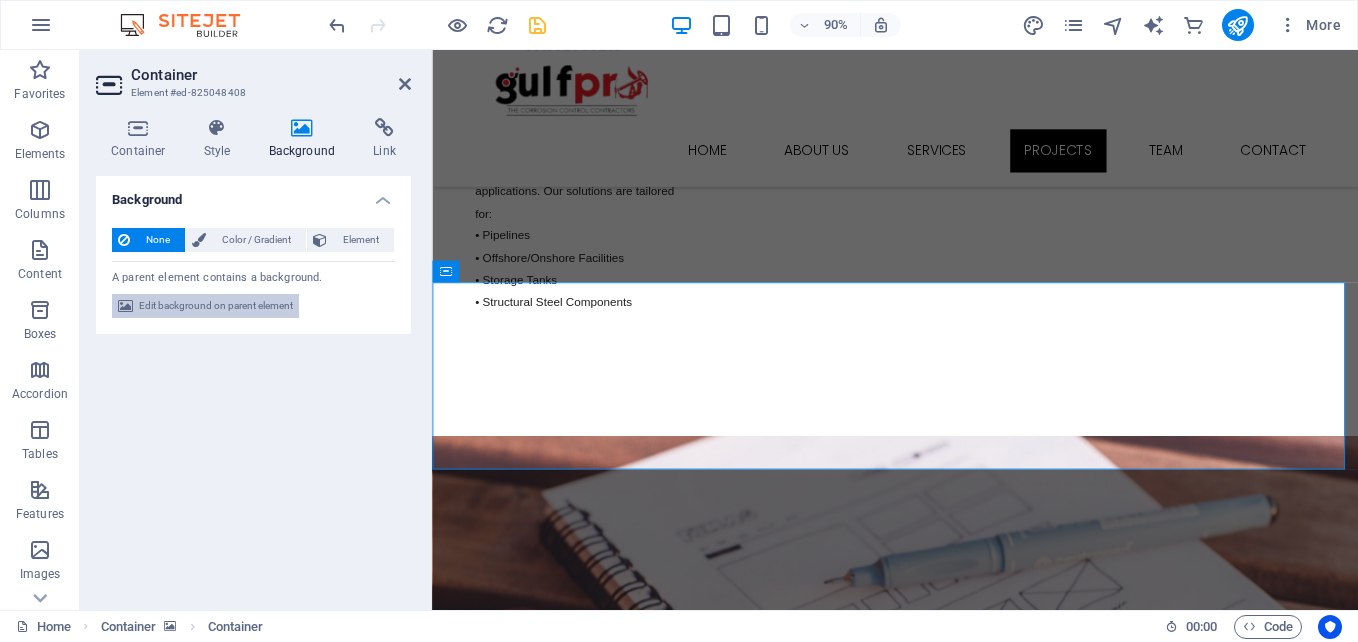 click on "Edit background on parent element" at bounding box center (216, 306) 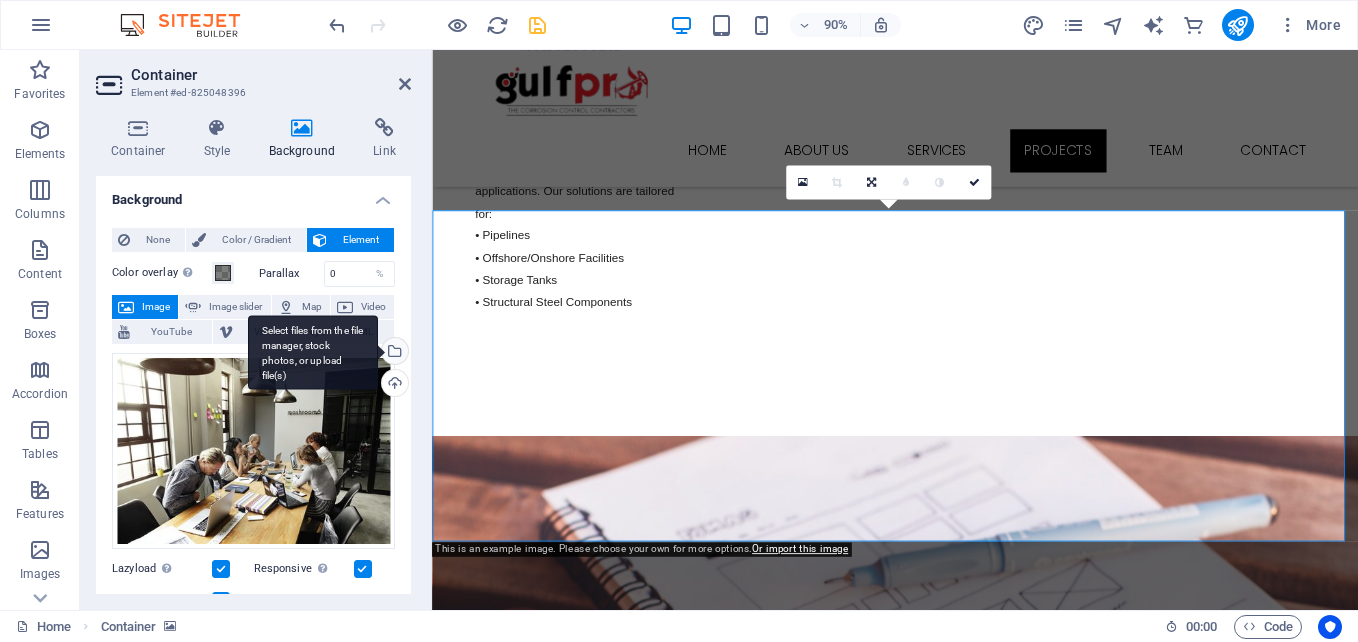 click on "Select files from the file manager, stock photos, or upload file(s)" at bounding box center [393, 353] 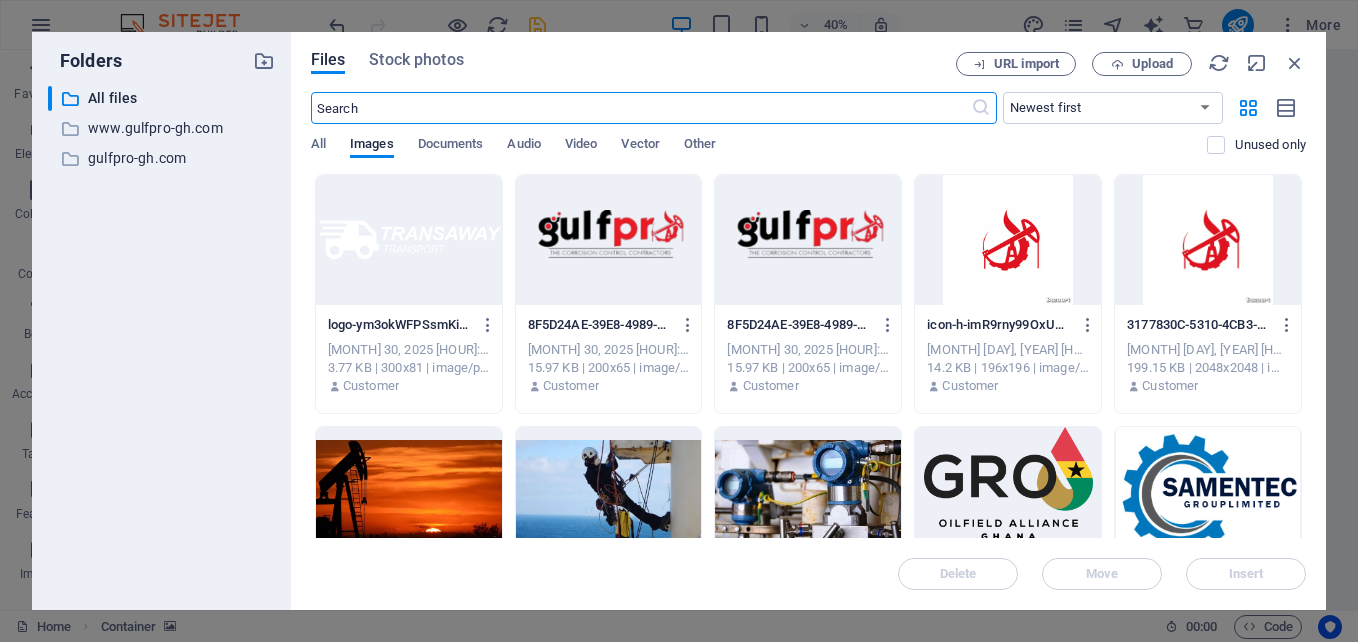 scroll, scrollTop: 6534, scrollLeft: 0, axis: vertical 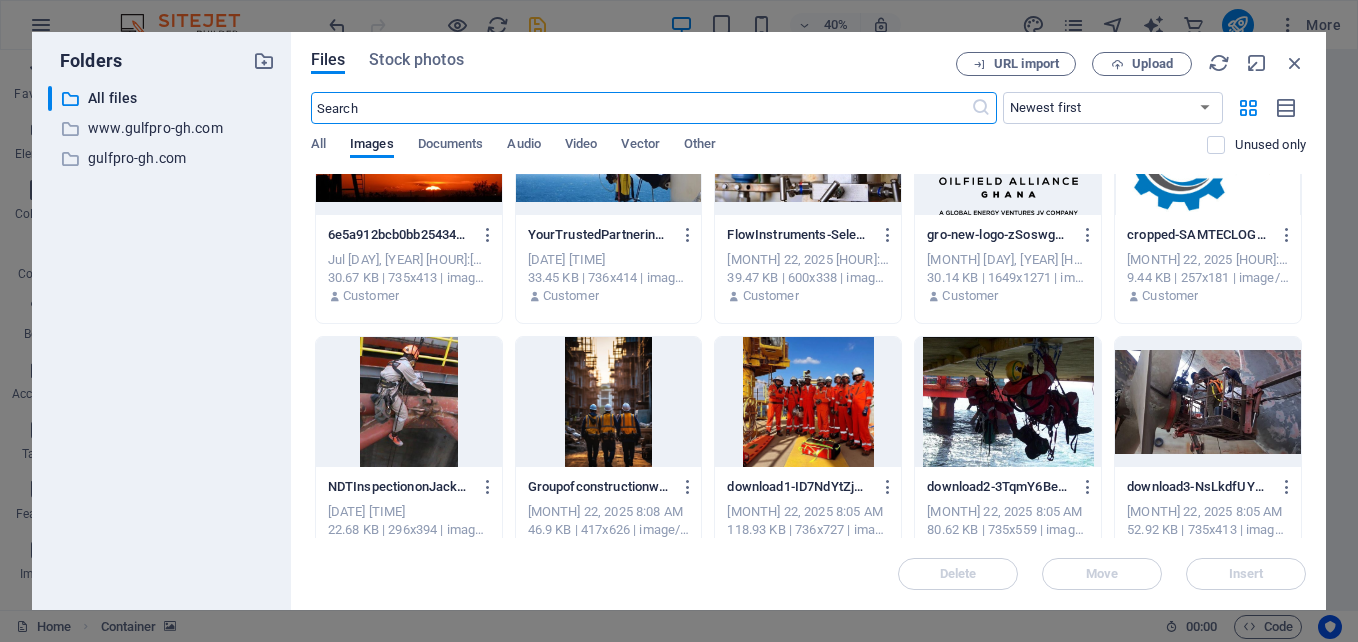 click at bounding box center (808, 402) 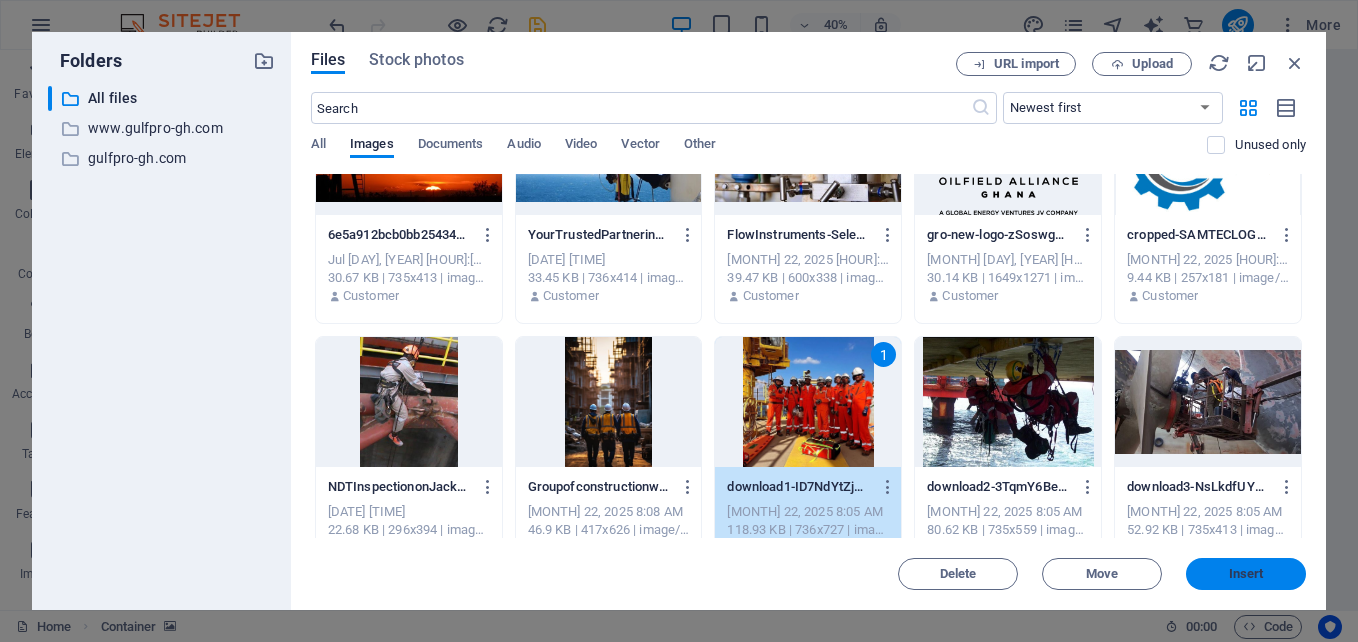 click on "Insert" at bounding box center (1246, 574) 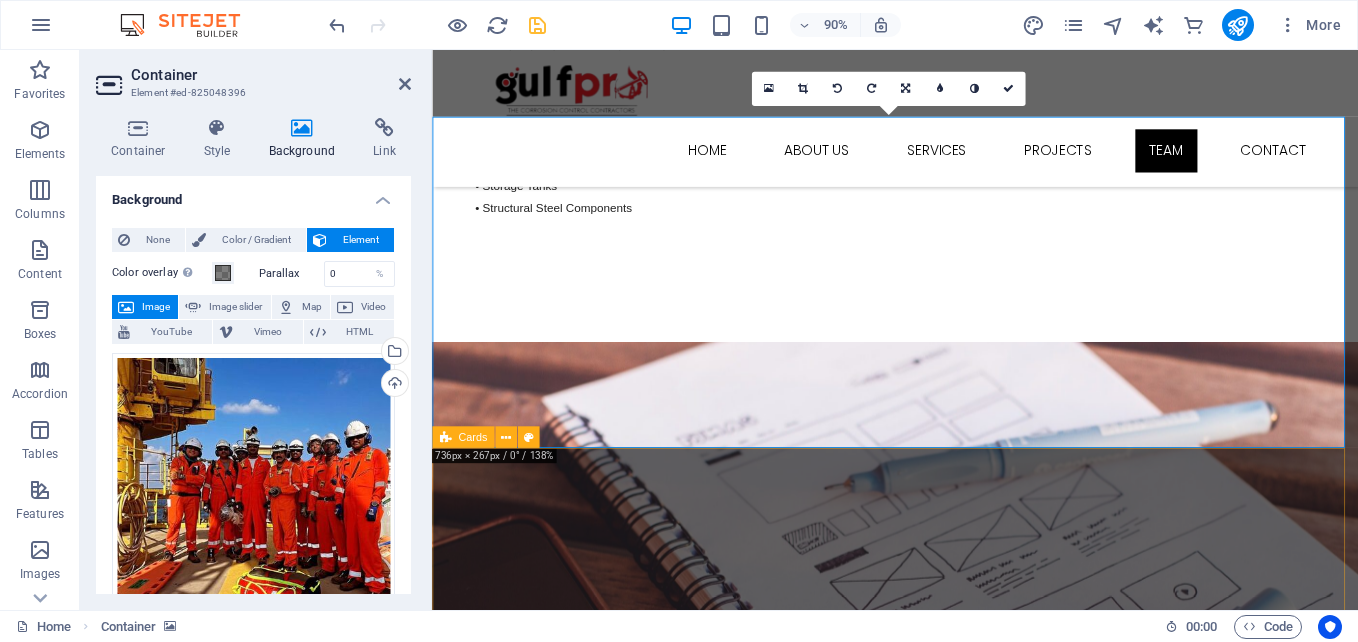 scroll, scrollTop: 5889, scrollLeft: 0, axis: vertical 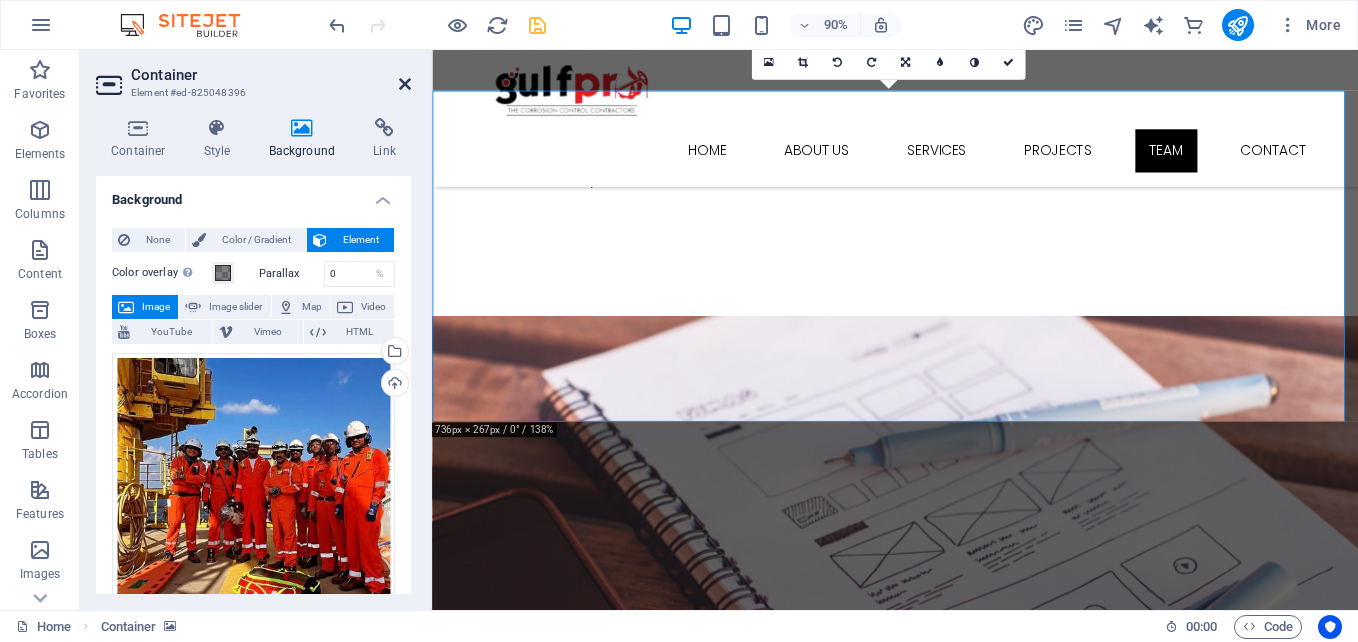 click at bounding box center [405, 84] 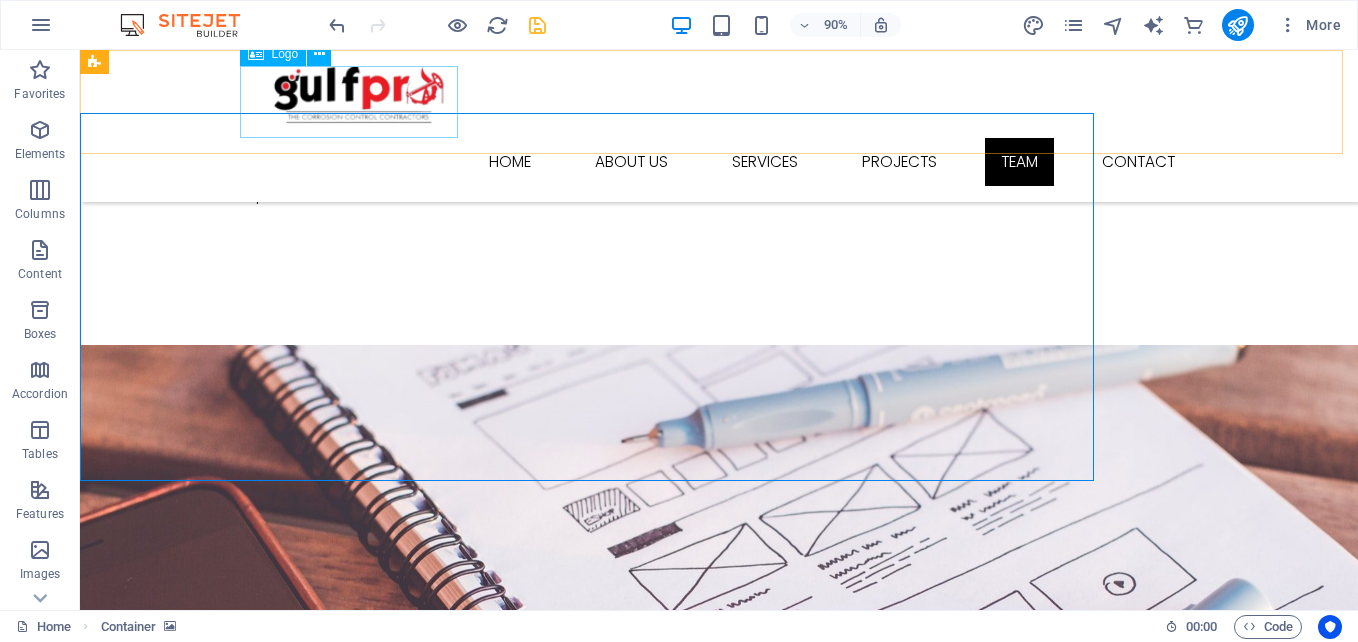 scroll, scrollTop: 5871, scrollLeft: 0, axis: vertical 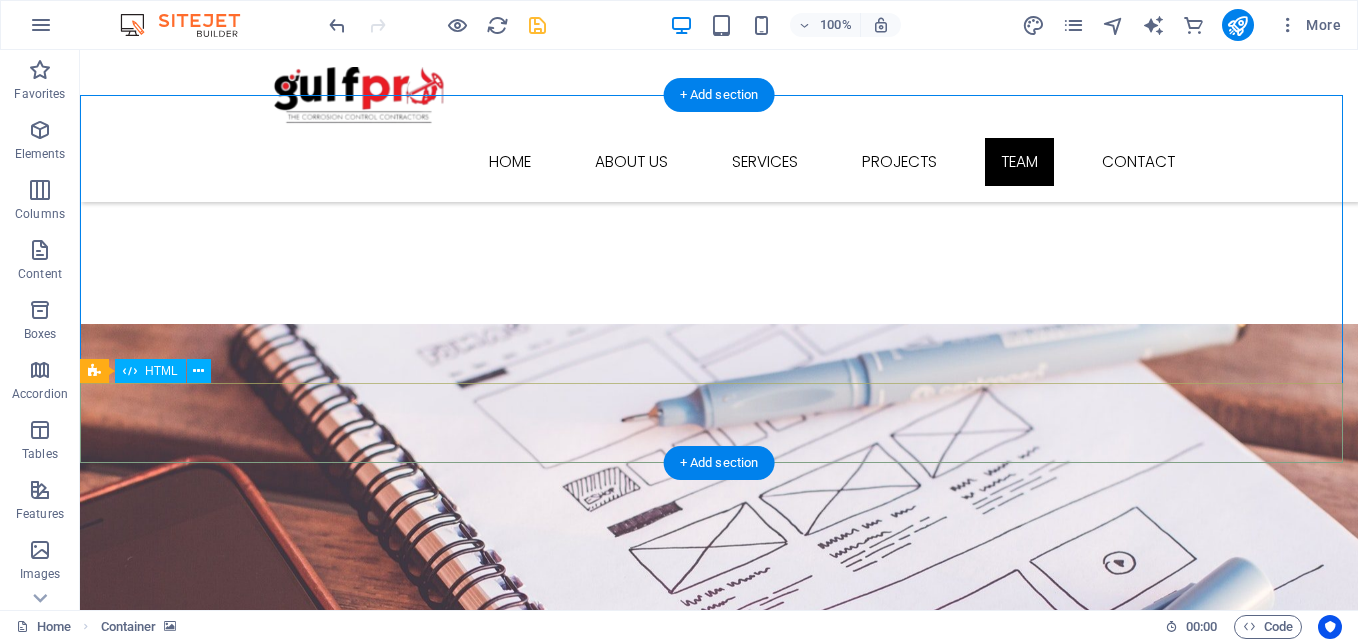 click at bounding box center (719, 3813) 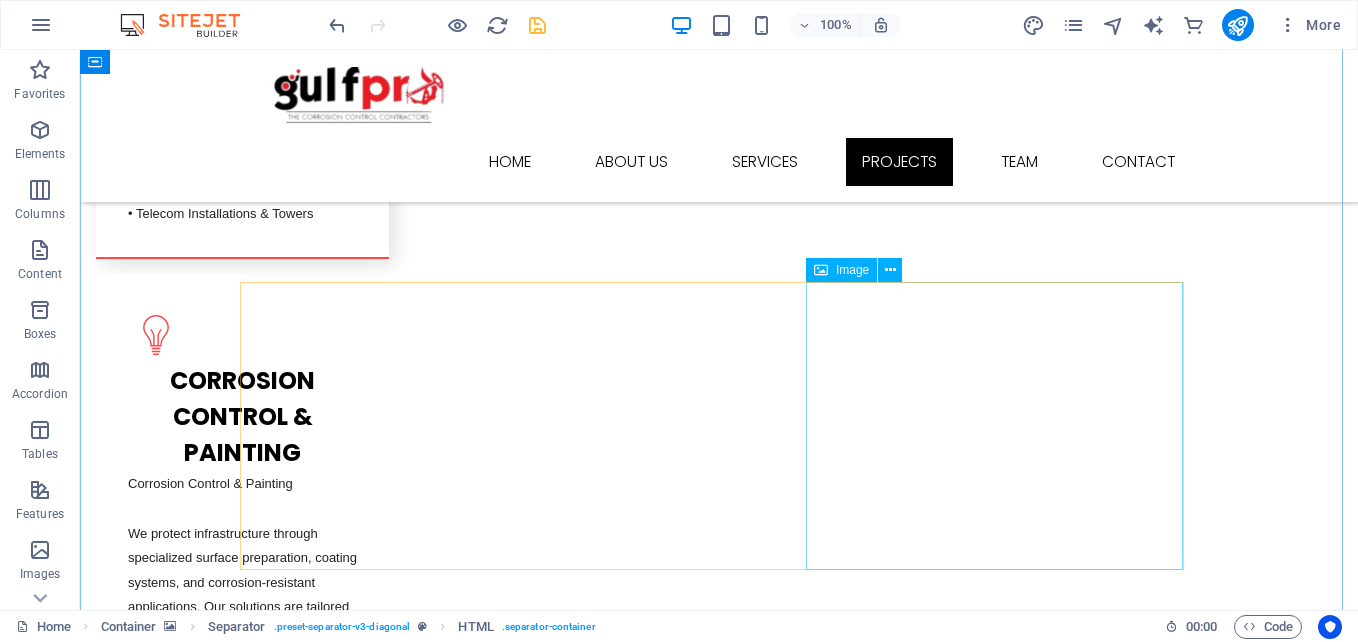 scroll, scrollTop: 5316, scrollLeft: 0, axis: vertical 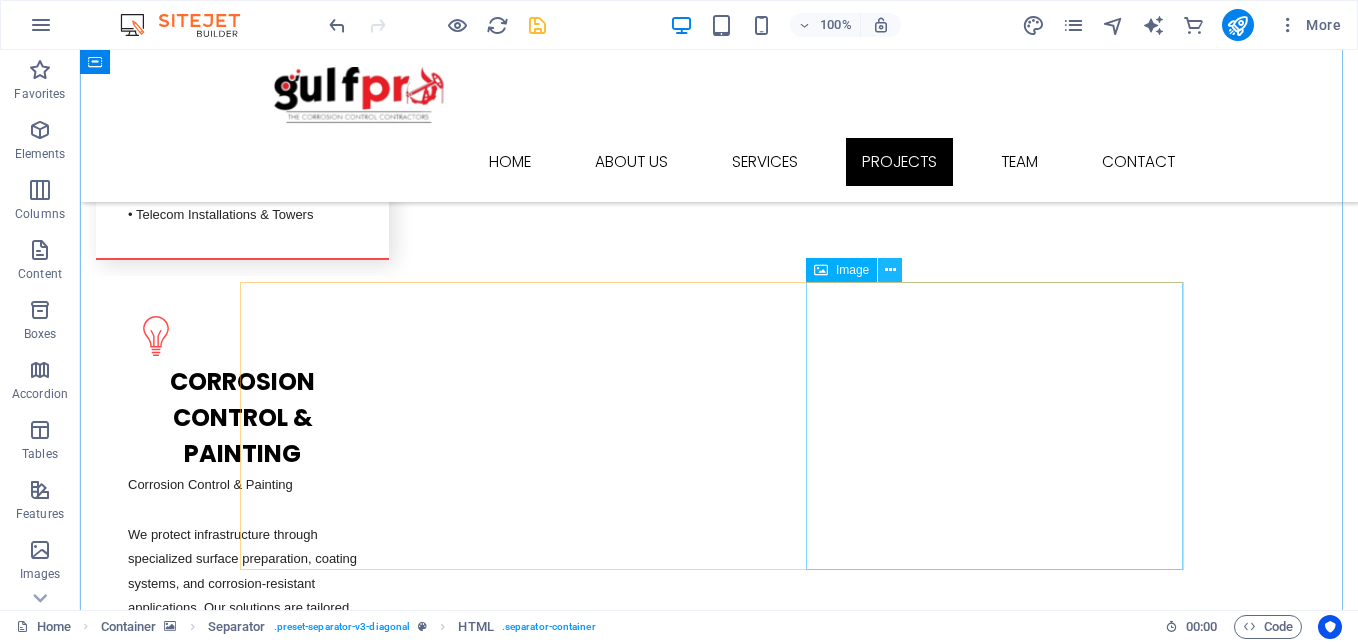 click at bounding box center [890, 270] 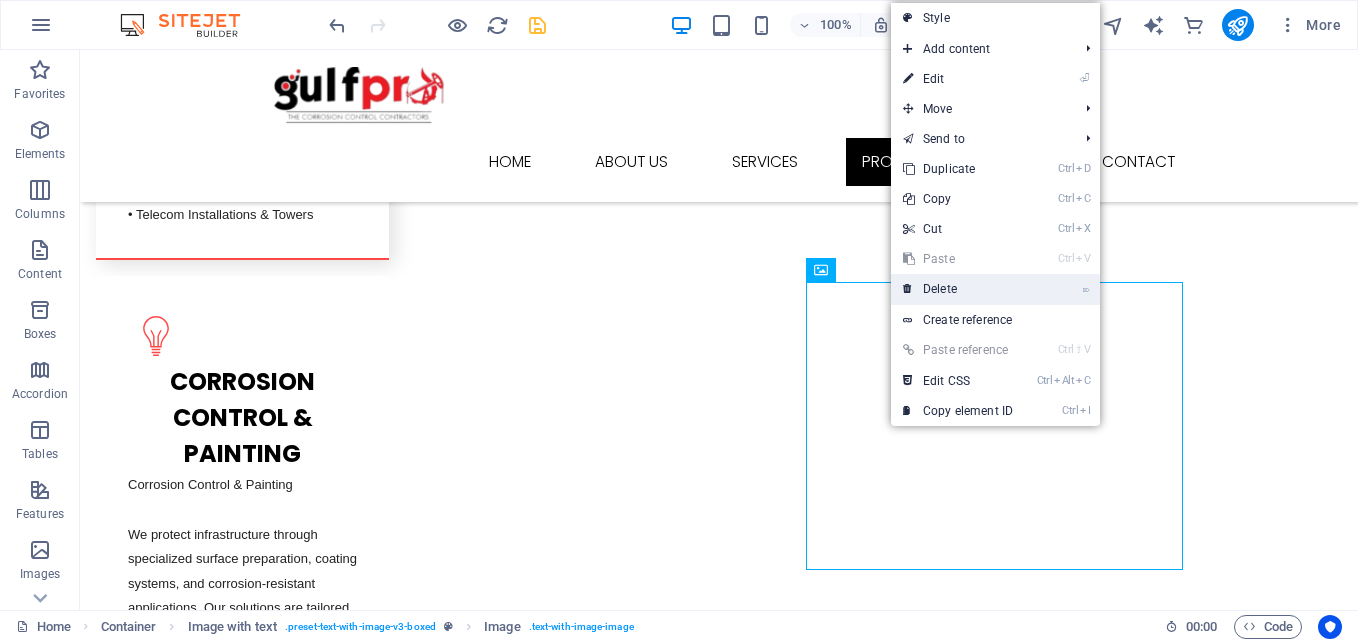 click on "⌦  Delete" at bounding box center (958, 289) 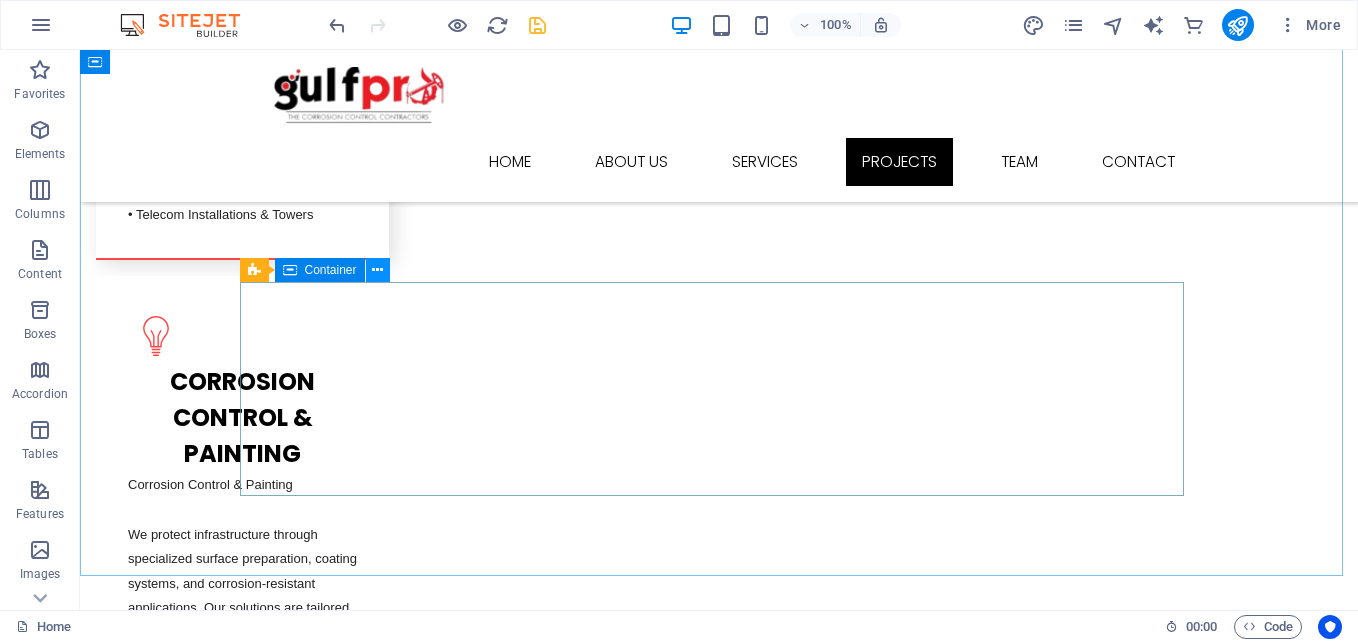 click at bounding box center (377, 270) 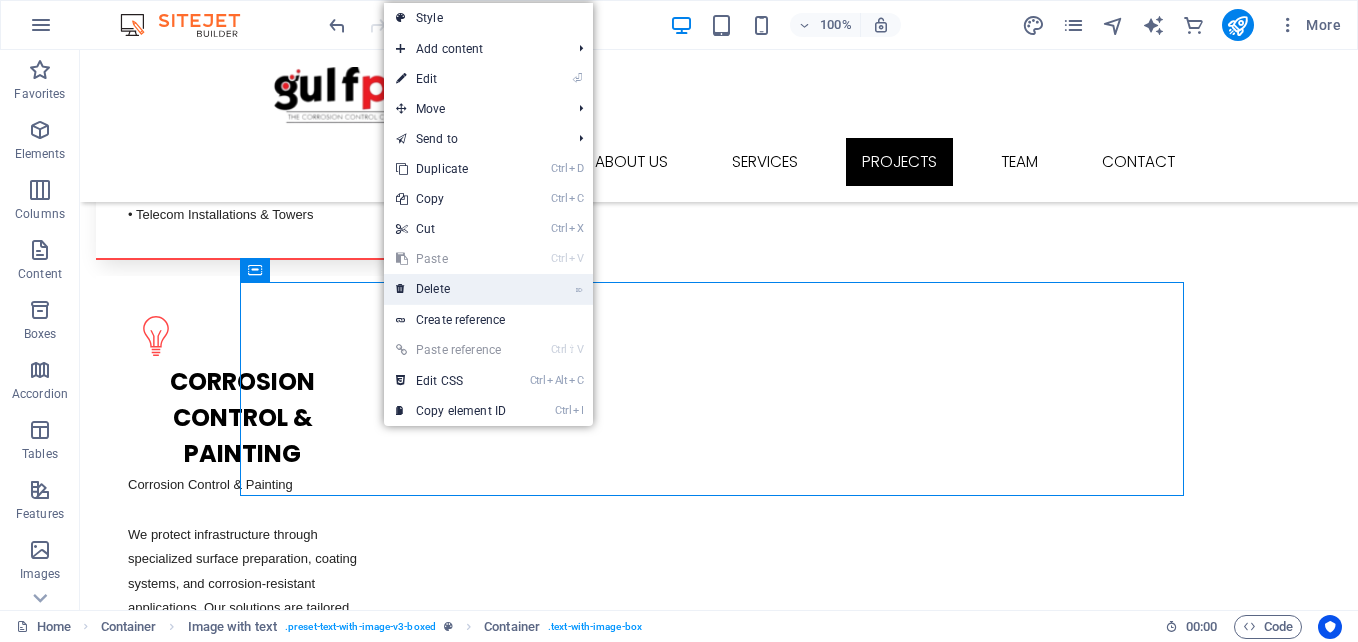 click on "⌦  Delete" at bounding box center [451, 289] 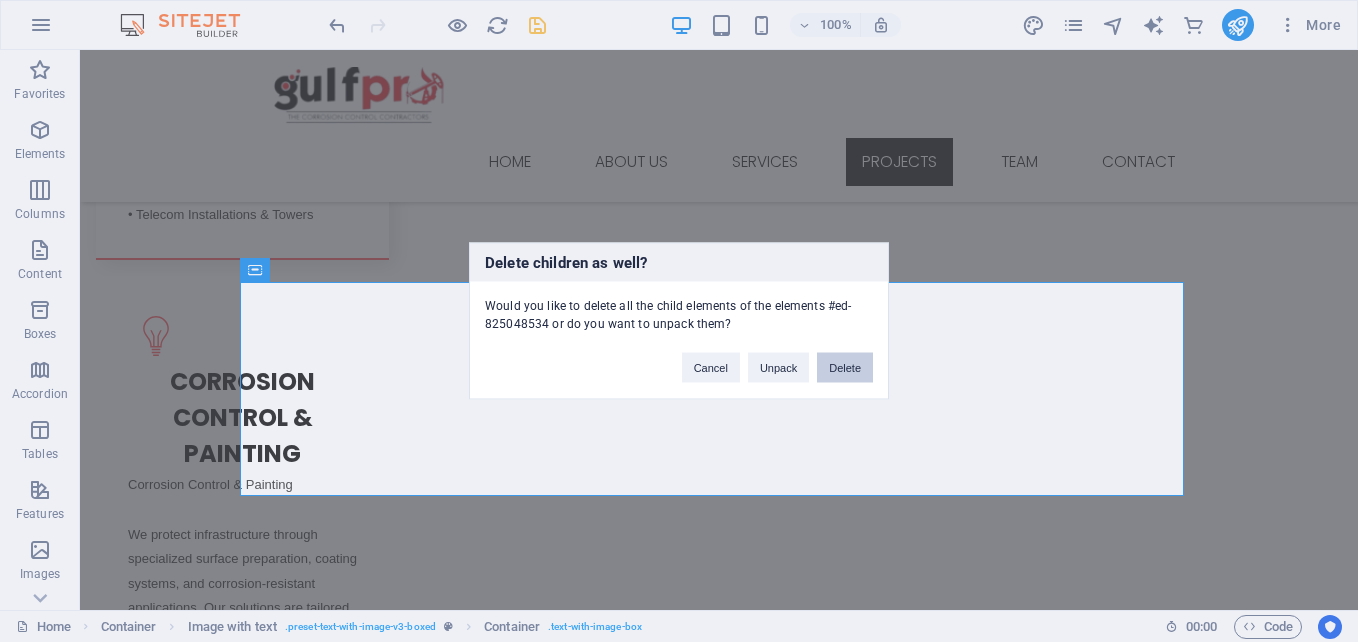 click on "Delete" at bounding box center [845, 368] 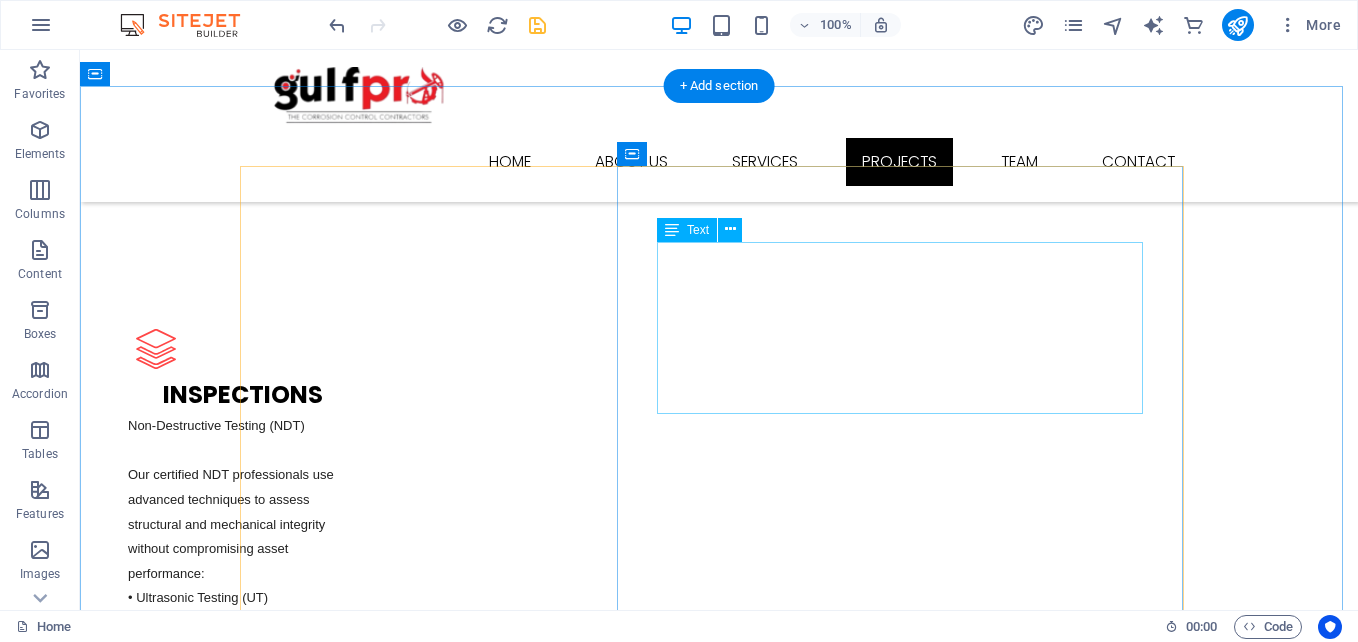 scroll, scrollTop: 4257, scrollLeft: 0, axis: vertical 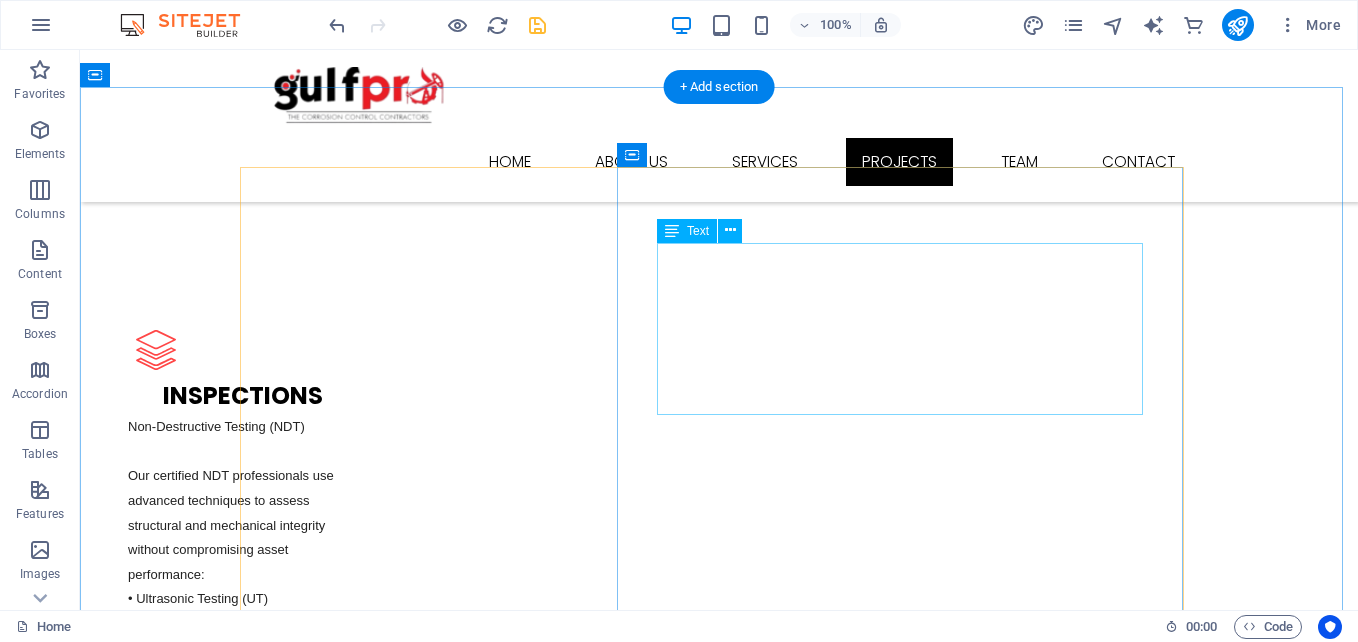 click on "Lorem ipsum dolor sit amet, consectetuer adipiscing elit. Aenean commodo ligula eget dolor. Lorem ipsum dolor sit amet, consectetuer adipiscing elit leget dolor. Lorem ipsum dolor sit amet, consectetuer adipiscing elit. Aenean commodo ligula eget dolor. Lorem ipsum dolor sit amet, consectetuer adipiscing elit dolor consectetuer adipiscing elit leget dolor. Lorem elit saget ipsum dolor sit amet, consectetuer." at bounding box center [719, 3256] 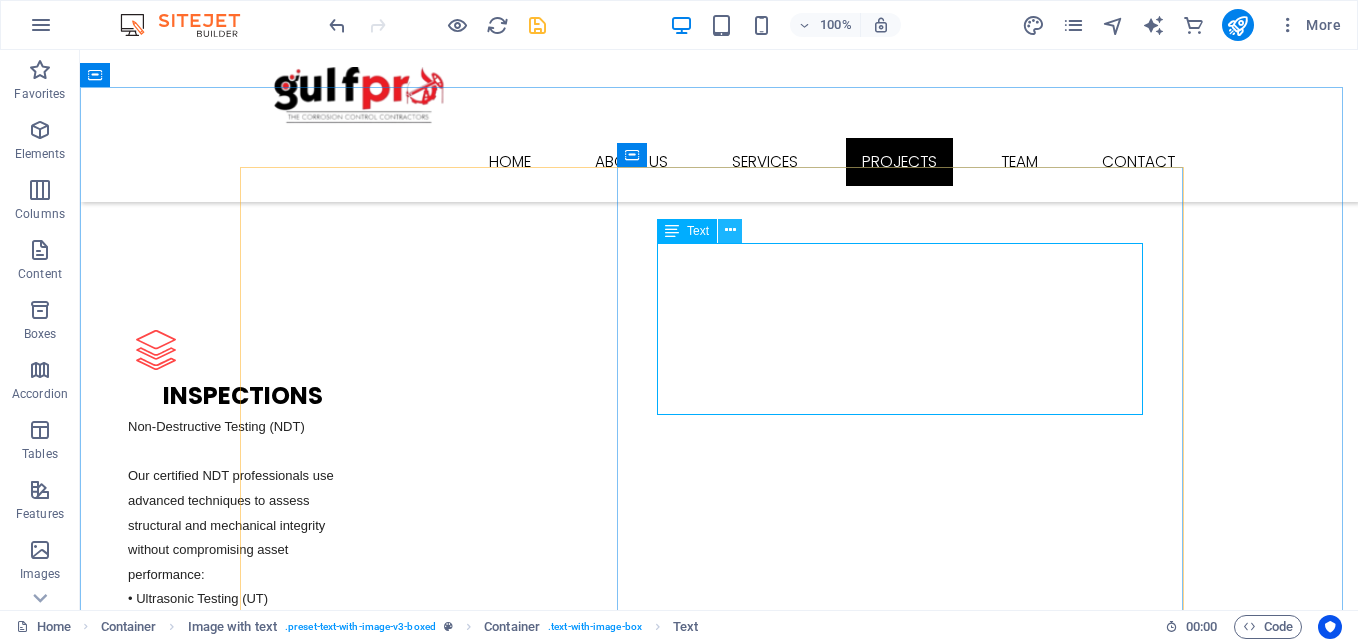click at bounding box center [730, 230] 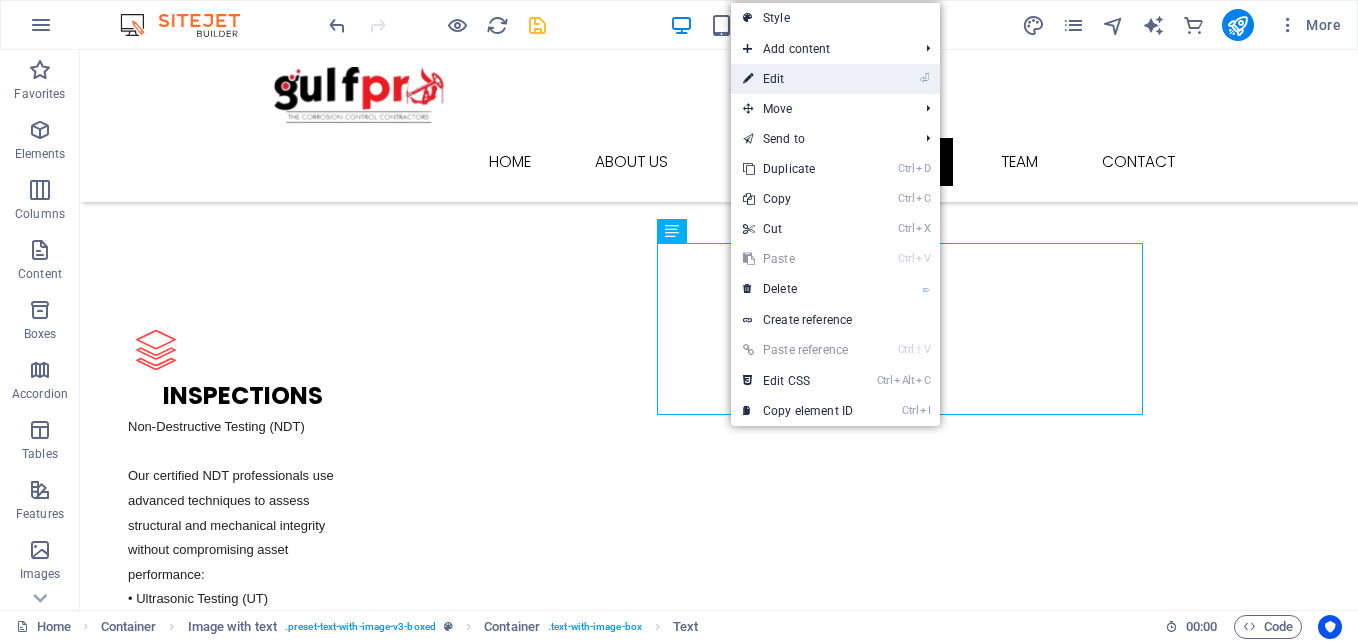 click on "⏎  Edit" at bounding box center [798, 79] 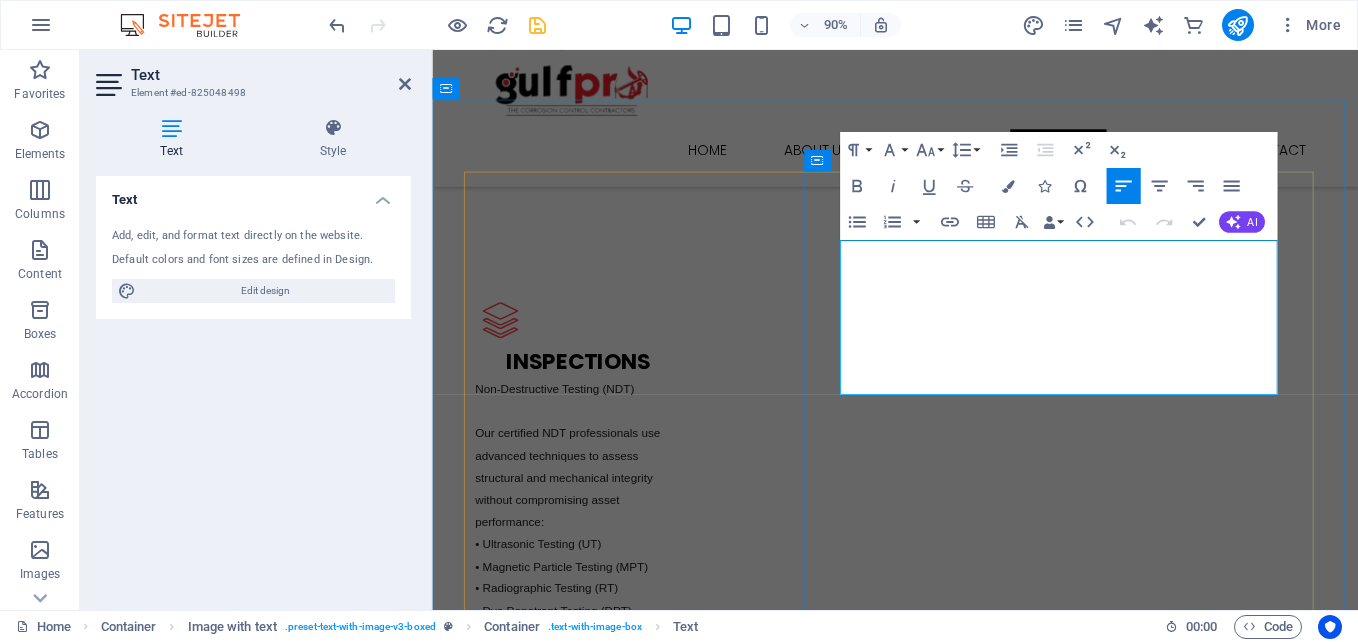 click on "Lorem ipsum dolor sit amet, consectetuer adipiscing elit. Aenean commodo ligula eget dolor. Lorem ipsum dolor sit amet, consectetuer adipiscing elit leget dolor. Lorem ipsum dolor sit amet, consectetuer adipiscing elit. Aenean commodo ligula eget dolor. Lorem ipsum dolor sit amet, consectetuer adipiscing elit dolor consectetuer adipiscing elit leget dolor. Lorem elit saget ipsum dolor sit amet, consectetuer." at bounding box center (947, 3256) 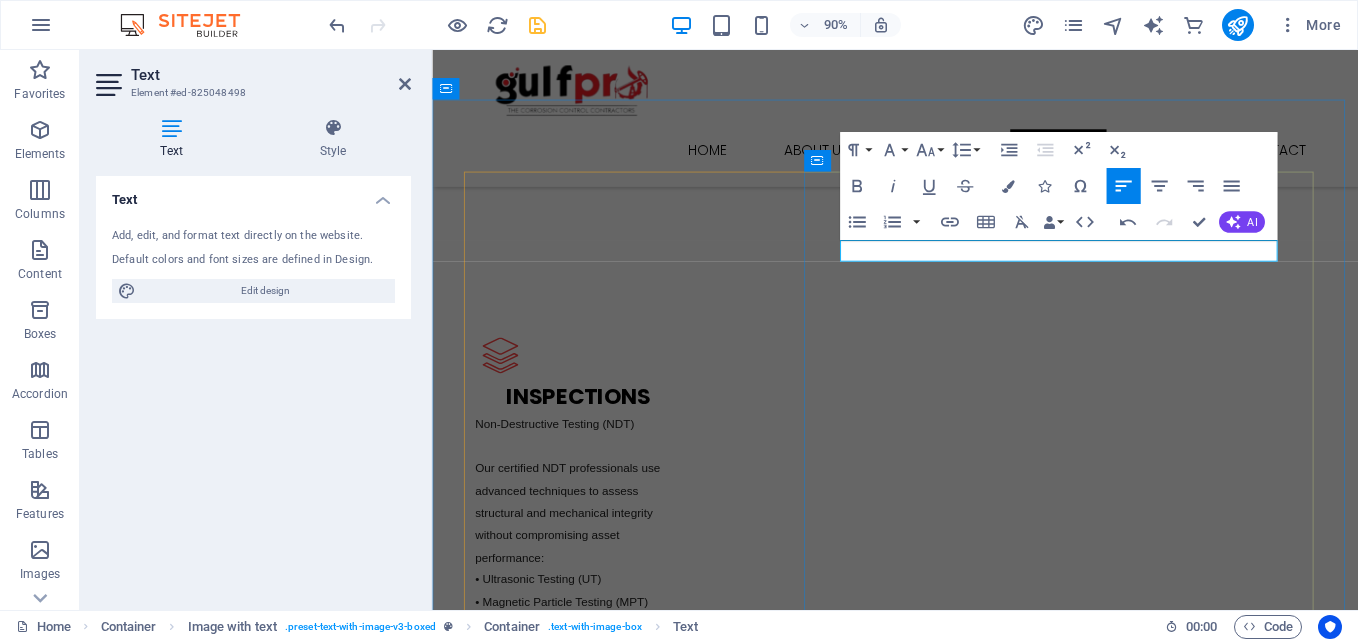 type 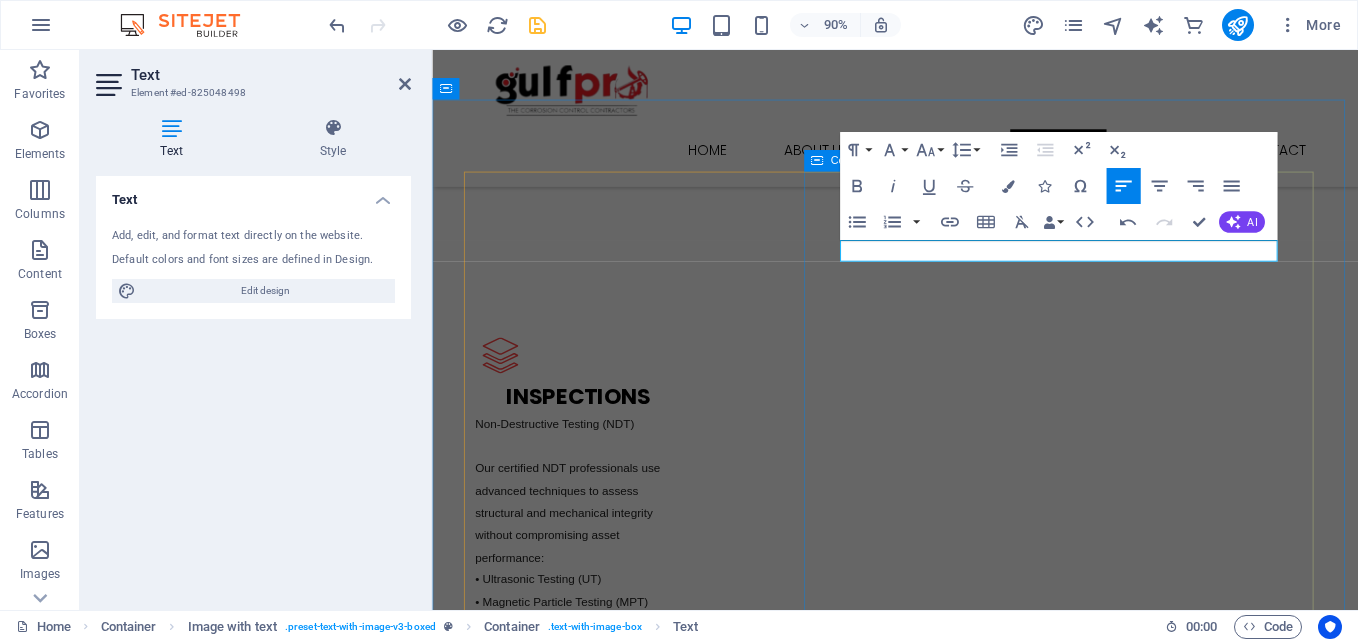 click on "NDT SERVICES" at bounding box center (947, 3240) 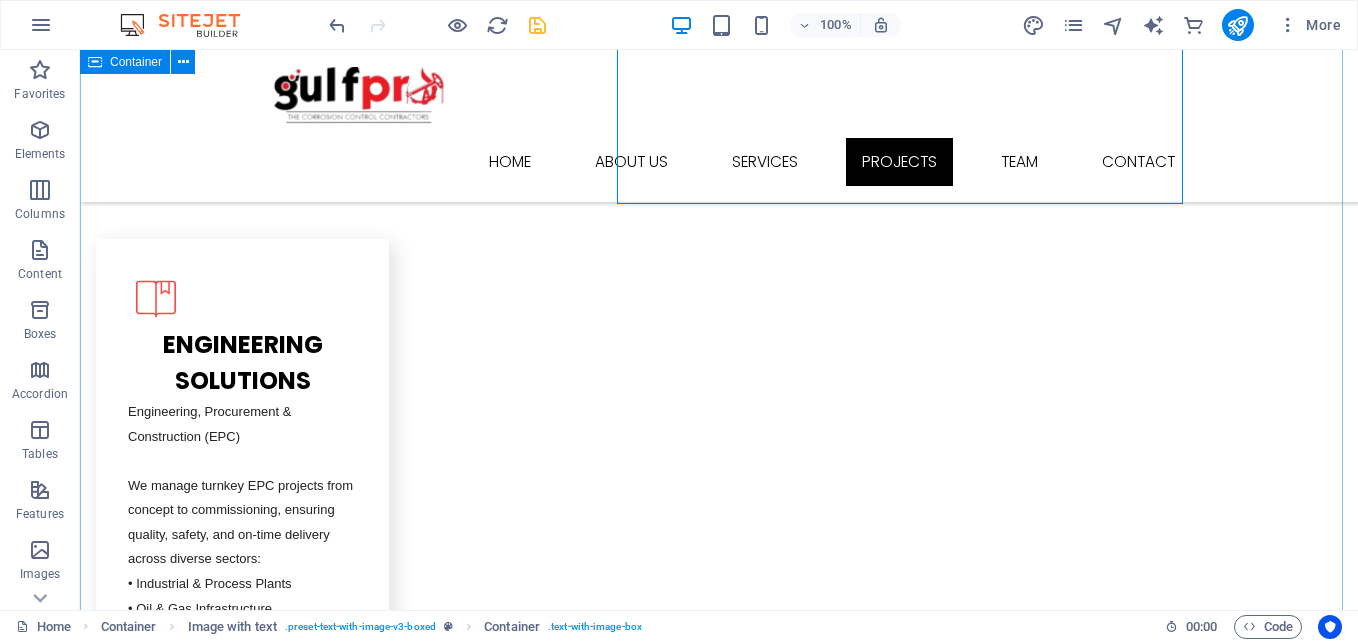 scroll, scrollTop: 4776, scrollLeft: 0, axis: vertical 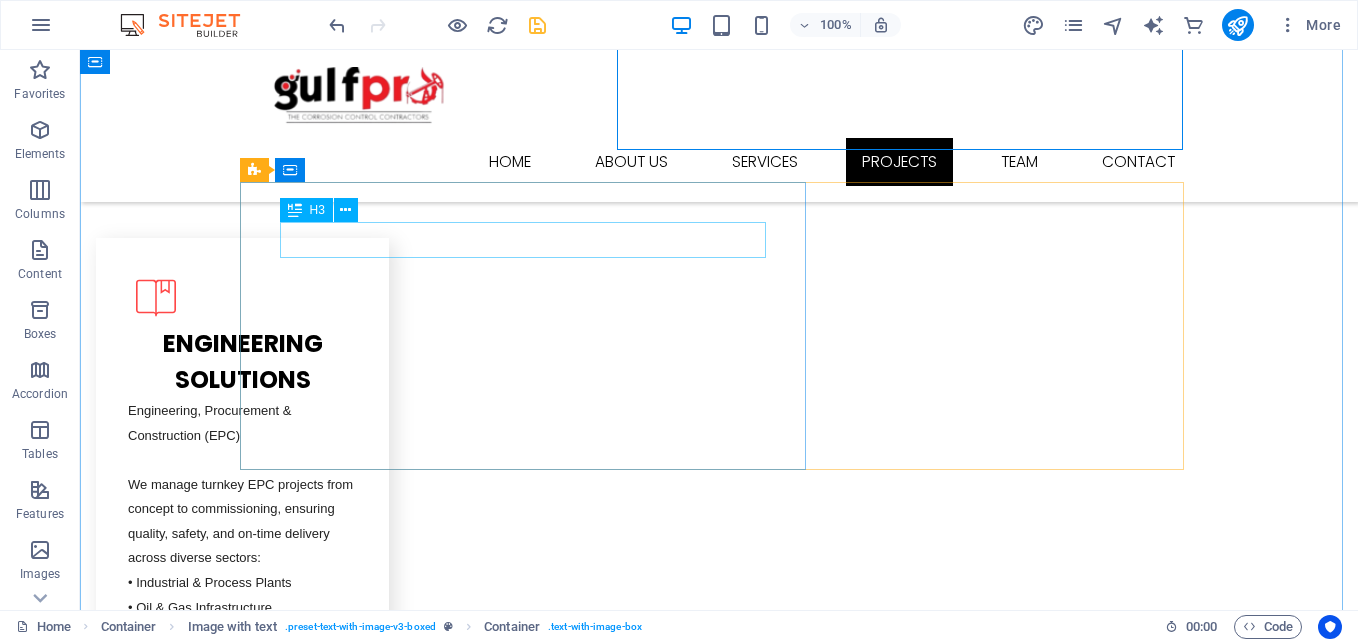 click on "L atest Project" at bounding box center [719, 2818] 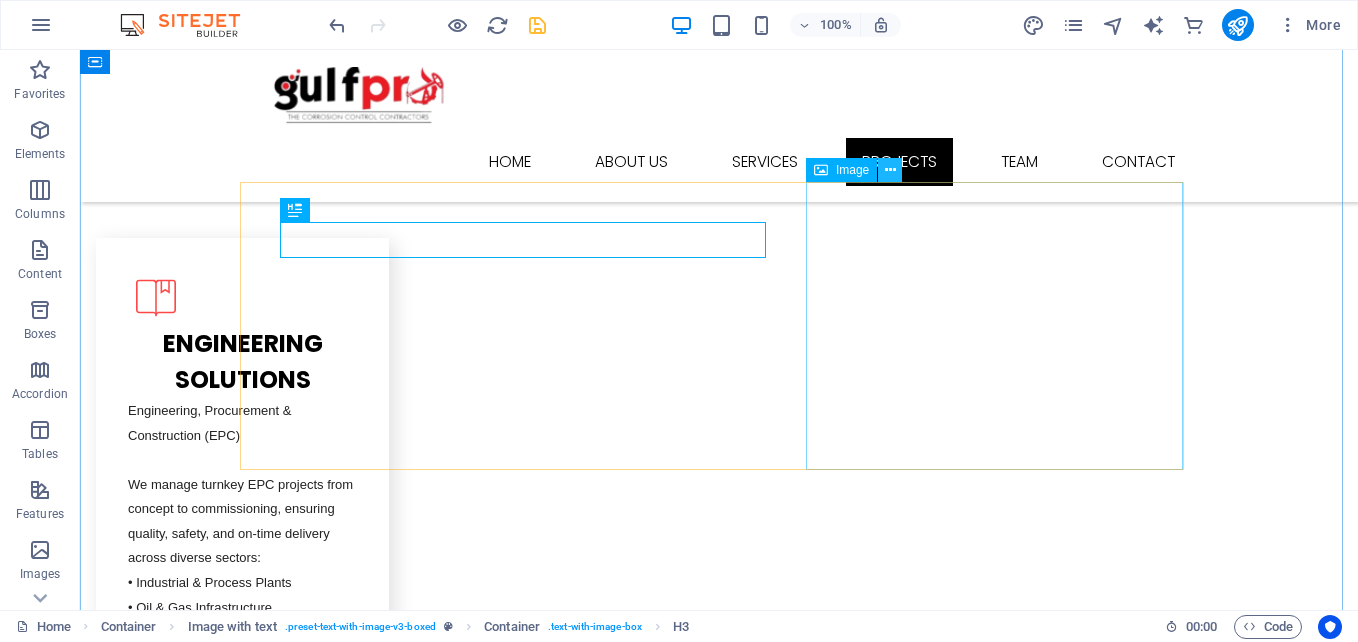 click at bounding box center (890, 170) 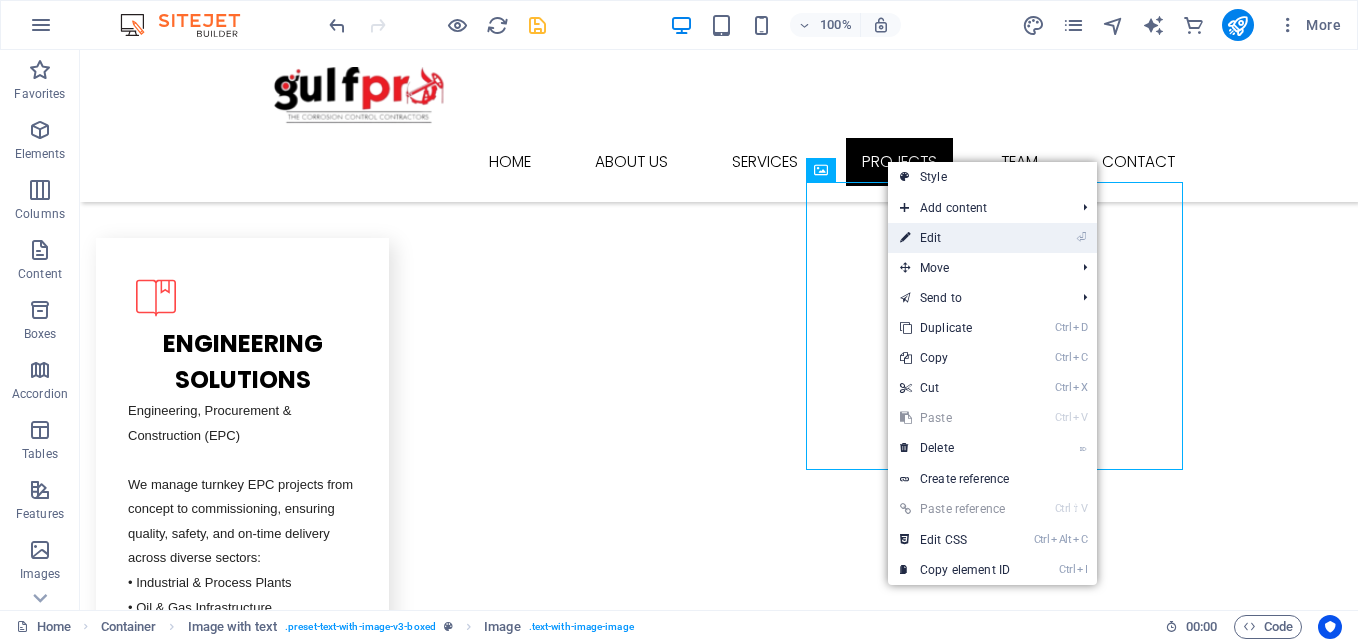 click on "⏎  Edit" at bounding box center (955, 238) 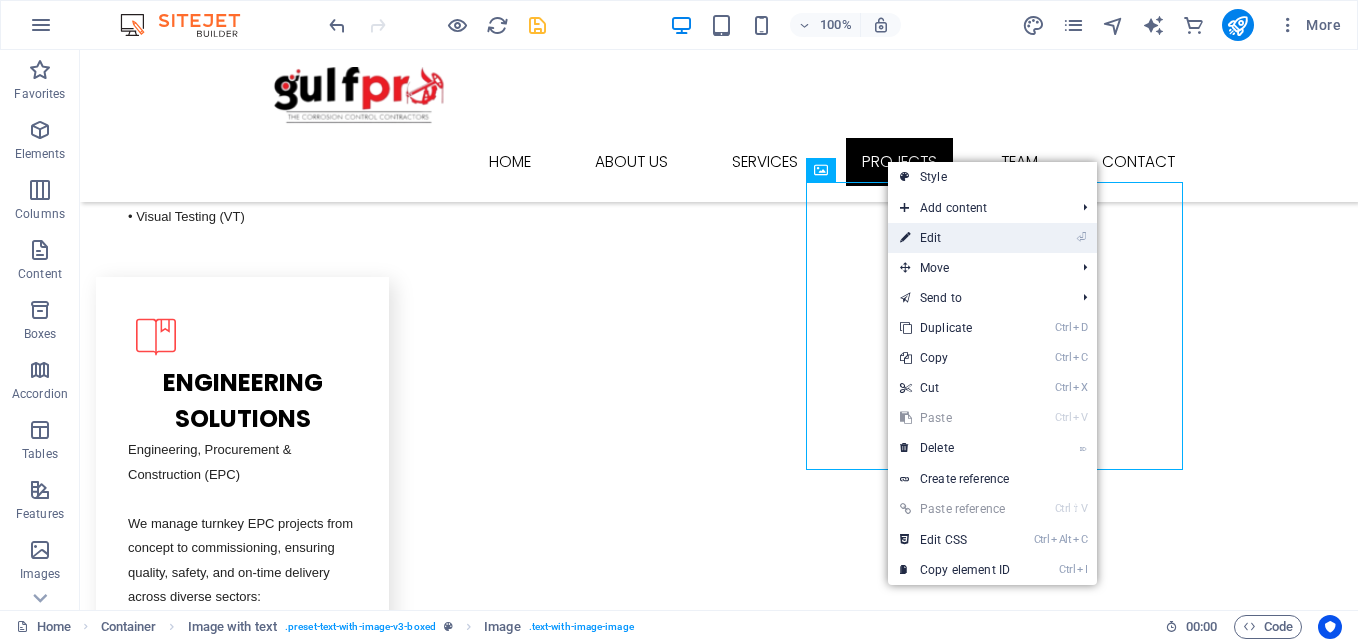 select on "%" 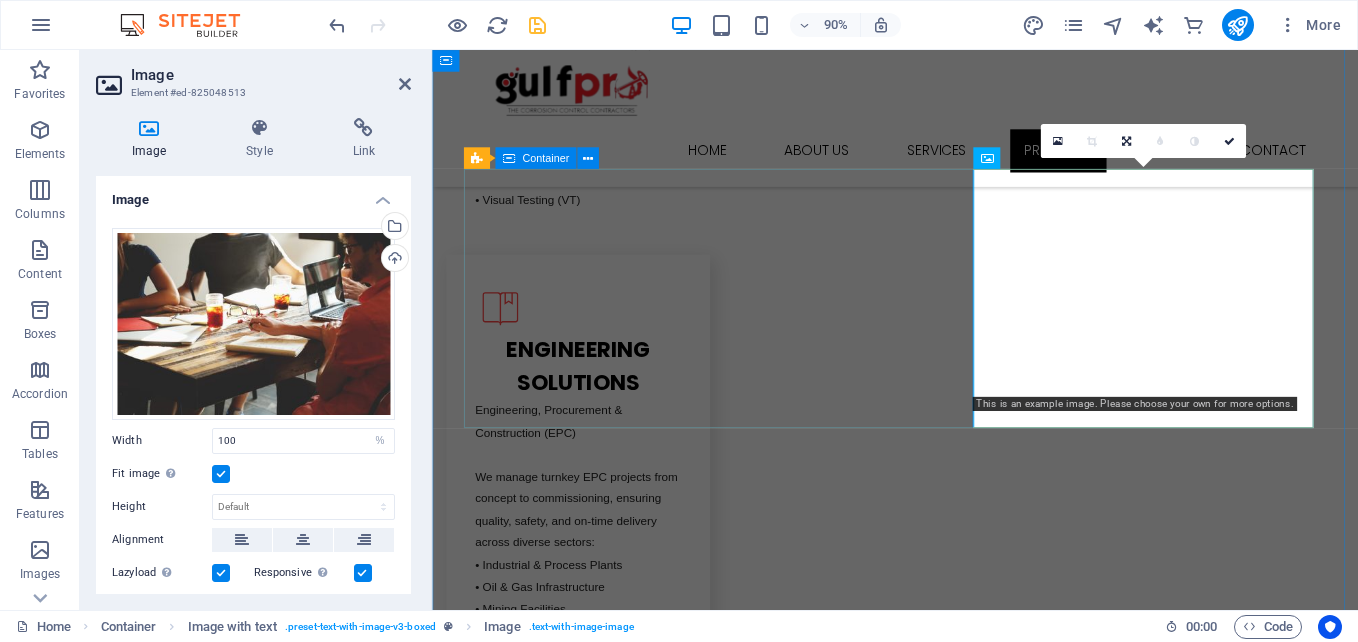 scroll, scrollTop: 4794, scrollLeft: 0, axis: vertical 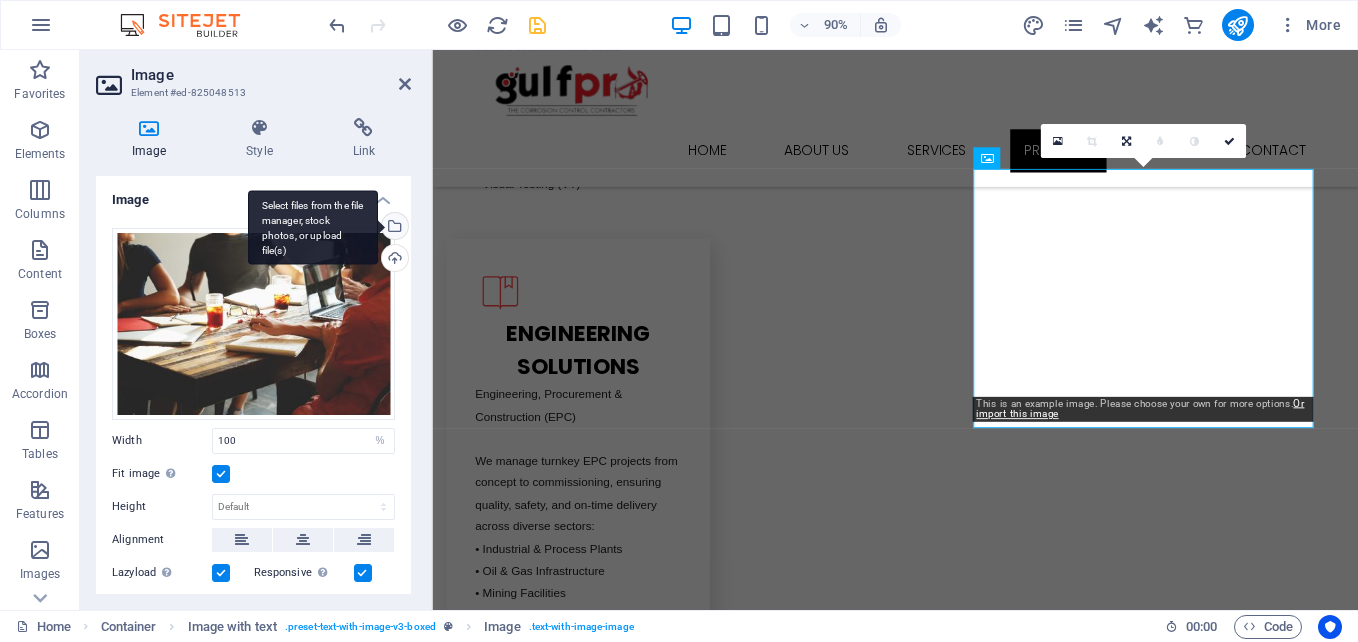 click on "Select files from the file manager, stock photos, or upload file(s)" at bounding box center (393, 228) 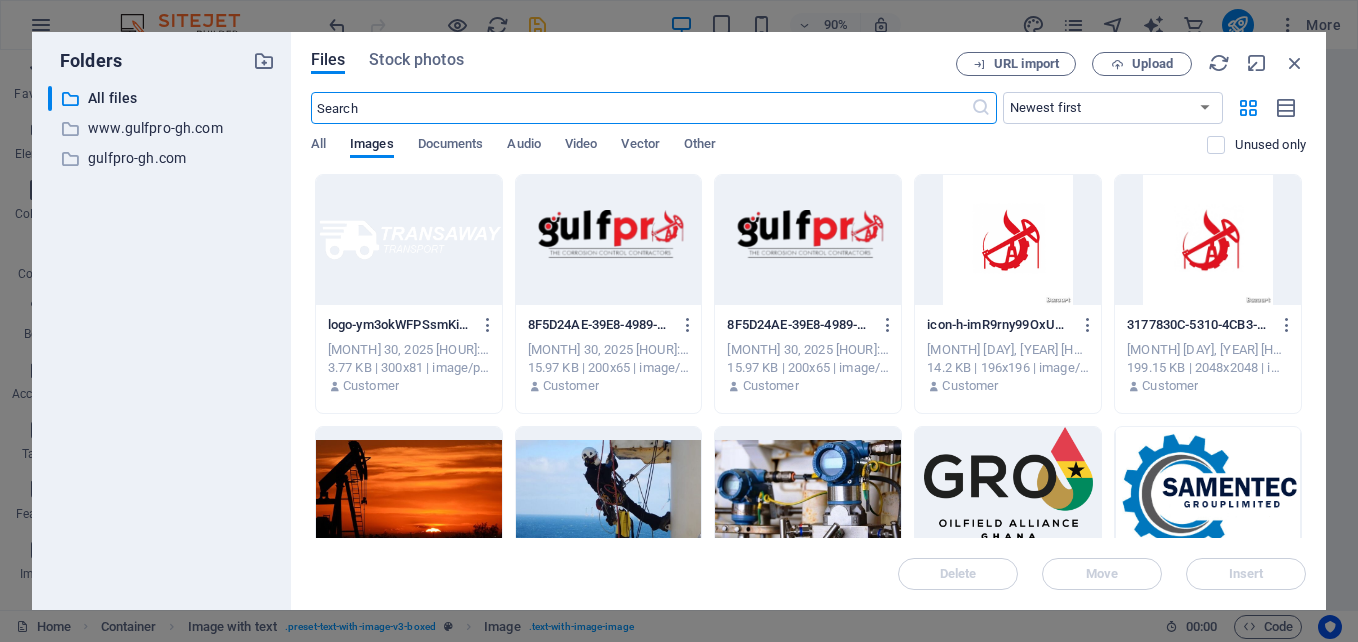 scroll, scrollTop: 5572, scrollLeft: 0, axis: vertical 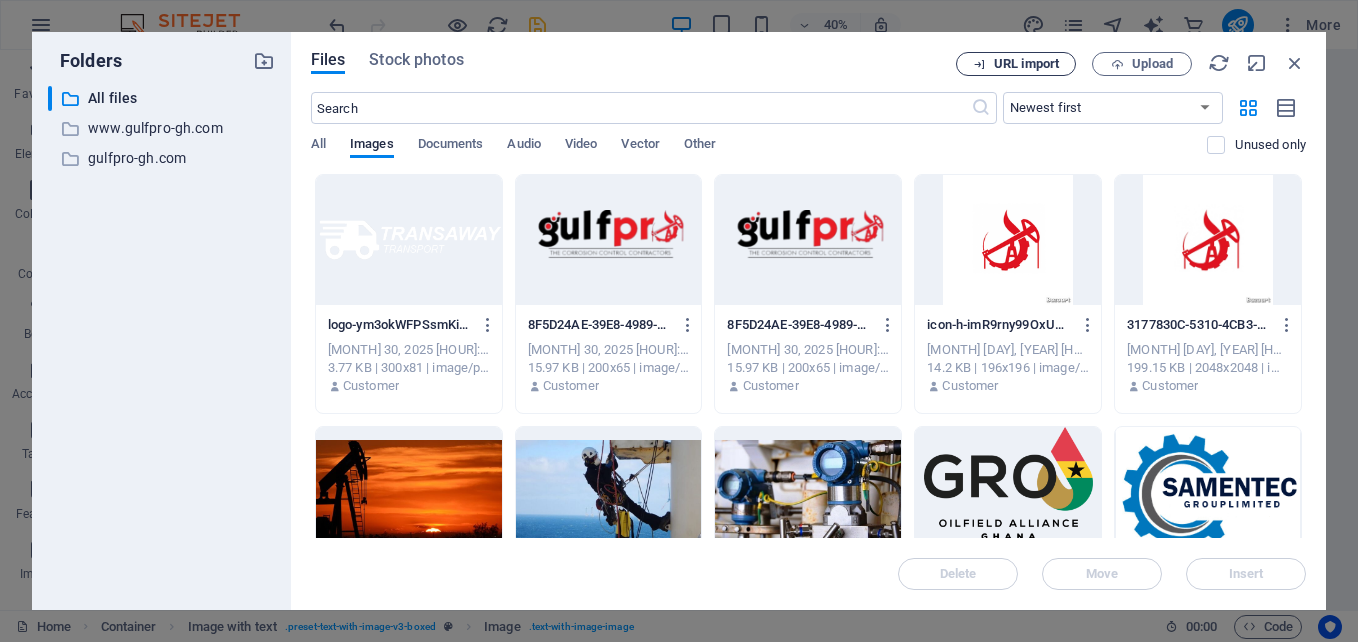 click on "URL import" at bounding box center [1026, 64] 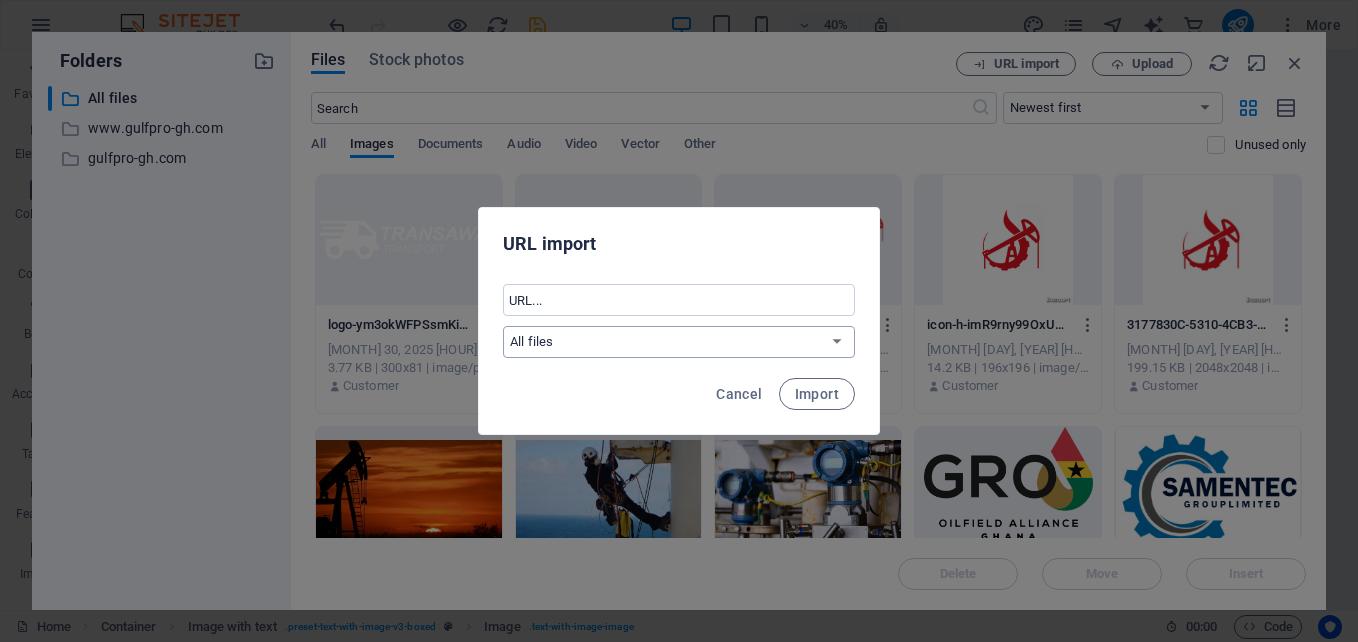 click on "All files www.gulfpro-gh.com gulfpro-gh.com" at bounding box center [679, 342] 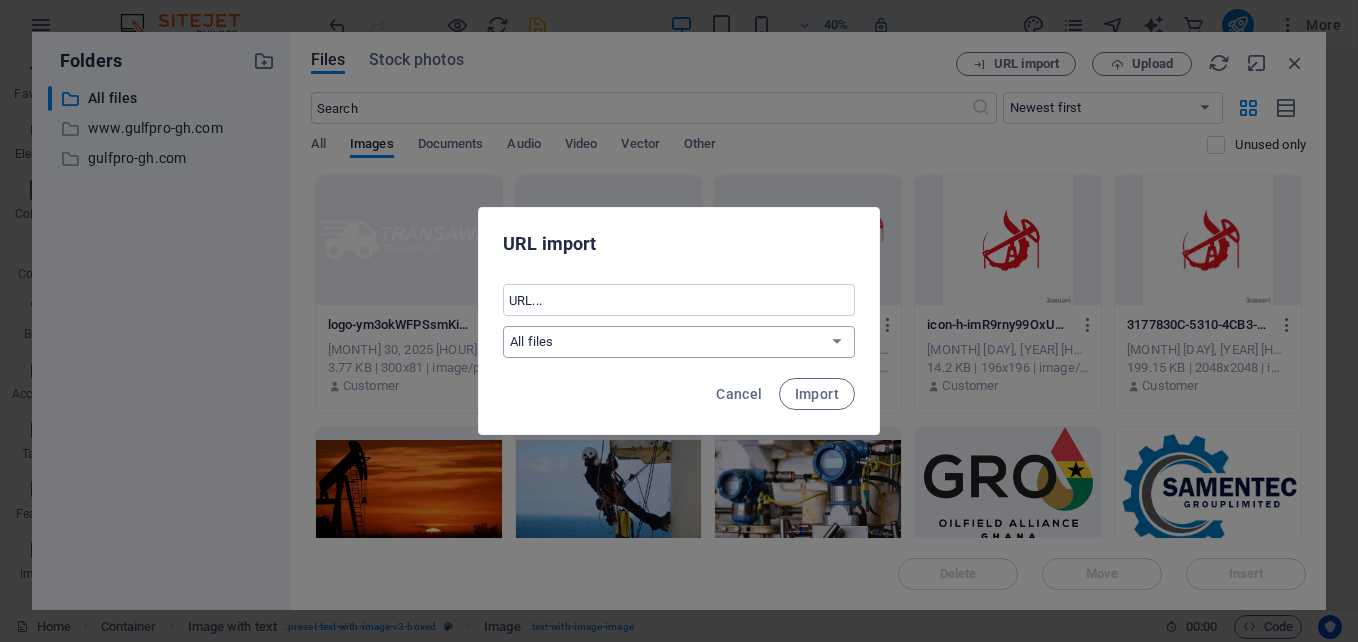 click on "All files www.gulfpro-gh.com gulfpro-gh.com" at bounding box center (679, 342) 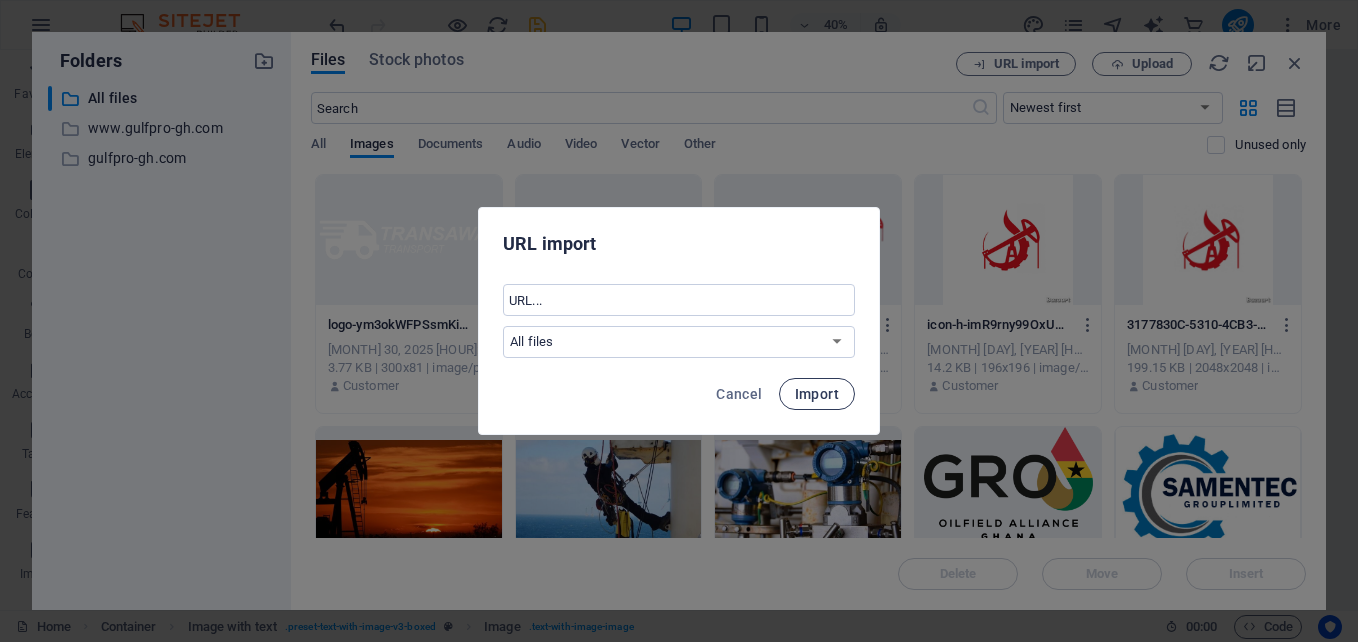click on "Import" at bounding box center (817, 394) 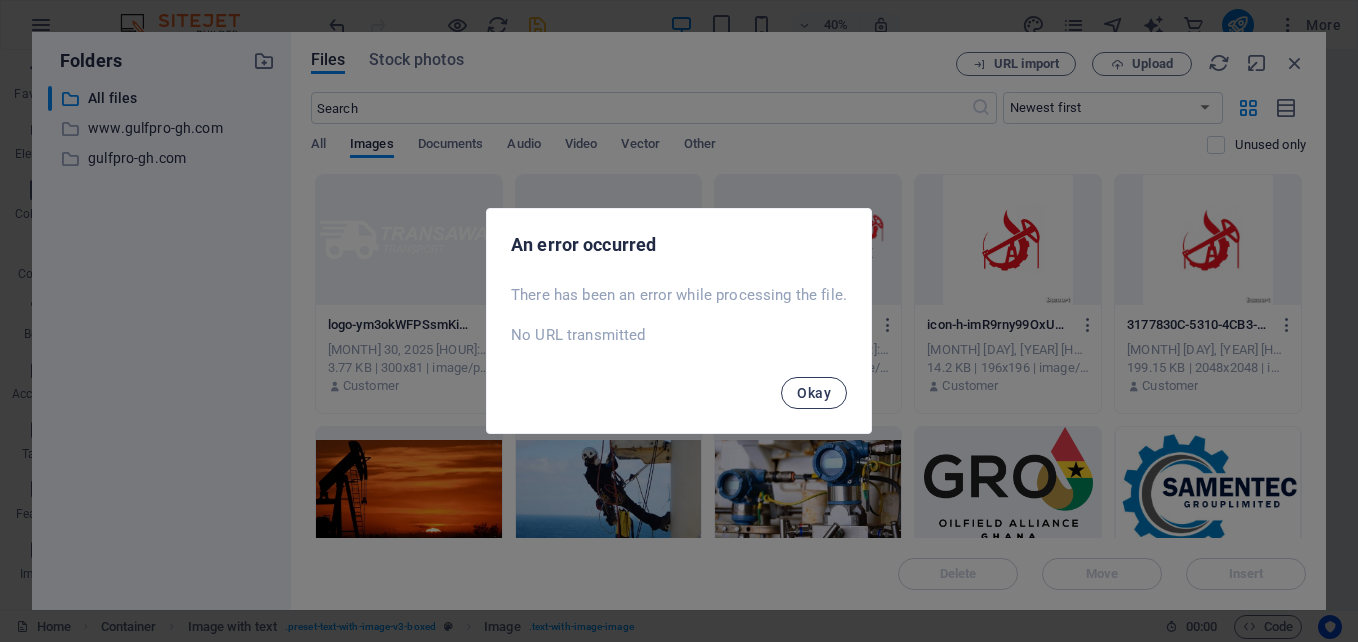 click on "Okay" at bounding box center [814, 393] 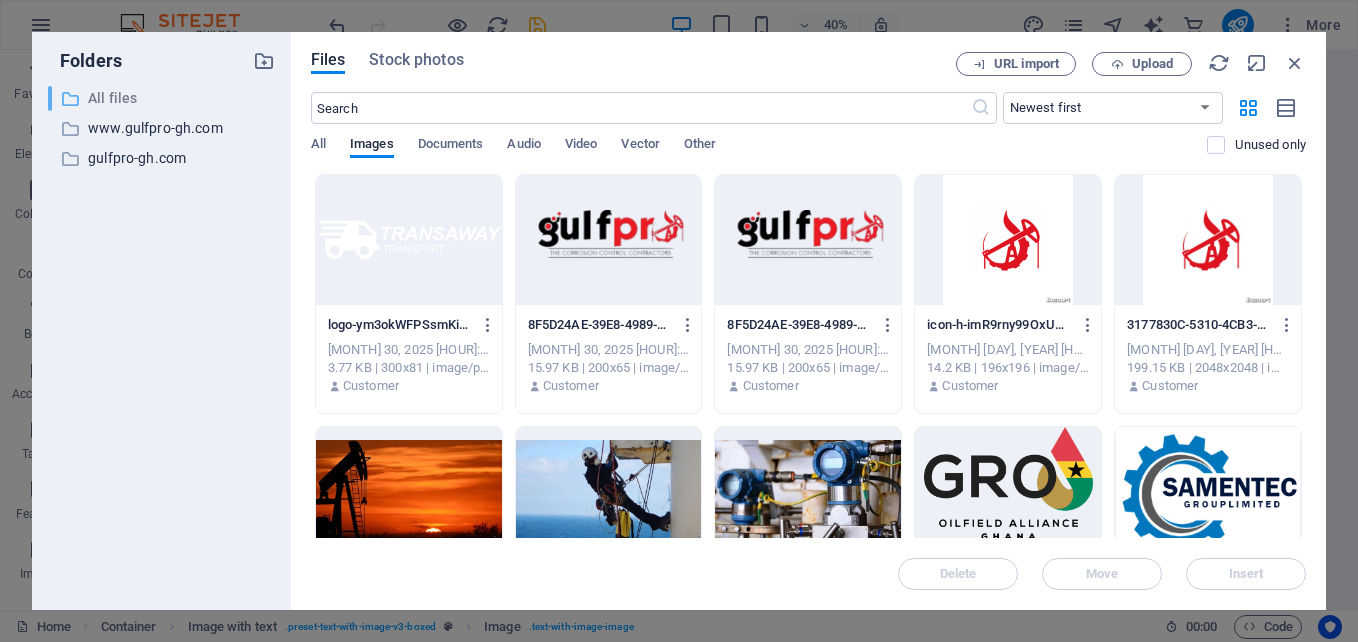 click on "All files" at bounding box center (163, 98) 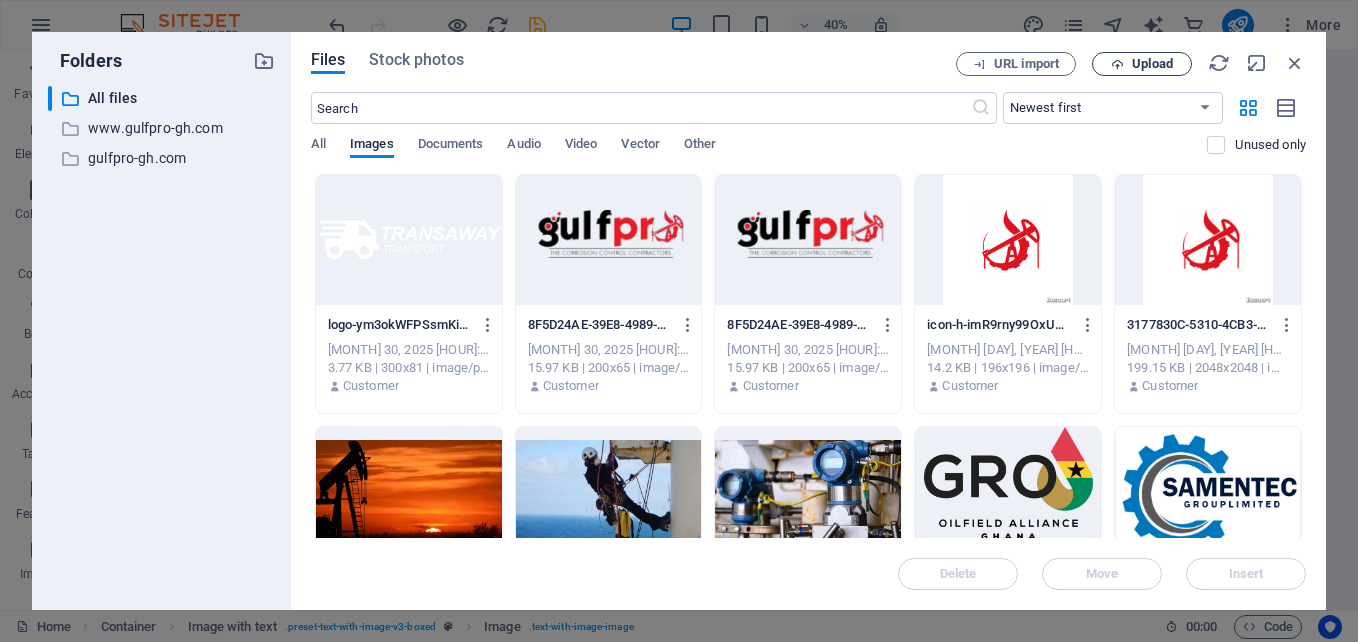 click on "Upload" at bounding box center [1142, 64] 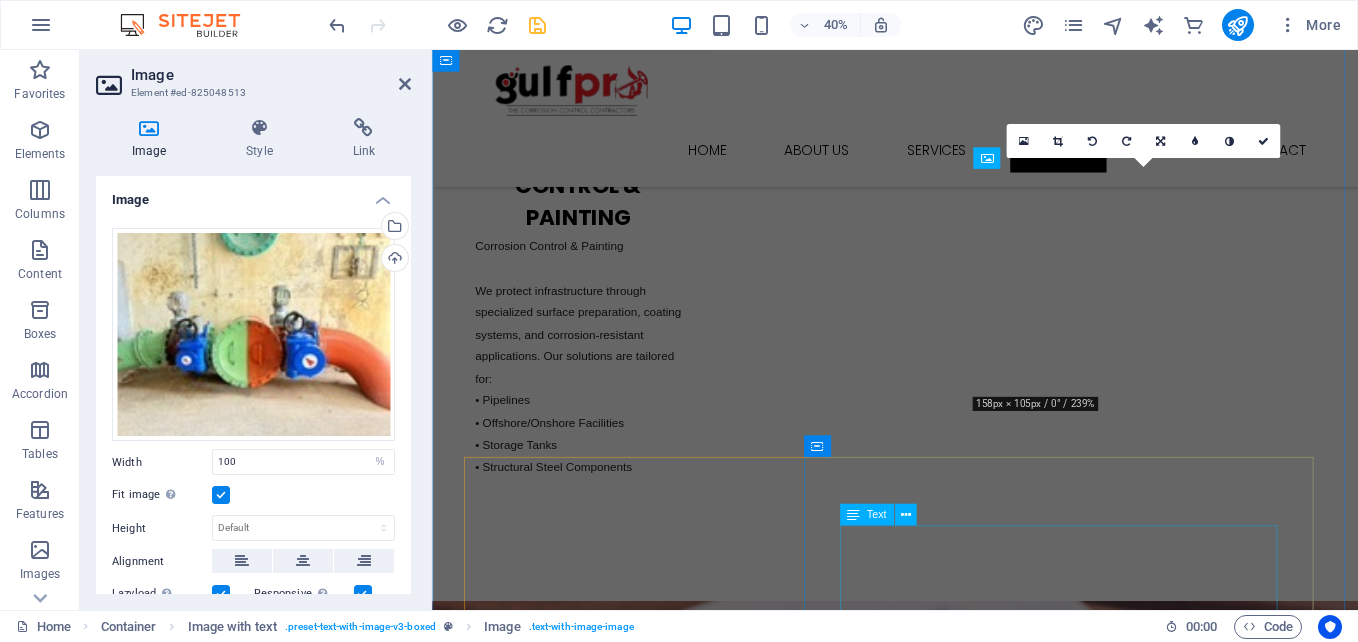 scroll, scrollTop: 4794, scrollLeft: 0, axis: vertical 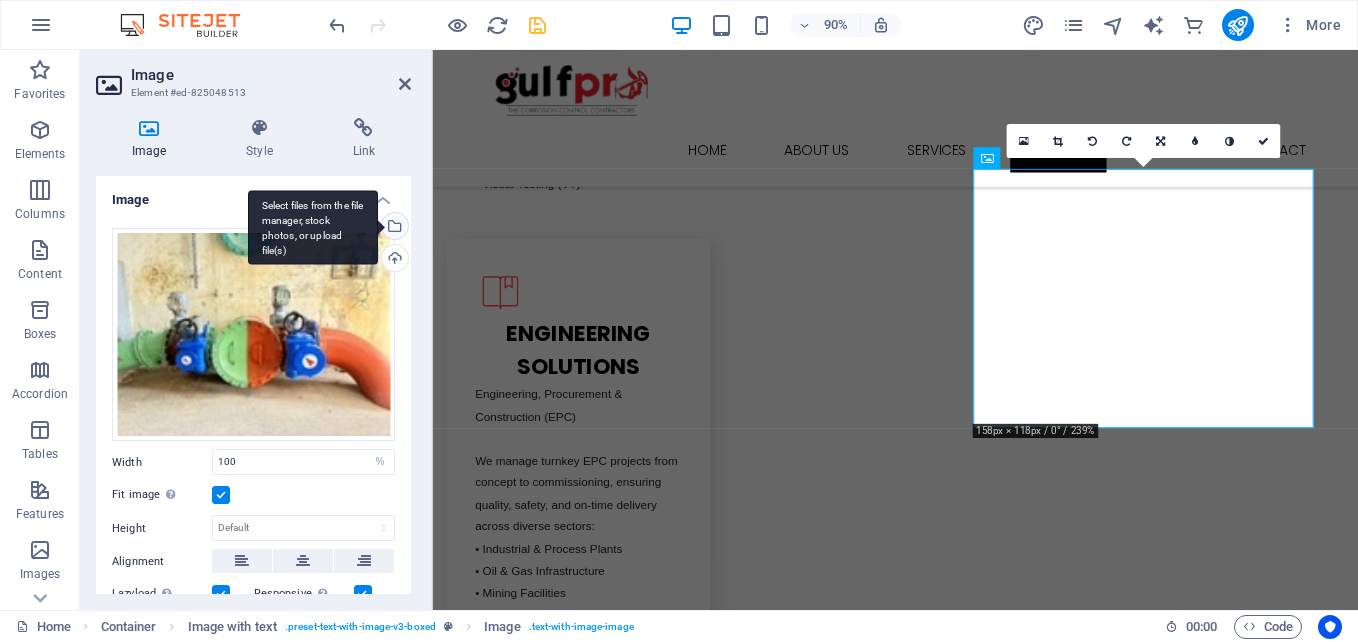 click on "Select files from the file manager, stock photos, or upload file(s)" at bounding box center (393, 228) 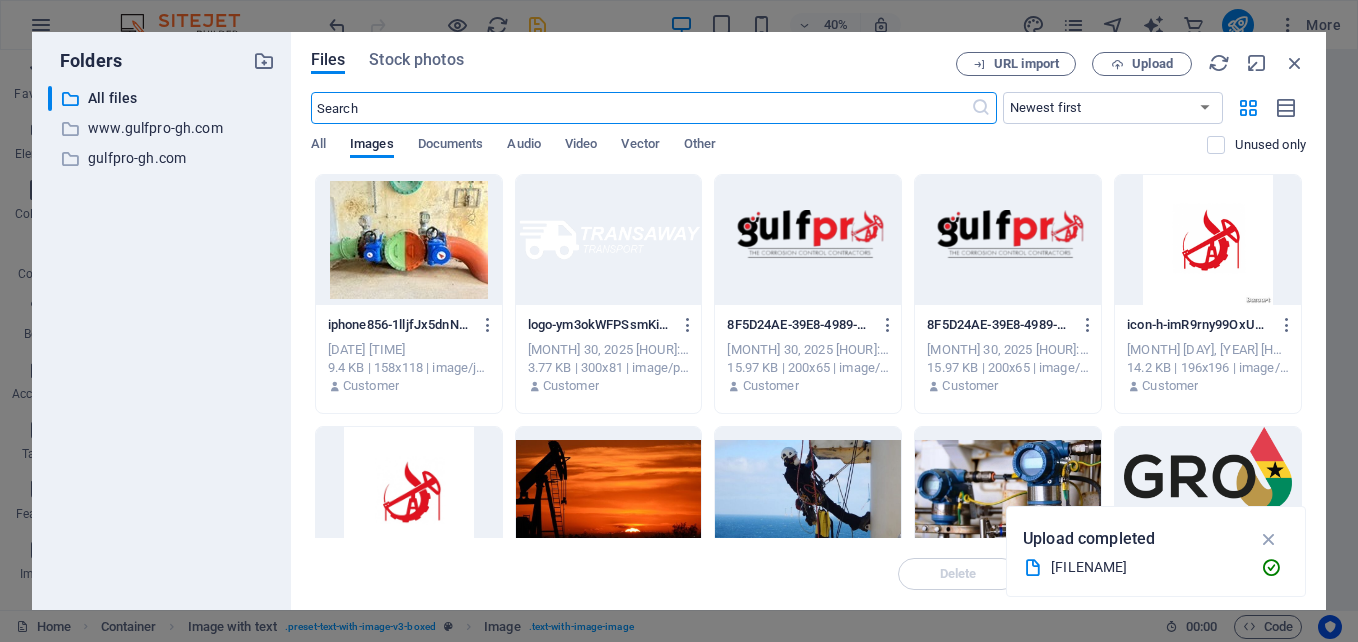 scroll, scrollTop: 5572, scrollLeft: 0, axis: vertical 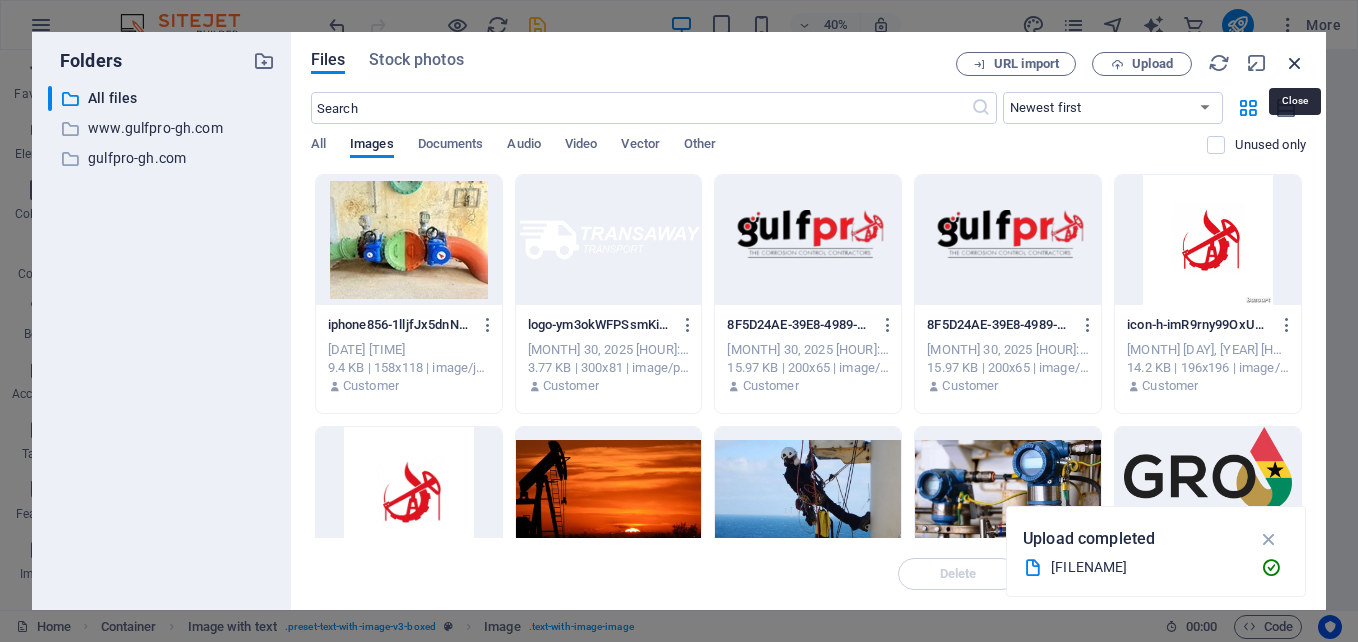 click at bounding box center (1295, 63) 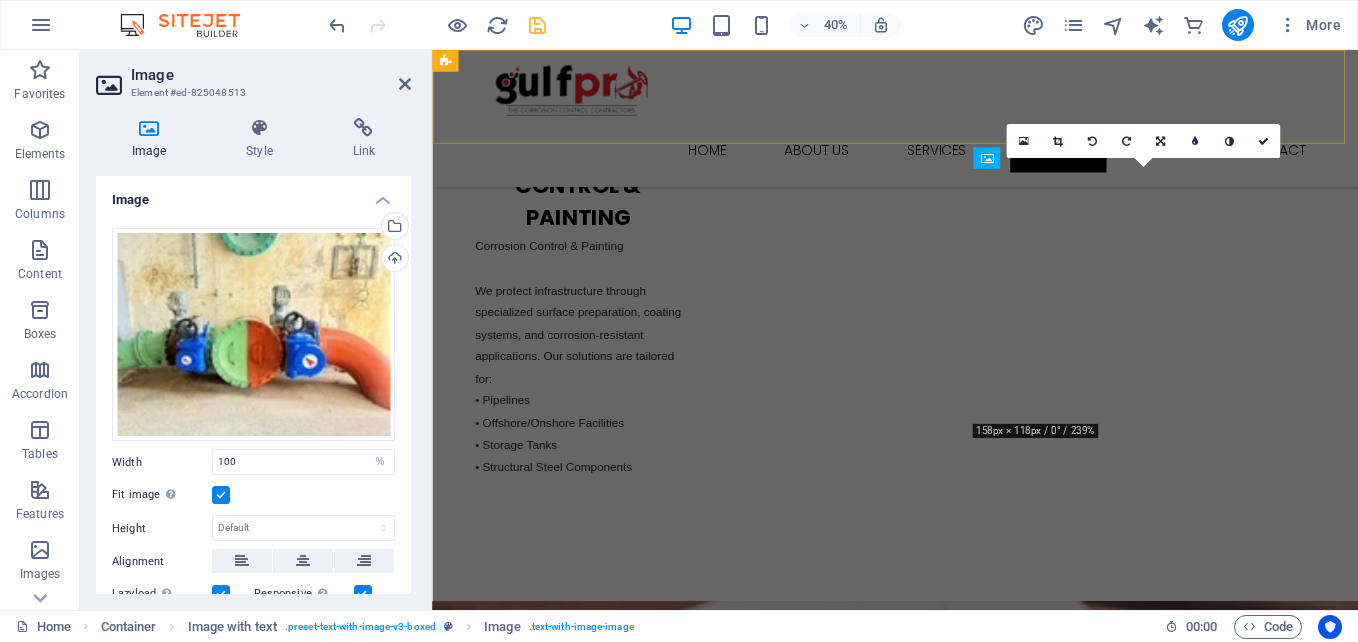scroll, scrollTop: 4794, scrollLeft: 0, axis: vertical 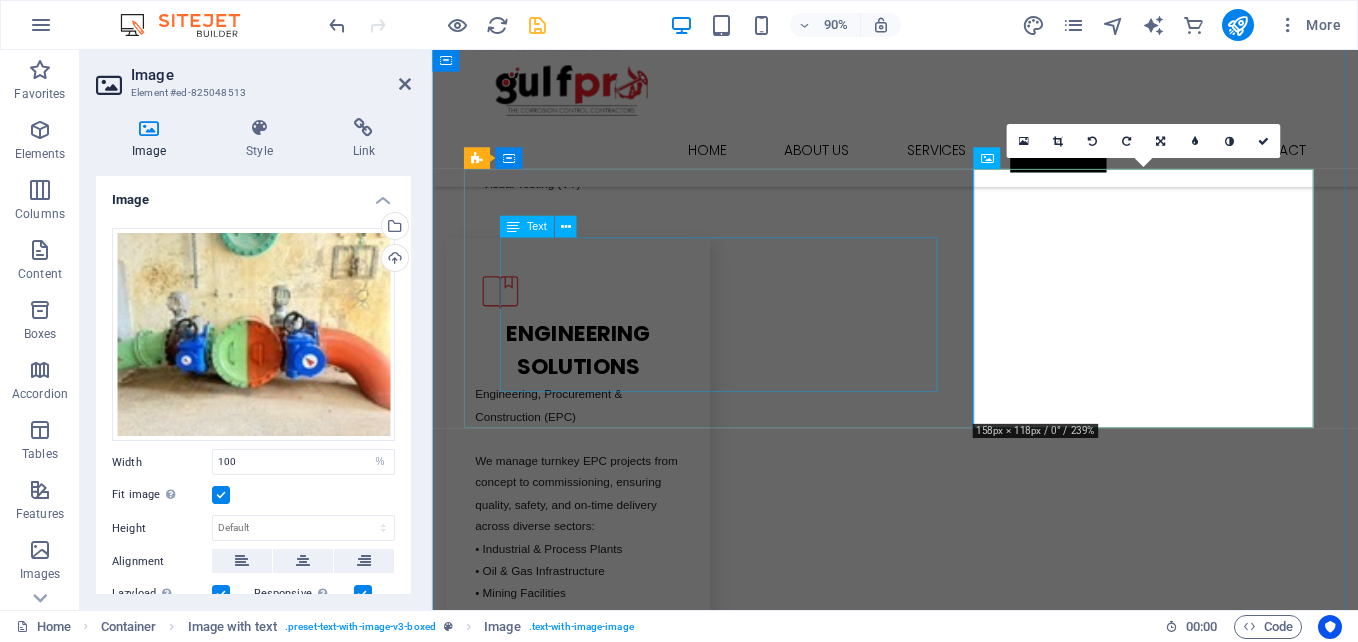 click on "Lorem ipsum dolor sit amet, consectetuer adipiscing elit. Aenean commodo ligula eget dolor. Lorem ipsum dolor sit amet, consectetuer adipiscing elit leget dolor. Lorem ipsum dolor sit amet, consectetuer adipiscing elit. Aenean commodo ligula eget dolor. Lorem ipsum dolor sit amet, consectetuer adipiscing elit dolor consectetuer adipiscing elit leget dolor. Lorem elit saget ipsum dolor sit amet, consectetuer." at bounding box center [947, 2906] 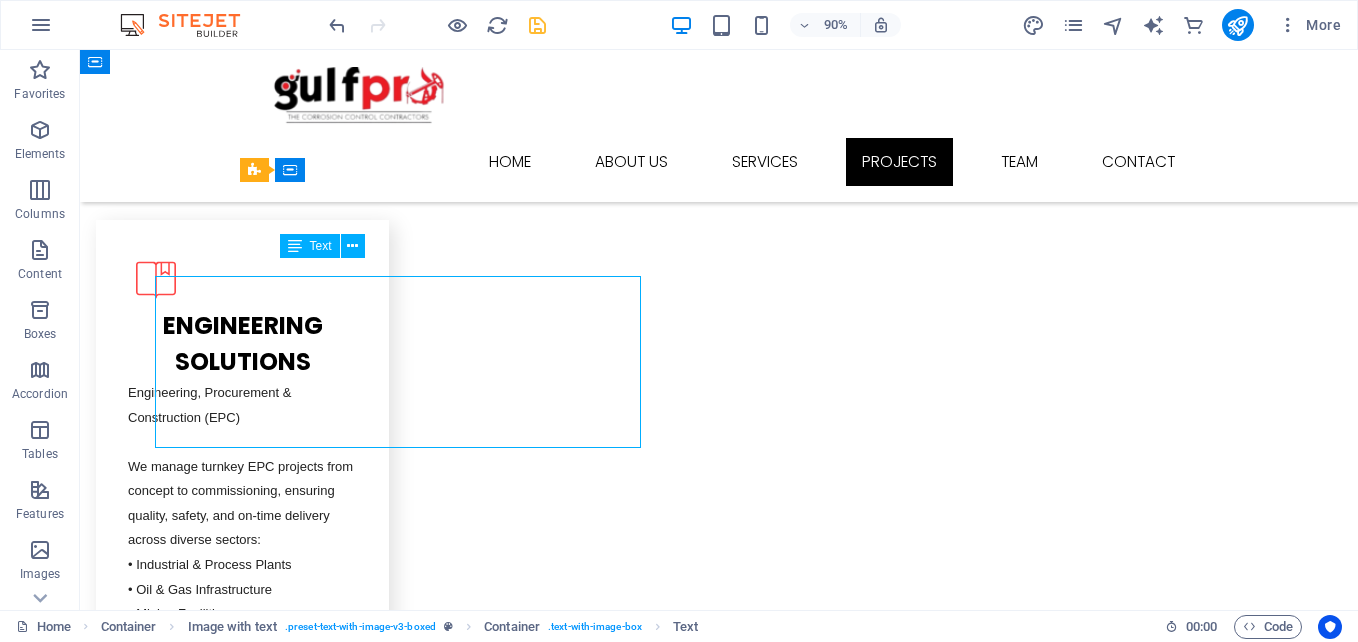 scroll, scrollTop: 4776, scrollLeft: 0, axis: vertical 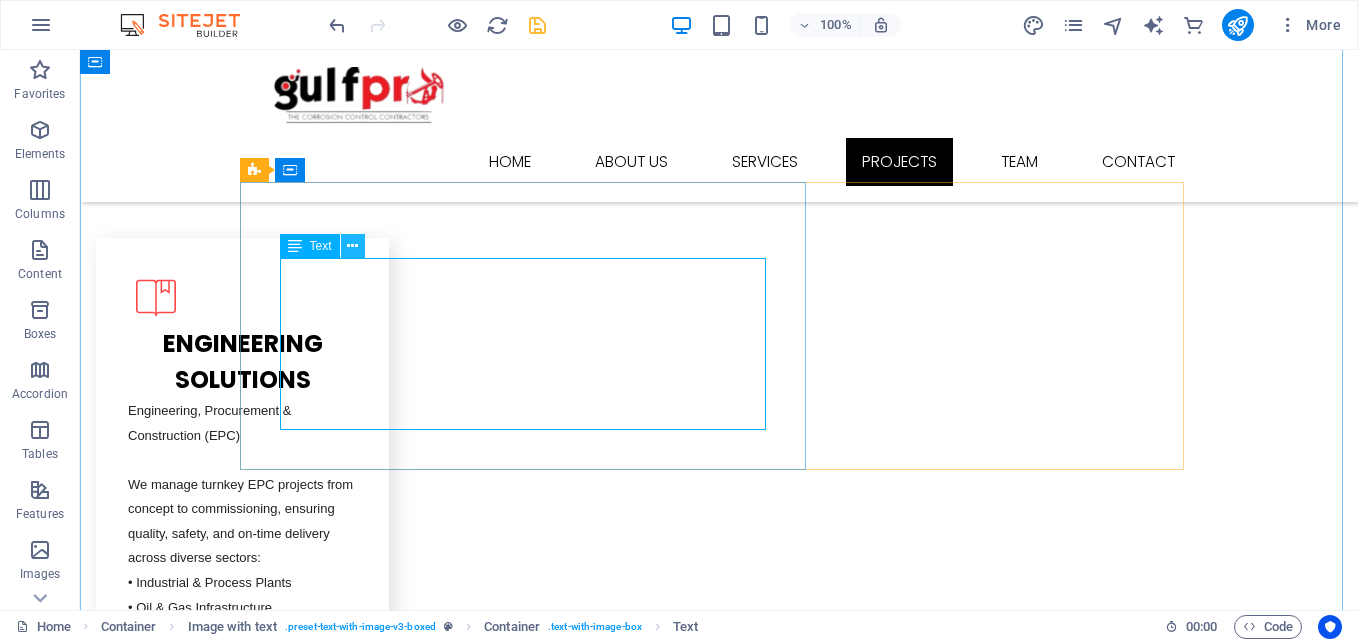 click at bounding box center (352, 246) 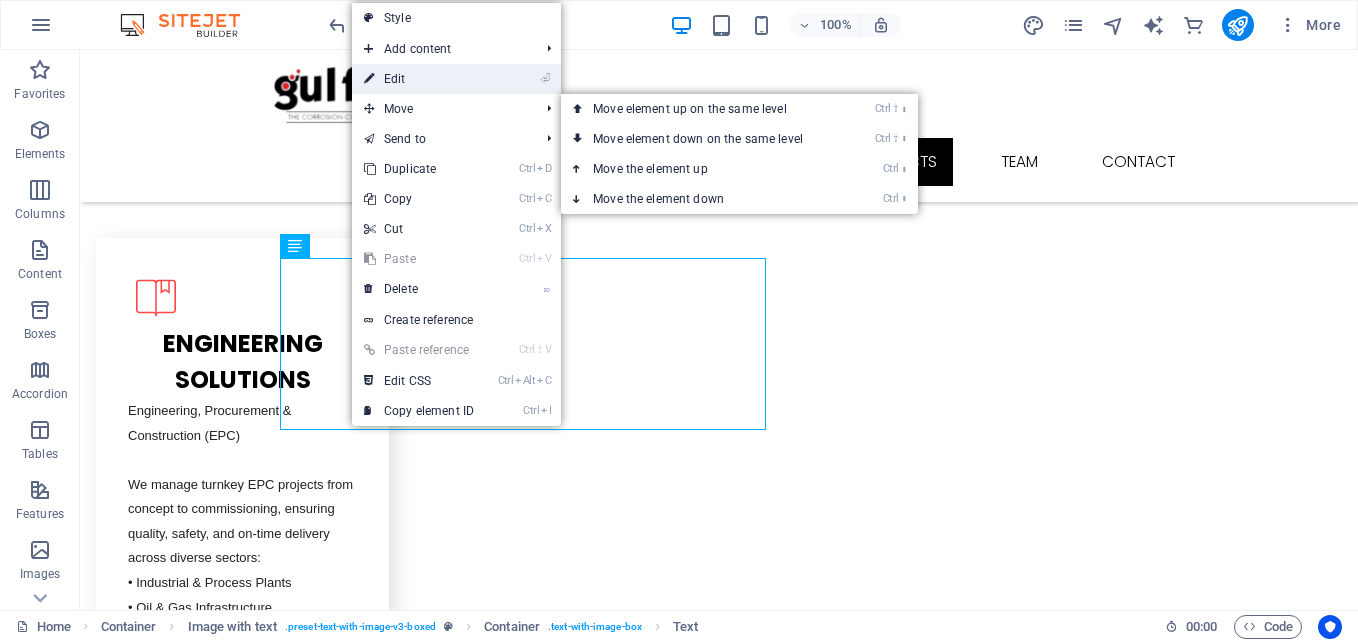 click on "⏎  Edit" at bounding box center (419, 79) 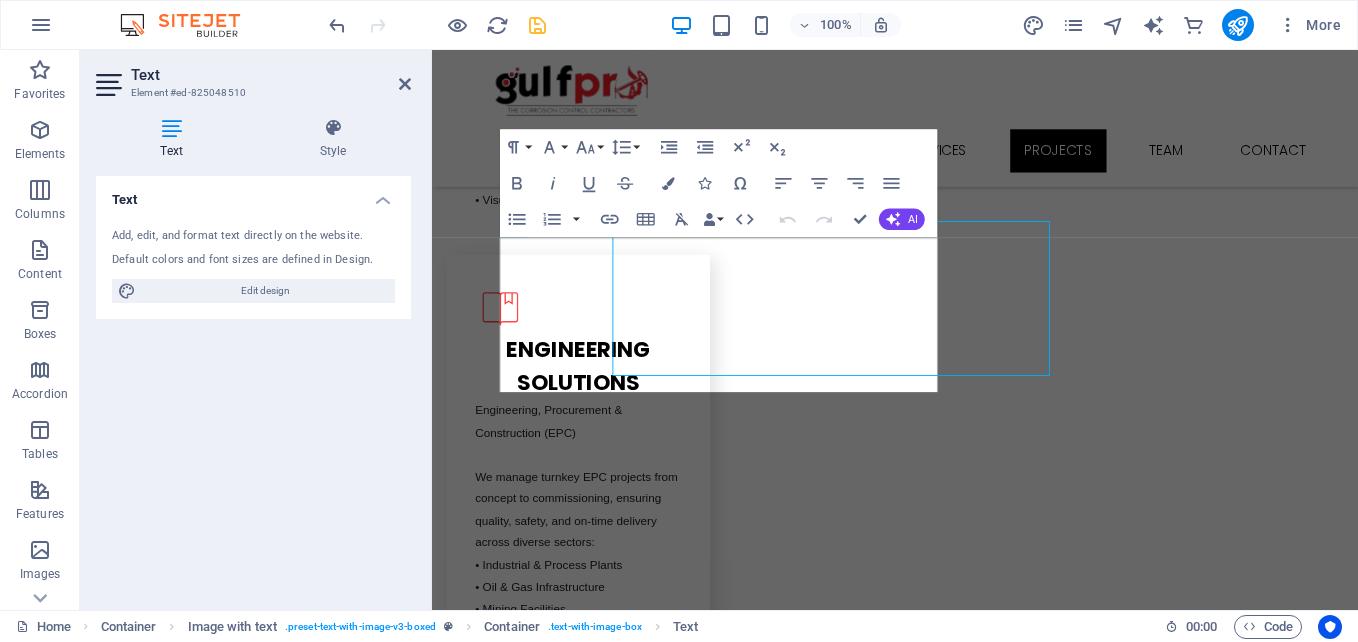 scroll, scrollTop: 4794, scrollLeft: 0, axis: vertical 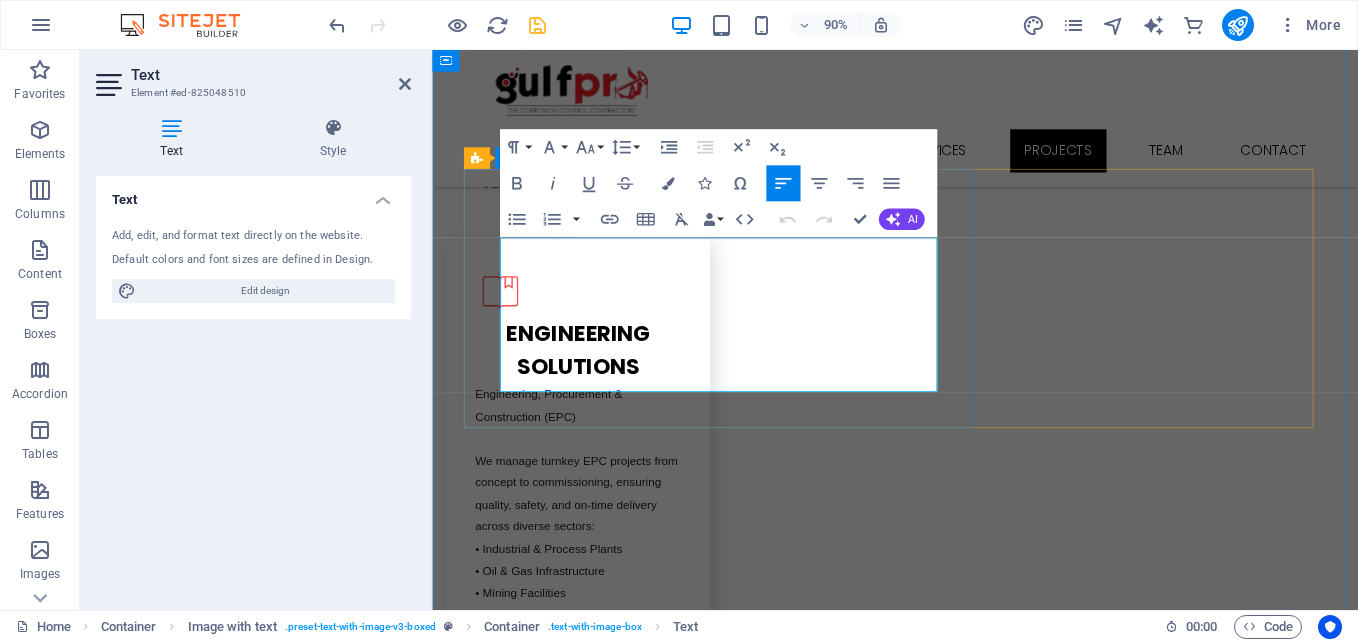 click on "Lorem ipsum dolor sit amet, consectetuer adipiscing elit. Aenean commodo ligula eget dolor. Lorem ipsum dolor sit amet, consectetuer adipiscing elit leget dolor. Lorem ipsum dolor sit amet, consectetuer adipiscing elit. Aenean commodo ligula eget dolor. Lorem ipsum dolor sit amet, consectetuer adipiscing elit dolor consectetuer adipiscing elit leget dolor. Lorem elit saget ipsum dolor sit amet, consectetuer." at bounding box center (947, 2906) 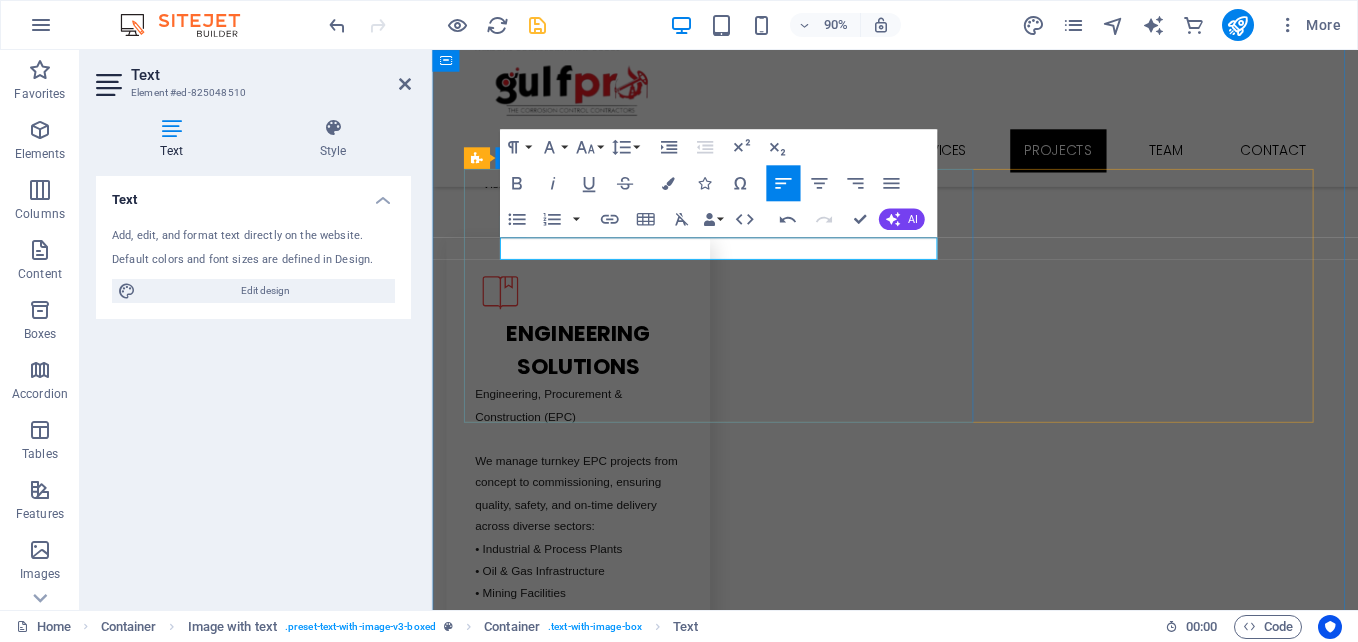 click on "L atest Project" at bounding box center (947, 2851) 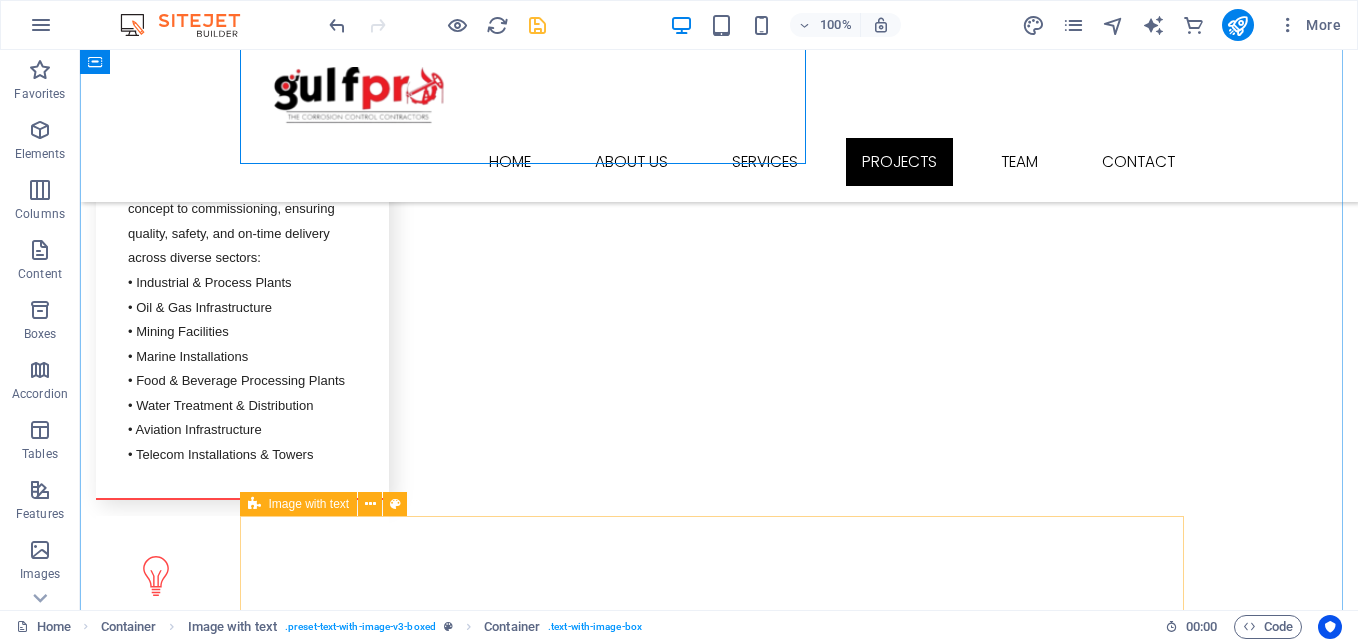 scroll, scrollTop: 5077, scrollLeft: 0, axis: vertical 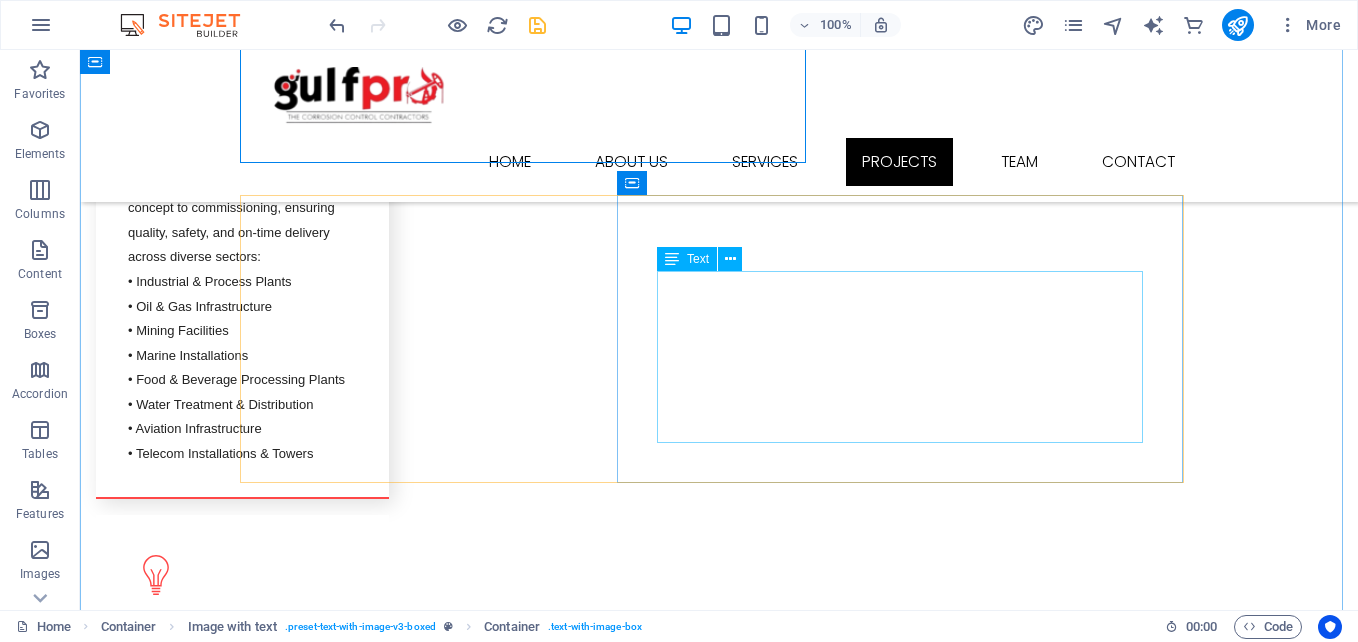 click on "Lorem ipsum dolor sit amet, consectetuer adipiscing elit. Aenean commodo ligula eget dolor. Lorem ipsum dolor sit amet, consectetuer adipiscing elit leget dolor. Lorem ipsum dolor sit amet, consectetuer adipiscing elit. Aenean commodo ligula eget dolor. Lorem ipsum dolor sit amet, consectetuer adipiscing elit dolor consectetuer adipiscing elit leget dolor. Lorem elit saget ipsum dolor sit amet, consectetuer." at bounding box center [719, 3132] 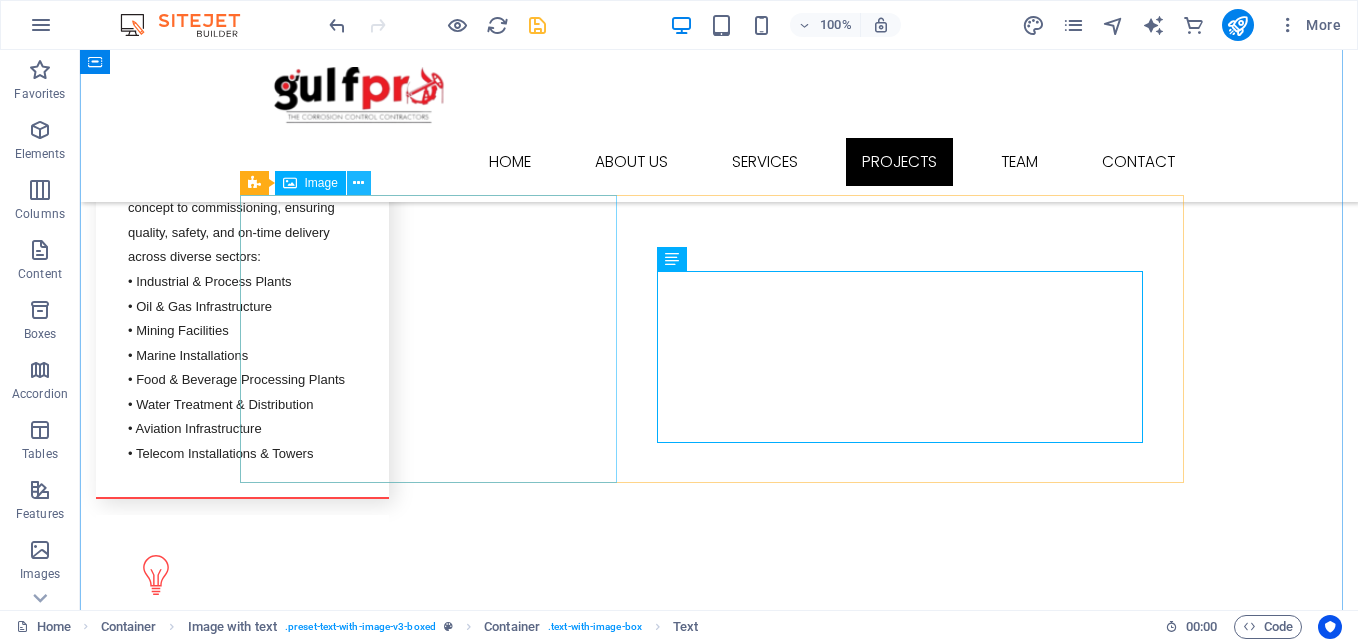 click at bounding box center [358, 183] 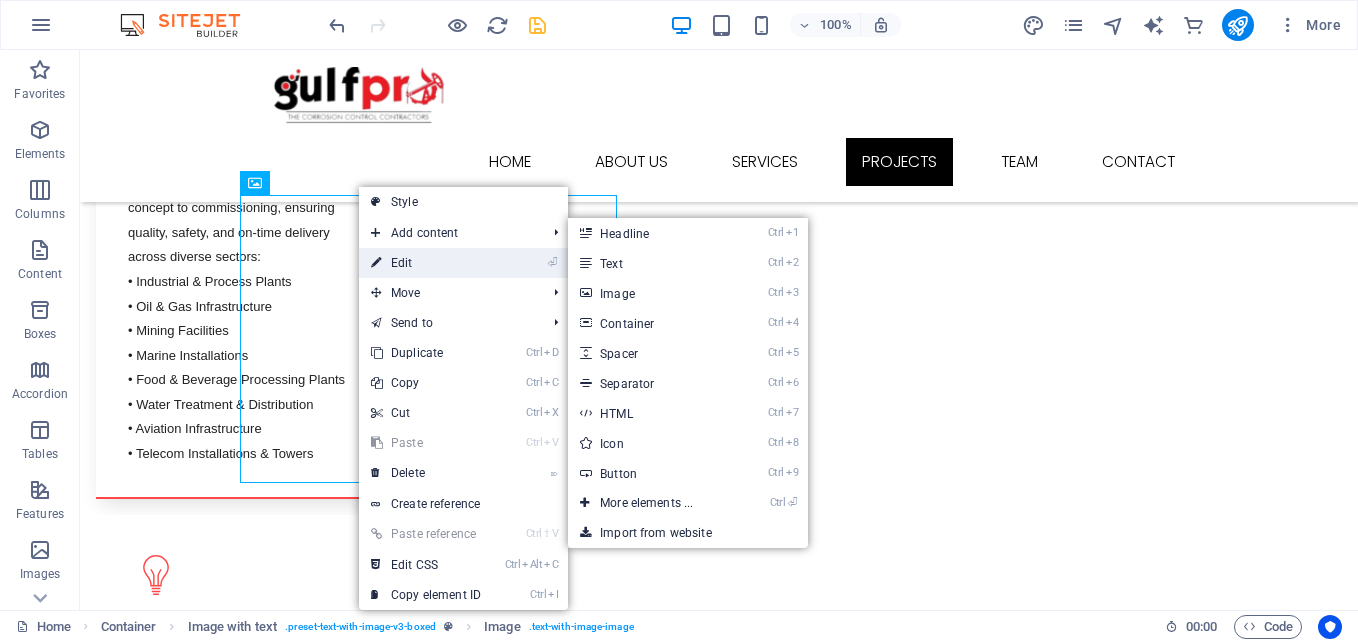 click on "⏎  Edit" at bounding box center (426, 263) 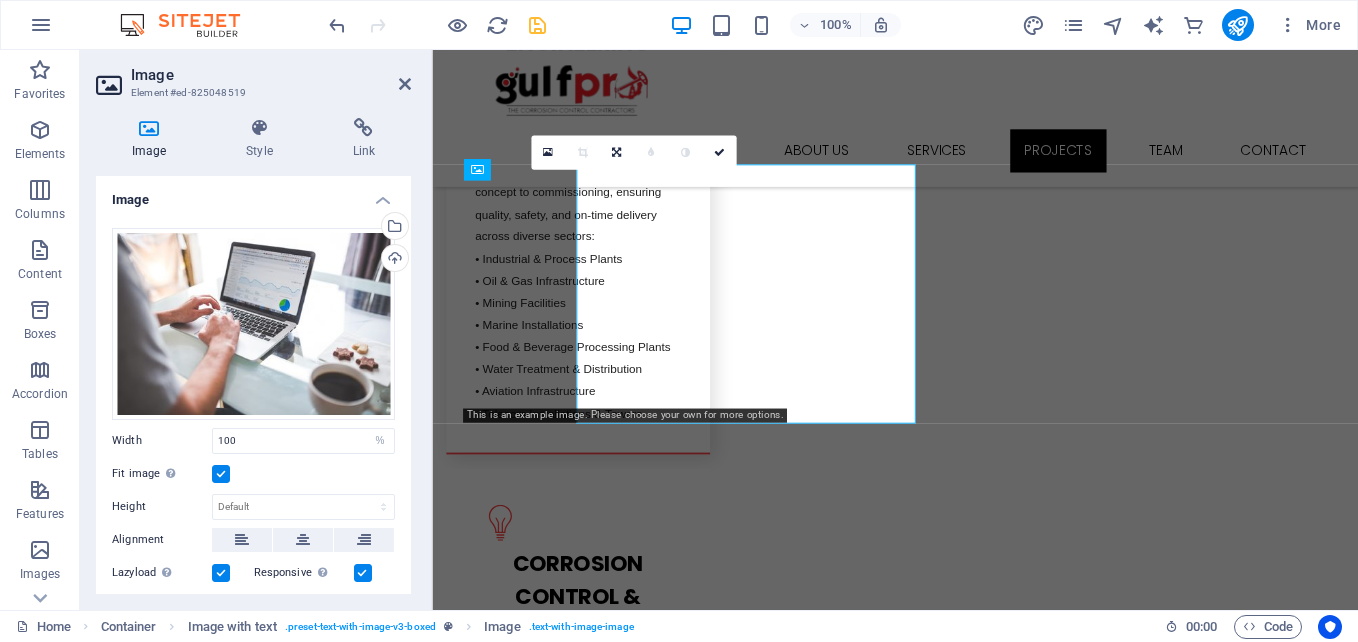 scroll, scrollTop: 5095, scrollLeft: 0, axis: vertical 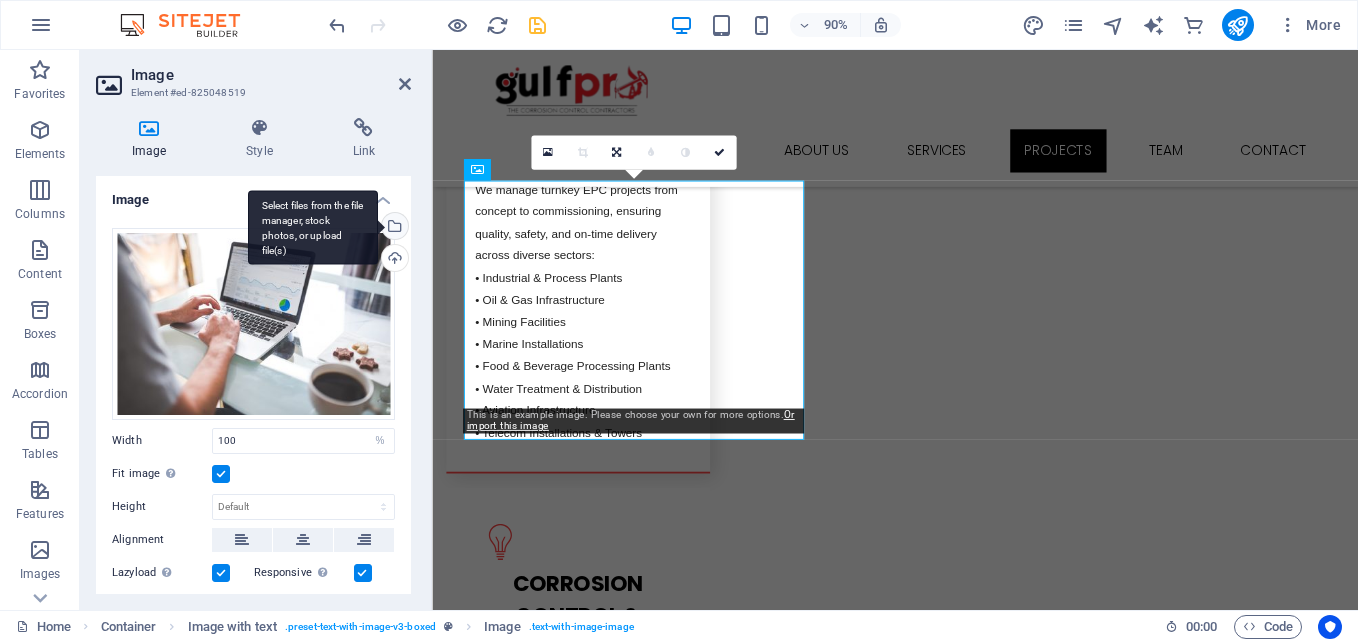 click on "Select files from the file manager, stock photos, or upload file(s)" at bounding box center [393, 228] 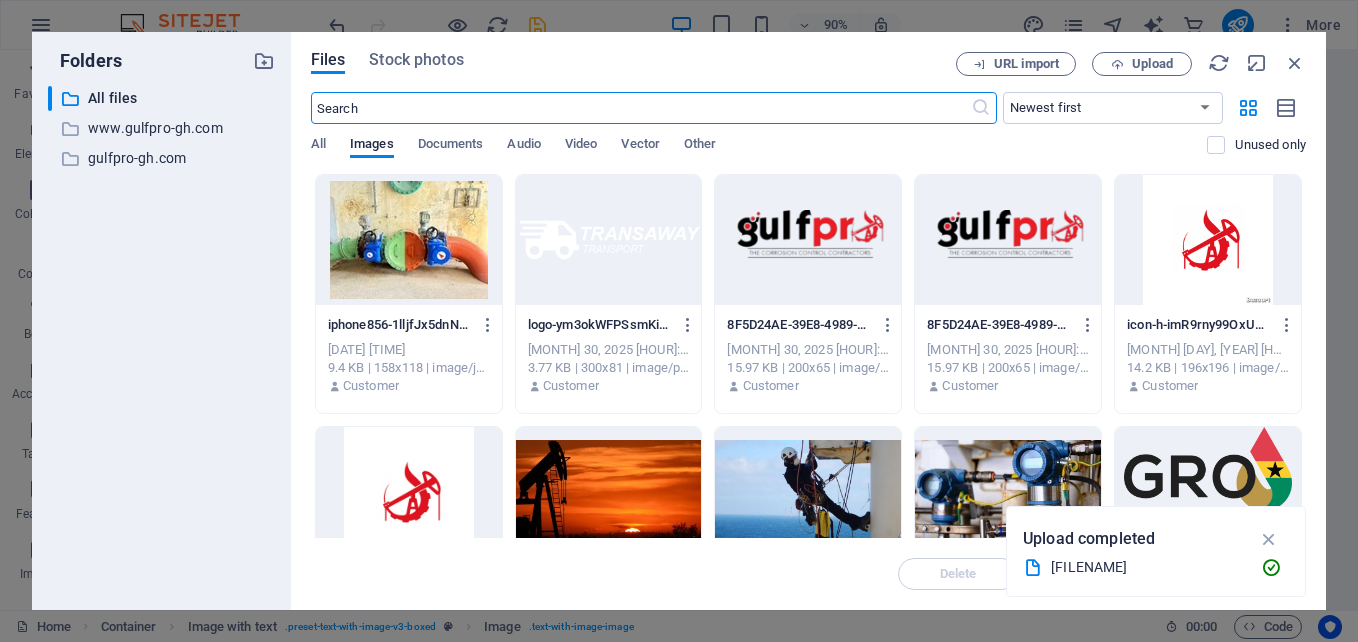 scroll, scrollTop: 5873, scrollLeft: 0, axis: vertical 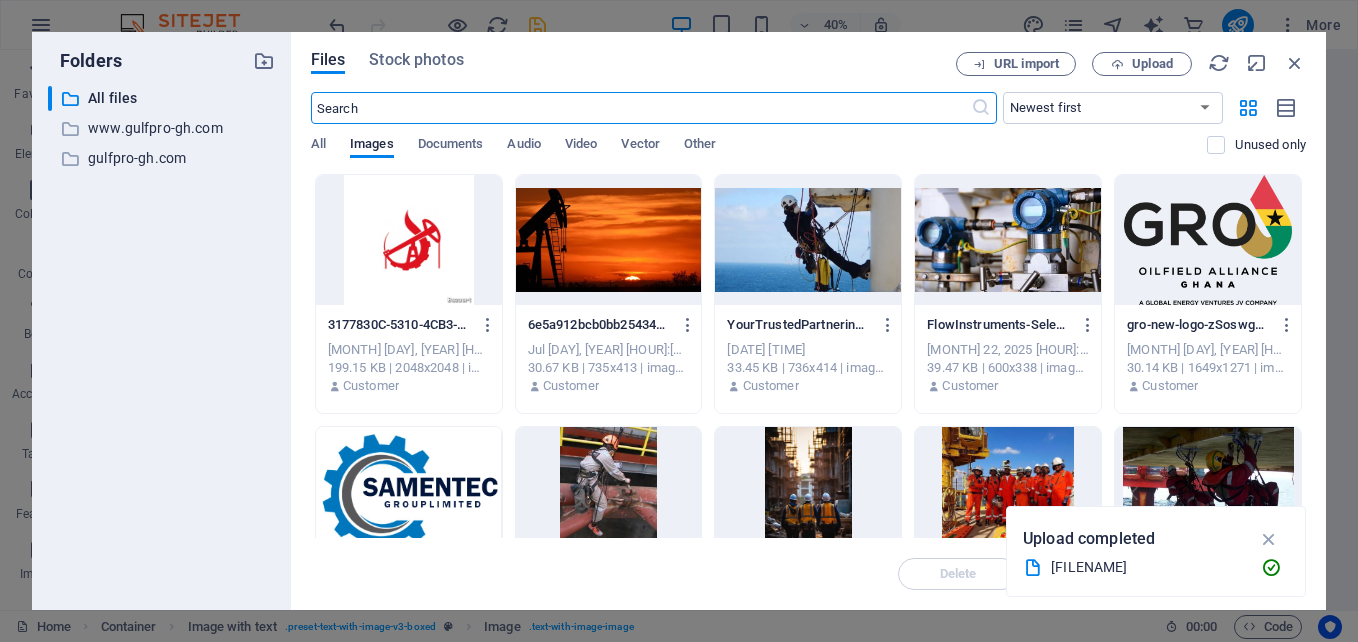 click at bounding box center [1008, 240] 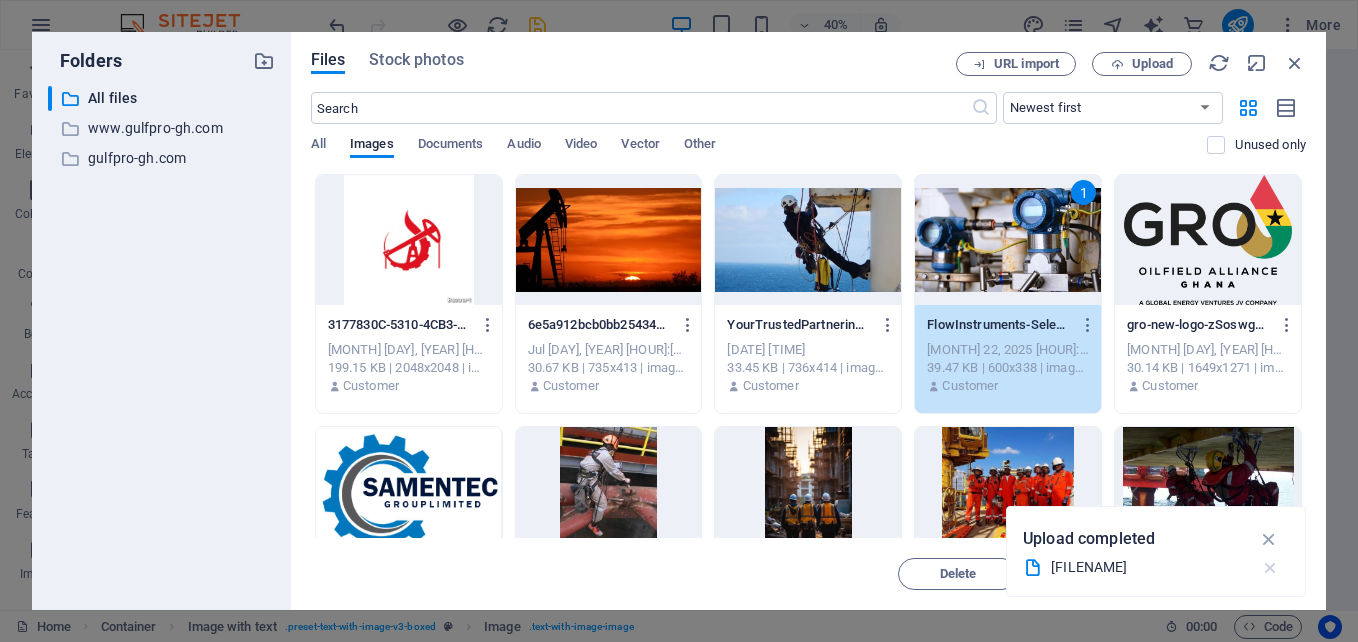 click at bounding box center (1270, 568) 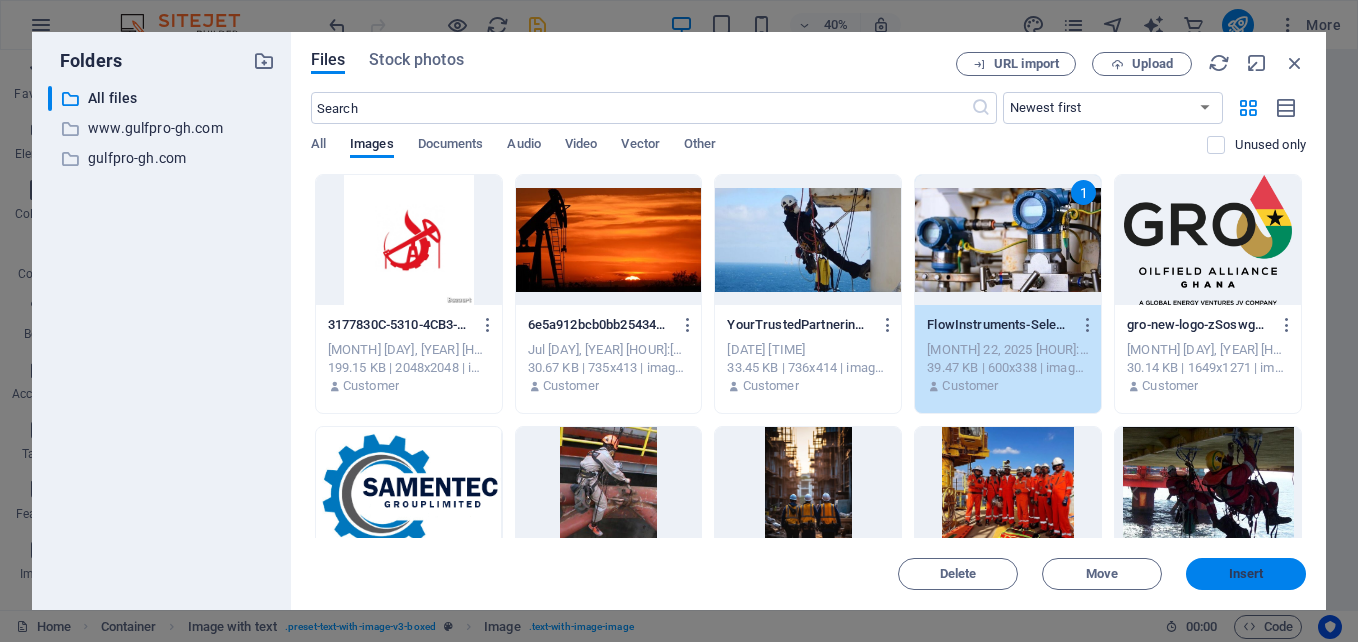 click on "Insert" at bounding box center [1246, 574] 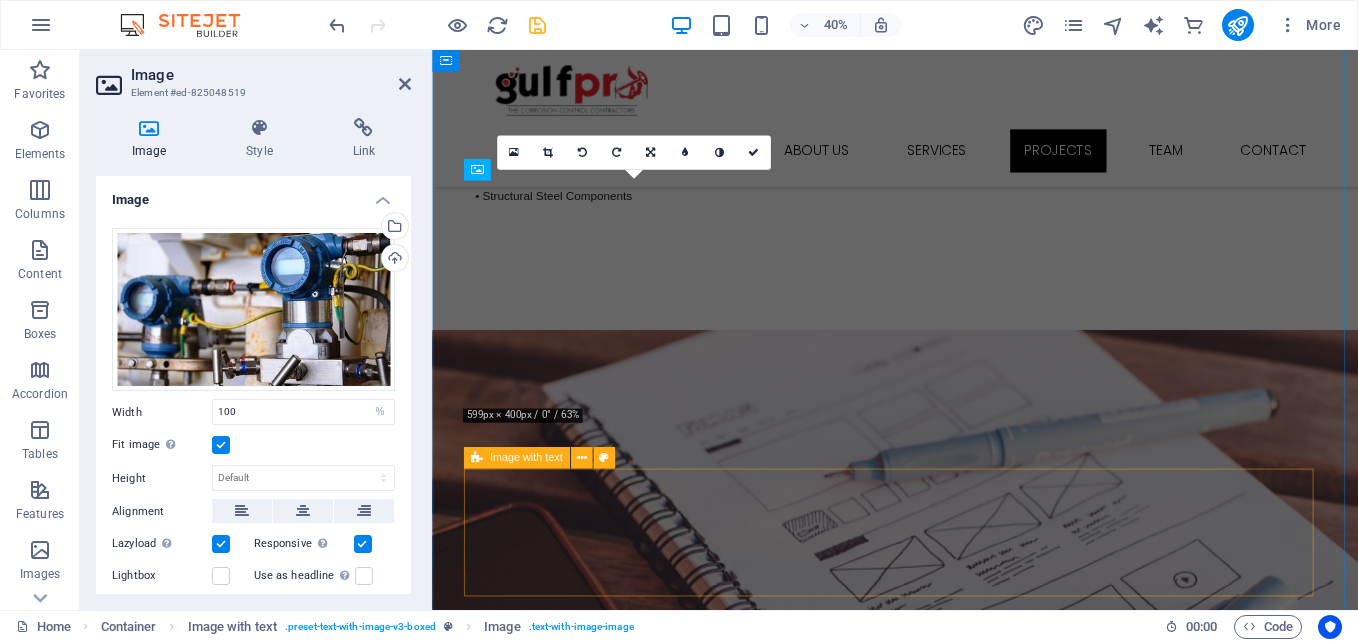 scroll, scrollTop: 5095, scrollLeft: 0, axis: vertical 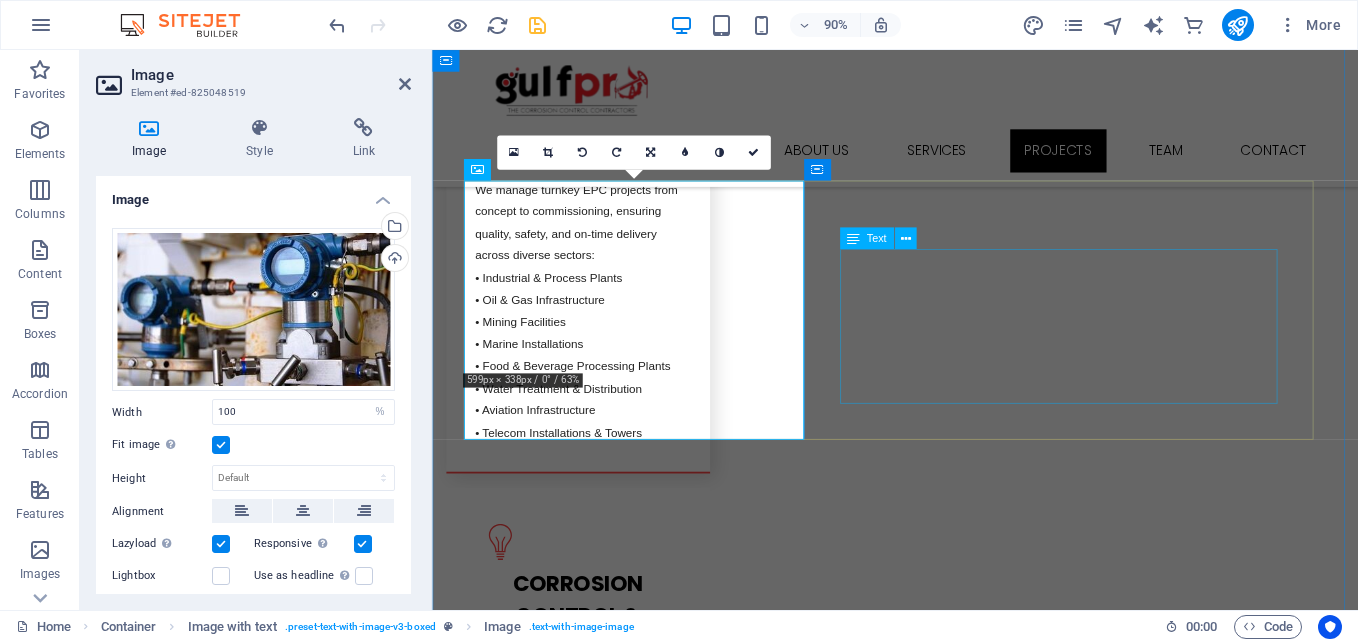 click on "Lorem ipsum dolor sit amet, consectetuer adipiscing elit. Aenean commodo ligula eget dolor. Lorem ipsum dolor sit amet, consectetuer adipiscing elit leget dolor. Lorem ipsum dolor sit amet, consectetuer adipiscing elit. Aenean commodo ligula eget dolor. Lorem ipsum dolor sit amet, consectetuer adipiscing elit dolor consectetuer adipiscing elit leget dolor. Lorem elit saget ipsum dolor sit amet, consectetuer." at bounding box center [947, 3124] 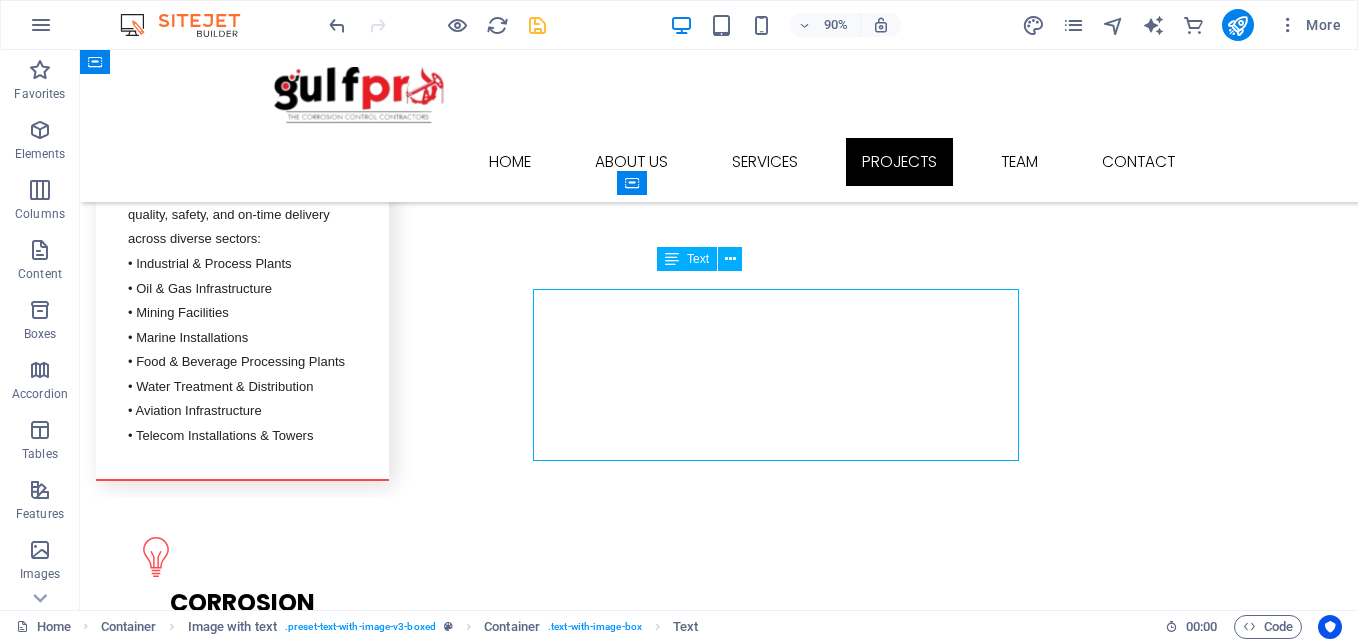scroll, scrollTop: 5077, scrollLeft: 0, axis: vertical 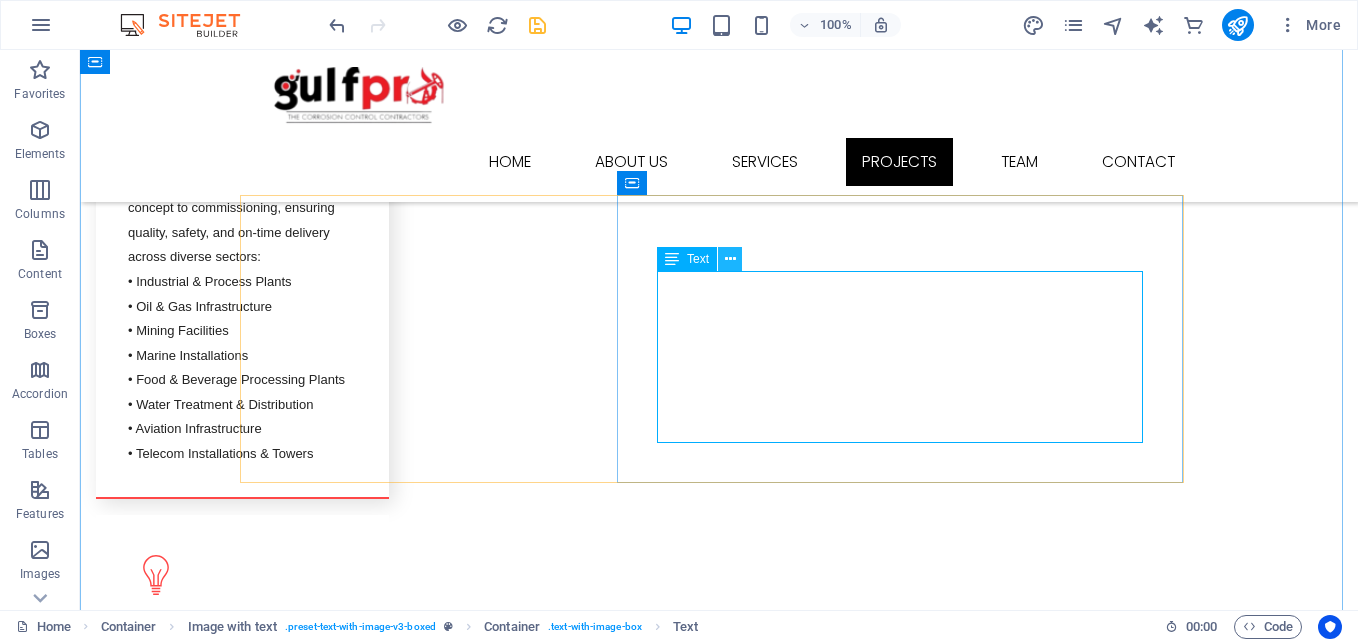 click at bounding box center (730, 259) 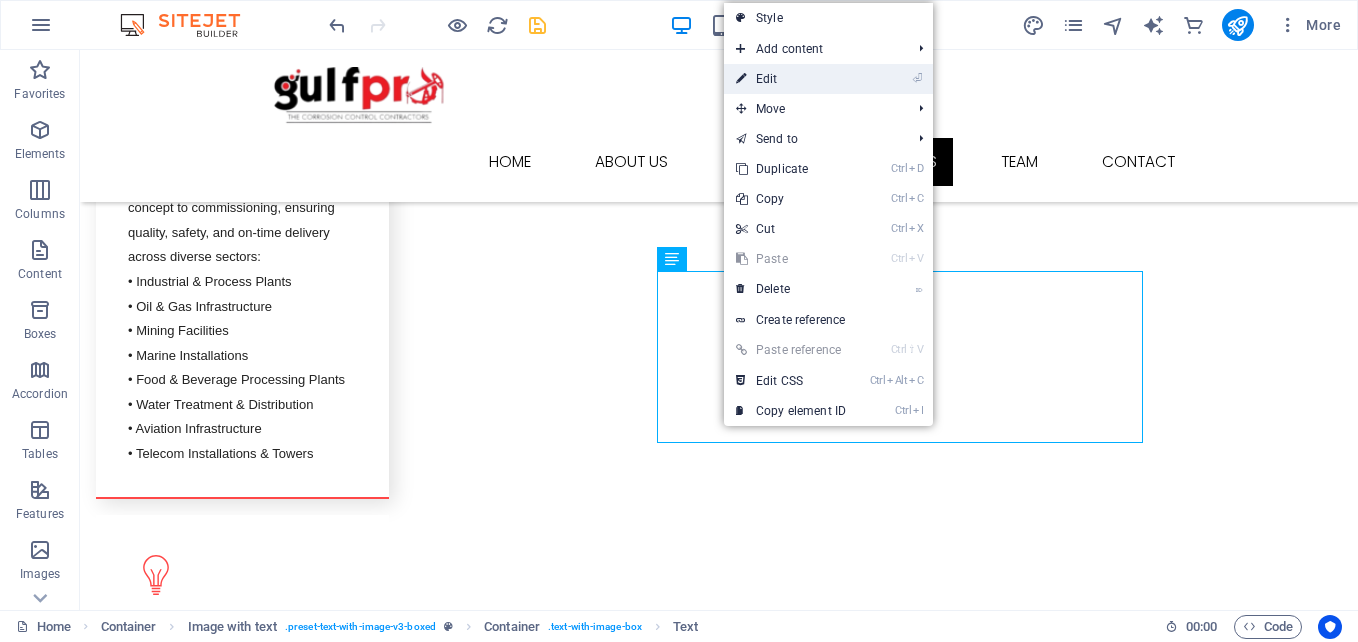 click on "⏎  Edit" at bounding box center (791, 79) 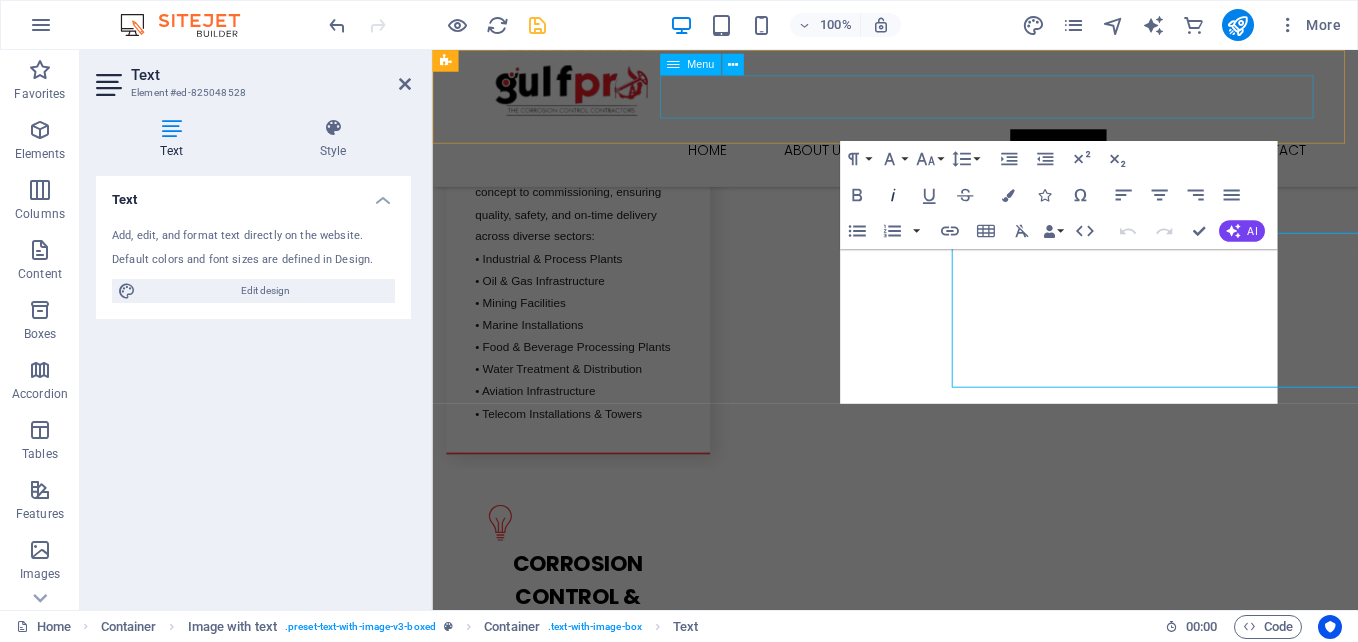 scroll, scrollTop: 5095, scrollLeft: 0, axis: vertical 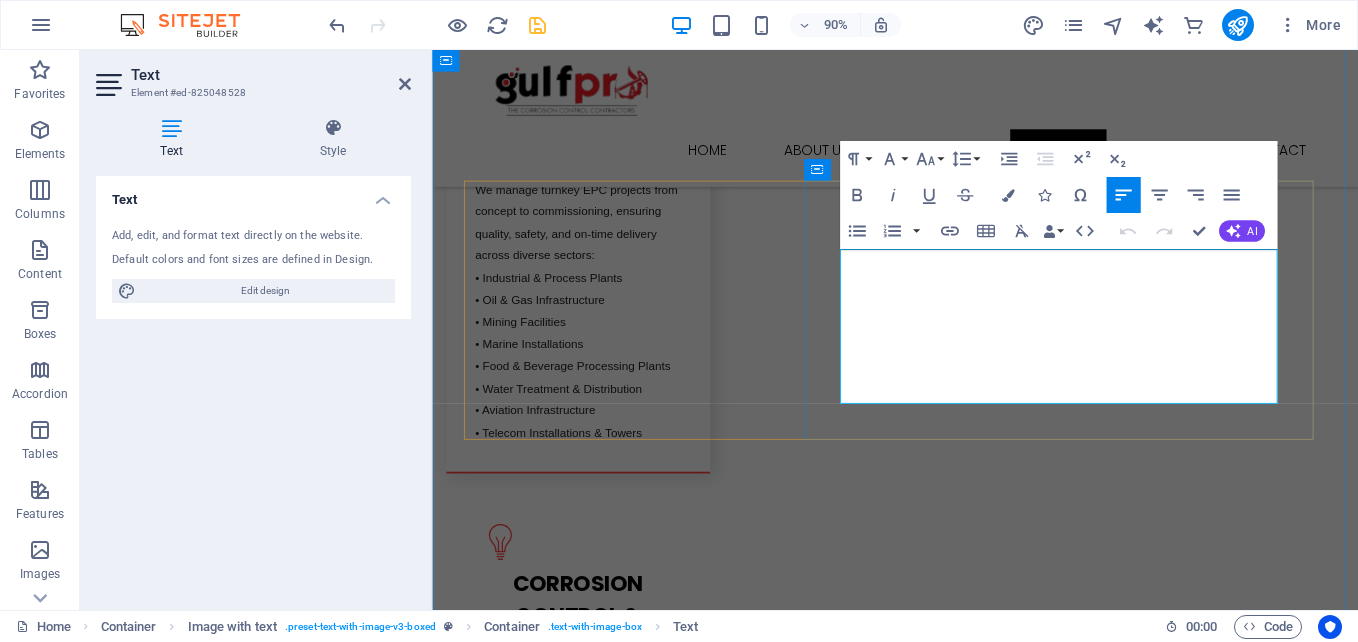 type 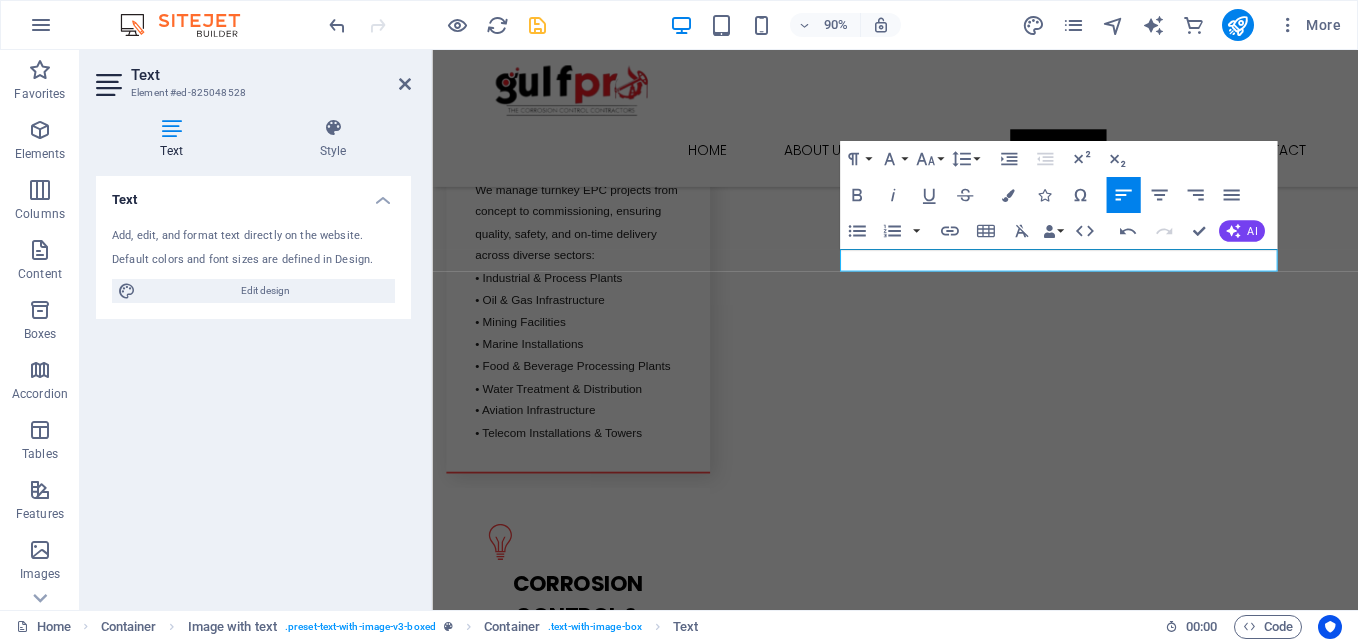 click on "Text Style Text Add, edit, and format text directly on the website. Default colors and font sizes are defined in Design. Edit design Alignment Left aligned Centered Right aligned Image with text Element Layout How this element expands within the layout (Flexbox). Size Default auto px % 1/1 1/2 1/3 1/4 1/5 1/6 1/7 1/8 1/9 1/10 Grow Shrink Order Container layout Visible Visible Opacity 100 % Overflow Spacing Margin Default auto px % rem vw vh Custom Custom auto px % rem vw vh auto px % rem vw vh auto px % rem vw vh auto px % rem vw vh Padding Default px rem % vh vw Custom Custom px rem % vh vw px rem % vh vw px rem % vh vw px rem % vh vw Border Style              - Width 1 auto px rem % vh vw Custom Custom 1 auto px rem % vh vw 1 auto px rem % vh vw 1 auto px rem % vh vw 1 auto px rem % vh vw  - Color Round corners Default px rem % vh vw Custom Custom px rem % vh vw px rem % vh vw px rem % vh vw px rem % vh vw Shadow Default None Outside Inside Color X offset 0 px rem vh vw Y offset 0 px rem vh vw 0 %" at bounding box center [253, 356] 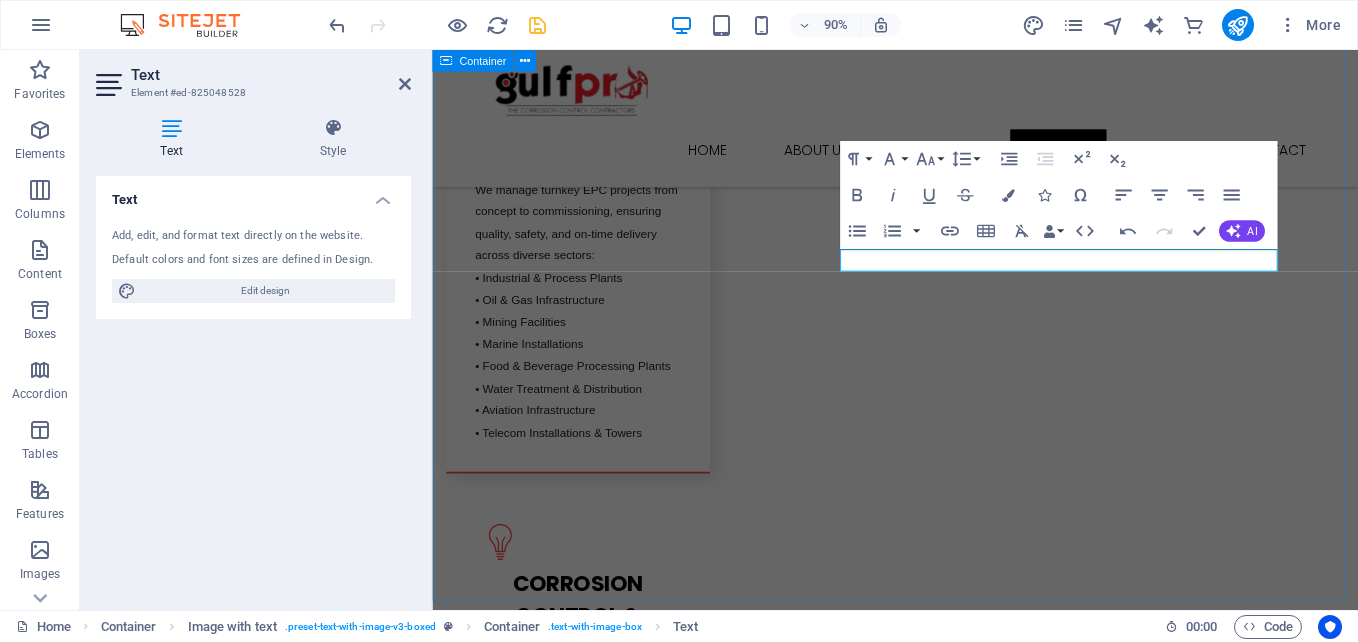 click on "NDT SERVICES L atest Project L atest Project flow meter calibrations.... Drop content here or  Add elements  Paste clipboard" at bounding box center (946, 2634) 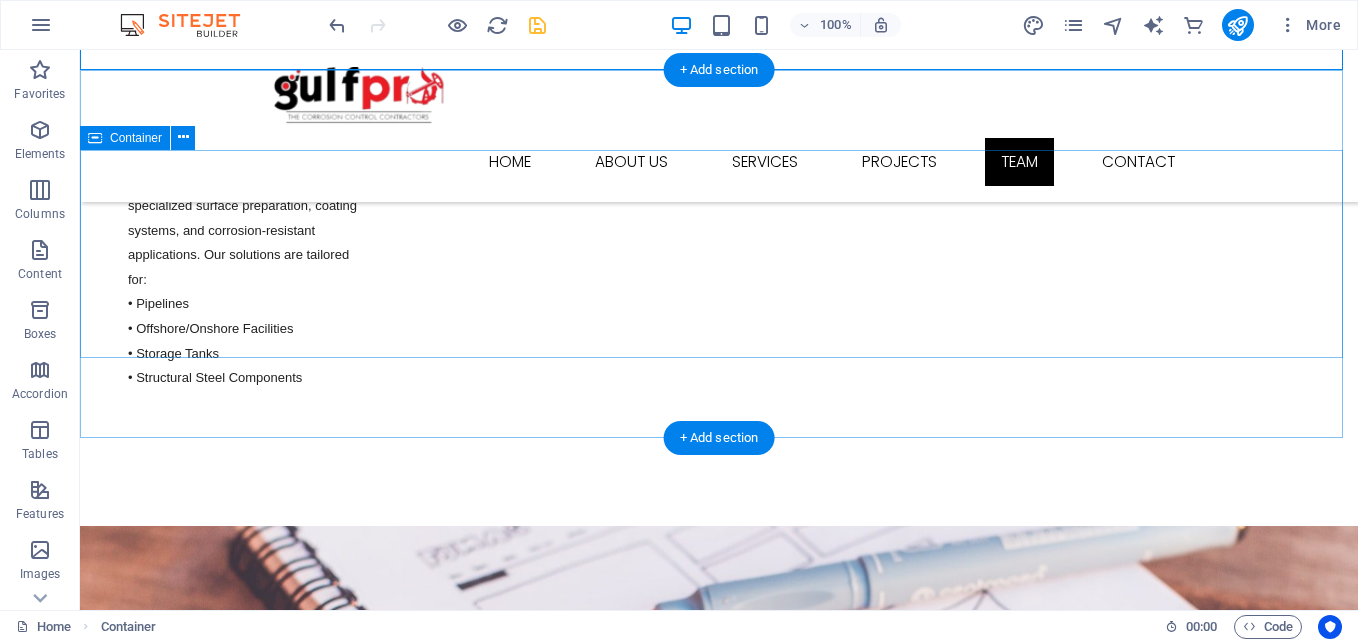 scroll, scrollTop: 5670, scrollLeft: 0, axis: vertical 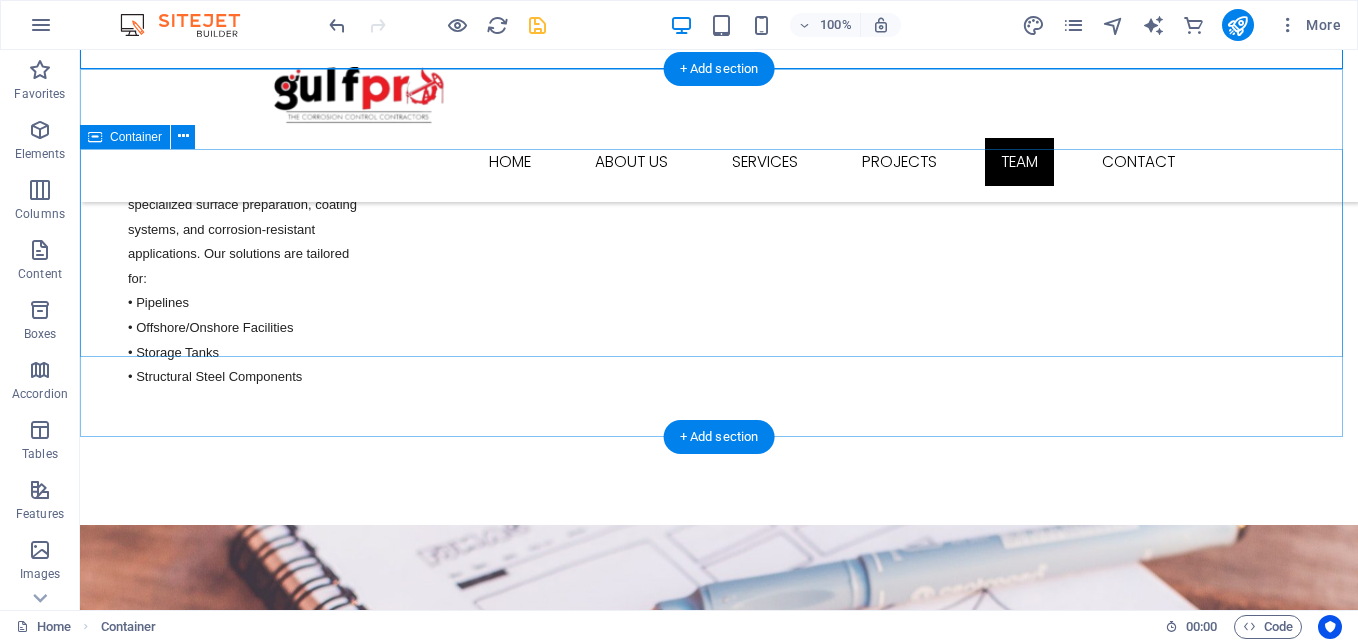 click on "O ur Team" at bounding box center (719, 3332) 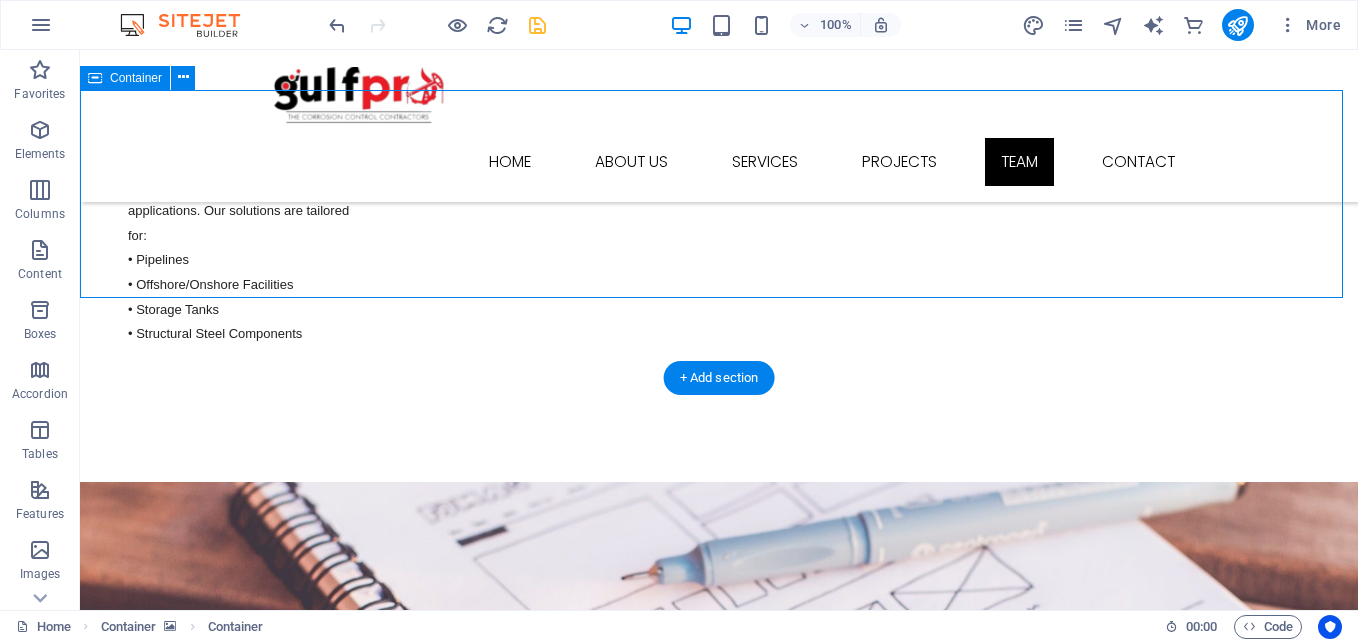 scroll, scrollTop: 5673, scrollLeft: 0, axis: vertical 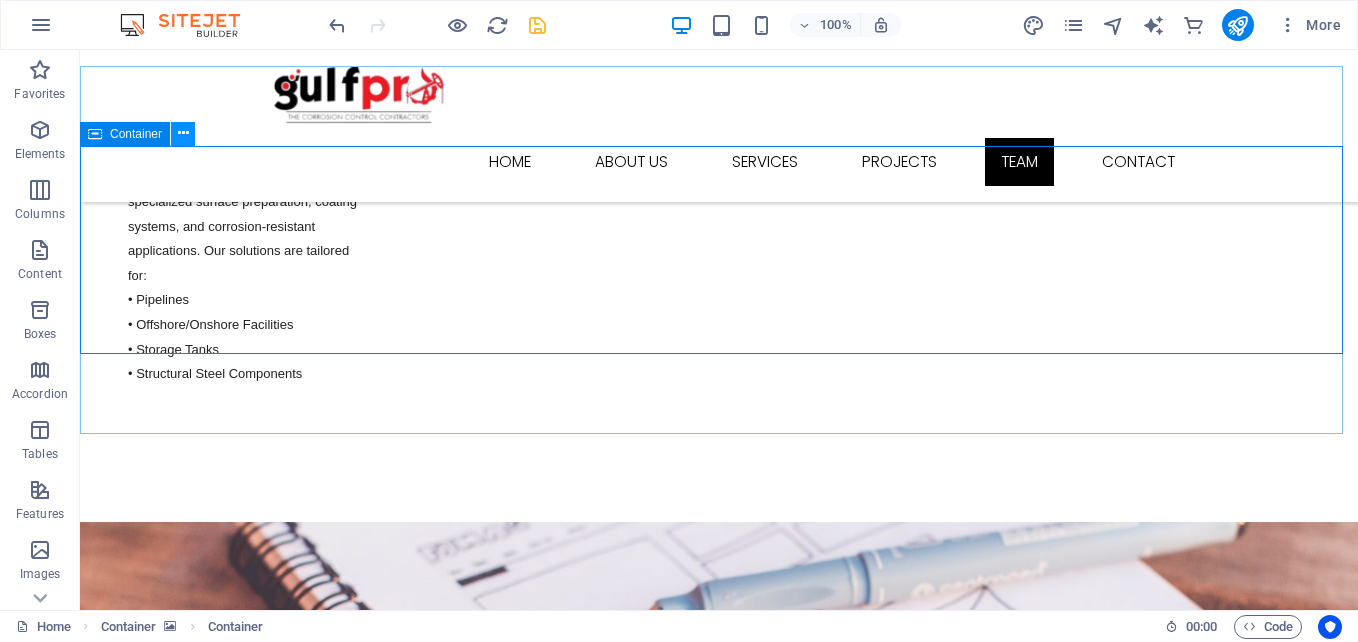 click at bounding box center (183, 133) 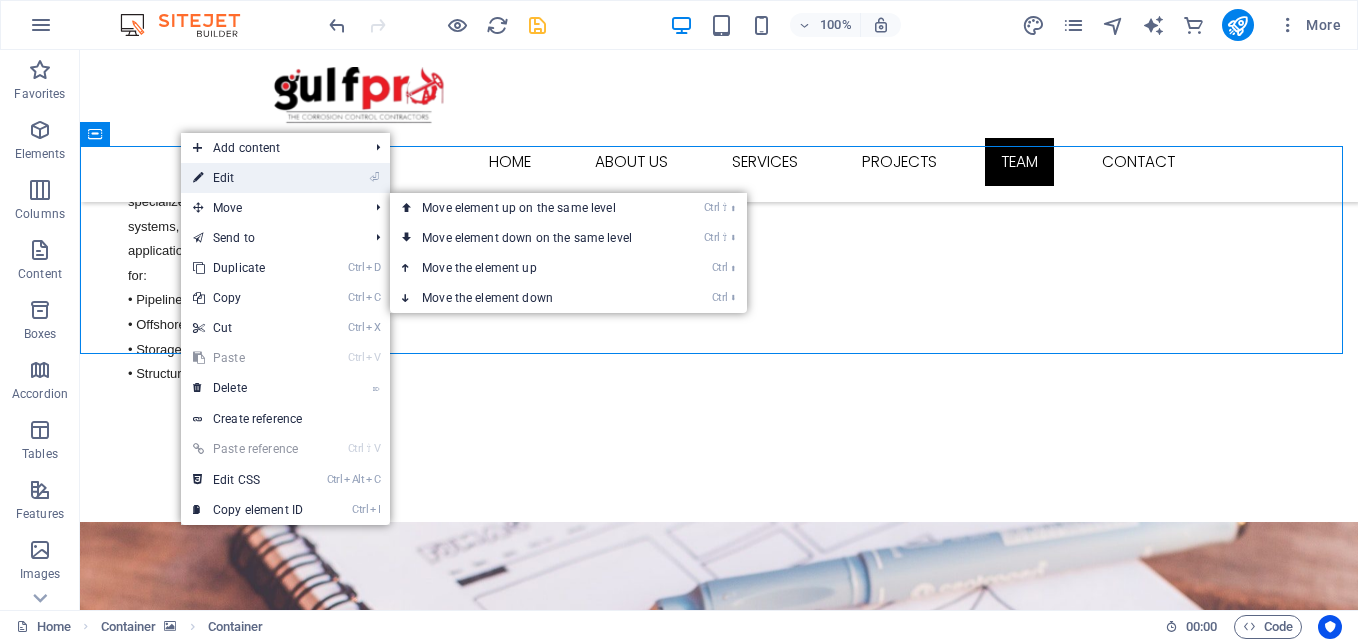 click on "⏎  Edit" at bounding box center [248, 178] 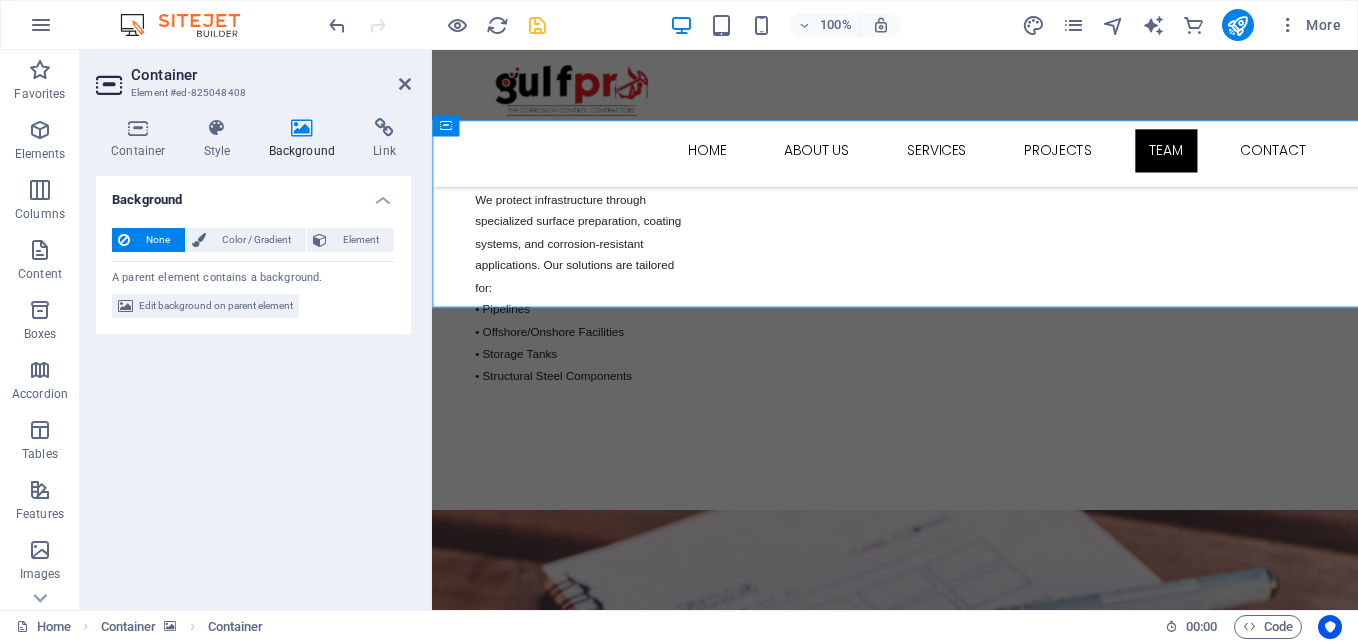 scroll, scrollTop: 5691, scrollLeft: 0, axis: vertical 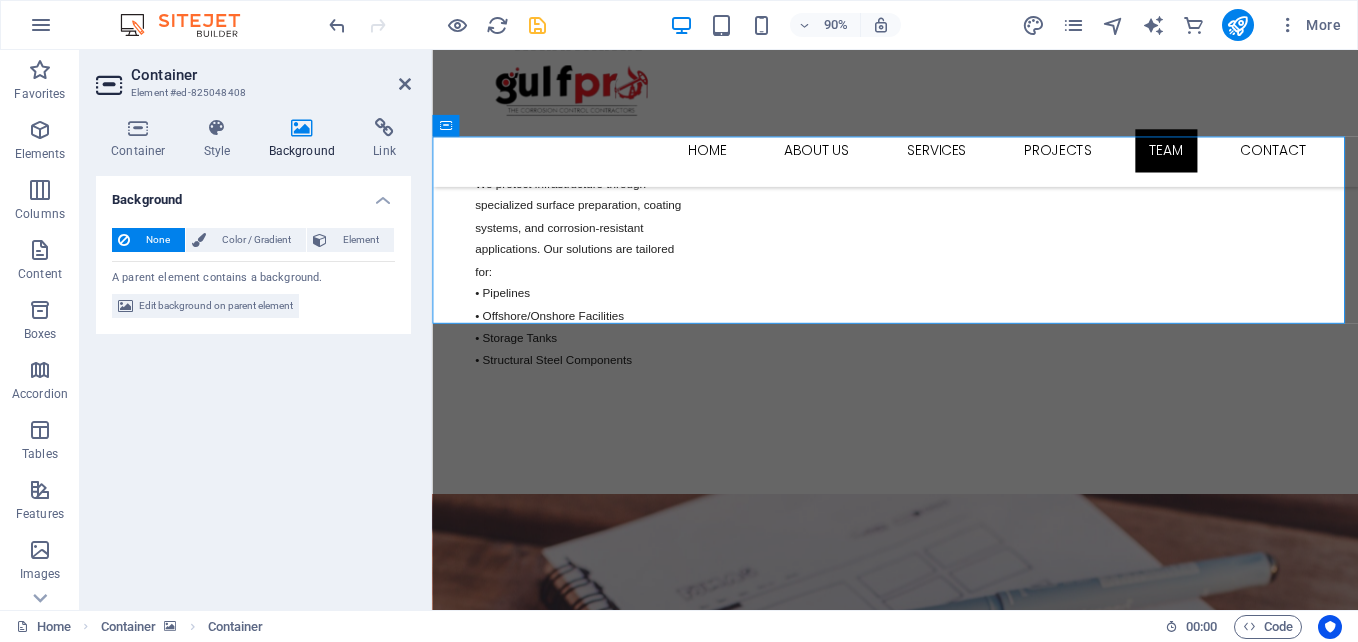 click at bounding box center (302, 128) 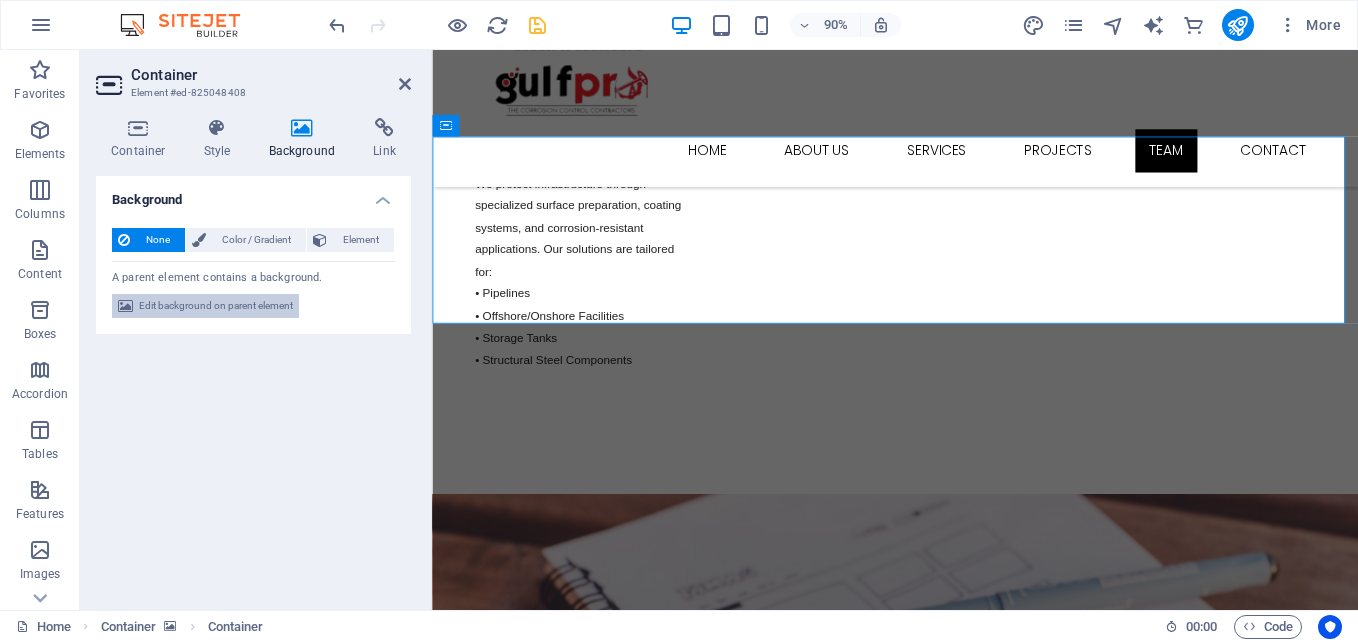 click on "Edit background on parent element" at bounding box center (216, 306) 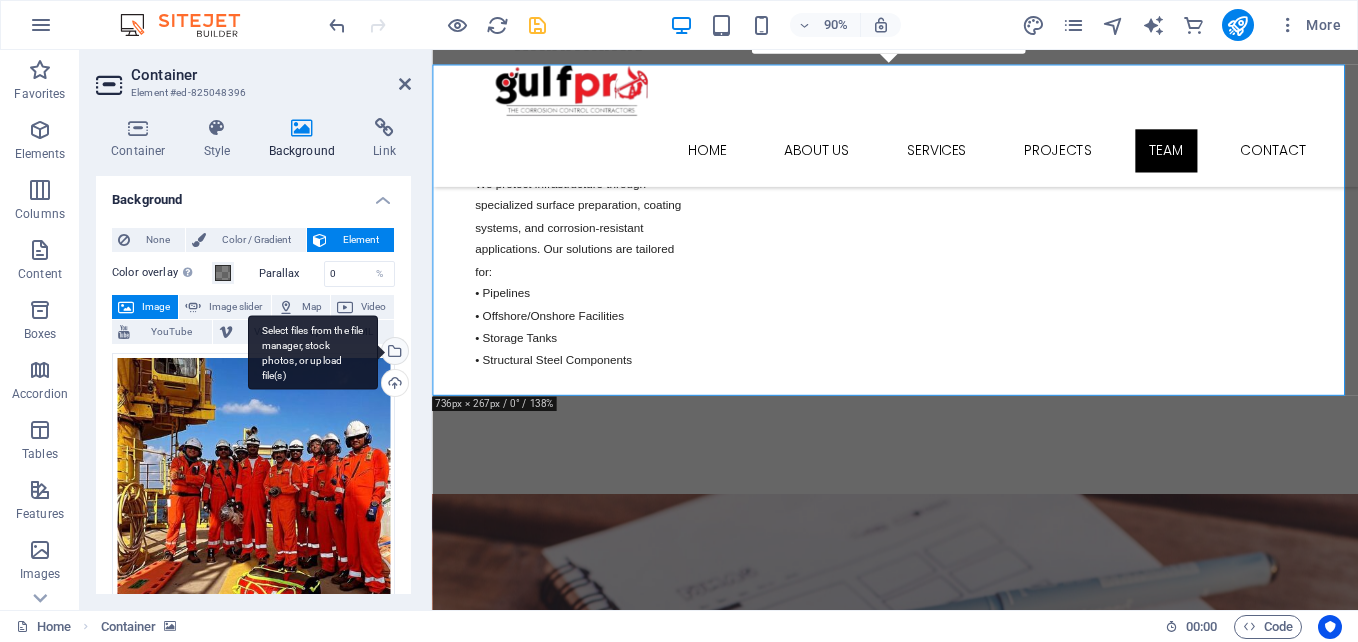 click on "Select files from the file manager, stock photos, or upload file(s)" at bounding box center [393, 353] 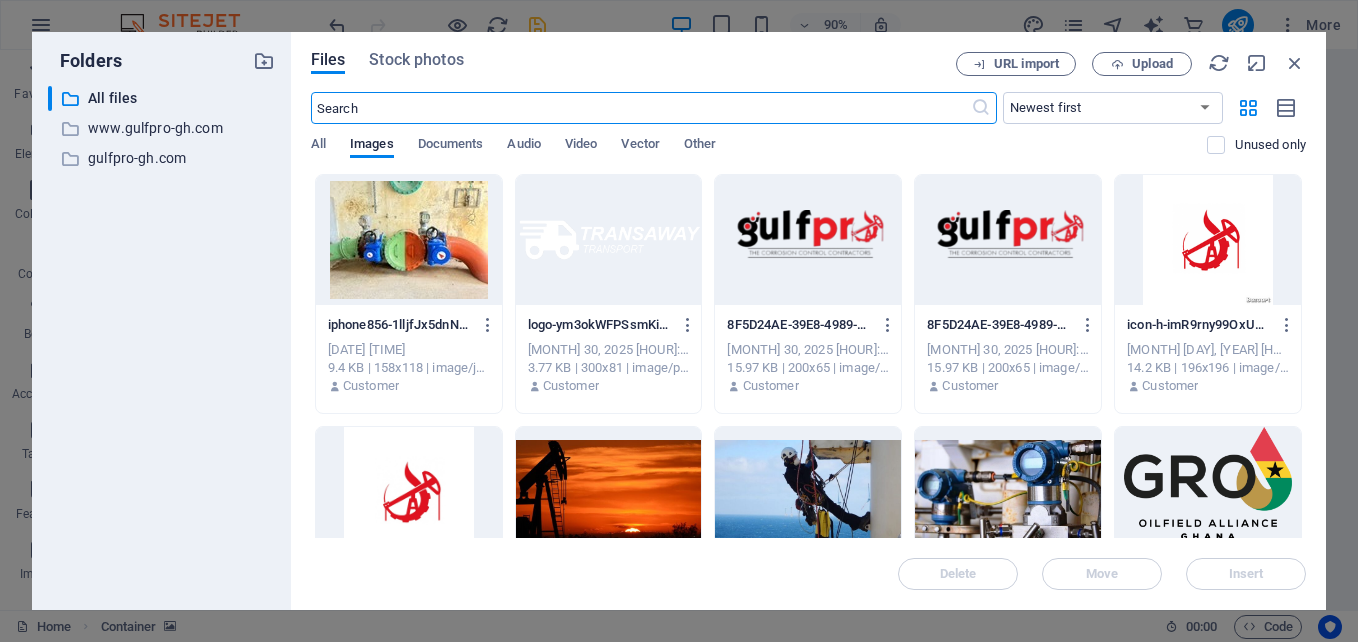 scroll, scrollTop: 6469, scrollLeft: 0, axis: vertical 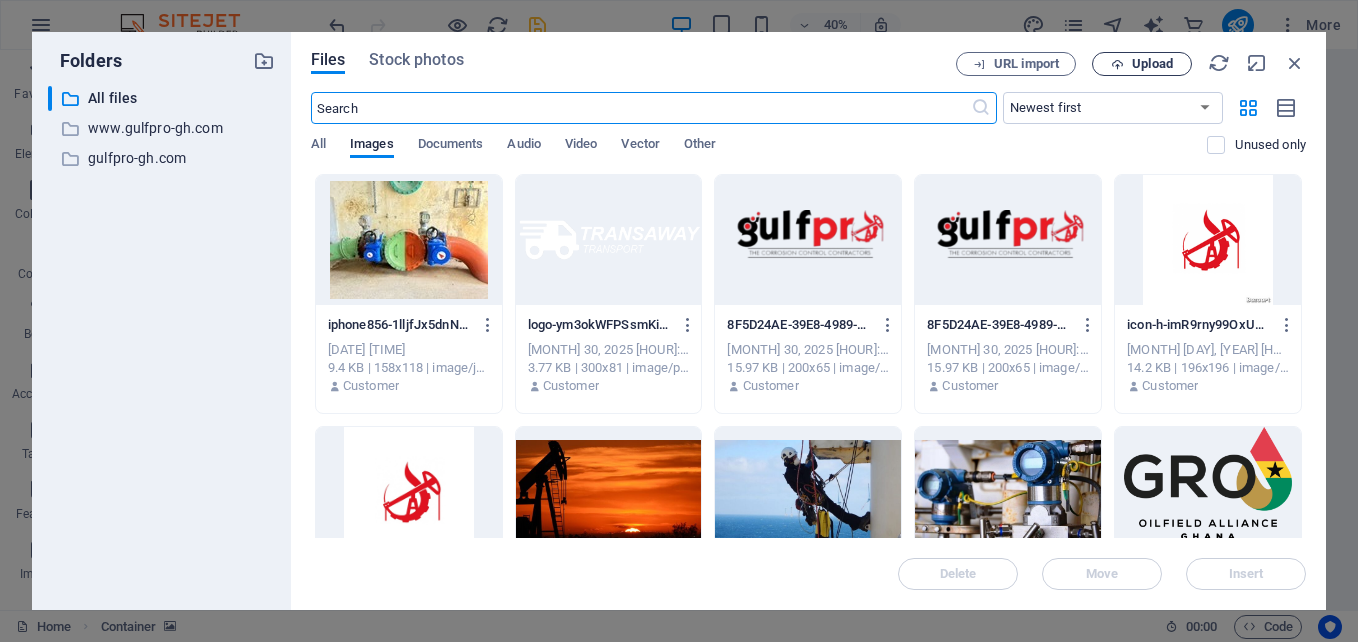 click on "Upload" at bounding box center (1152, 64) 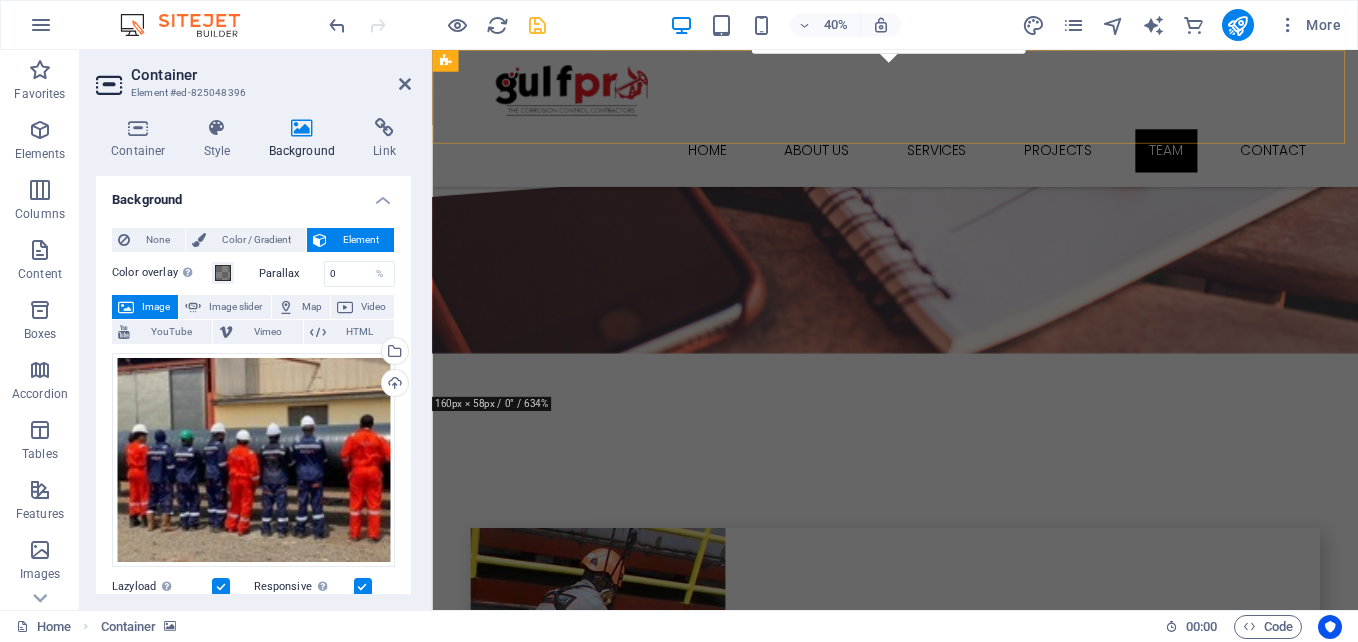 scroll, scrollTop: 5691, scrollLeft: 0, axis: vertical 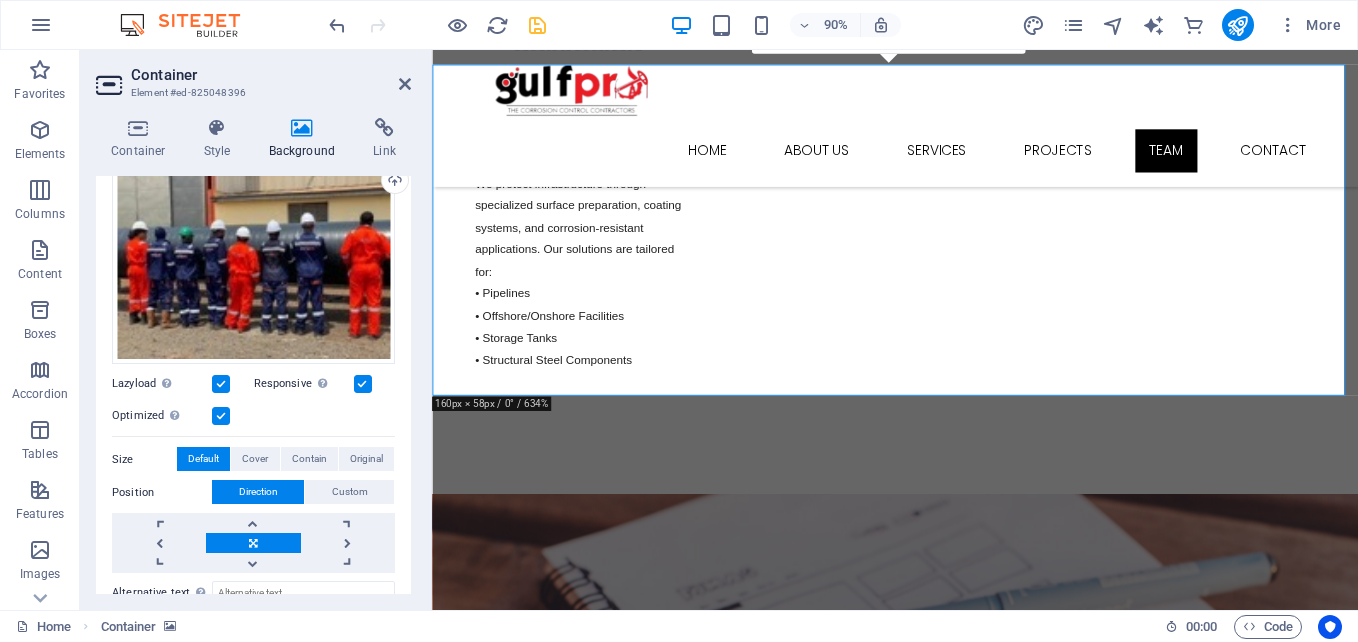 click at bounding box center (221, 416) 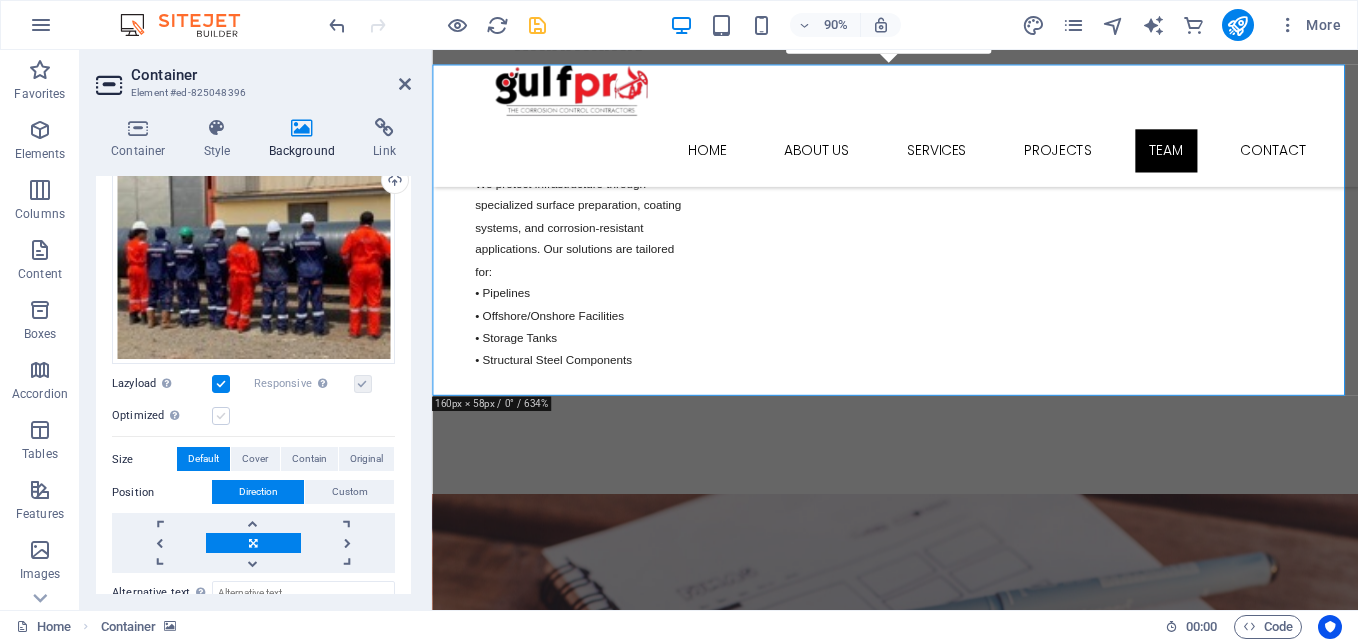 click at bounding box center (221, 416) 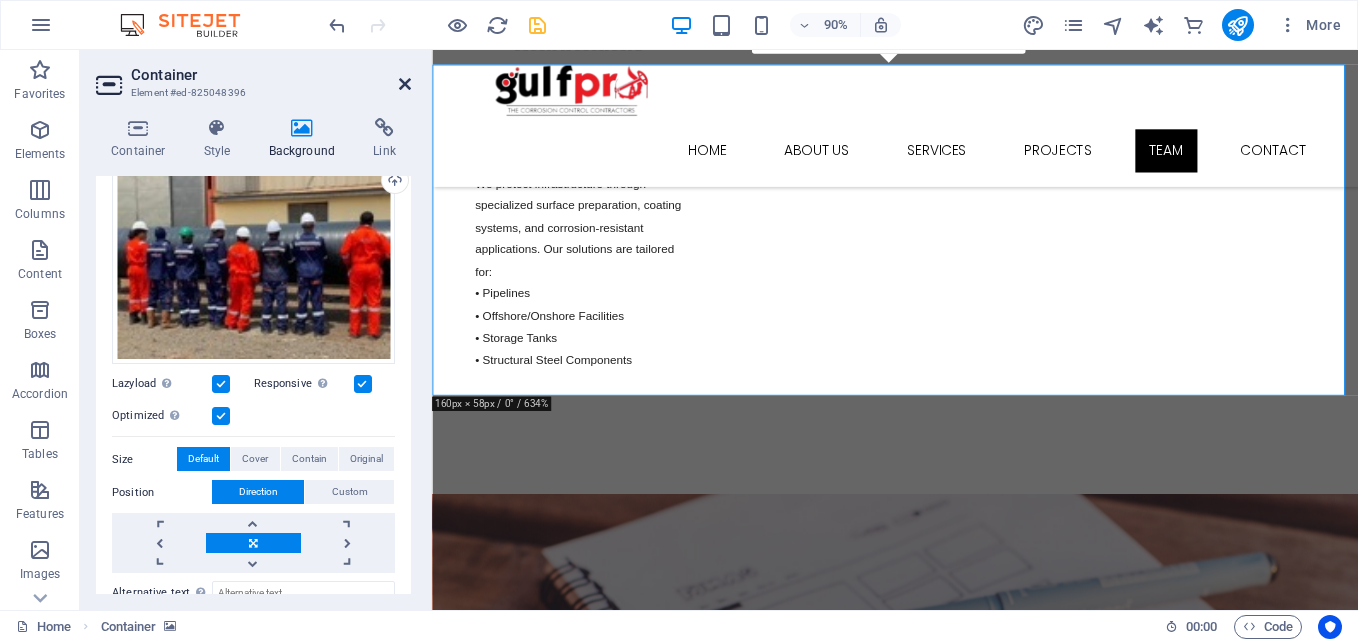 click at bounding box center (405, 84) 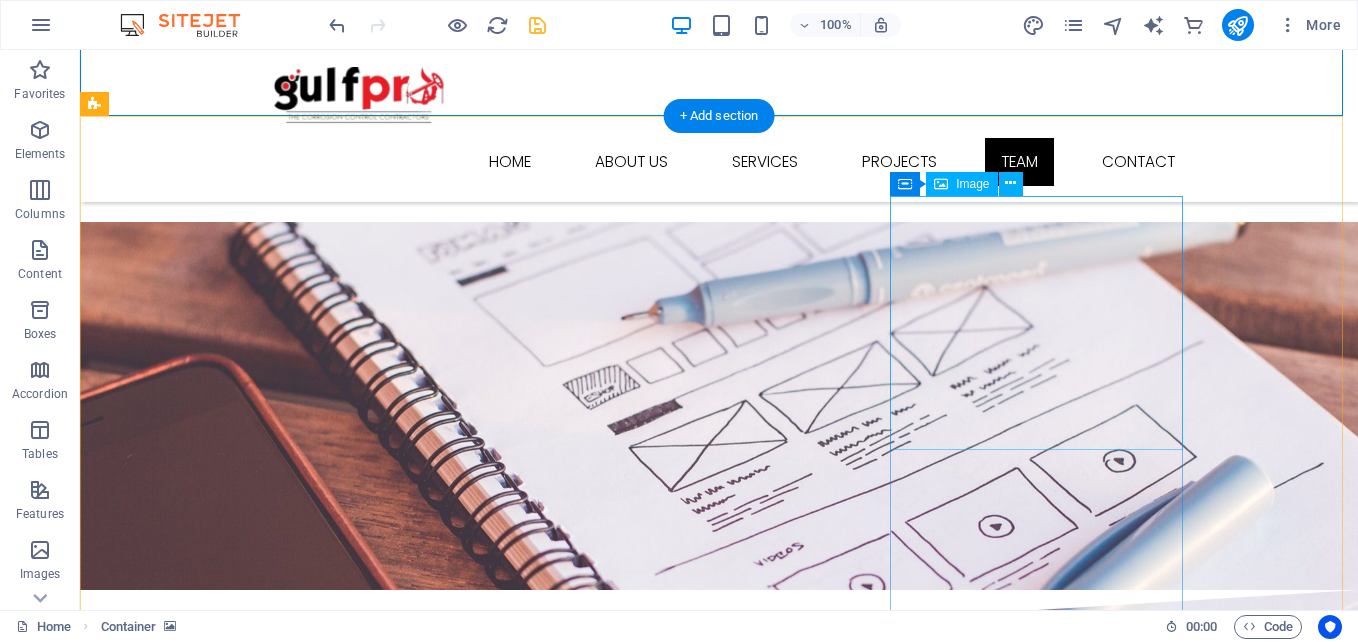 scroll, scrollTop: 5972, scrollLeft: 0, axis: vertical 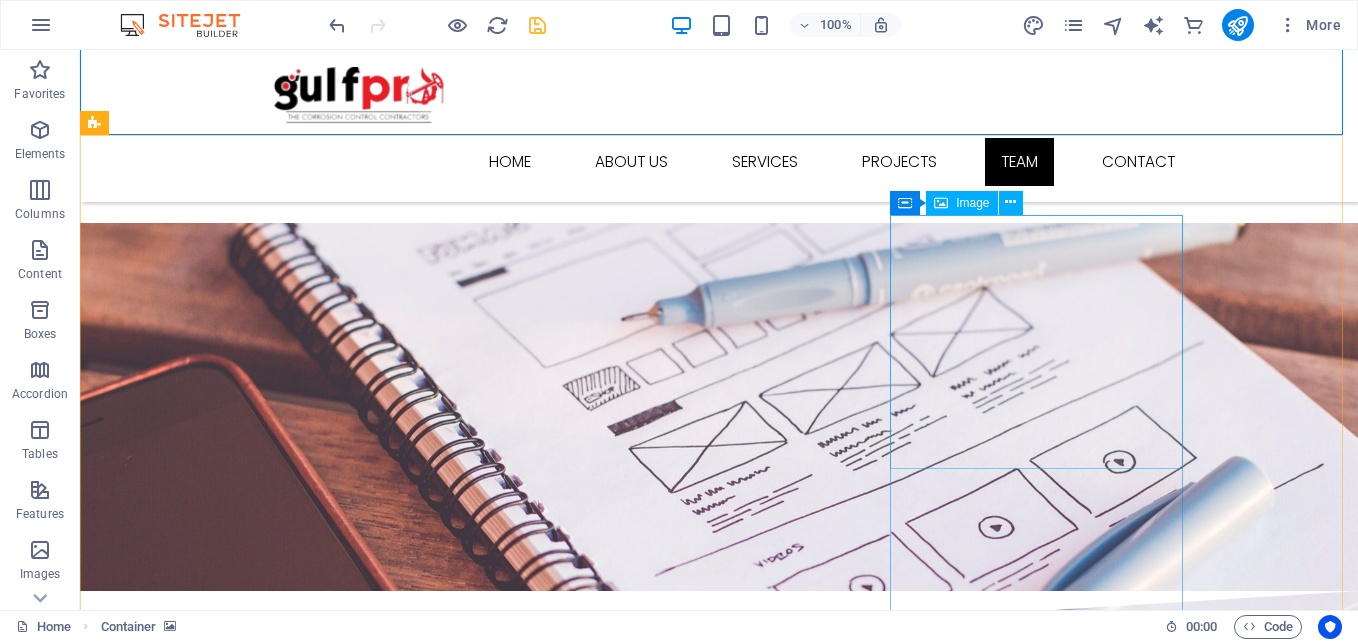 click on "Image" at bounding box center [972, 203] 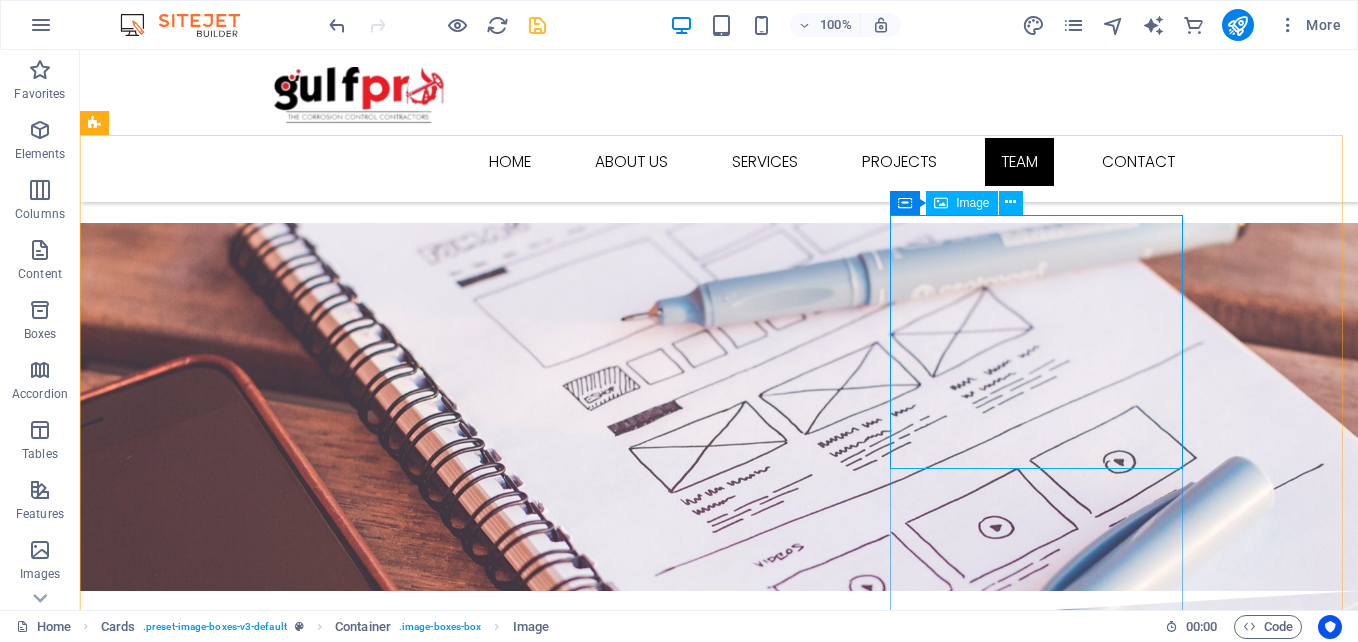 click on "Image" at bounding box center (961, 203) 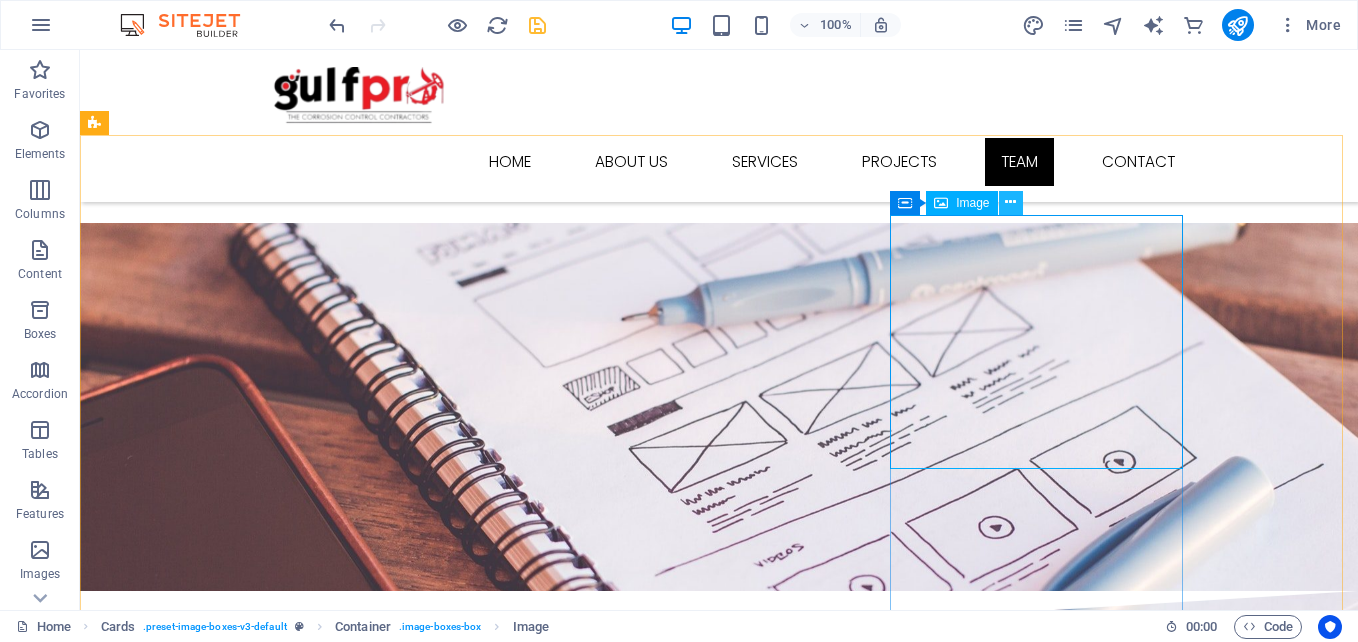 click at bounding box center (1010, 202) 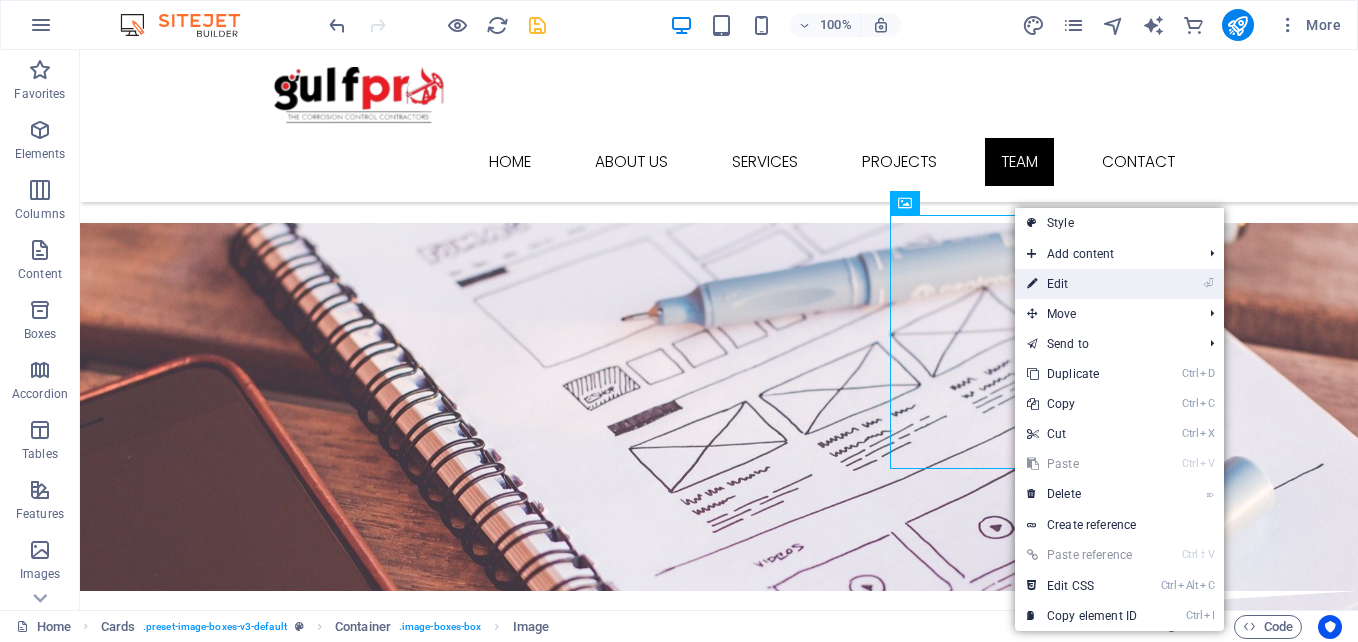 click on "⏎  Edit" at bounding box center (1082, 284) 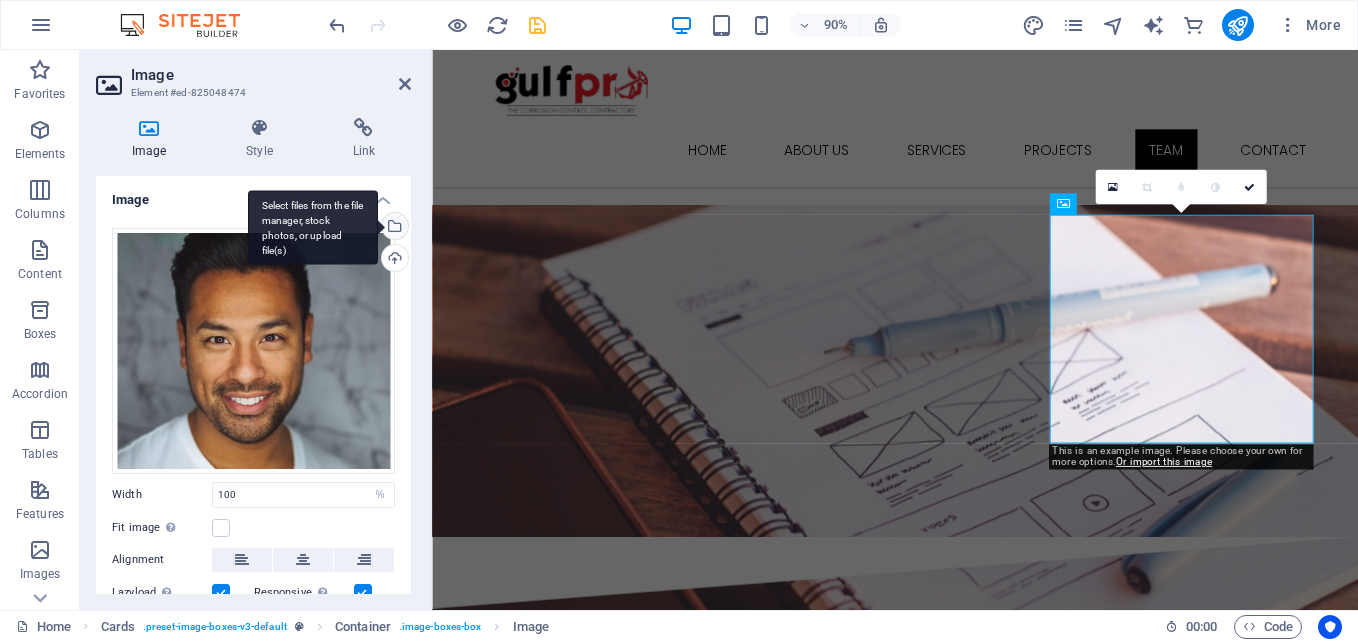click on "Select files from the file manager, stock photos, or upload file(s)" at bounding box center (393, 228) 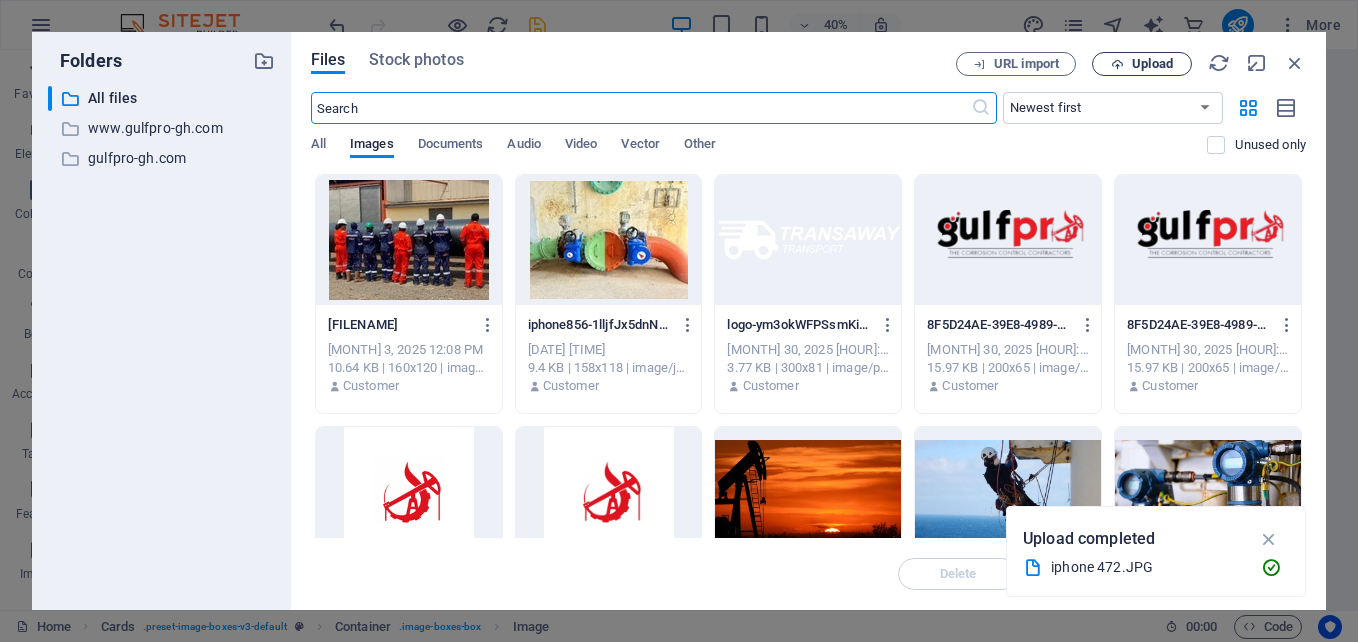 click on "Upload" at bounding box center [1142, 64] 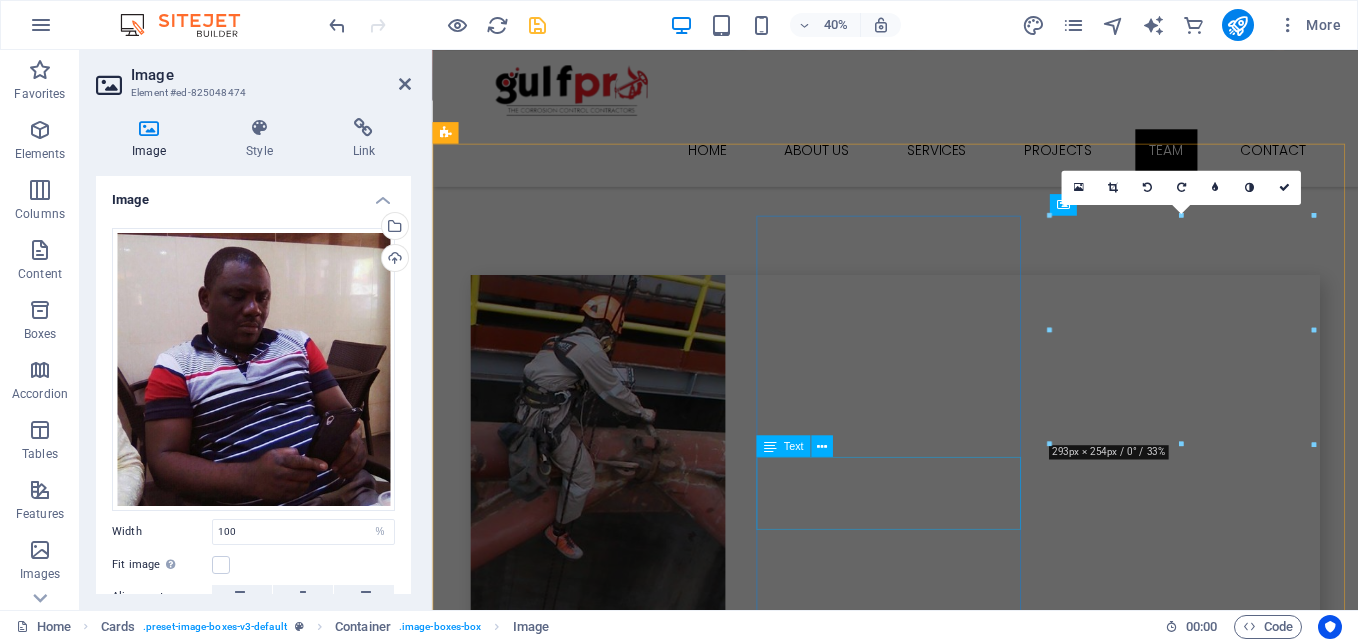 scroll, scrollTop: 5971, scrollLeft: 0, axis: vertical 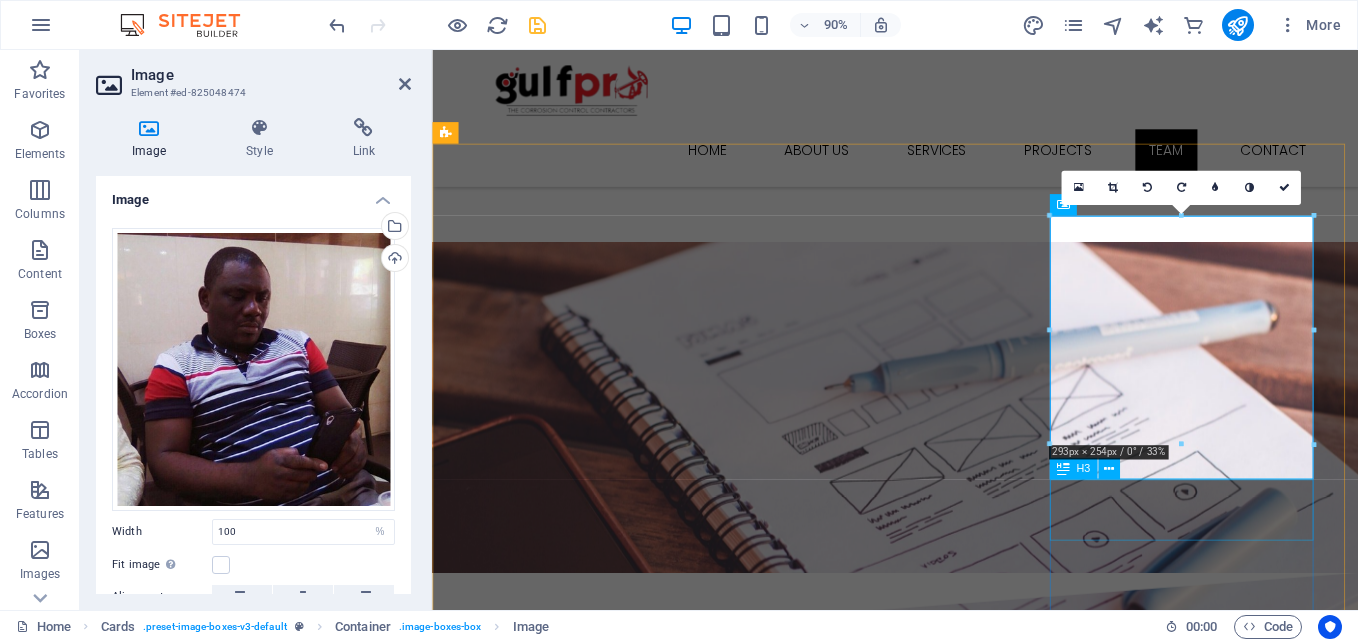 click on "[FIRST] [LAST]" at bounding box center [594, 5983] 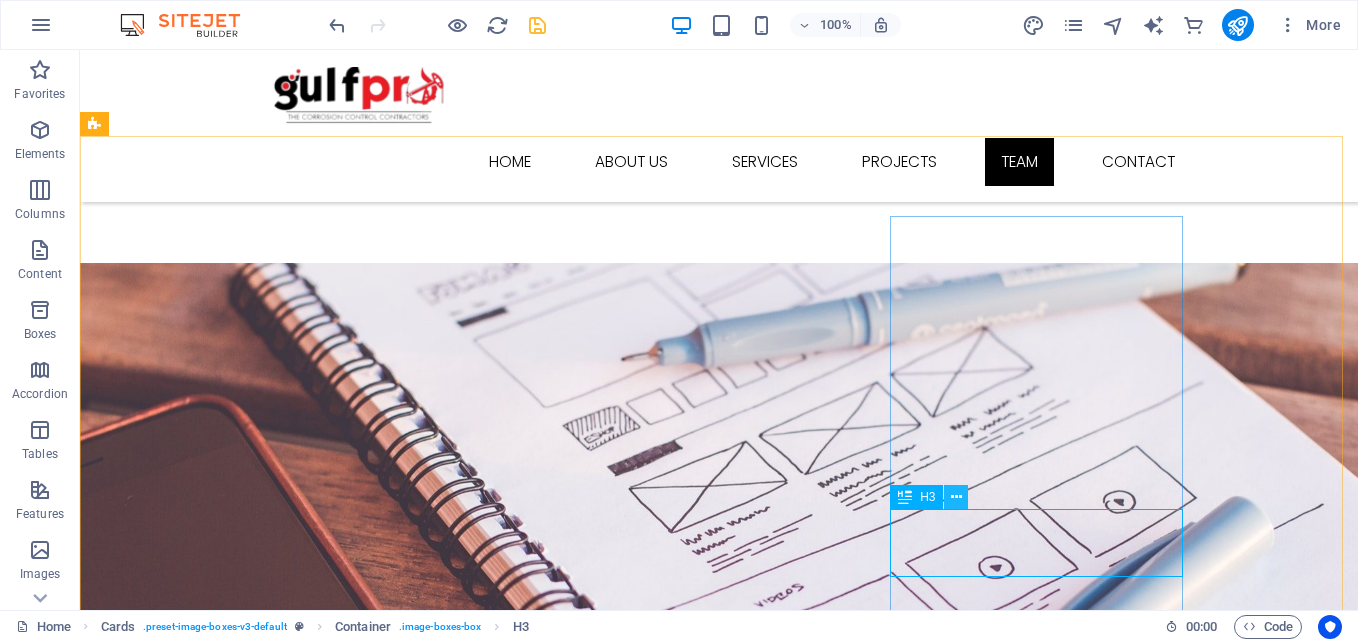 click at bounding box center [956, 497] 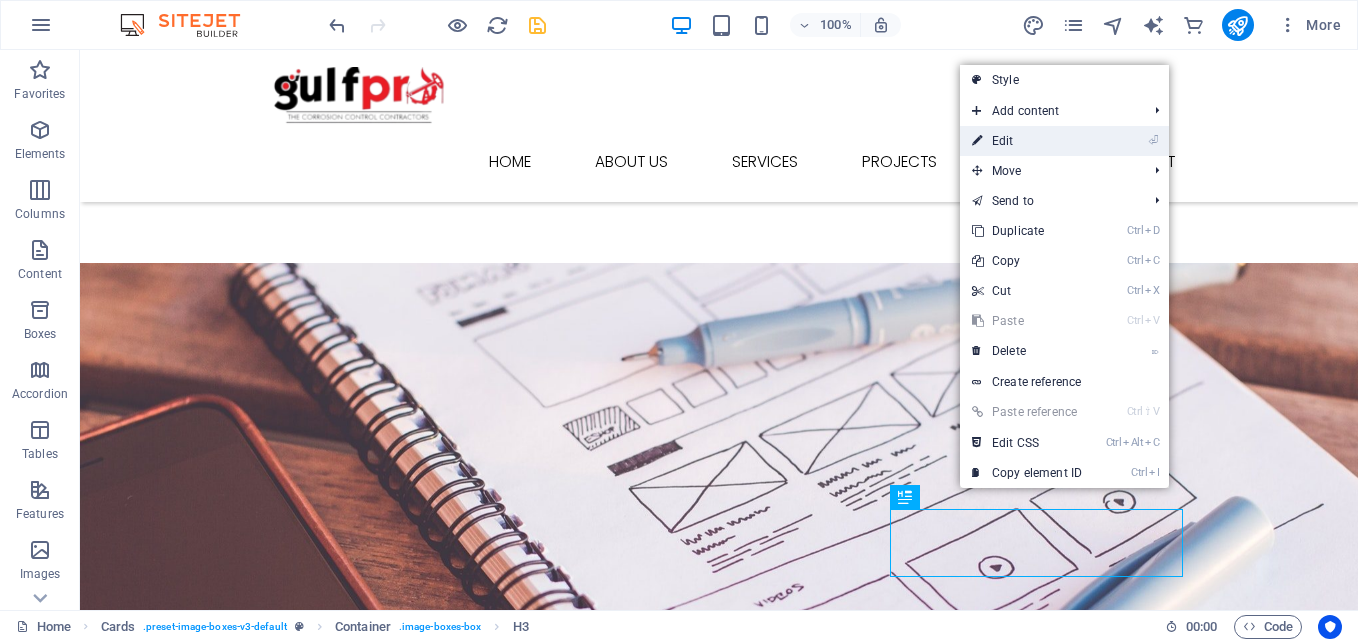 click on "⏎  Edit" at bounding box center (1027, 141) 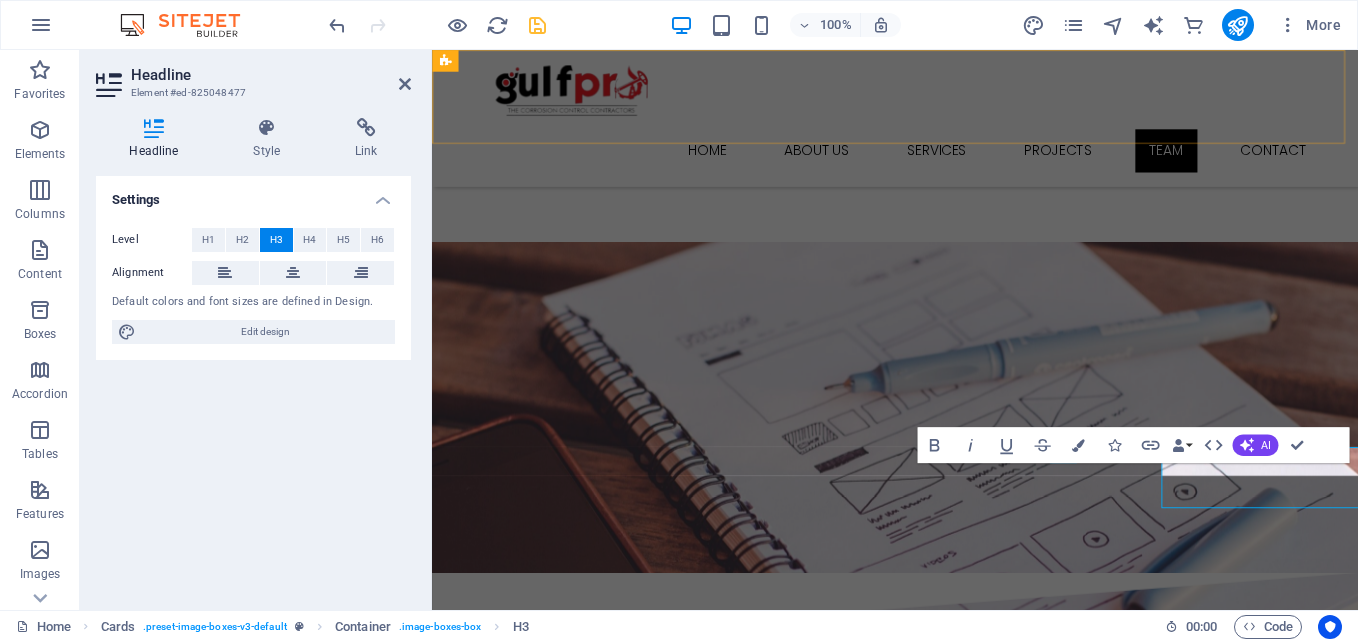 scroll, scrollTop: 5989, scrollLeft: 0, axis: vertical 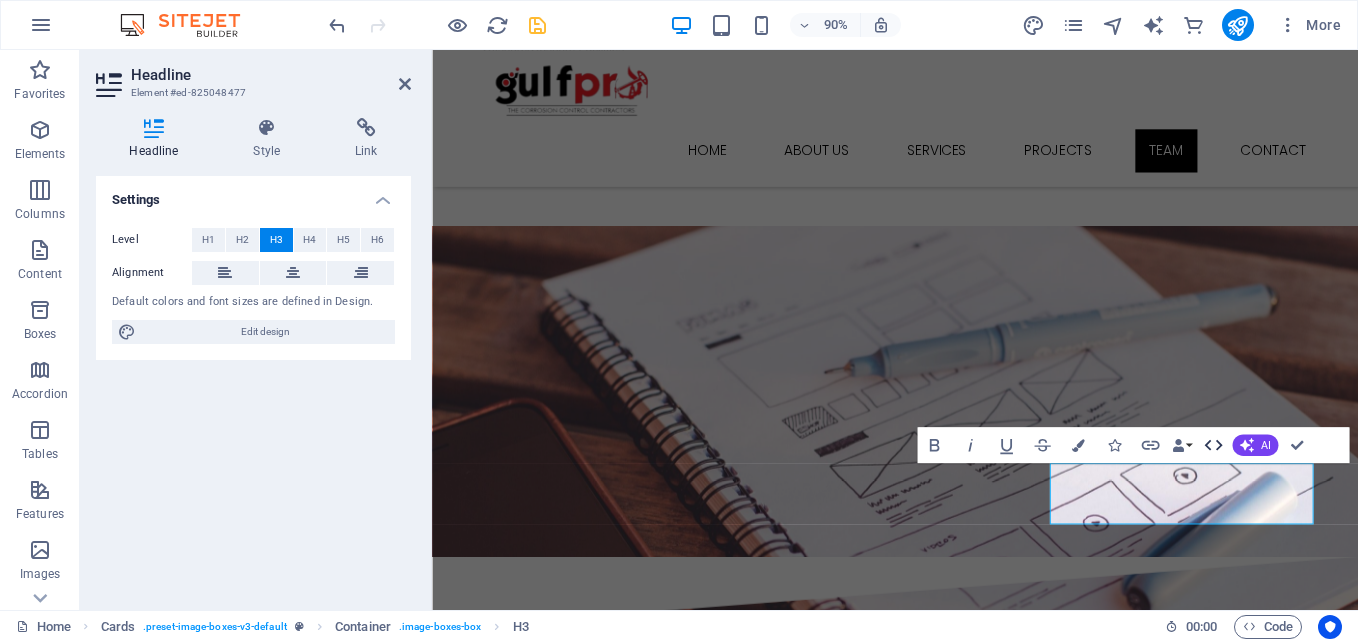 type 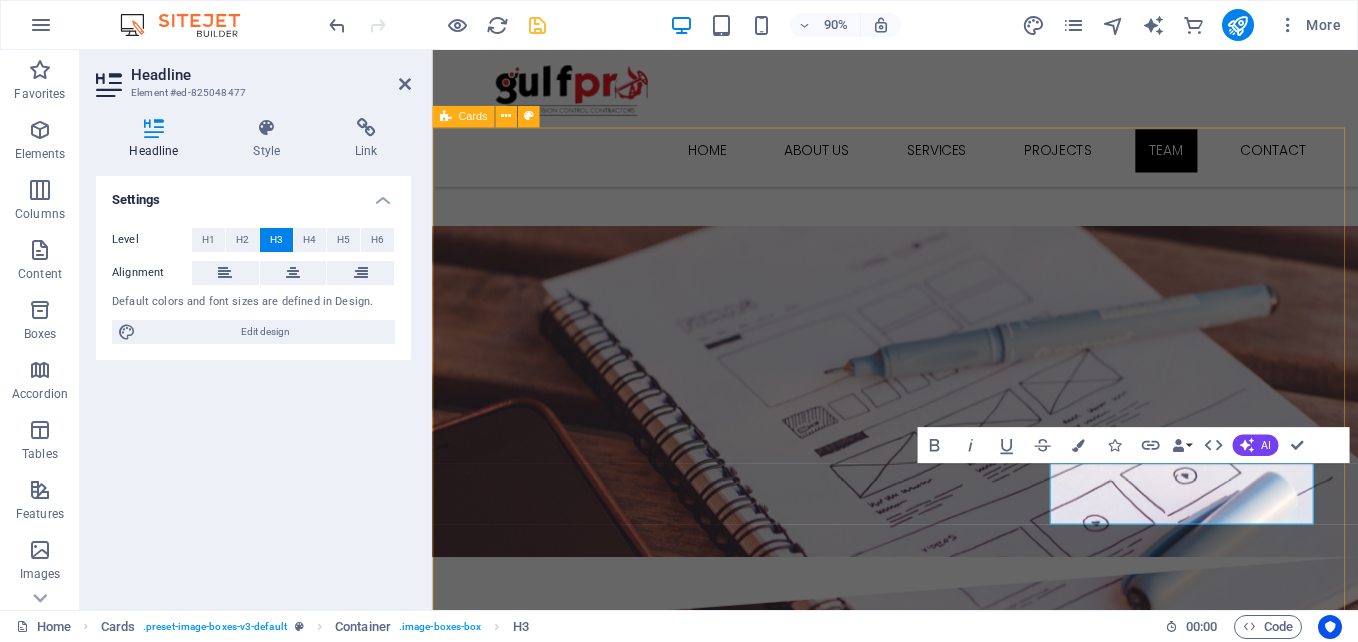 click on "H-JUSTICE [LAST] Honey-Justice [LAST] is a dynamic, results-driven operations leader with a solid track record in the oil and gas services sector. As the General Manager of Gulfpro Ghana Limited, he brings a rare blend of technical insight, strategic leadership, and field experience, enabling the company to deliver efficient, safe, and compliant services across Ghana’s energy and marine industries. With a strong focus on operational excellence, client satisfaction, and local content development, Honey-Justice has been instrumental in expanding Gulfpro’s reach into upstream, midstream, and offshore operations, while reinforcing its commitment to international standards and local expertise. Core Competencies      •      Oil & Gas Operations Management      •      Project Supervision & Field Coordination      •      Logistics & Marine Support Services      •      Procurement & Supply Chain Strategy      •      HSE Compliance & Risk Management      •" at bounding box center [946, 4687] 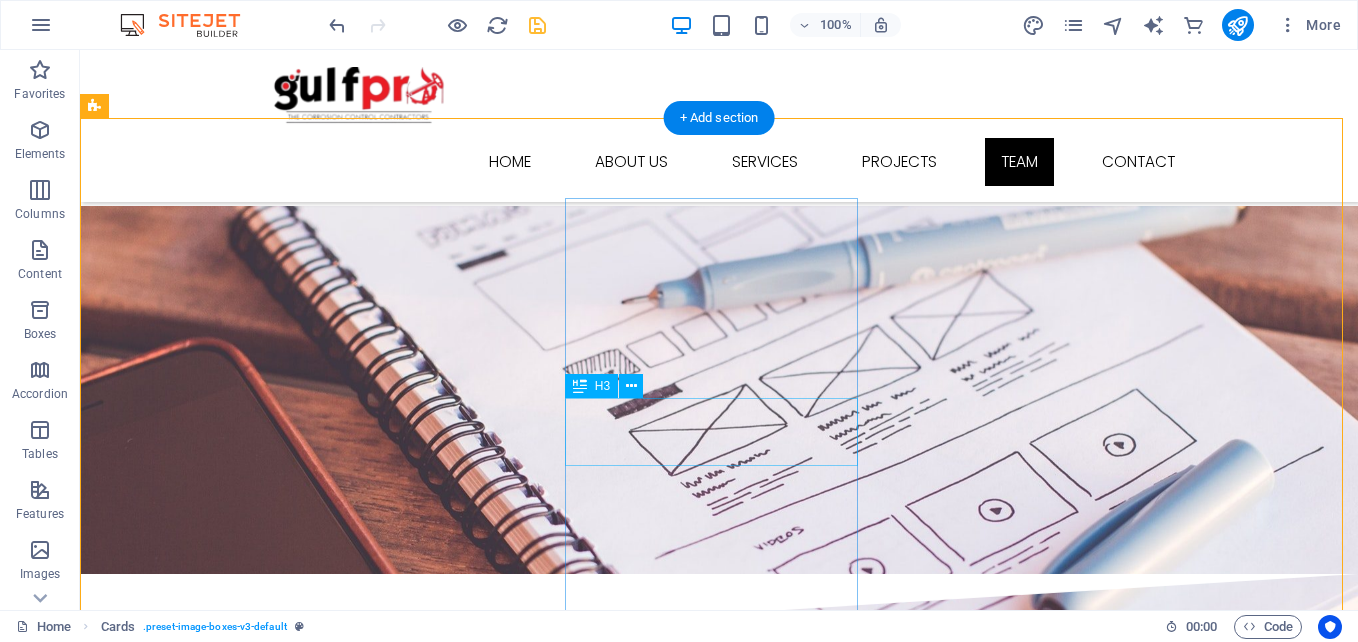 click on "[FIRST] [LAST]" at bounding box center (242, 5466) 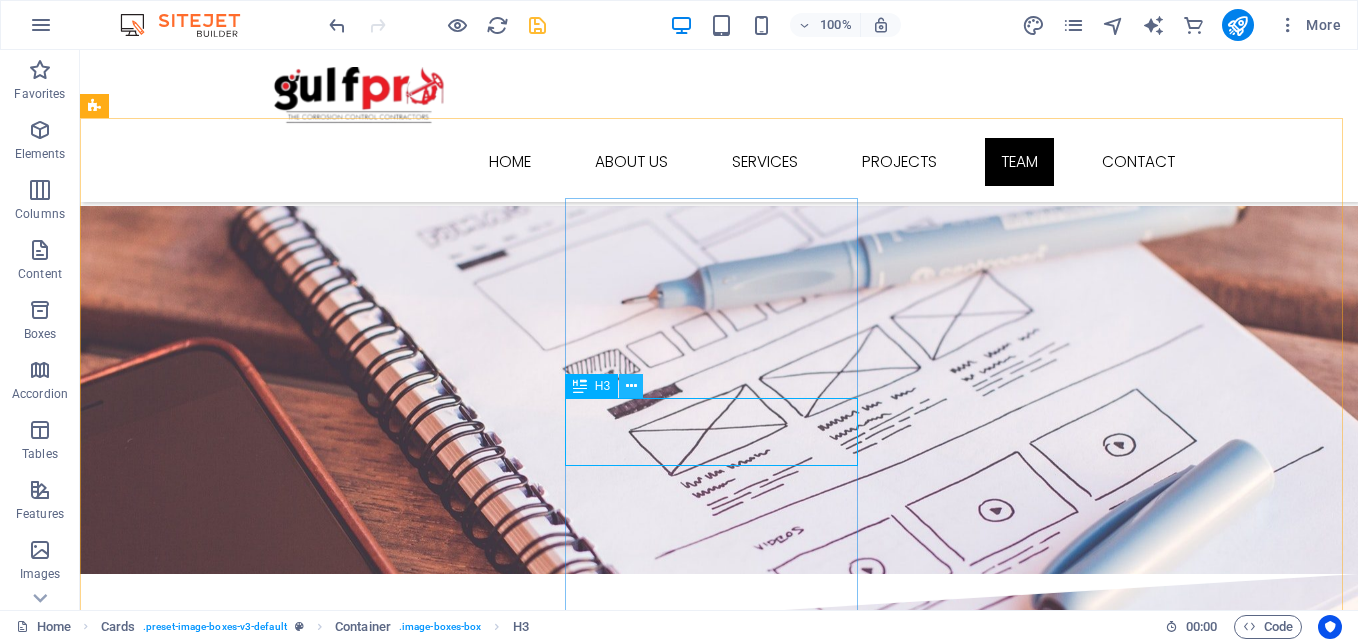 click at bounding box center [631, 386] 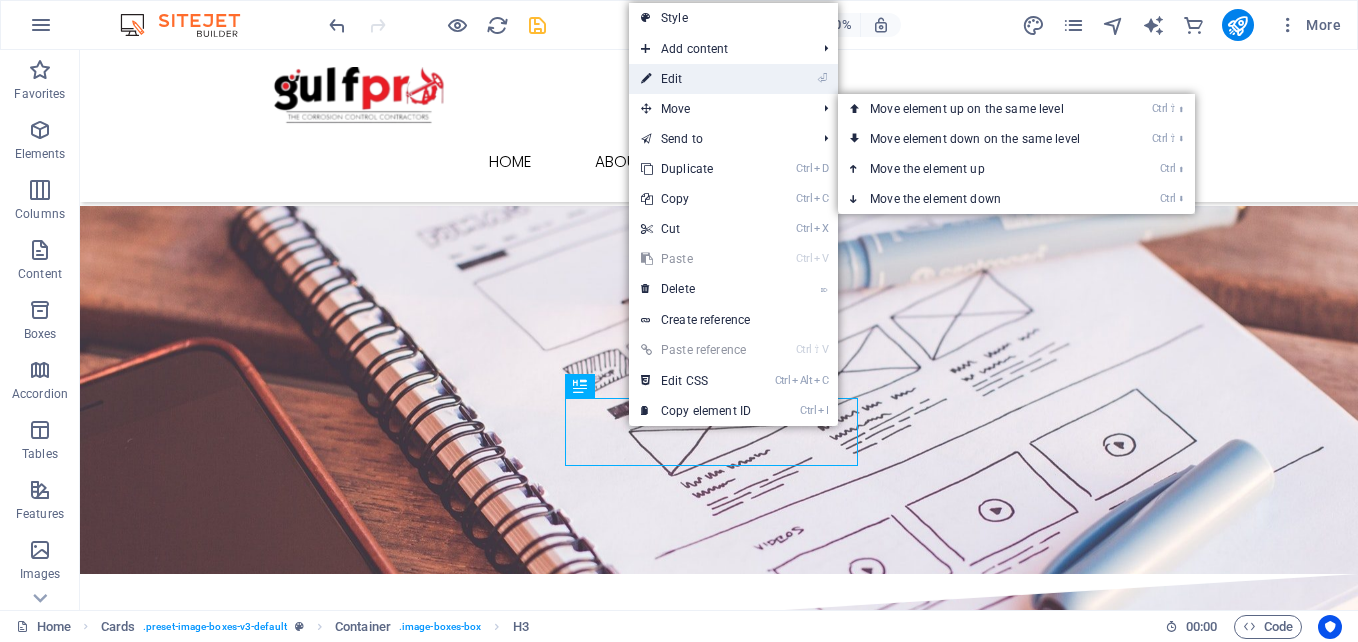 click on "⏎  Edit" at bounding box center [696, 79] 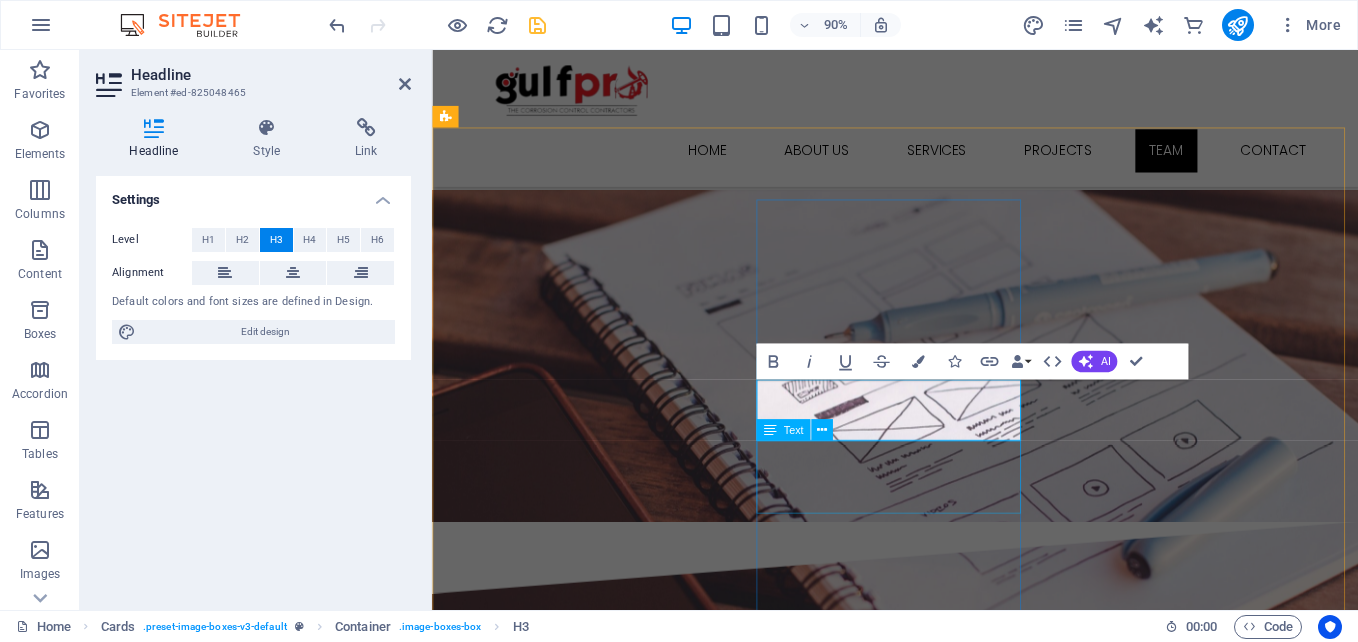type 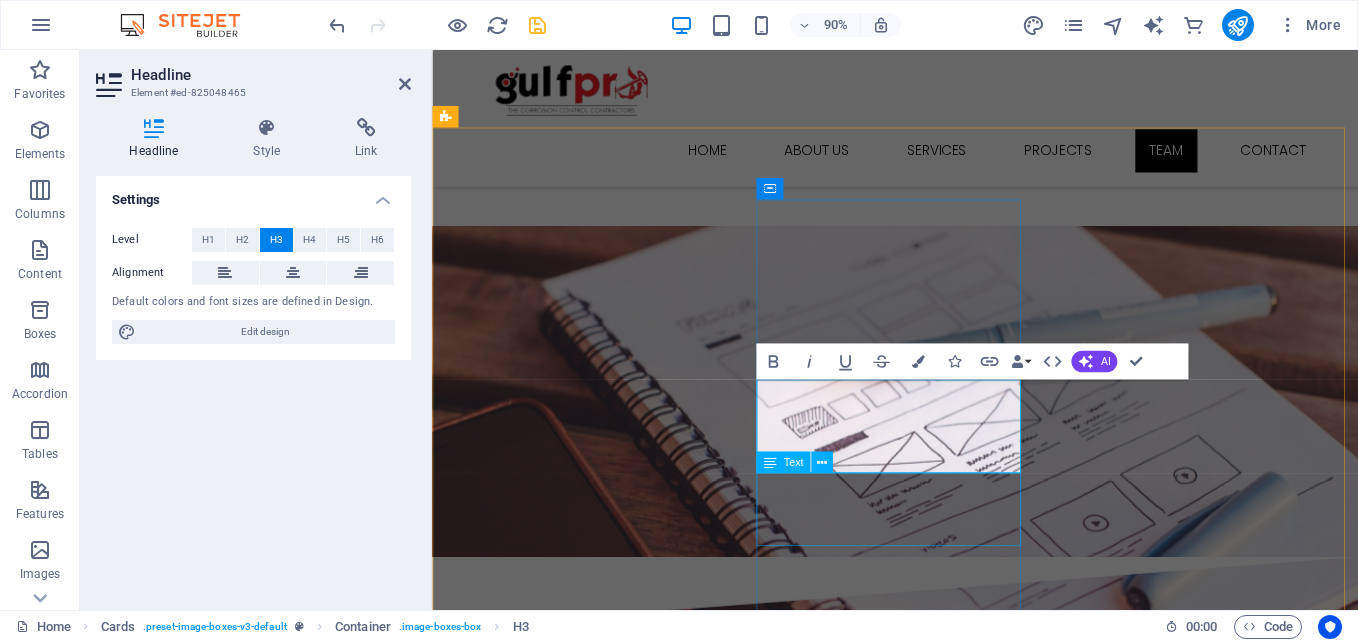 click on "PROJECT LEAD- CORROSION CONTROL" at bounding box center [594, 5615] 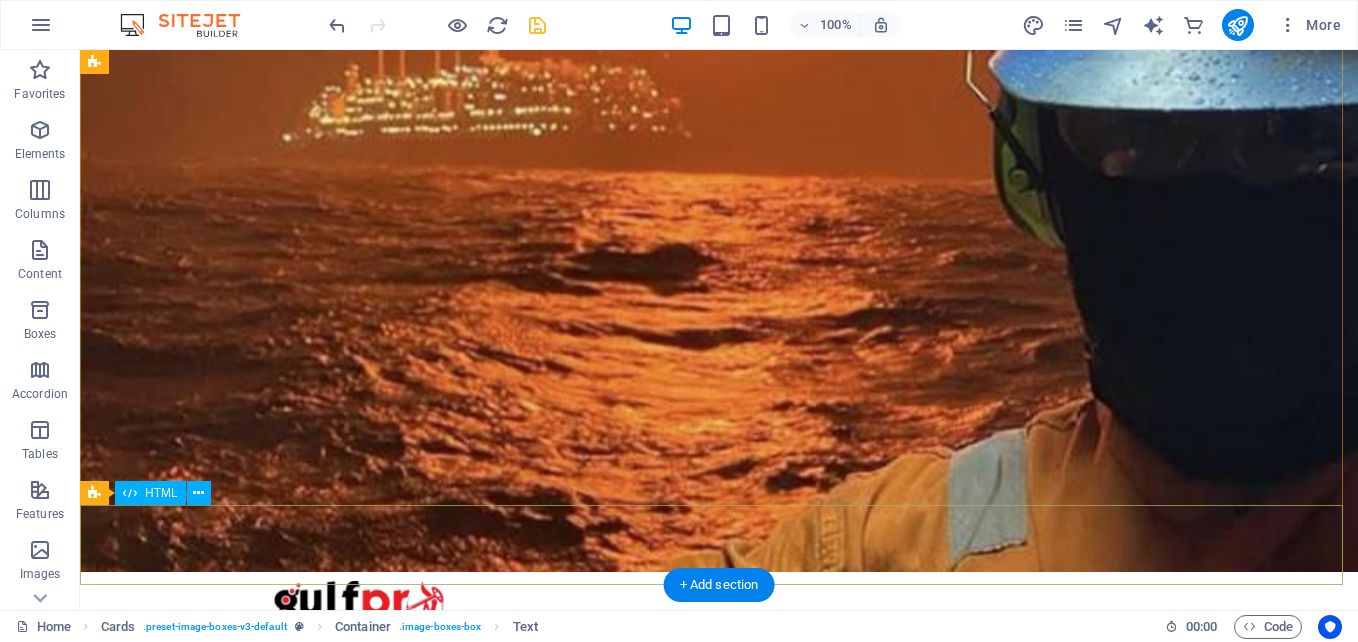 scroll, scrollTop: 0, scrollLeft: 0, axis: both 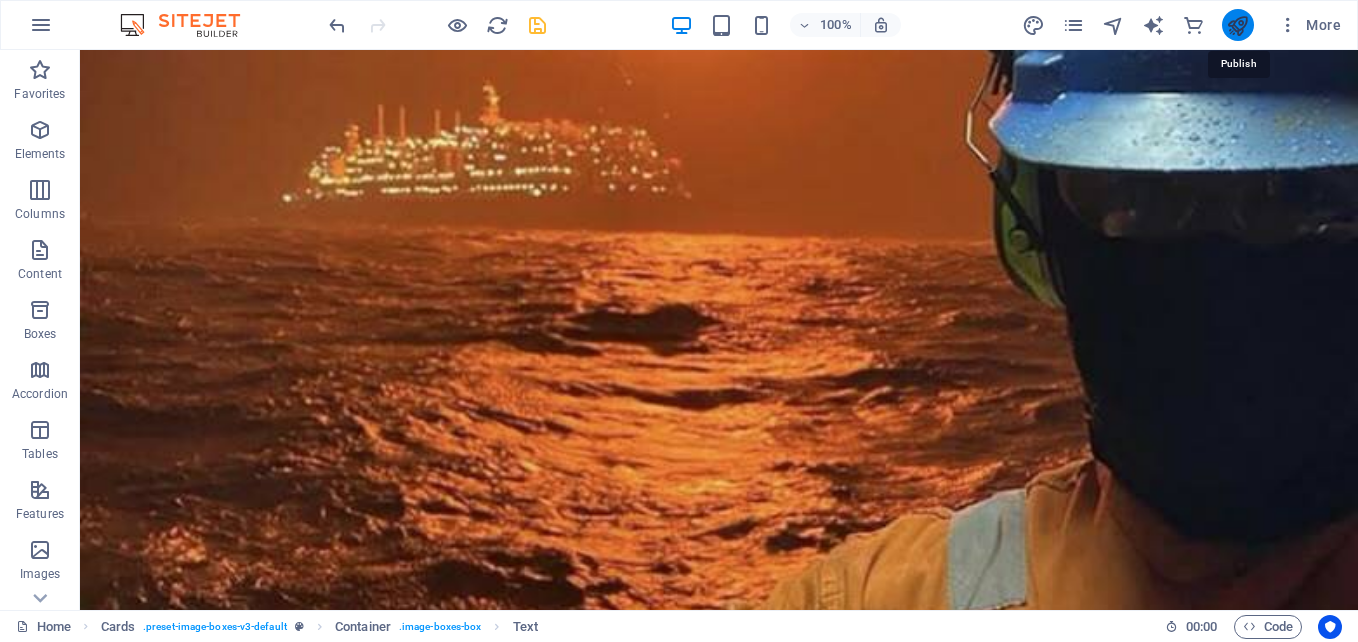 click at bounding box center [1237, 25] 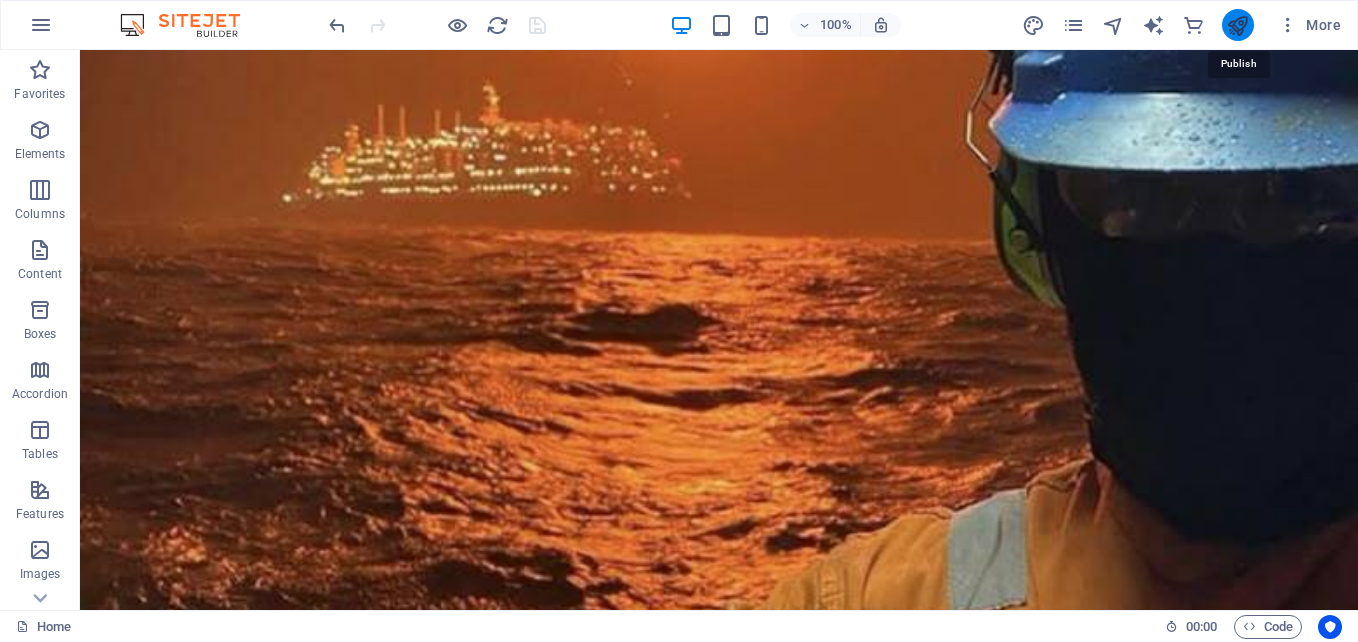 click at bounding box center [1237, 25] 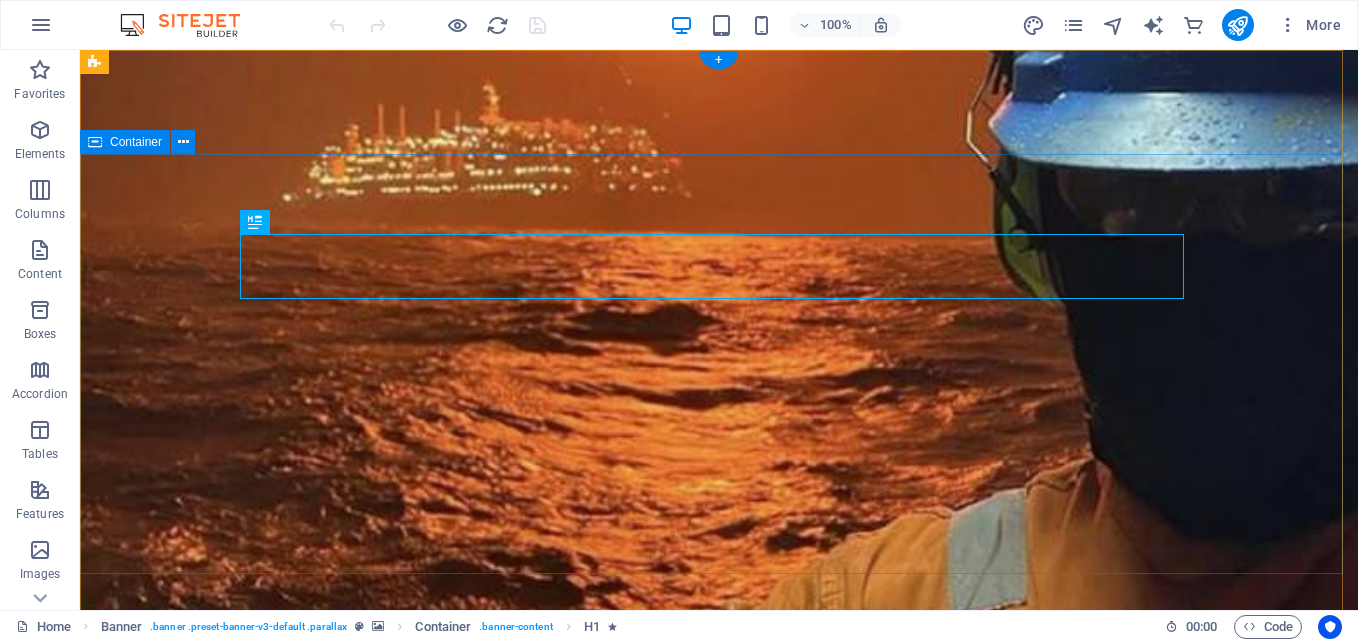 scroll, scrollTop: 0, scrollLeft: 0, axis: both 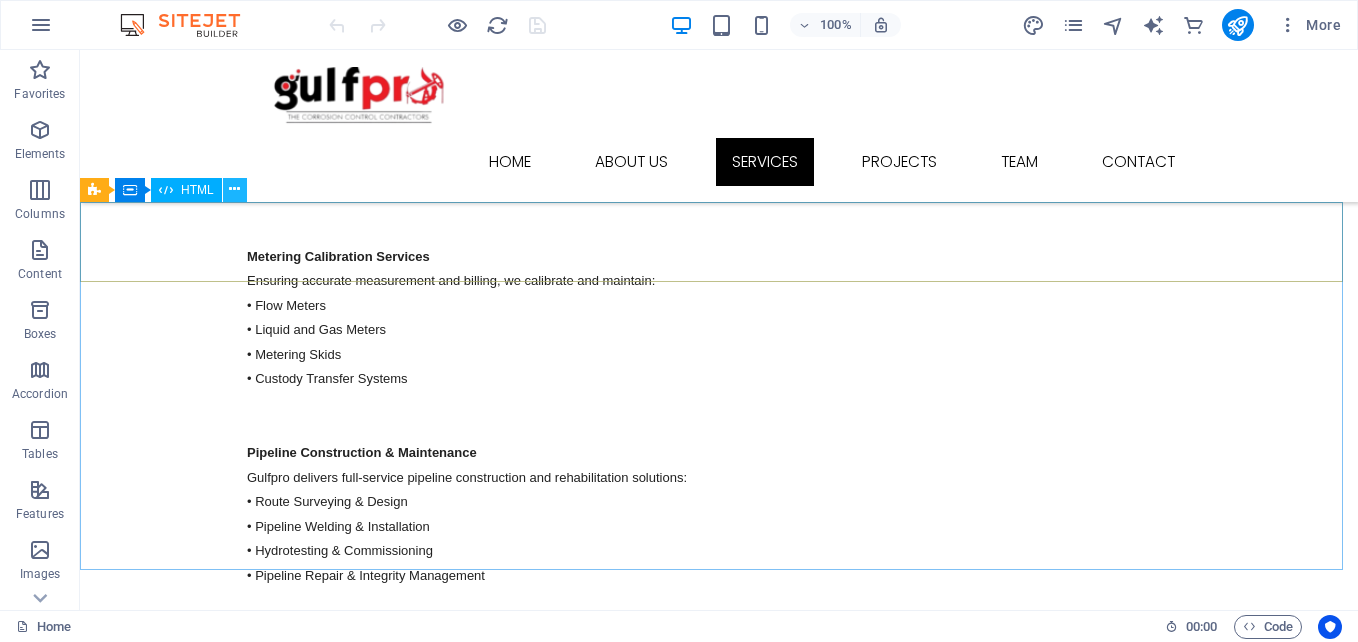 click at bounding box center [234, 189] 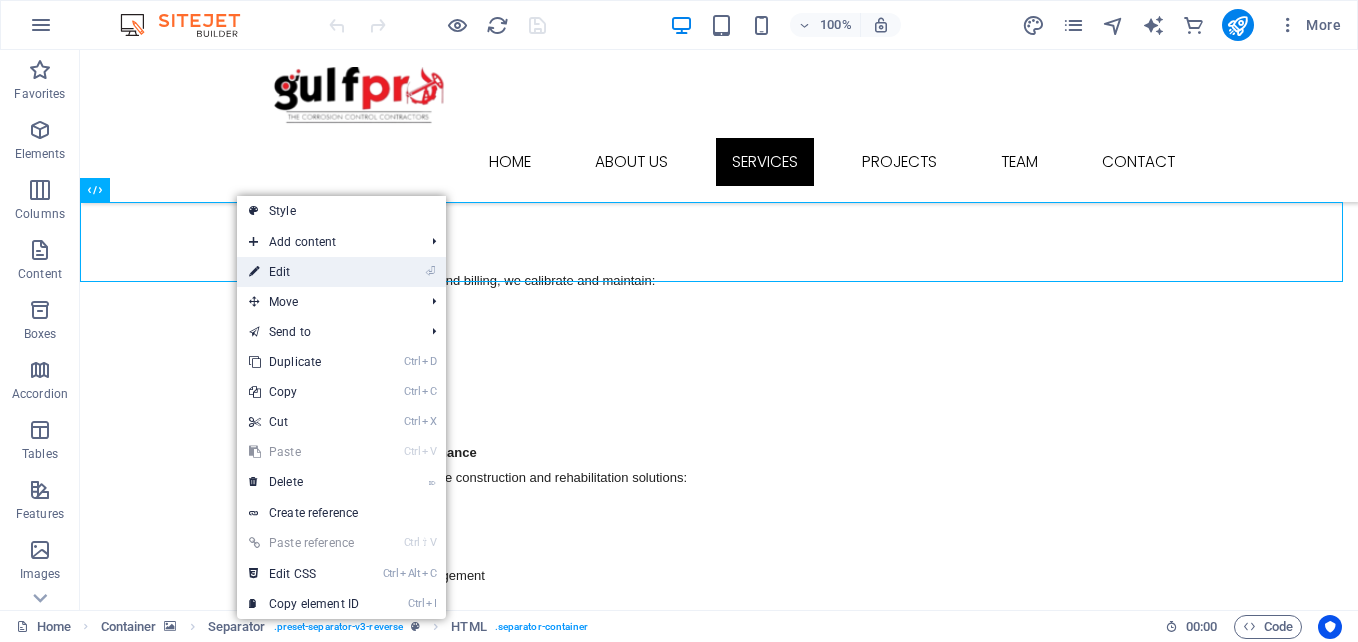 click on "⏎  Edit" at bounding box center (304, 272) 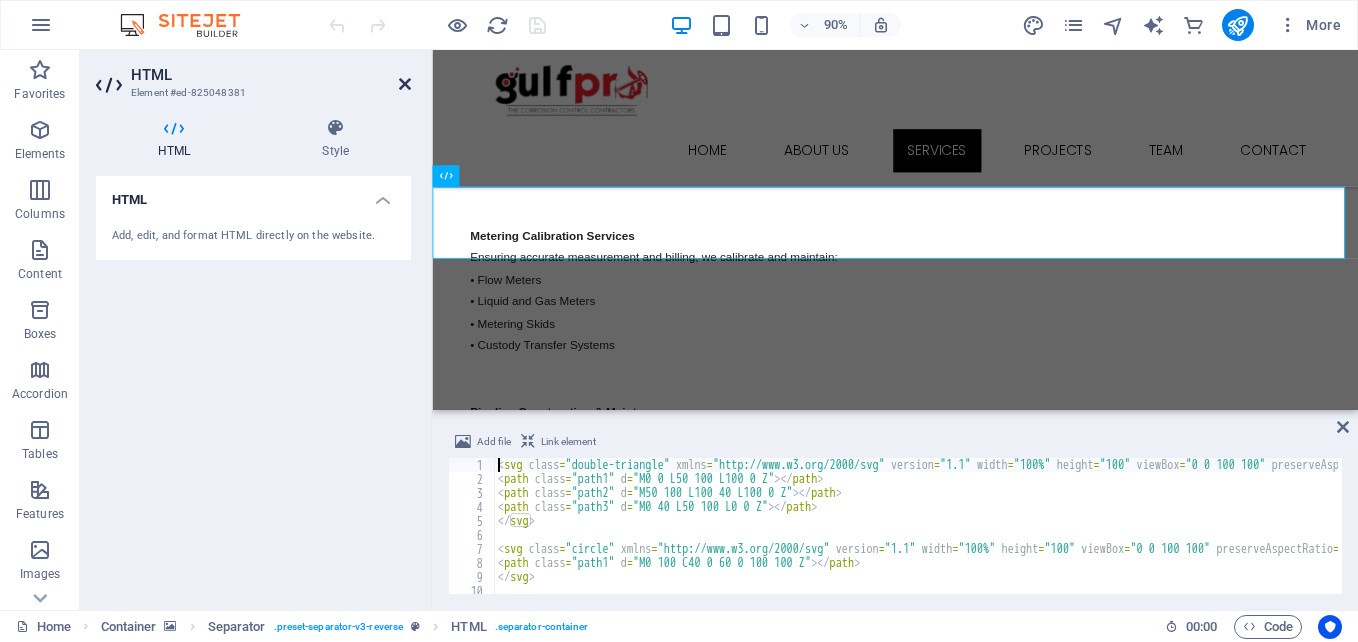 click at bounding box center [405, 84] 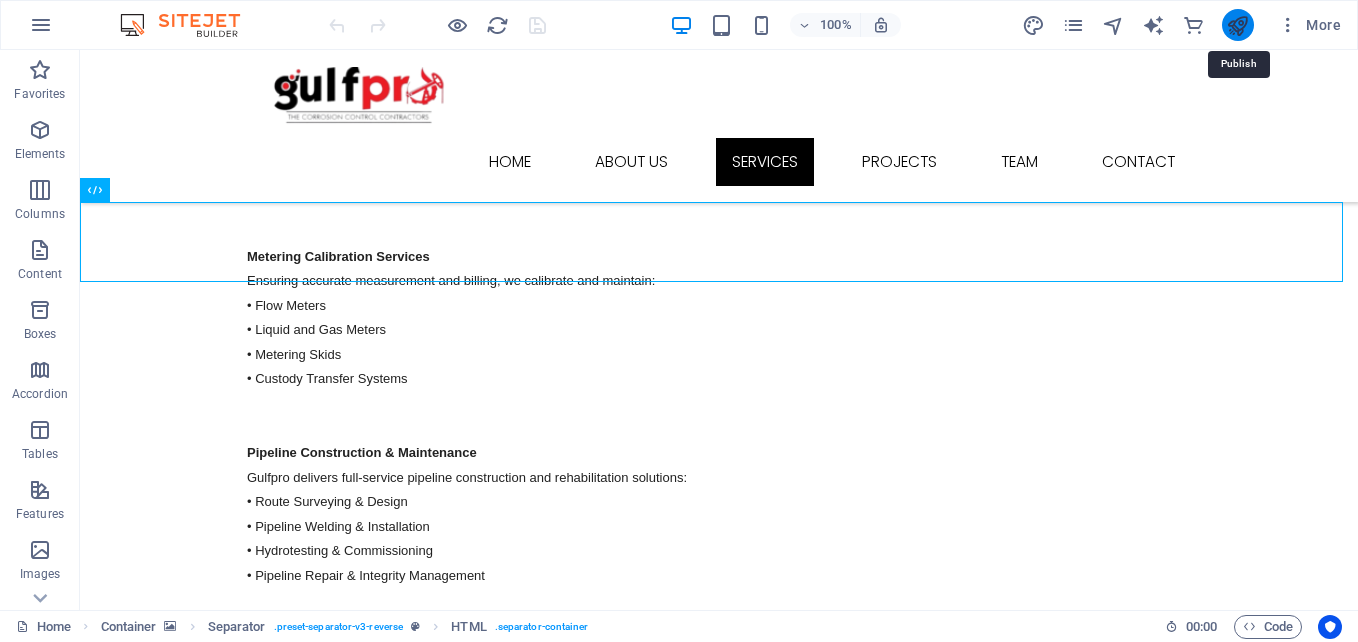 click at bounding box center (1237, 25) 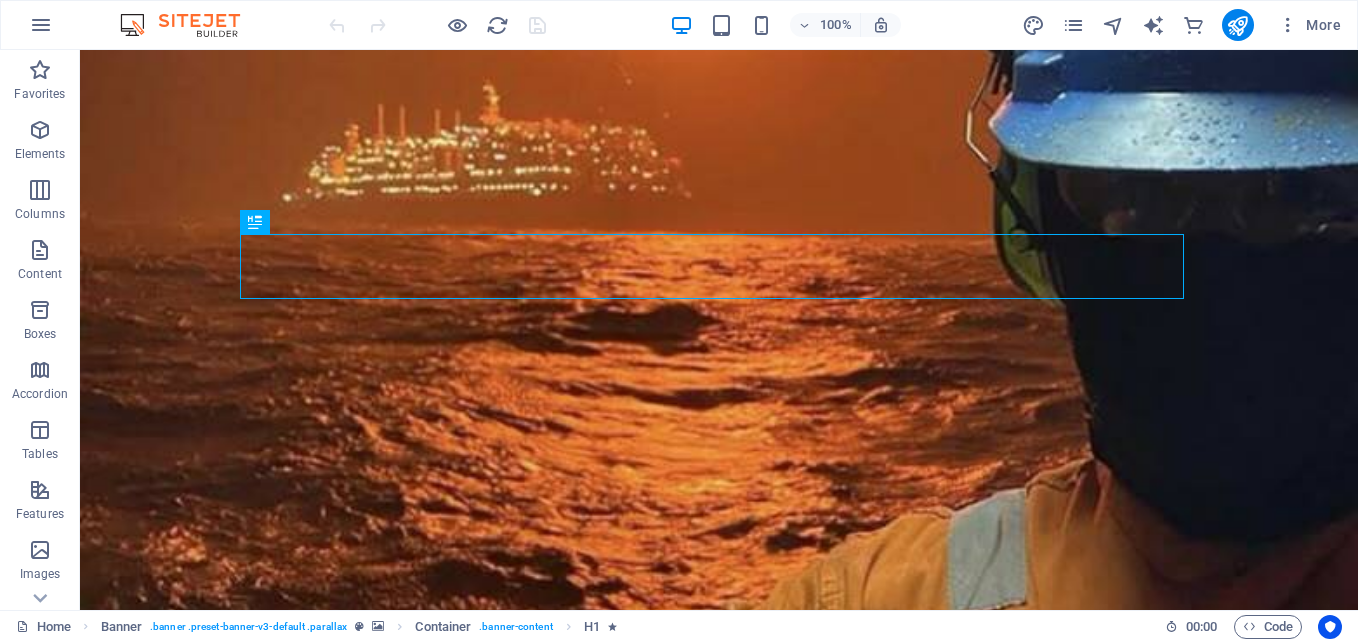 scroll, scrollTop: 0, scrollLeft: 0, axis: both 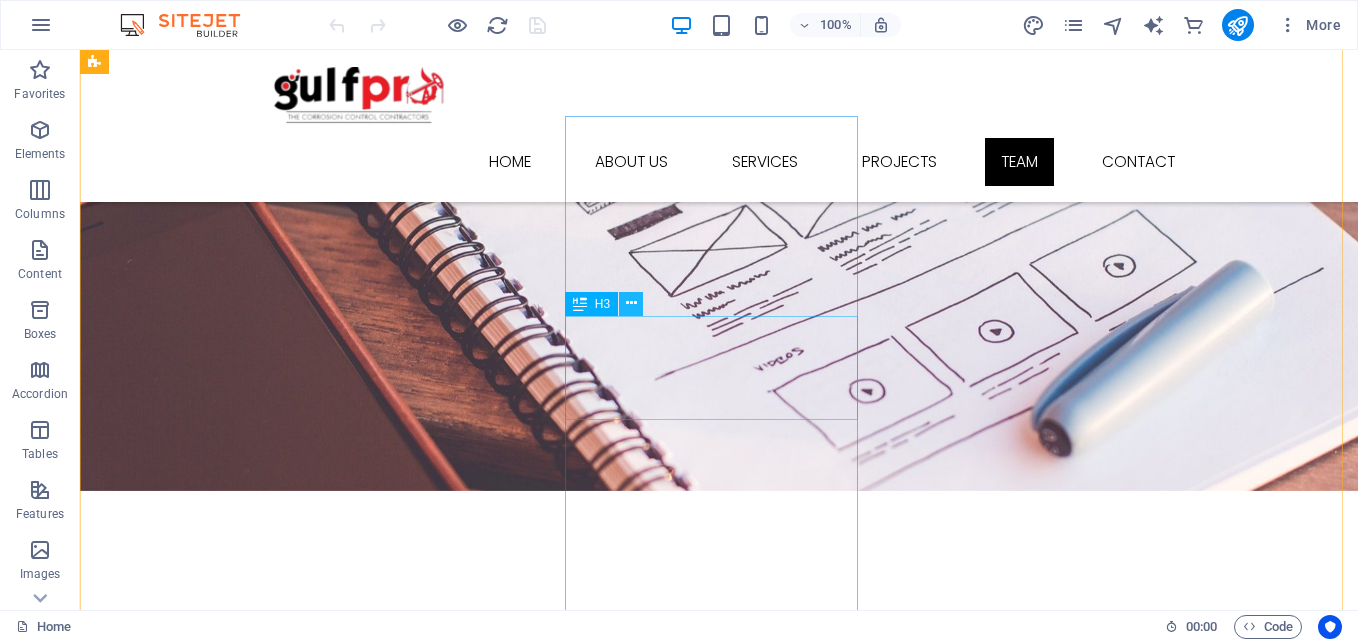 click at bounding box center [631, 303] 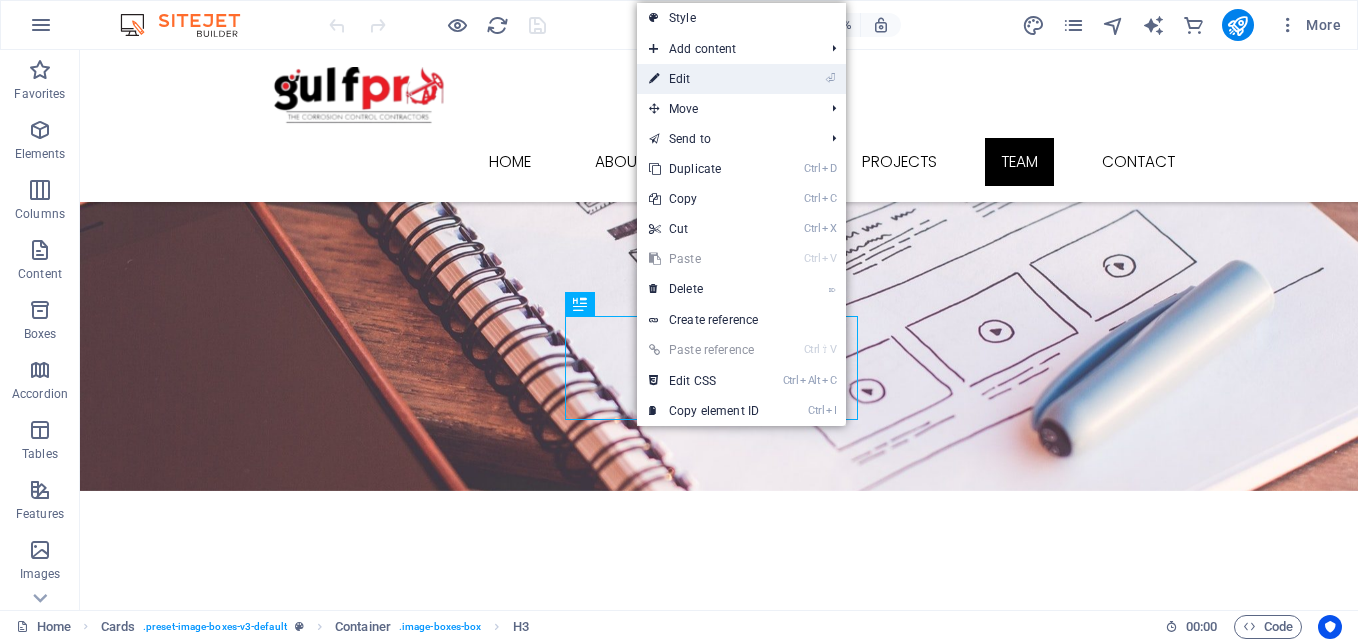 click on "⏎  Edit" at bounding box center (704, 79) 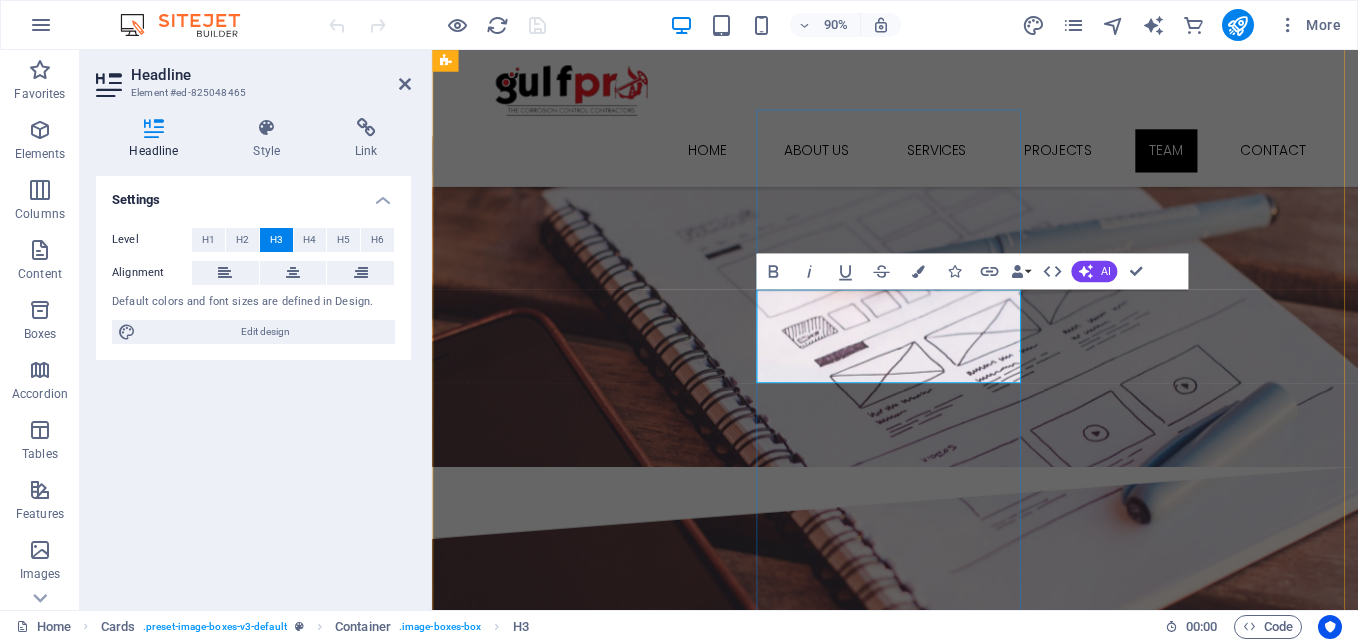 scroll, scrollTop: 5808, scrollLeft: 0, axis: vertical 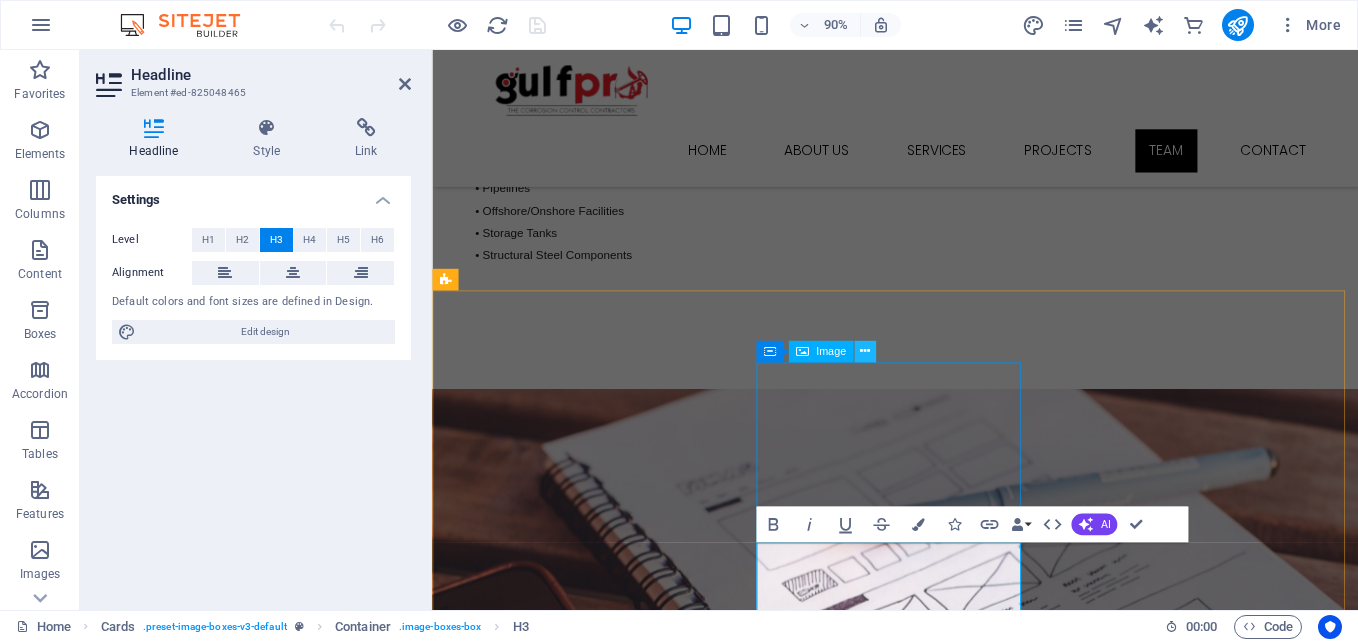 click at bounding box center (865, 352) 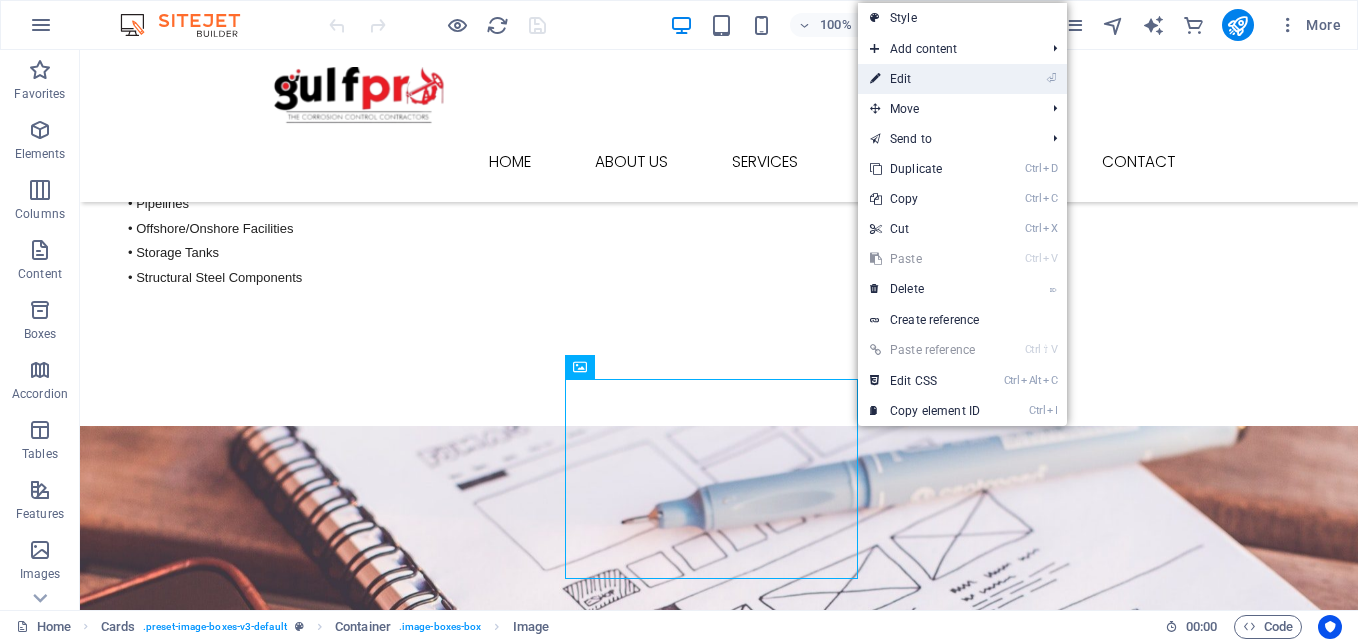 click on "⏎  Edit" at bounding box center [925, 79] 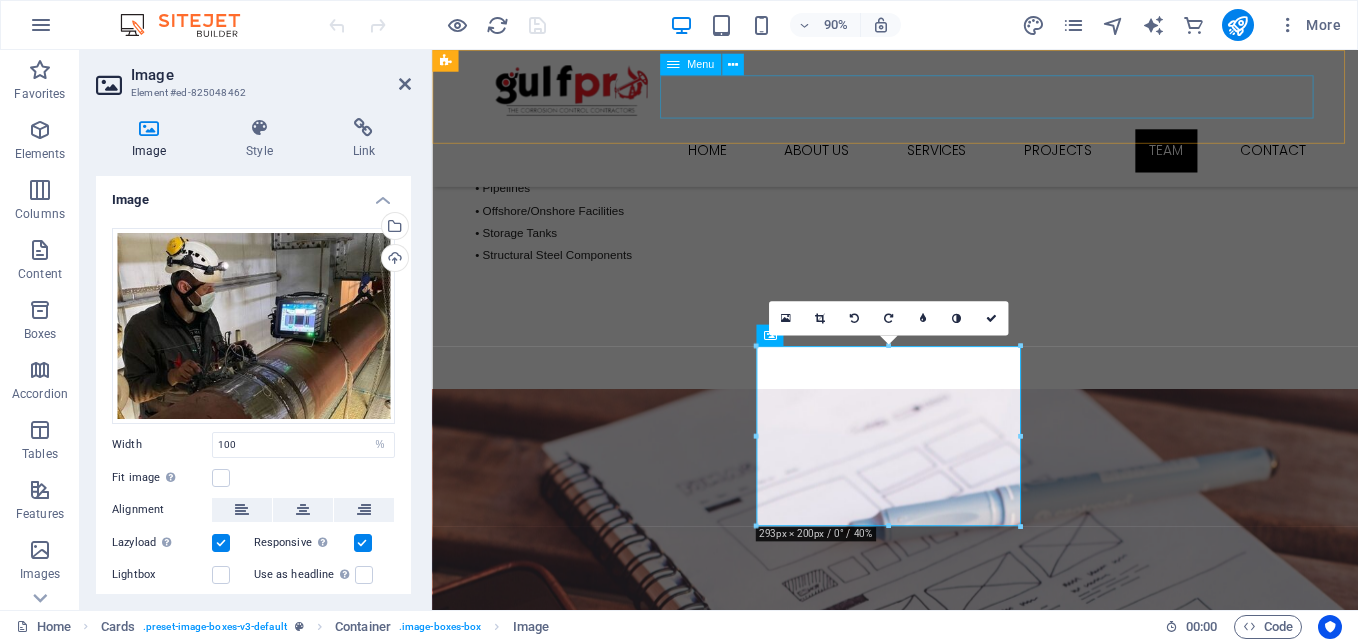 scroll, scrollTop: 5826, scrollLeft: 0, axis: vertical 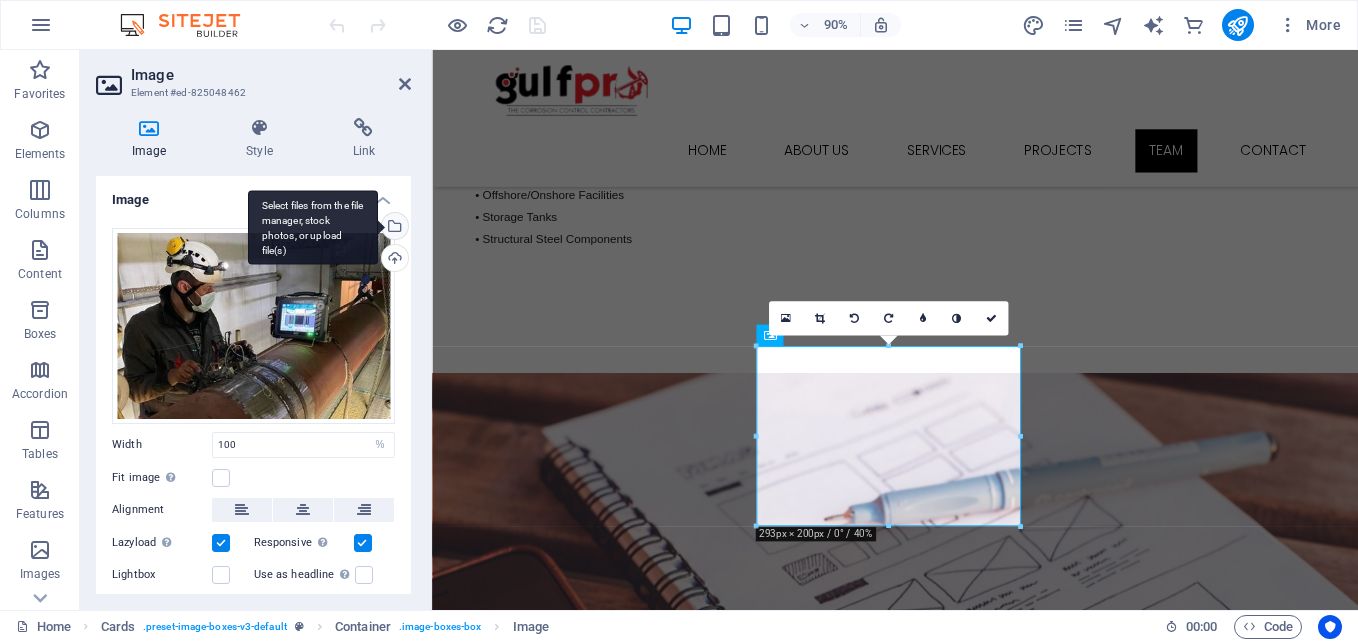 click on "Select files from the file manager, stock photos, or upload file(s)" at bounding box center (393, 228) 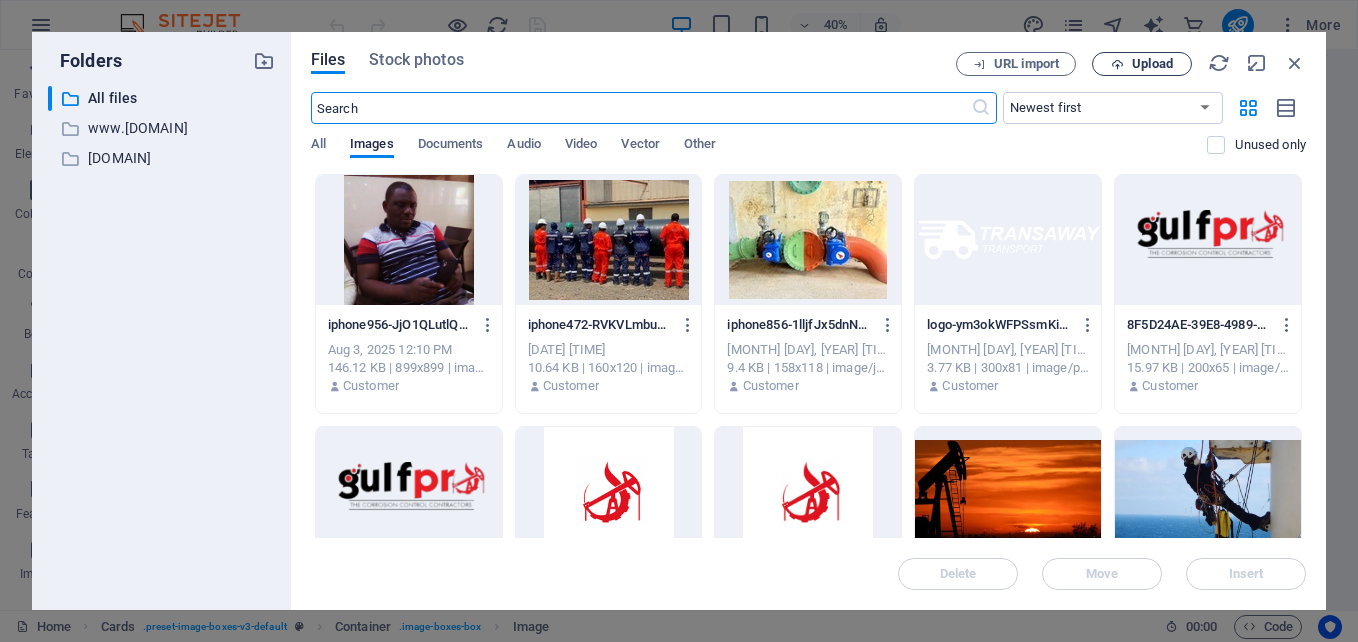 click on "Upload" at bounding box center (1152, 64) 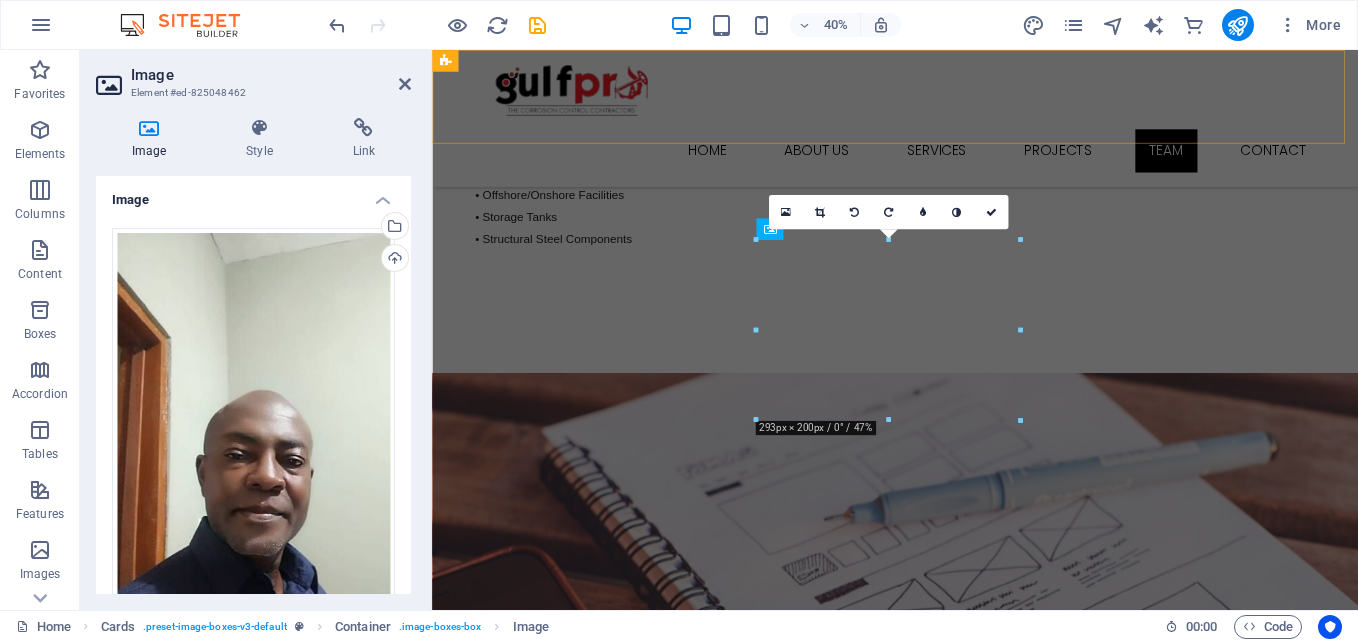 scroll, scrollTop: 5944, scrollLeft: 0, axis: vertical 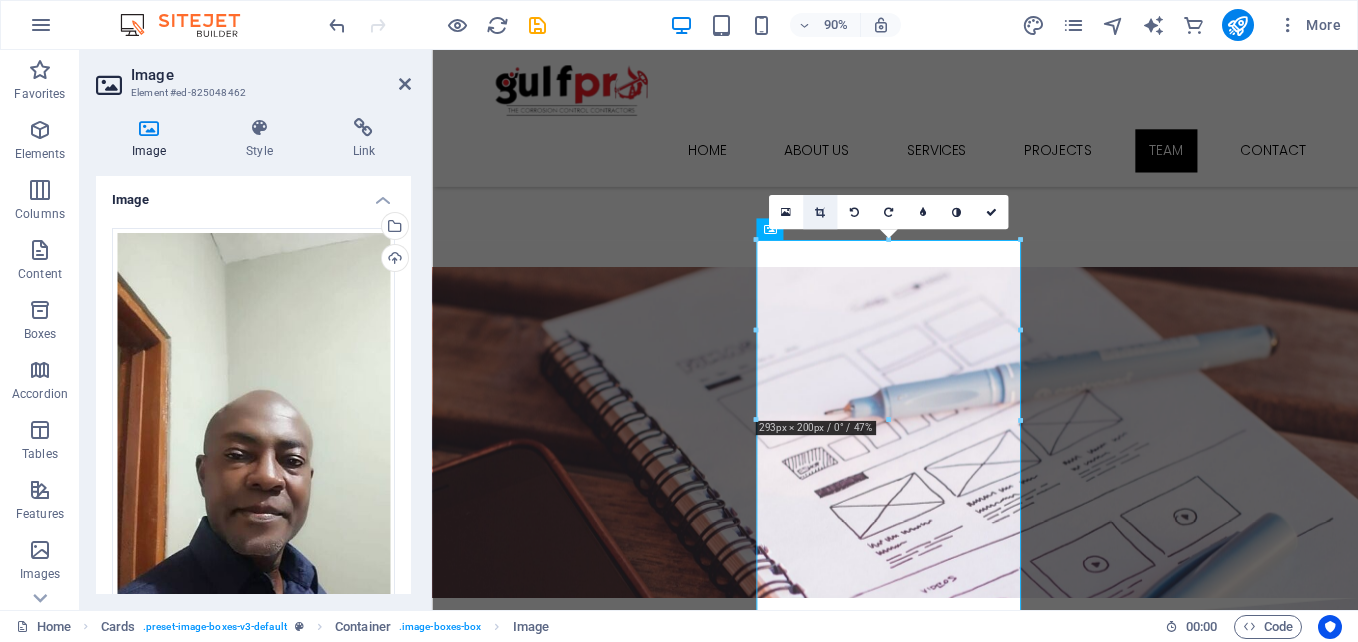click at bounding box center [820, 212] 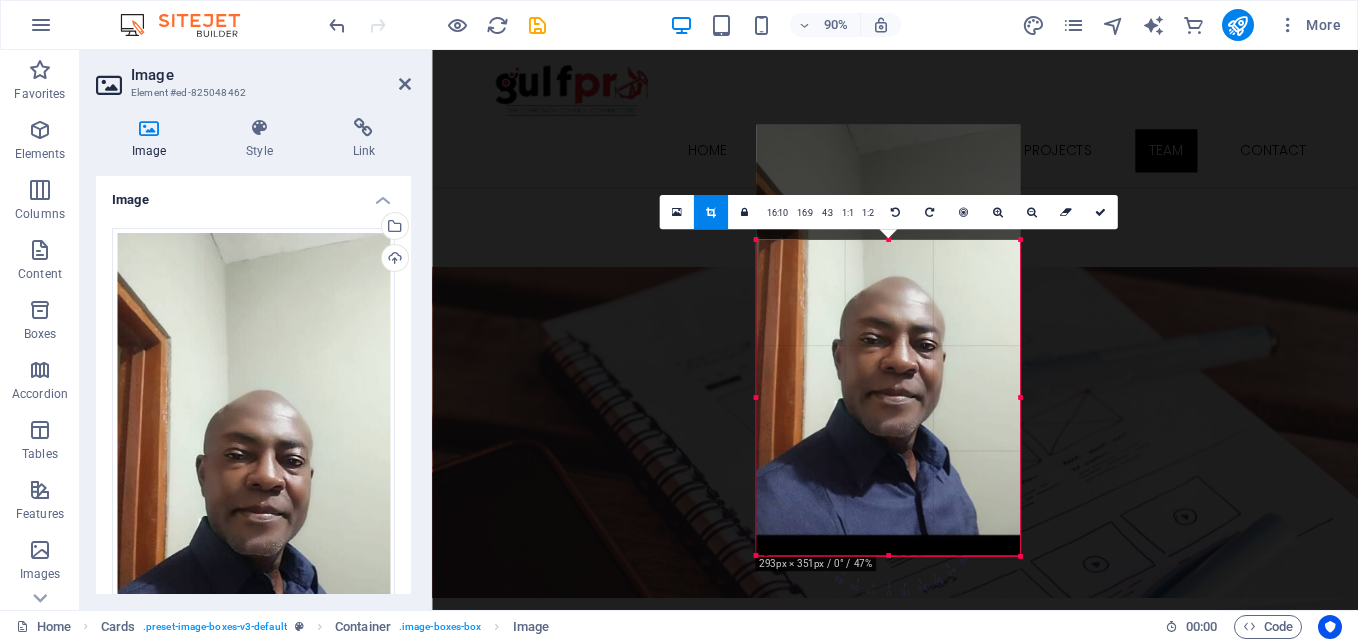 drag, startPoint x: 889, startPoint y: 242, endPoint x: 887, endPoint y: 370, distance: 128.01562 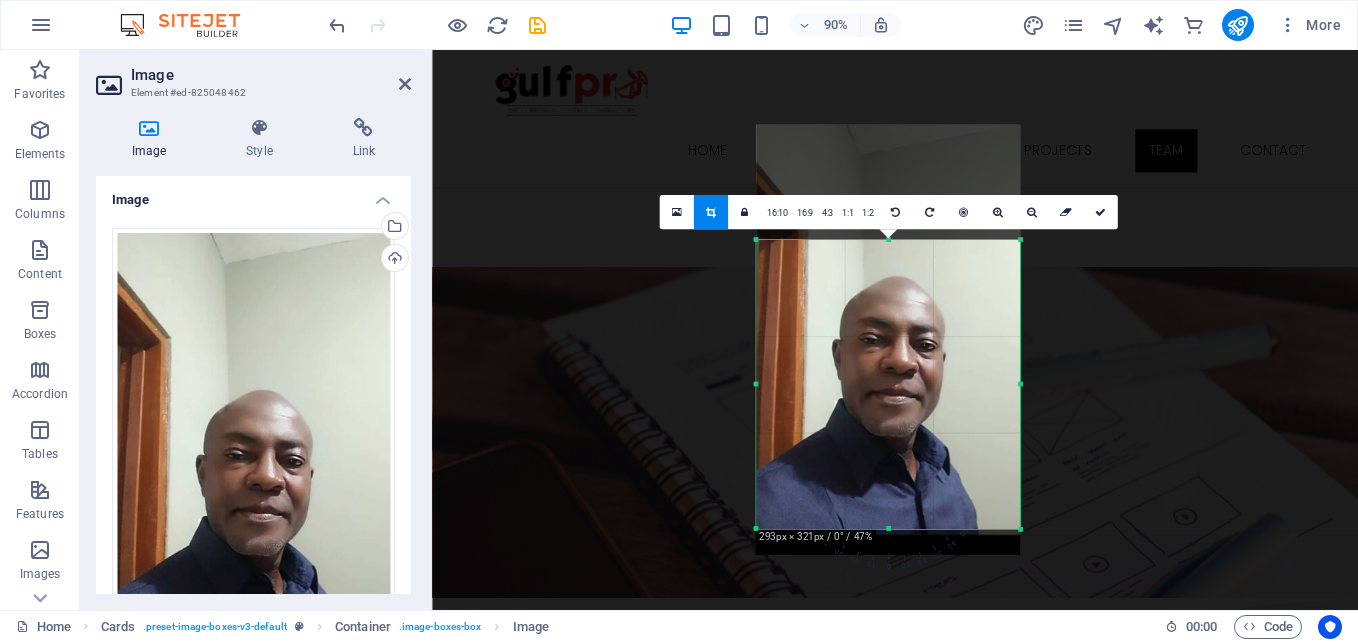 drag, startPoint x: 1021, startPoint y: 554, endPoint x: 1021, endPoint y: 525, distance: 29 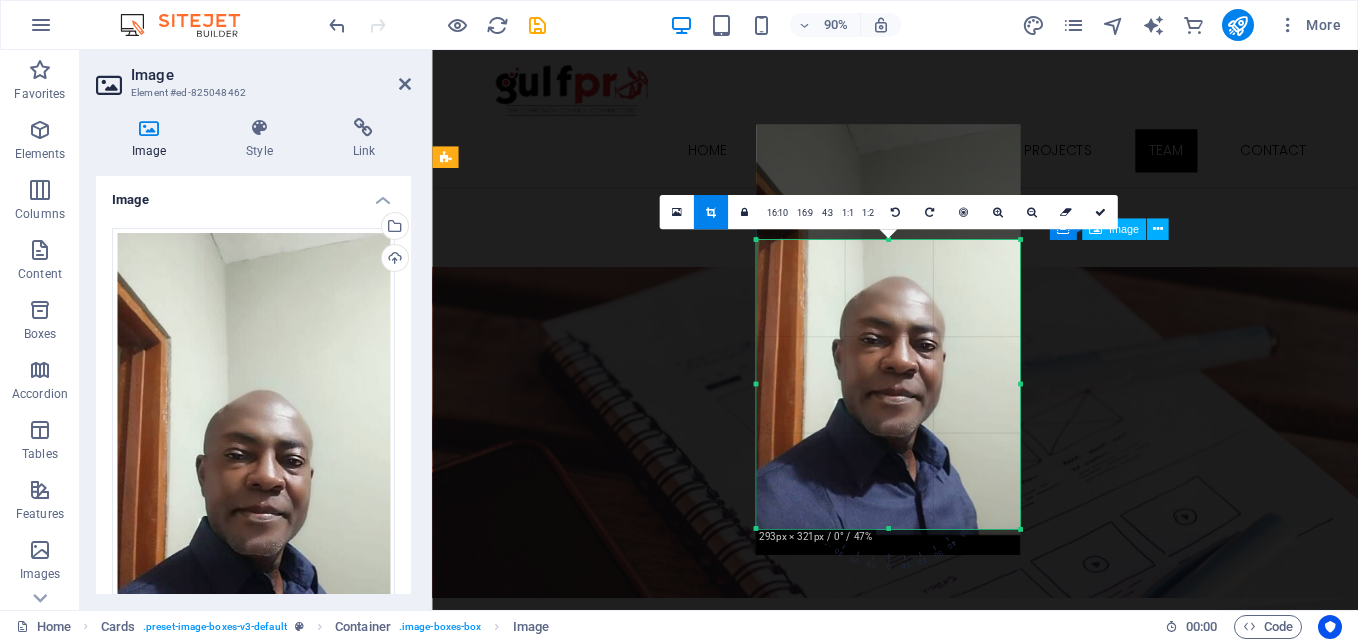 click at bounding box center (594, 5913) 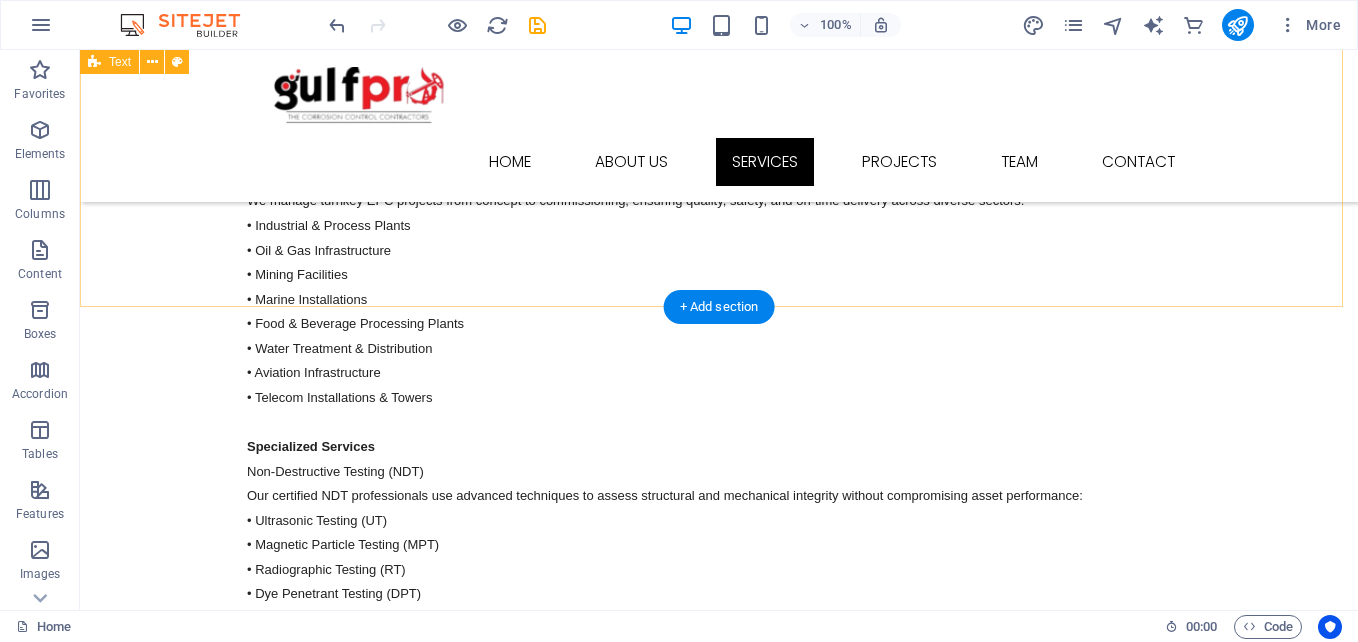 scroll, scrollTop: 2946, scrollLeft: 0, axis: vertical 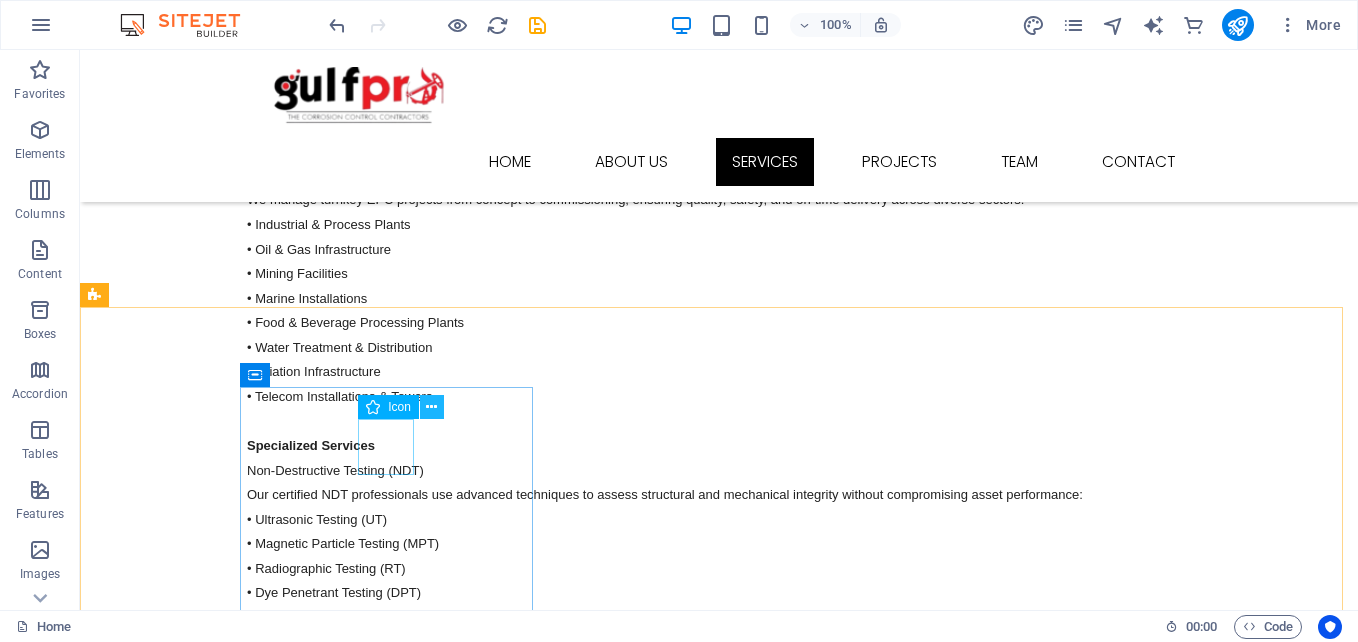 click at bounding box center (431, 407) 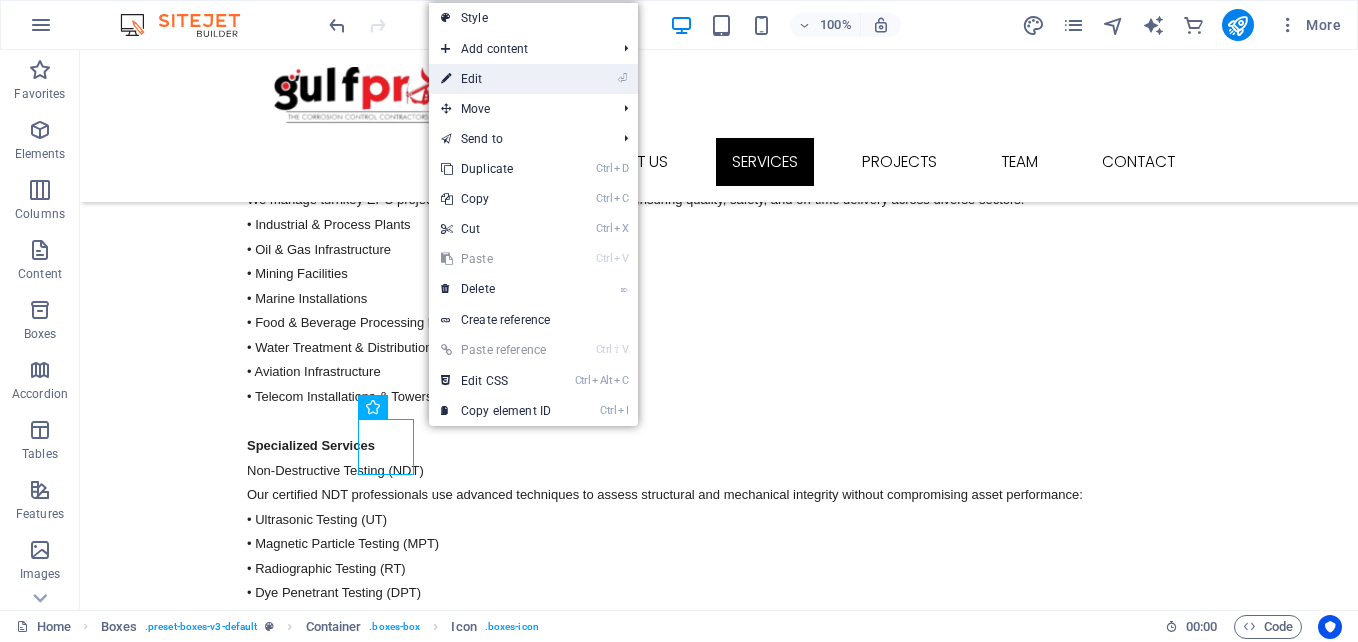 click on "⏎  Edit" at bounding box center (496, 79) 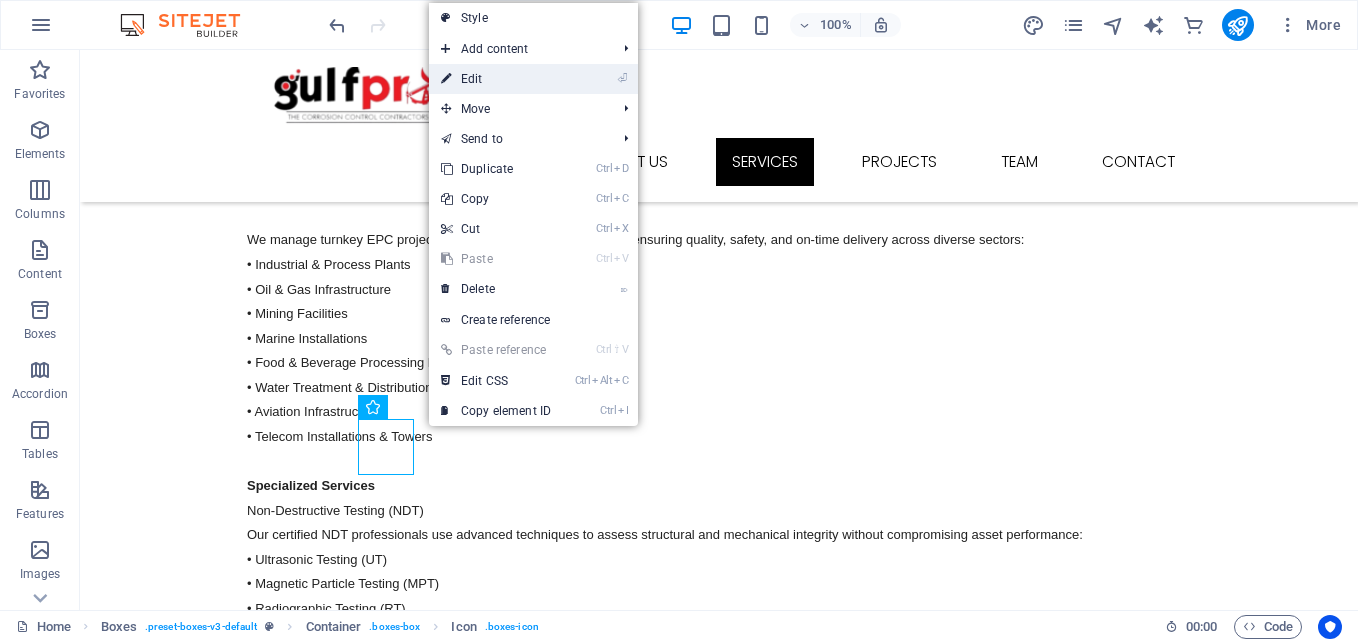 select on "xMidYMid" 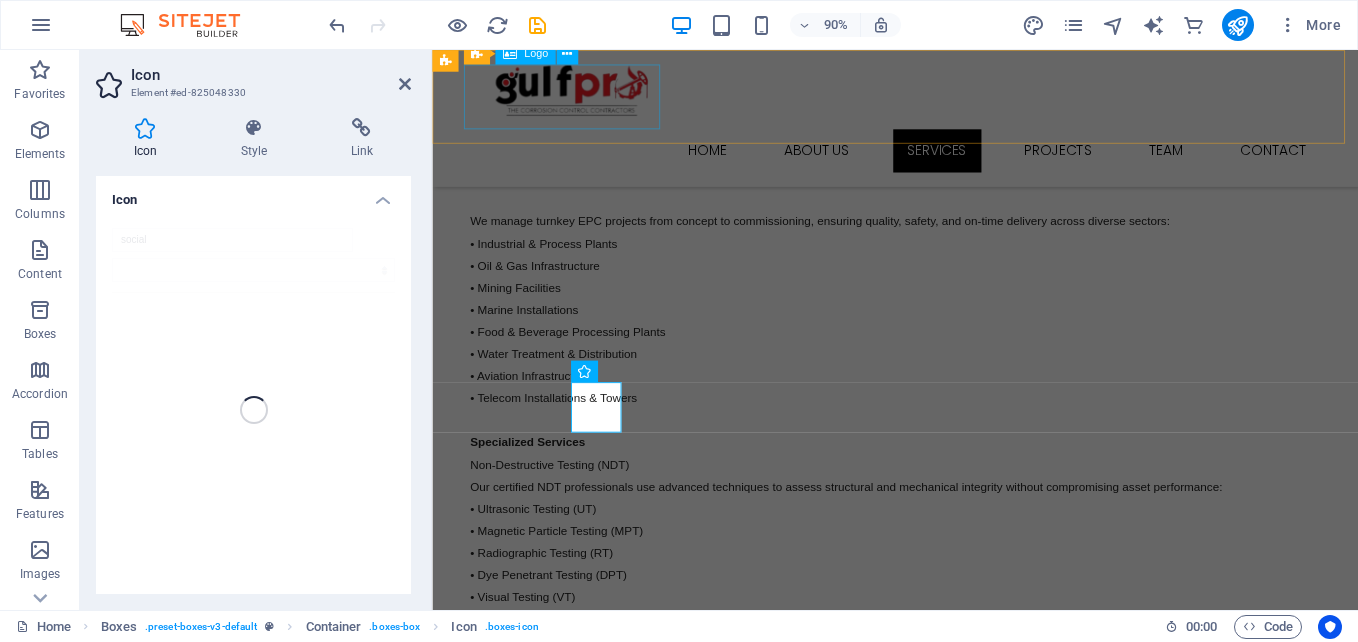 scroll, scrollTop: 2964, scrollLeft: 0, axis: vertical 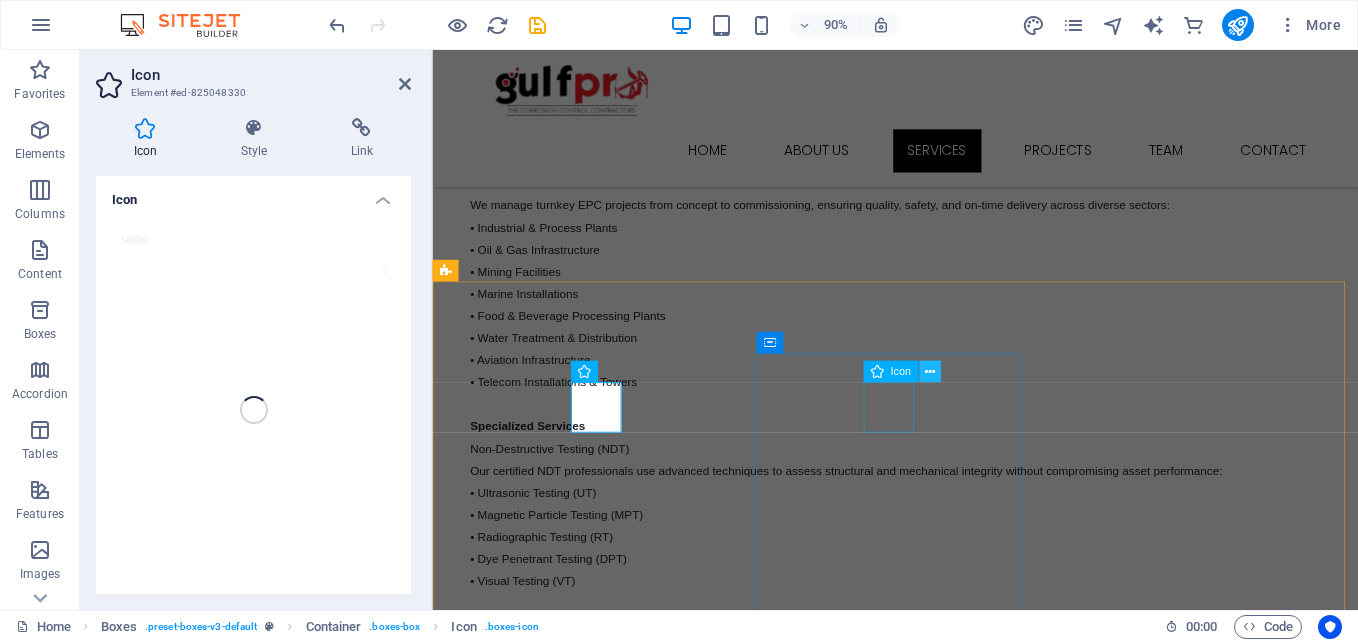click at bounding box center [929, 371] 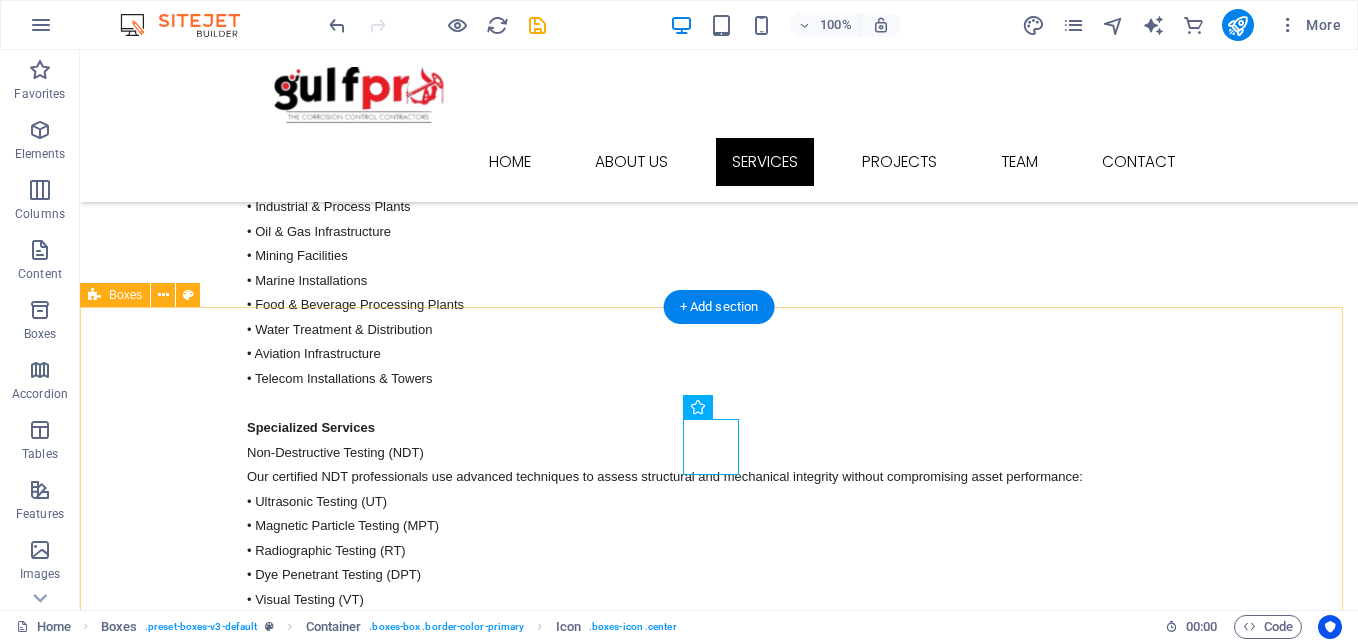 scroll, scrollTop: 2946, scrollLeft: 0, axis: vertical 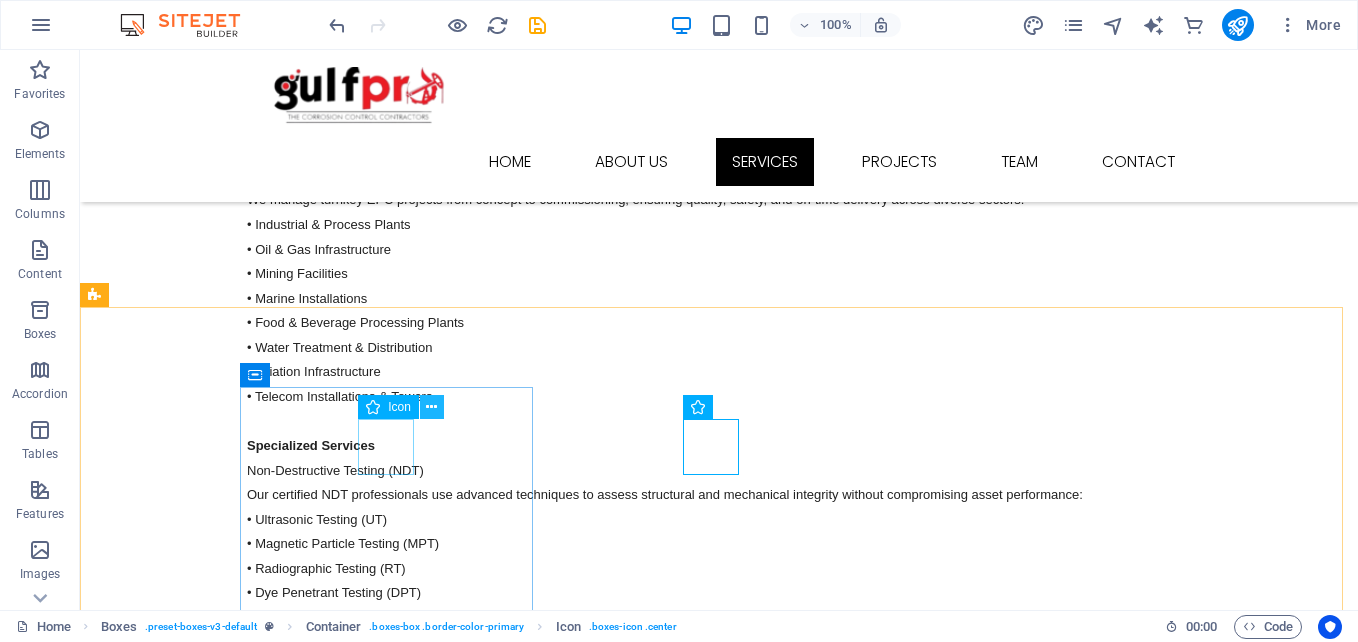 click at bounding box center (432, 407) 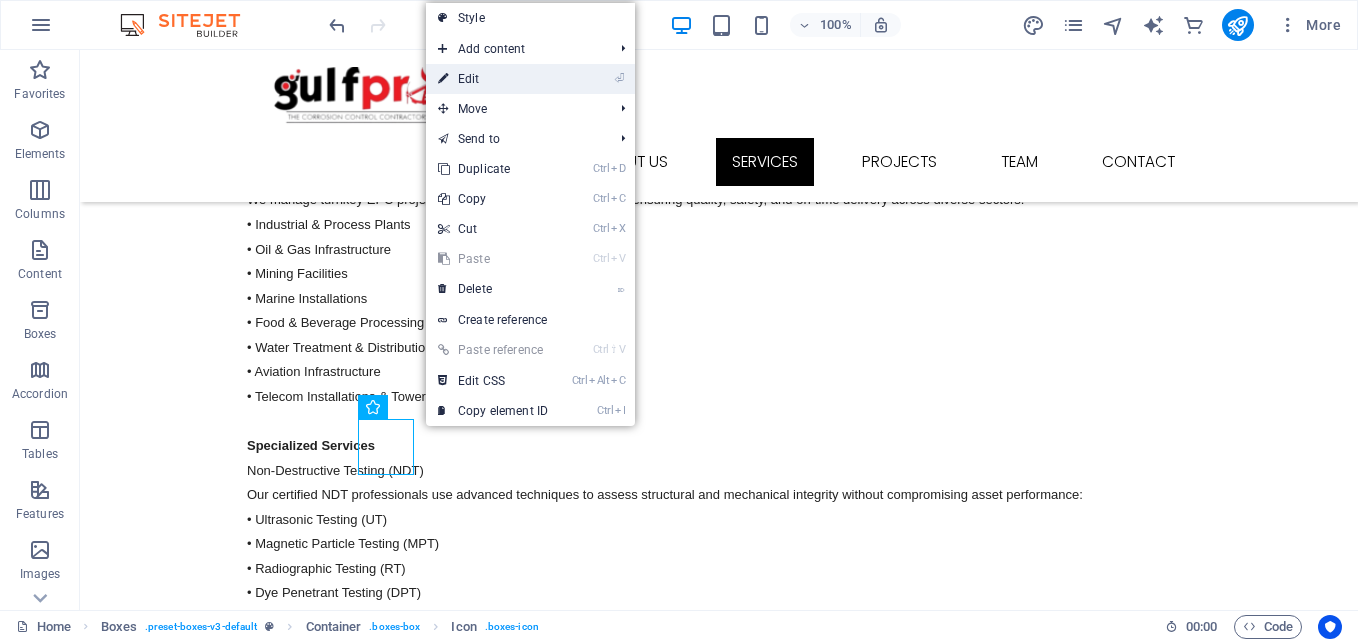 click on "⏎  Edit" at bounding box center (493, 79) 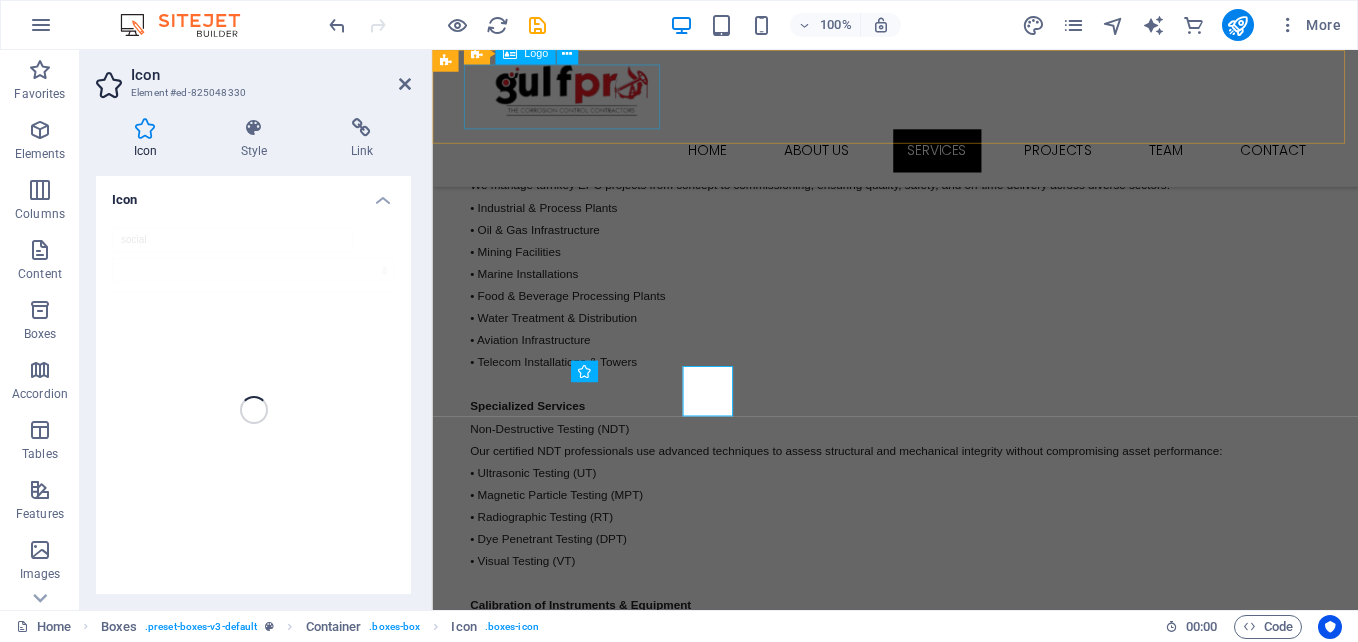 scroll, scrollTop: 2964, scrollLeft: 0, axis: vertical 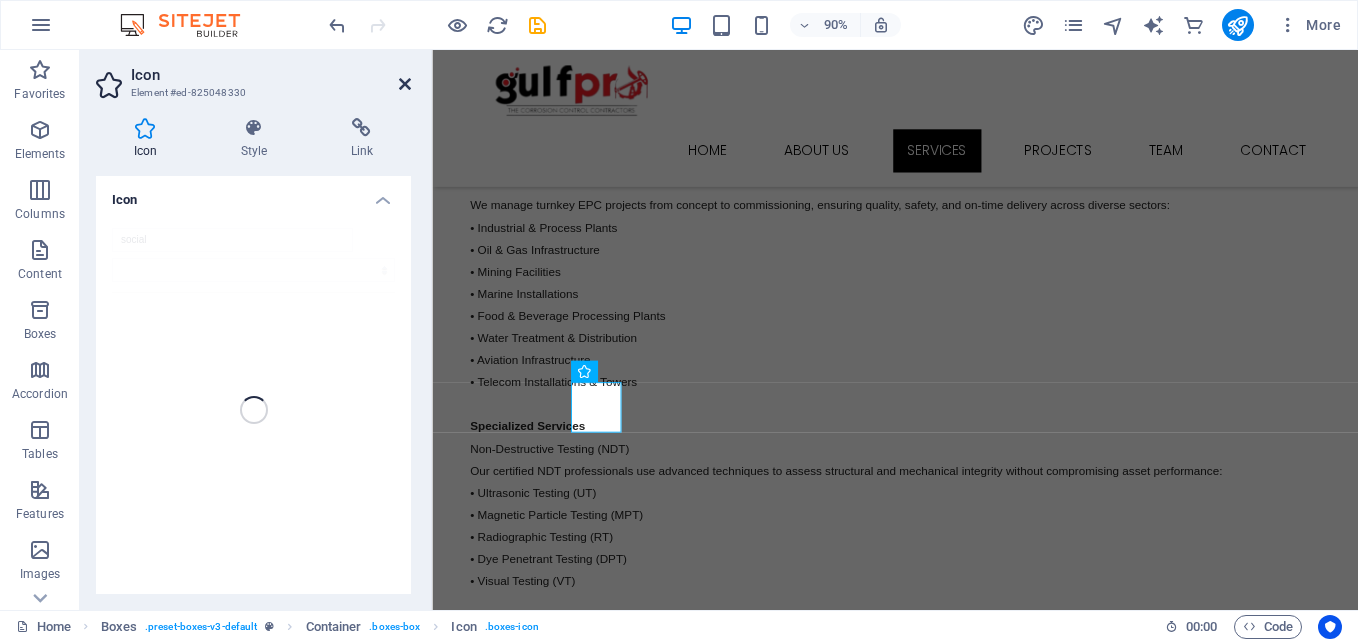 click at bounding box center [405, 84] 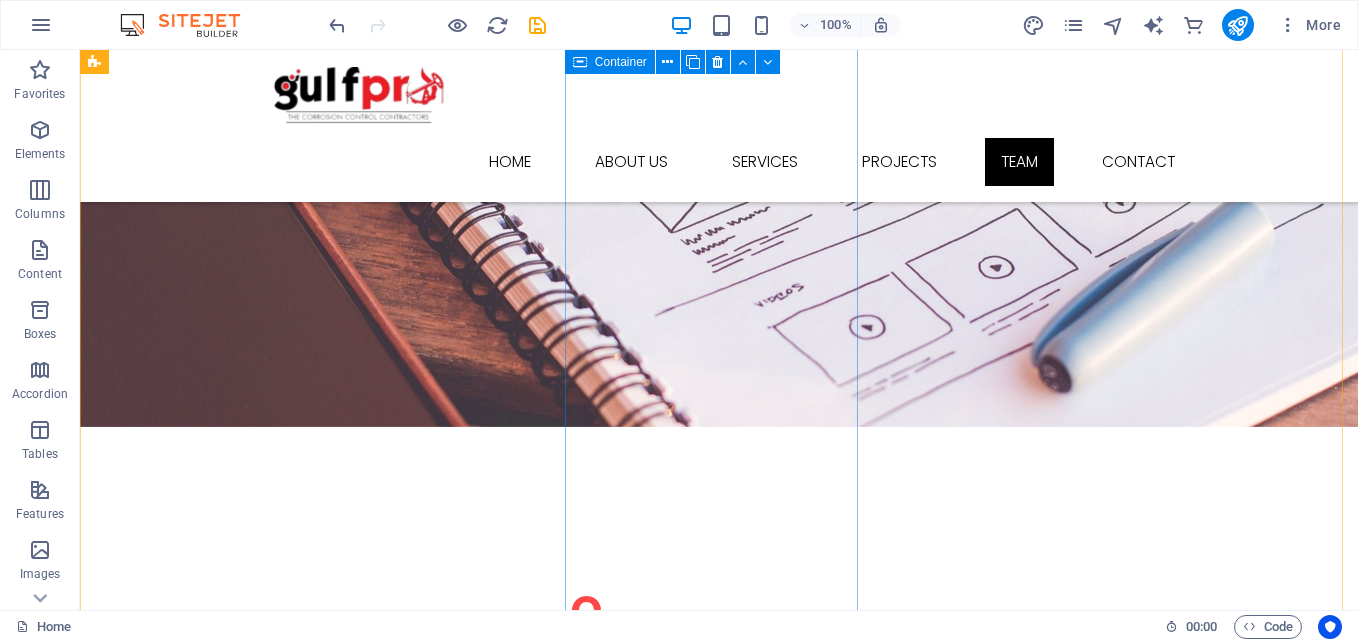scroll, scrollTop: 6106, scrollLeft: 0, axis: vertical 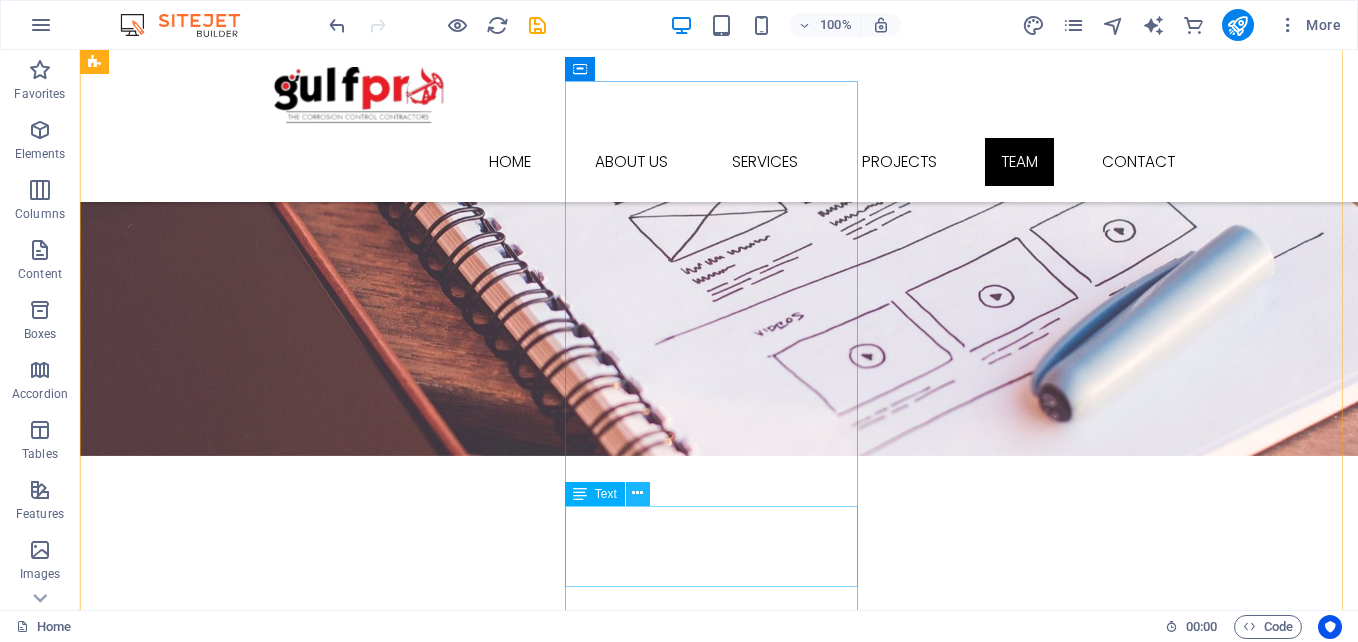 click at bounding box center (637, 493) 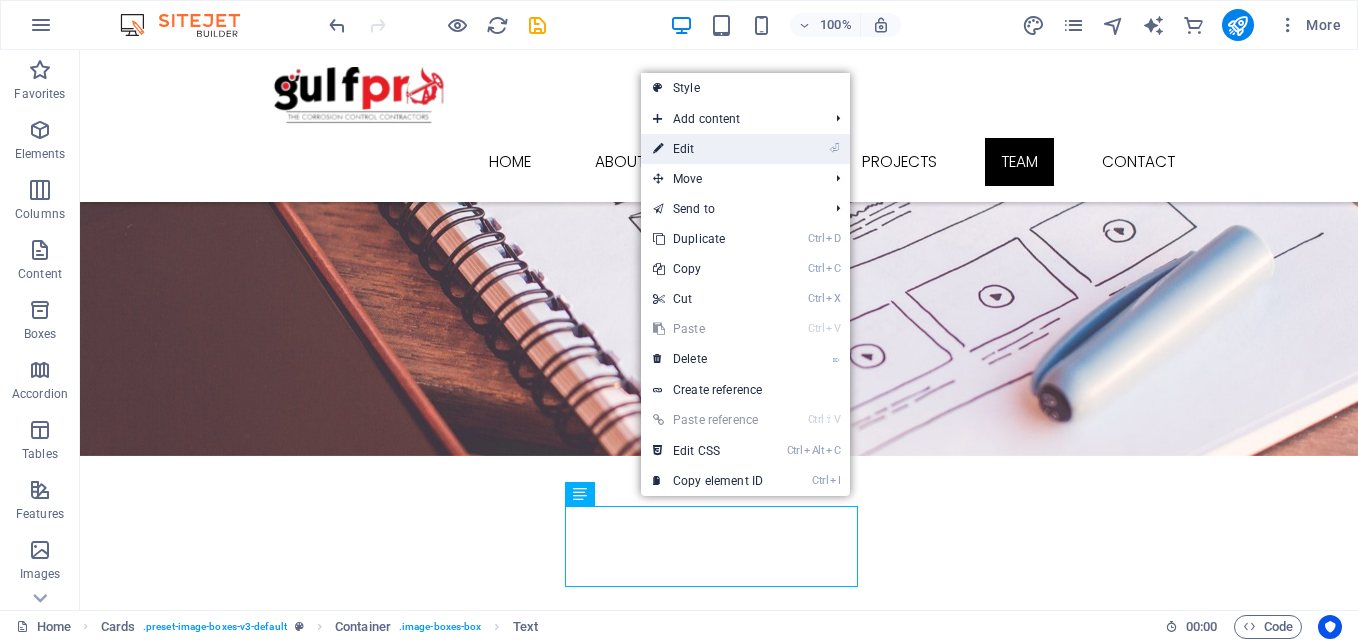 click on "⏎  Edit" at bounding box center (708, 149) 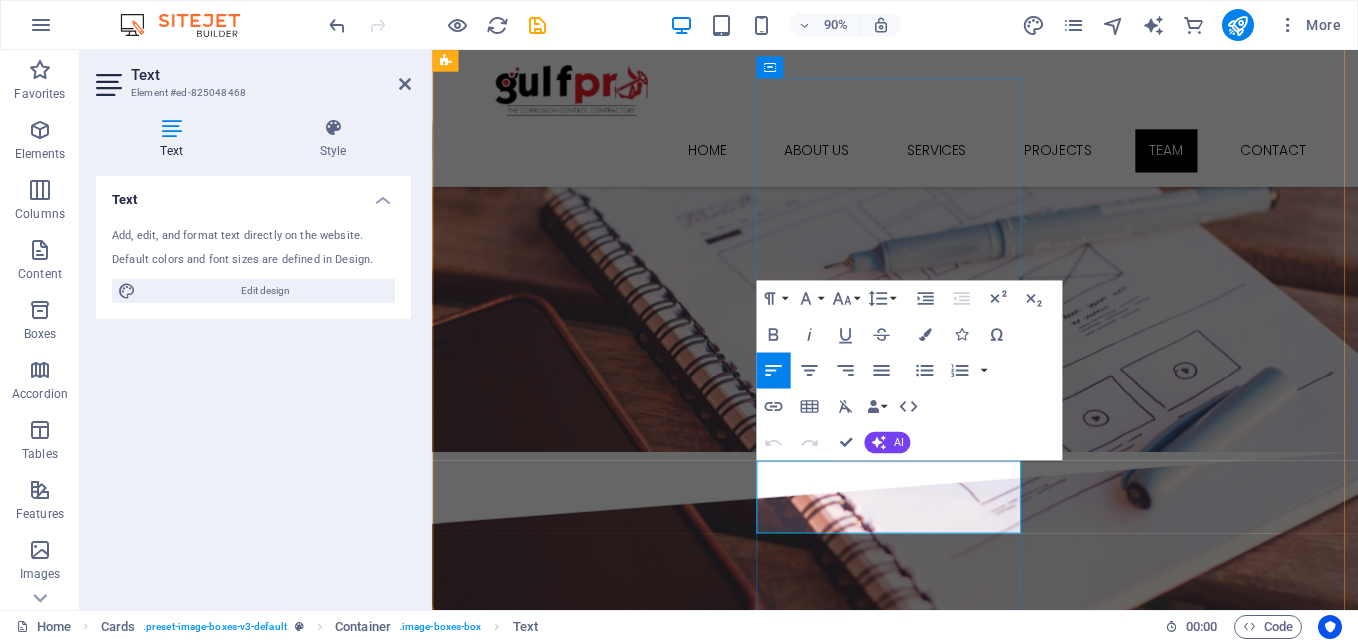 scroll, scrollTop: 6124, scrollLeft: 0, axis: vertical 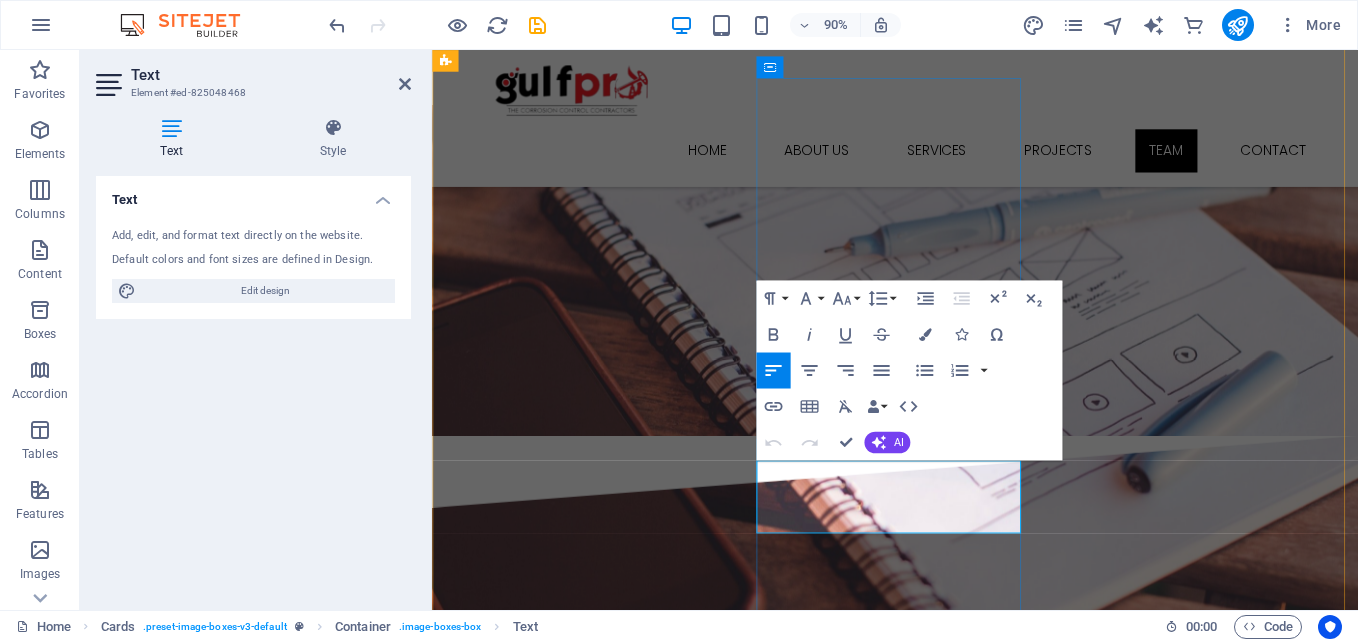 click on "PROJECT LEAD- CORROSION CONTROL" at bounding box center (594, 5512) 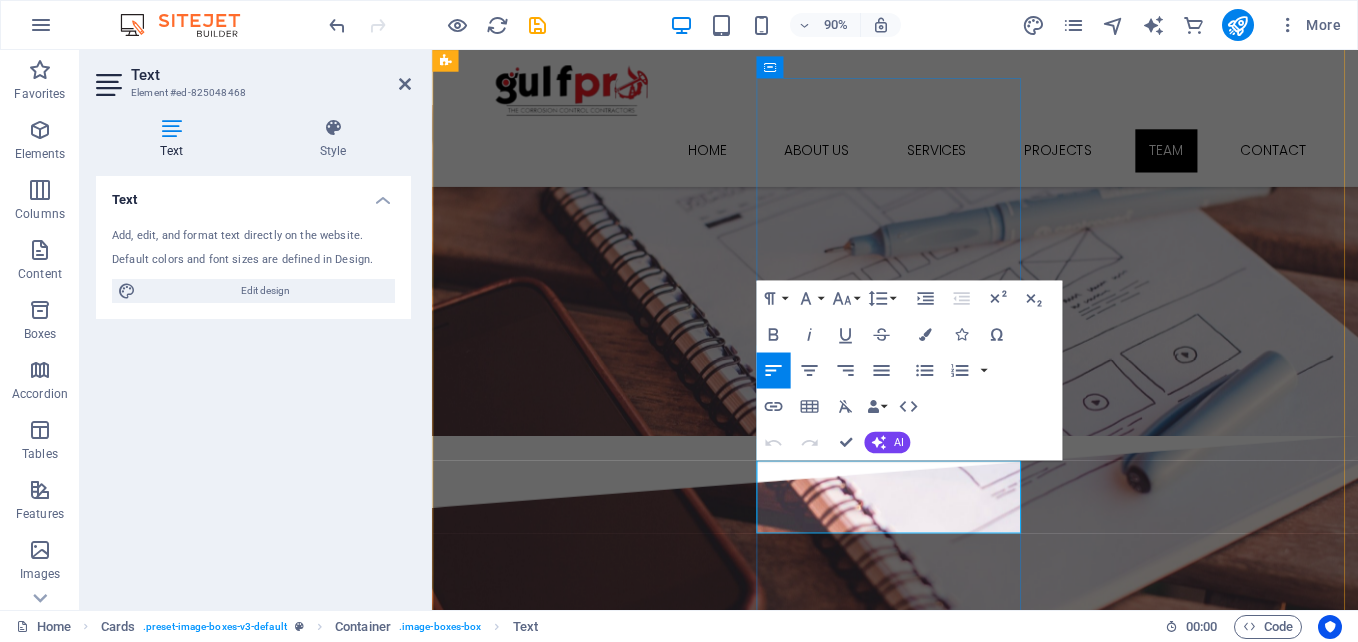 drag, startPoint x: 896, startPoint y: 539, endPoint x: 794, endPoint y: 495, distance: 111.085556 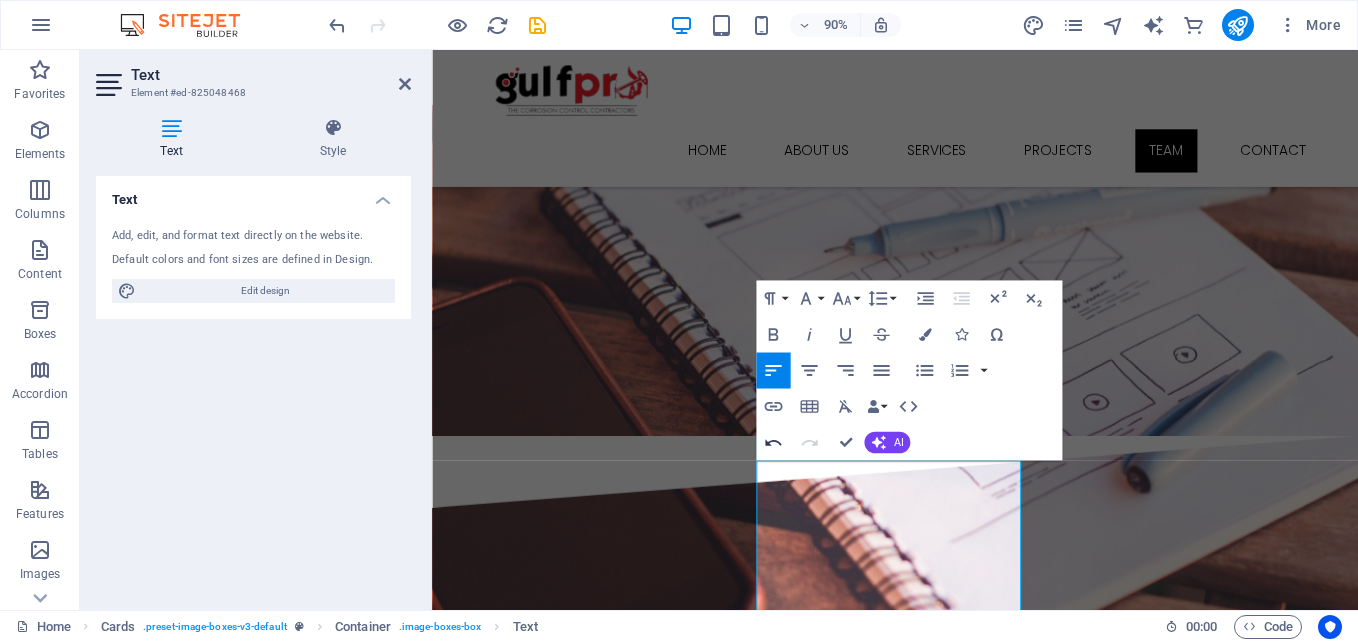 scroll, scrollTop: 12493, scrollLeft: 1, axis: both 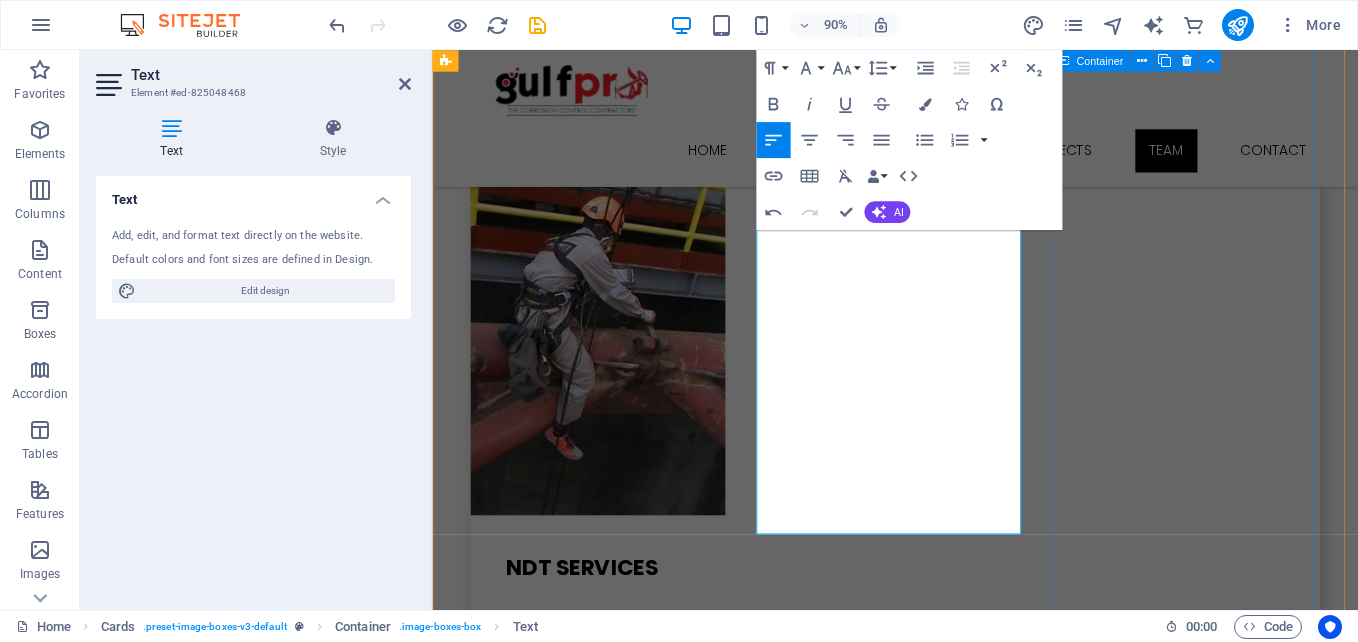 click on "job baiden HSQE Manager" at bounding box center (594, 5774) 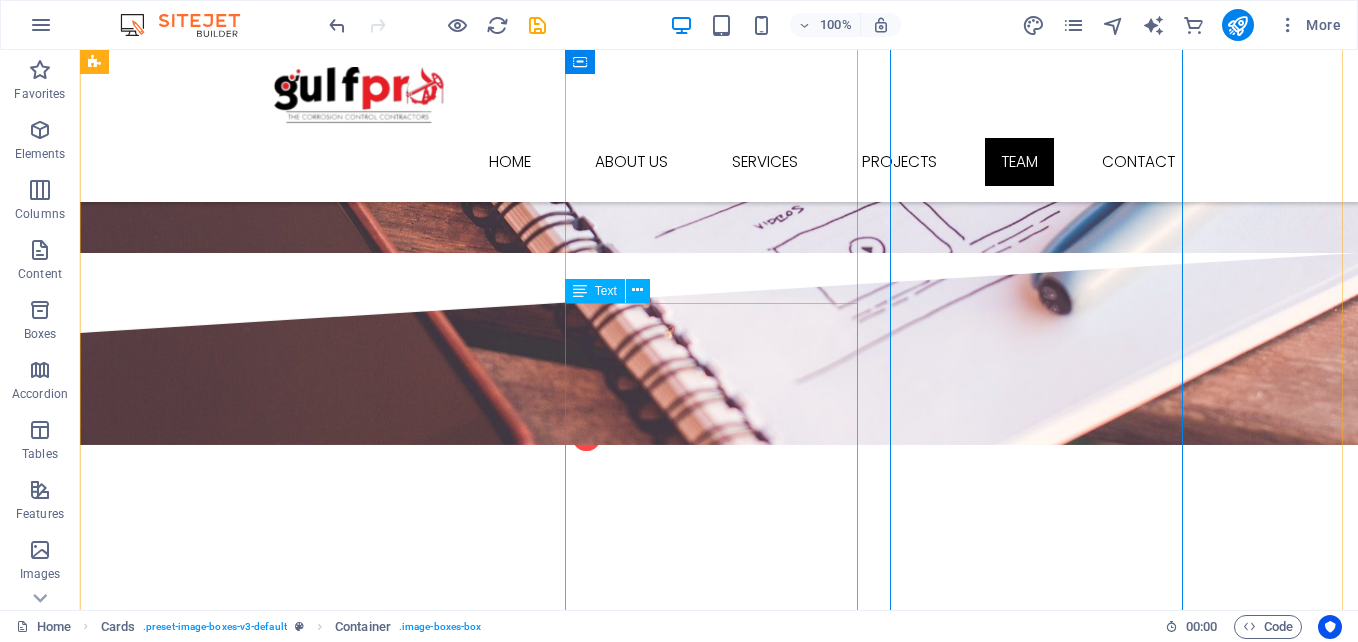 scroll, scrollTop: 6308, scrollLeft: 0, axis: vertical 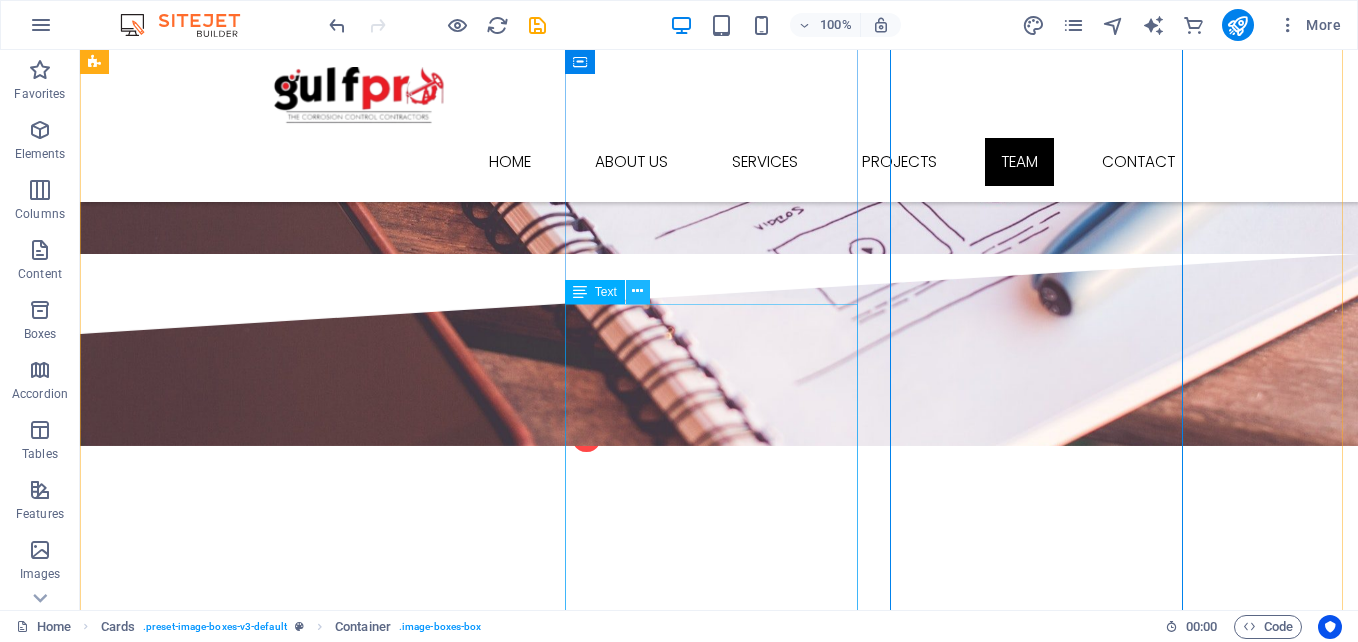 click at bounding box center (637, 291) 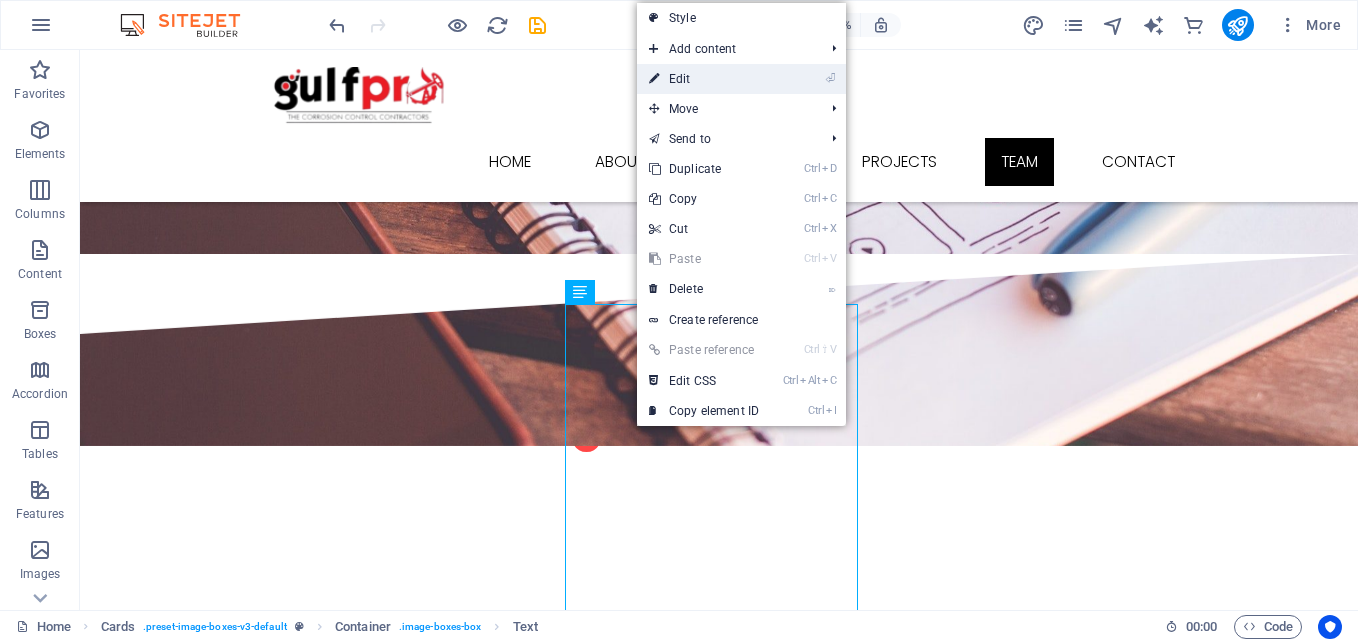 click on "⏎  Edit" at bounding box center (704, 79) 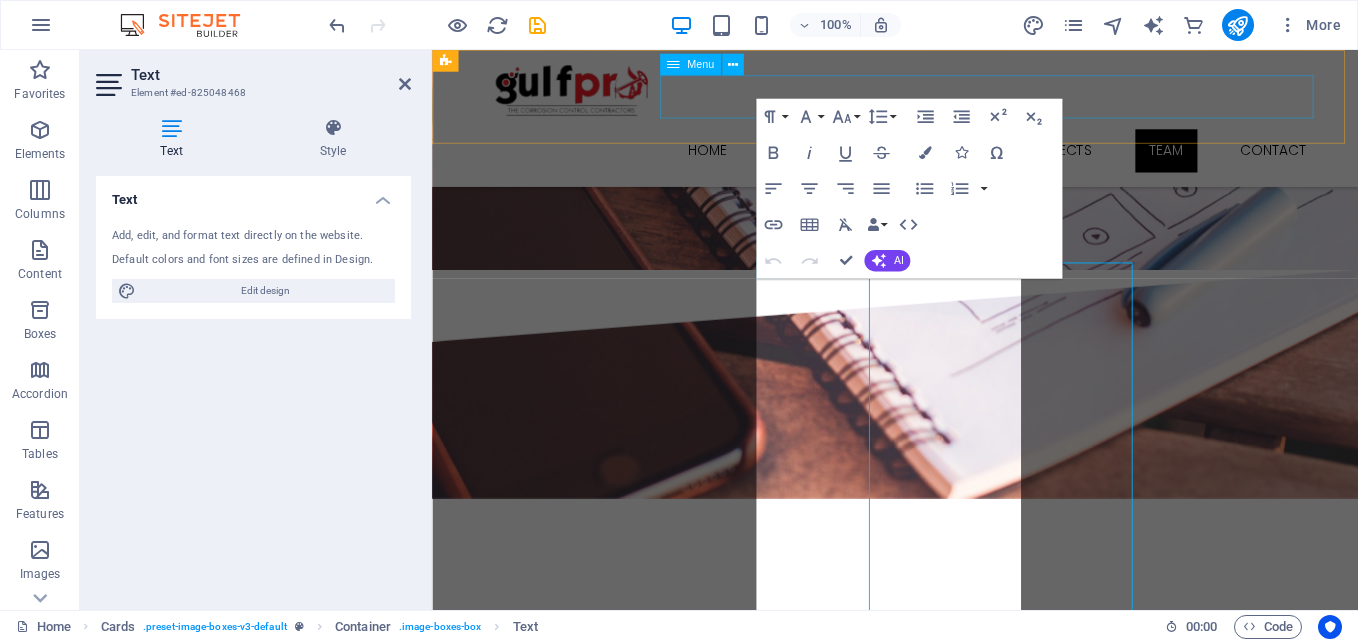 scroll, scrollTop: 6326, scrollLeft: 0, axis: vertical 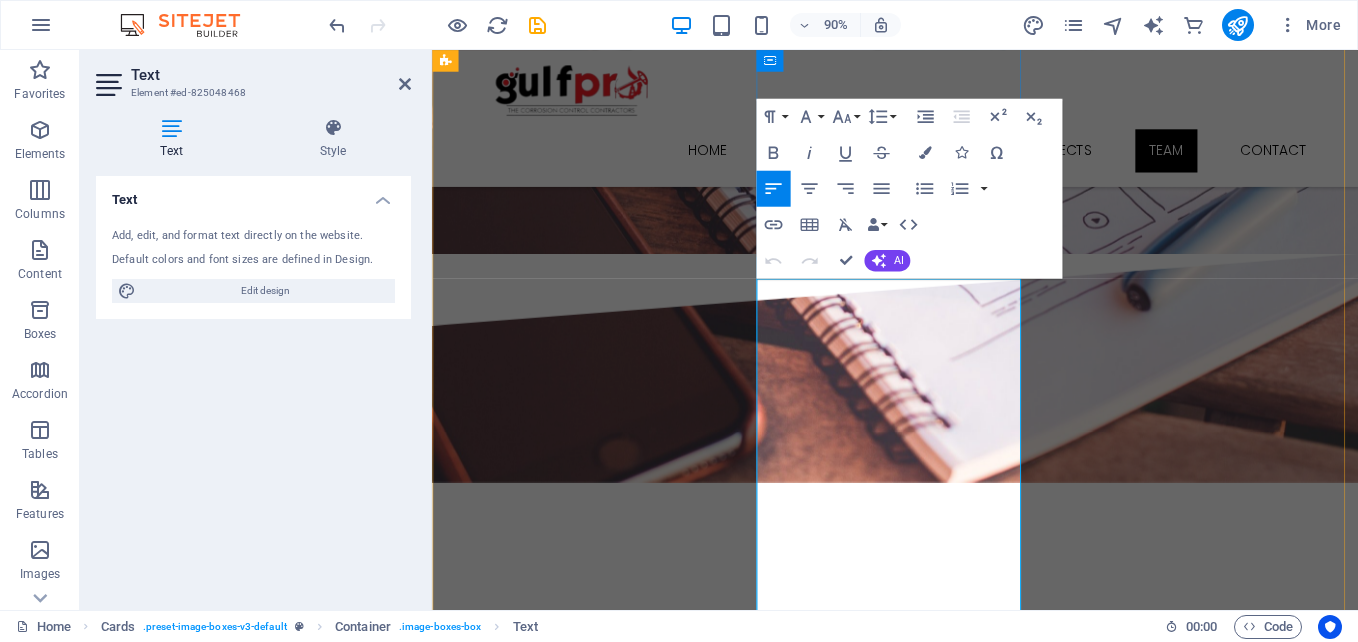 click at bounding box center [594, 5445] 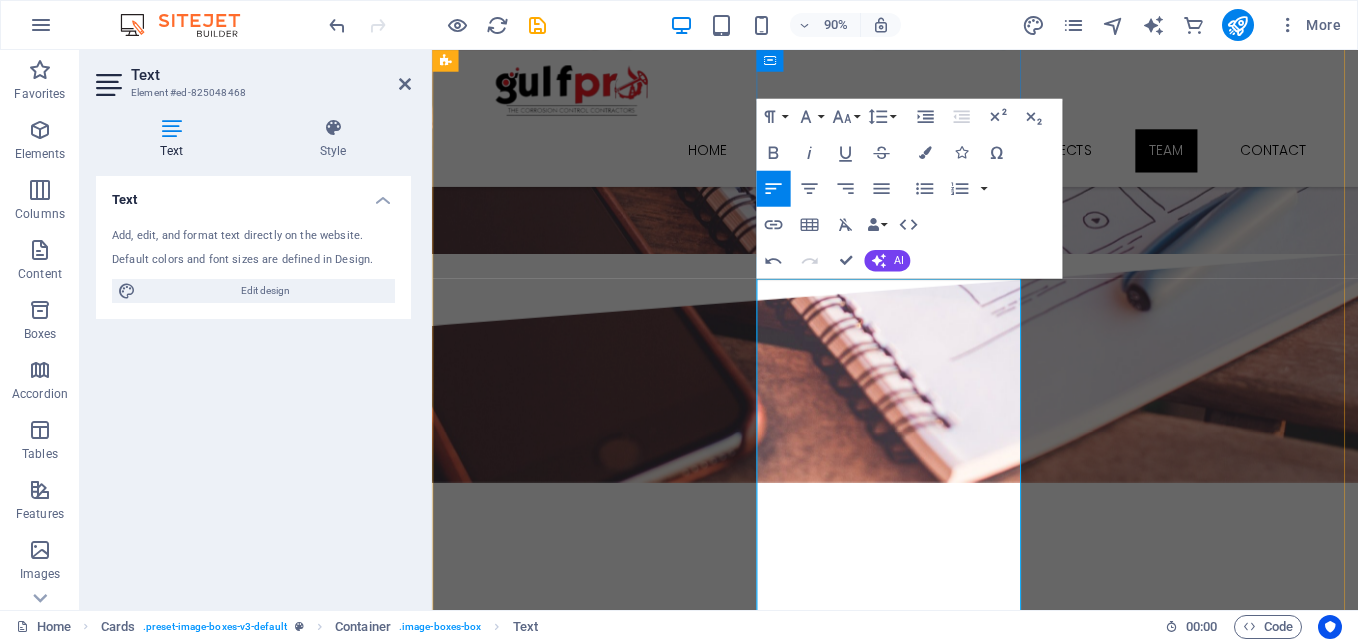 type 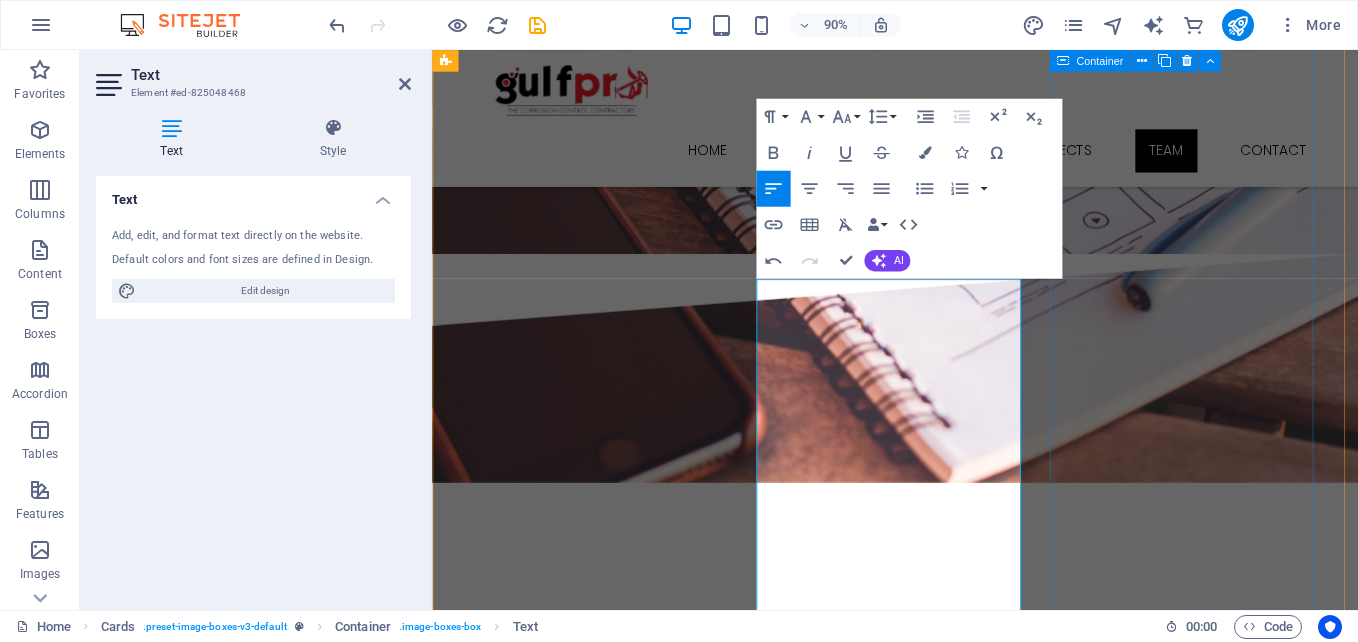 click on "job baiden HSQE Manager" at bounding box center (594, 6185) 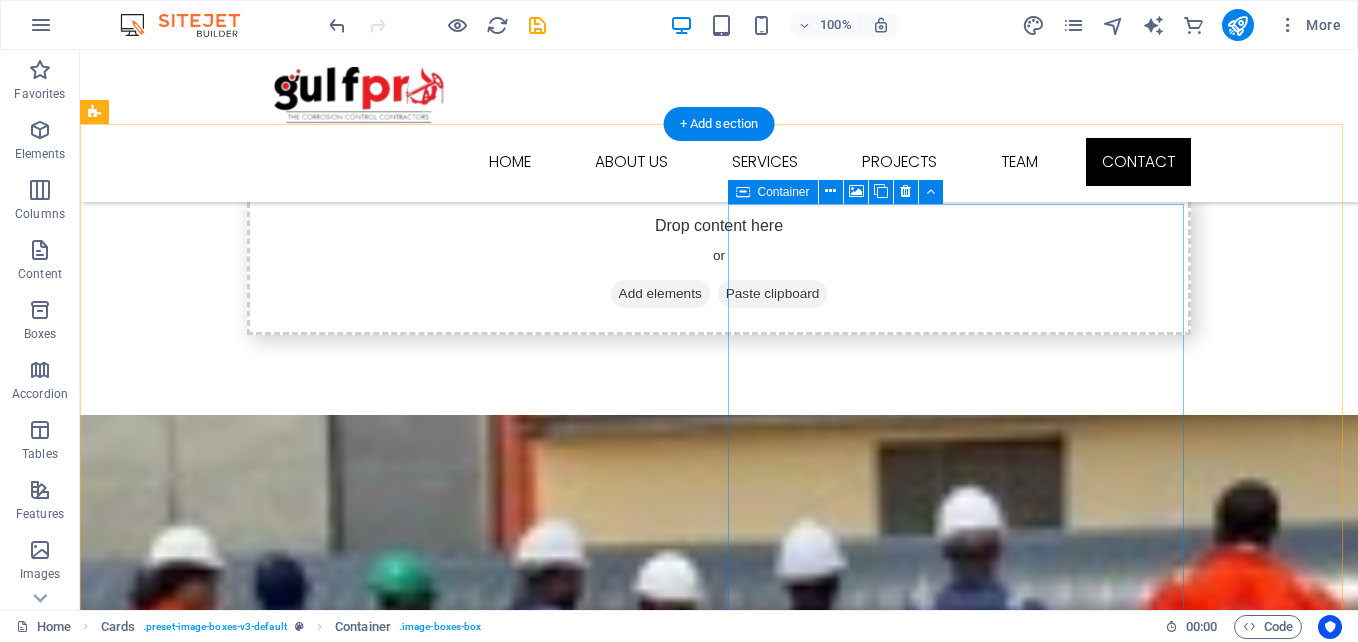 scroll, scrollTop: 8451, scrollLeft: 0, axis: vertical 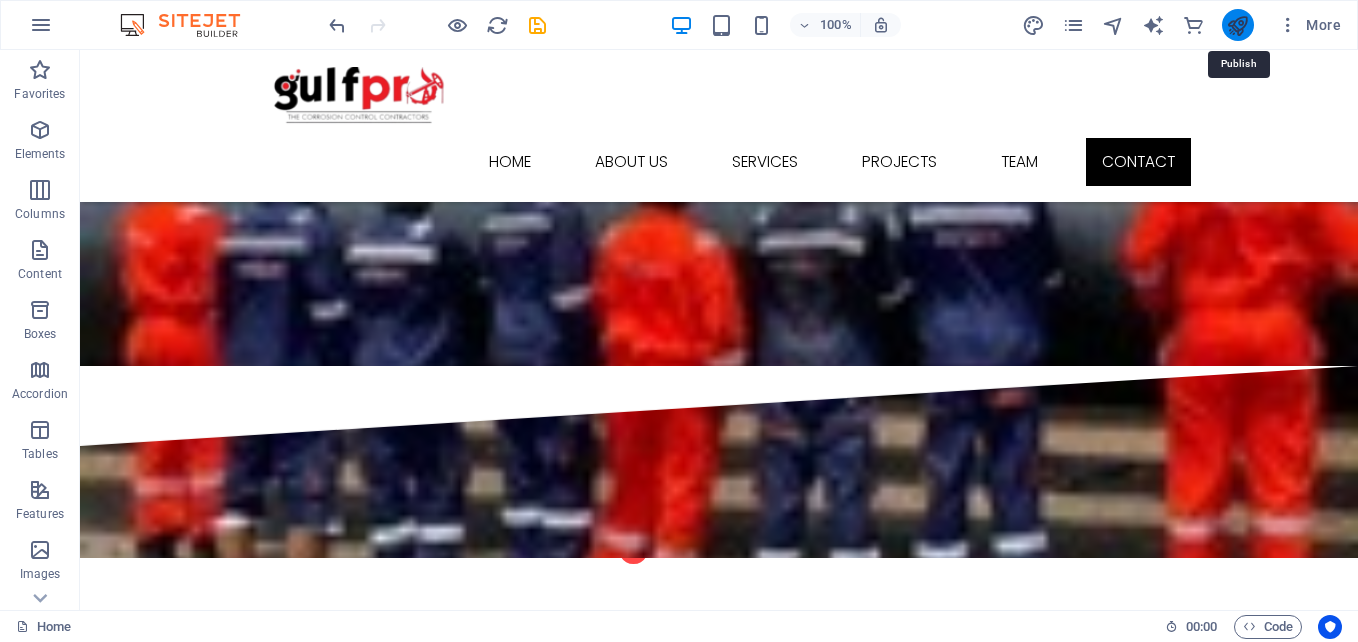 click at bounding box center (1237, 25) 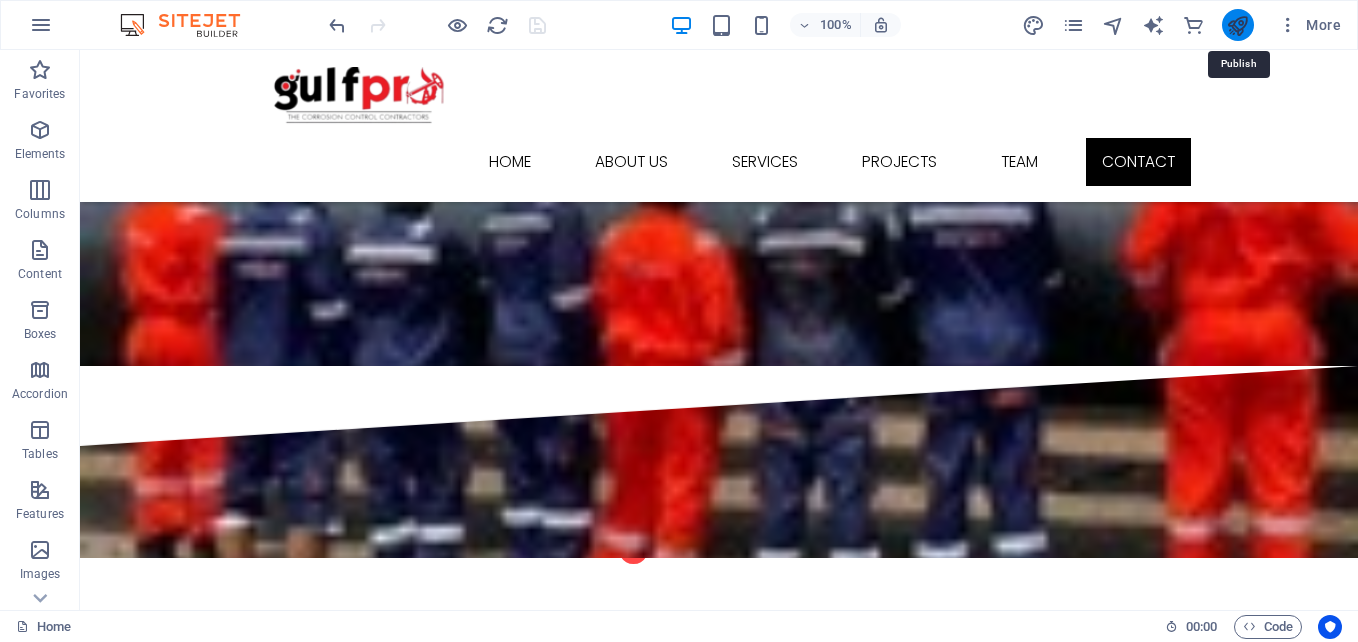 click at bounding box center (1237, 25) 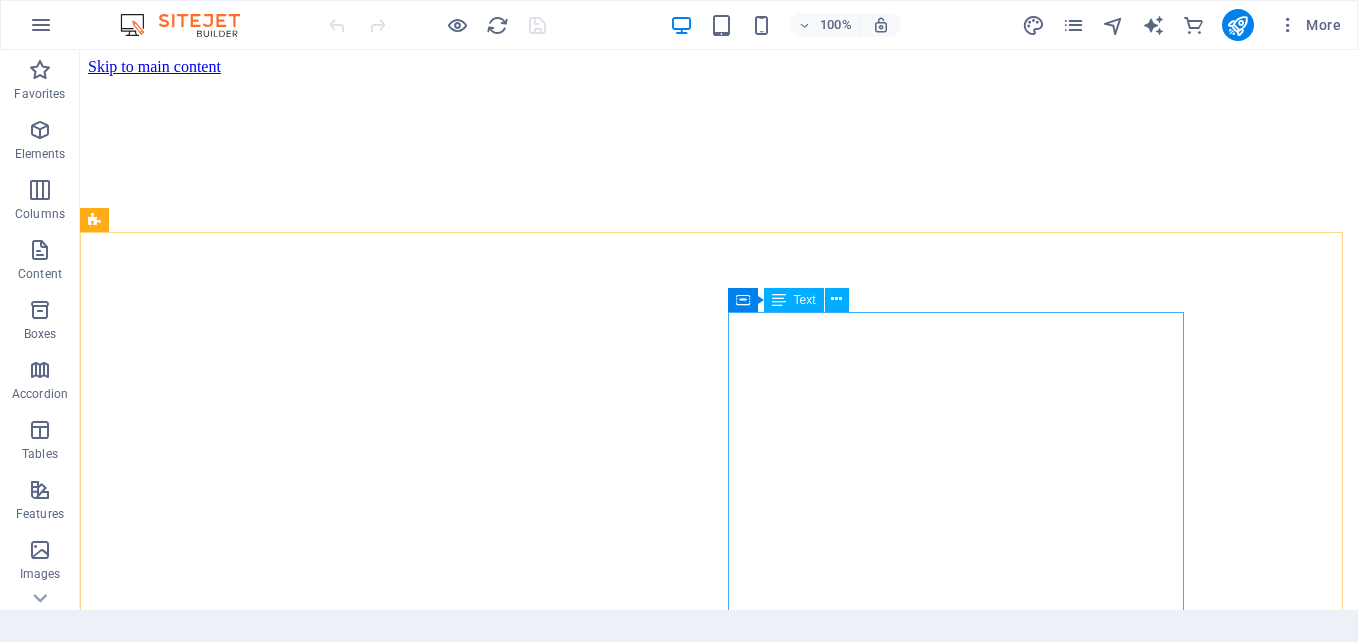 scroll, scrollTop: 422, scrollLeft: 0, axis: vertical 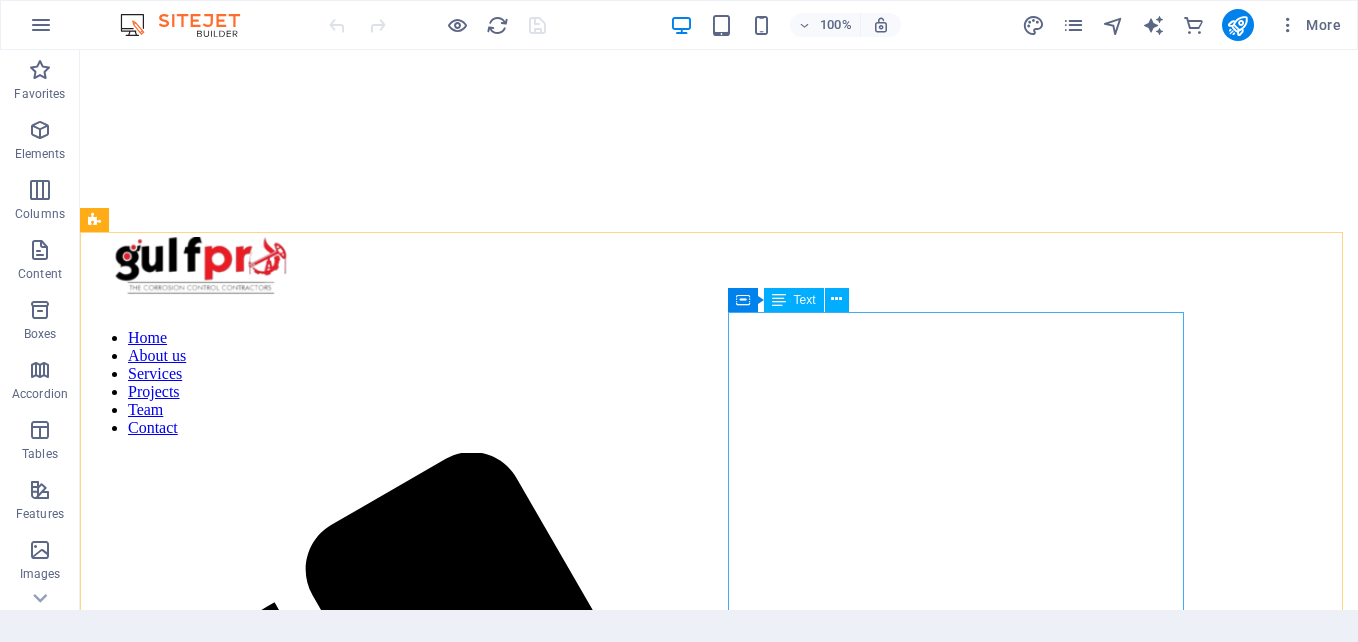 click at bounding box center [836, 299] 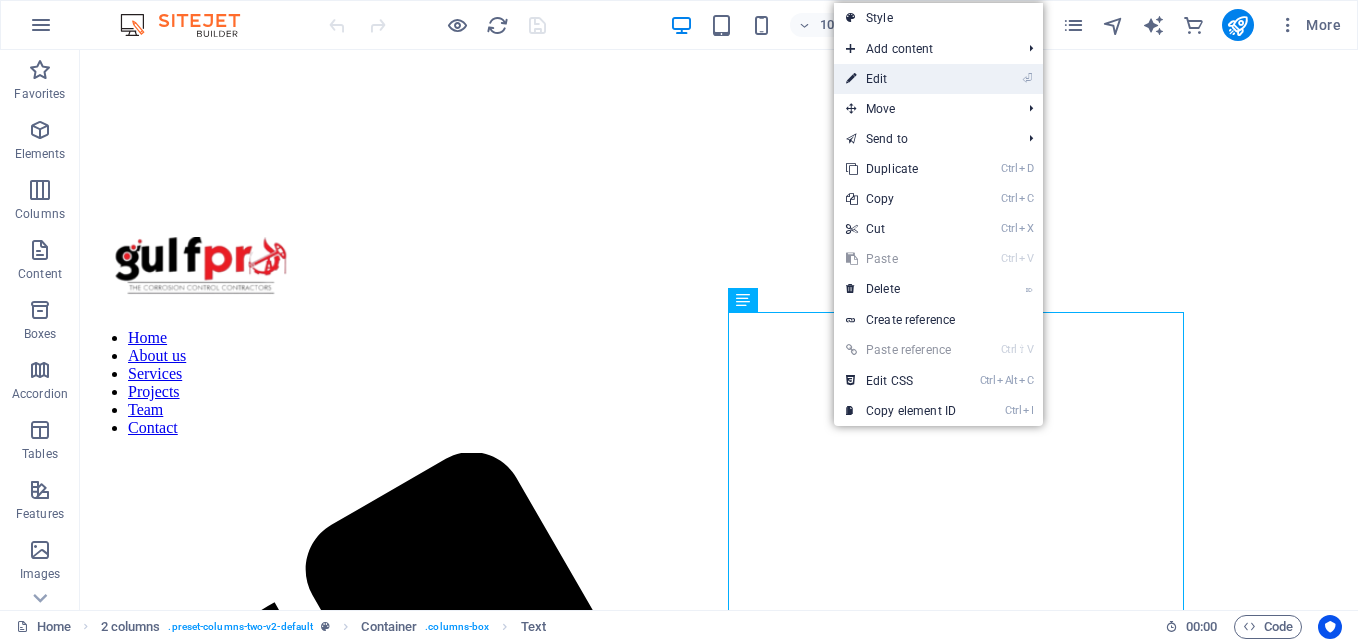 click on "⏎  Edit" at bounding box center [901, 79] 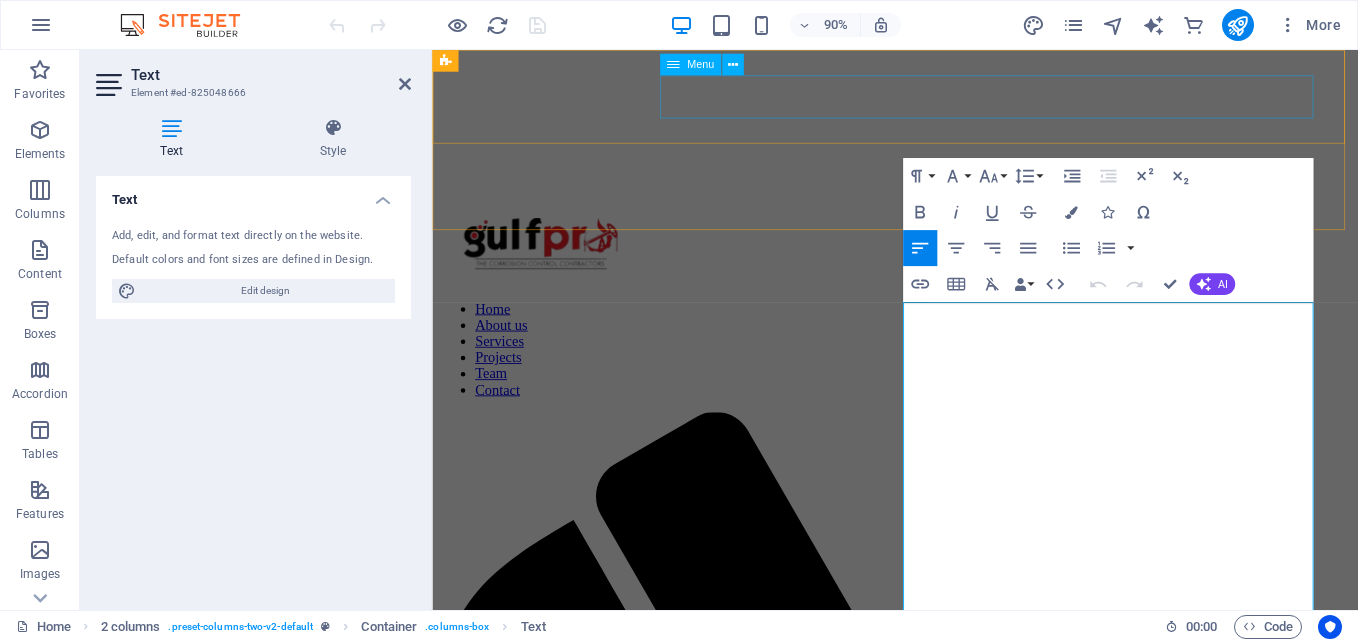 scroll, scrollTop: 0, scrollLeft: 0, axis: both 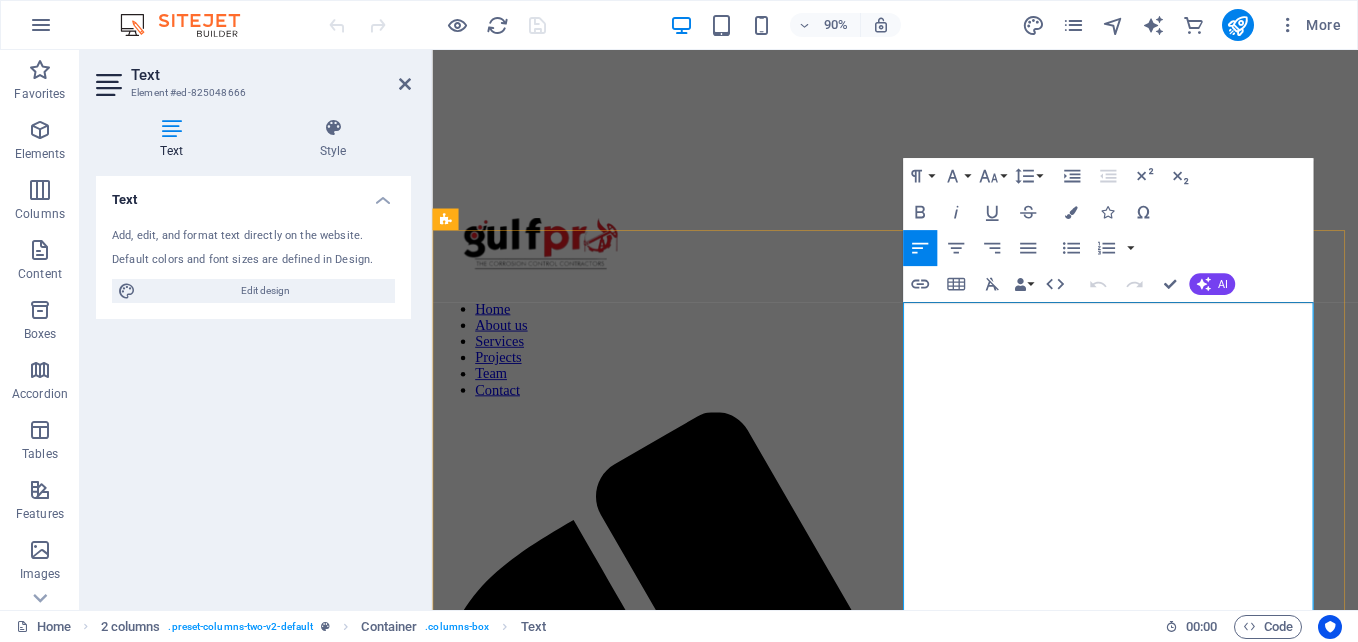click on "Gulfpro Ghana limited is" at bounding box center [526, 2489] 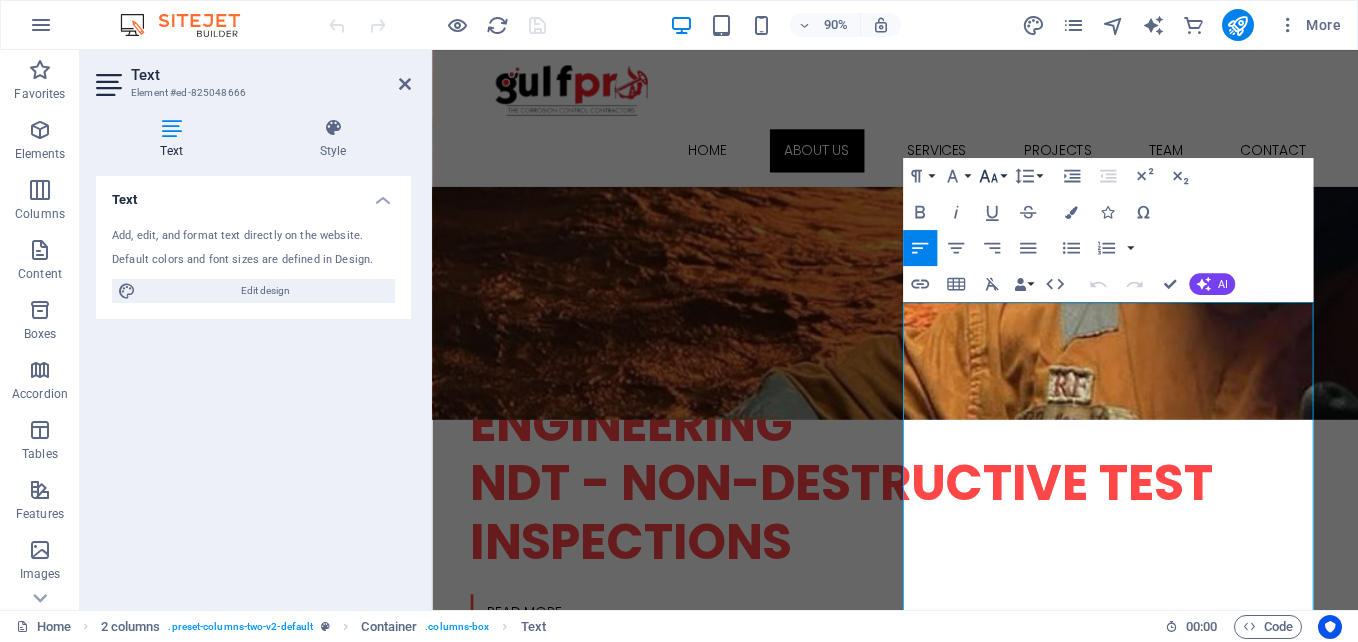 click 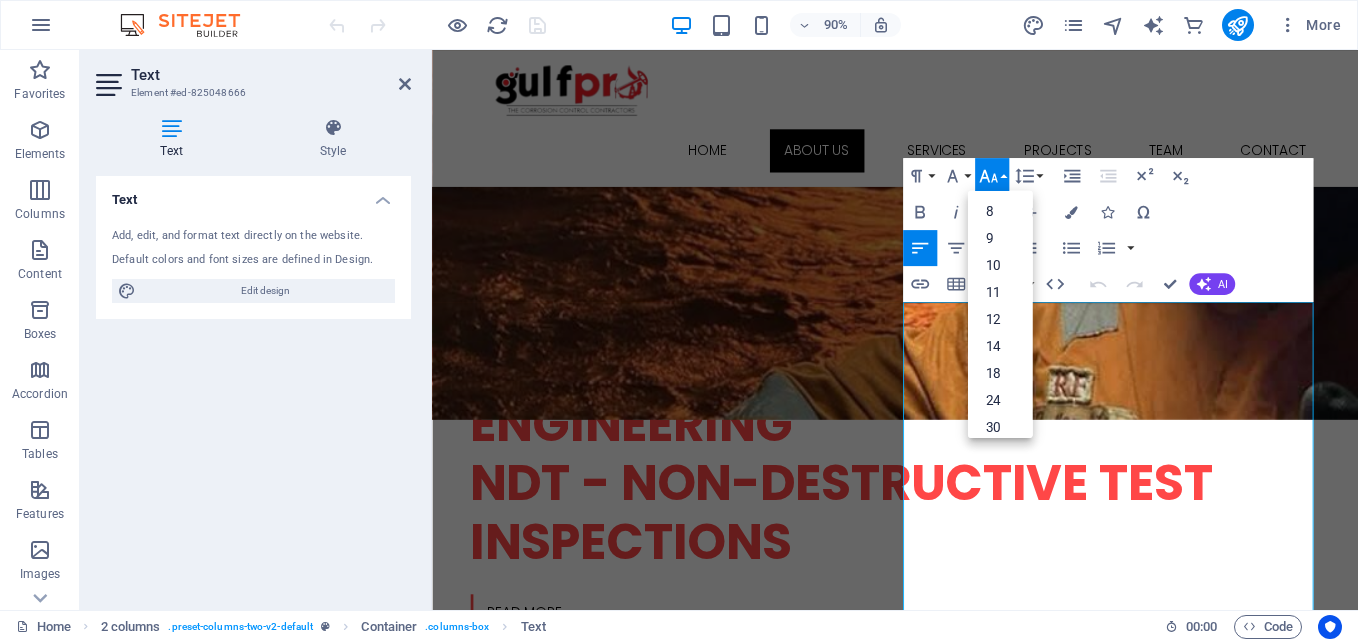 click 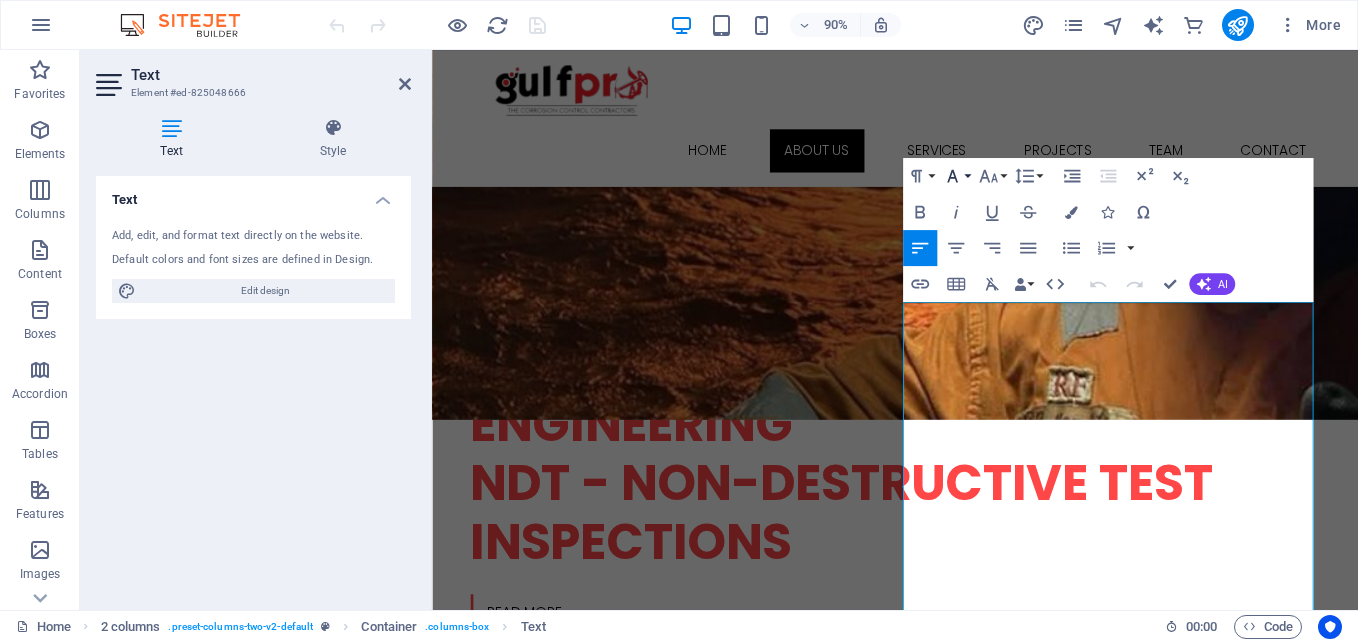 click on "Font Family" at bounding box center (956, 176) 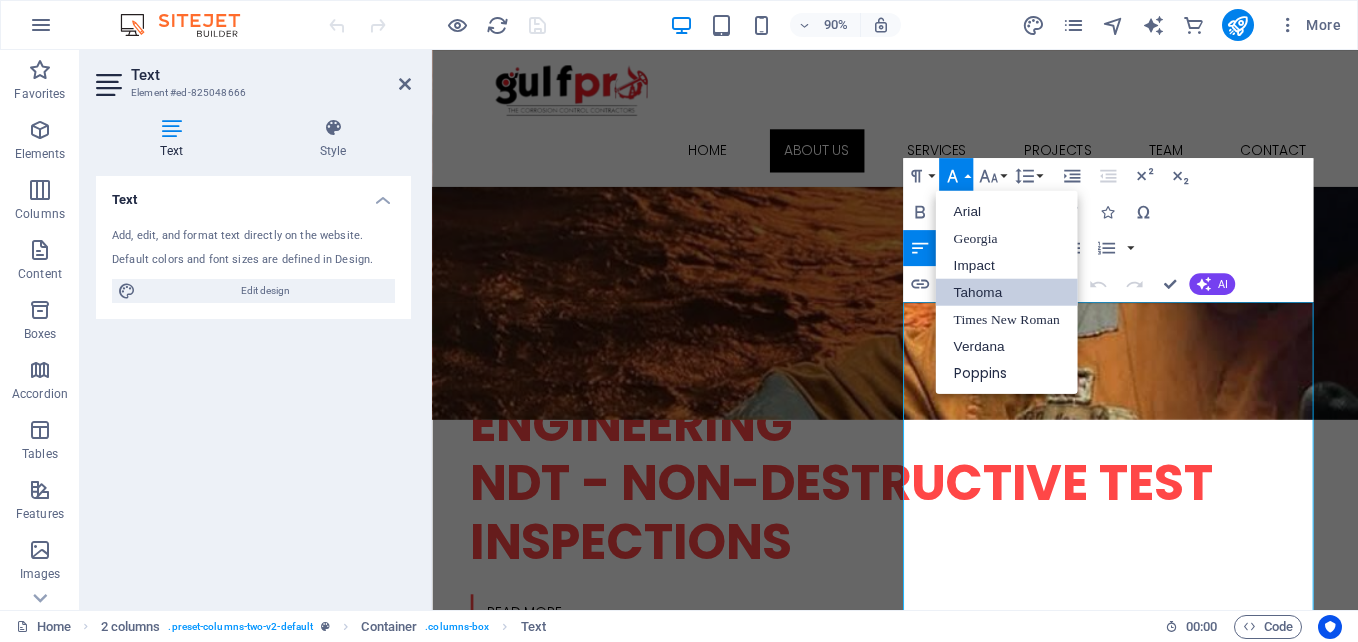 scroll, scrollTop: 0, scrollLeft: 0, axis: both 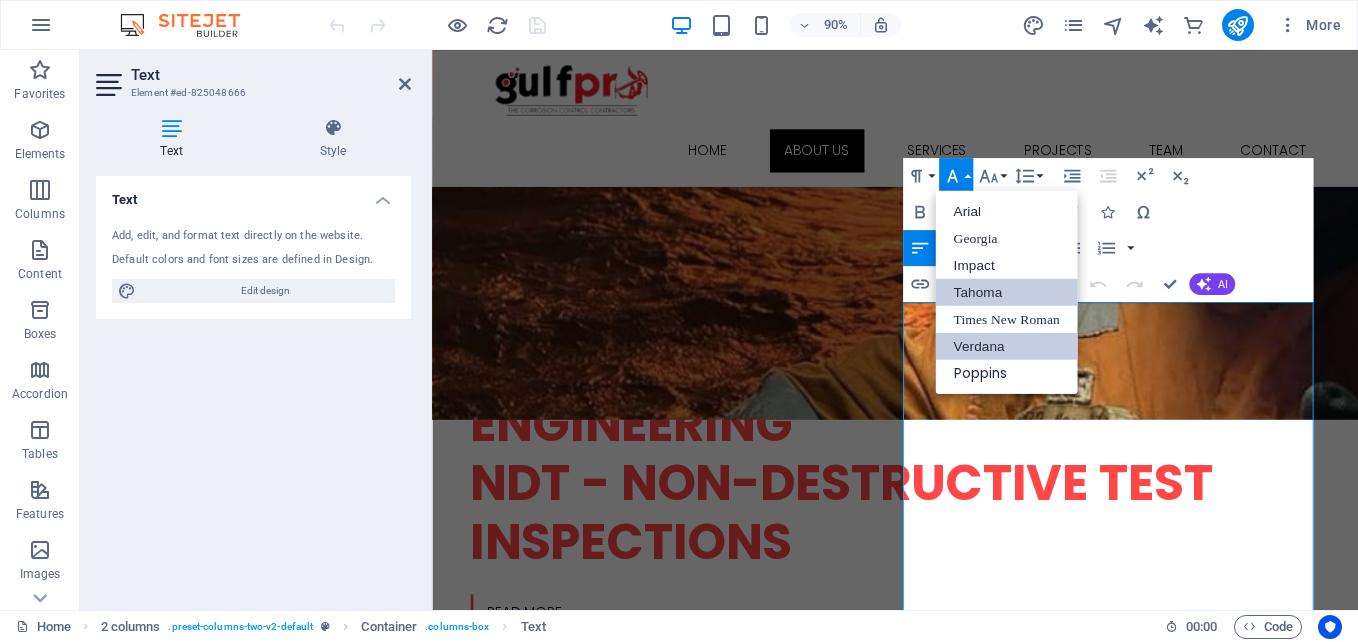 click on "Verdana" at bounding box center [1006, 346] 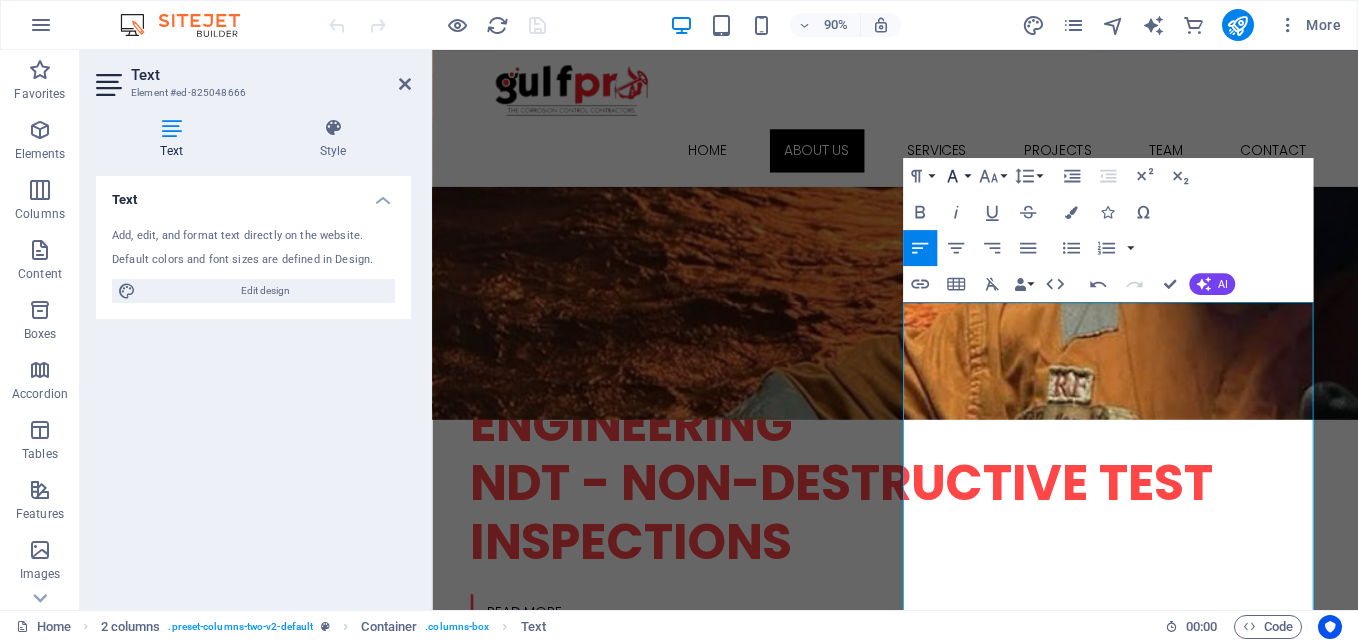 click on "Font Family" at bounding box center (956, 176) 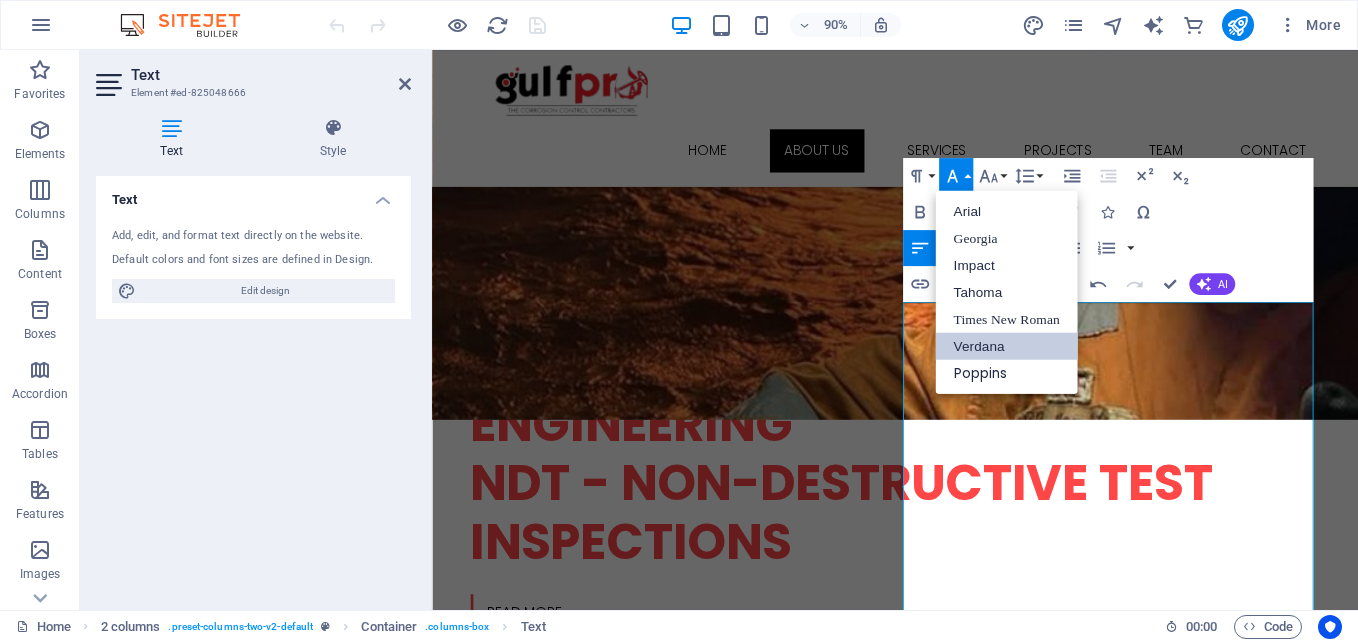scroll, scrollTop: 0, scrollLeft: 0, axis: both 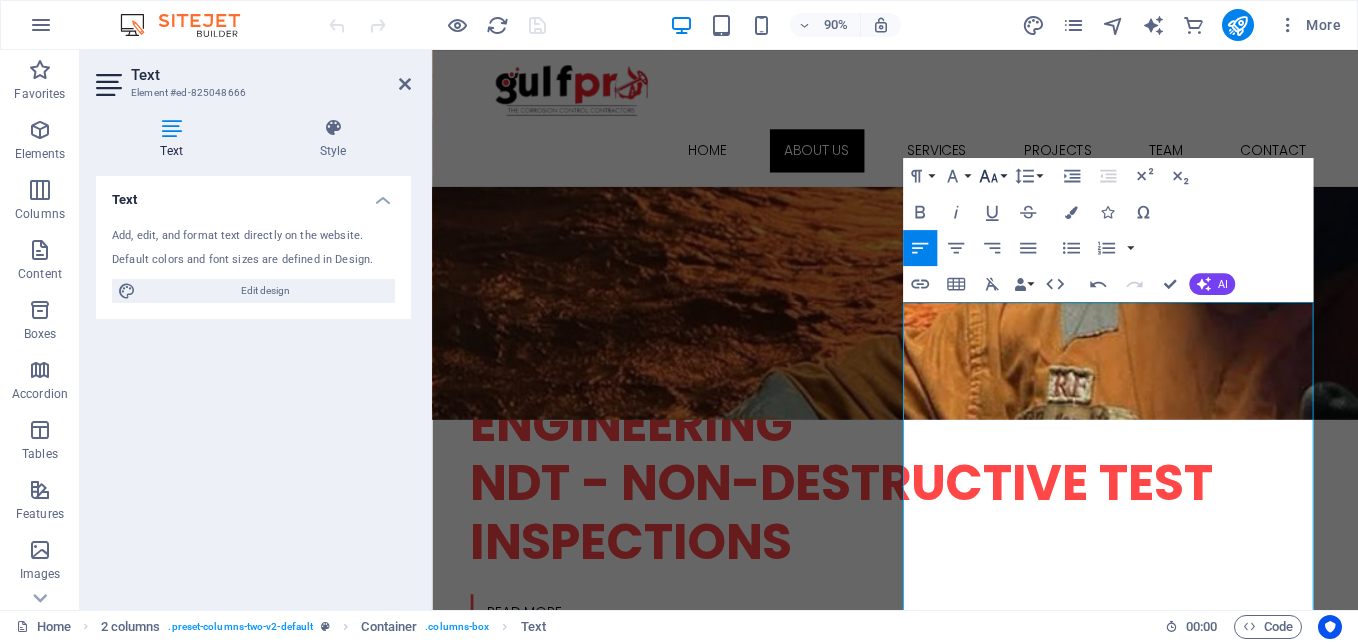 click on "Font Size" at bounding box center [992, 176] 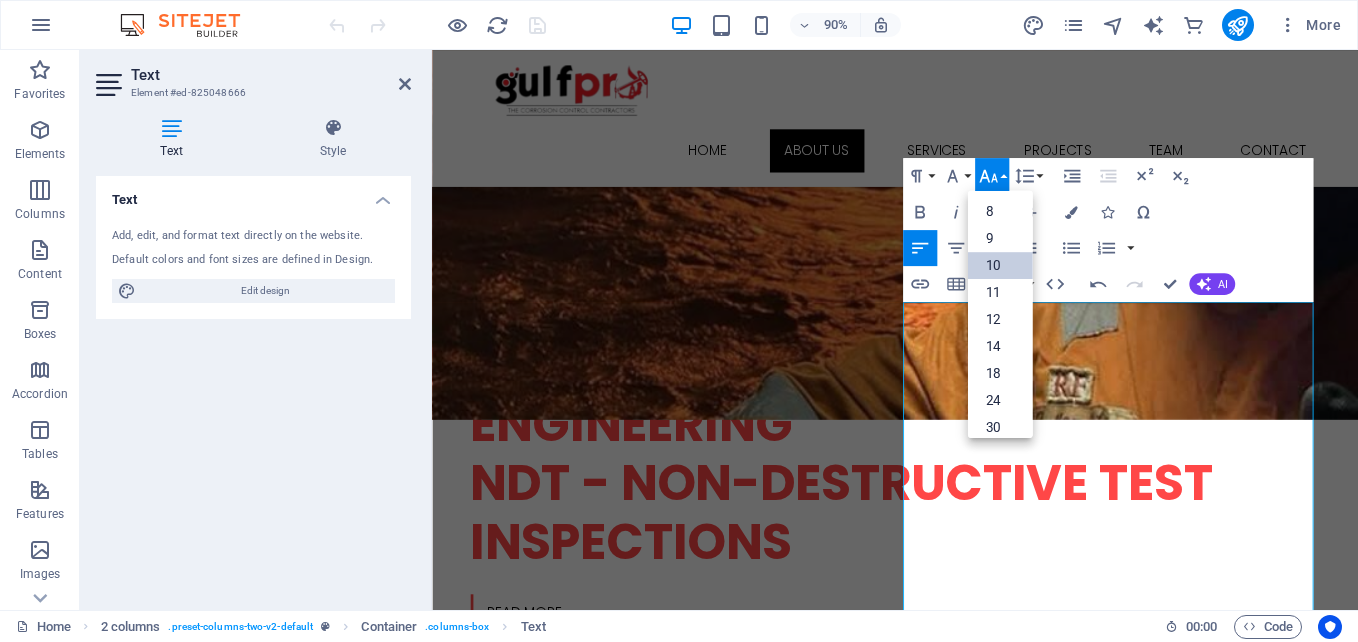 click on "10" at bounding box center (1000, 265) 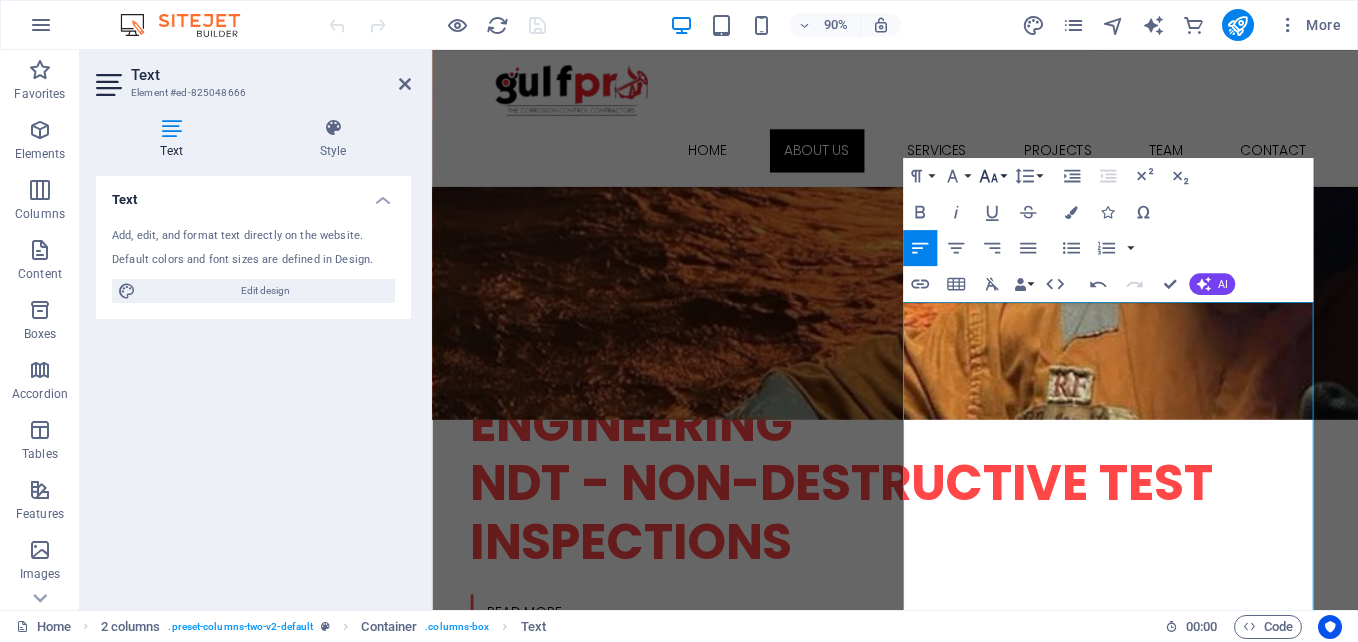 click 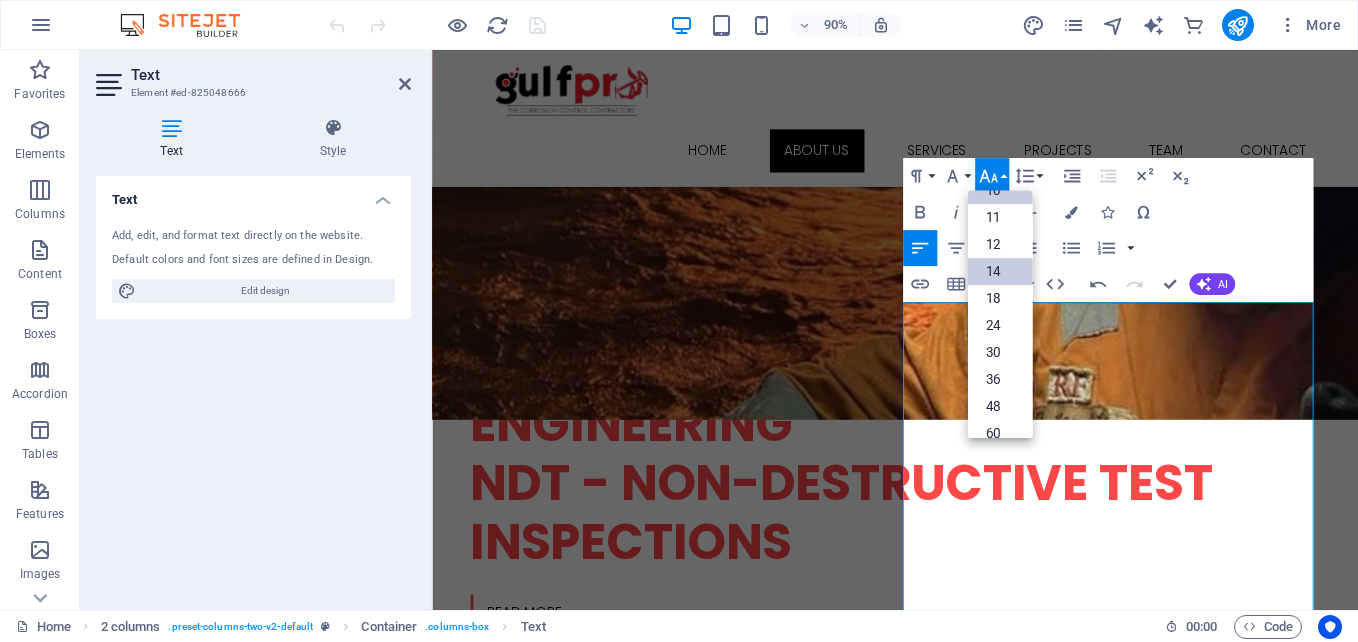 click on "14" at bounding box center [1000, 271] 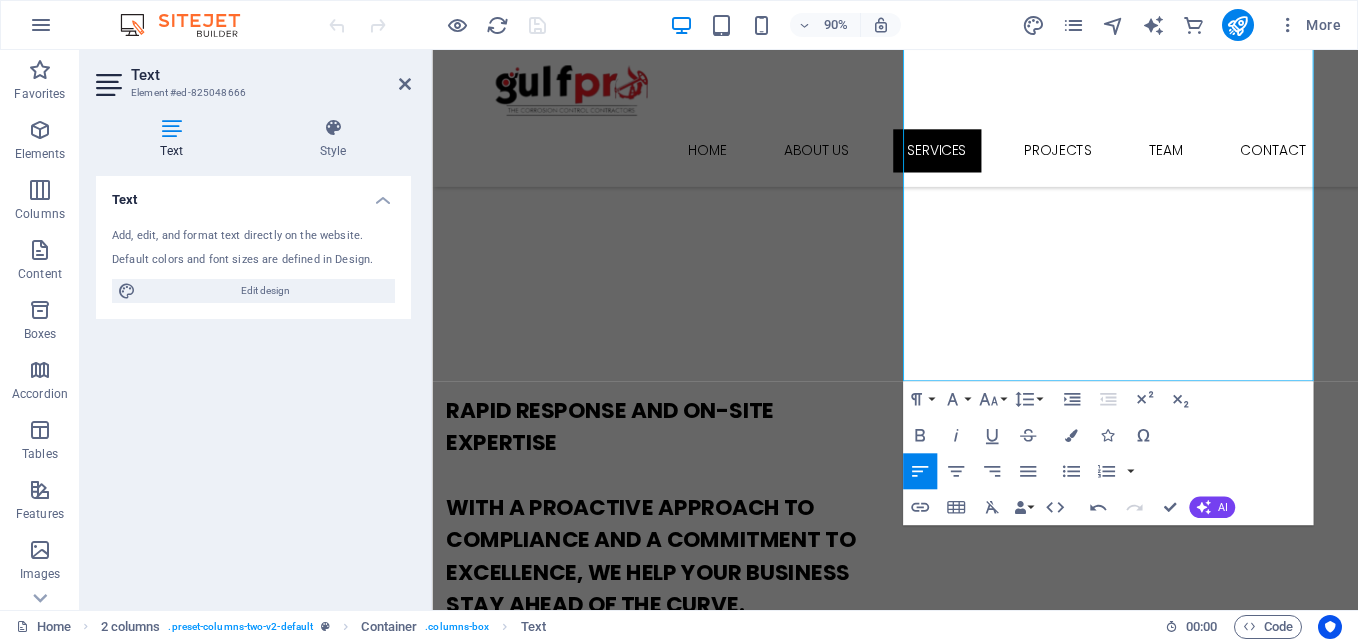 scroll, scrollTop: 924, scrollLeft: 0, axis: vertical 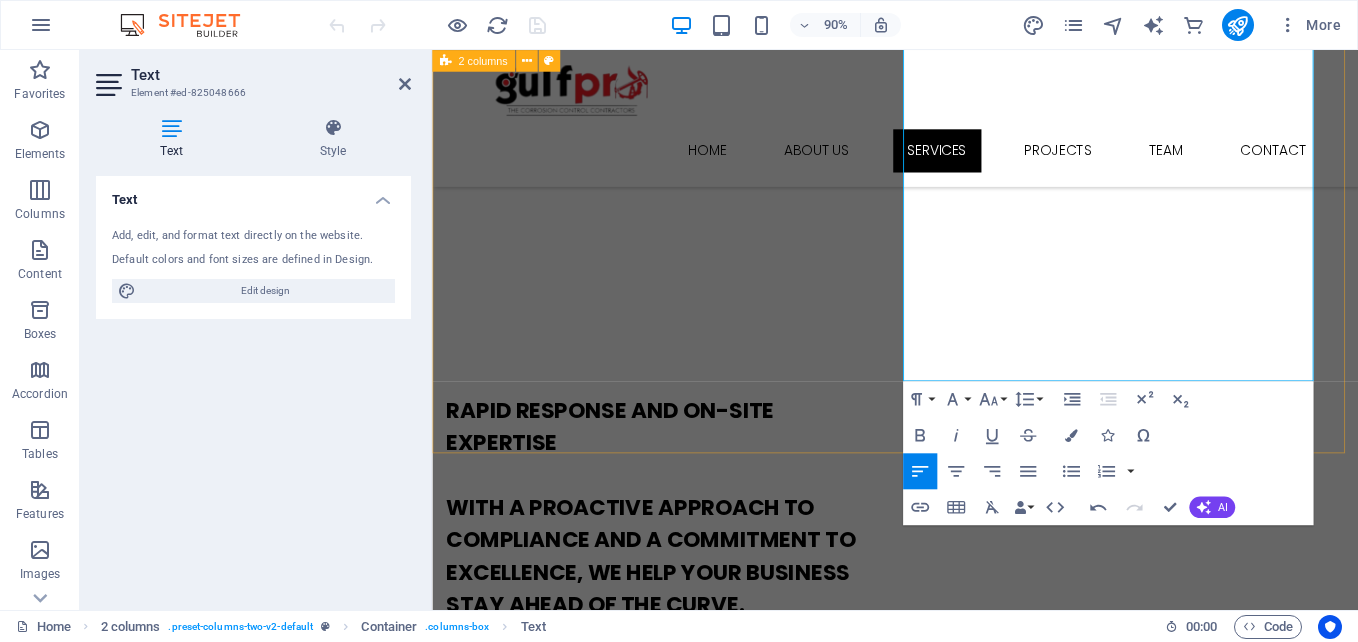click on "Rapid Response and On-Site Expertise With a proactive approach to compliance and a commitment to excellence, we help your business stay ahead of the curve. Gulfpro Ghana limited is  a multi-disciplinary engineering solutions provider delivering exceptional Engineering, Procurement, and Construction (EPC) services across a broad spectrum of industrial sectors. Our unwavering commitment to quality, innovation, and safety ensures we meet the ever-evolving needs of our clients in high-demand environments. With operations grounded in precision and excellence, Gulfpro stands as a trusted partner in providing comprehensive technical services to key industries including Oil & Gas, Marine, Mining, Petroleum, Food & Beverage, Water, Aviation, and Telecommunications. Our Vision To be a leading force in engineering solutions across Africa, renowned for quality service, technical competence, and sustainable growth. Our Mission" at bounding box center (946, 836) 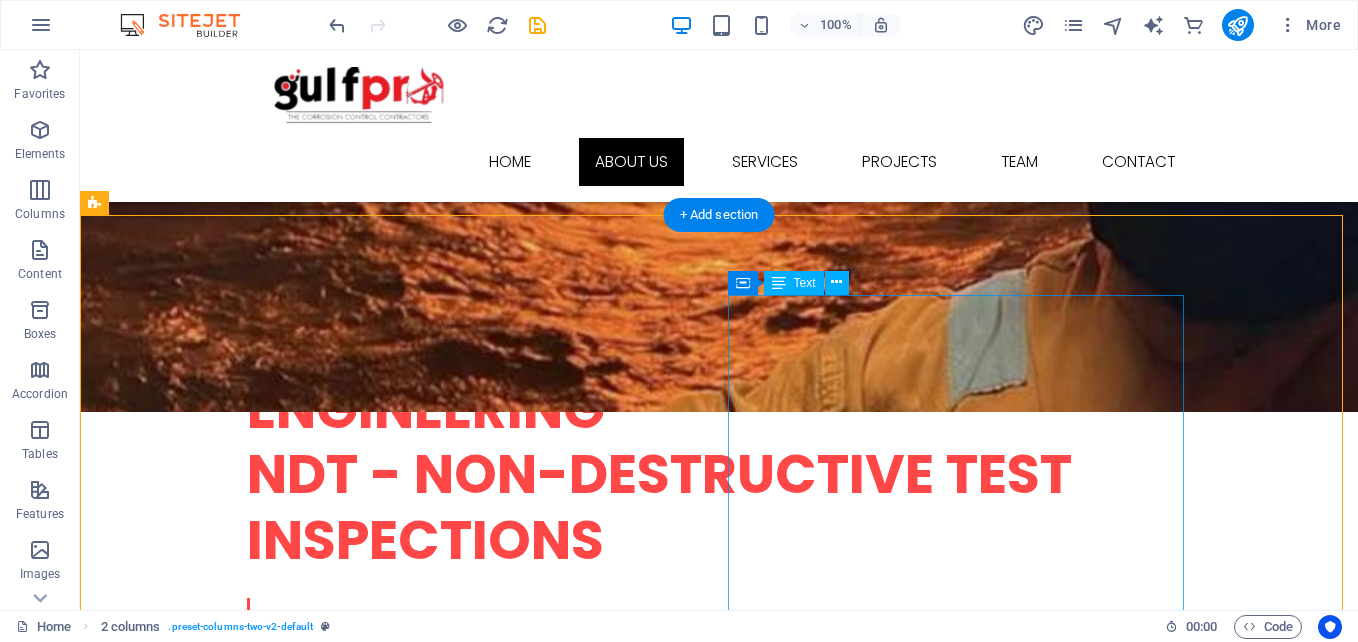 scroll, scrollTop: 440, scrollLeft: 0, axis: vertical 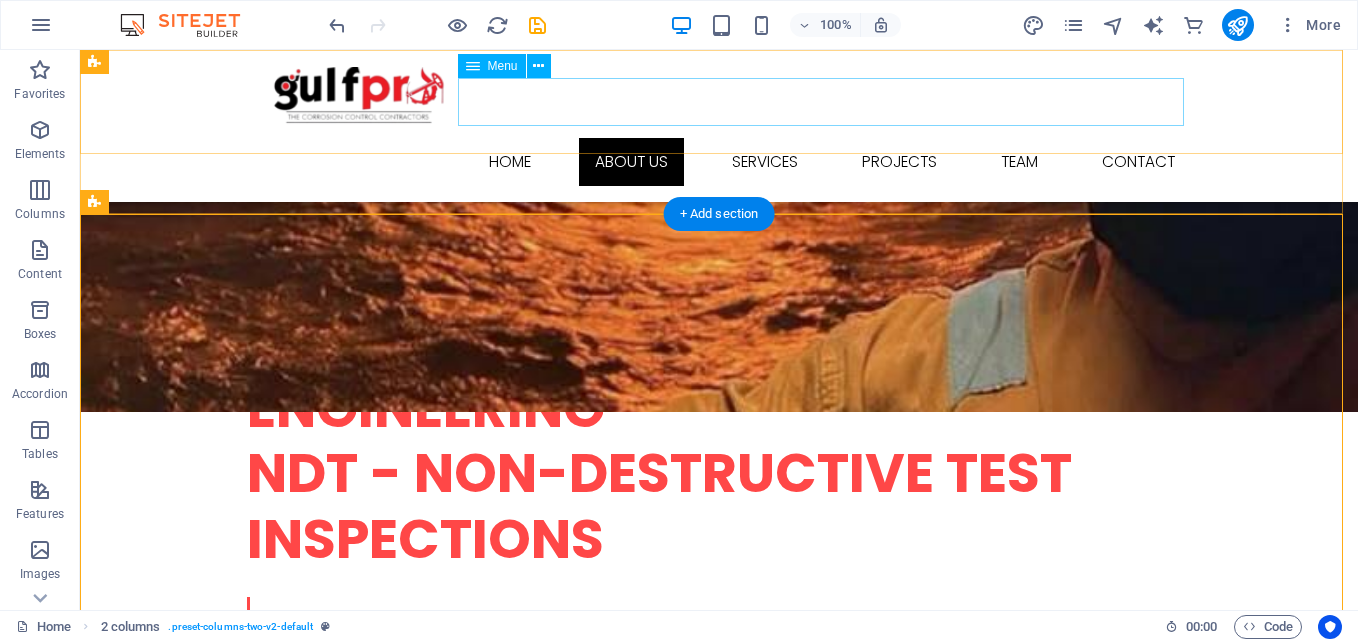 click on "Home About us Services Projects Team Contact" at bounding box center (719, 161) 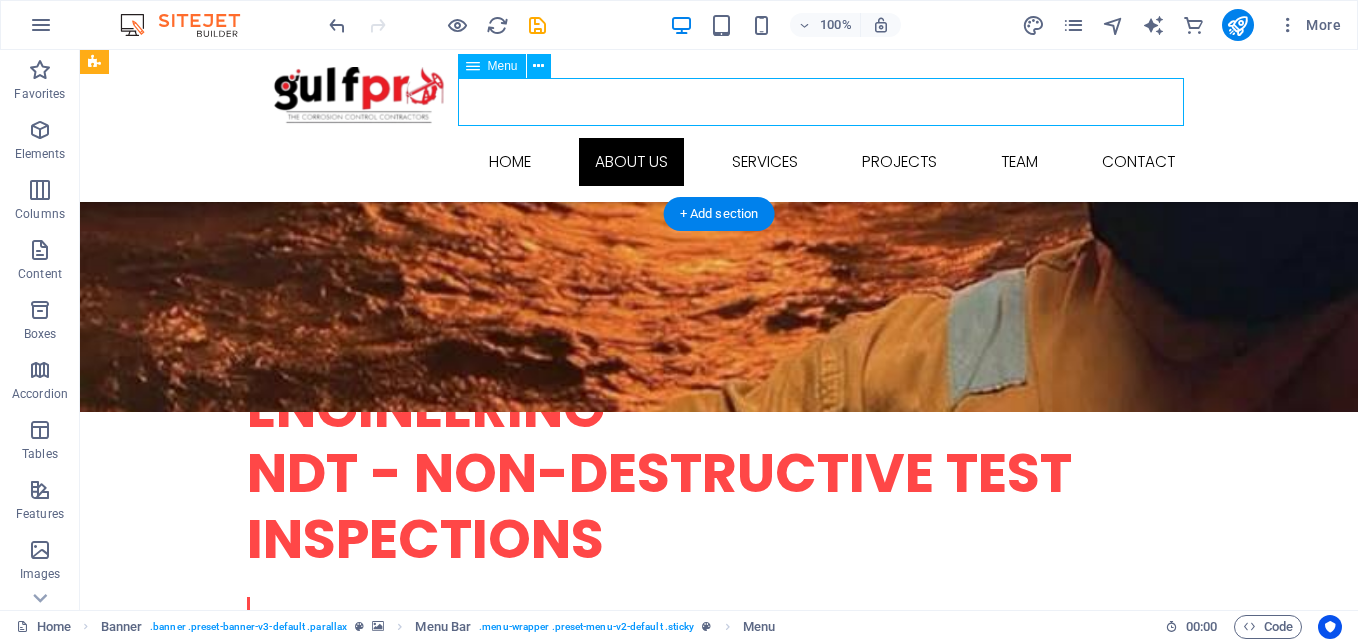 click on "Home About us Services Projects Team Contact" at bounding box center (719, 161) 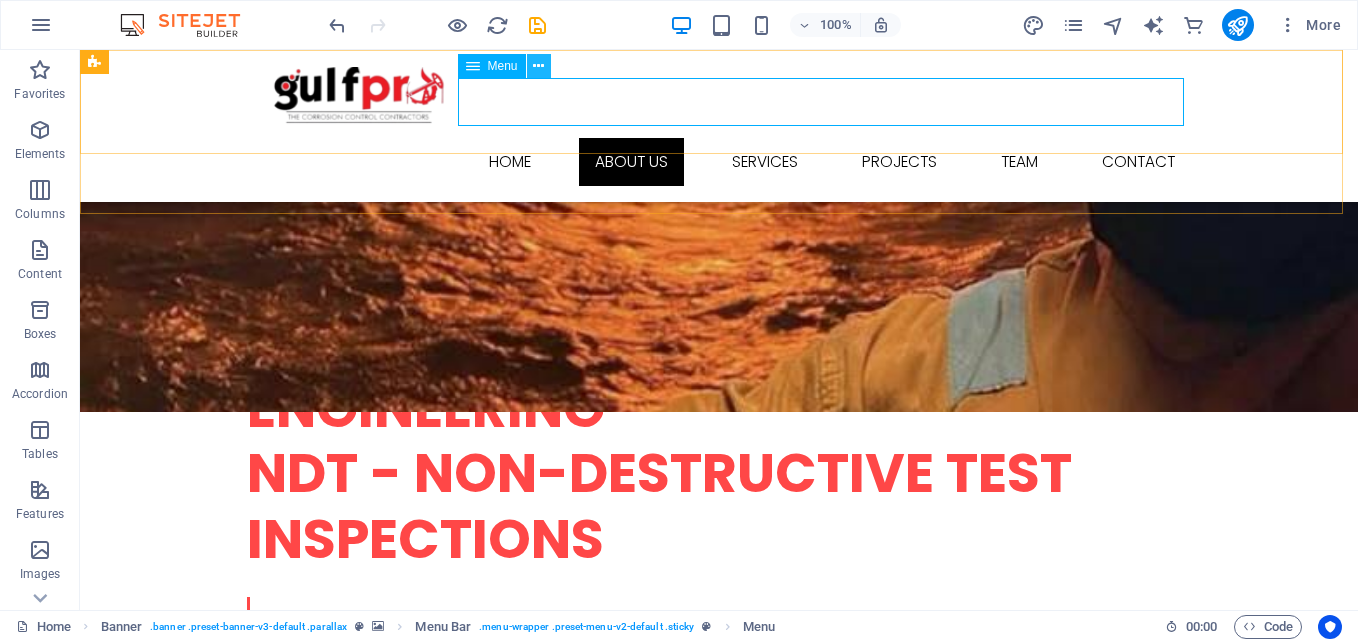 click at bounding box center [538, 66] 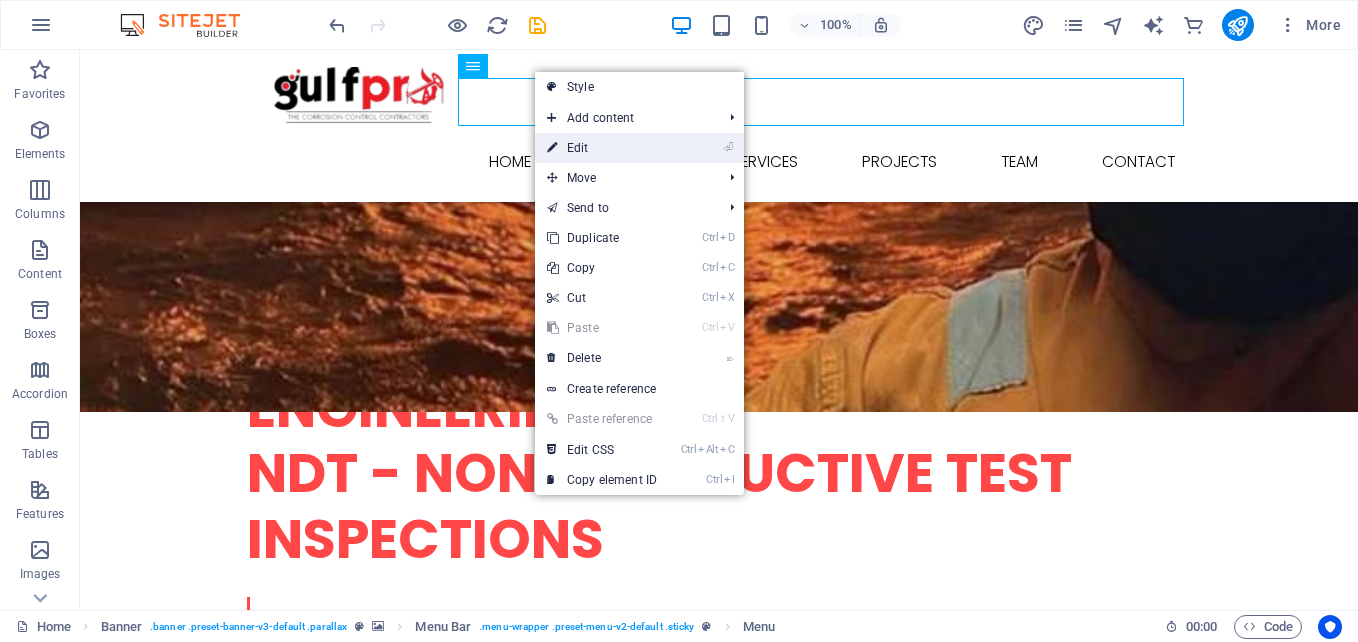 click on "⏎  Edit" at bounding box center [602, 148] 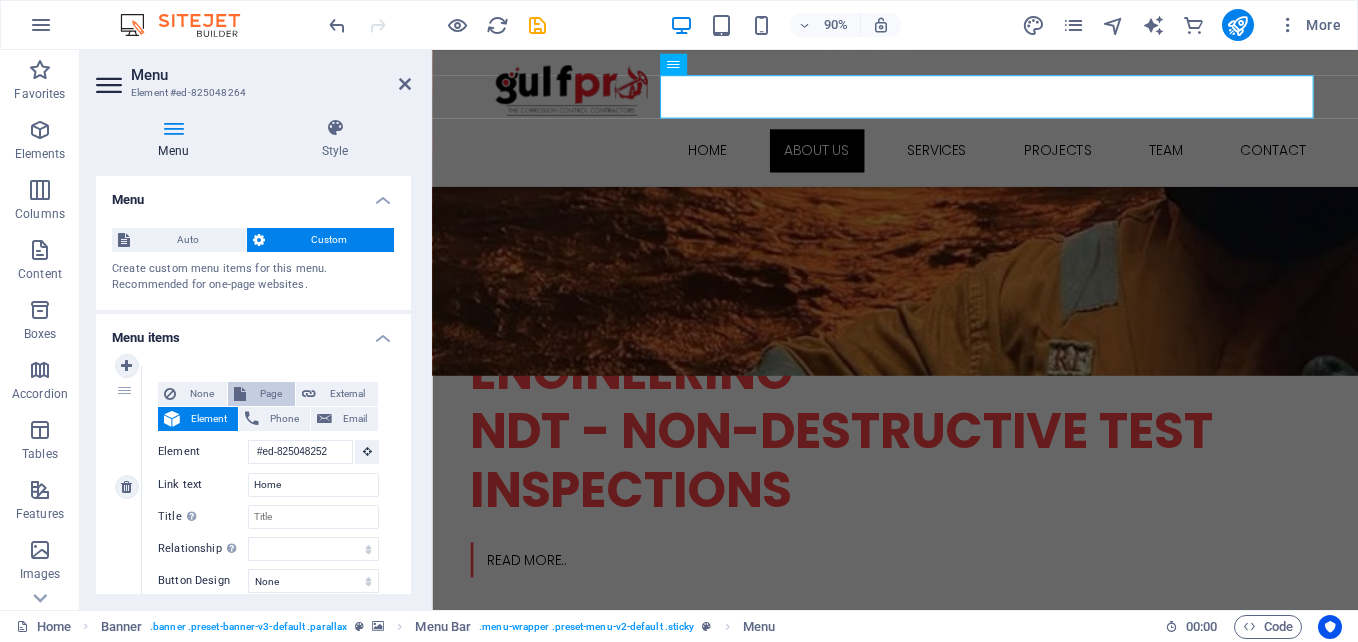 click on "Page" at bounding box center (270, 394) 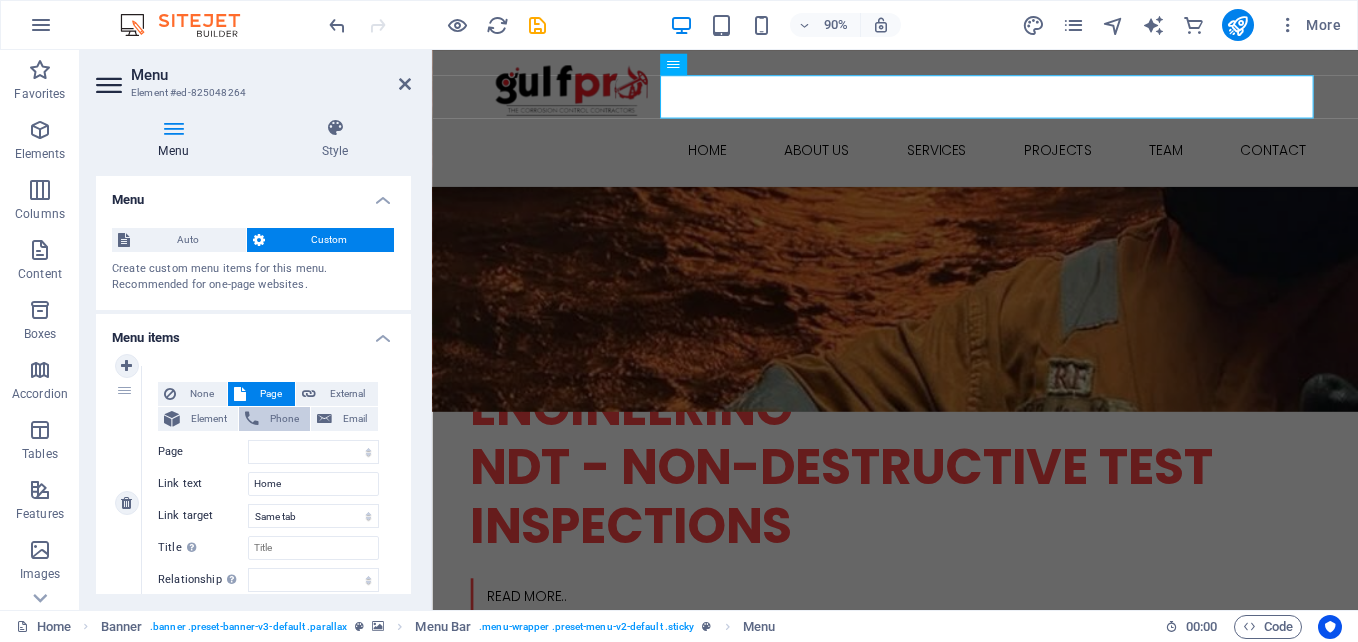 click on "Phone" at bounding box center [284, 419] 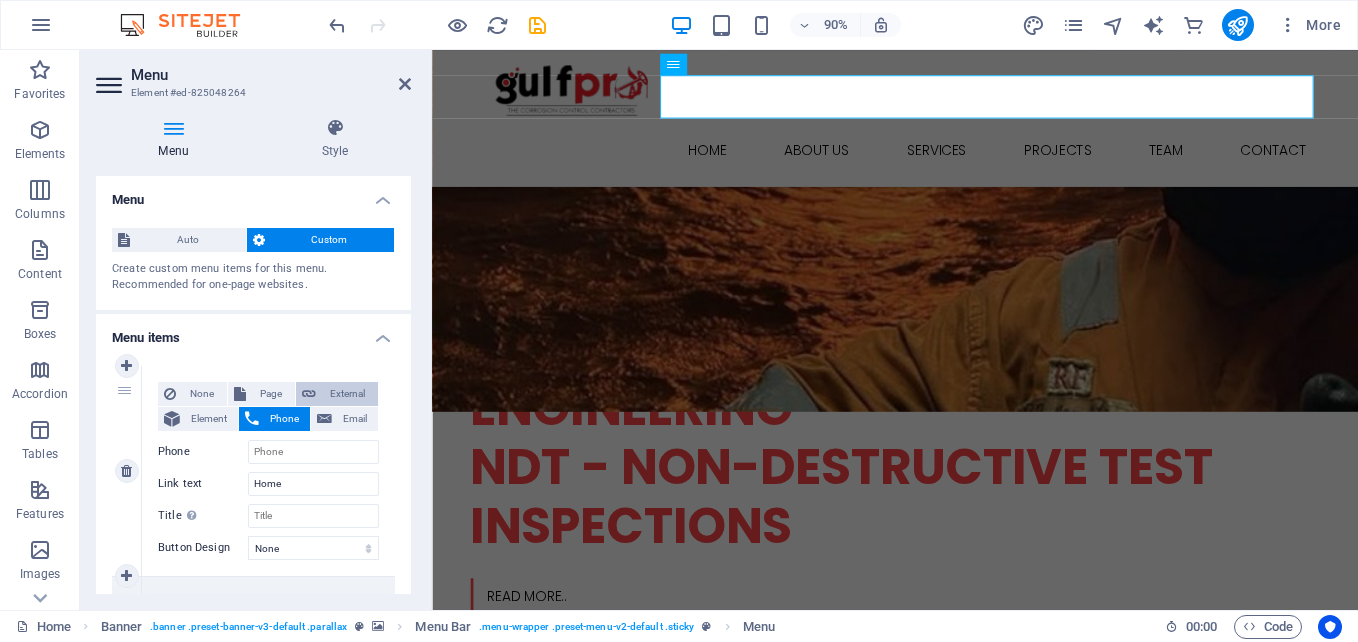 click on "External" at bounding box center (347, 394) 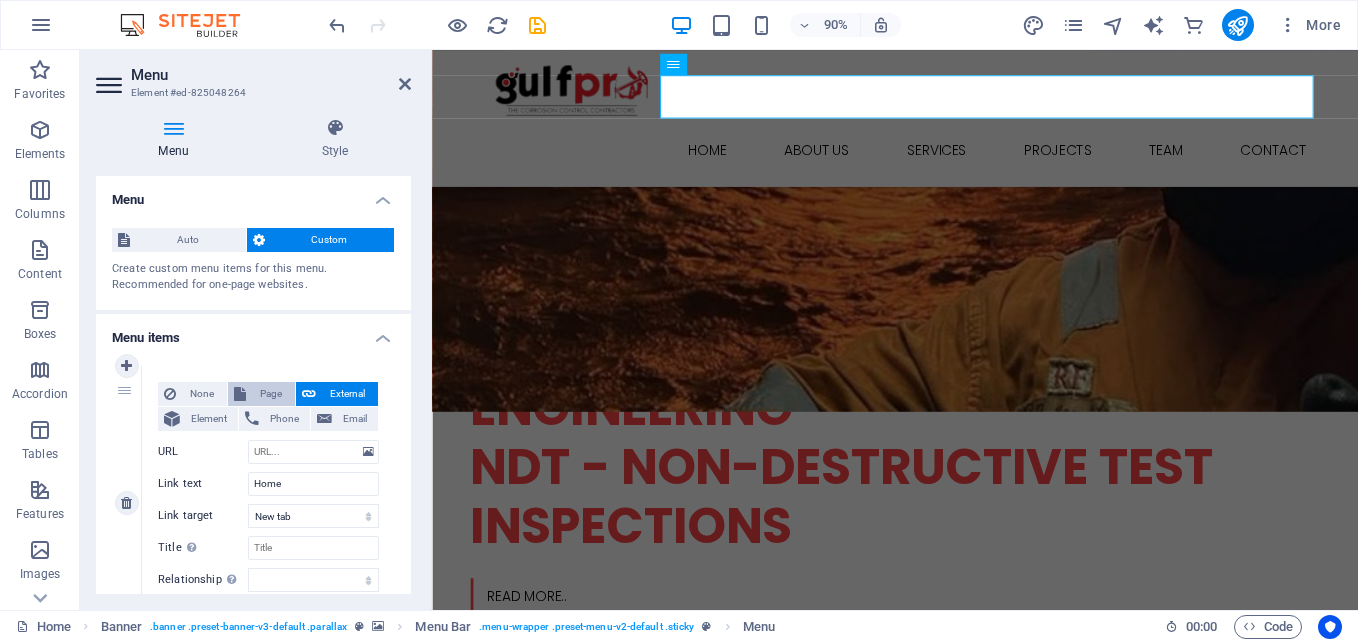 click on "Page" at bounding box center [270, 394] 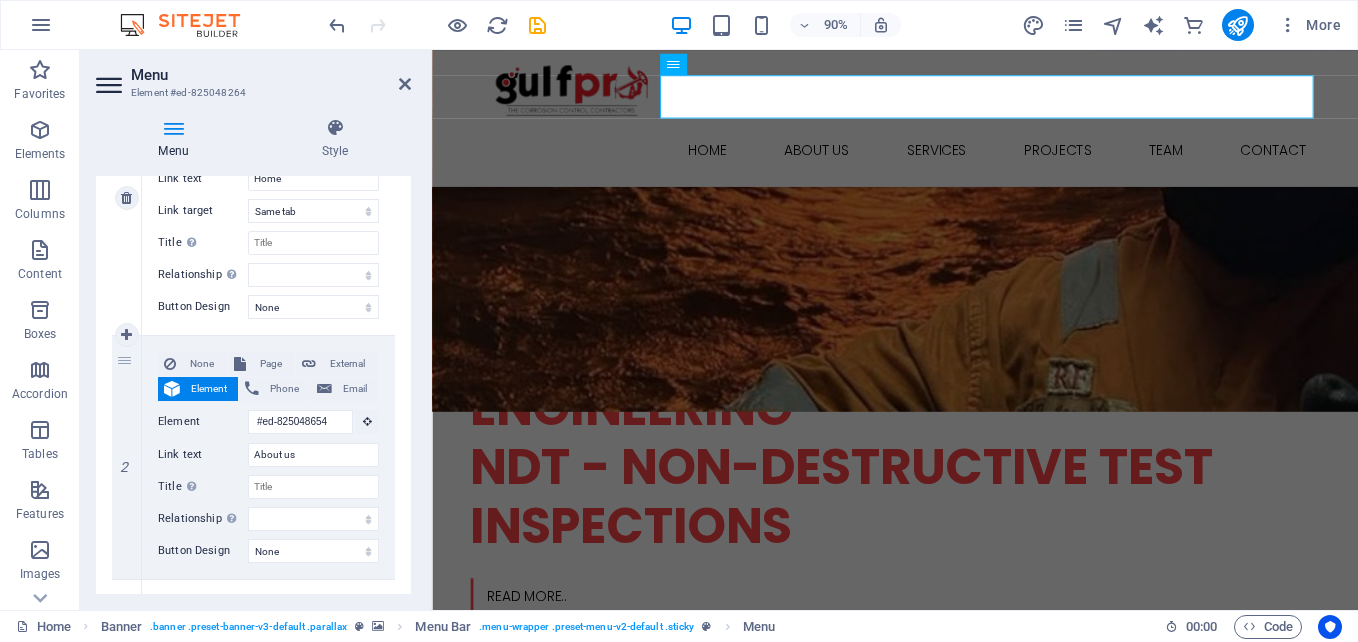 scroll, scrollTop: 0, scrollLeft: 0, axis: both 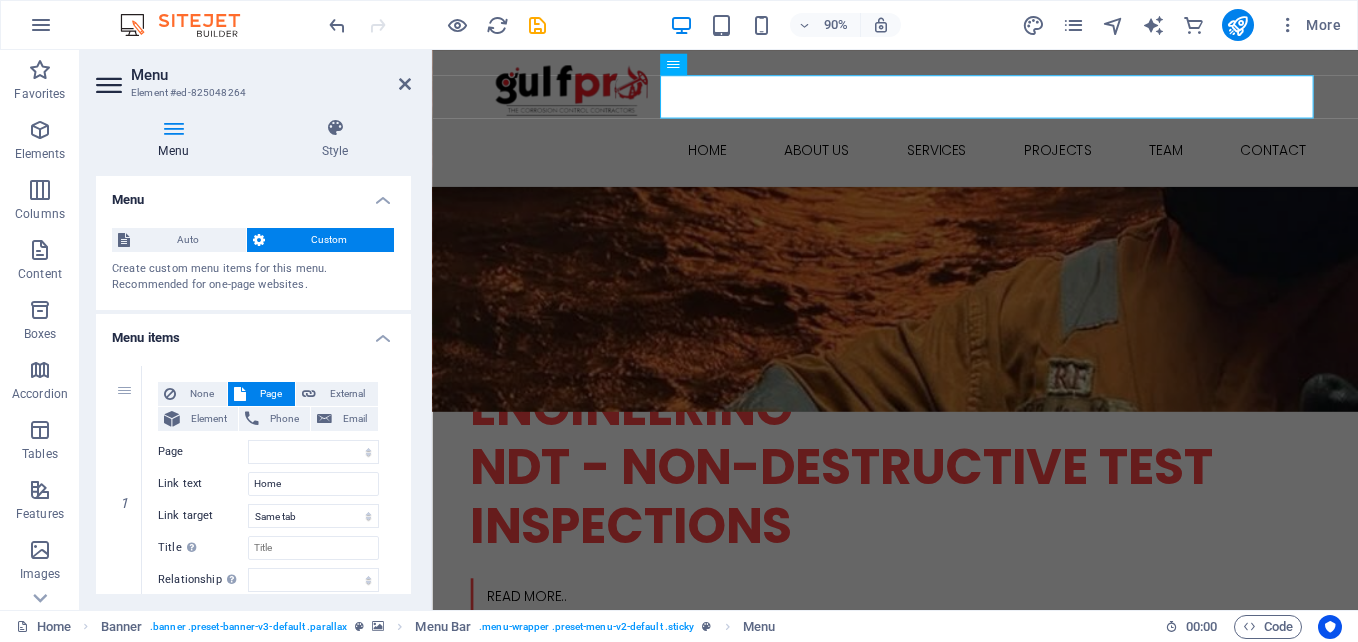 click on "Menu" at bounding box center [177, 139] 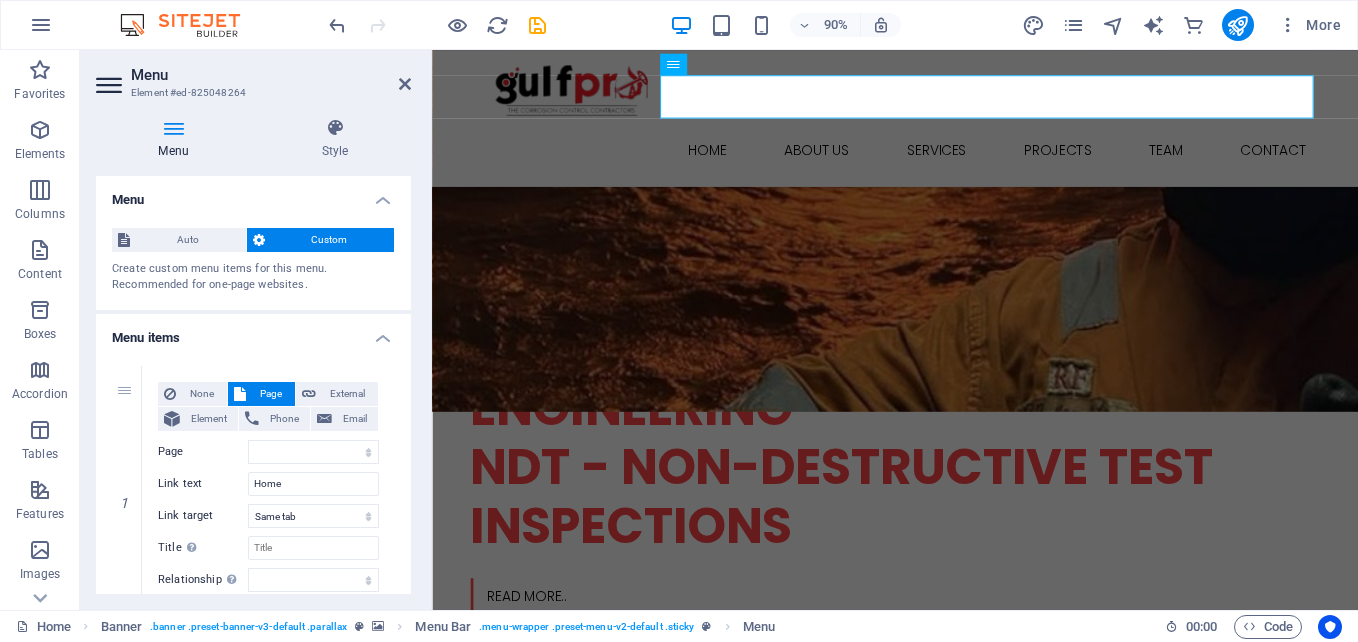 click on "Menu" at bounding box center [177, 139] 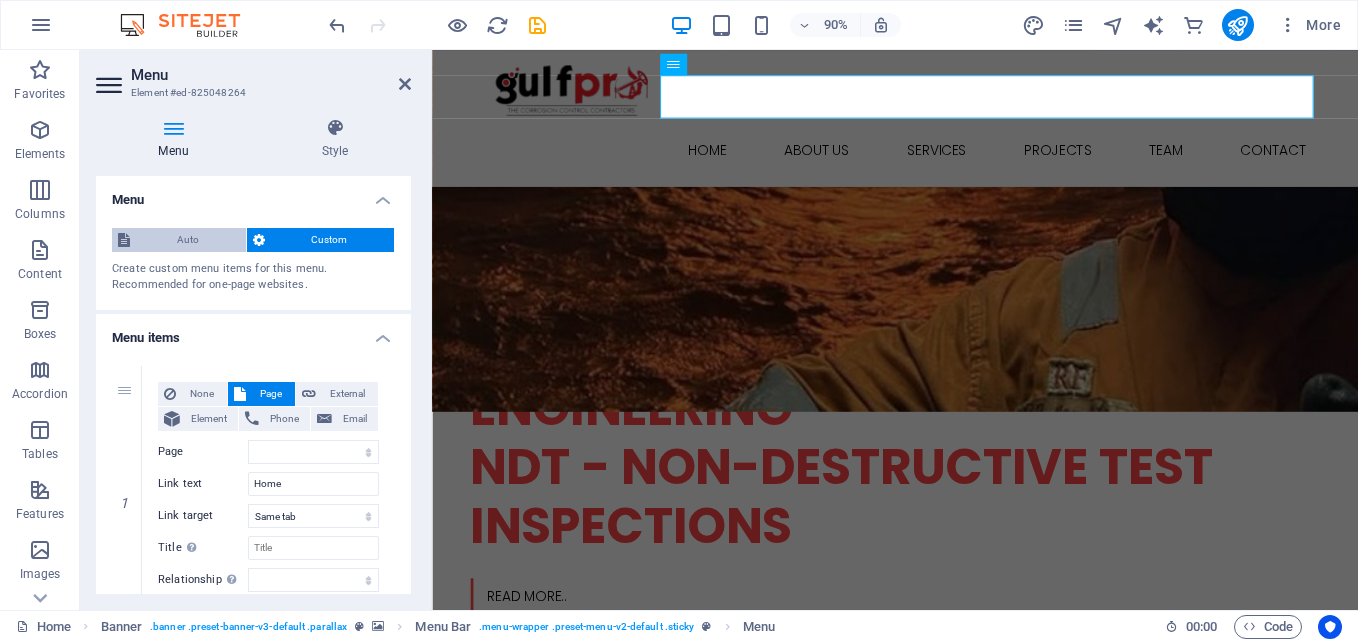 click on "Auto" at bounding box center (188, 240) 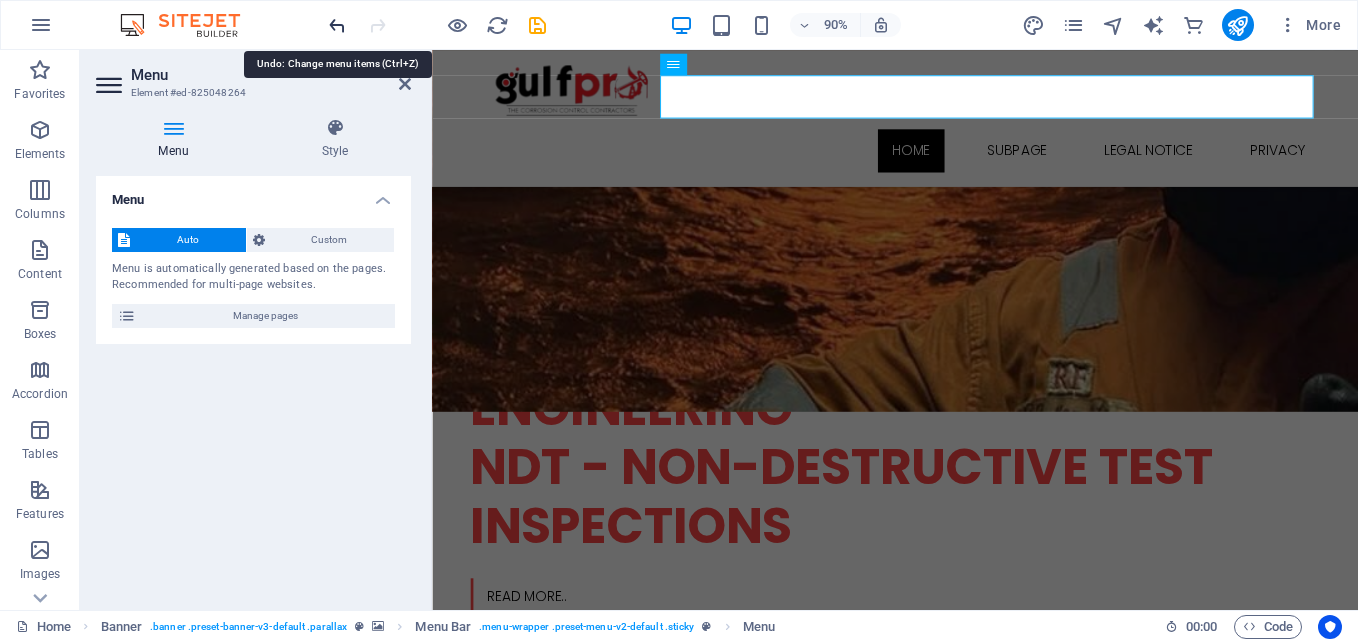 click at bounding box center (337, 25) 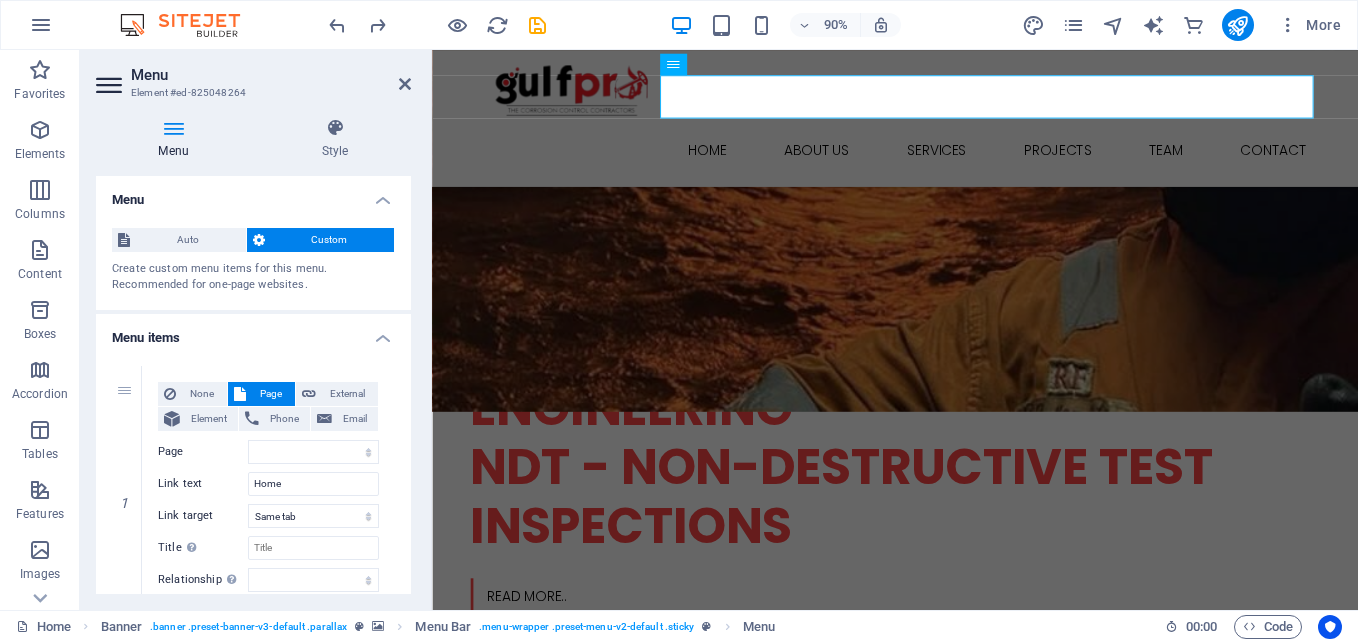 click on "Custom" at bounding box center [330, 240] 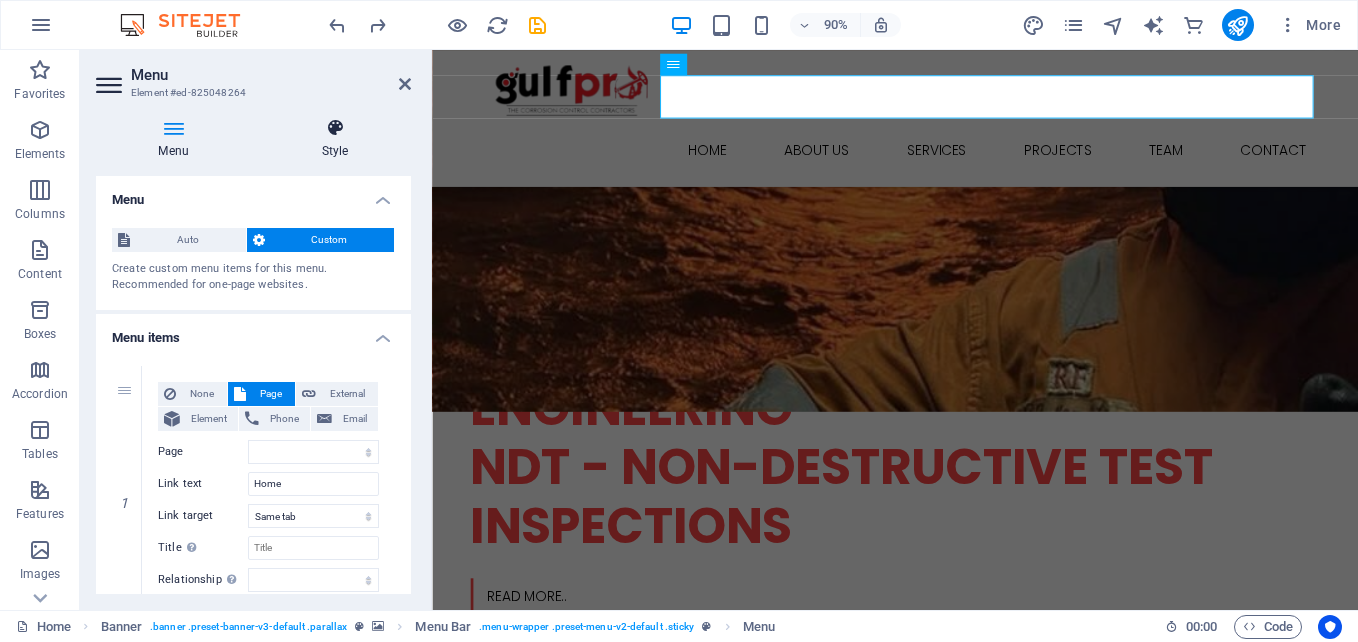 click at bounding box center [335, 128] 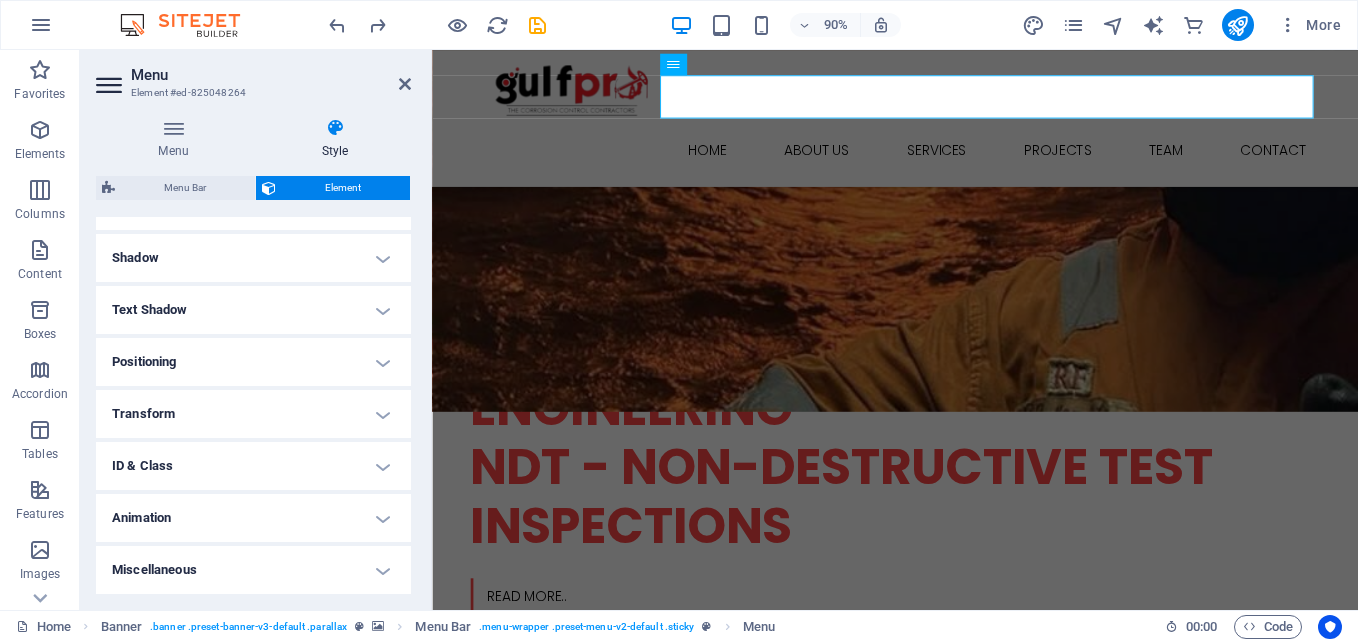 scroll, scrollTop: 0, scrollLeft: 0, axis: both 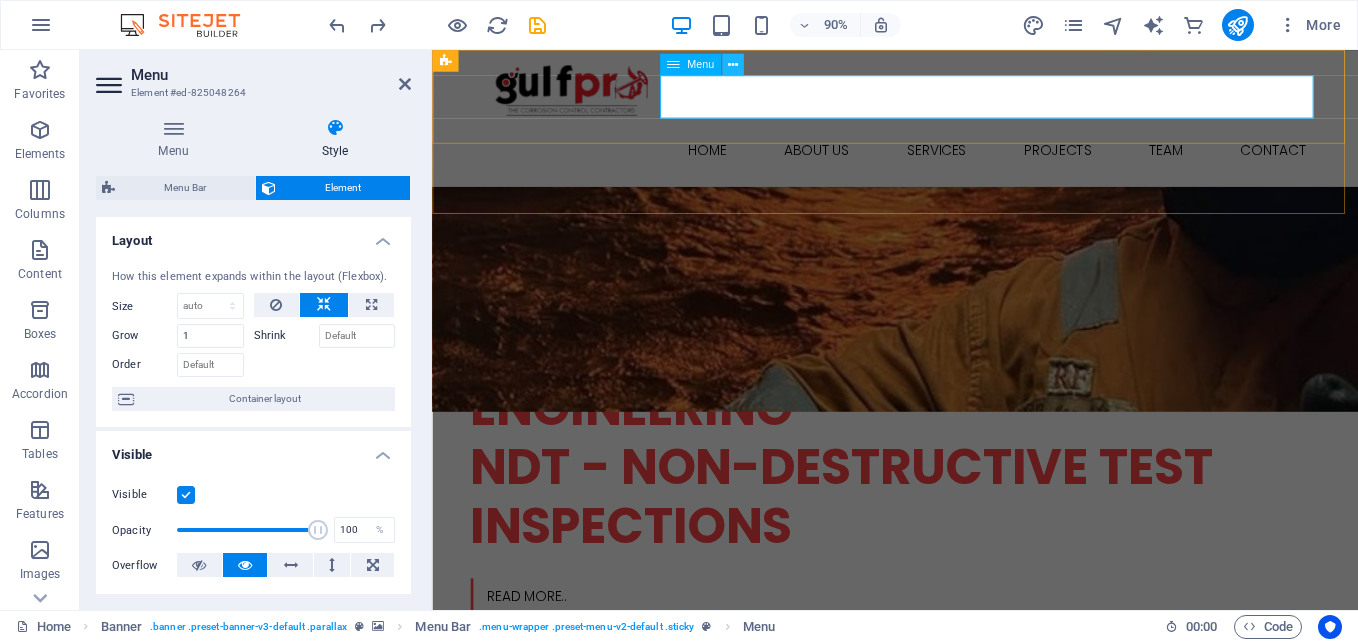 click at bounding box center [733, 64] 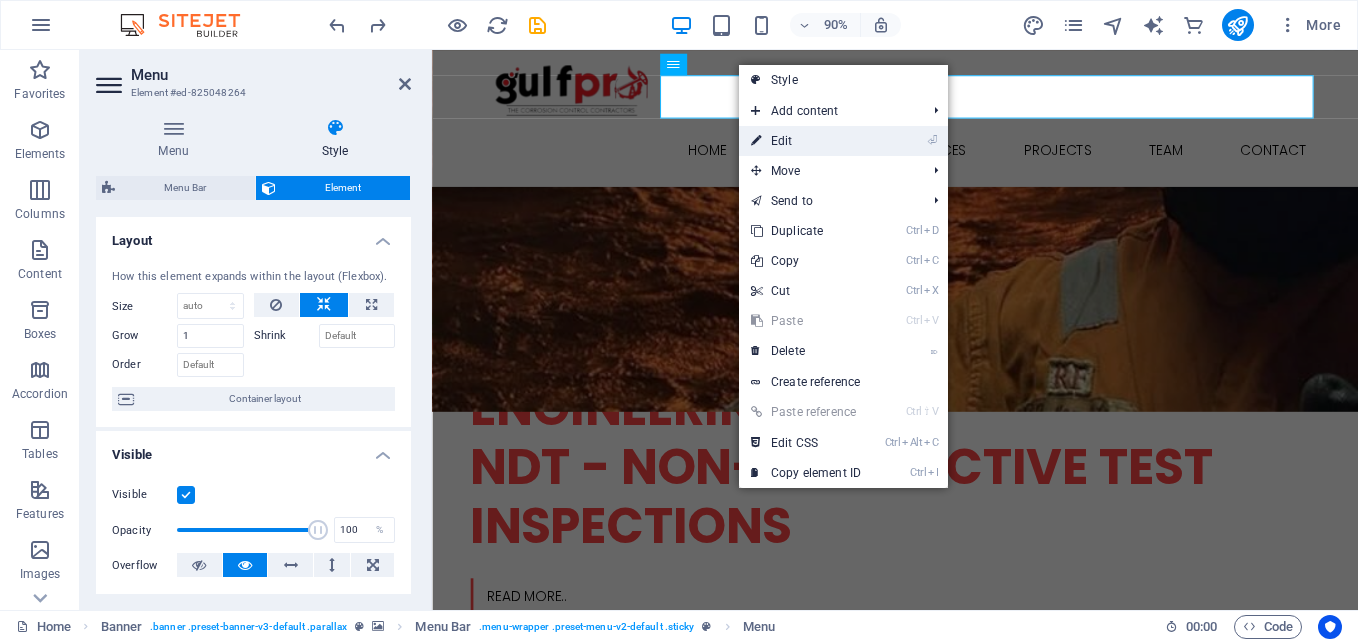 click on "⏎  Edit" at bounding box center [806, 141] 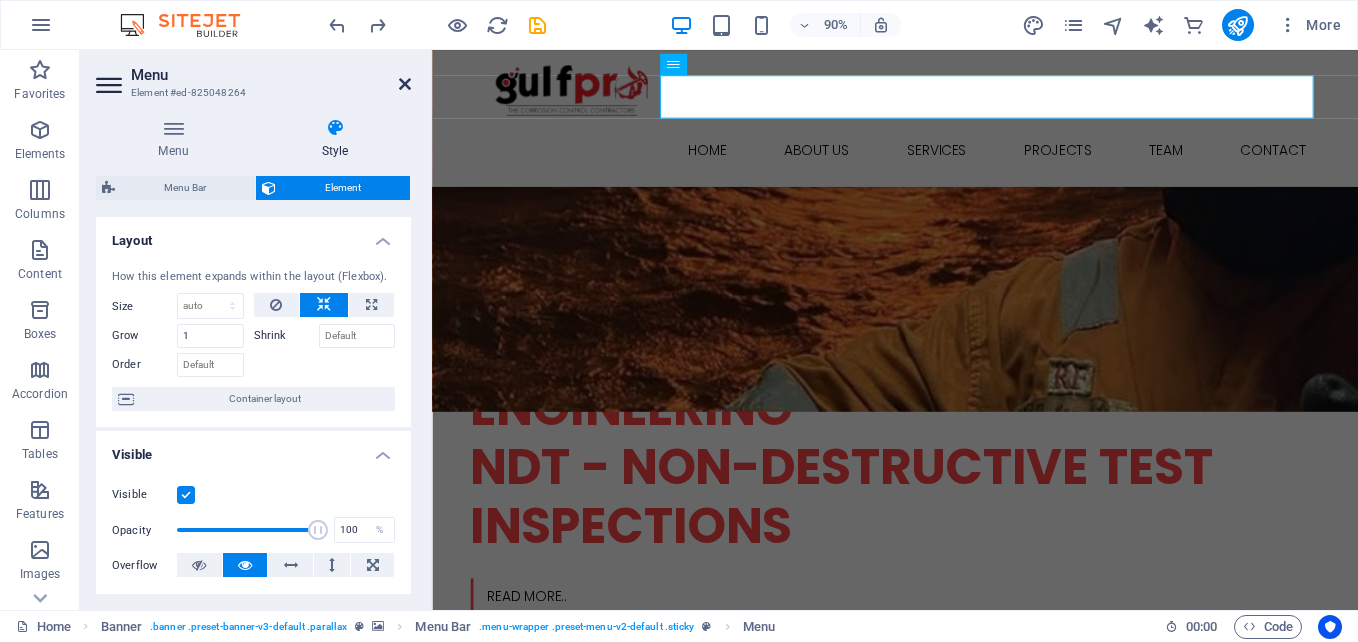 click at bounding box center [405, 84] 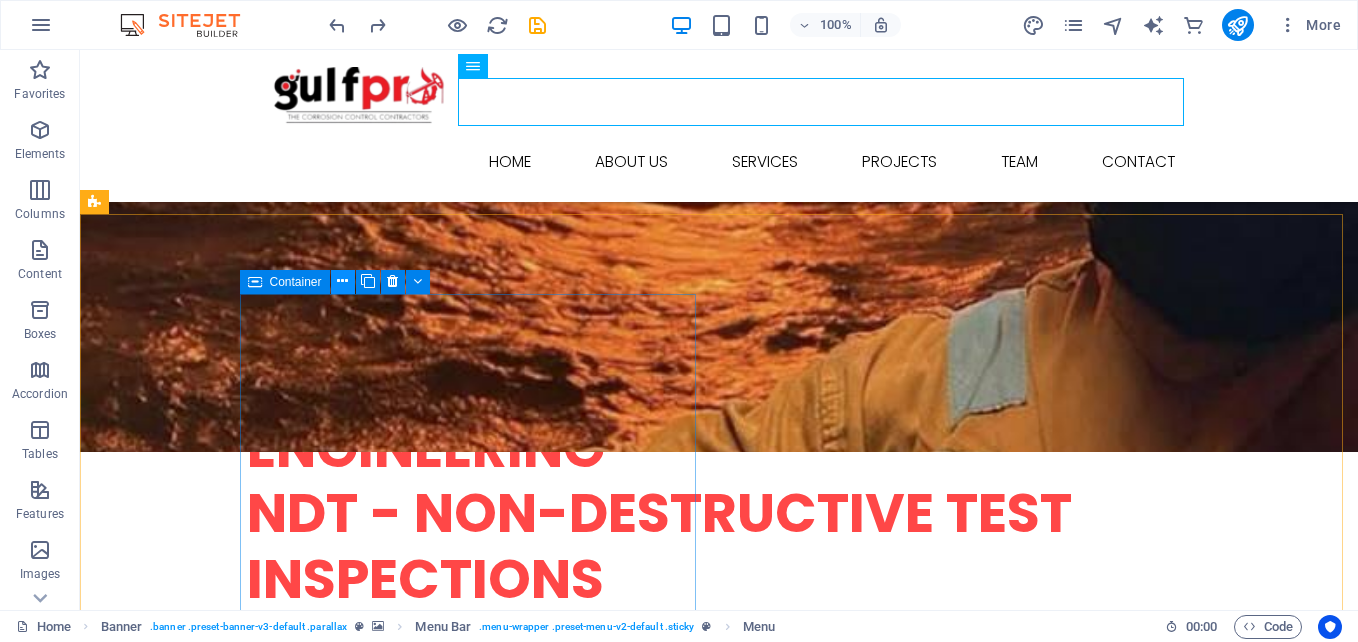 click at bounding box center (343, 282) 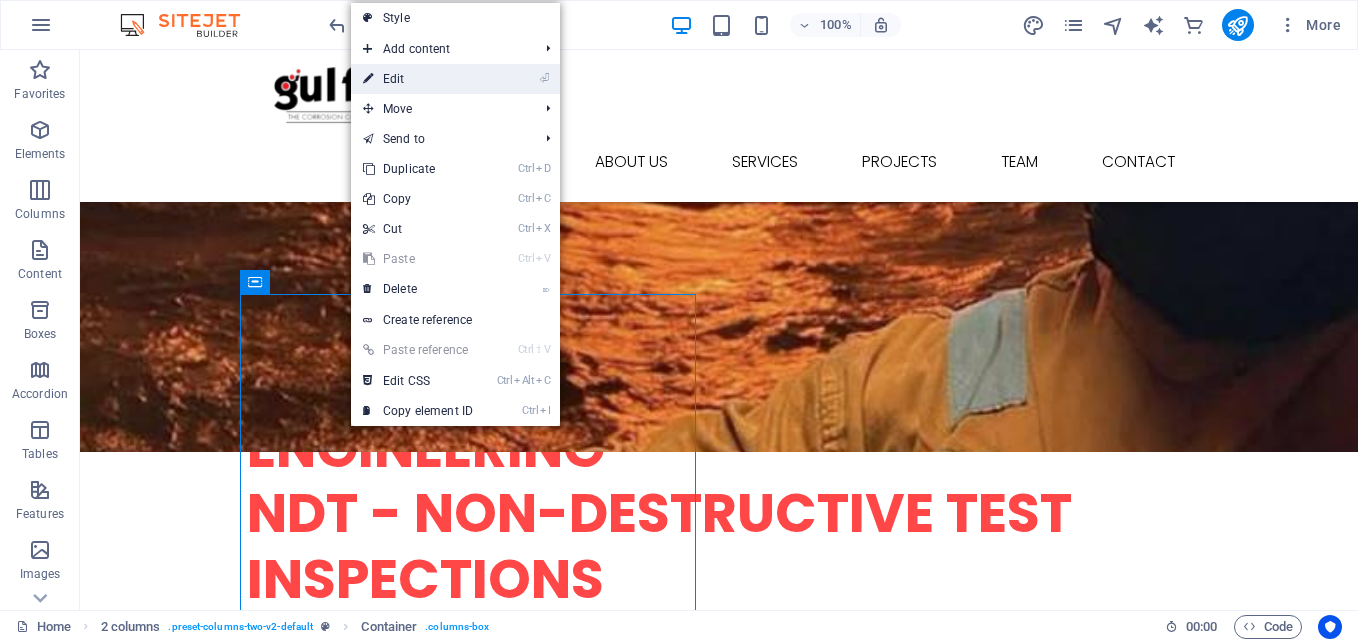 drag, startPoint x: 409, startPoint y: 79, endPoint x: 115, endPoint y: 194, distance: 315.6913 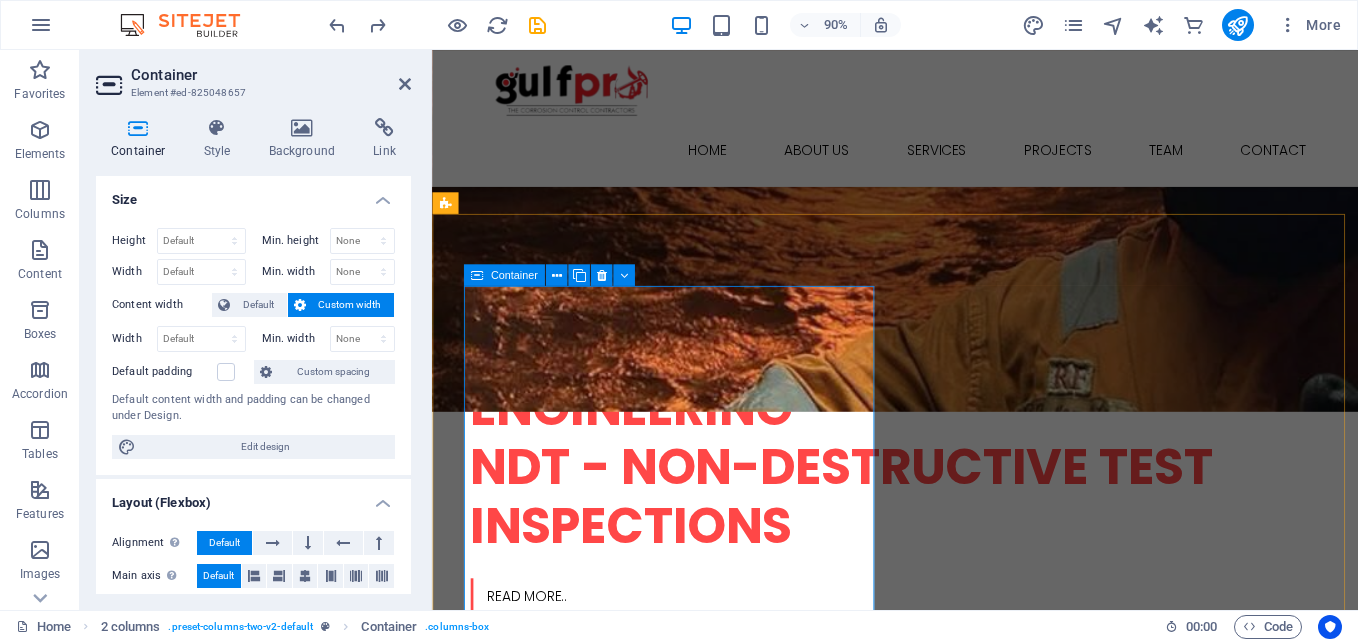 click on "Rapid Response and On-Site Expertise With a proactive approach to compliance and a commitment to excellence, we help your business stay ahead of the curve." at bounding box center (676, 1042) 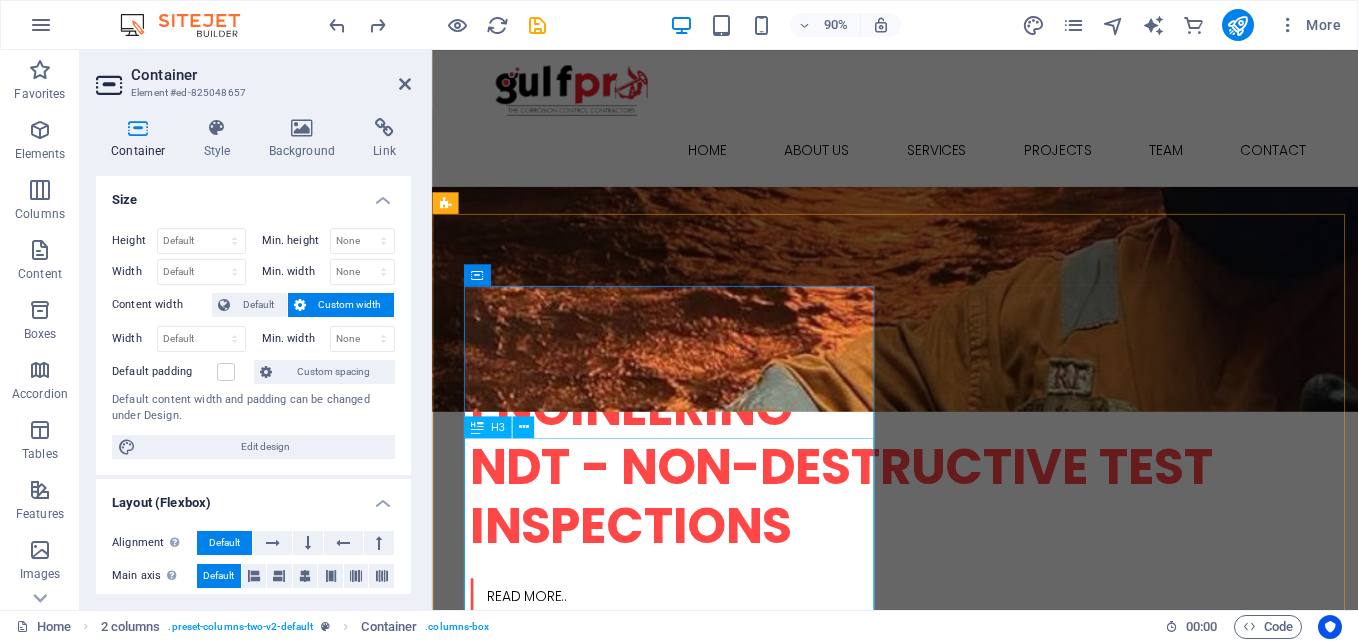 click on "Rapid Response and On-Site Expertise With a proactive approach to compliance and a commitment to excellence, we help your business stay ahead of the curve." at bounding box center (676, 1042) 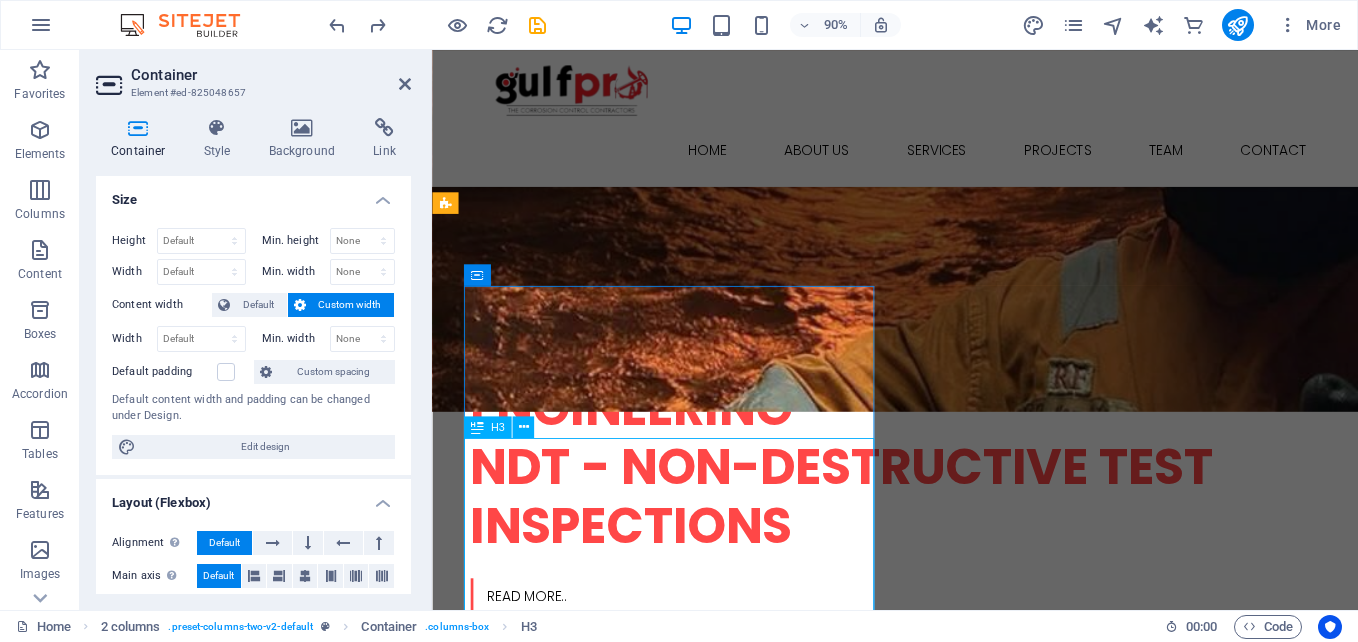 click on "Rapid Response and On-Site Expertise With a proactive approach to compliance and a commitment to excellence, we help your business stay ahead of the curve." at bounding box center (676, 1042) 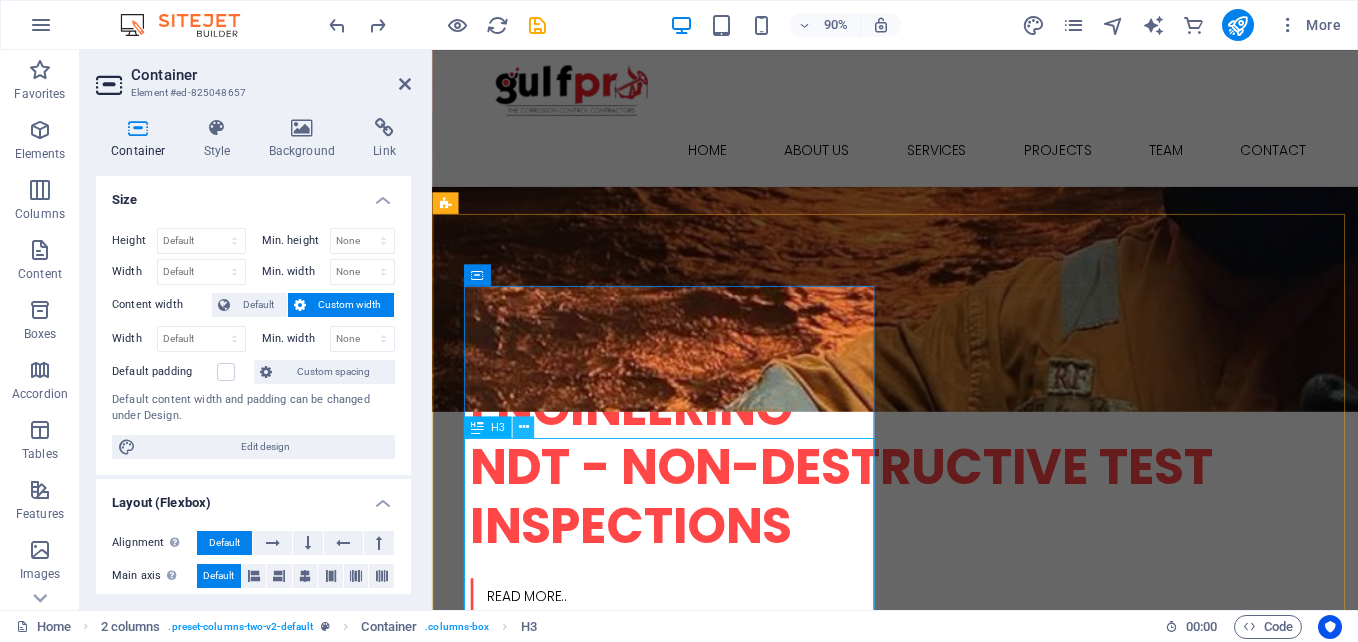 click at bounding box center [523, 426] 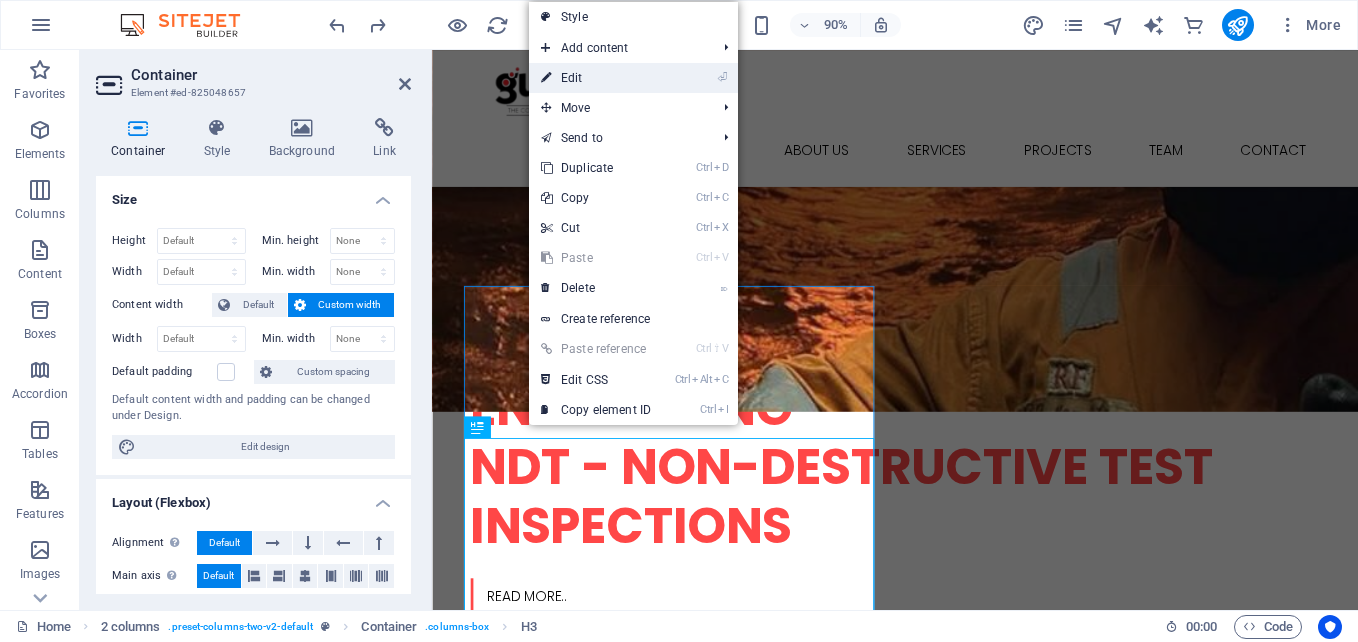 click on "⏎  Edit" at bounding box center [596, 78] 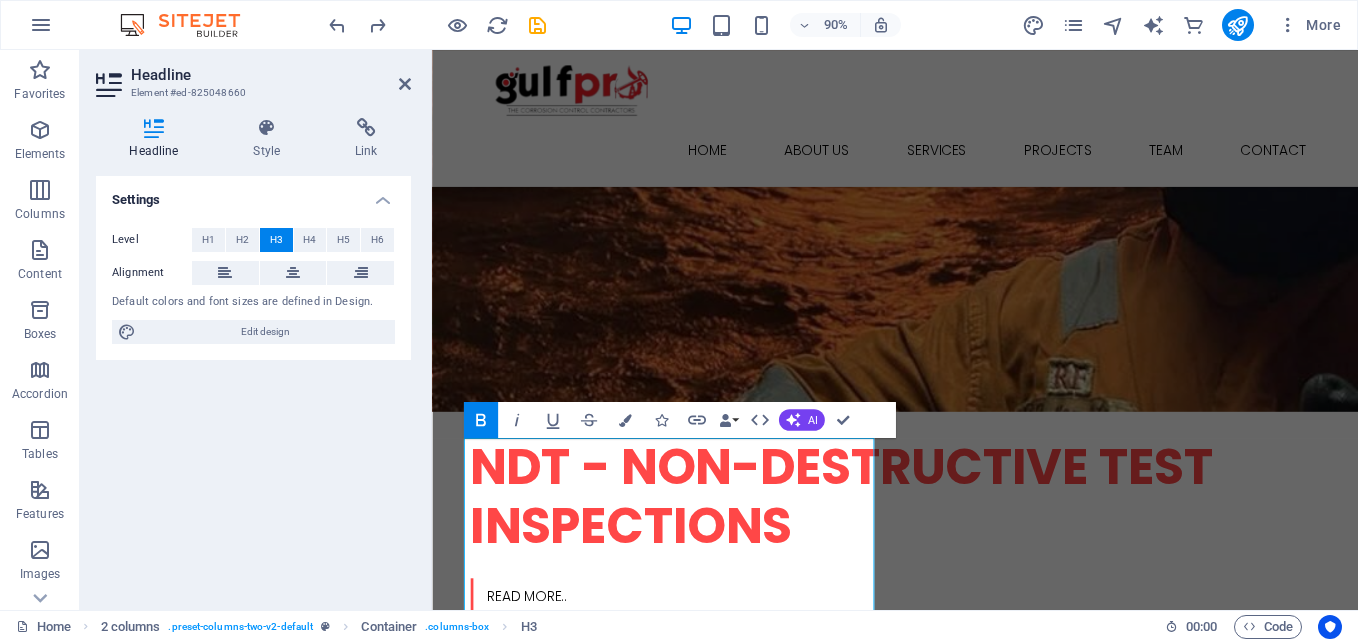 click 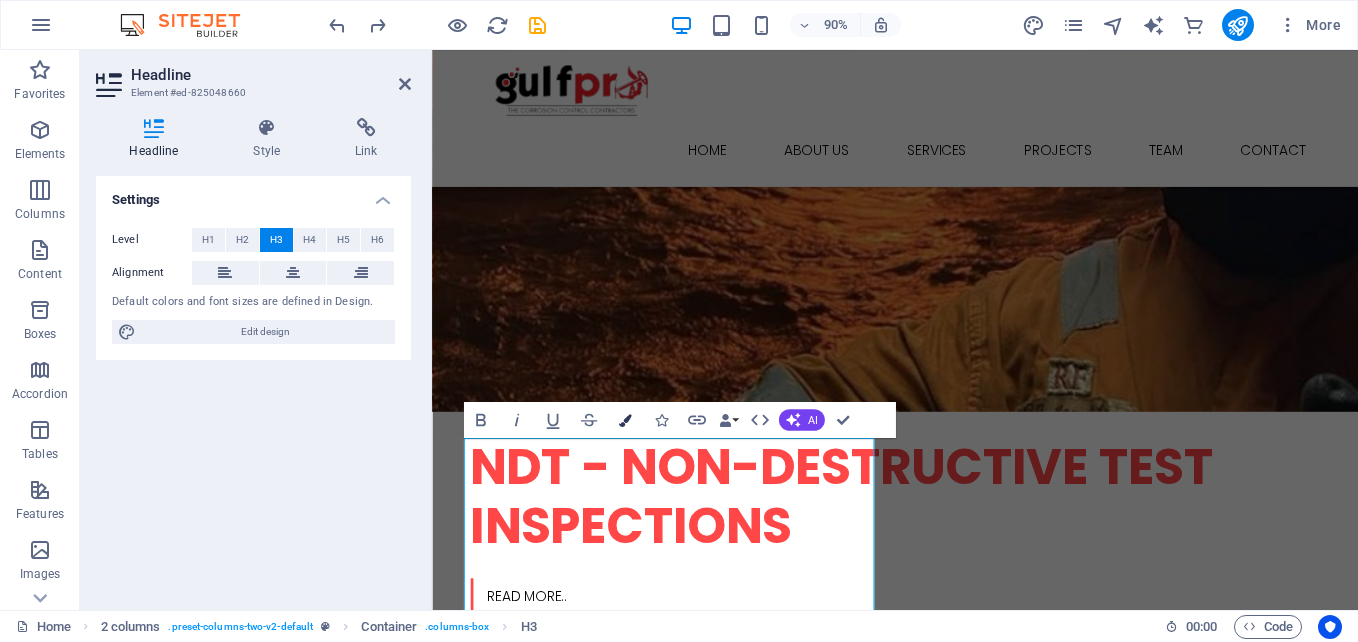 click at bounding box center (624, 419) 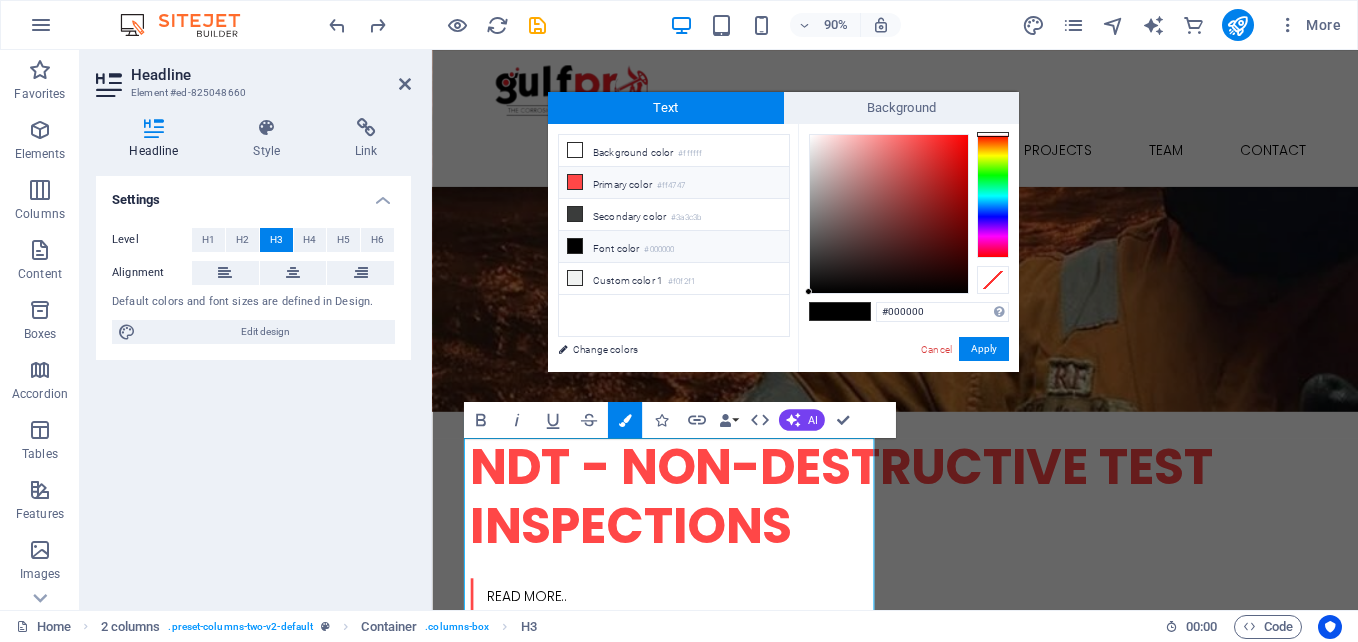 click at bounding box center [575, 182] 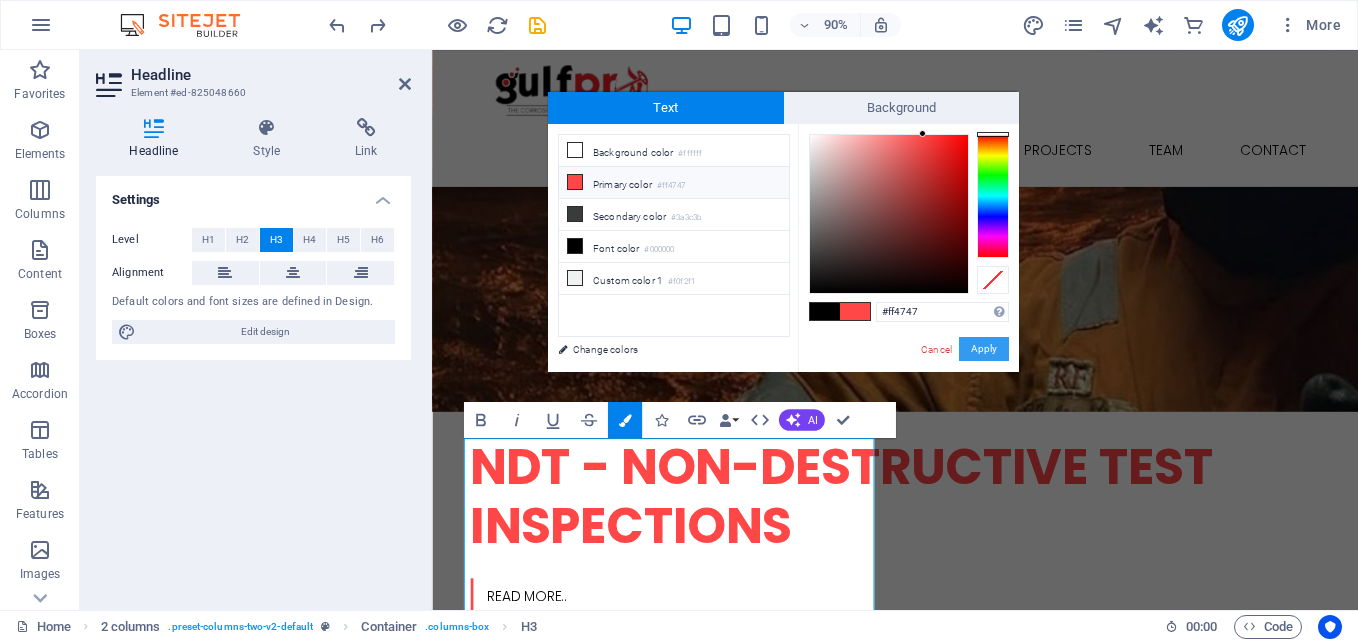 click on "Apply" at bounding box center (984, 349) 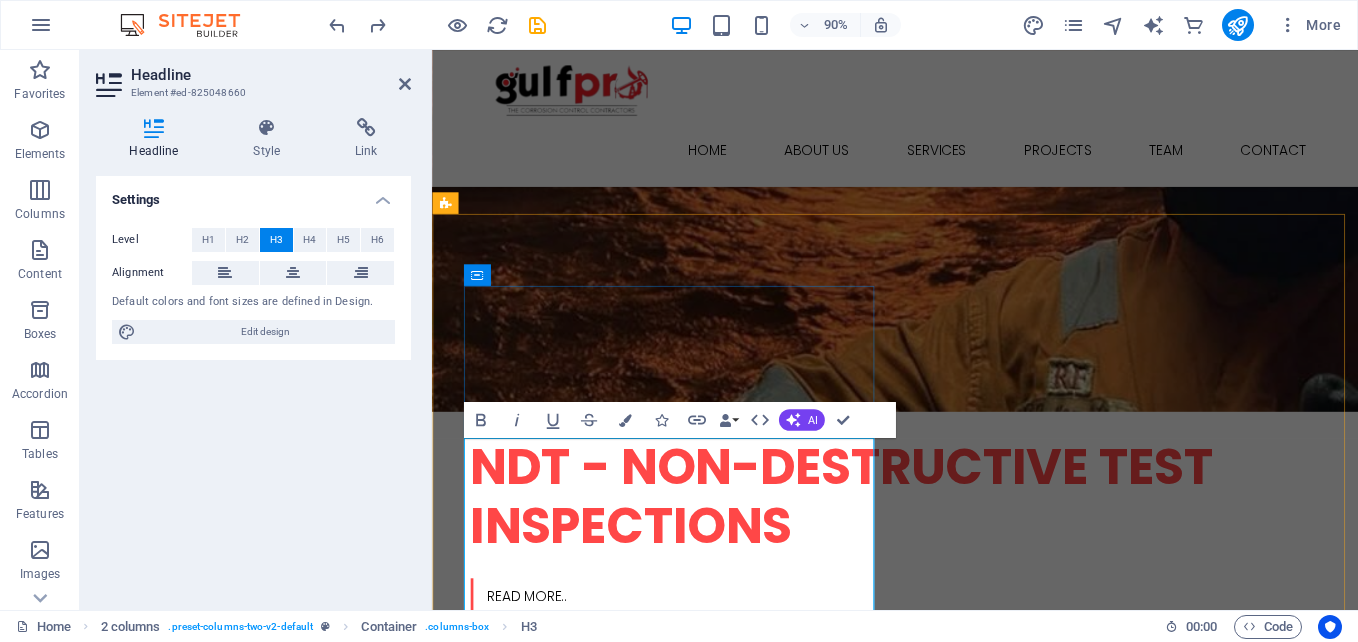 click on "Rapid Response and On-Site Expertise With a proactive approach to compliance and a commitment to excellence, we help your business stay ahead of the curve." at bounding box center [676, 1042] 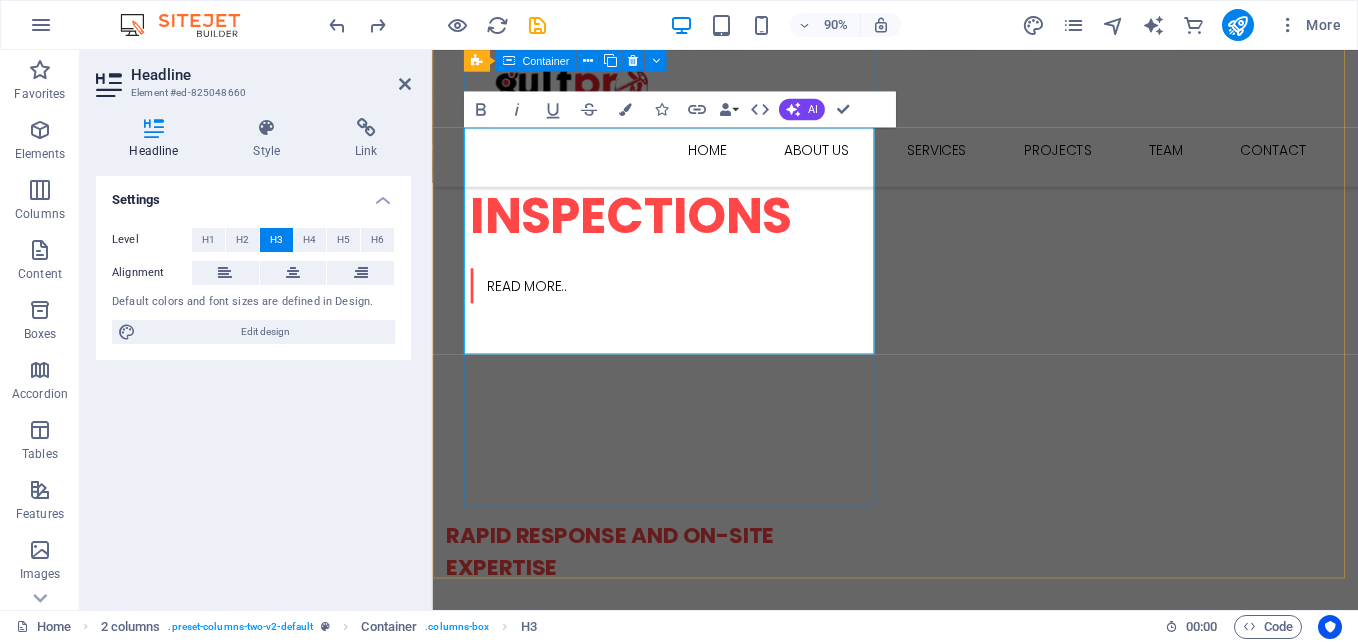 scroll, scrollTop: 737, scrollLeft: 0, axis: vertical 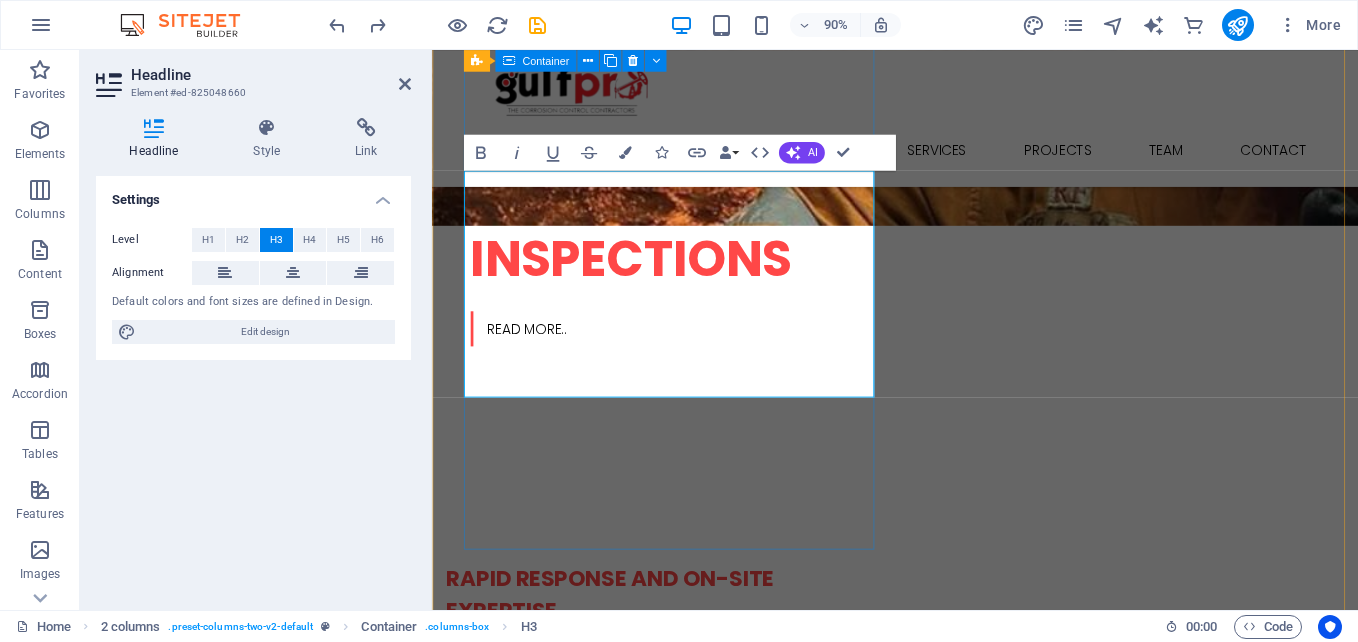 click on "Rapid Response and On-Site Expertise With a proactive approach to compliance and a commitment to excellence, we help your business stay ahead of the curve." at bounding box center [676, 745] 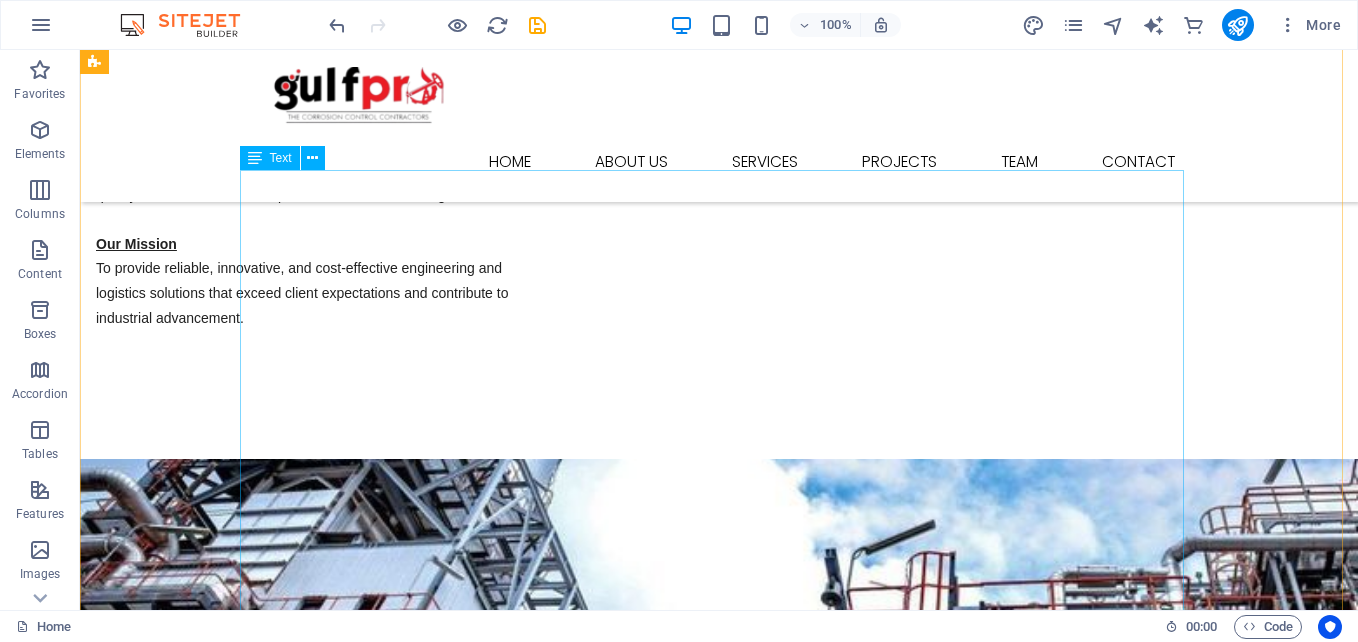 scroll, scrollTop: 1735, scrollLeft: 0, axis: vertical 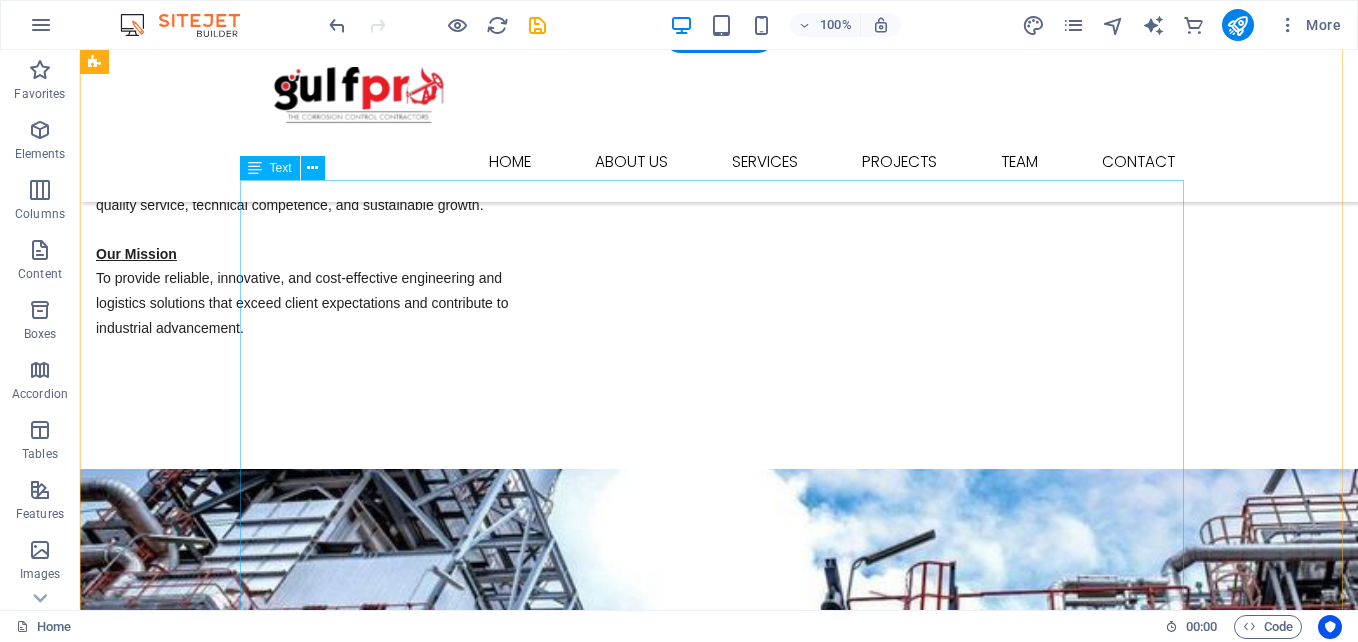 click on "Engineering, Procurement & Construction (EPC) We manage turnkey EPC projects from concept to commissioning, ensuring quality, safety, and on-time delivery across diverse sectors: • Industrial & Process Plants • Oil & Gas Infrastructure • Mining Facilities • Marine Installations • Food & Beverage Processing Plants • Water Treatment & Distribution • Aviation Infrastructure • Telecom Installations & Towers Specialized Services Non-Destructive Testing (NDT) Our certified NDT professionals use advanced techniques to assess structural and mechanical integrity without compromising asset performance: • Ultrasonic Testing (UT) • Magnetic Particle Testing (MPT) • Radiographic Testing (RT) • Dye Penetrant Testing (DPT) • Visual Testing (VT) Calibration of Instruments & Equipment Precision is at the core of our operations. We provide full-scale calibration services for: • Pressure Gauges • Pressure Transmitters & Indicators • Pressure Relief Valves • Temperature Sensors • Flow Meters" at bounding box center [719, 2012] 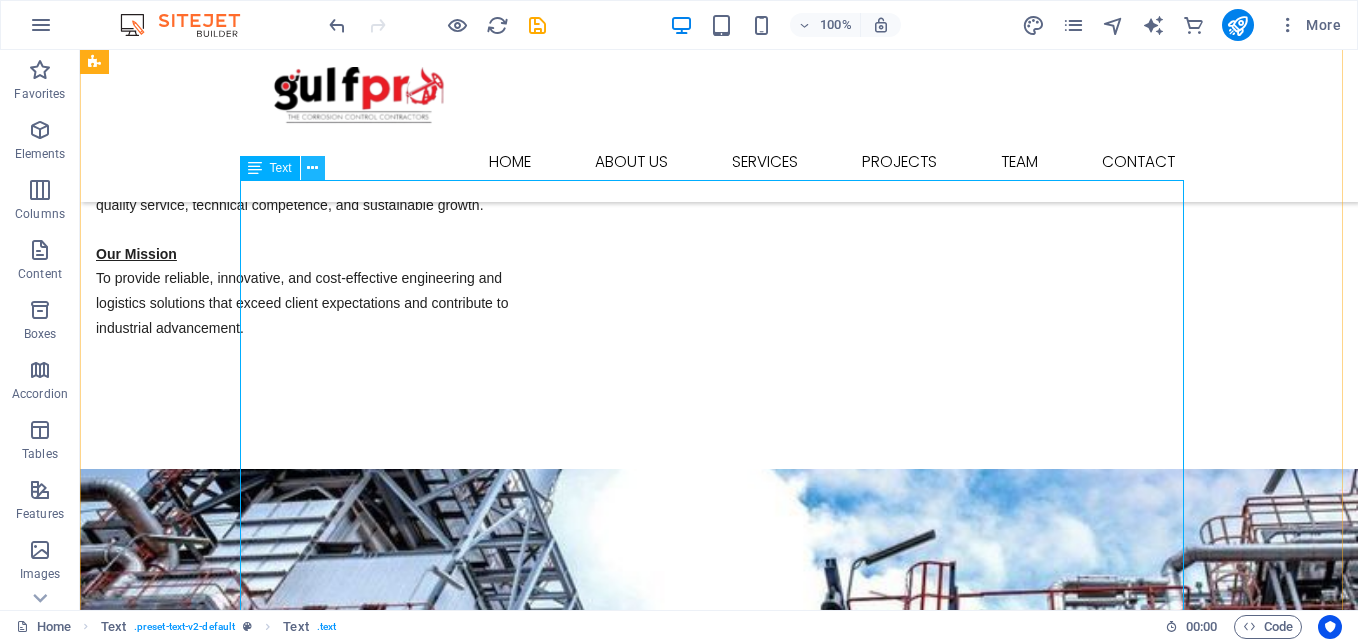 click at bounding box center [312, 168] 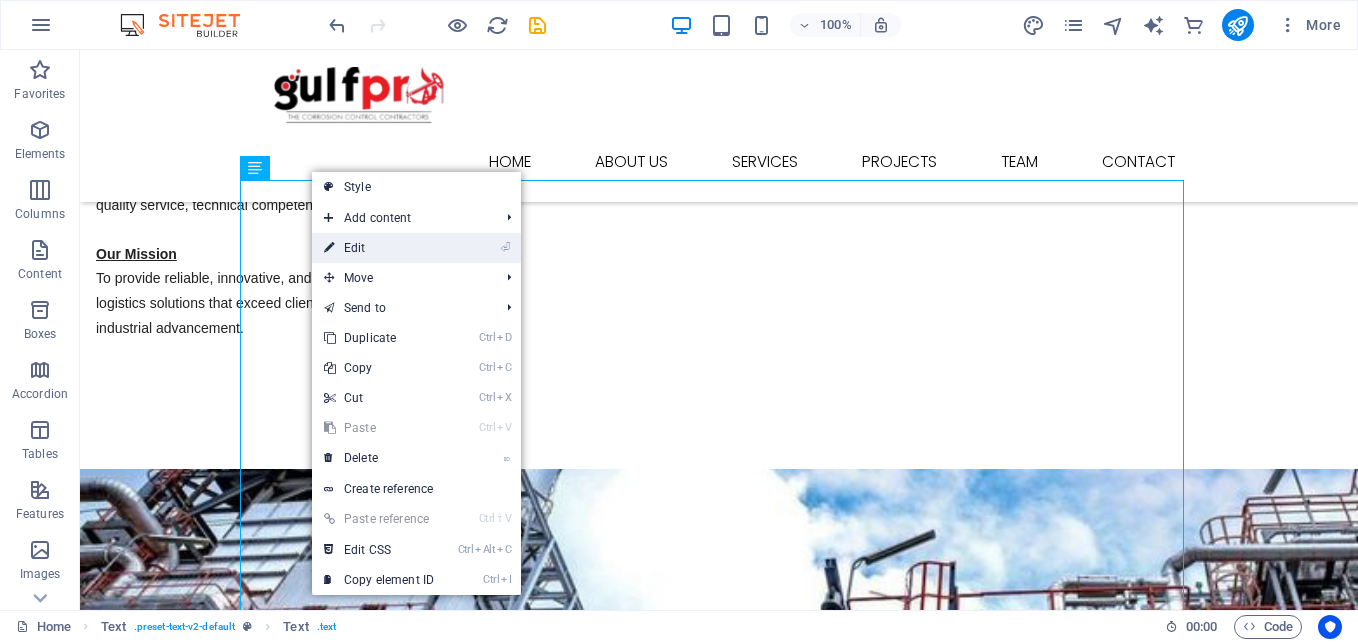 click on "⏎  Edit" at bounding box center [379, 248] 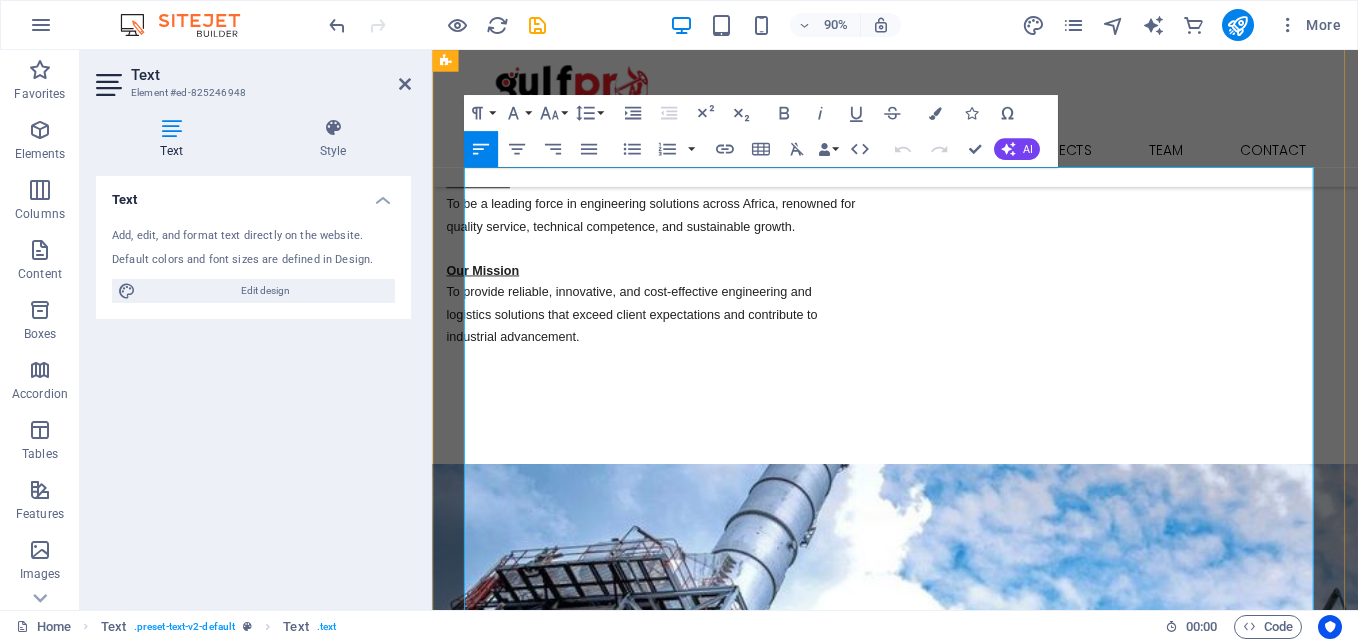scroll, scrollTop: 1754, scrollLeft: 0, axis: vertical 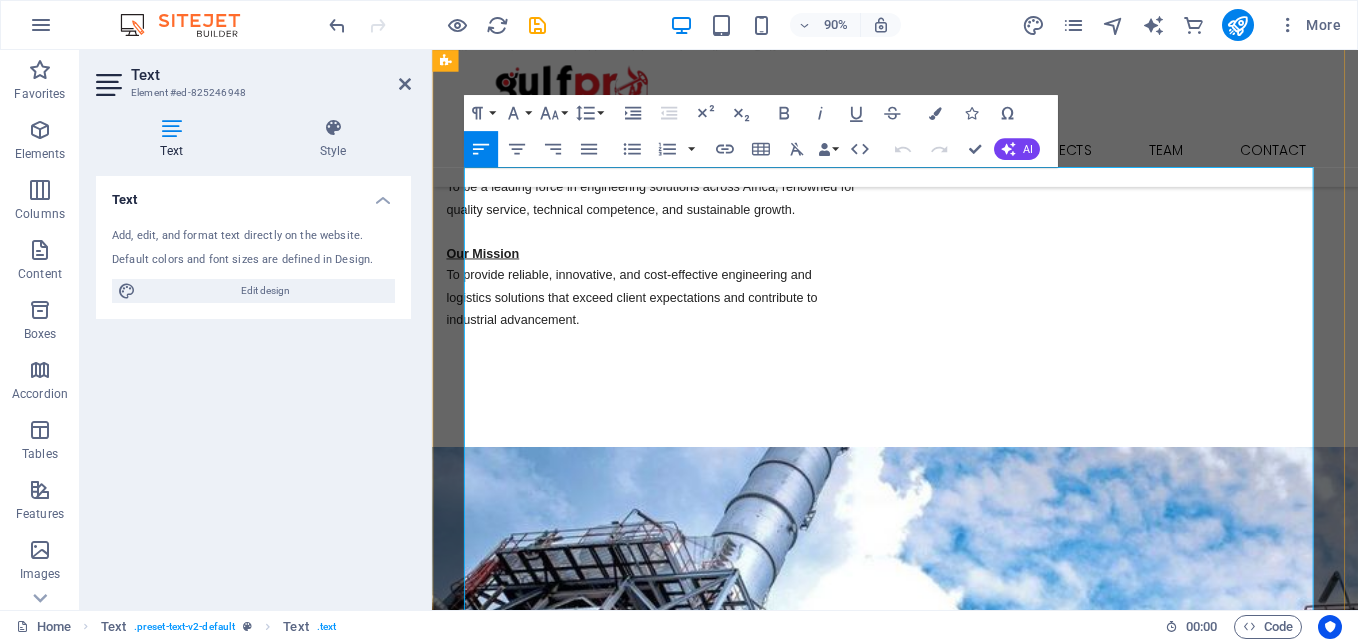 click on "Engineering, Procurement & Construction (EPC)" at bounding box center [624, 1407] 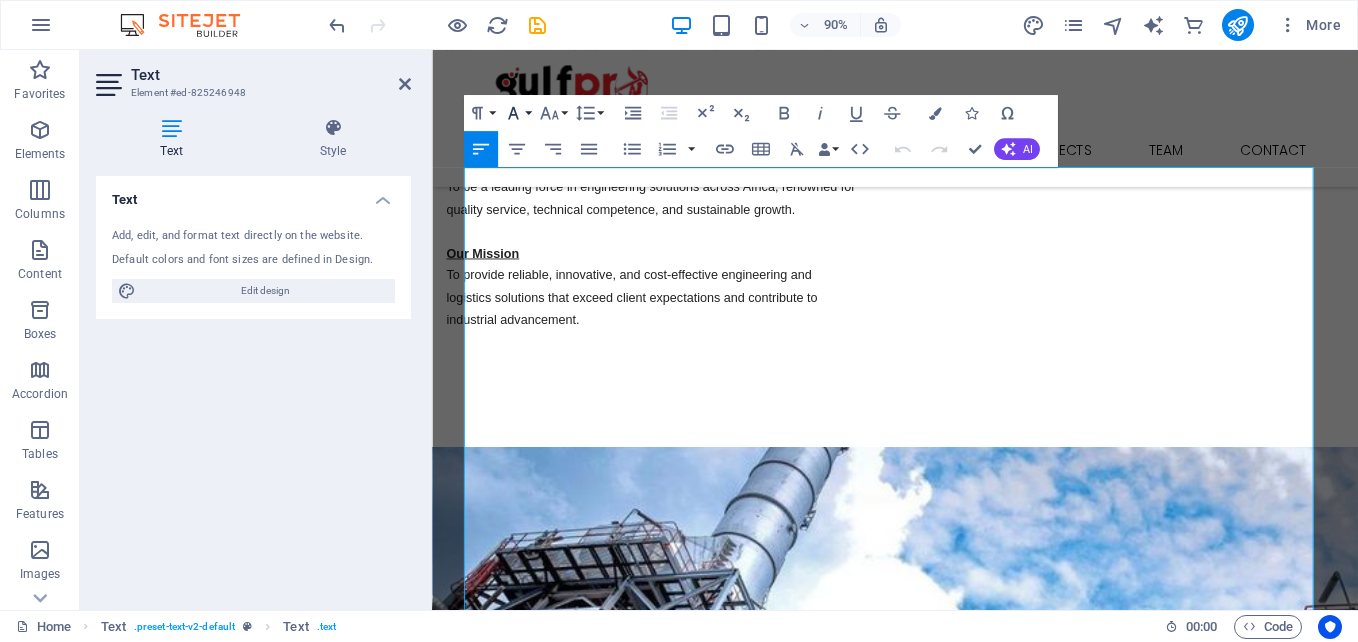 click on "Font Family" at bounding box center [517, 113] 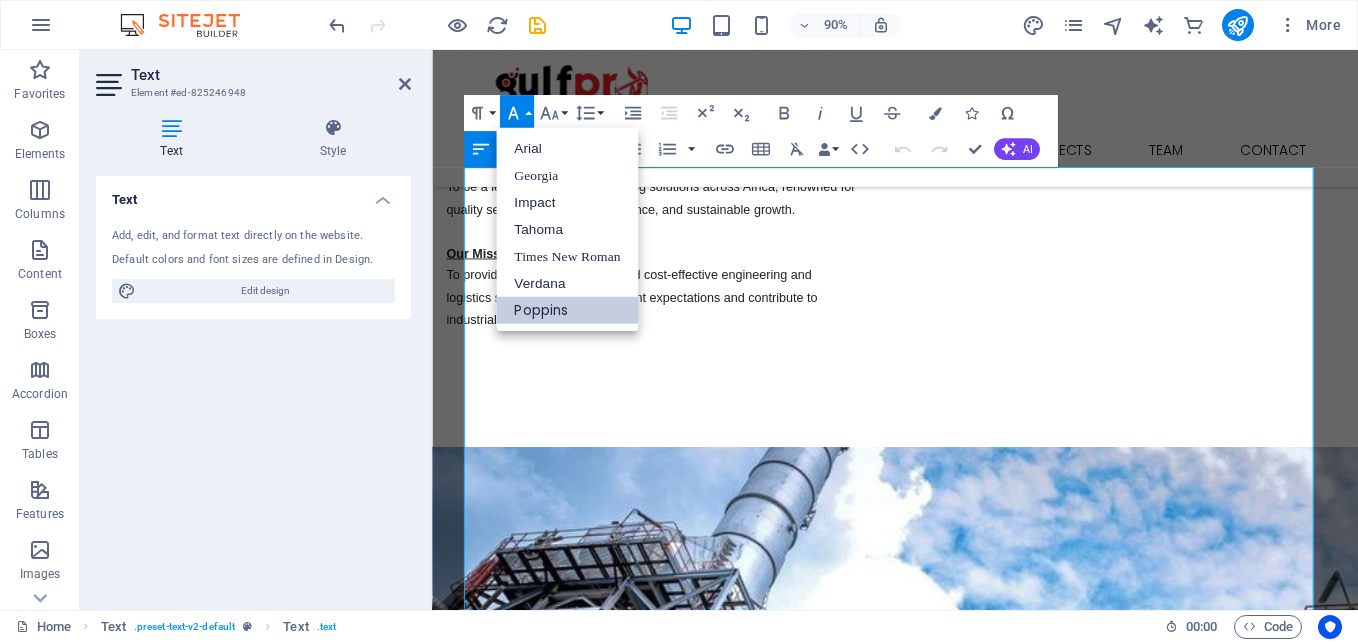 scroll, scrollTop: 0, scrollLeft: 0, axis: both 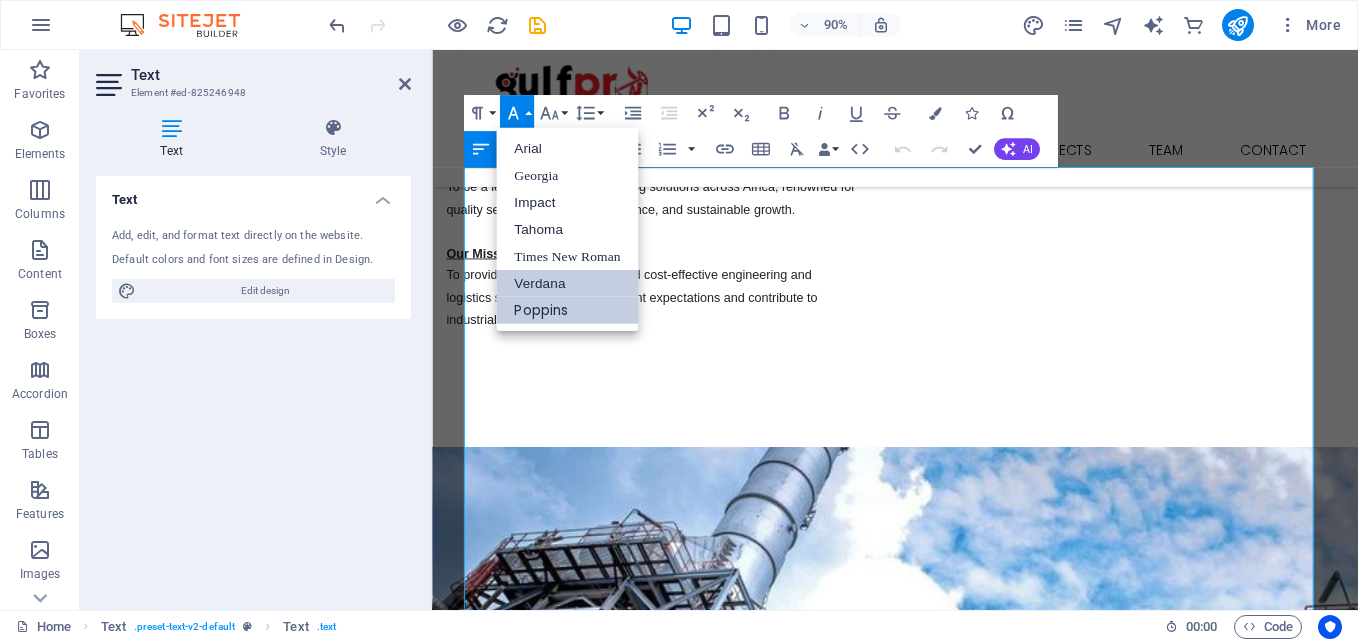 click on "Verdana" at bounding box center (567, 282) 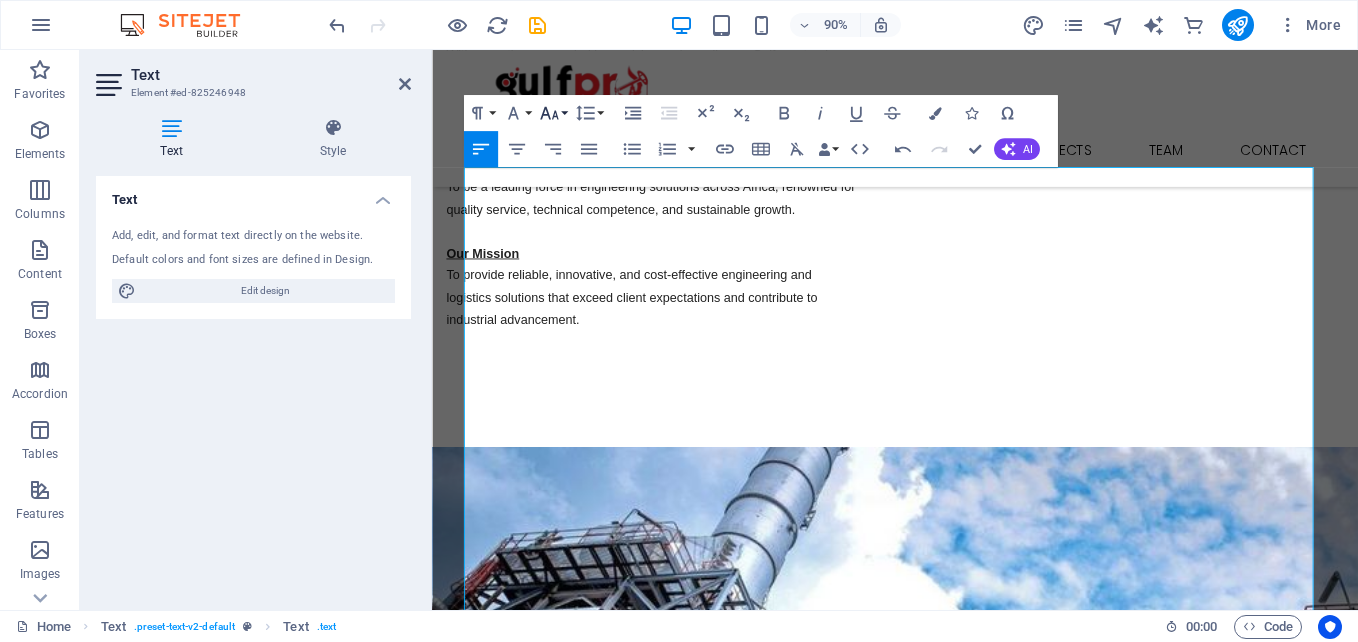 click 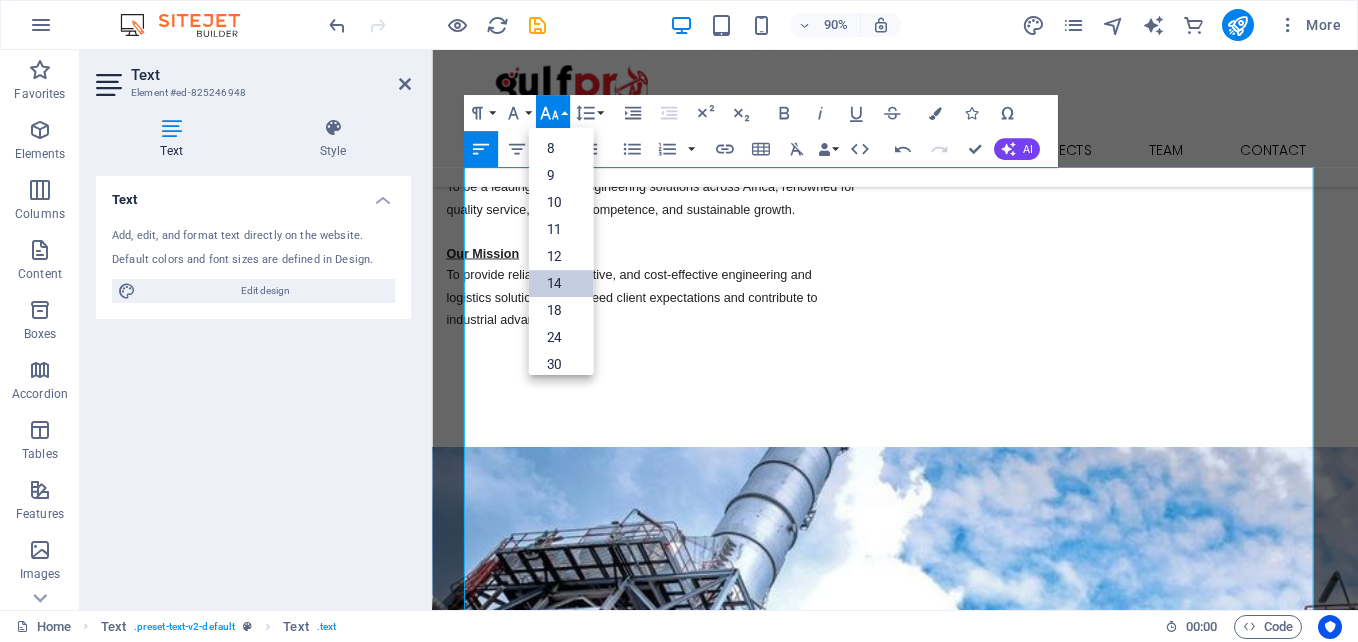 click on "14" at bounding box center (560, 282) 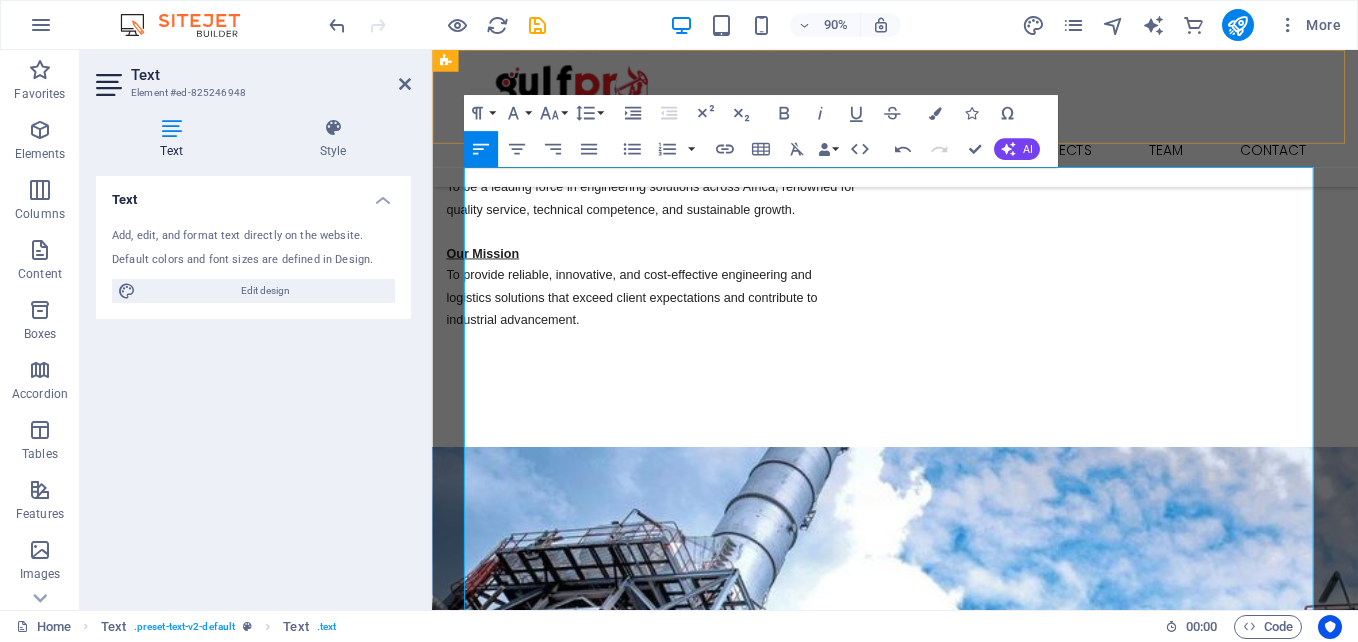 click on "Home About us Services Projects Team Contact" at bounding box center [946, 126] 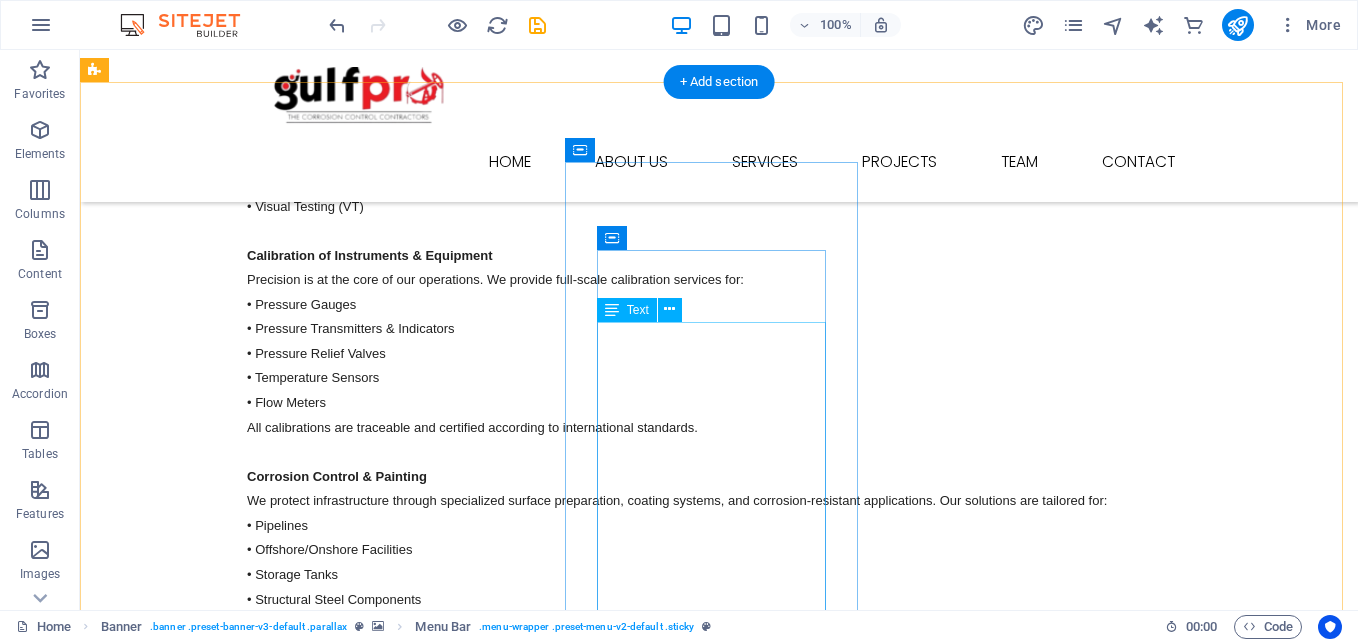 scroll, scrollTop: 3401, scrollLeft: 0, axis: vertical 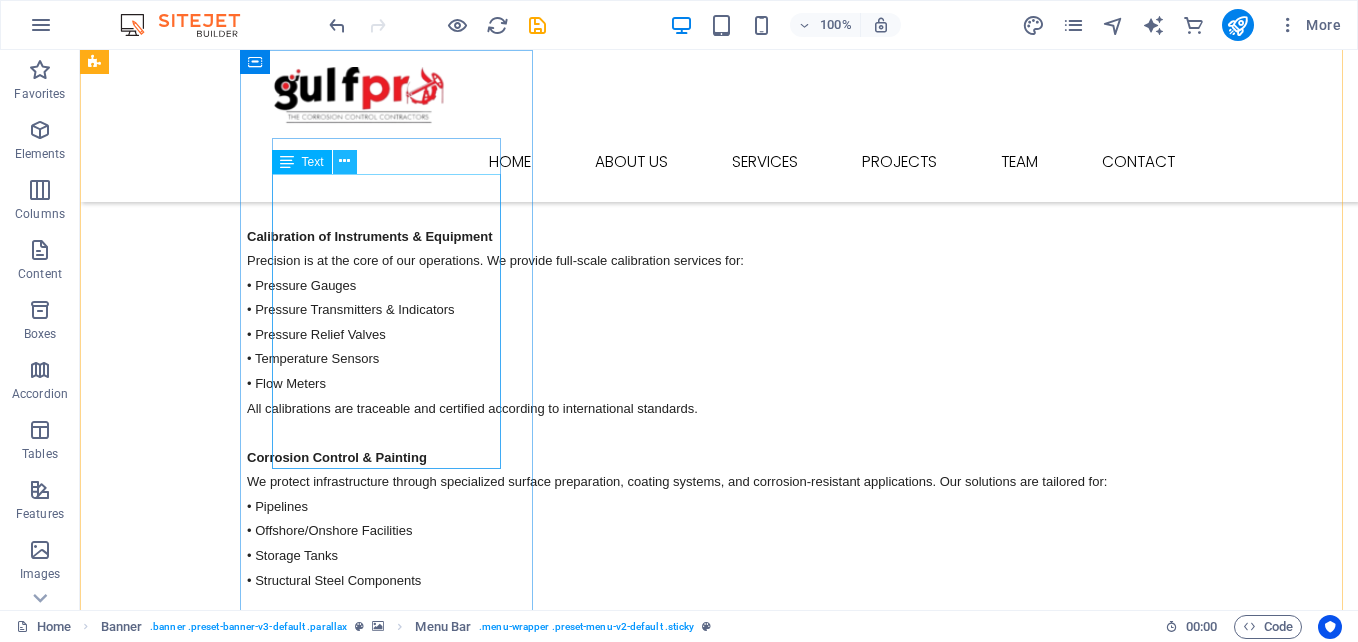 click at bounding box center [344, 161] 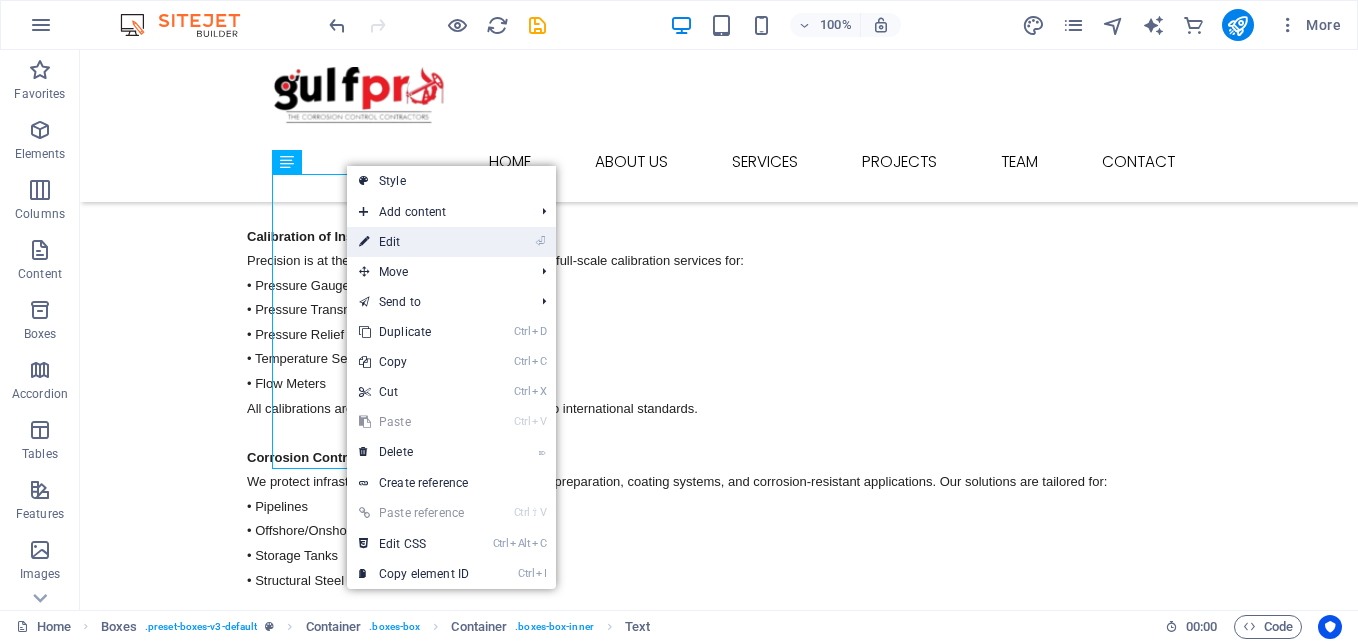 click on "⏎  Edit" at bounding box center [414, 242] 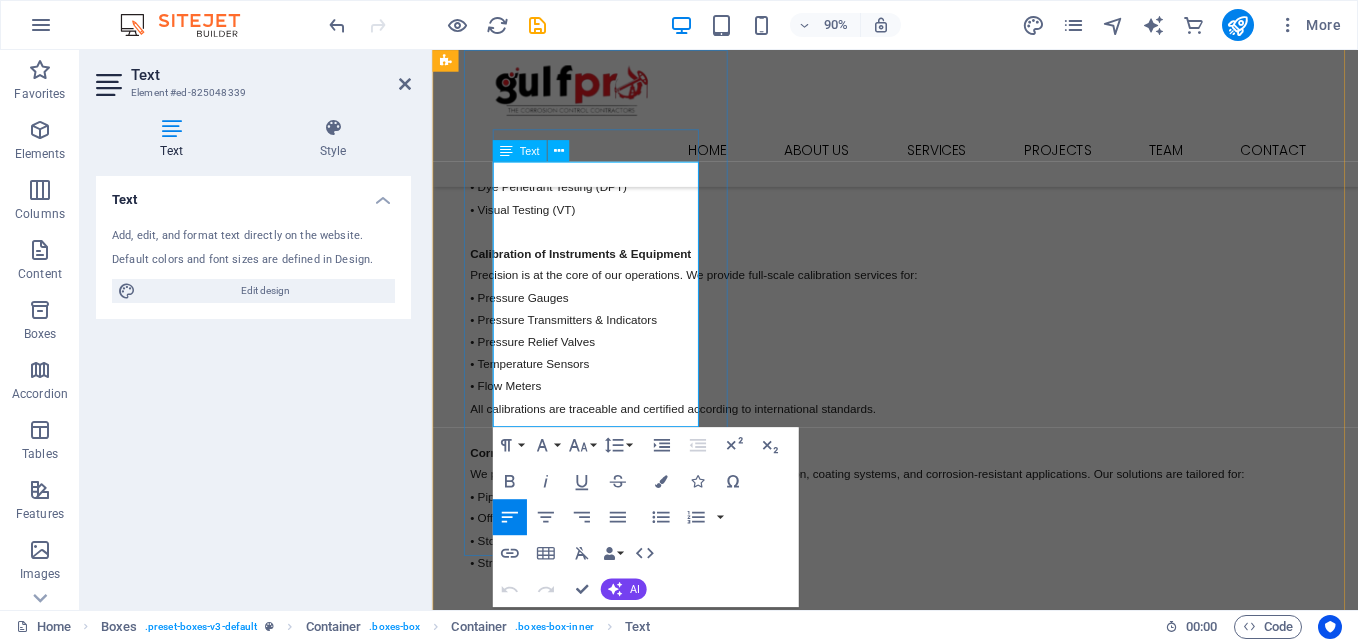 scroll, scrollTop: 3419, scrollLeft: 0, axis: vertical 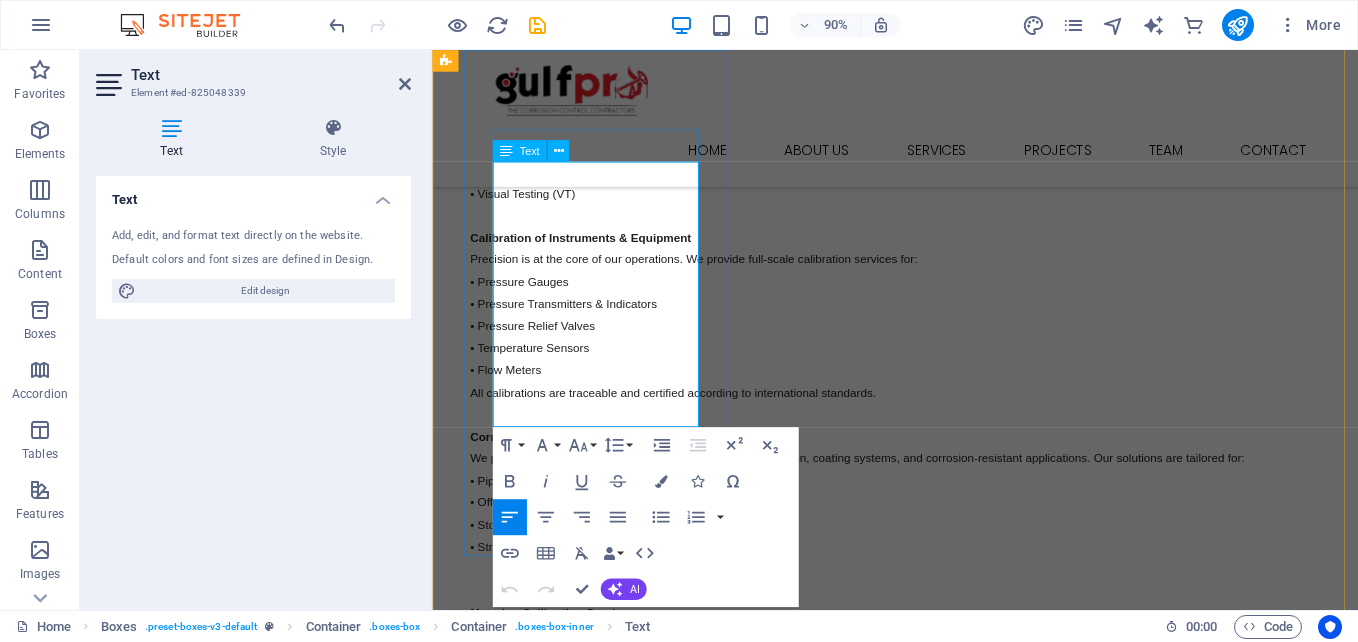 click on "Non-Destructive Testing (NDT) Our certified NDT professionals use advanced techniques to assess structural and mechanical integrity without compromising asset performance: • Ultrasonic Testing (UT) • Magnetic Particle Testing (MPT) • Radiographic Testing (RT) • Dye Penetrant Testing (DPT) • Visual Testing (VT)" at bounding box center [594, 1463] 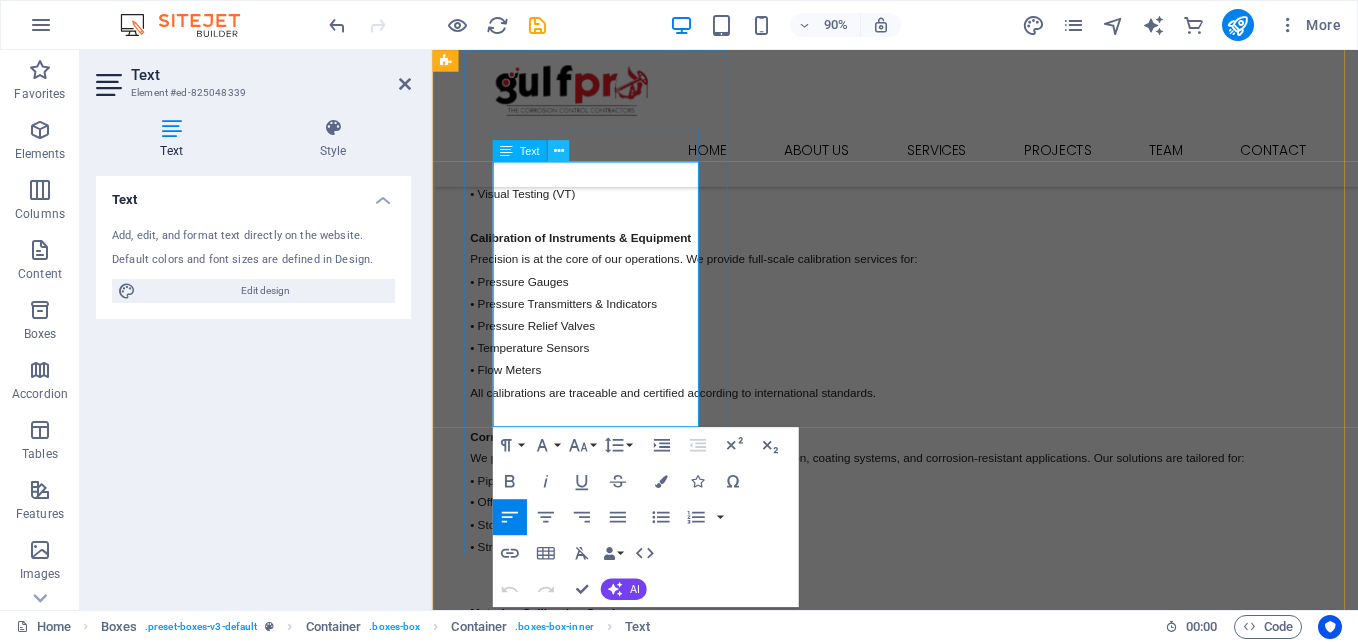 click at bounding box center (558, 150) 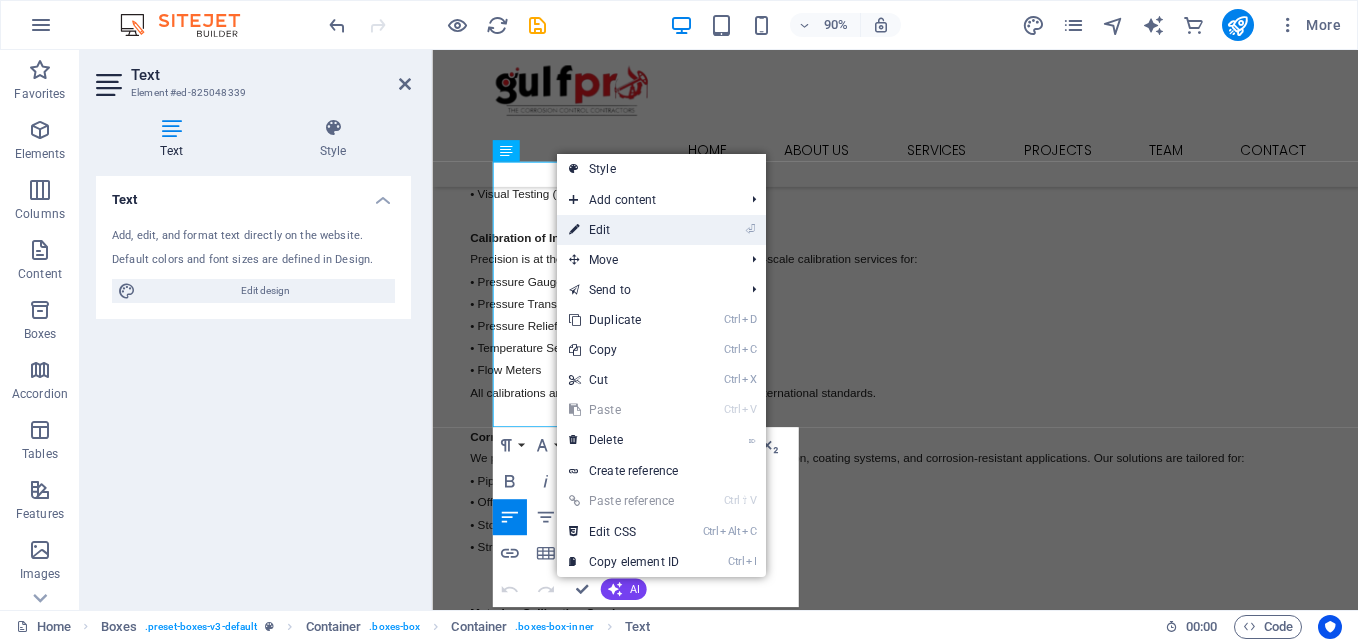 click on "⏎  Edit" at bounding box center [624, 230] 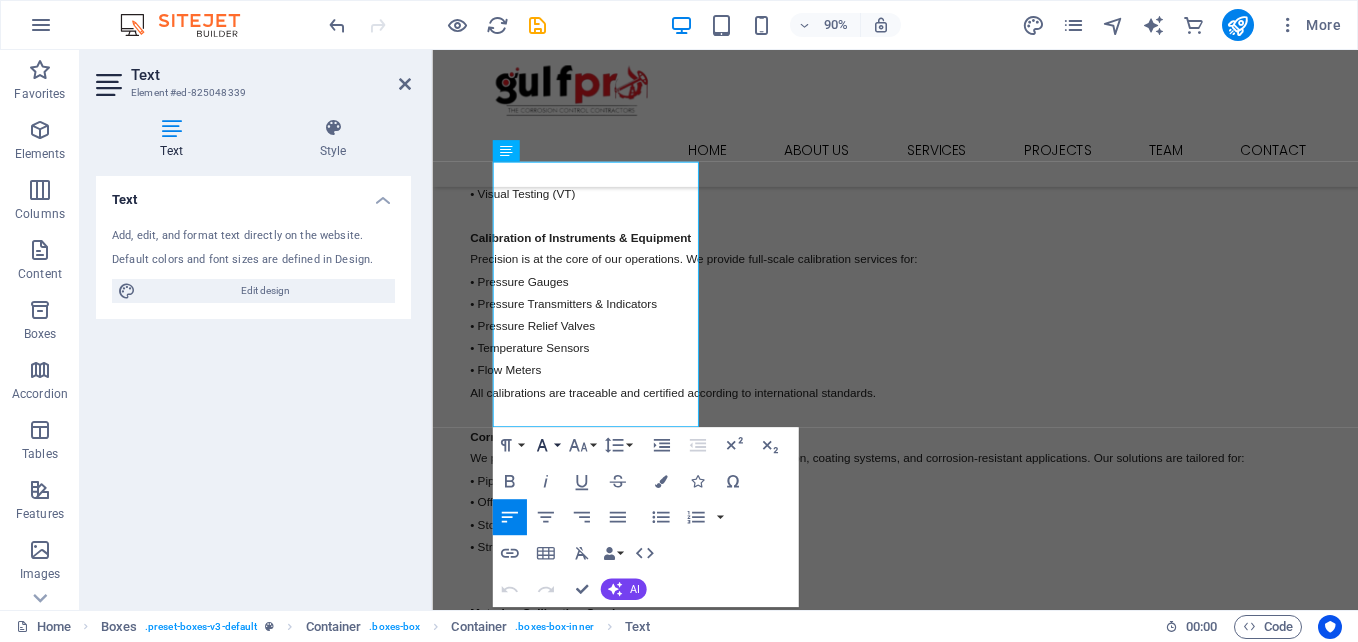 click on "Font Family" at bounding box center (545, 445) 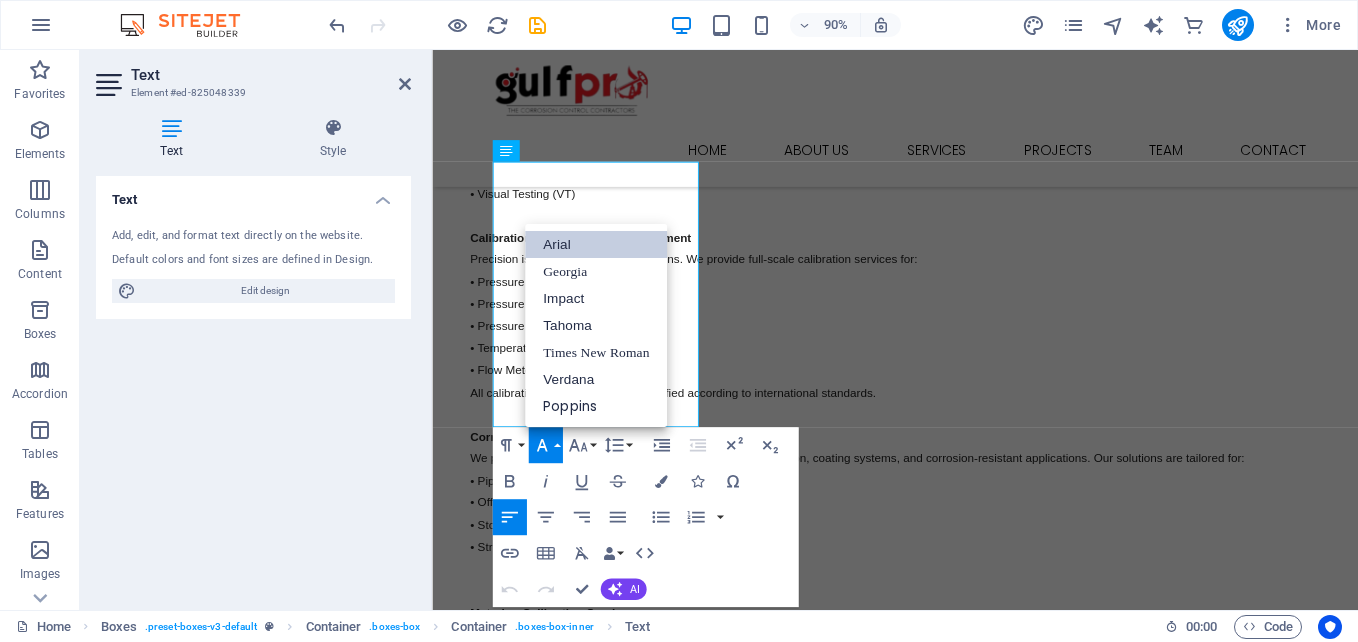 scroll, scrollTop: 0, scrollLeft: 0, axis: both 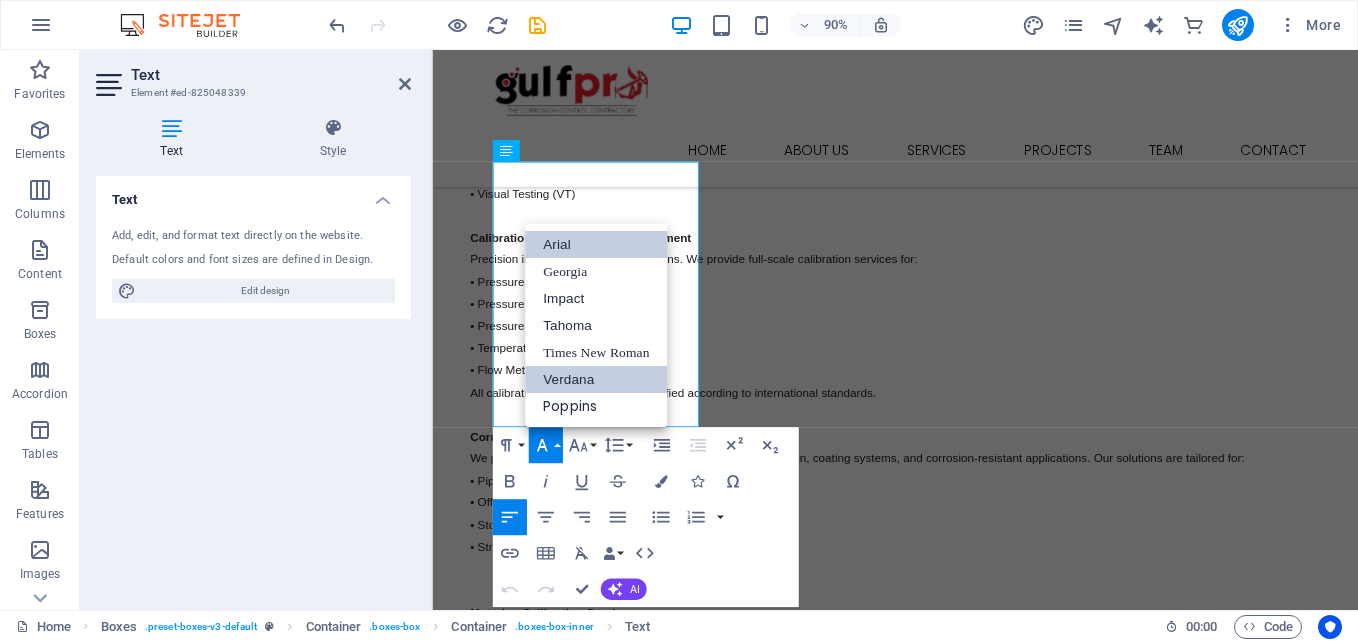 click on "Verdana" at bounding box center (596, 379) 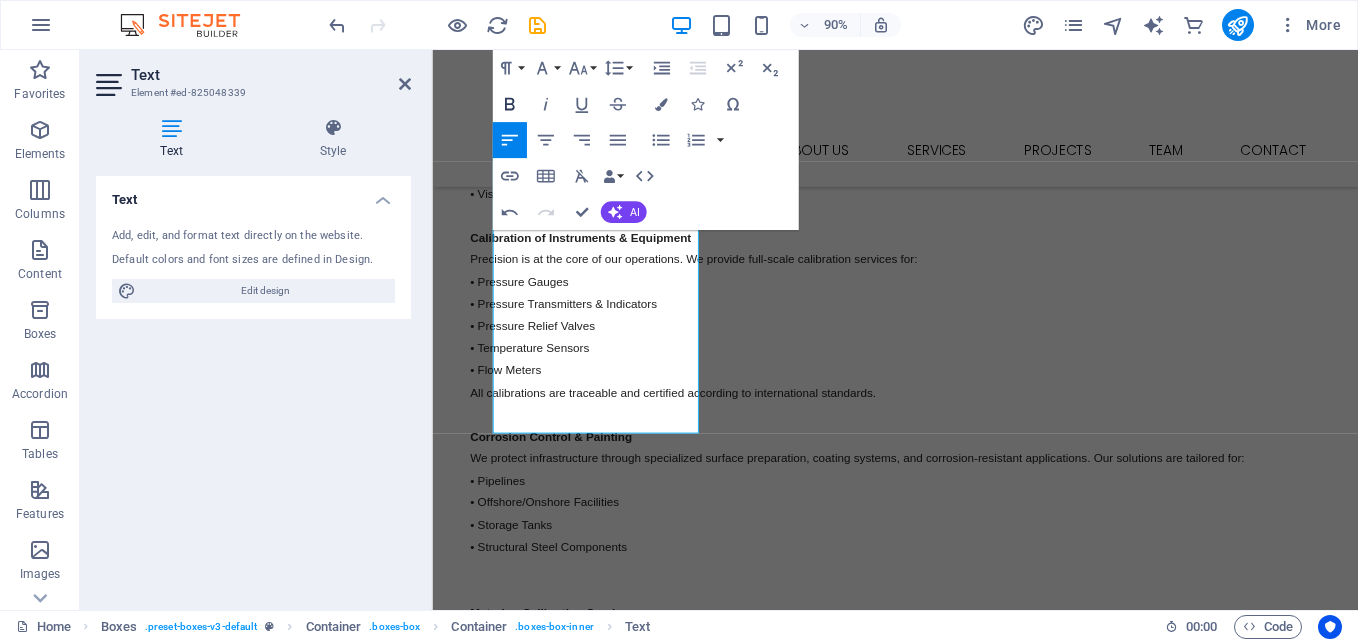 click 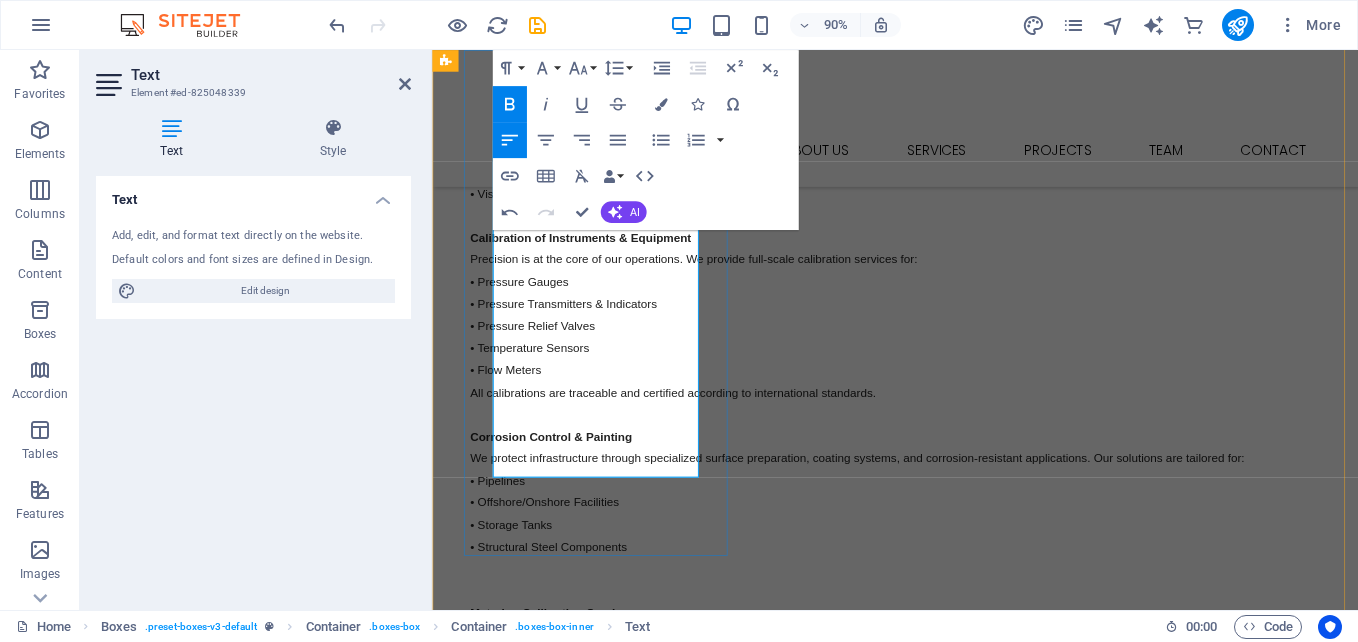 click on "Non-Destructive Testing (NDT) Our certified NDT professionals use advanced techniques to assess structural and mechanical integrity without compromising asset performance: • Ultrasonic Testing (UT) • Magnetic Particle Testing (MPT) • Radiographic Testing (RT) • Dye Penetrant Testing (DPT) • Visual Testing (VT)" at bounding box center [594, 1463] 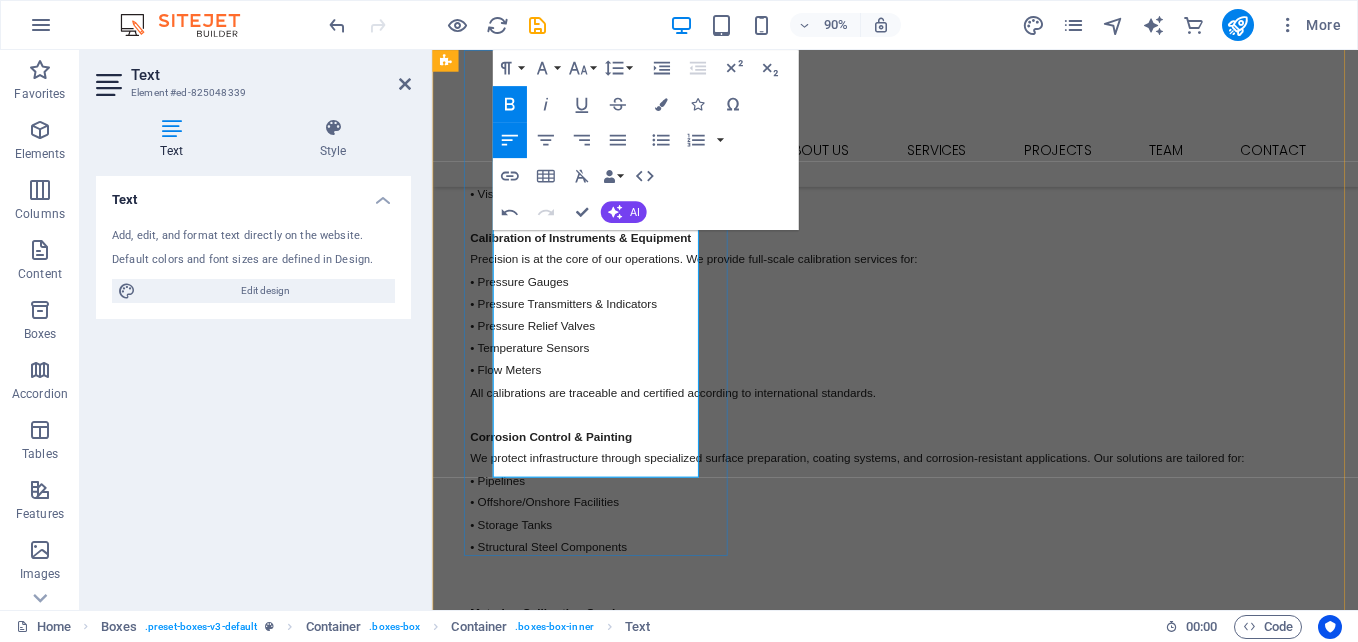 click on "Non-Destructive Testing (NDT) Our certified NDT professionals use advanced techniques to assess structural and mechanical integrity without compromising asset performance: • Ultrasonic Testing (UT) • Magnetic Particle Testing (MPT) • Radiographic Testing (RT) • Dye Penetrant Testing (DPT) • Visual Testing (VT)" at bounding box center (594, 1463) 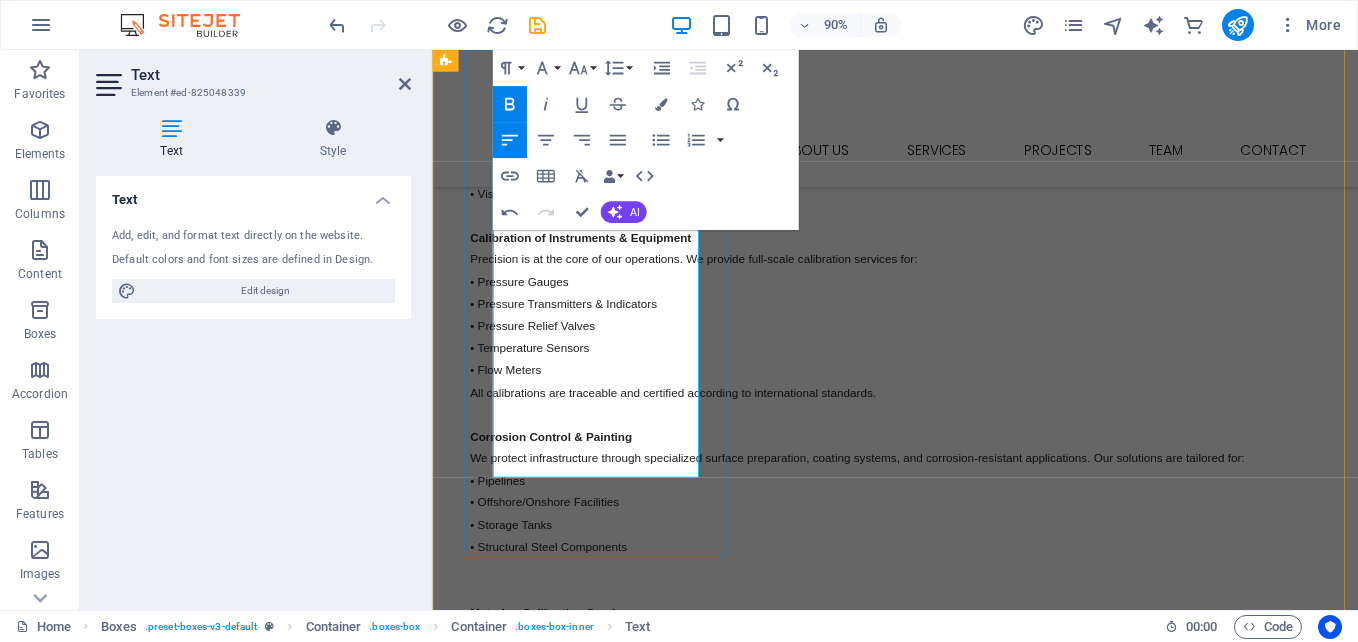 click on "inspections Non-Destructive Testing (NDT) Our certified NDT professionals use advanced techniques to assess structural and mechanical integrity without compromising asset performance: • Ultrasonic Testing (UT) • Magnetic Particle Testing (MPT) • Radiographic Testing (RT) • Dye Penetrant Testing (DPT) • Visual Testing (VT)" at bounding box center [594, 1417] 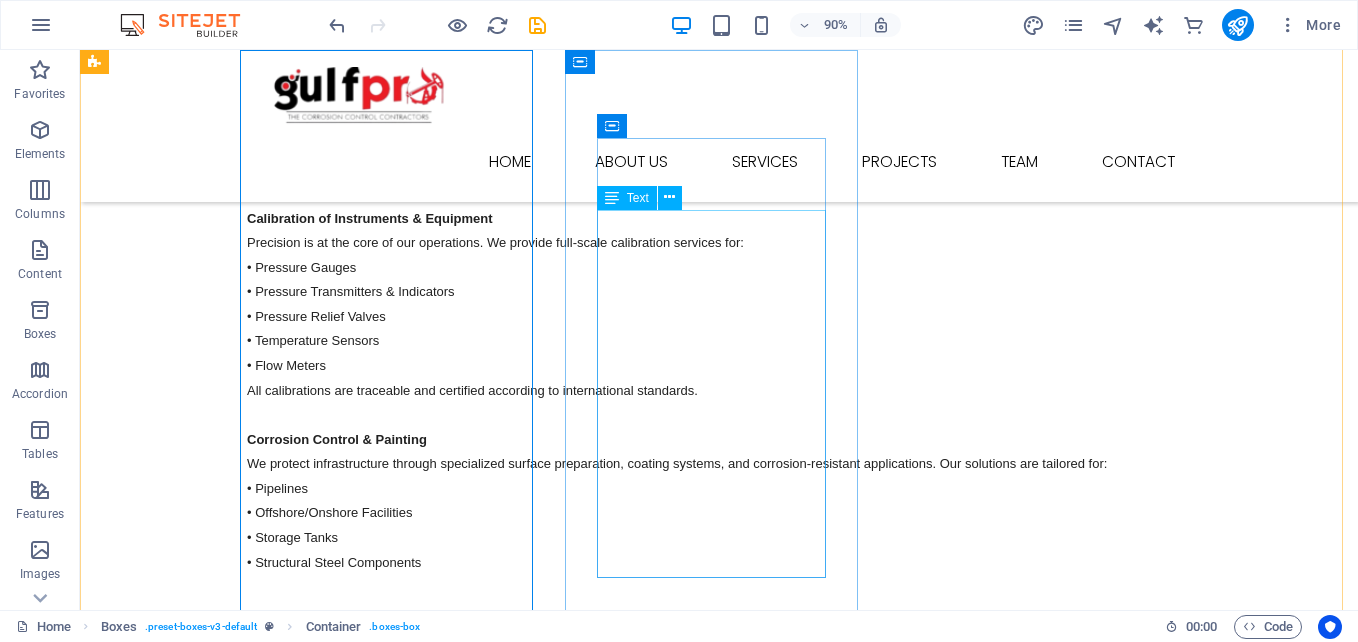 scroll, scrollTop: 3401, scrollLeft: 0, axis: vertical 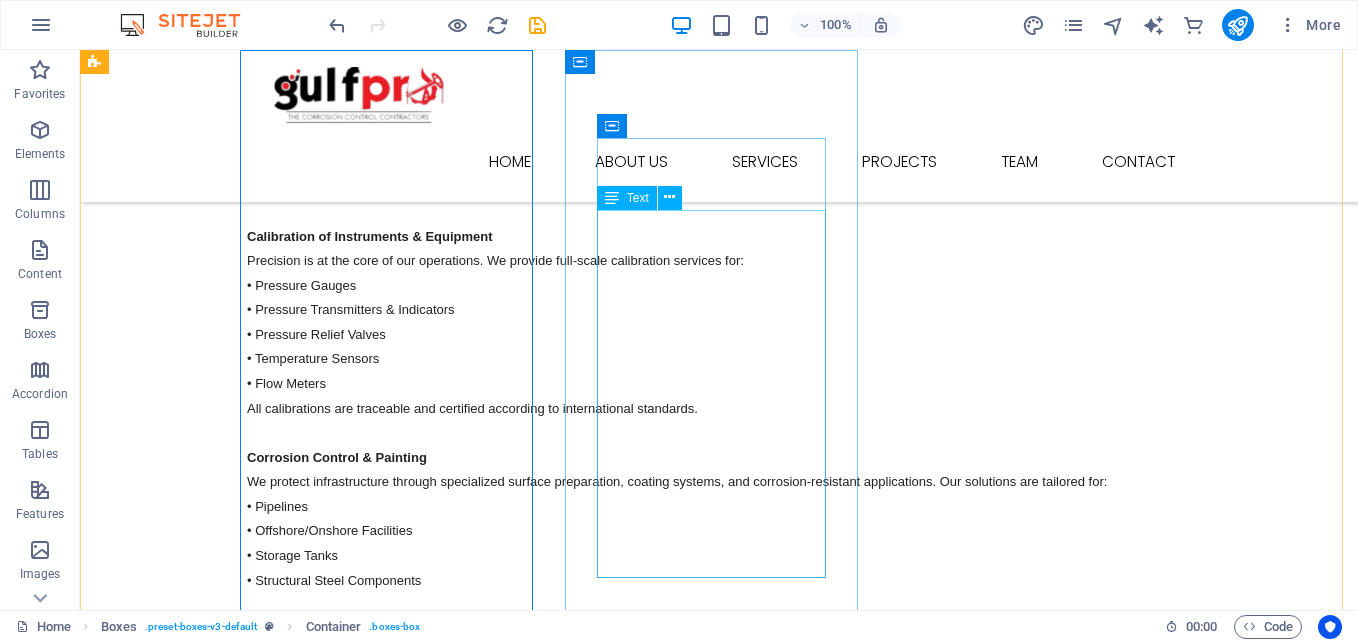 click on "Engineering, Procurement & Construction (EPC) We manage turnkey EPC projects from concept to commissioning, ensuring quality, safety, and on-time delivery across diverse sectors: • Industrial & Process Plants • Oil & Gas Infrastructure • Mining Facilities • Marine Installations • Food & Beverage Processing Plants • Water Treatment & Distribution • Aviation Infrastructure • Telecom Installations & Towers" at bounding box center [242, 1980] 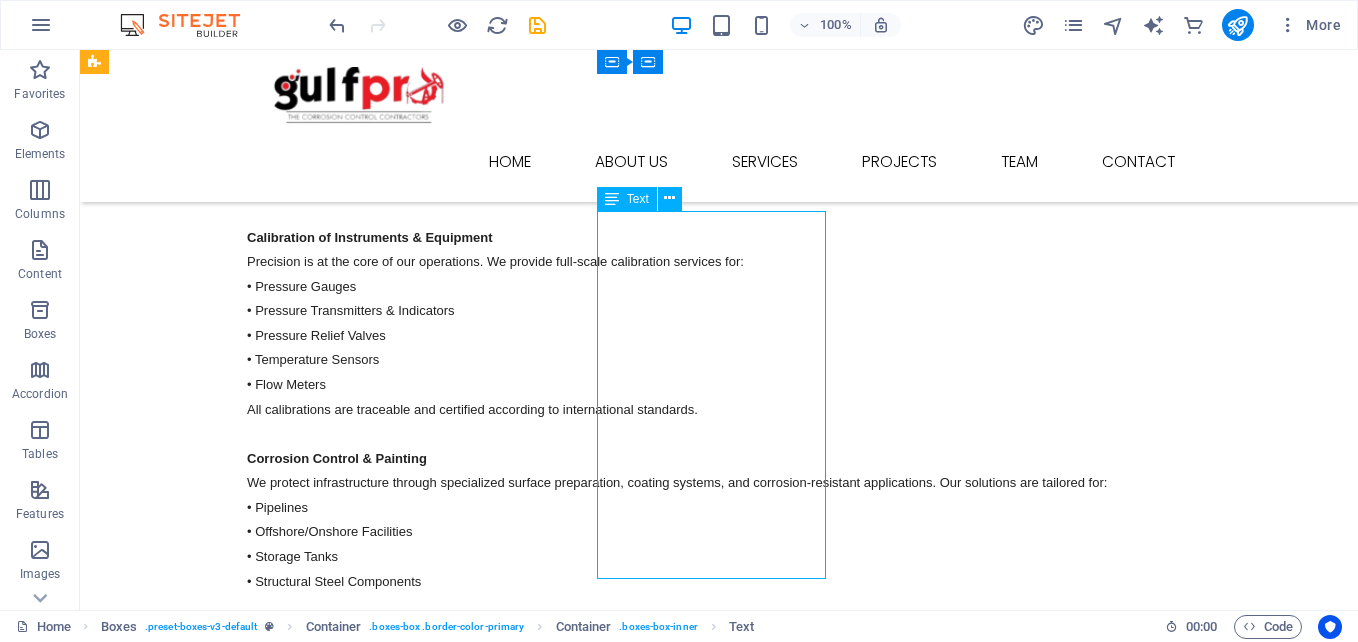 scroll, scrollTop: 3401, scrollLeft: 0, axis: vertical 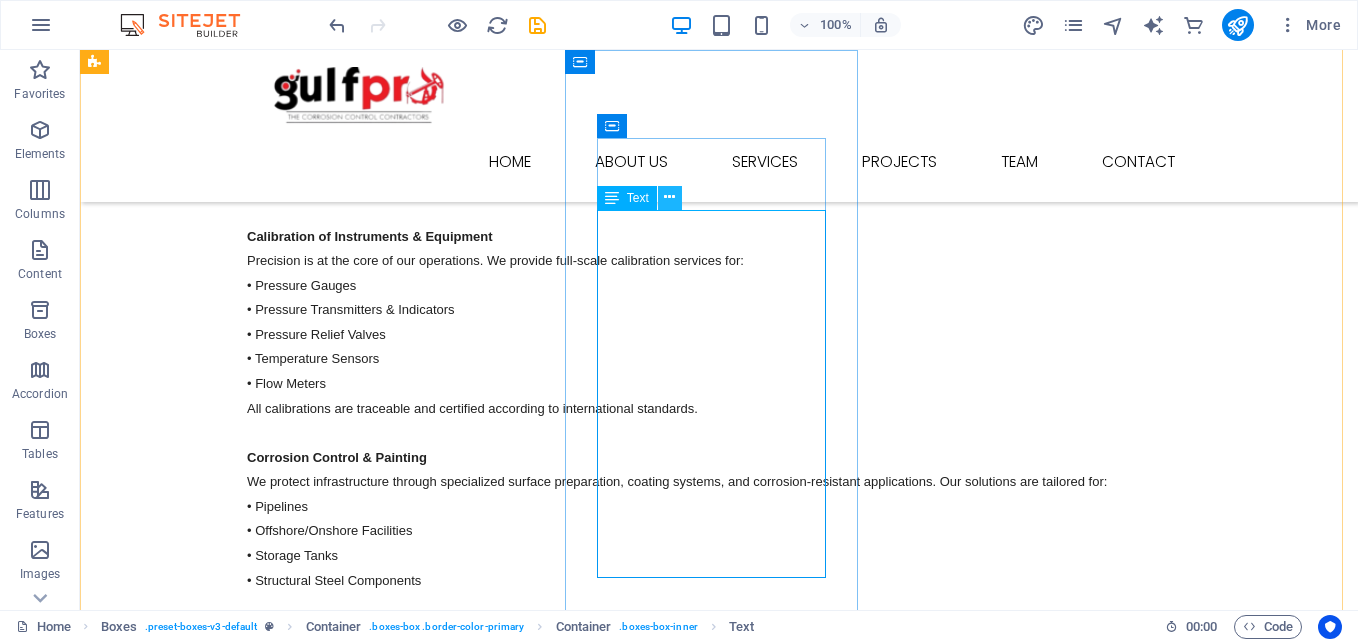click at bounding box center [670, 198] 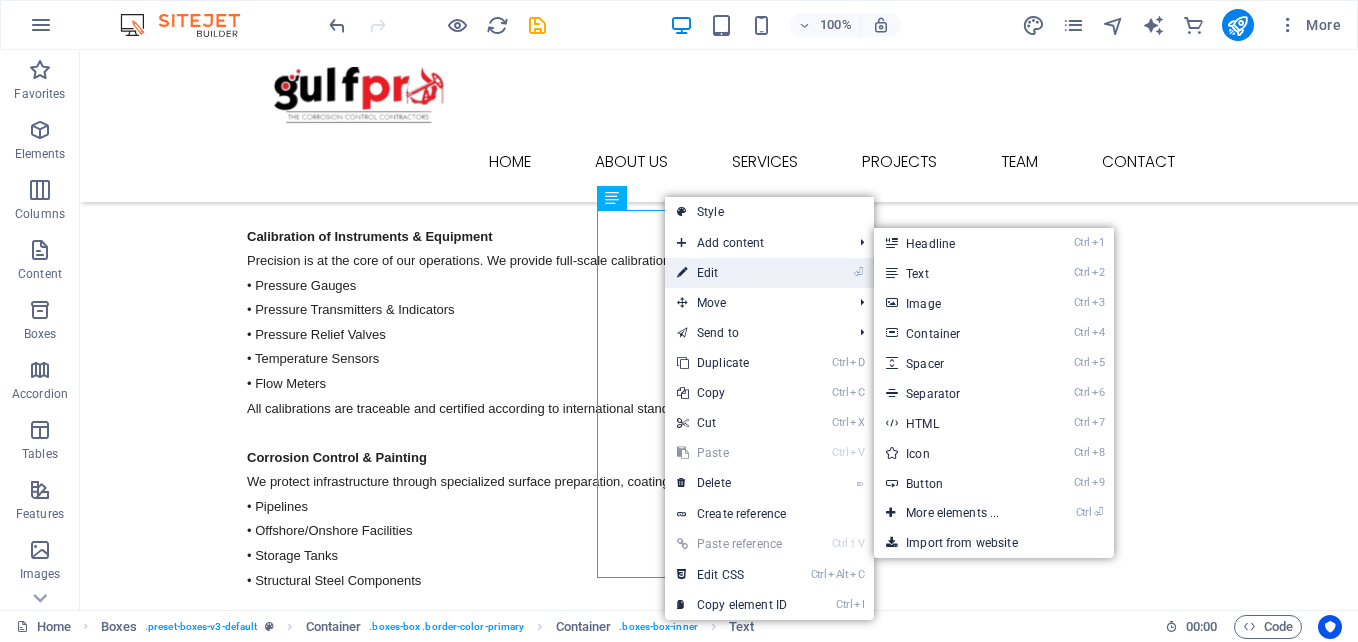 click on "⏎  Edit" at bounding box center [732, 273] 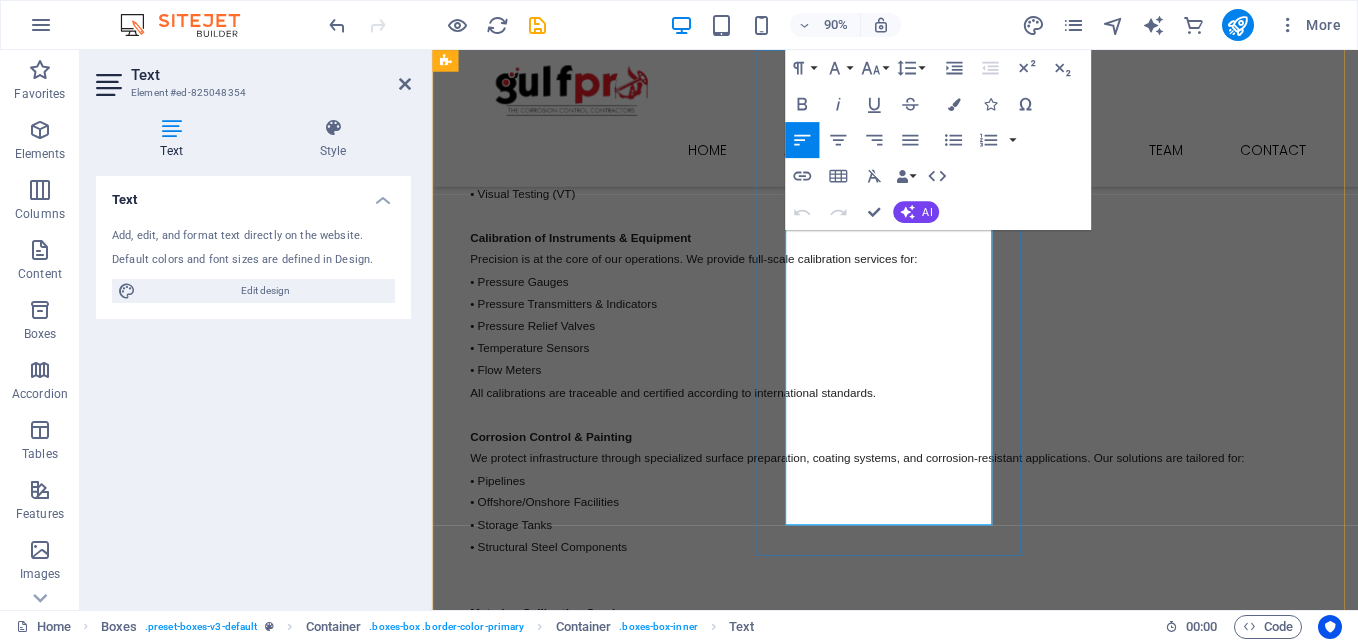 click on "We manage turnkey EPC projects from concept to commissioning, ensuring quality, safety, and on-time delivery across diverse sectors:" at bounding box center (592, 1941) 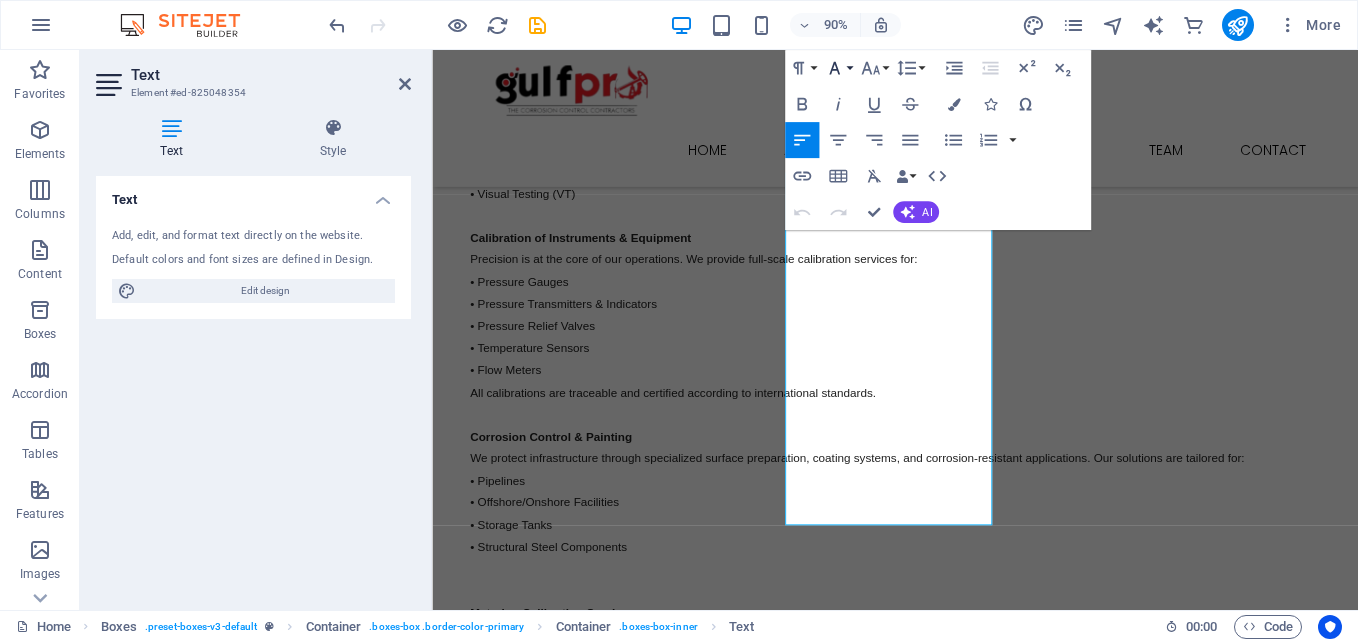 click 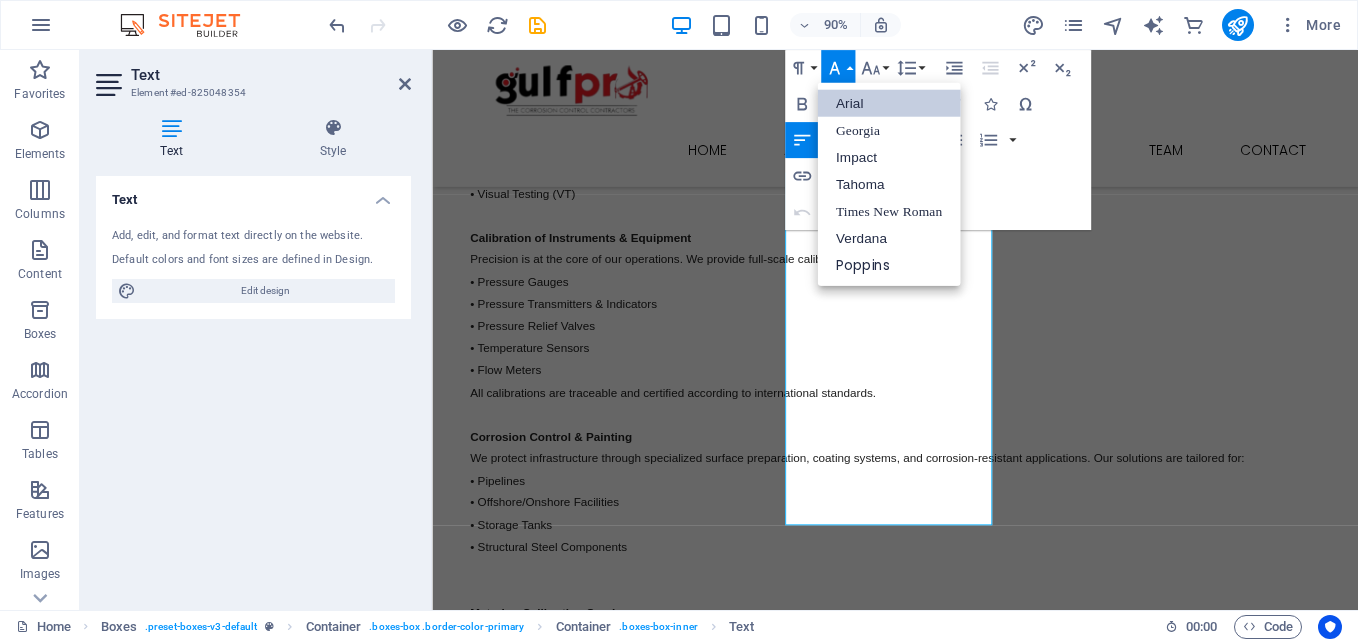 scroll, scrollTop: 0, scrollLeft: 0, axis: both 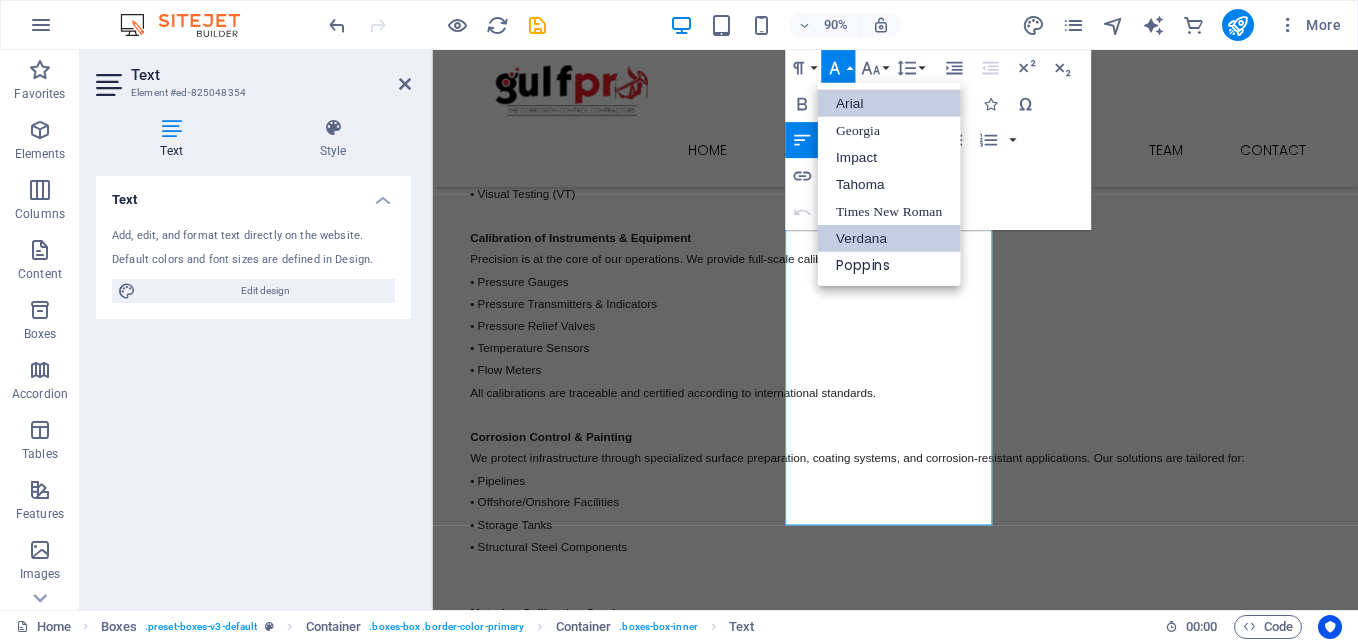 click on "Verdana" at bounding box center [888, 238] 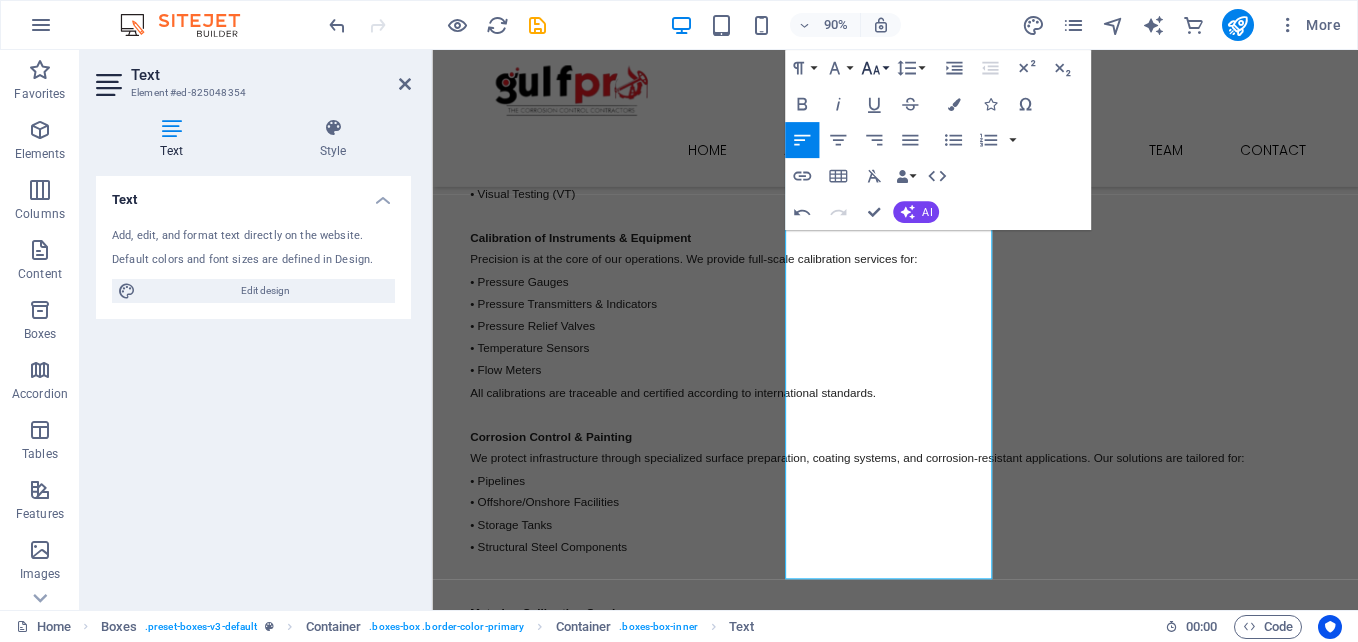 click on "Font Size" at bounding box center [874, 68] 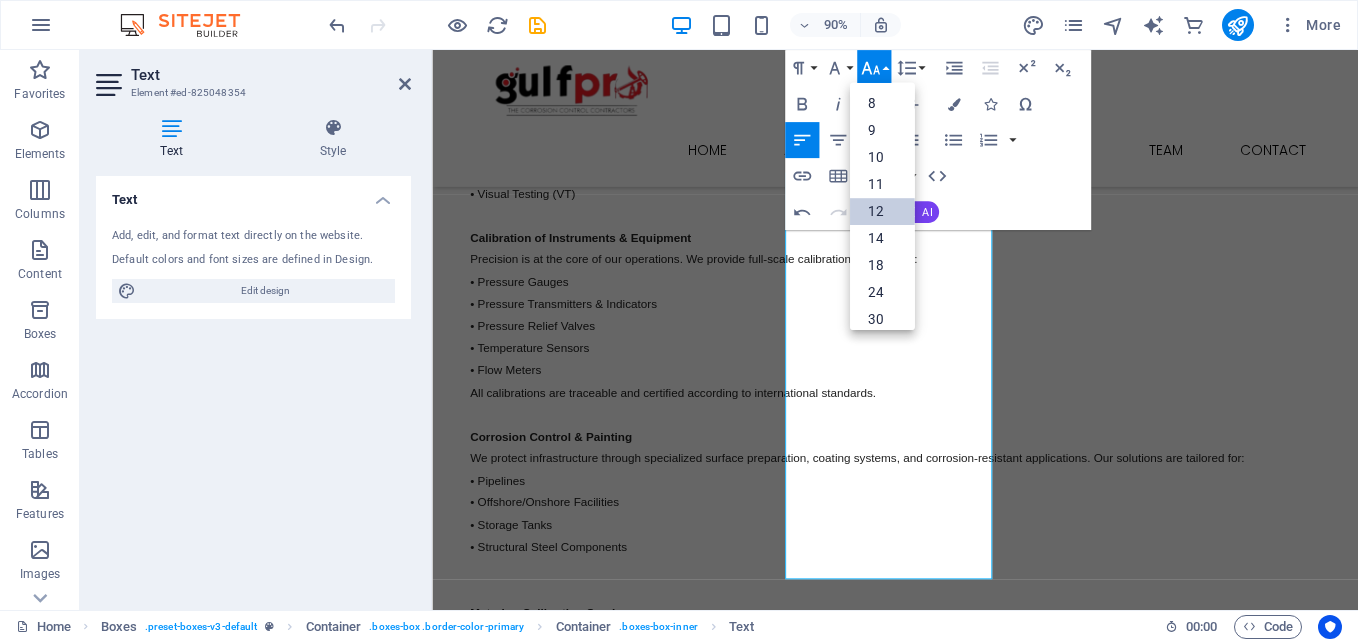 click on "12" at bounding box center (882, 211) 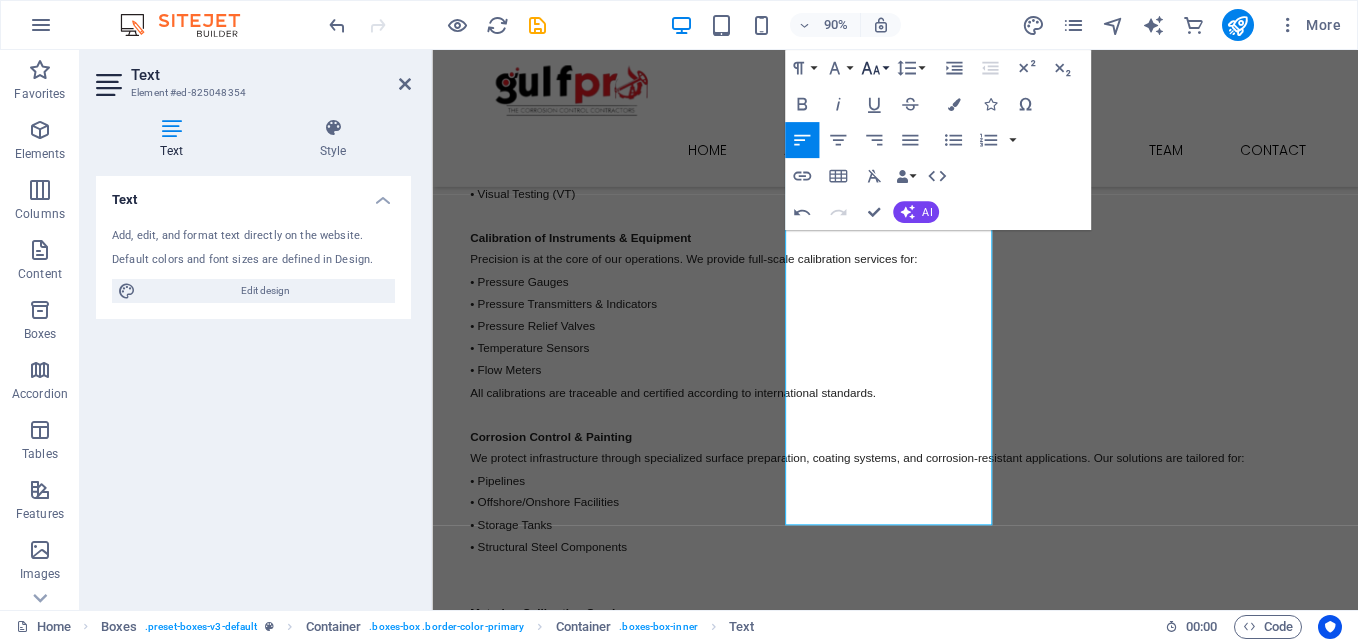 click on "Font Size" at bounding box center [874, 68] 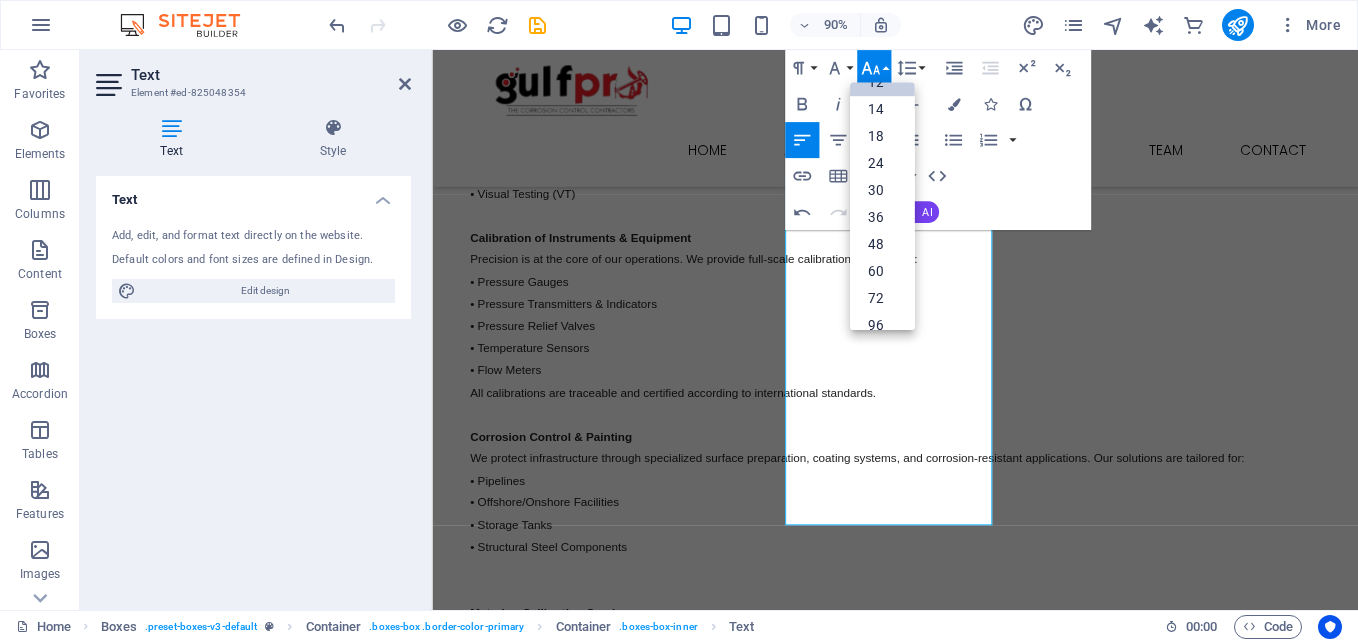 click on "12" at bounding box center [882, 82] 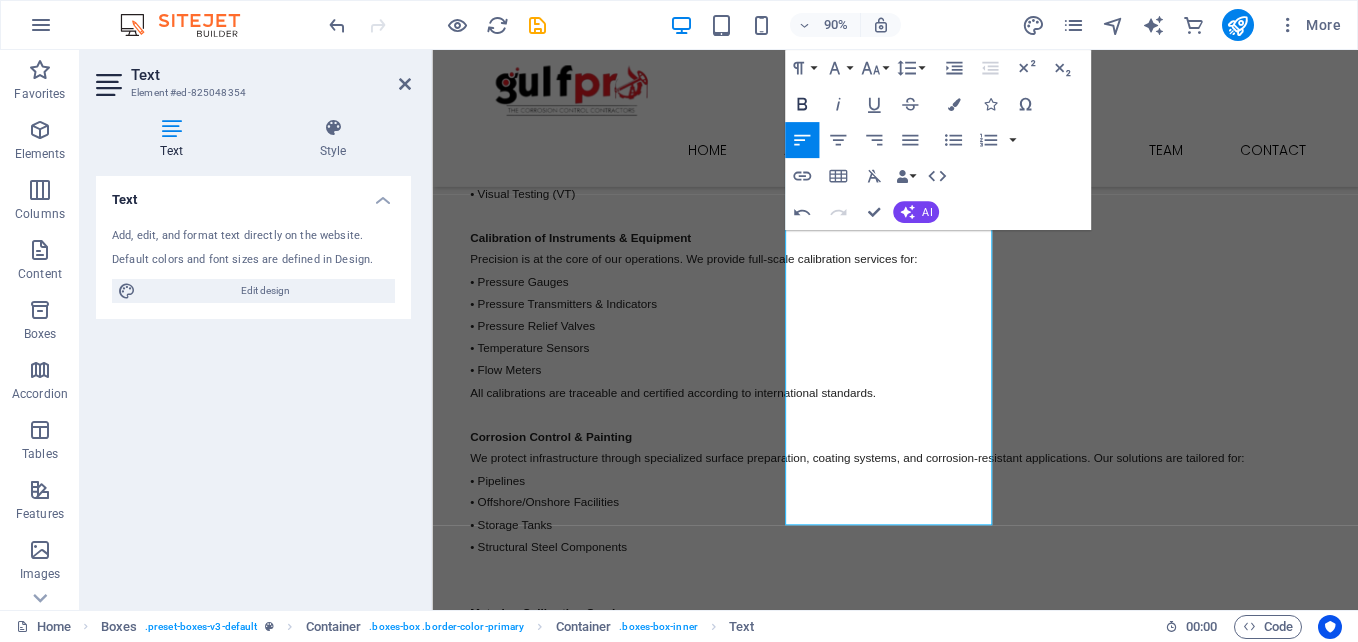 click 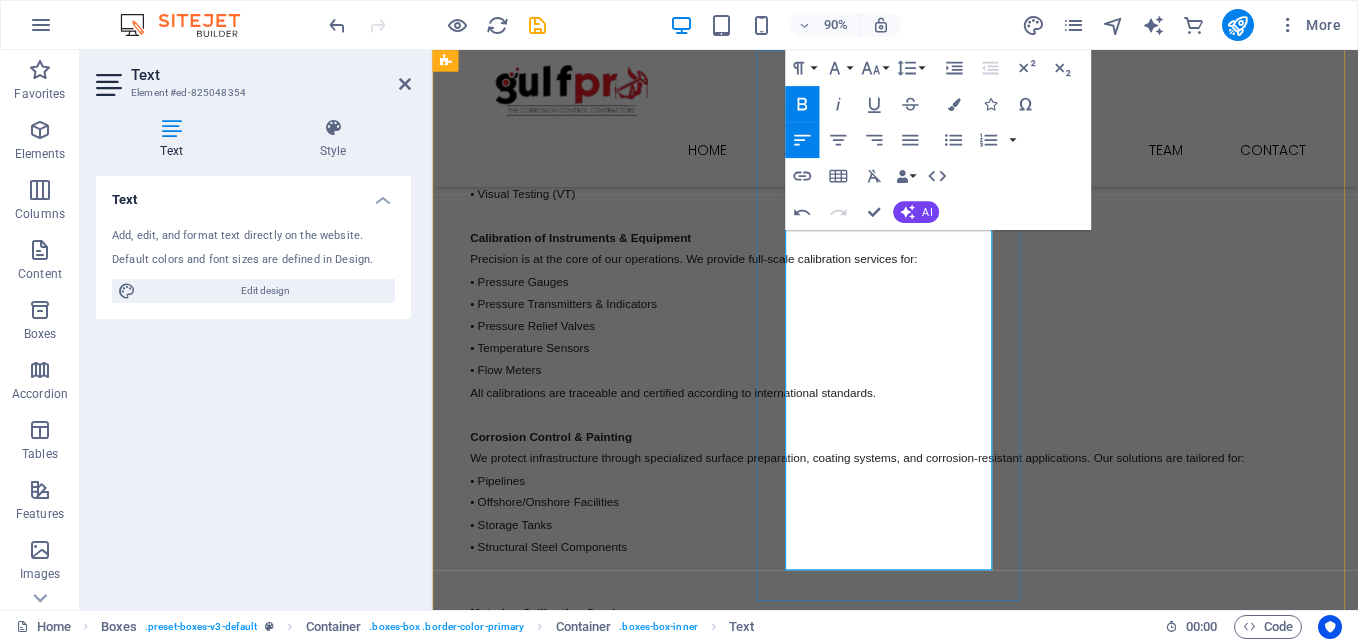 click on "Engineering, Procurement & Construction (EPC) We manage turnkey EPC projects from concept to commissioning, ensuring quality, safety, and on-time delivery across diverse sectors: • Industrial & Process Plants • Oil & Gas Infrastructure • Mining Facilities • Marine Installations • Food & Beverage Processing Plants • Water Treatment & Distribution • Aviation Infrastructure • Telecom Installations & Towers" at bounding box center [594, 2002] 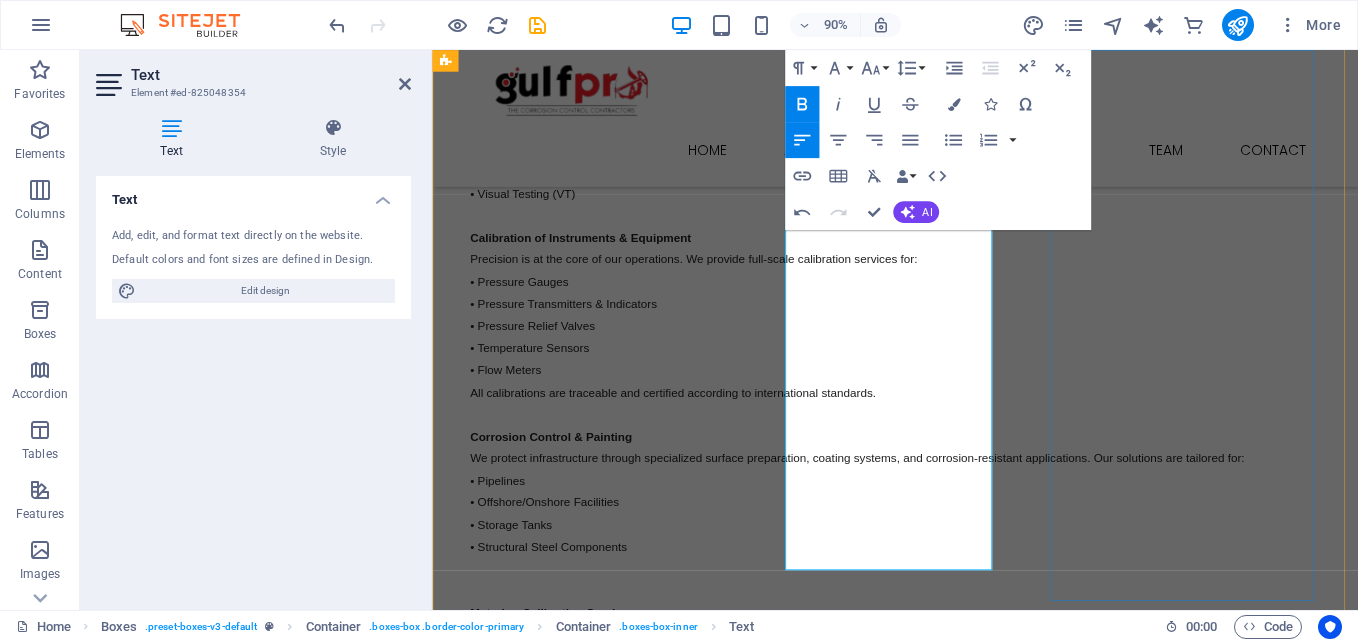 click on "CORROSION CONTROL & PAINTING Corrosion Control & Painting We protect infrastructure through specialized surface preparation, coating systems, and corrosion-resistant applications. Our solutions are tailored for: • Pipelines • Offshore/Onshore Facilities • Storage Tanks • Structural Steel Components" at bounding box center (594, 2498) 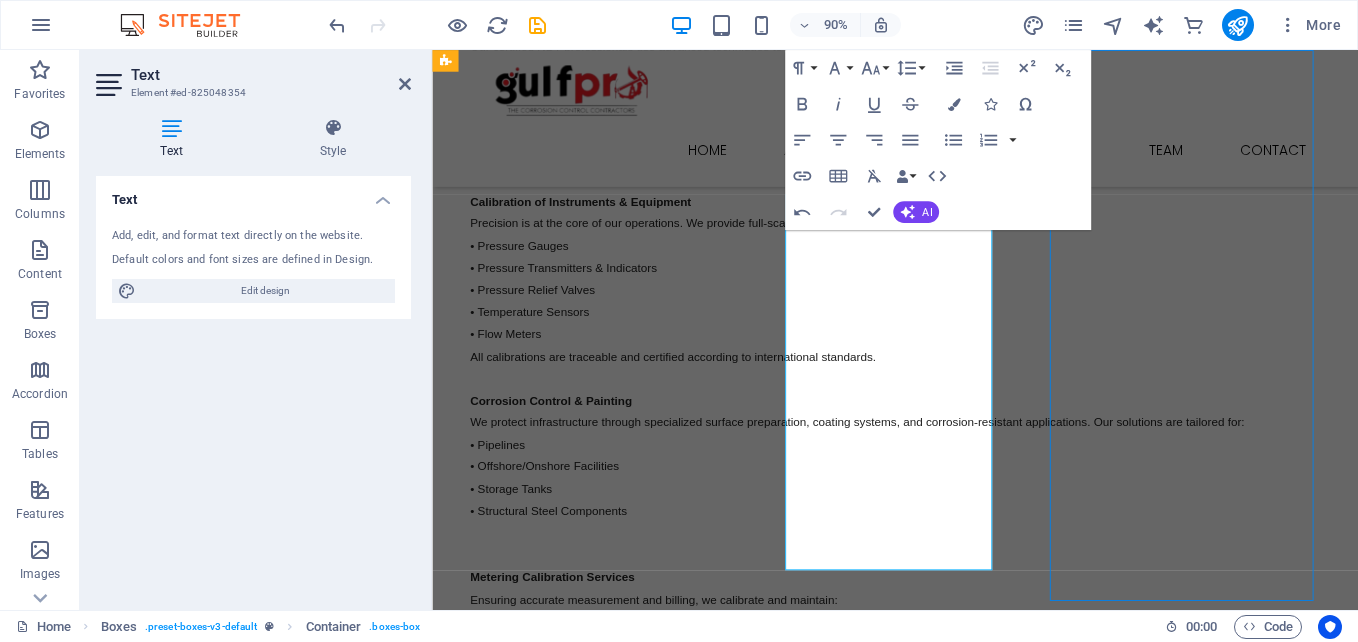 scroll, scrollTop: 3401, scrollLeft: 0, axis: vertical 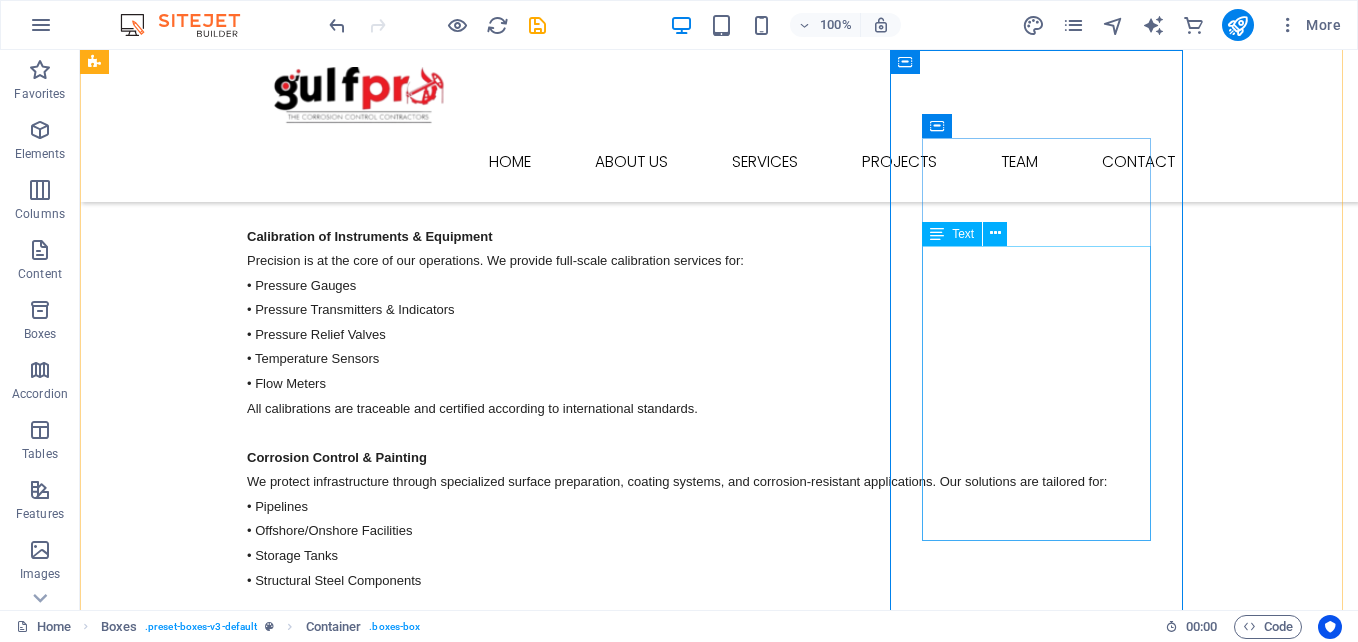 click on "Corrosion Control & Painting We protect infrastructure through specialized surface preparation, coating systems, and corrosion-resistant applications. Our solutions are tailored for: • Pipelines • Offshore/Onshore Facilities • Storage Tanks • Structural Steel Components" at bounding box center (242, 2558) 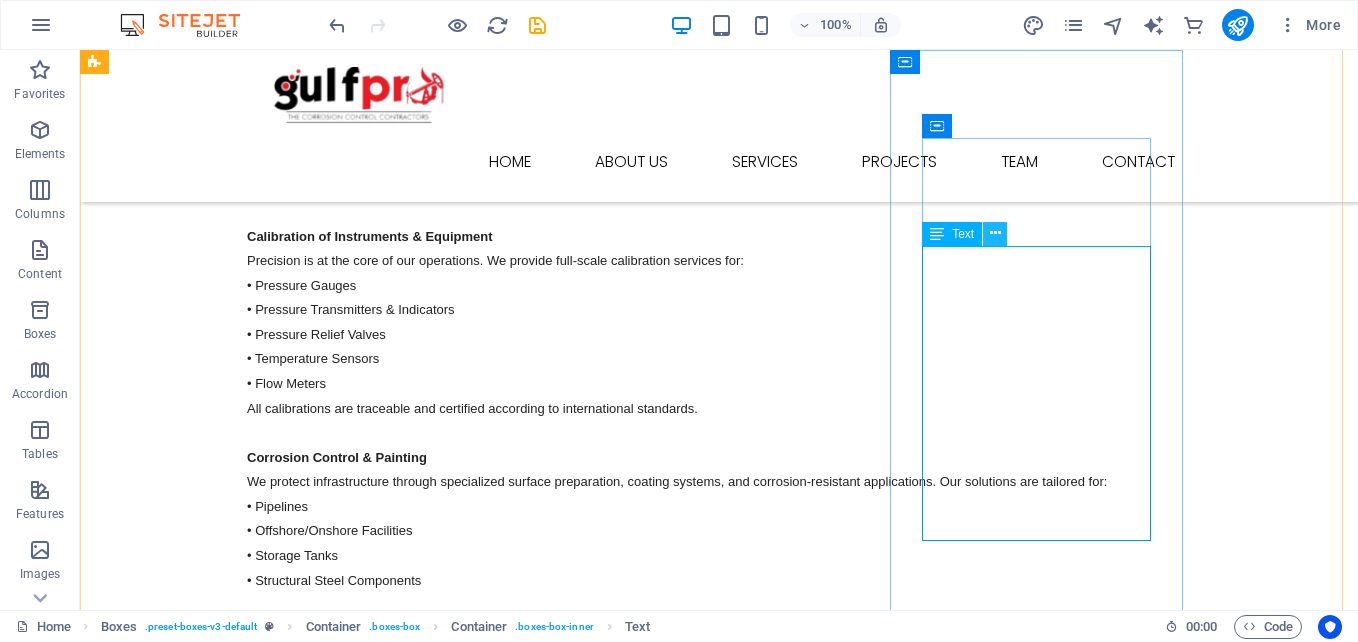 click at bounding box center [995, 233] 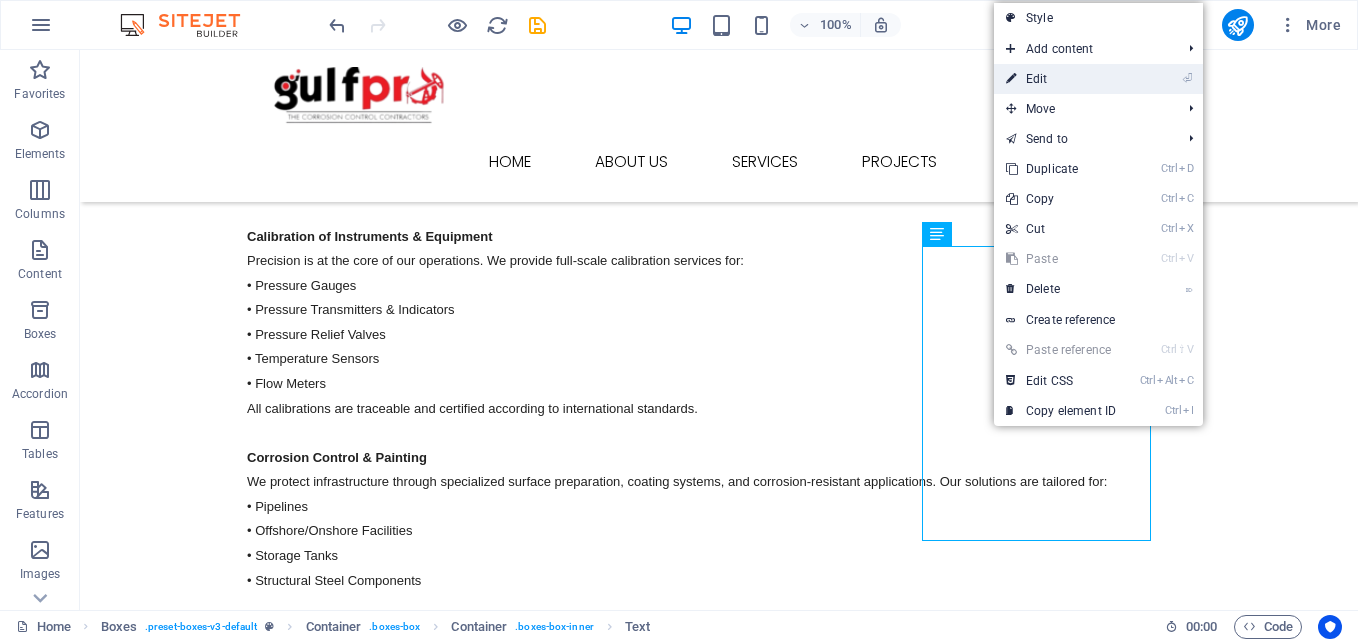 click on "⏎  Edit" at bounding box center (1061, 79) 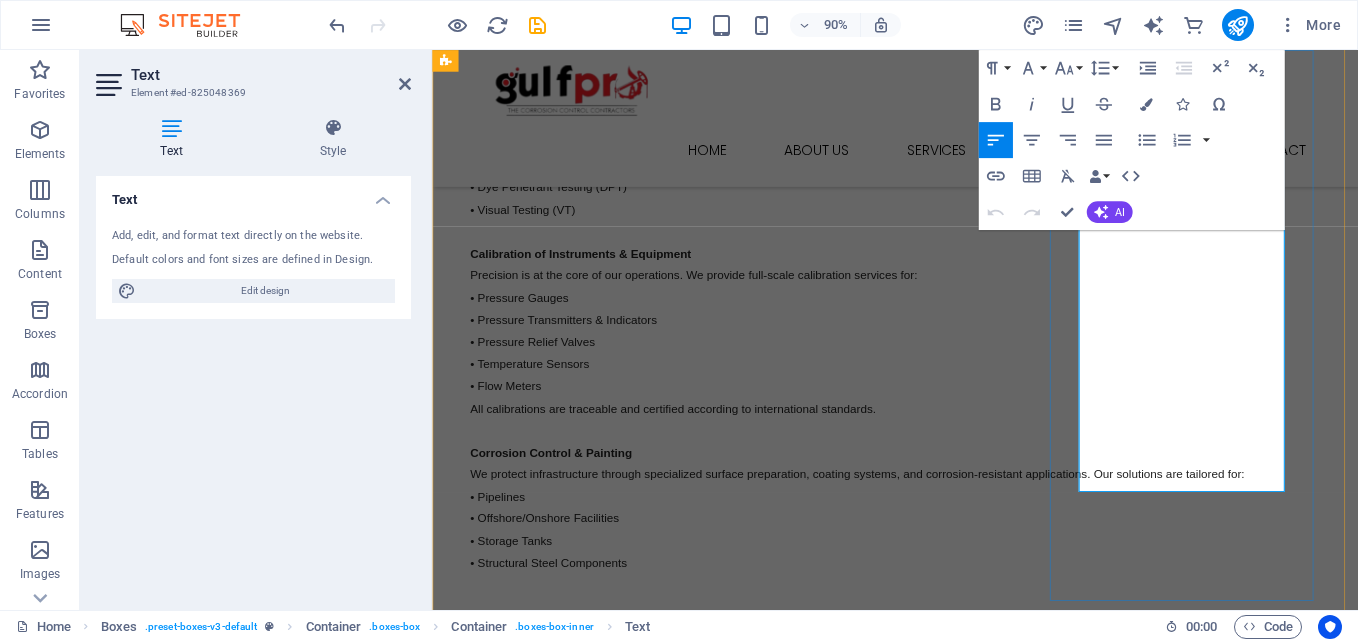 scroll, scrollTop: 3419, scrollLeft: 0, axis: vertical 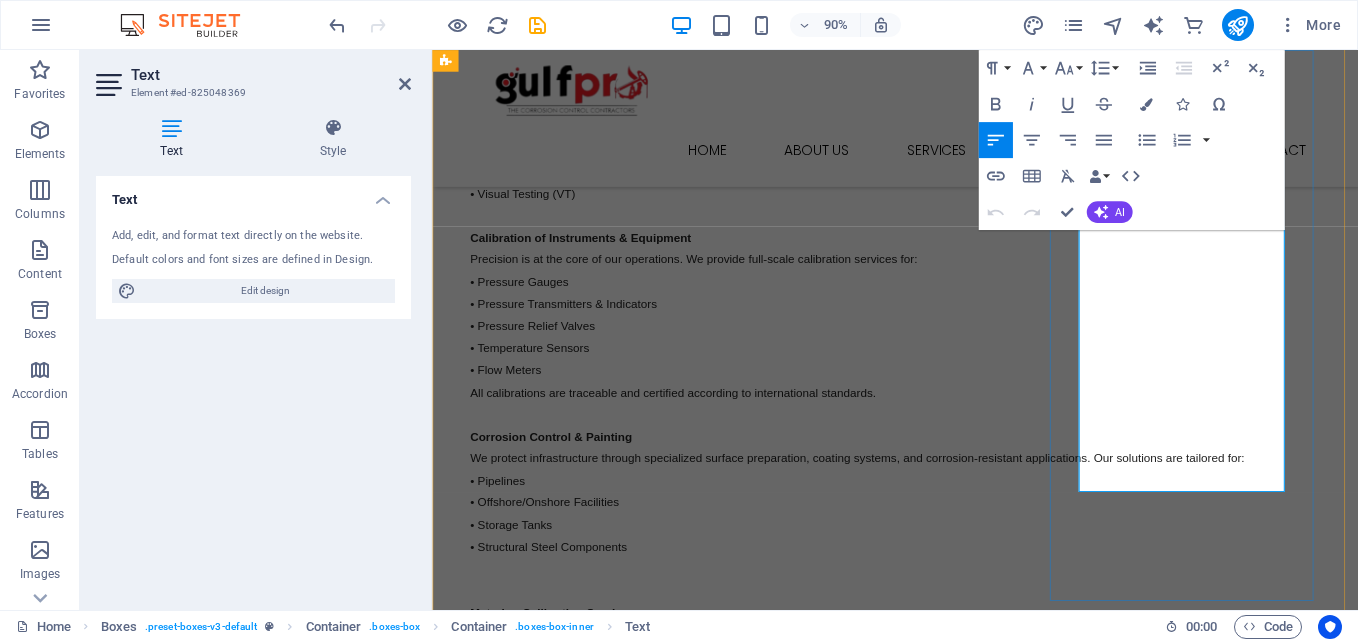 click on "We protect infrastructure through specialized surface preparation, coating systems, and corrosion-resistant applications. Our solutions are tailored for:" at bounding box center [594, 2543] 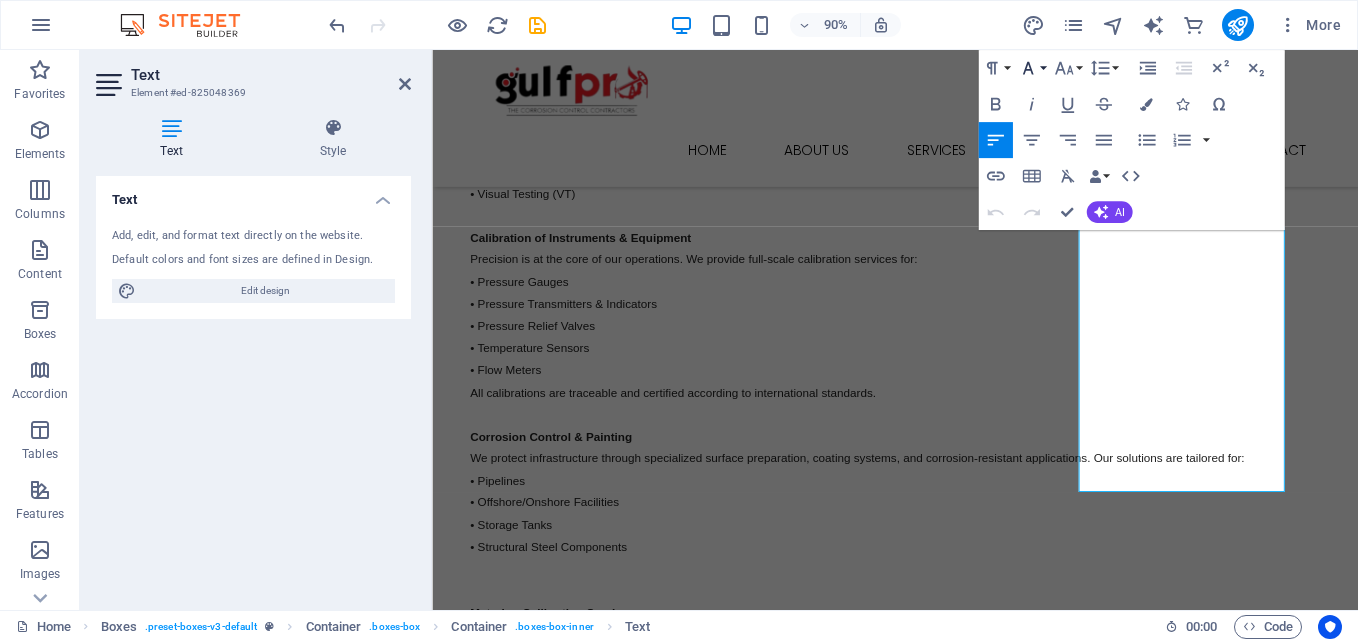 click on "Font Family" at bounding box center (1031, 68) 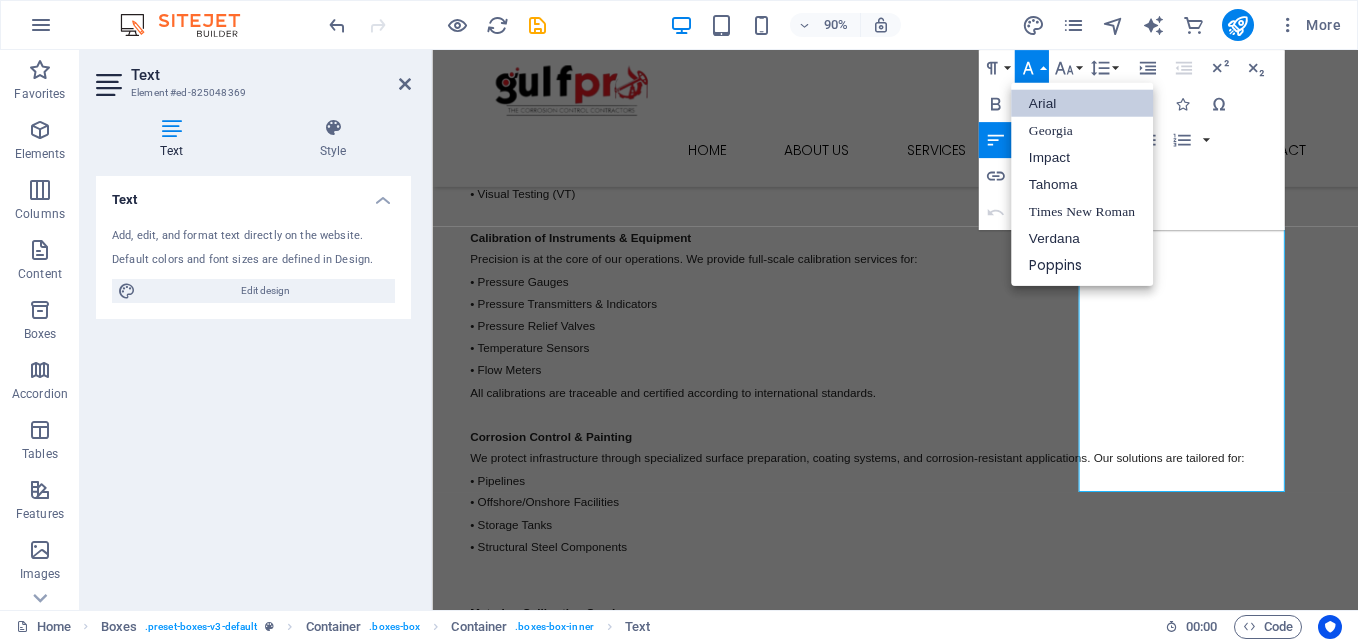 scroll, scrollTop: 0, scrollLeft: 0, axis: both 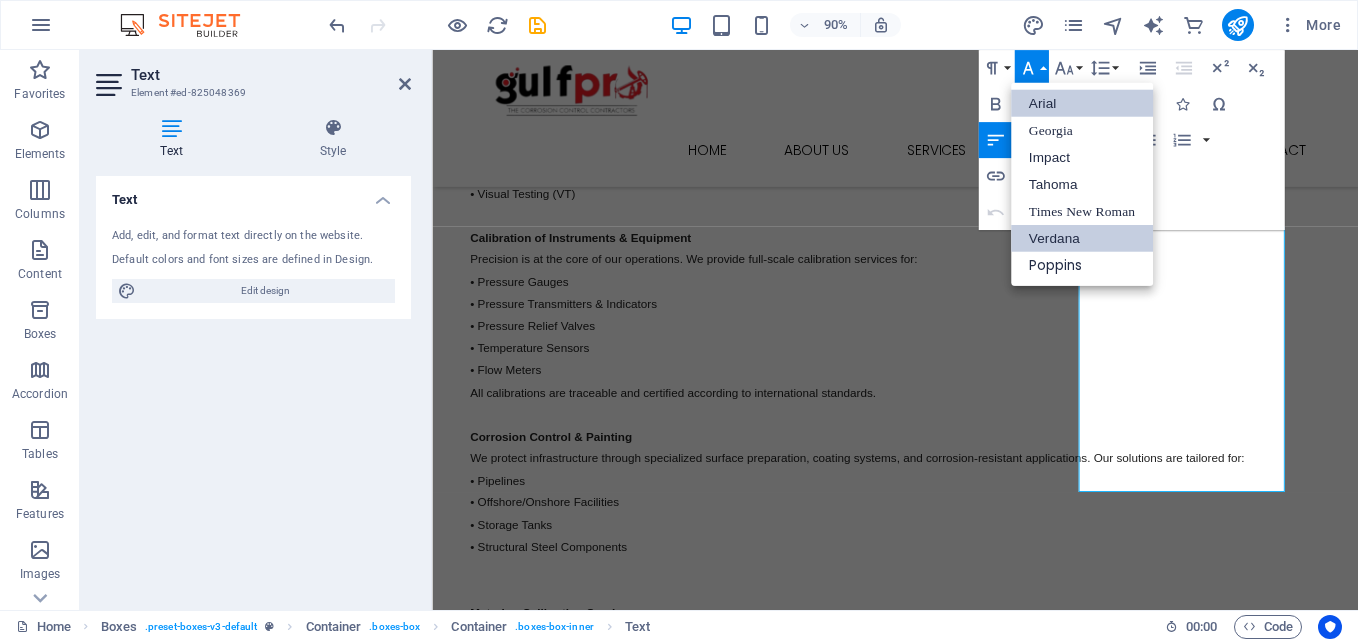 click on "Verdana" at bounding box center (1081, 238) 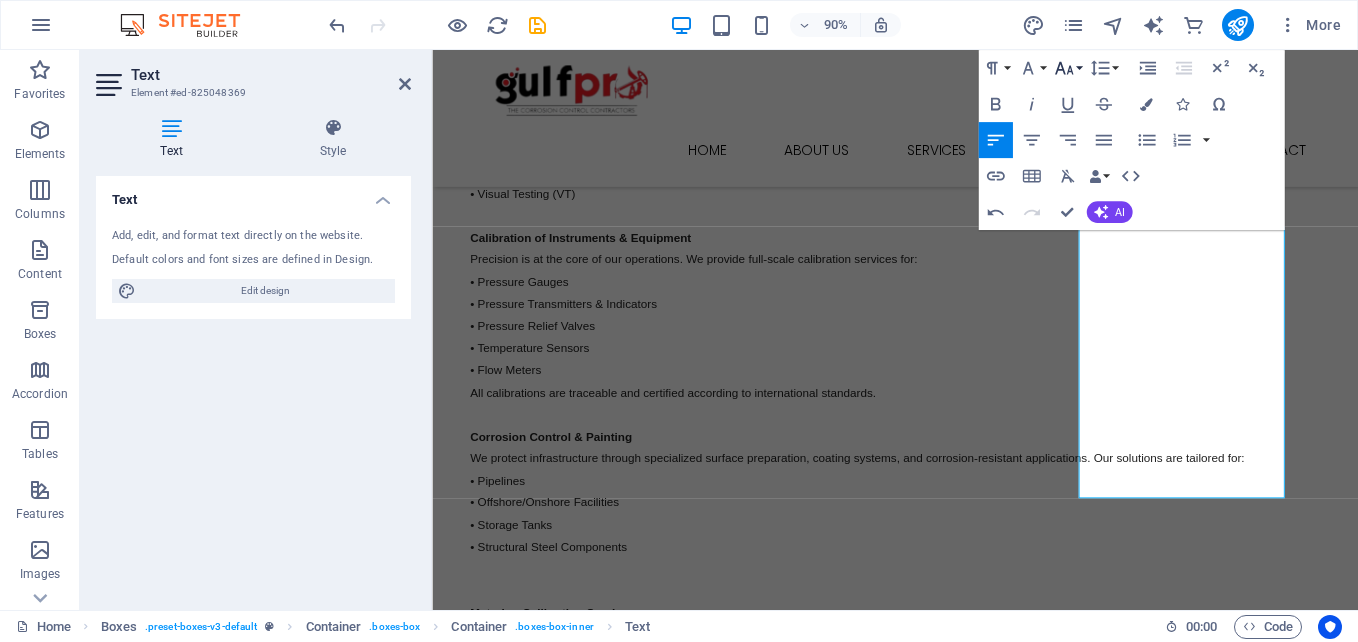 click 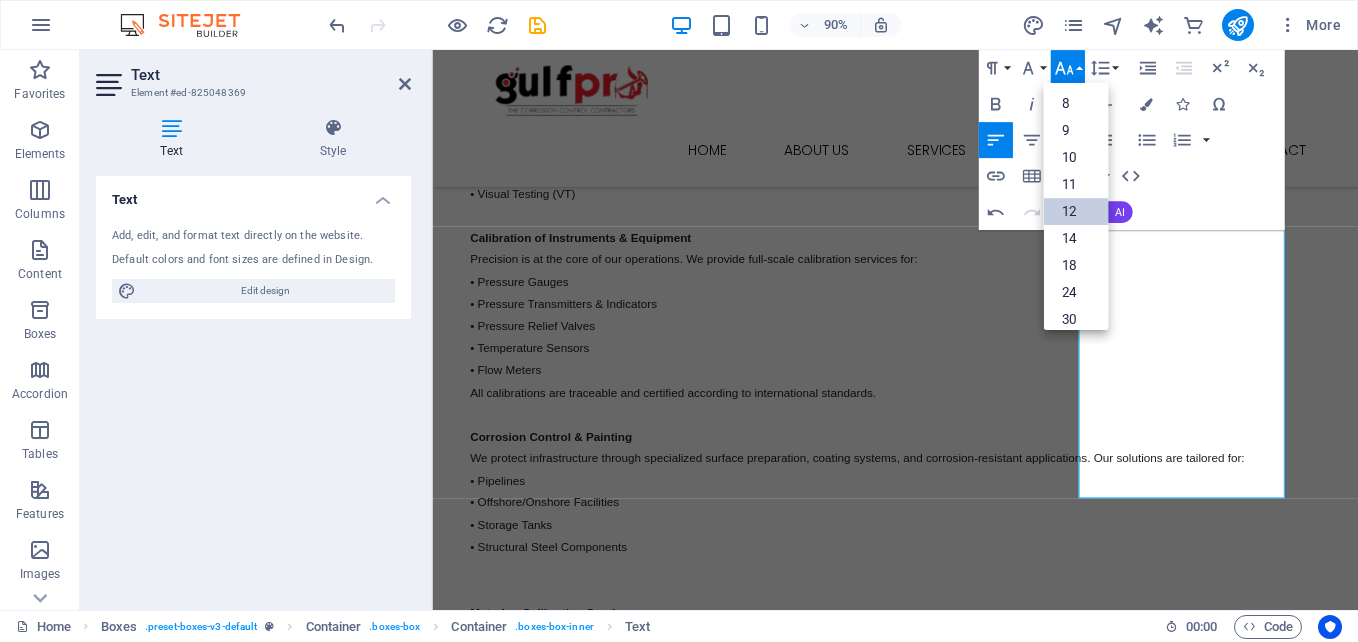 click on "12" at bounding box center [1075, 211] 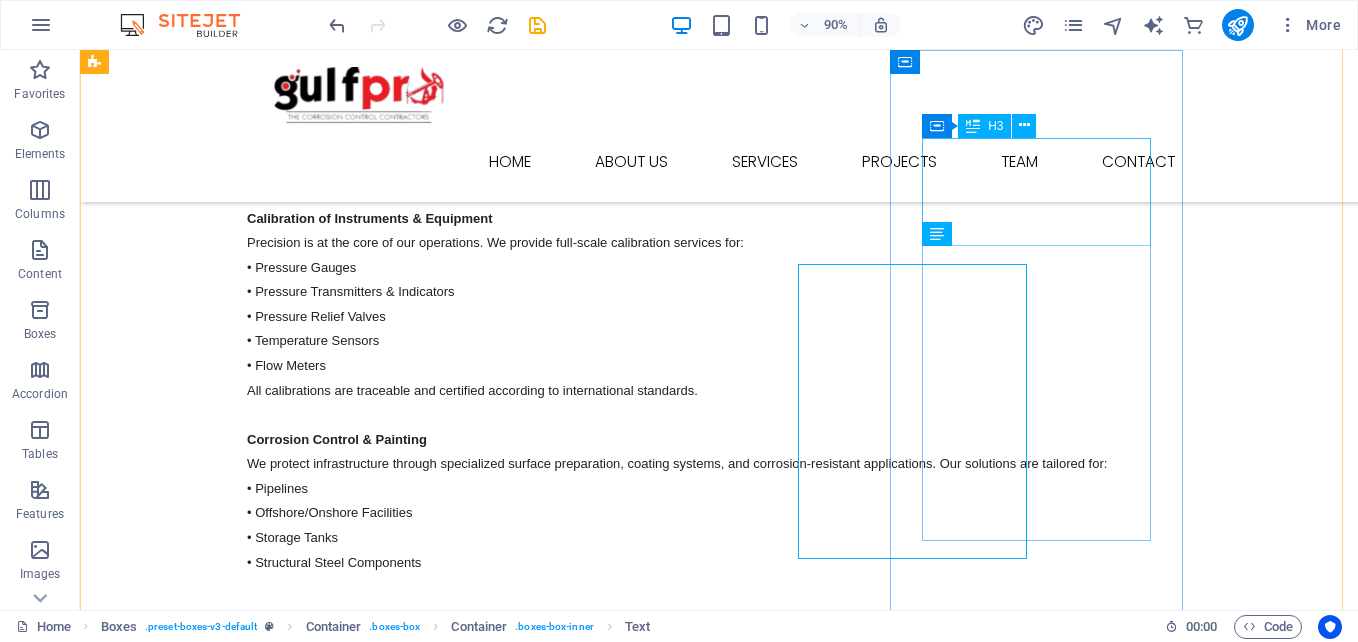 scroll, scrollTop: 3401, scrollLeft: 0, axis: vertical 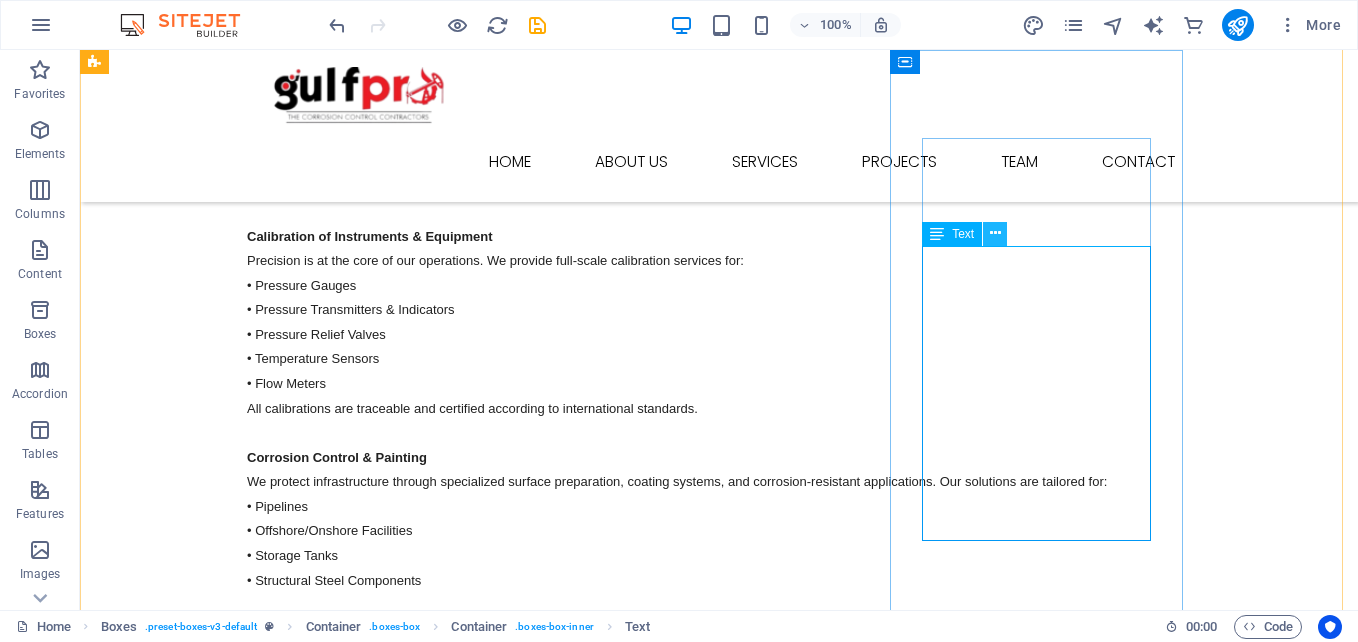 click at bounding box center (995, 233) 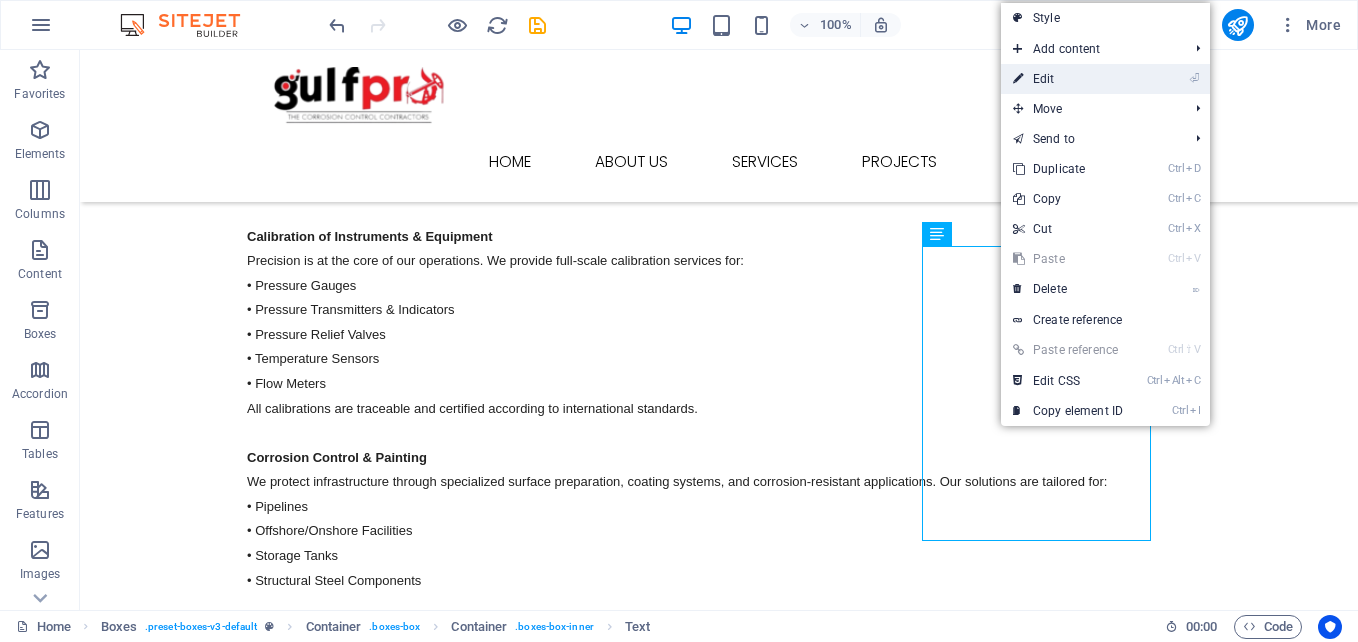 click on "⏎  Edit" at bounding box center (1068, 79) 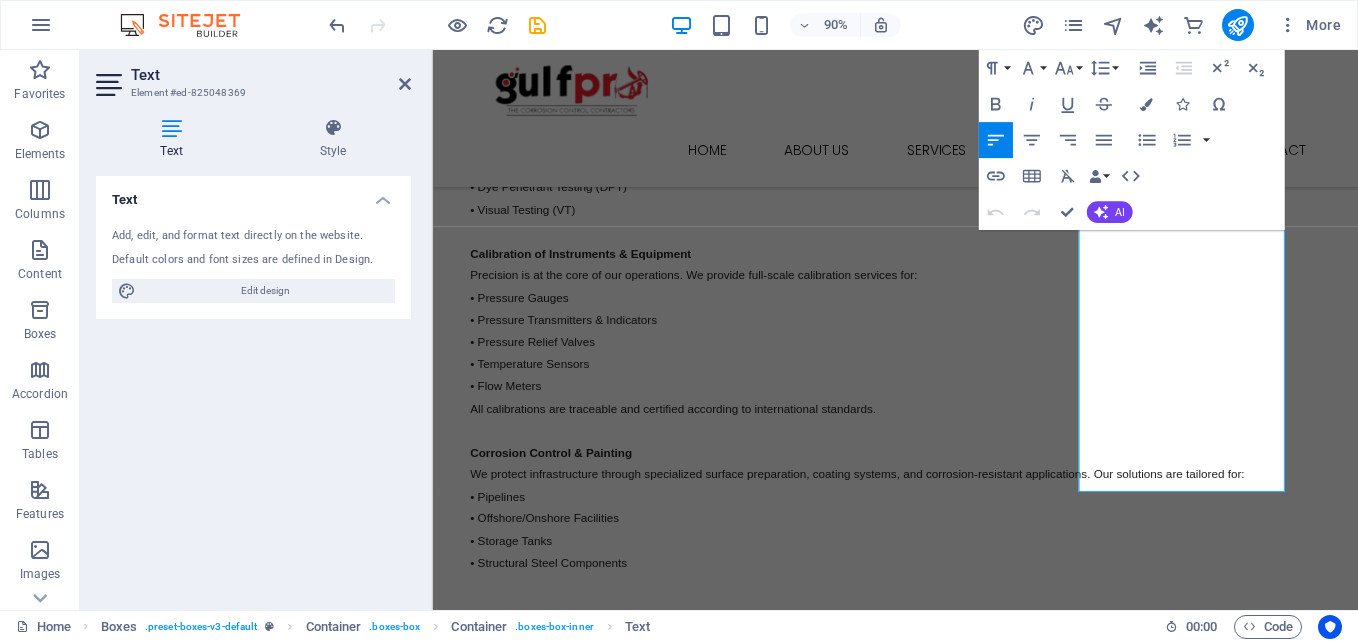 scroll, scrollTop: 3419, scrollLeft: 0, axis: vertical 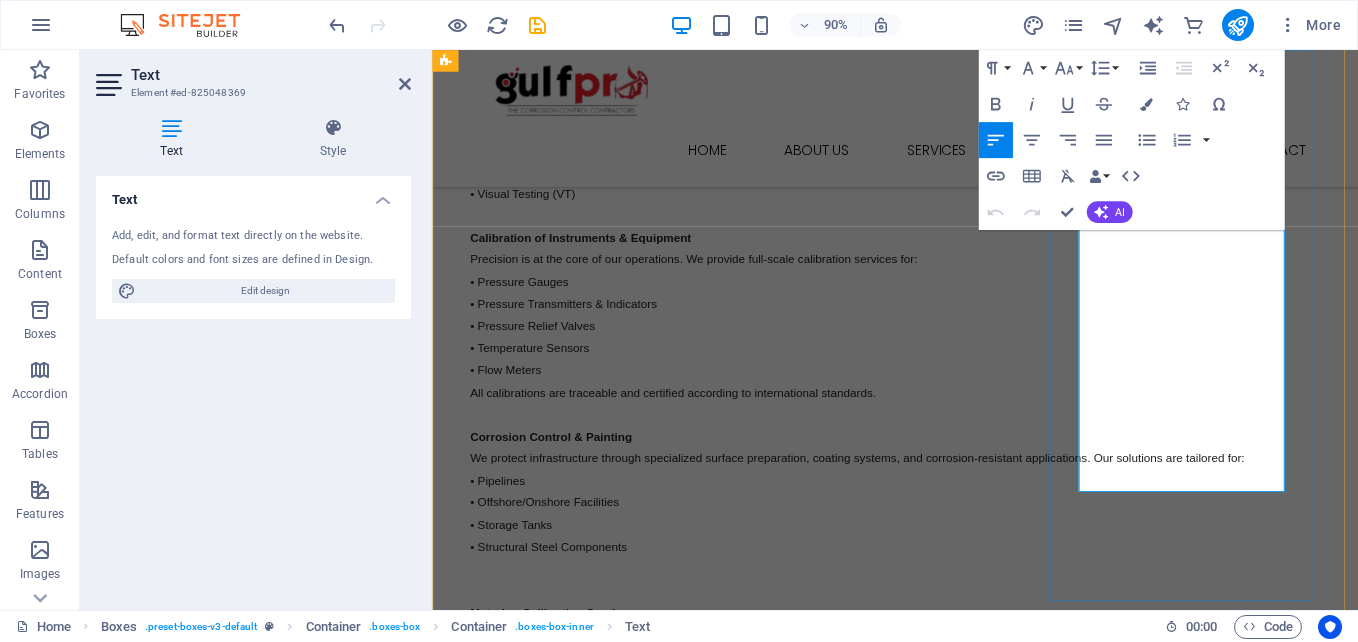 click on "Corrosion Control & Painting We protect infrastructure through specialized surface preparation, coating systems, and corrosion-resistant applications. Our solutions are tailored for: • Pipelines • Offshore/Onshore Facilities • Storage Tanks • Structural Steel Components" at bounding box center (594, 2568) 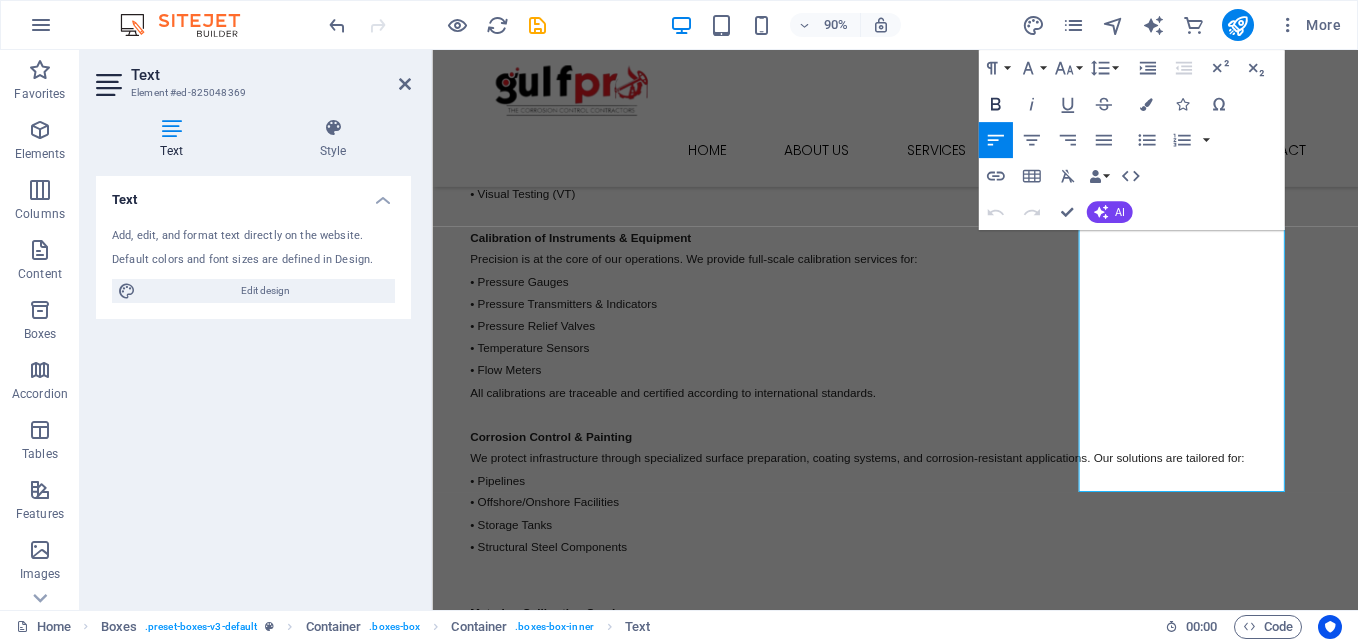click 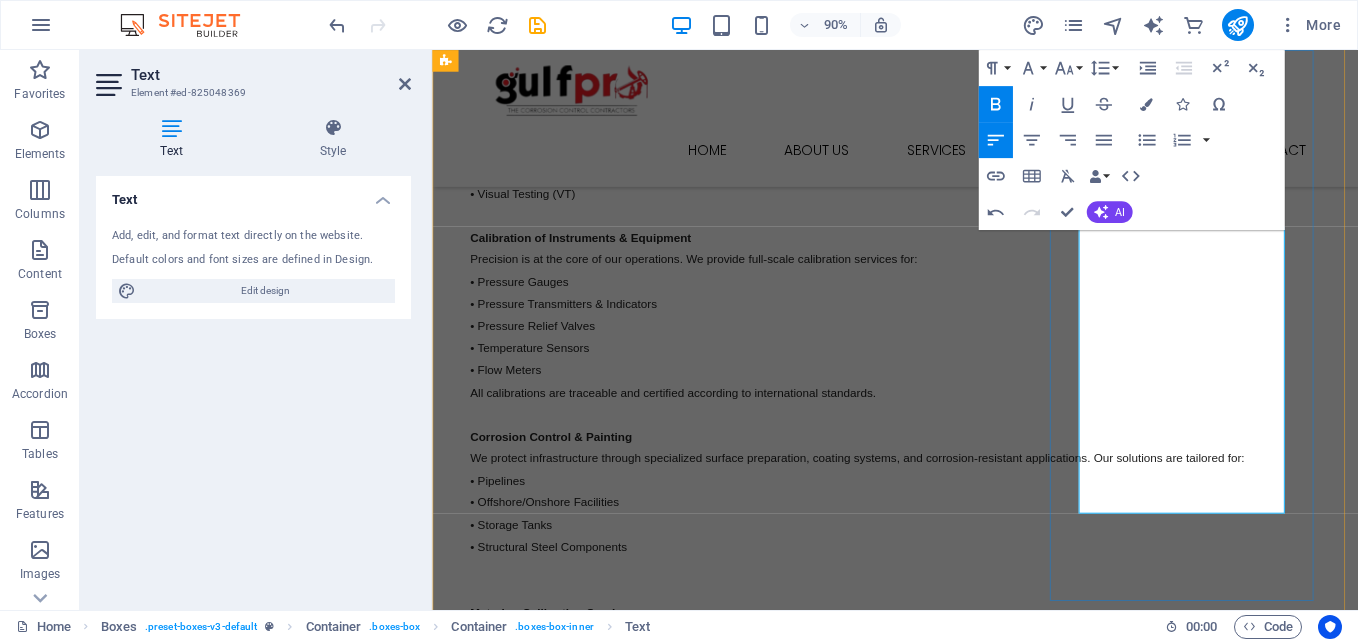 click on "CORROSION CONTROL & PAINTING Corrosion Control & Painting We protect infrastructure through specialized surface preparation, coating systems, and corrosion-resistant applications. Our solutions are tailored for: • Pipelines • Offshore/Onshore Facilities • Storage Tanks • Structural Steel Components" at bounding box center [594, 2498] 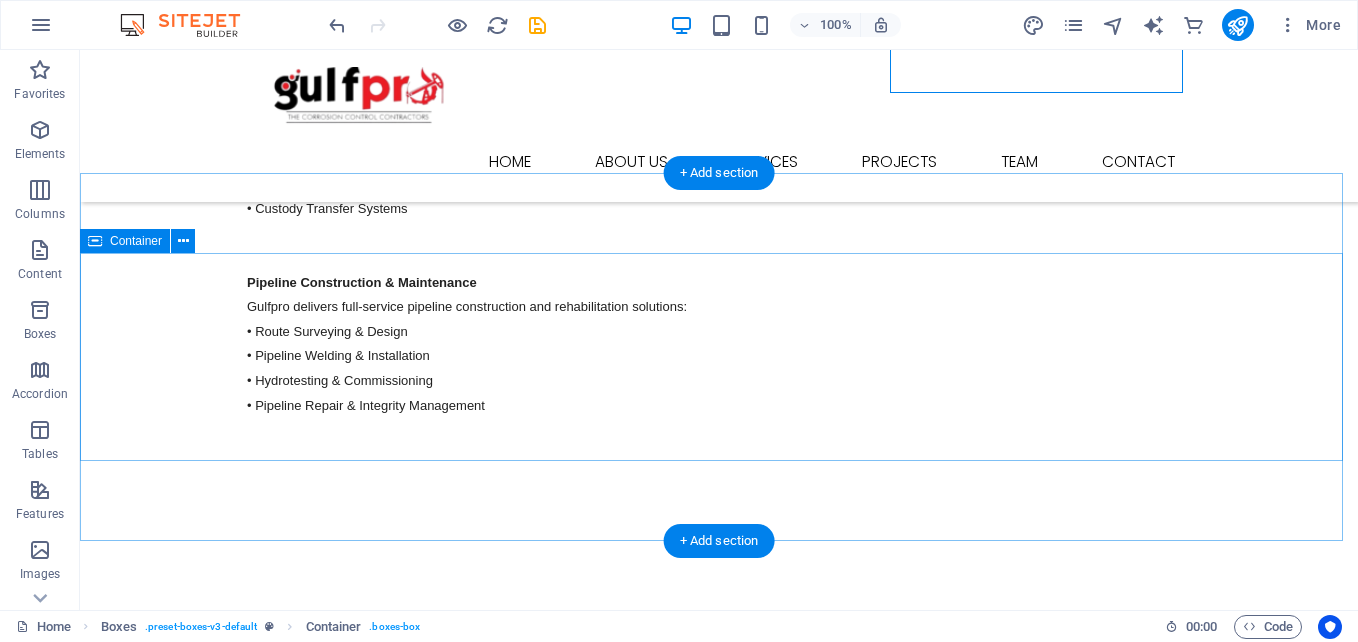scroll, scrollTop: 3994, scrollLeft: 0, axis: vertical 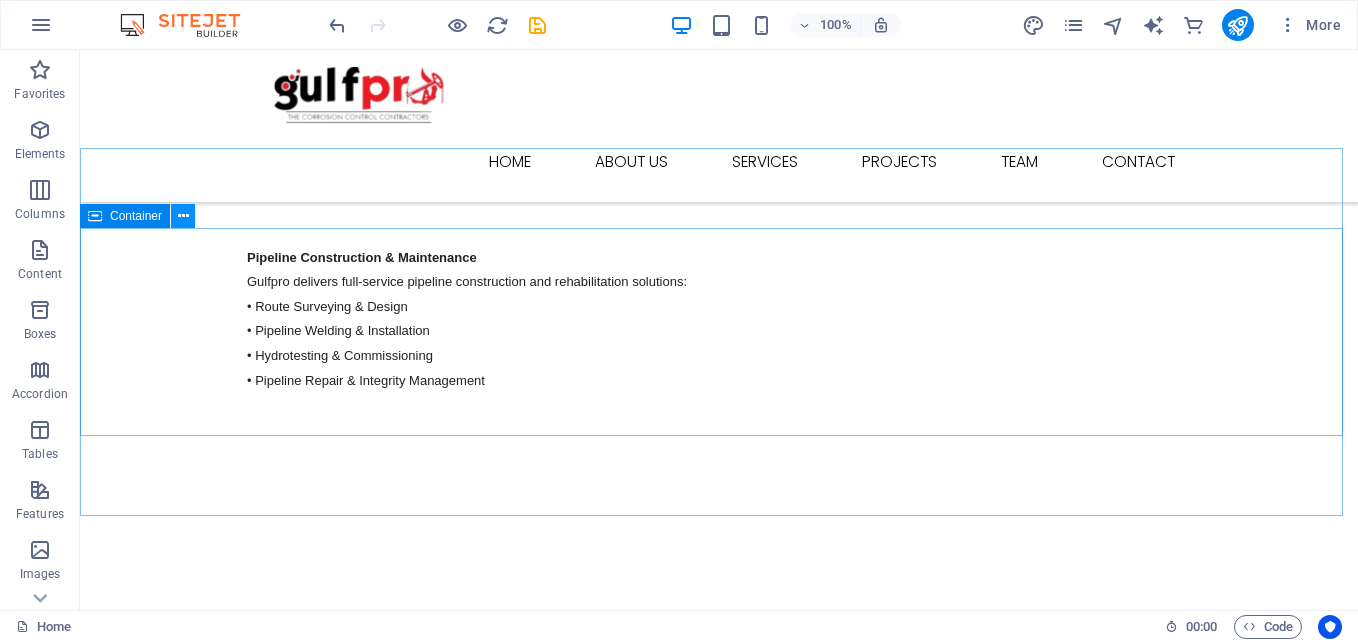 click at bounding box center [183, 216] 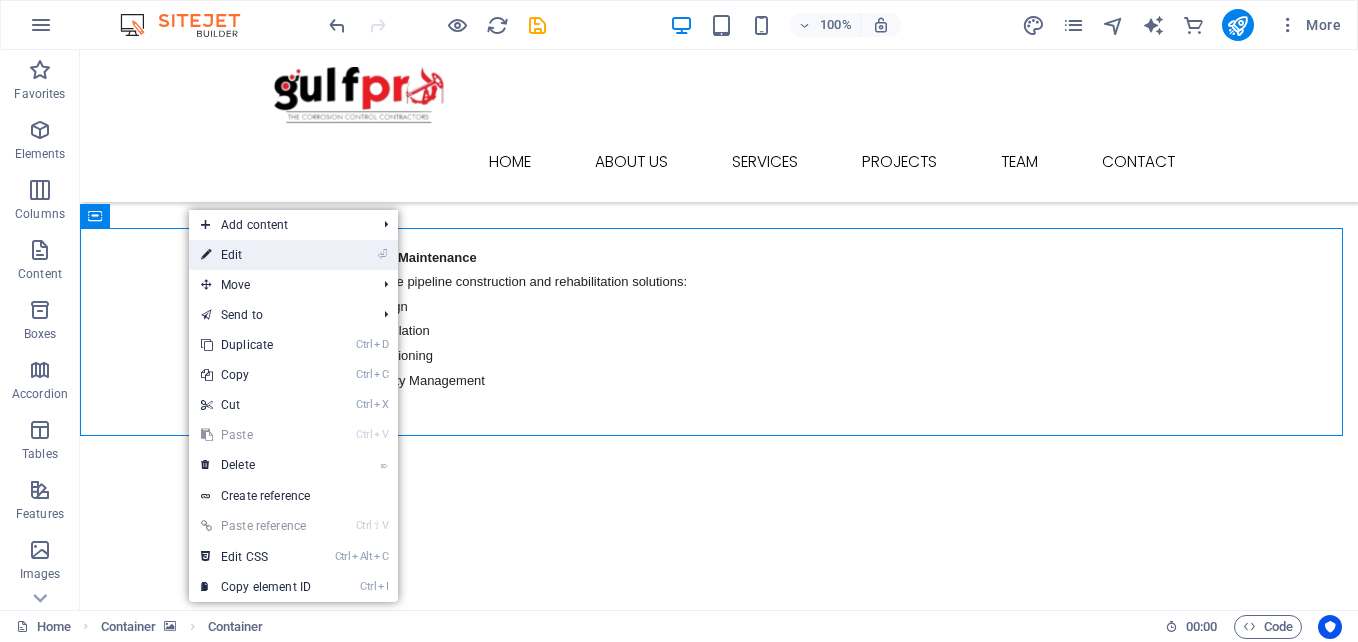click on "⏎  Edit" at bounding box center [256, 255] 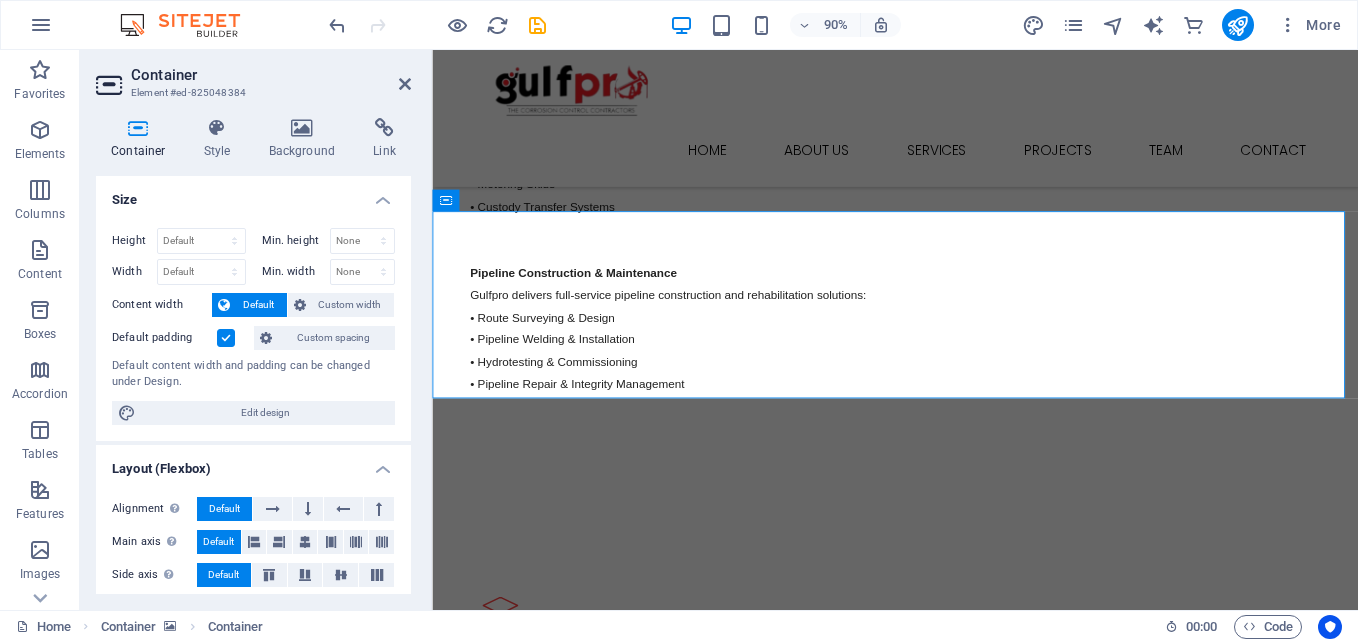 scroll, scrollTop: 4012, scrollLeft: 0, axis: vertical 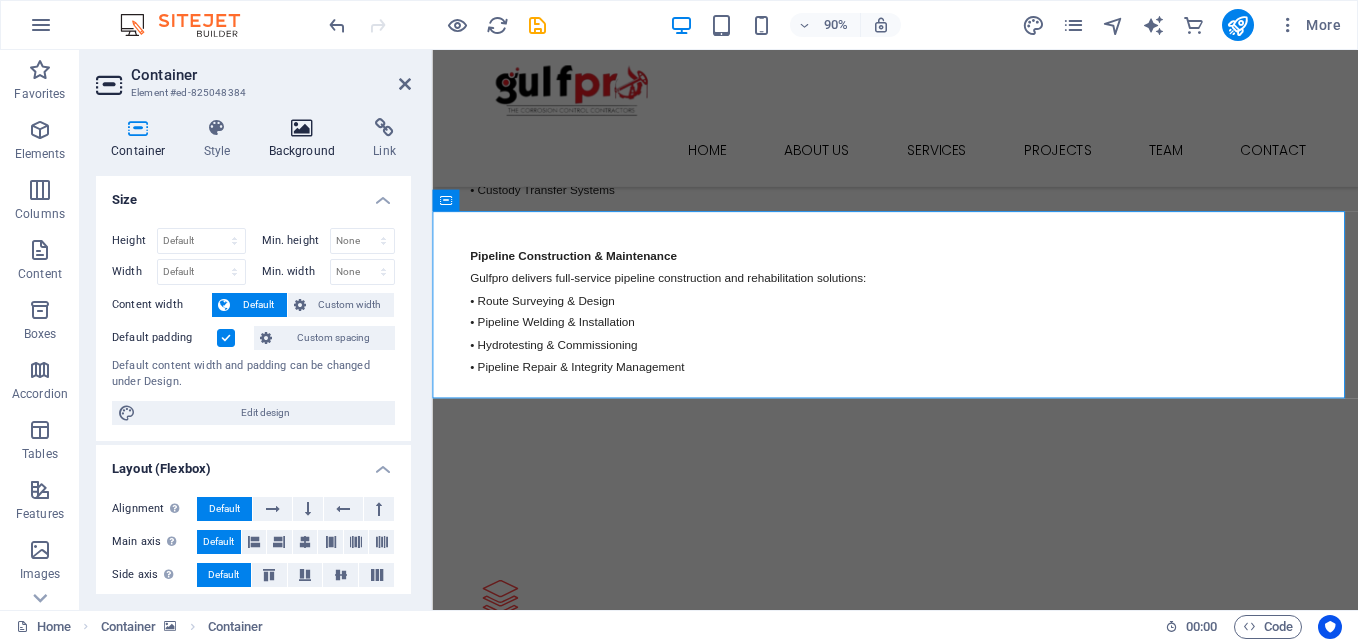 click on "Background" at bounding box center (306, 139) 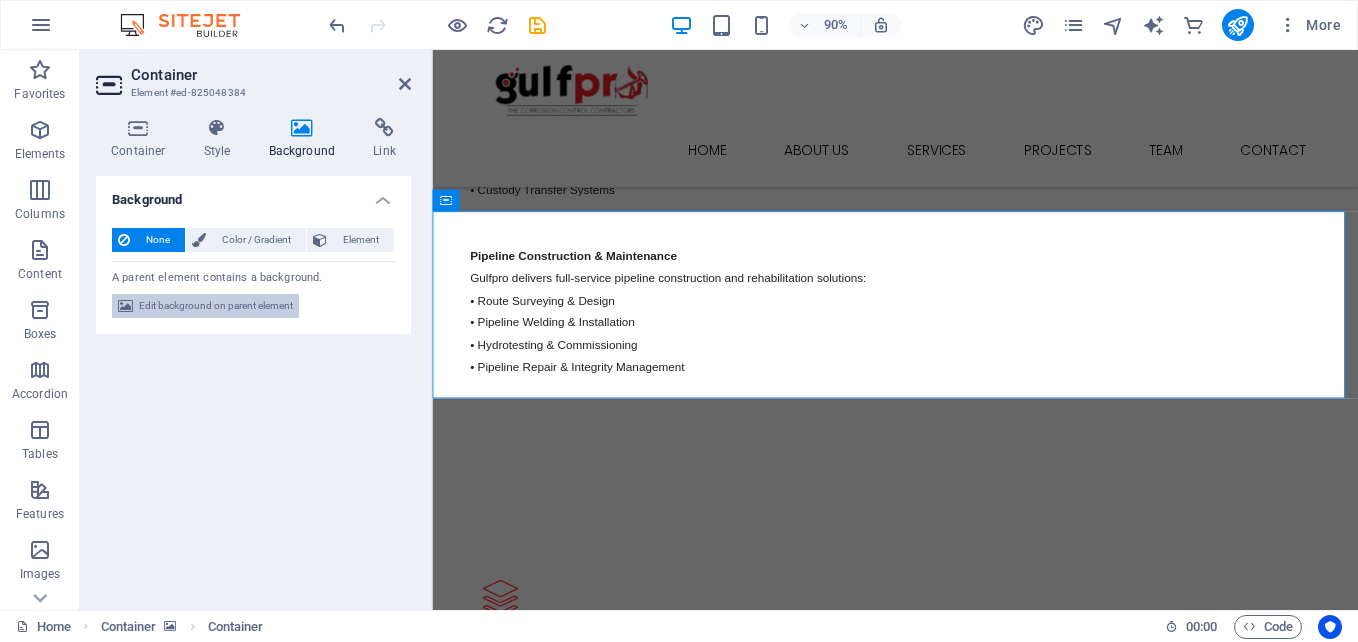 click on "Edit background on parent element" at bounding box center [216, 306] 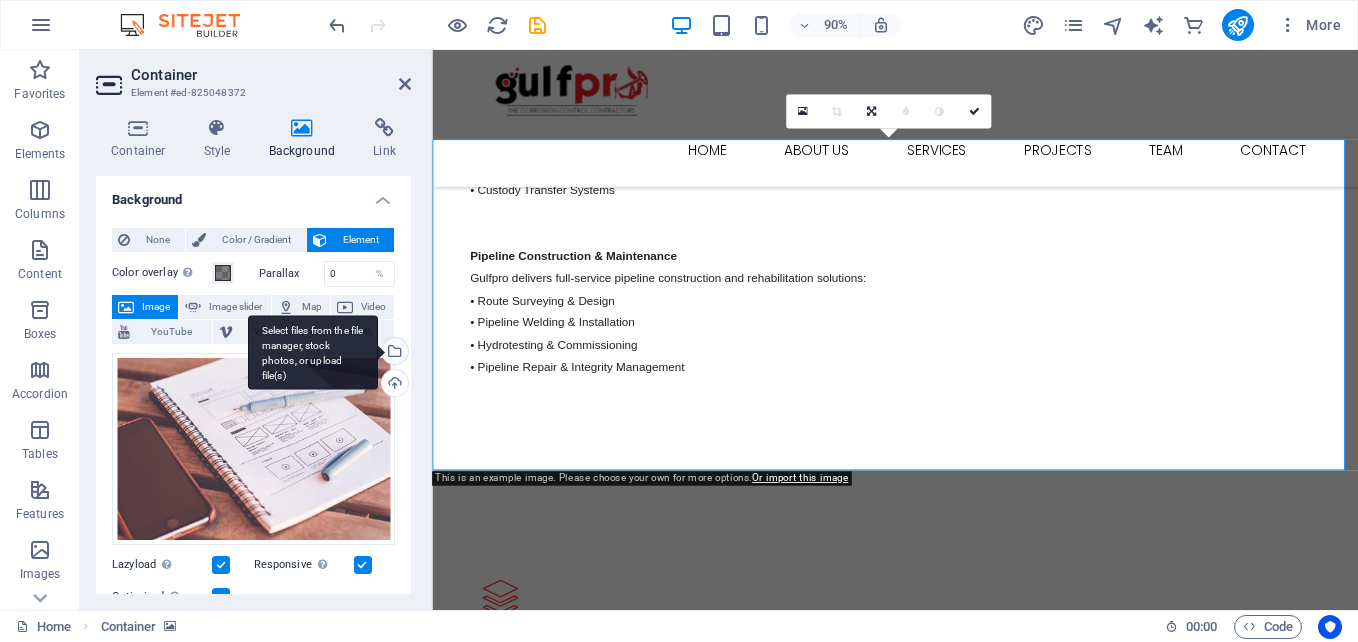 click on "Select files from the file manager, stock photos, or upload file(s)" at bounding box center [393, 353] 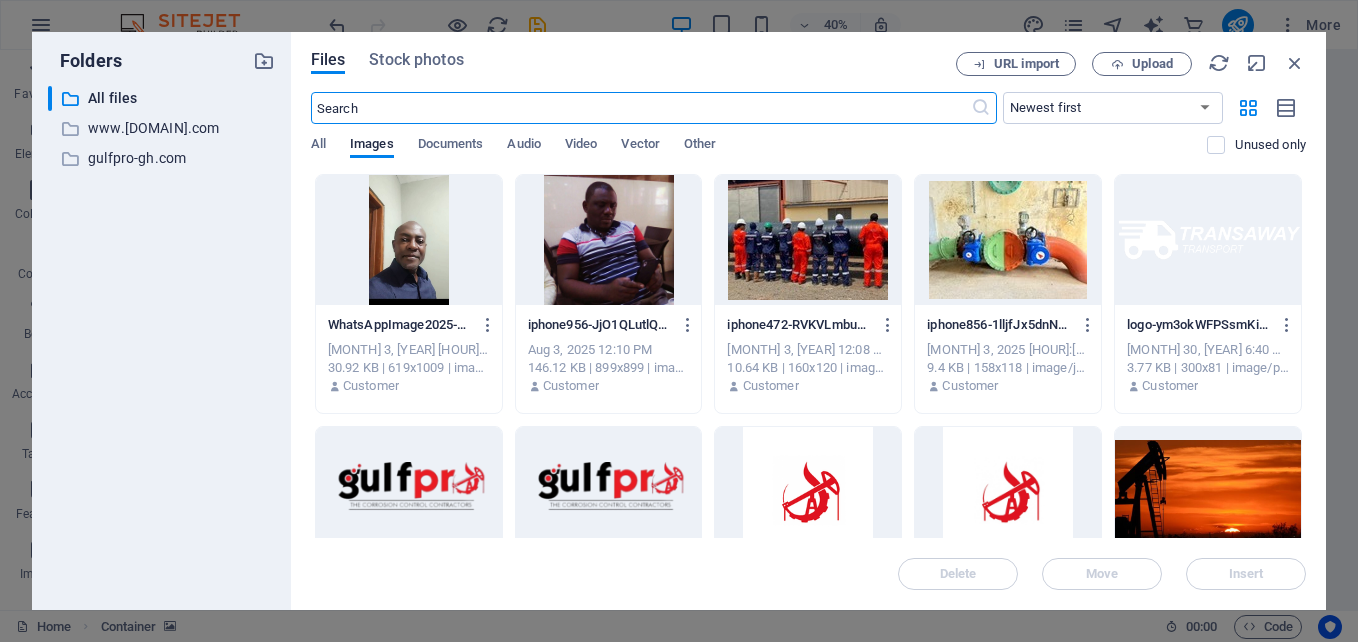scroll, scrollTop: 4790, scrollLeft: 0, axis: vertical 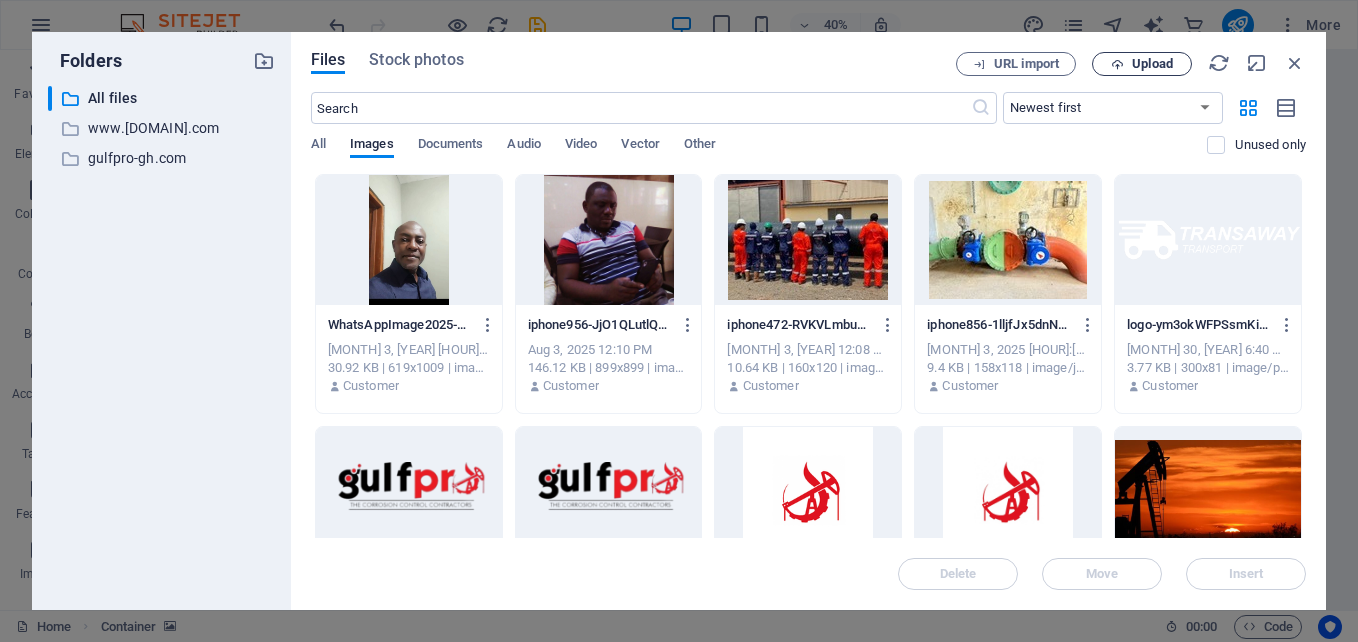 click on "Upload" at bounding box center (1142, 64) 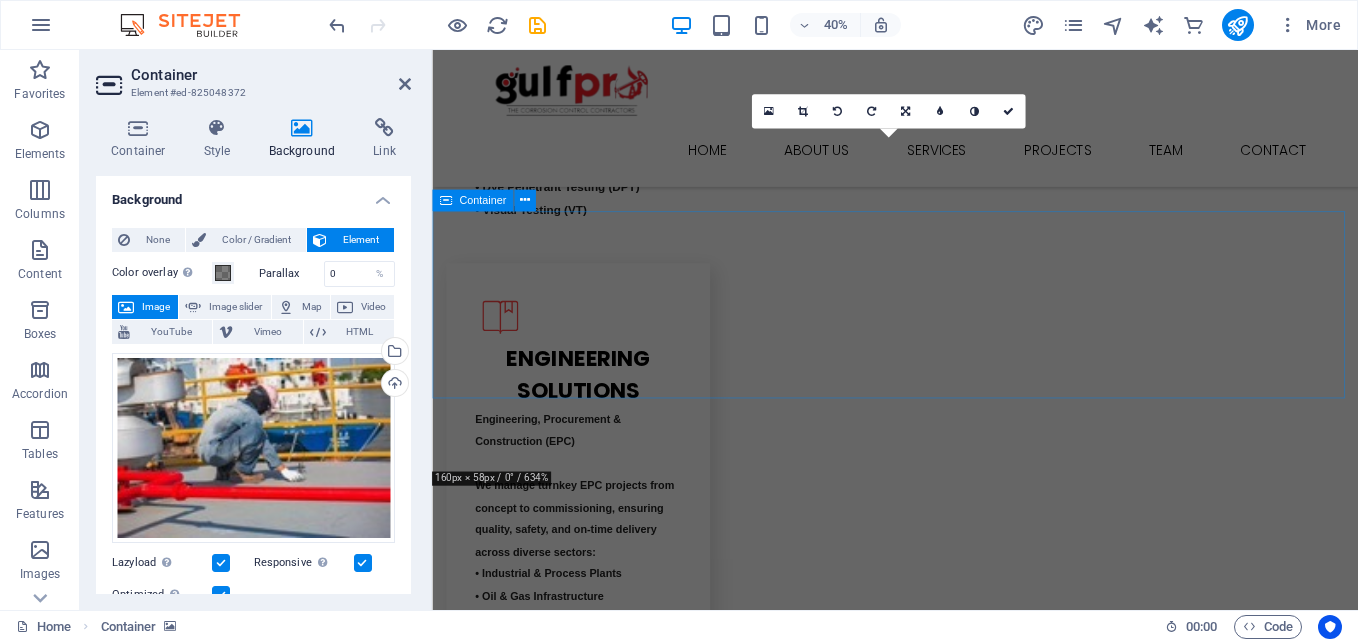 scroll, scrollTop: 4012, scrollLeft: 0, axis: vertical 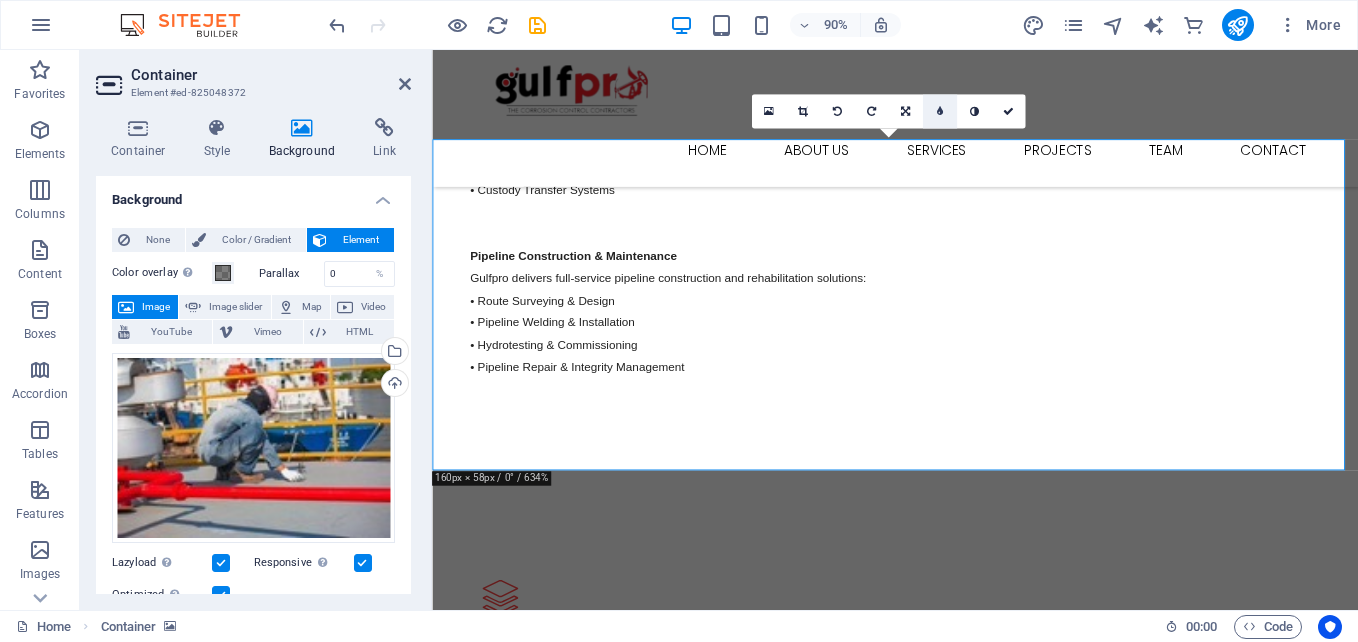 click at bounding box center (940, 111) 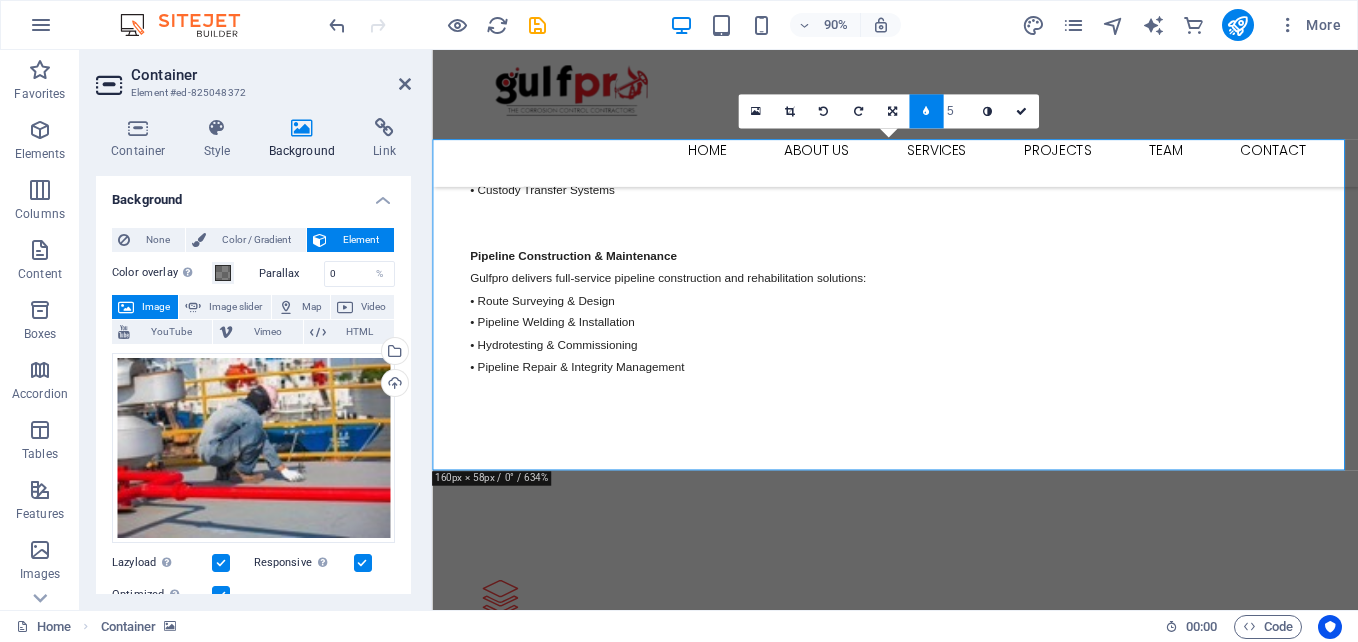 click at bounding box center [926, 110] 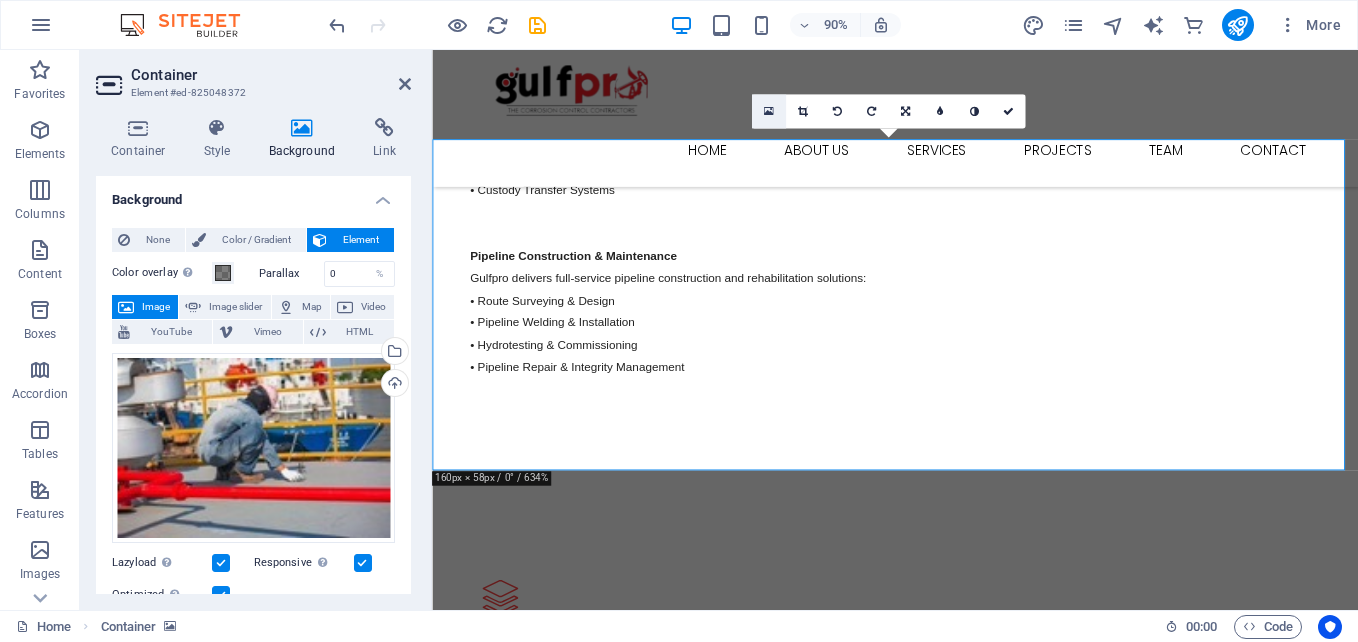 click at bounding box center [769, 111] 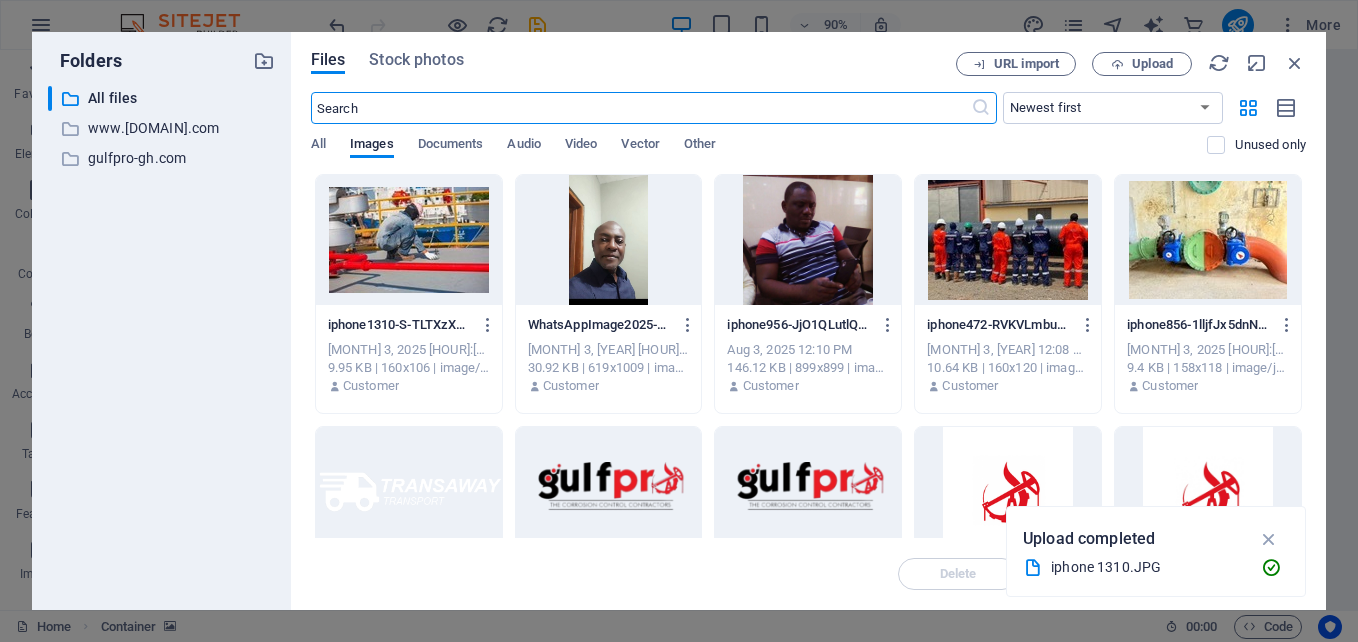 scroll, scrollTop: 4790, scrollLeft: 0, axis: vertical 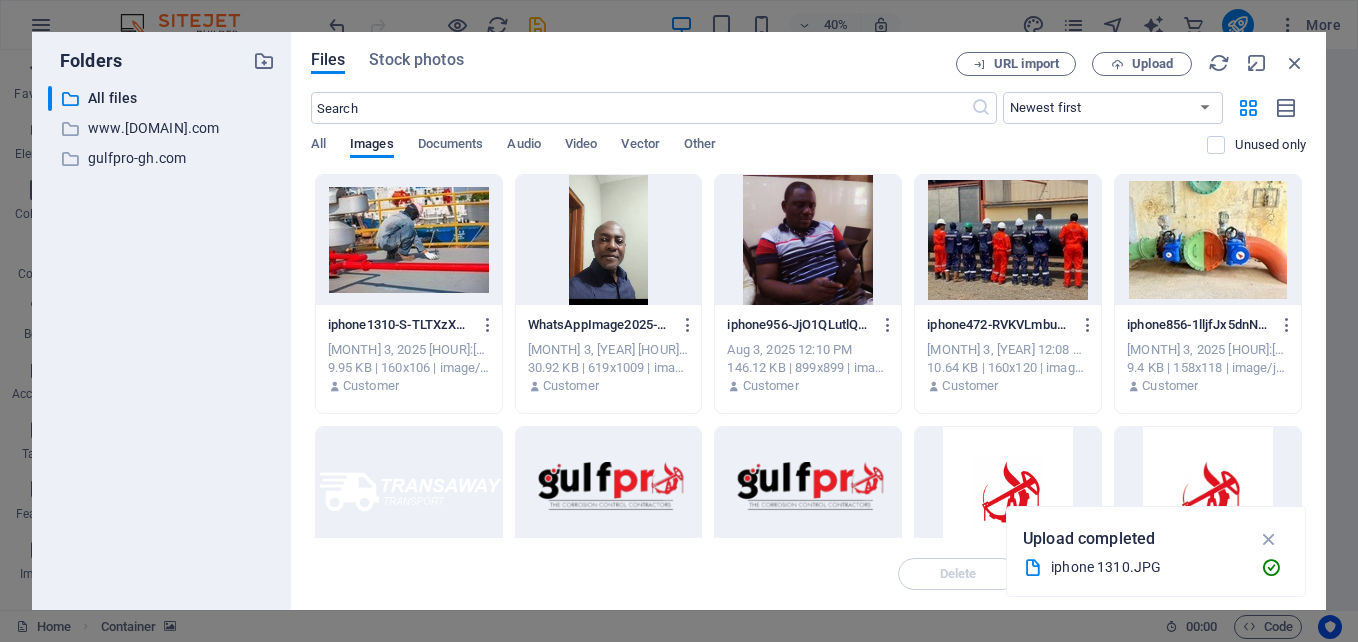 click at bounding box center (409, 240) 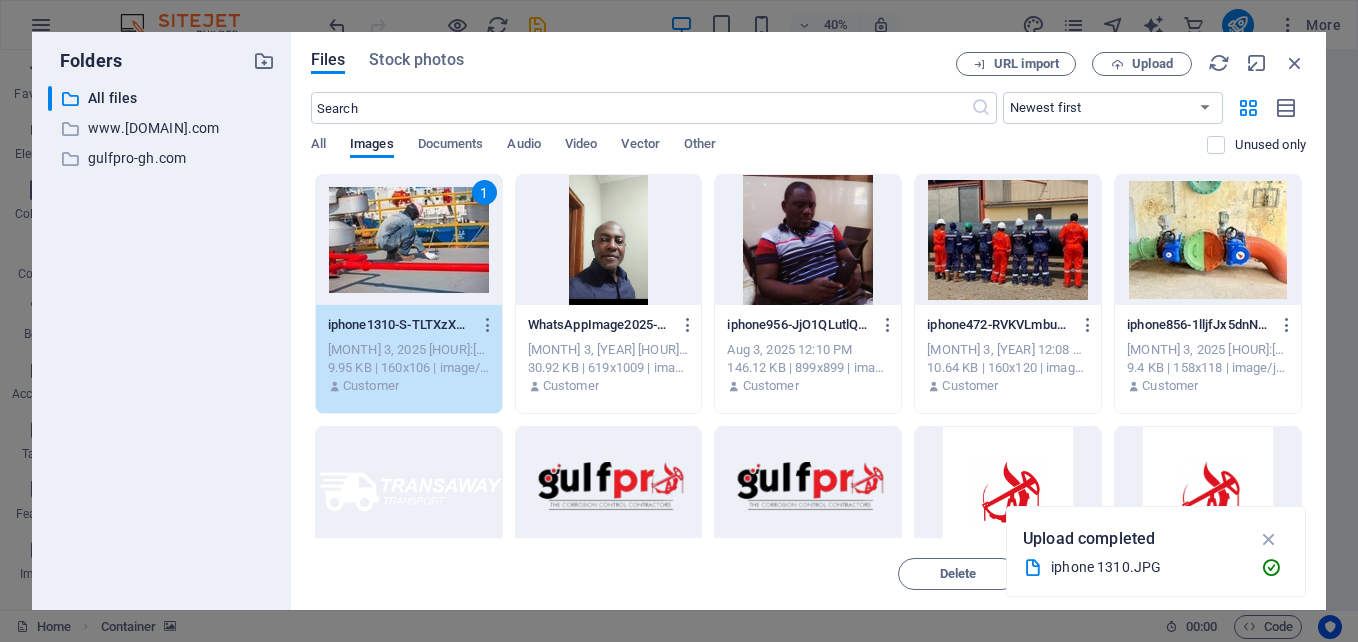 click on "Files Stock photos URL import Upload ​ Newest first Oldest first Name (A-Z) Name (Z-A) Size (0-9) Size (9-0) Resolution (0-9) Resolution (9-0) All Images Documents Audio Video Vector Other Unused only Drop files here to upload them instantly 1 iphone1310-S-TLTXzX0PEwvYllDJCK0Q.JPG iphone1310-S-TLTXzX0PEwvYllDJCK0Q.JPG Aug 3, 2025 12:46 PM 9.95 KB | 160x106 | image/jpeg Customer WhatsAppImage2025-08-03at10.15.21-RQj8bDdnIpSiG1oMaBEBaw.jpeg WhatsAppImage2025-08-03at10.15.21-RQj8bDdnIpSiG1oMaBEBaw.jpeg Aug 3, 2025 12:17 PM 30.92 KB | 619x1009 | image/jpeg Customer iphone956-JjO1QLutlQv7ZZW3UgdiSQ.JPG iphone956-JjO1QLutlQv7ZZW3UgdiSQ.JPG Aug 3, 2025 12:10 PM 146.12 KB | 899x899 | image/jpeg Customer iphone472-RVKVLmbuEUU-zt1E6MRXOQ.JPG iphone472-RVKVLmbuEUU-zt1E6MRXOQ.JPG Aug 3, 2025 12:08 PM 10.64 KB | 160x120 | image/jpeg Customer iphone856-1lljfJx5dnN9elsVxZcHfQ.JPG iphone856-1lljfJx5dnN9elsVxZcHfQ.JPG Aug 3, 2025 12:03 PM 9.4 KB | 158x118 | image/jpeg Customer logo-ym3okWFPSsmKiTkpUtvhfg.png Customer Delete" at bounding box center [808, 321] 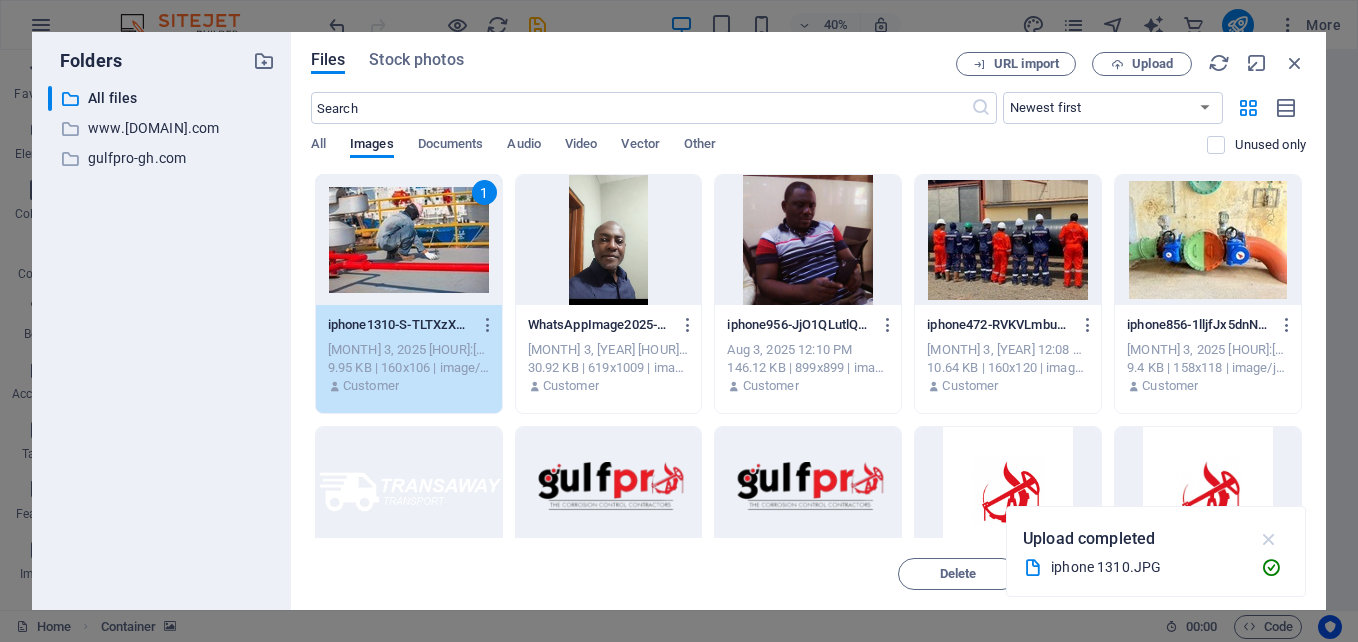 click at bounding box center [1269, 539] 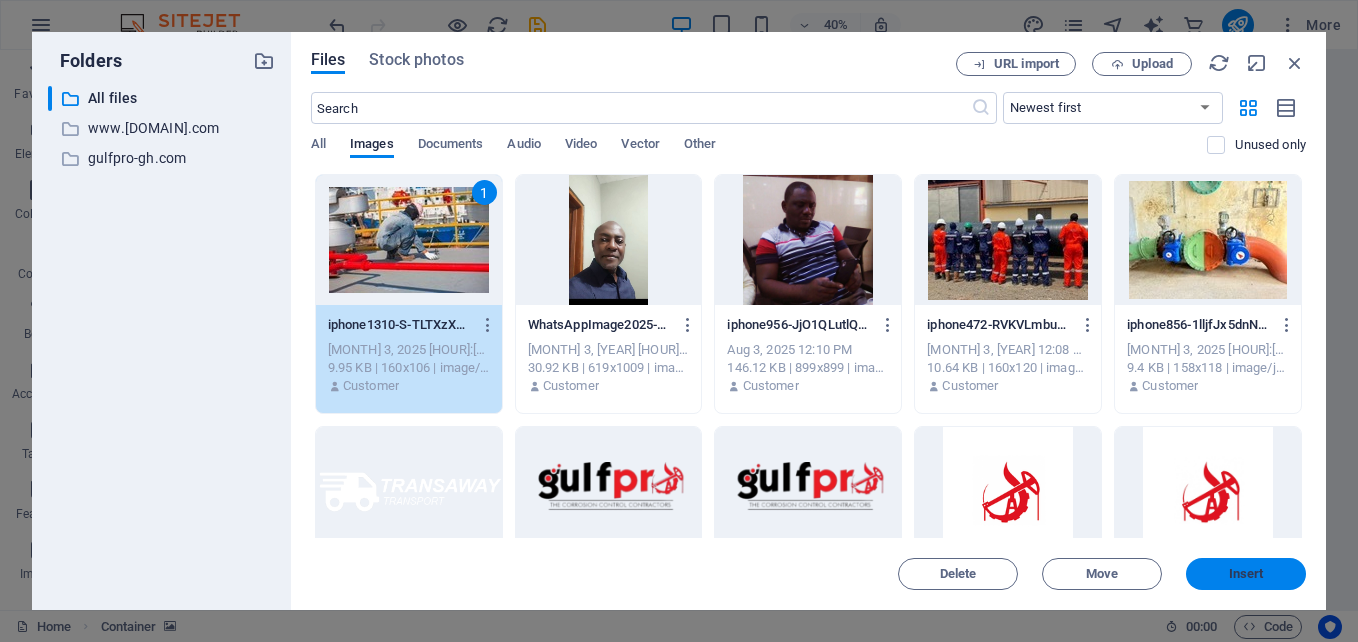 click on "Insert" at bounding box center [1246, 574] 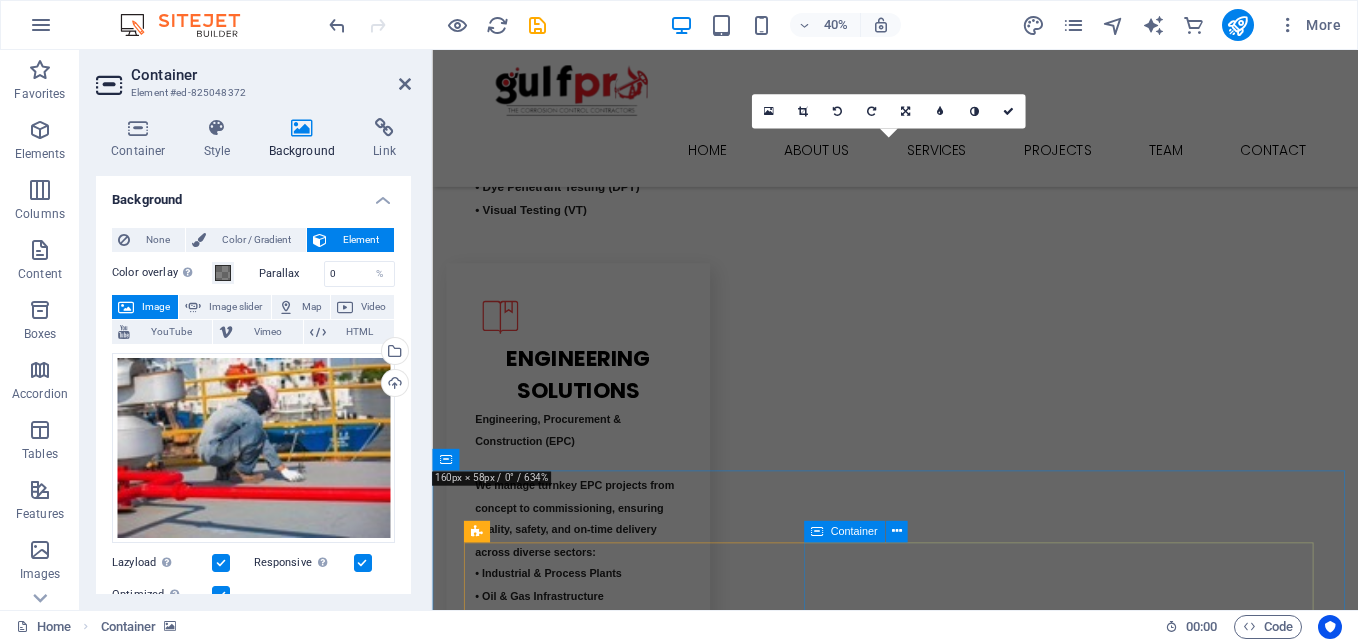scroll, scrollTop: 4012, scrollLeft: 0, axis: vertical 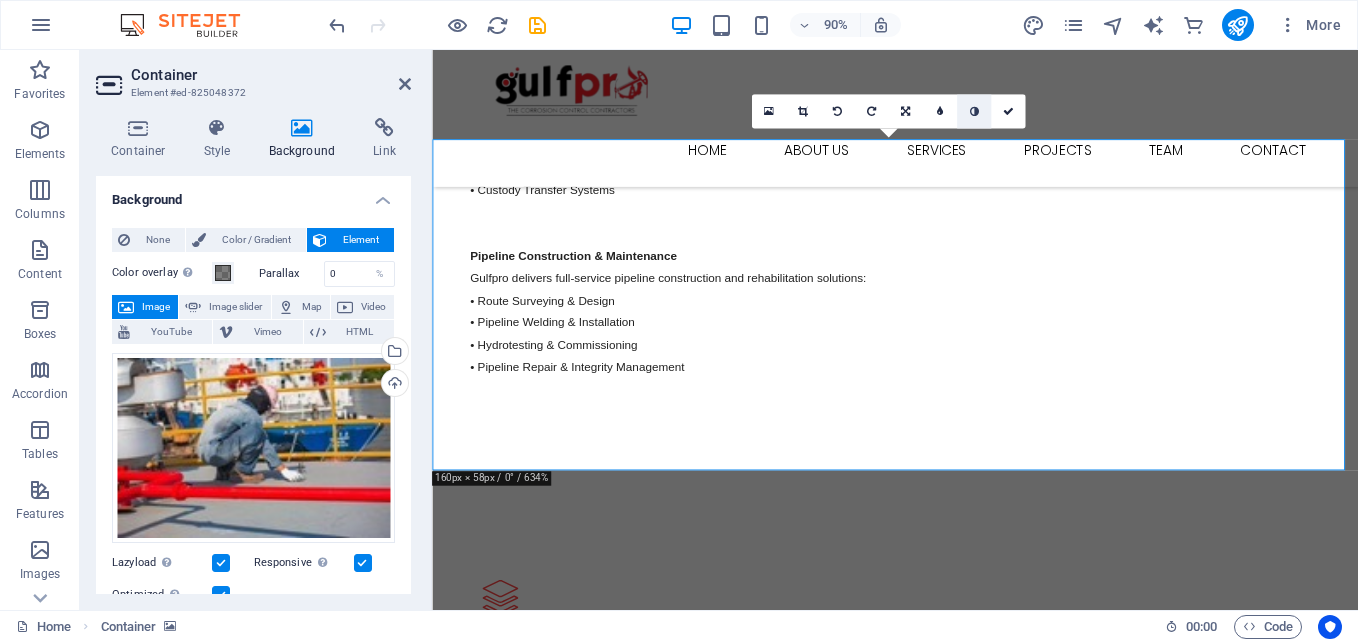 click at bounding box center [973, 110] 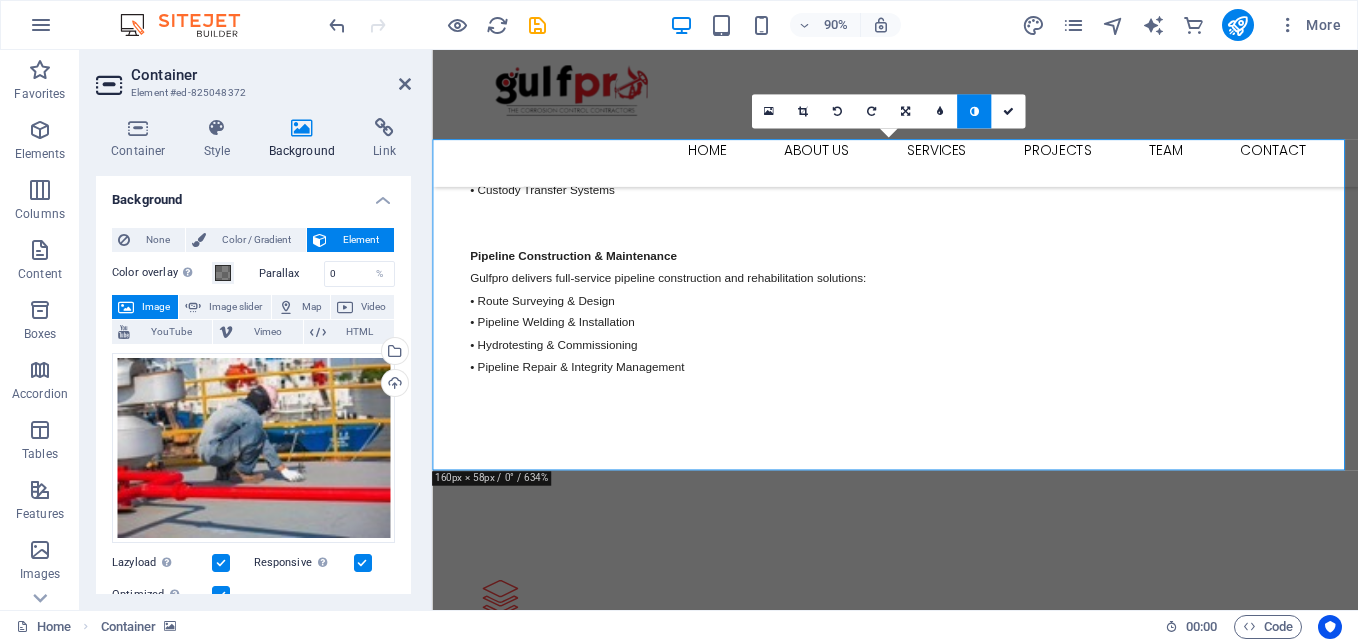 click at bounding box center [973, 110] 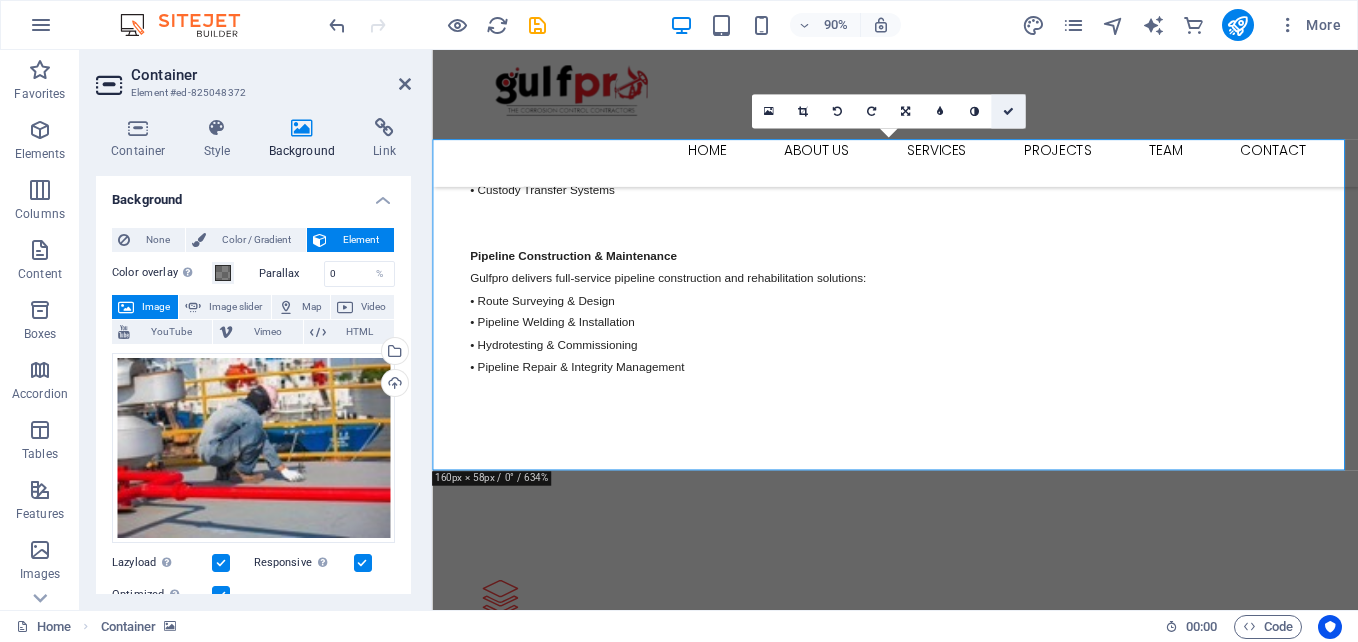 click at bounding box center (1008, 110) 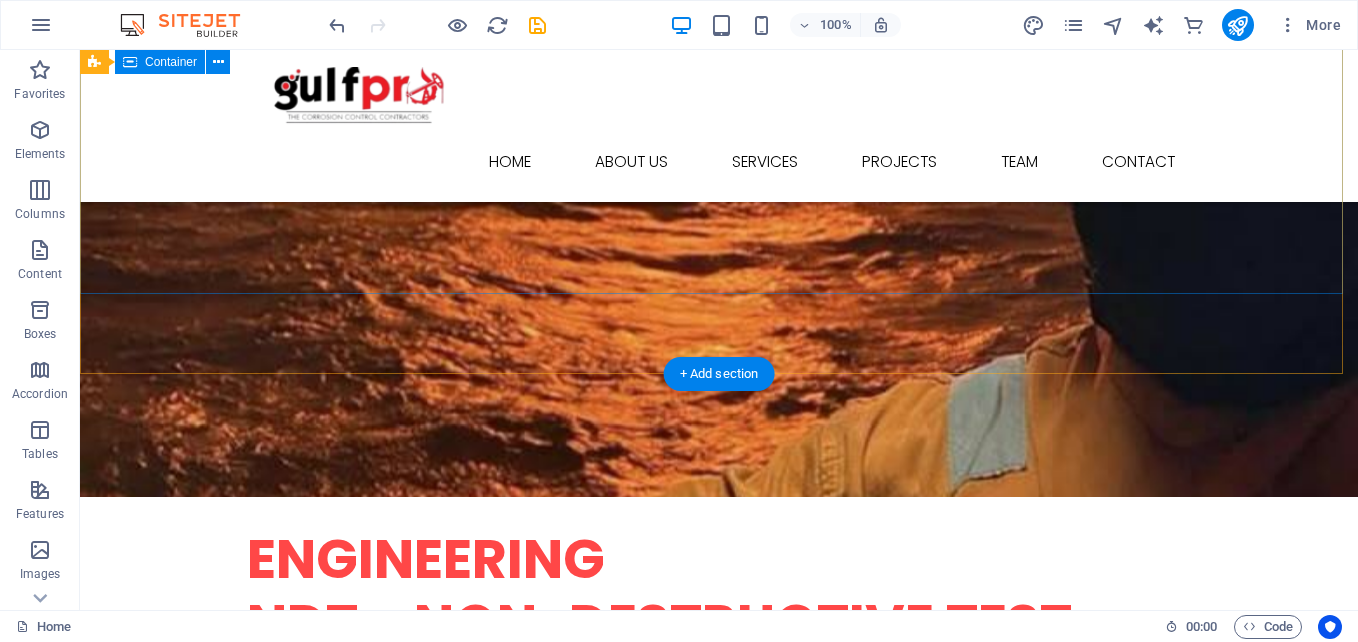 scroll, scrollTop: 0, scrollLeft: 0, axis: both 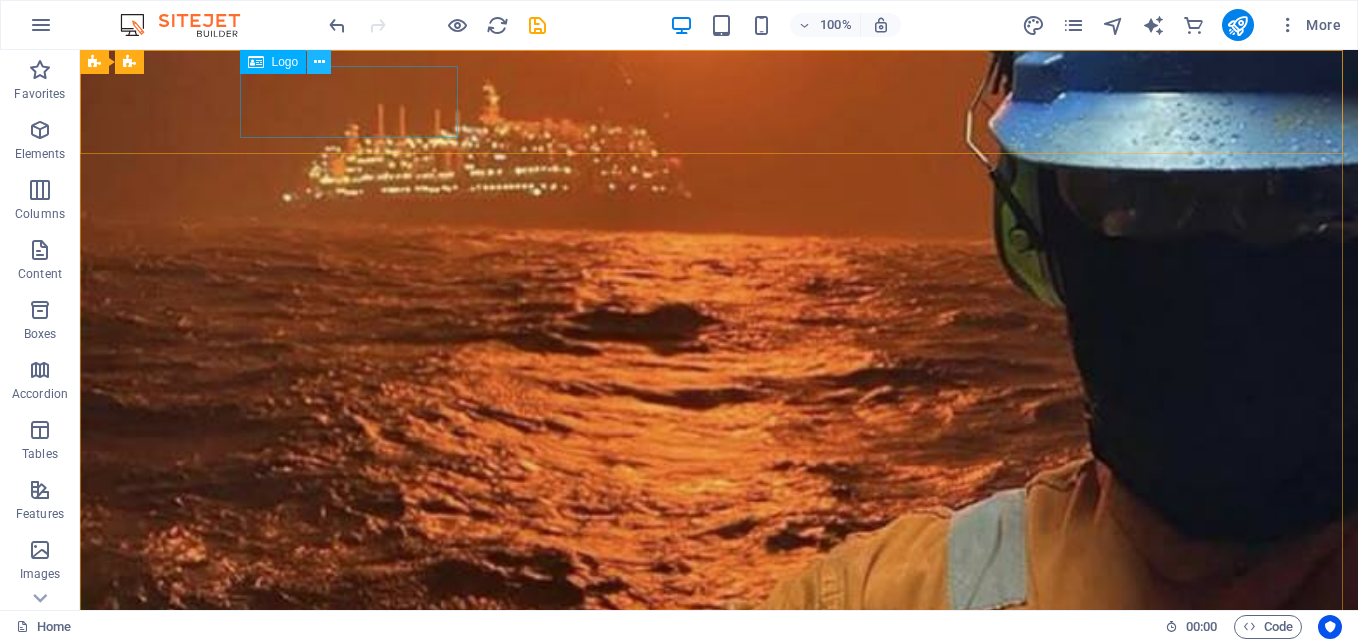 click at bounding box center (319, 62) 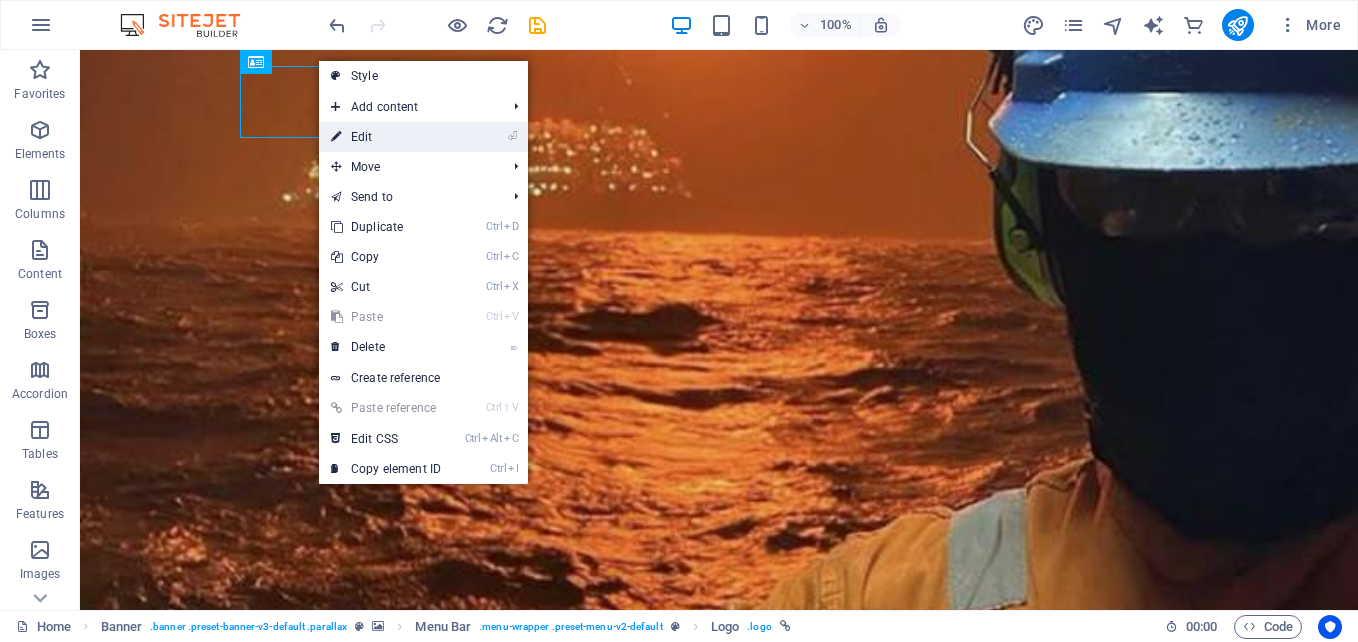 click on "⏎  Edit" at bounding box center (386, 137) 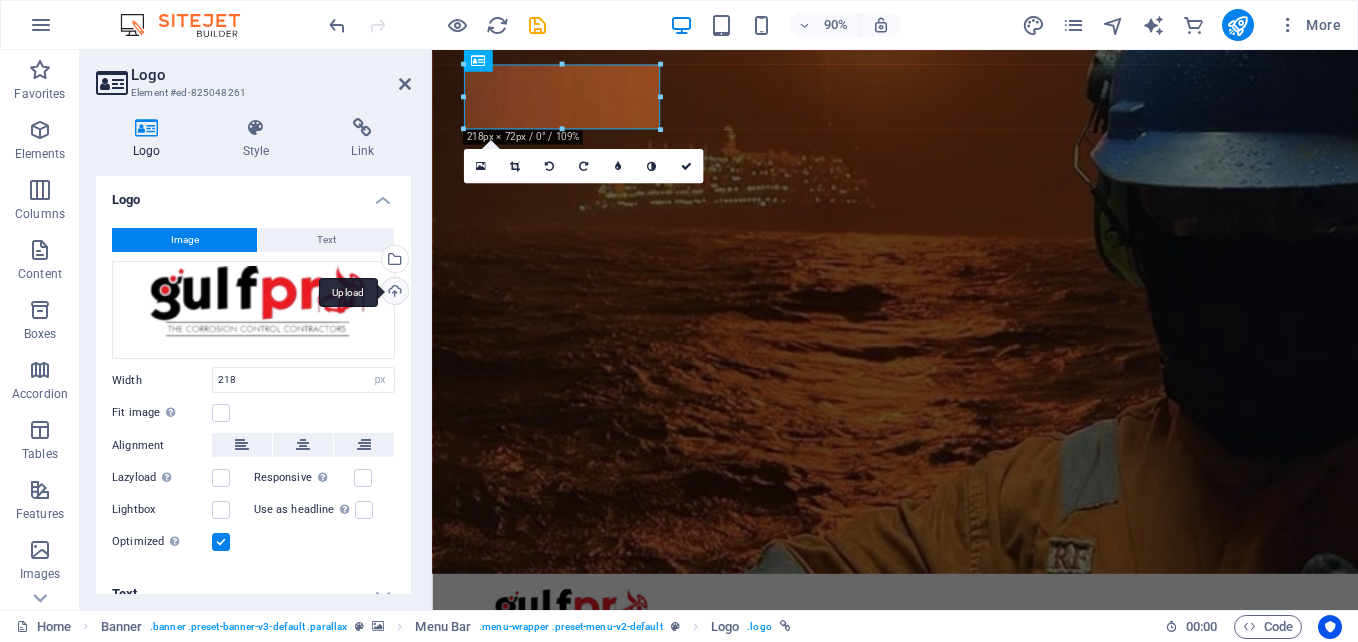 click on "Upload" at bounding box center [393, 293] 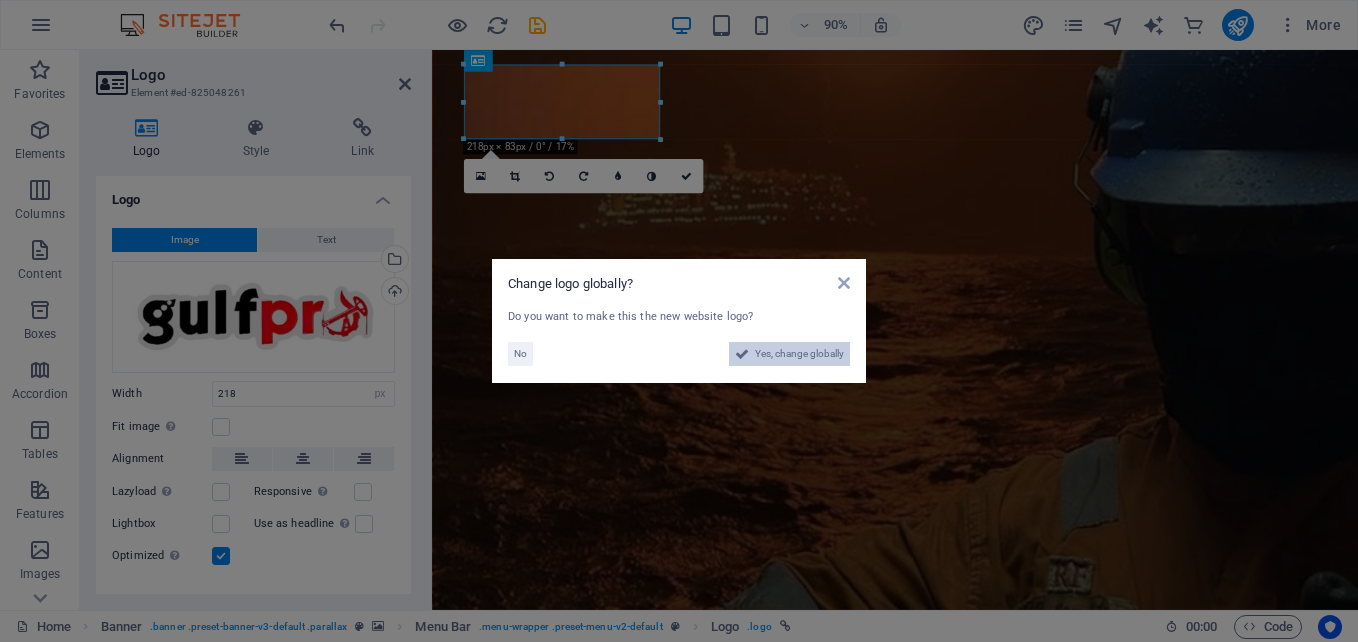 click on "Yes, change globally" at bounding box center (799, 354) 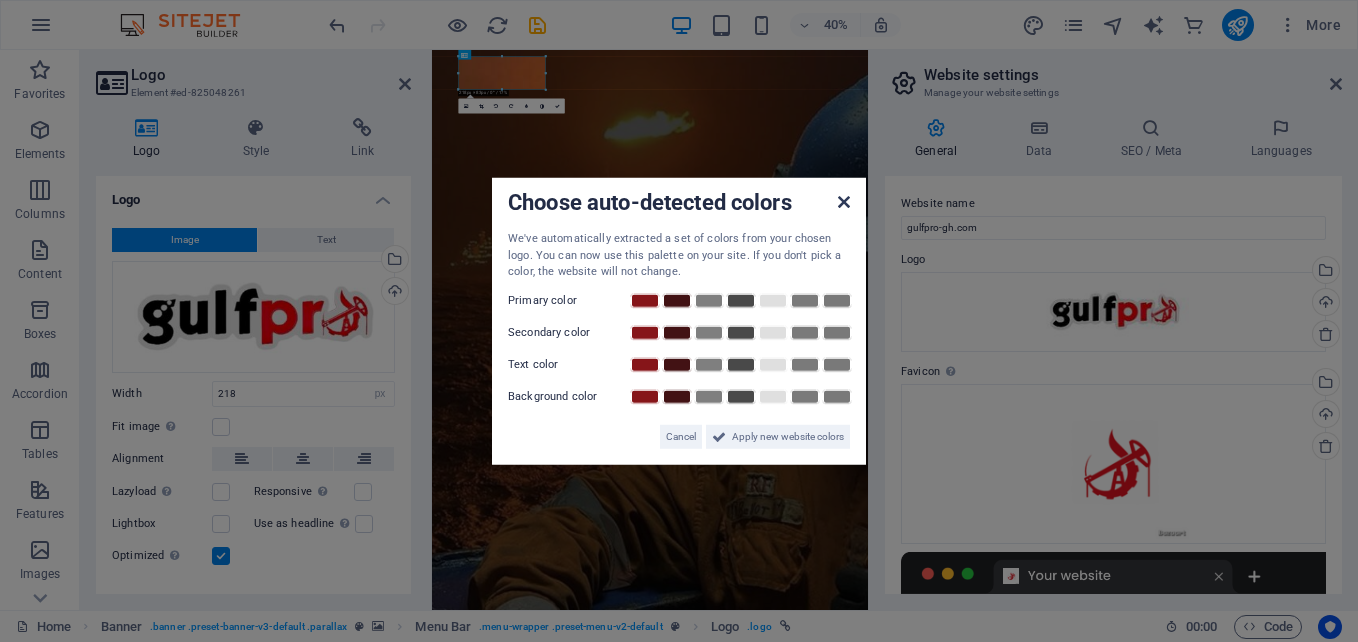 click at bounding box center (844, 202) 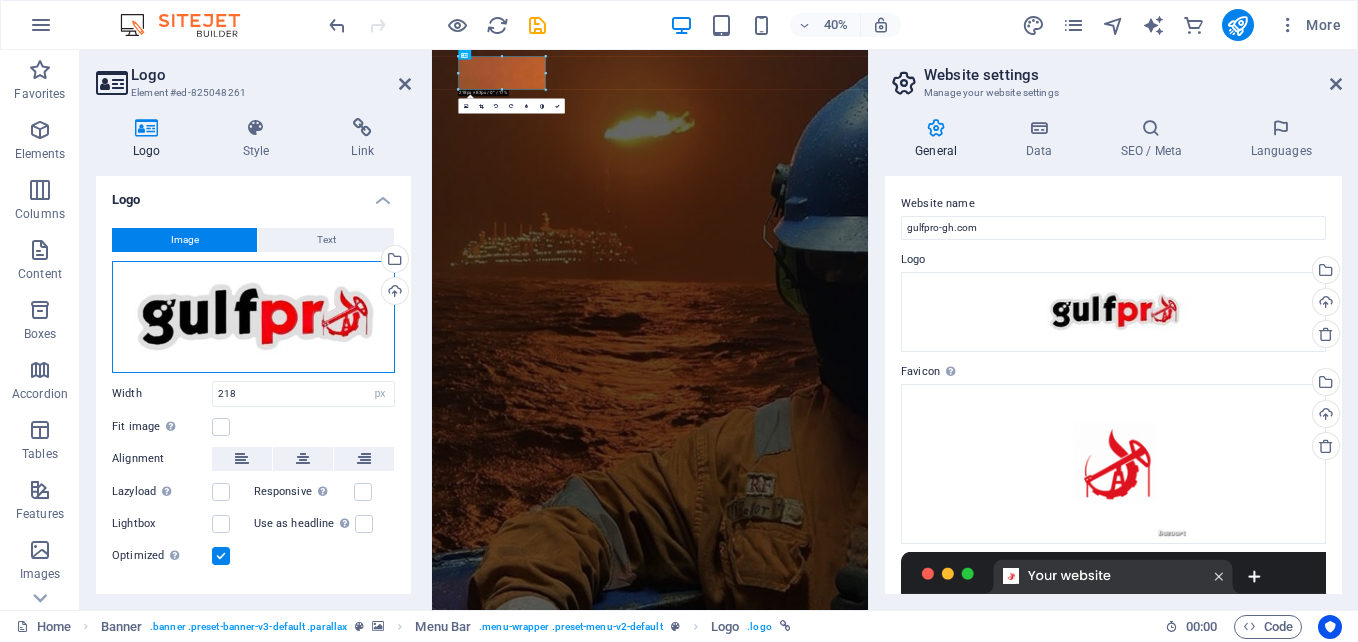 click on "Drag files here, click to choose files or select files from Files or our free stock photos & videos" at bounding box center (253, 317) 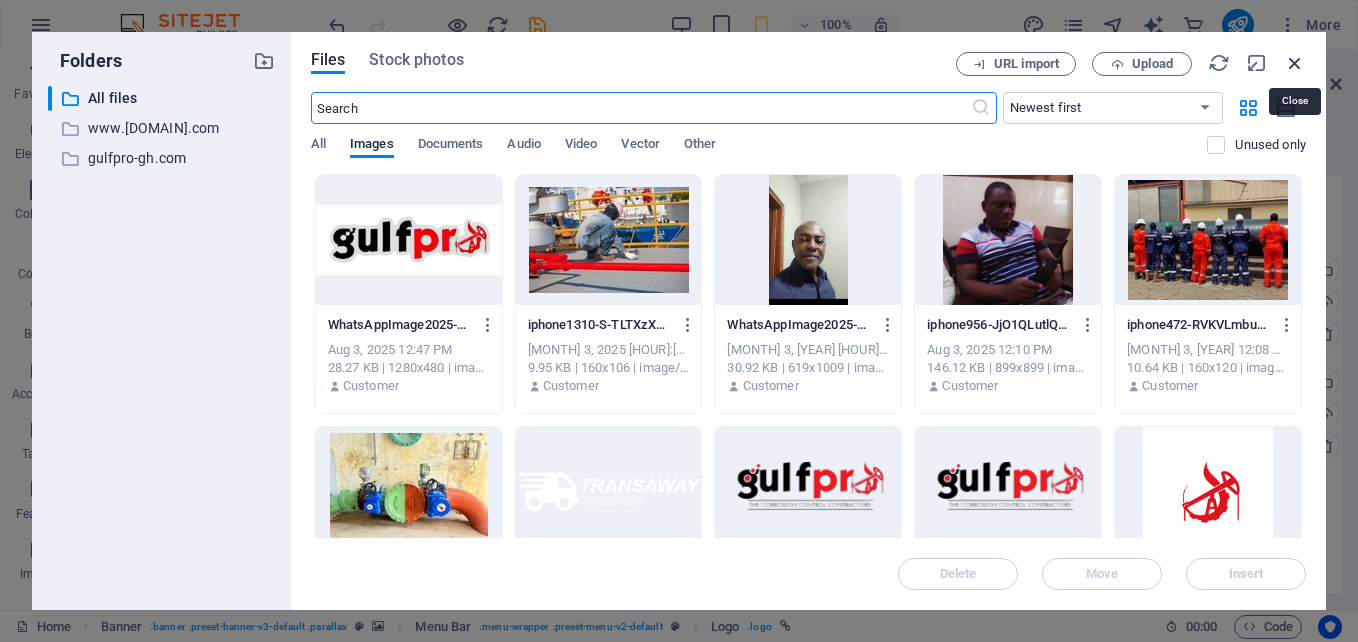 click at bounding box center (1295, 63) 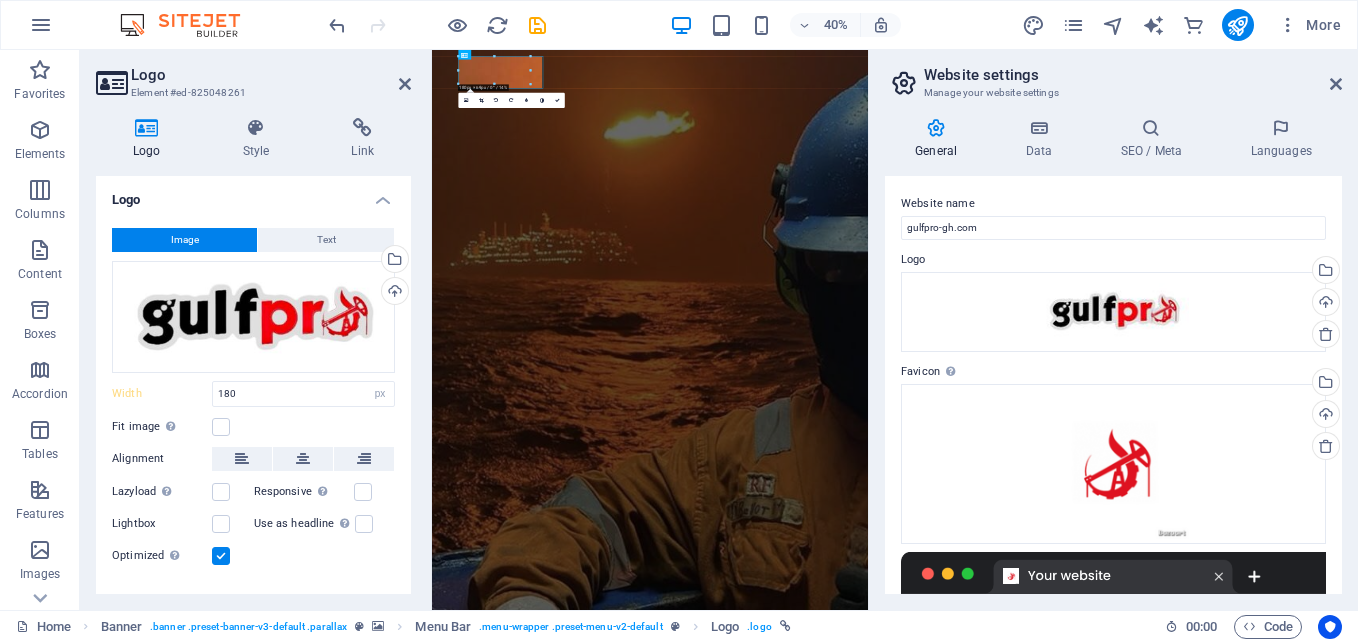 type on "218" 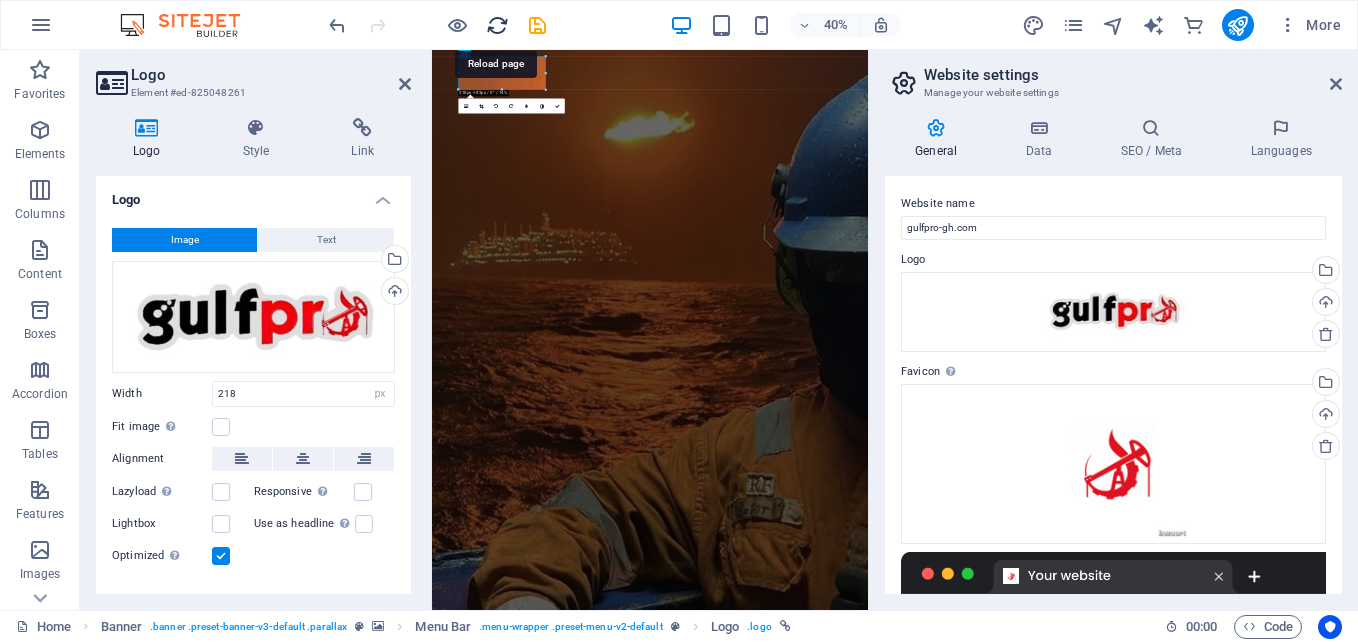 drag, startPoint x: 497, startPoint y: 27, endPoint x: 856, endPoint y: 52, distance: 359.86942 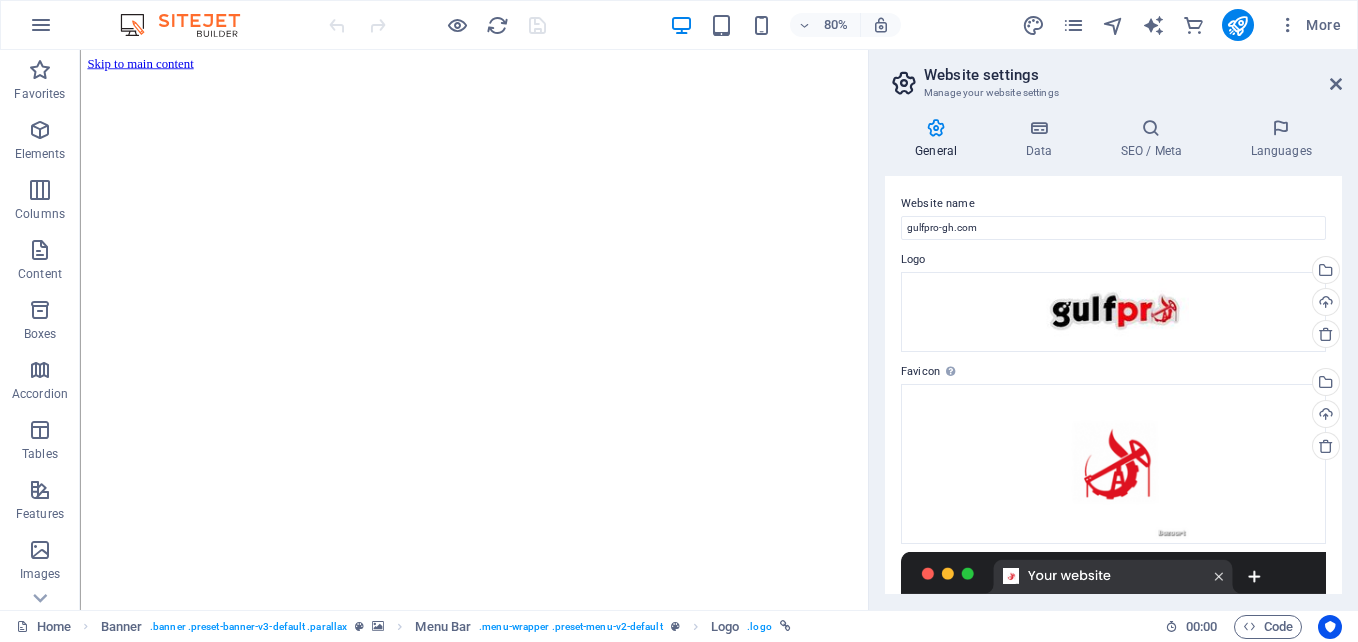 scroll, scrollTop: 0, scrollLeft: 0, axis: both 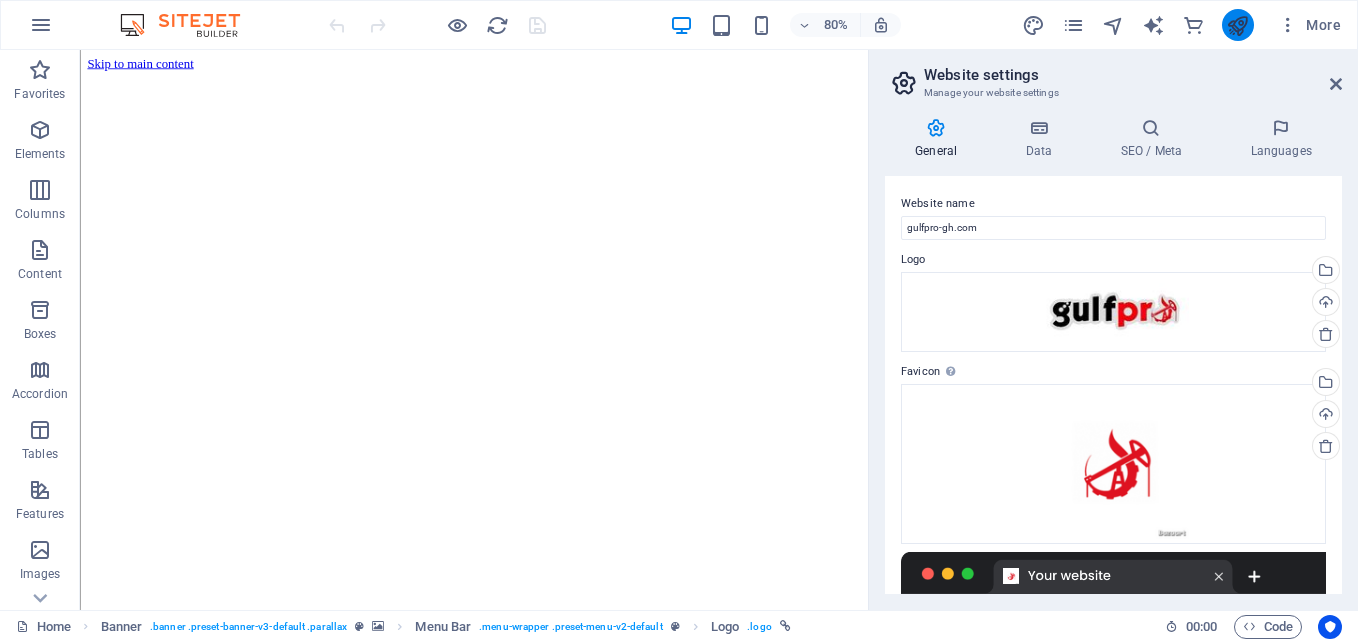 click at bounding box center [1238, 25] 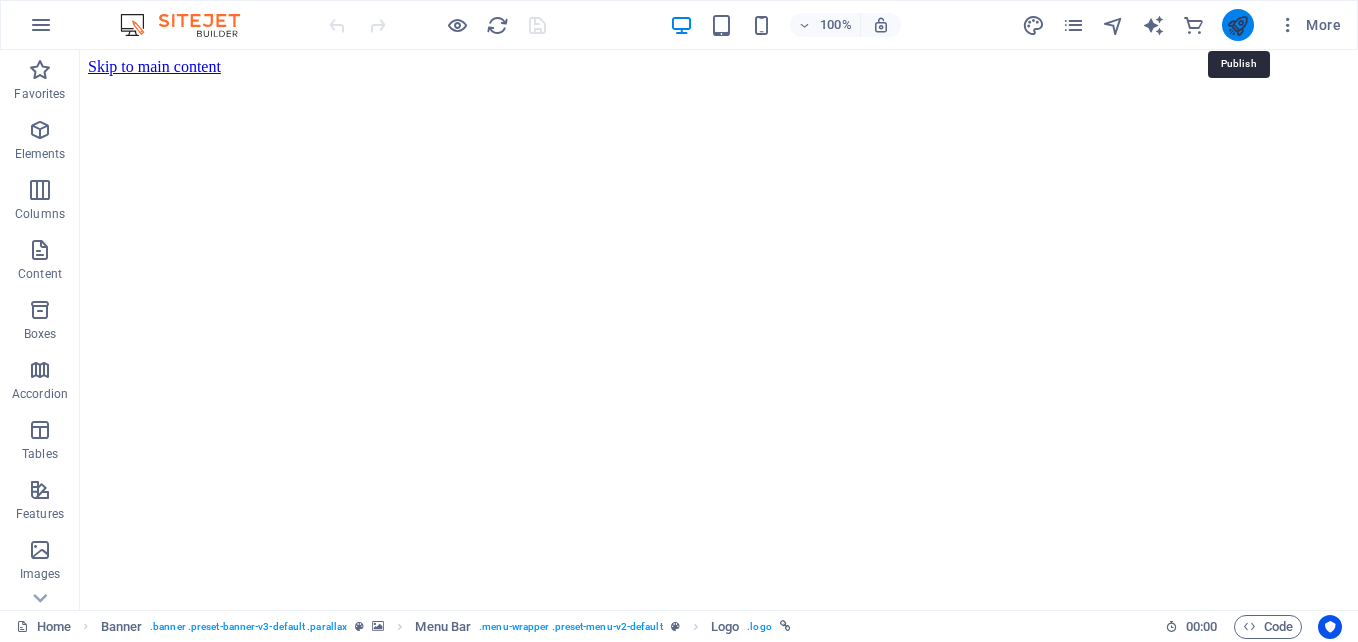 click at bounding box center [1237, 25] 